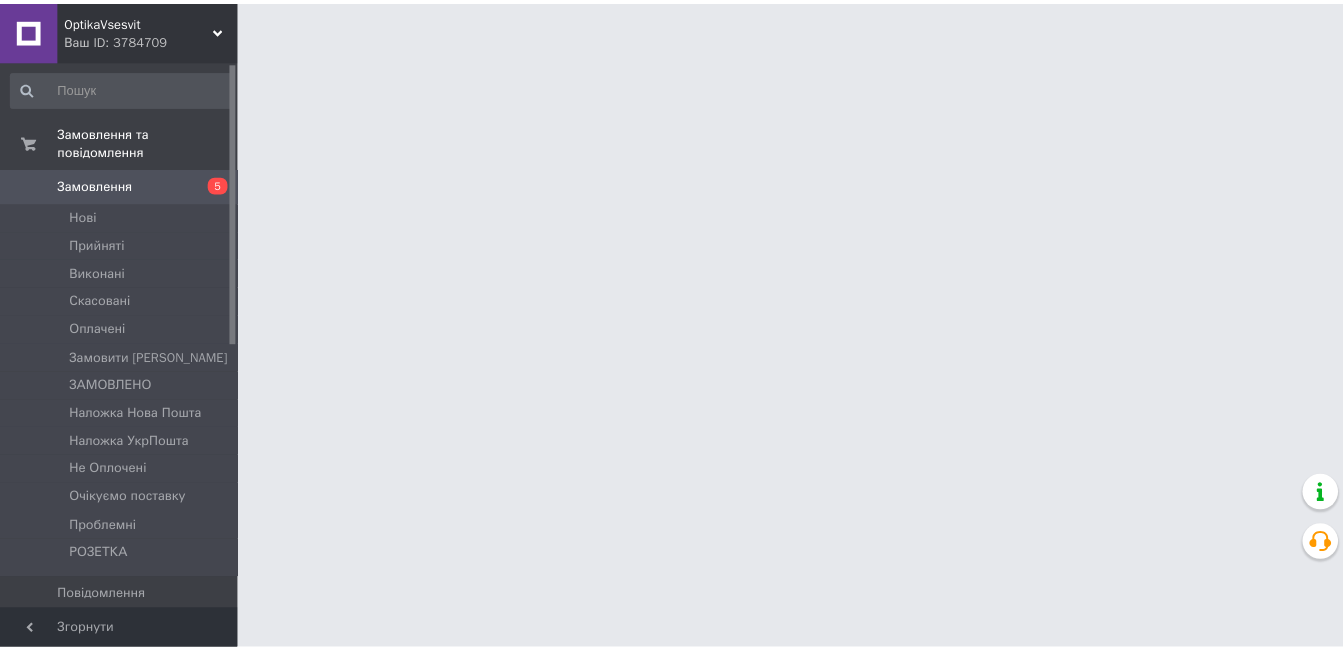 scroll, scrollTop: 0, scrollLeft: 0, axis: both 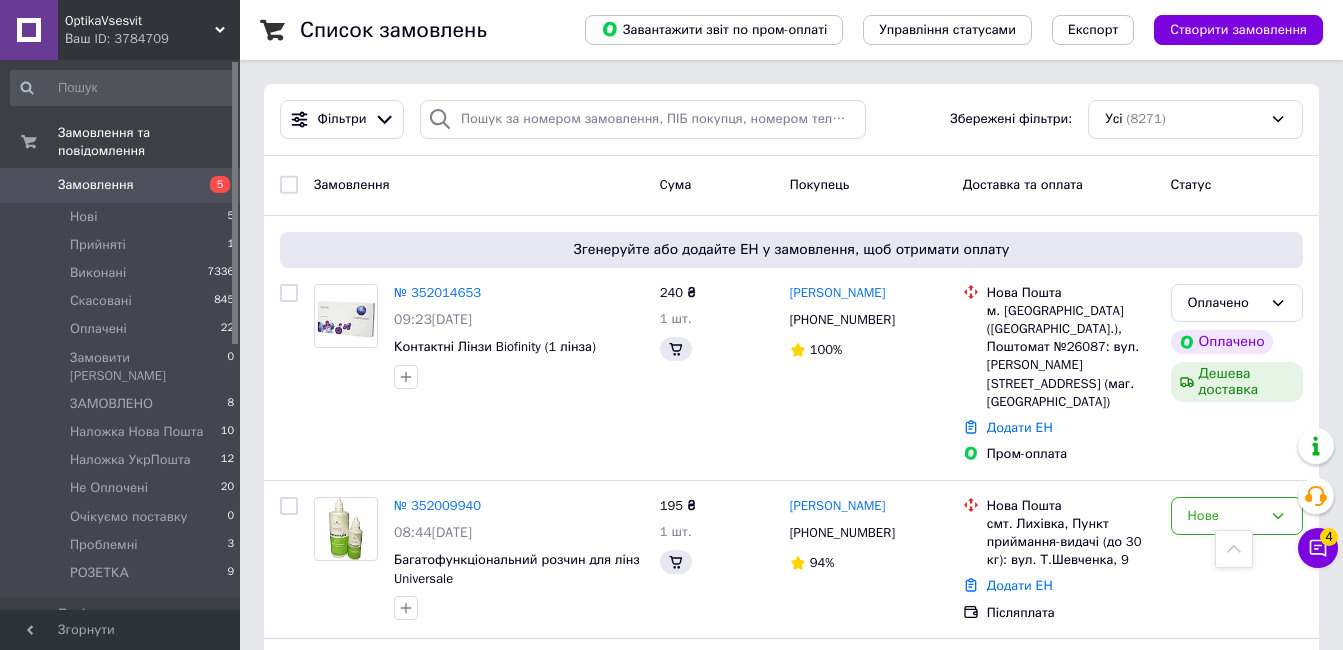 click at bounding box center [289, 2175] 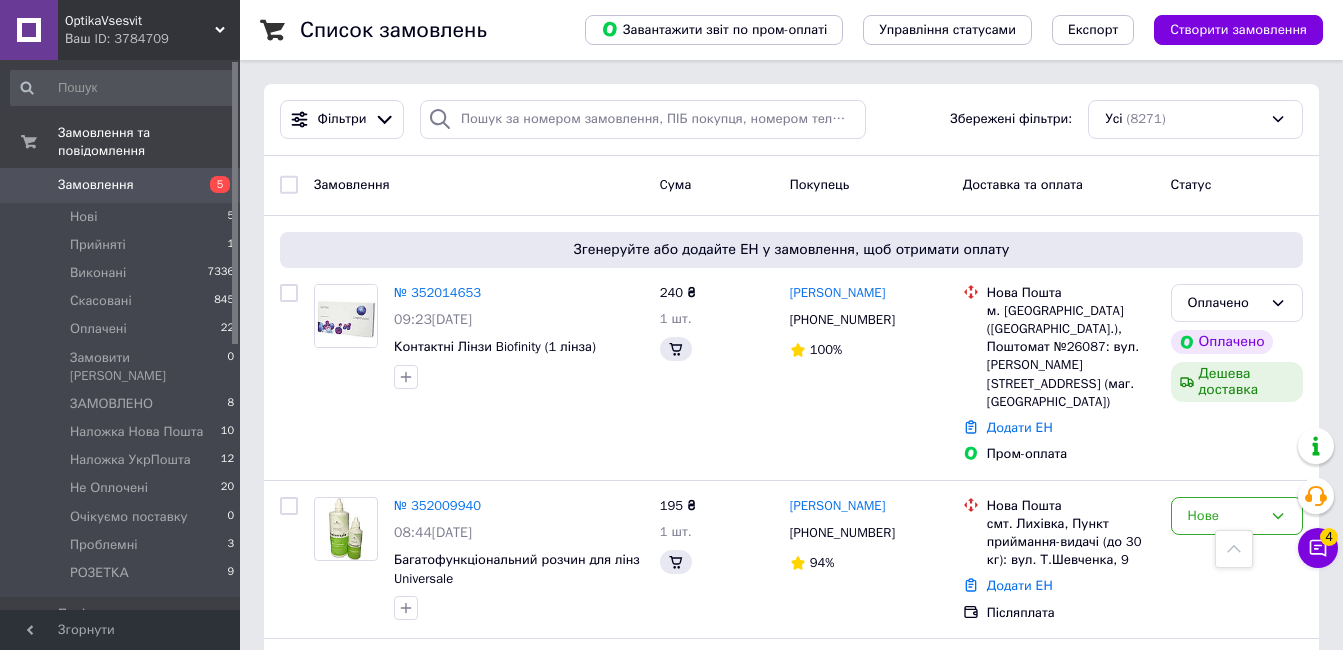 checkbox on "true" 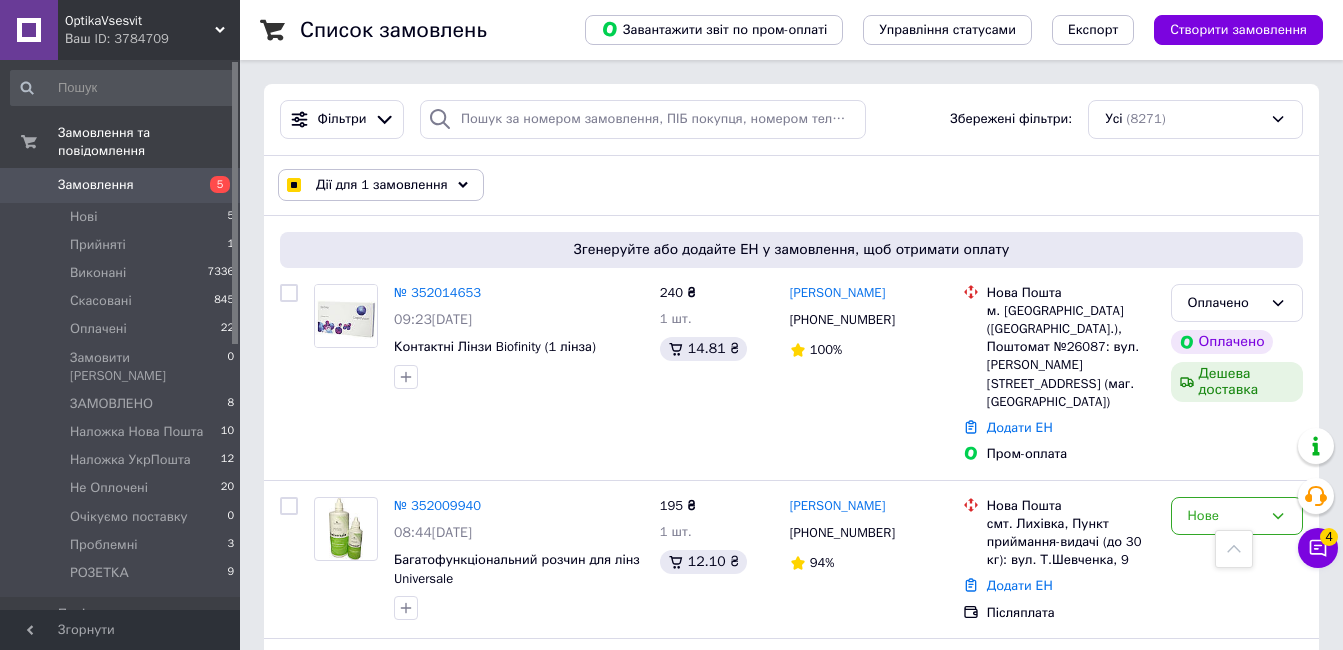 scroll, scrollTop: 1800, scrollLeft: 0, axis: vertical 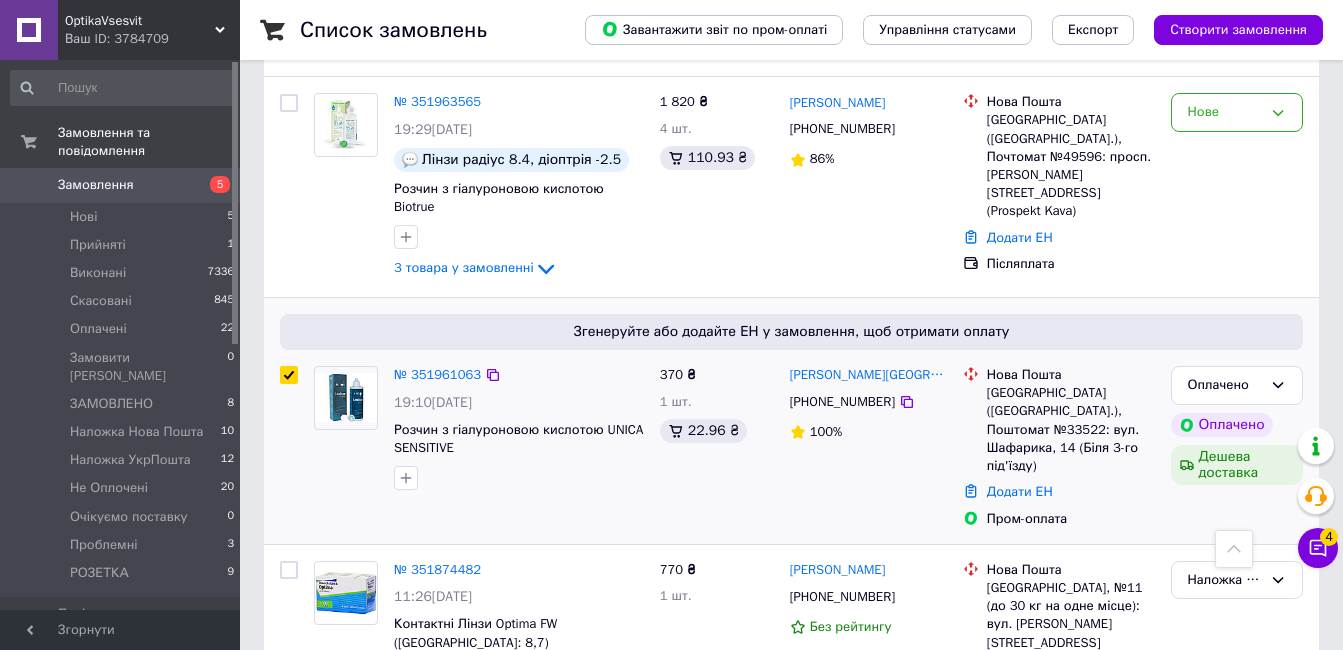 click at bounding box center [289, 103] 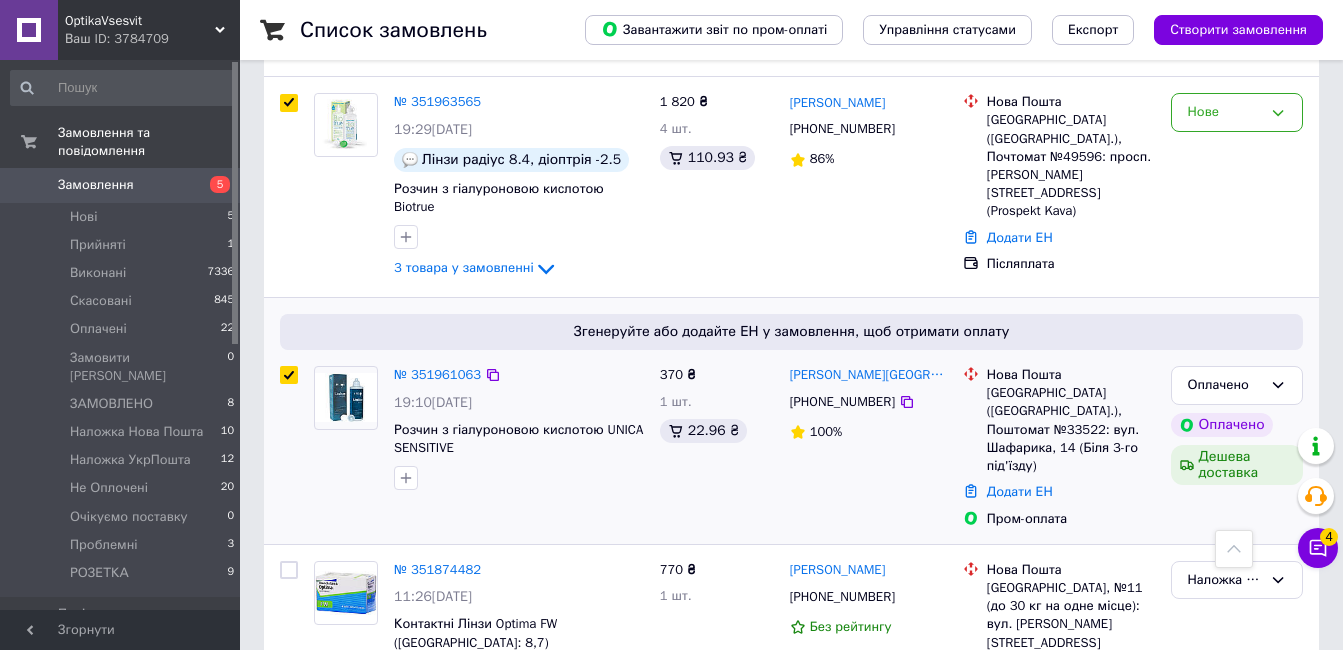 checkbox on "true" 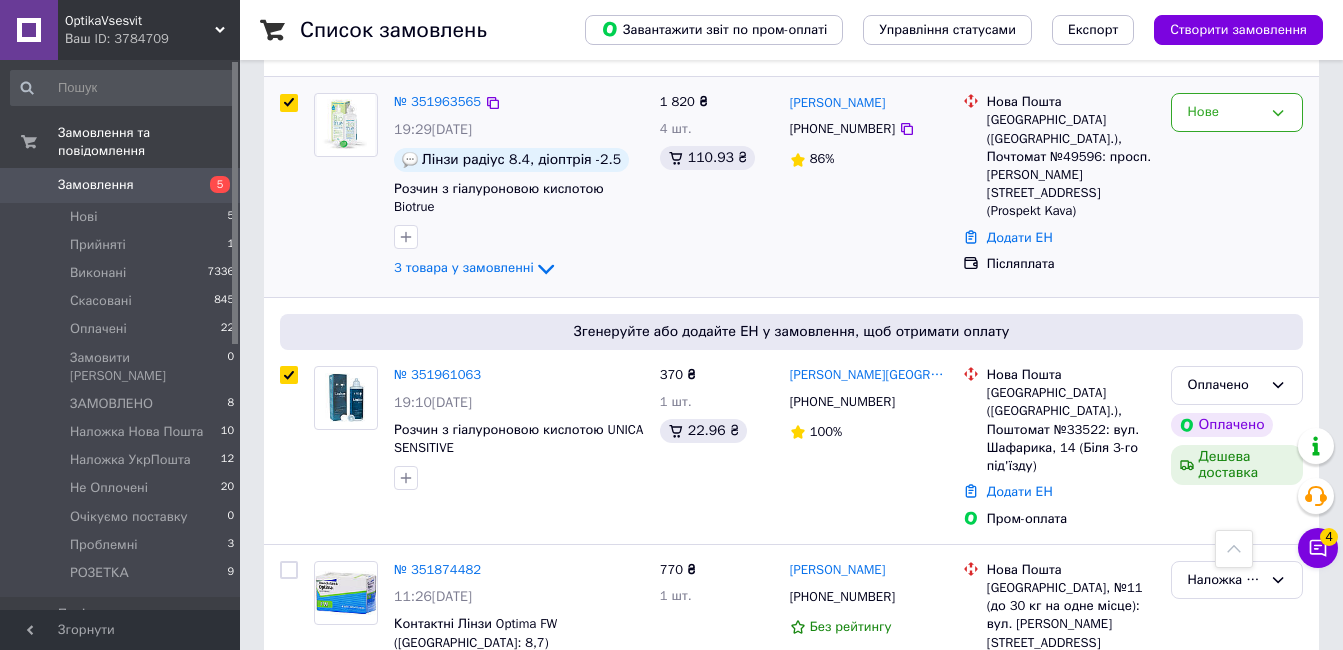 checkbox on "true" 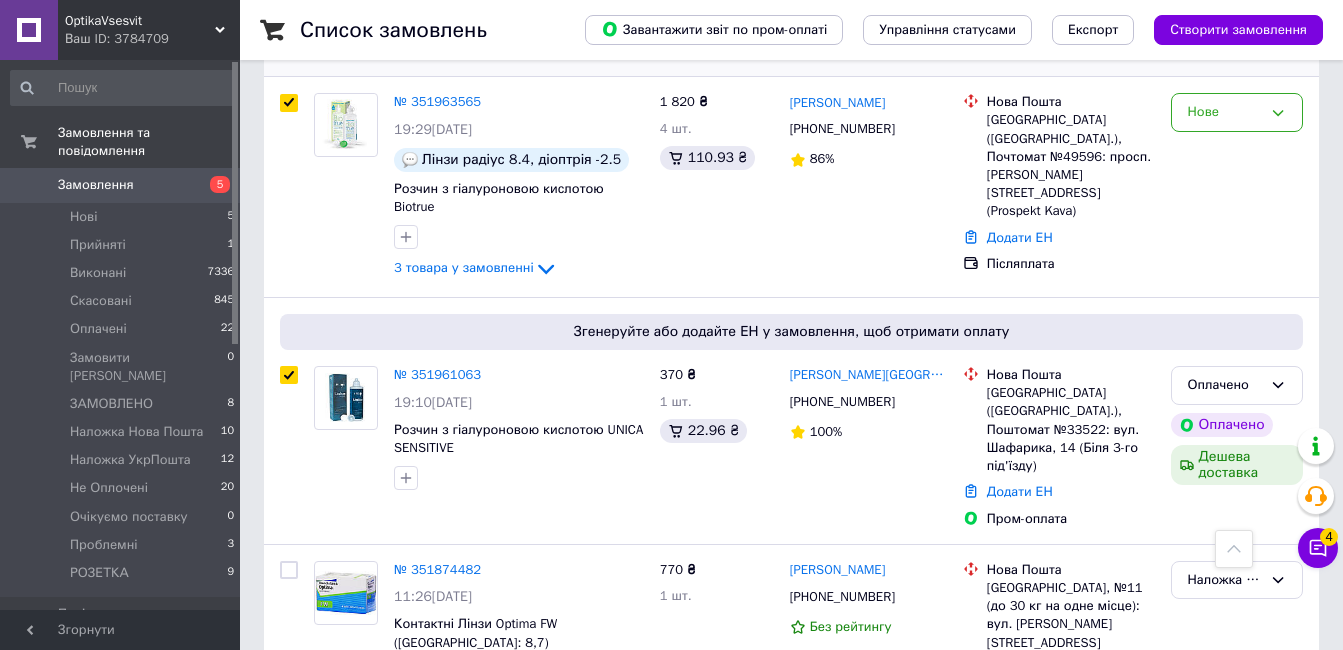 checkbox on "true" 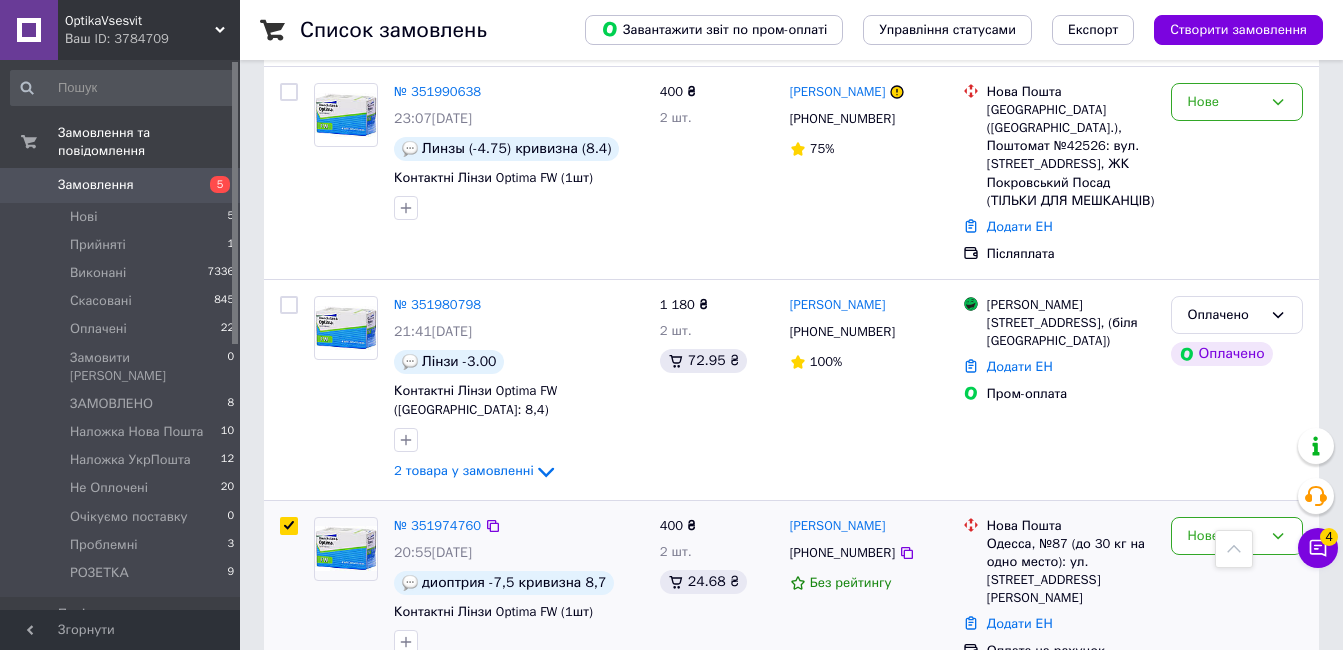 click at bounding box center (289, 305) 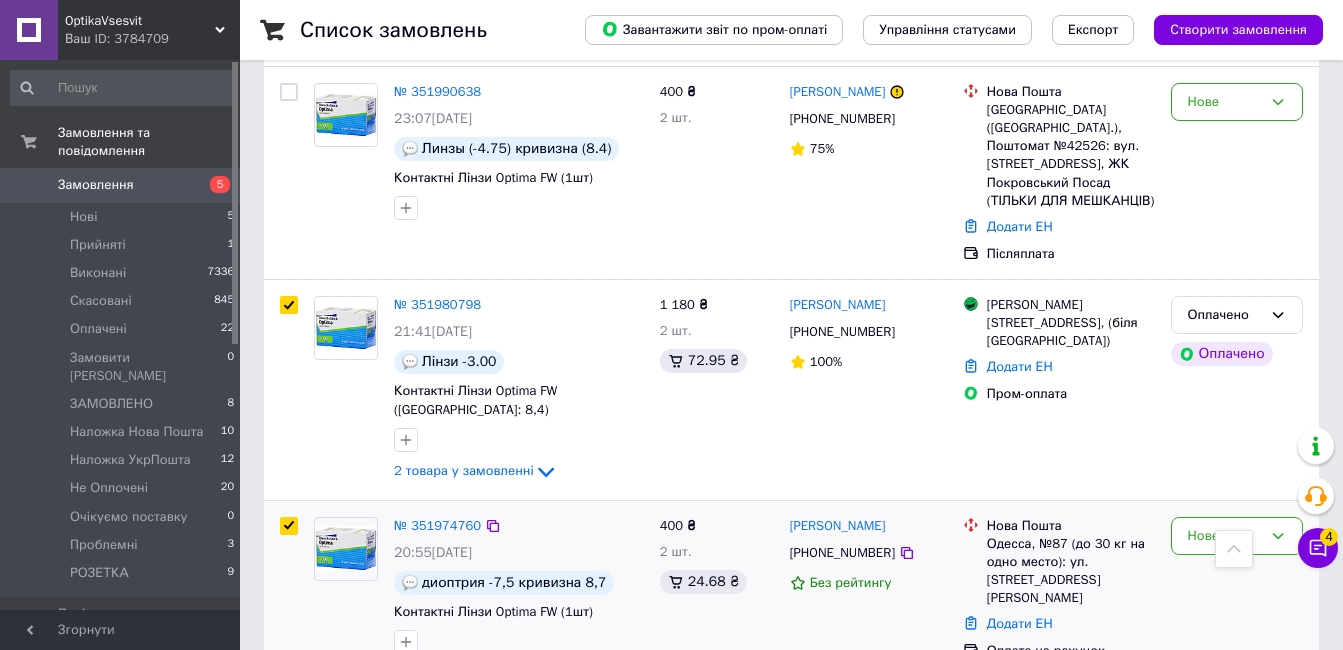 checkbox on "true" 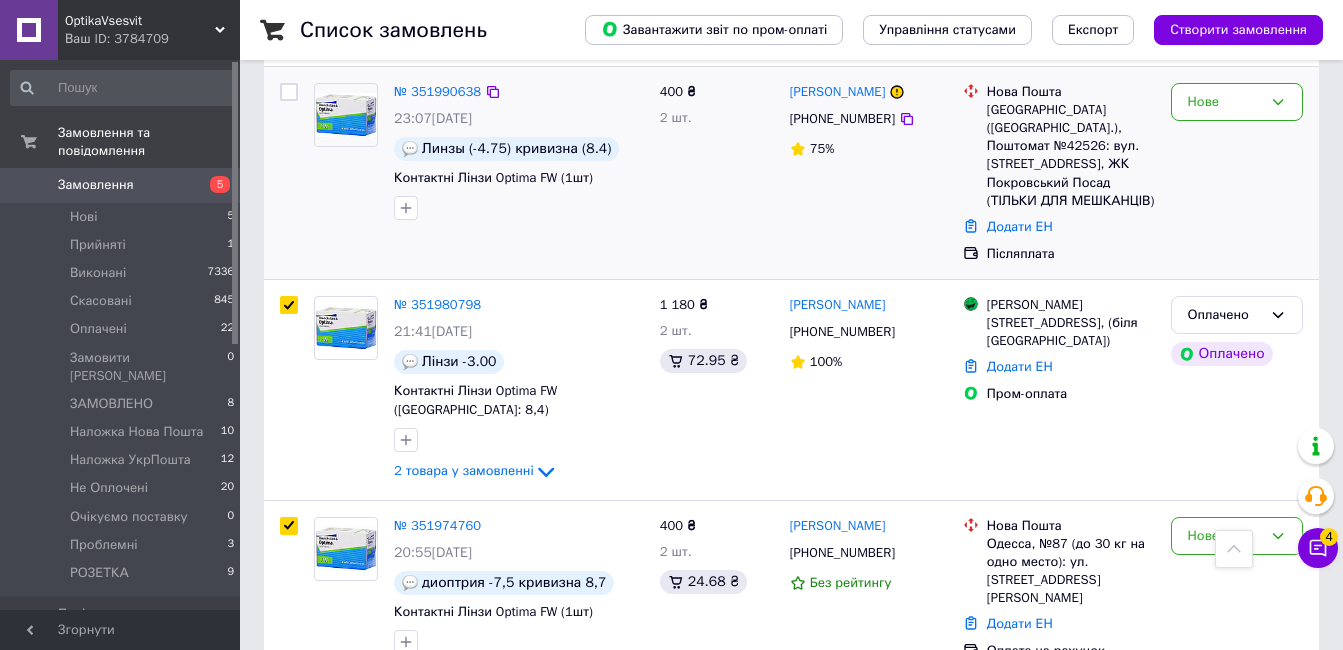 scroll, scrollTop: 900, scrollLeft: 0, axis: vertical 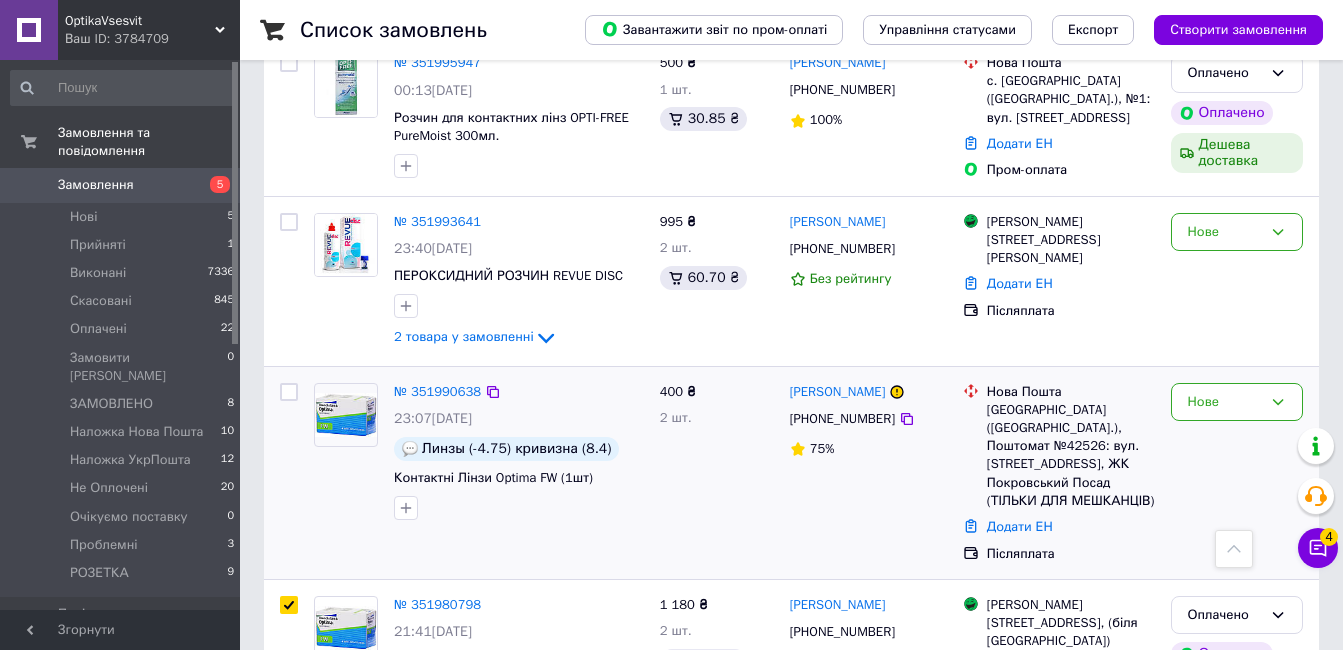 click at bounding box center (289, 392) 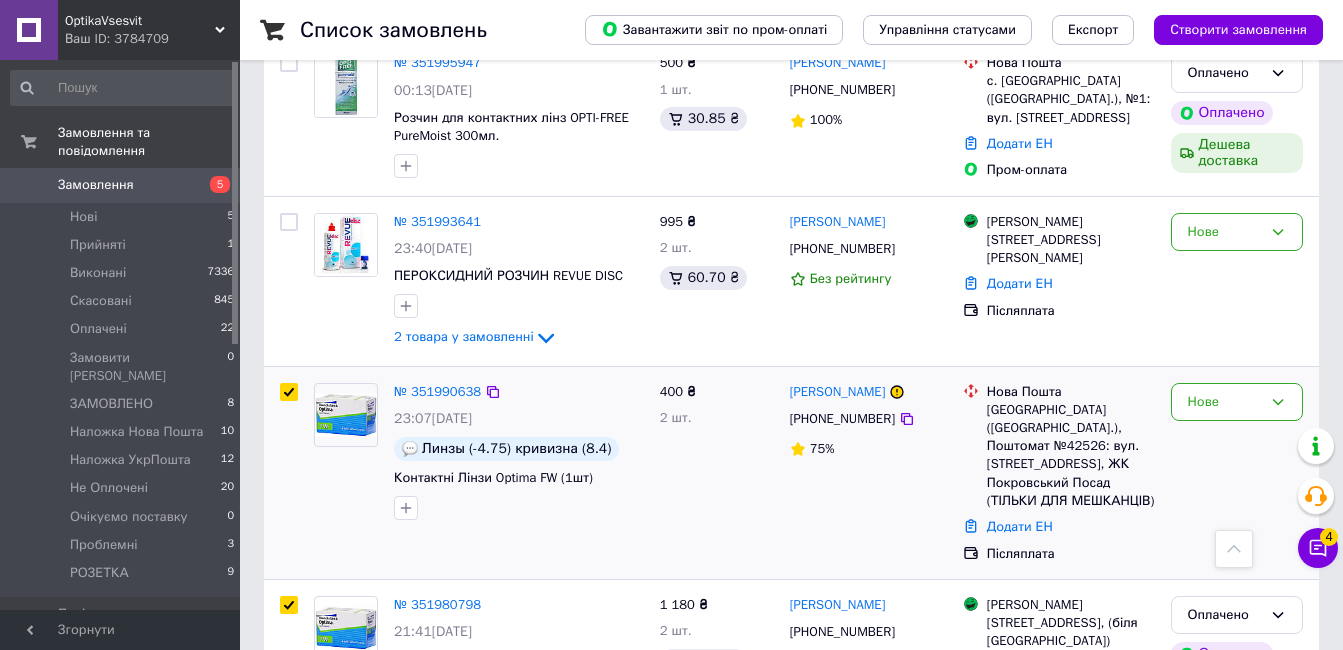 checkbox on "true" 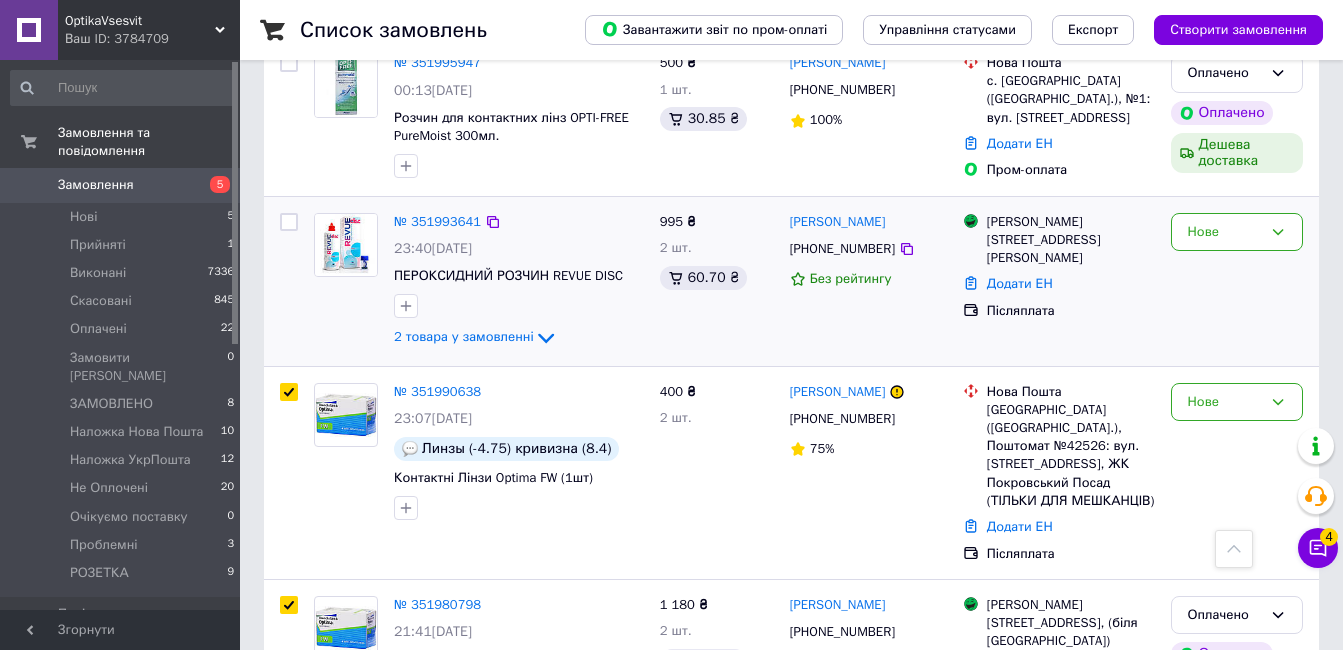 checkbox on "true" 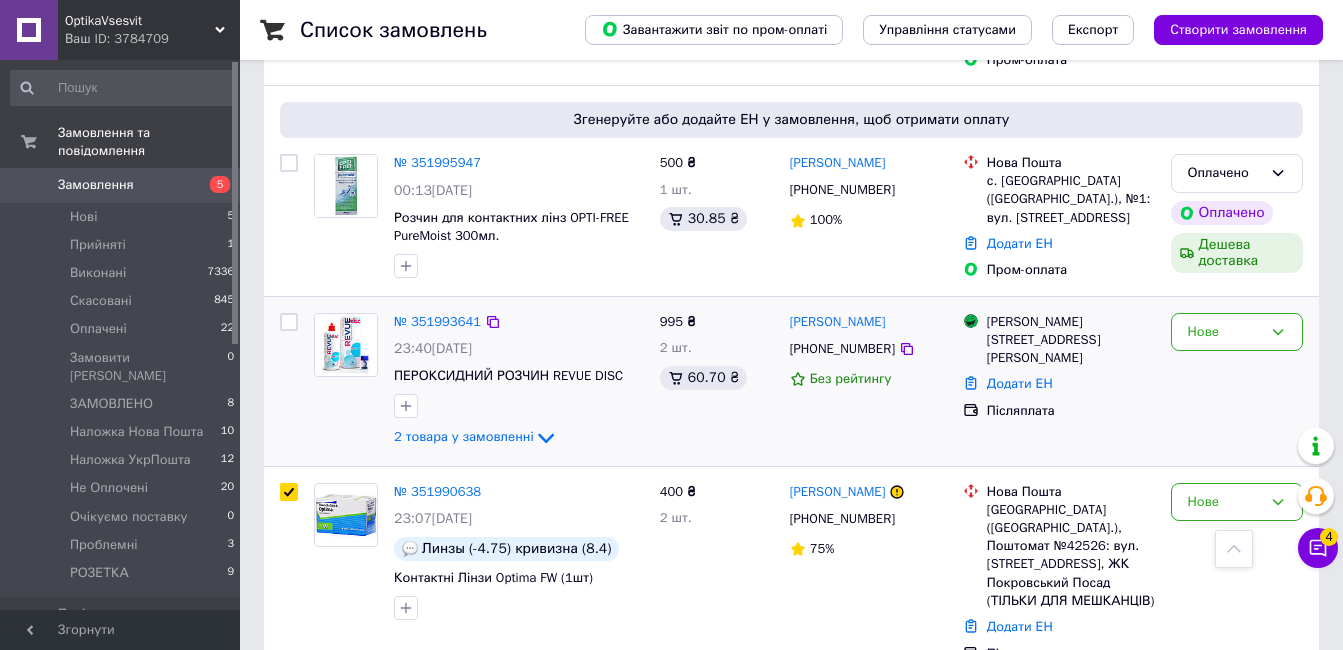 click at bounding box center [289, 322] 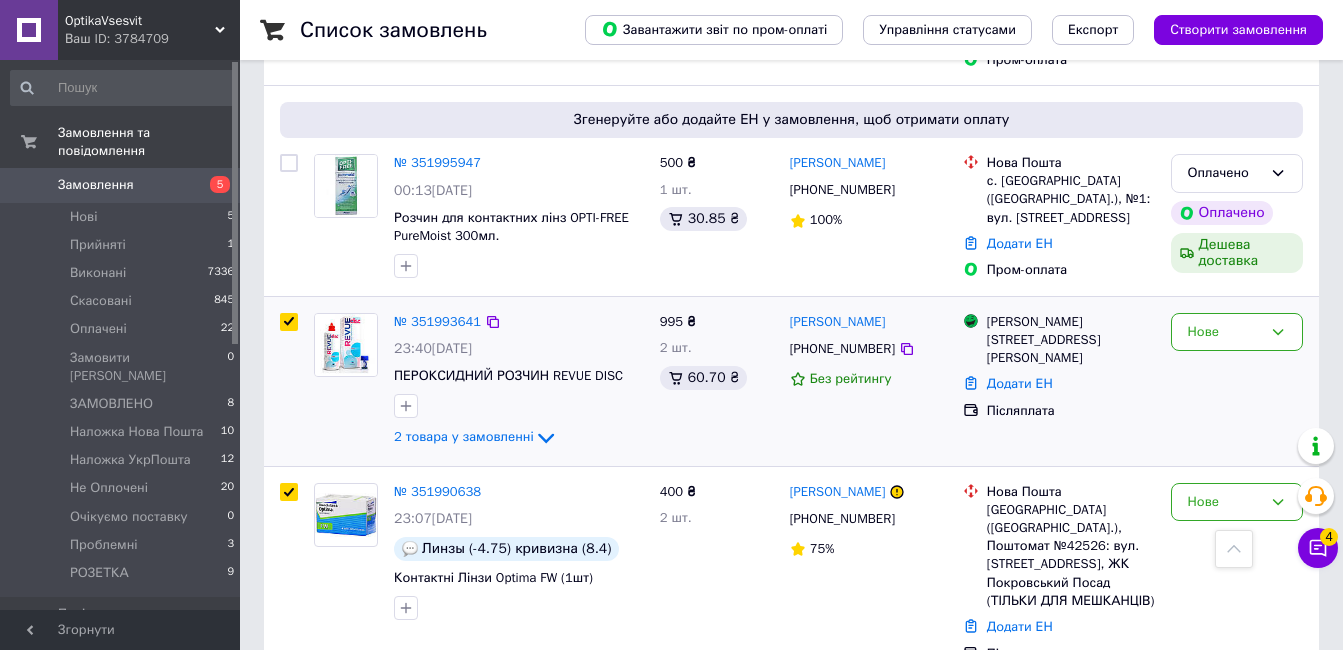 checkbox on "true" 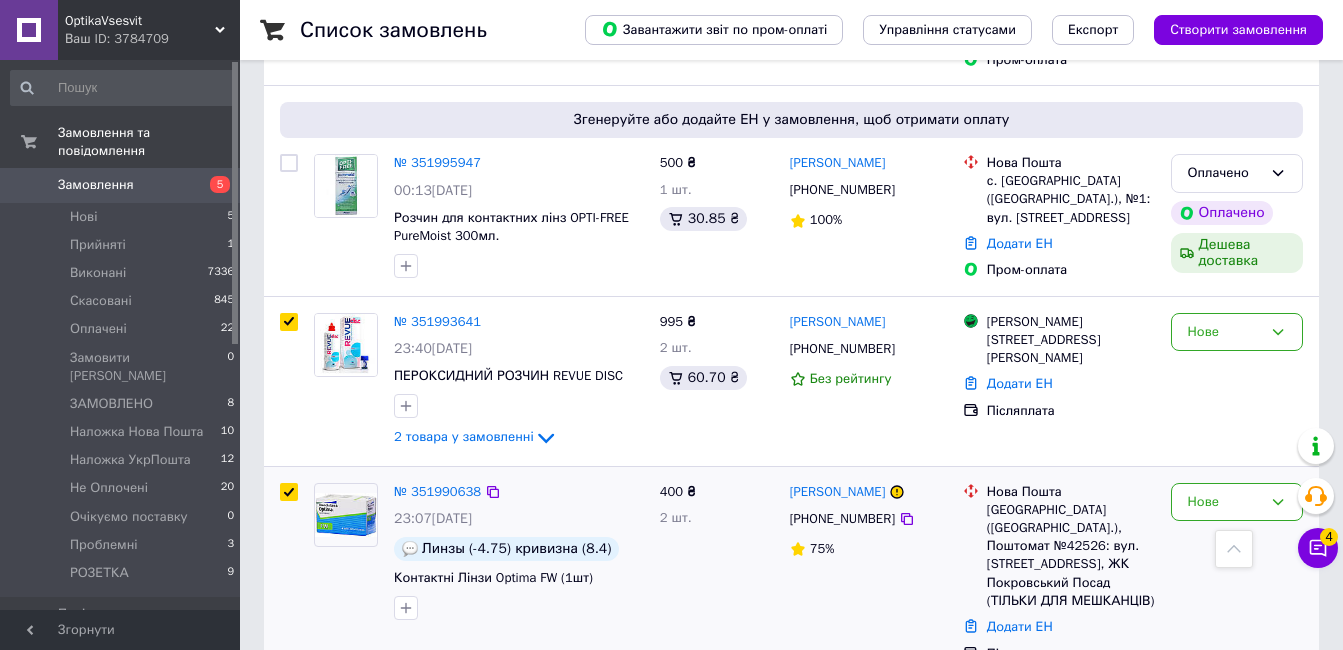 checkbox on "true" 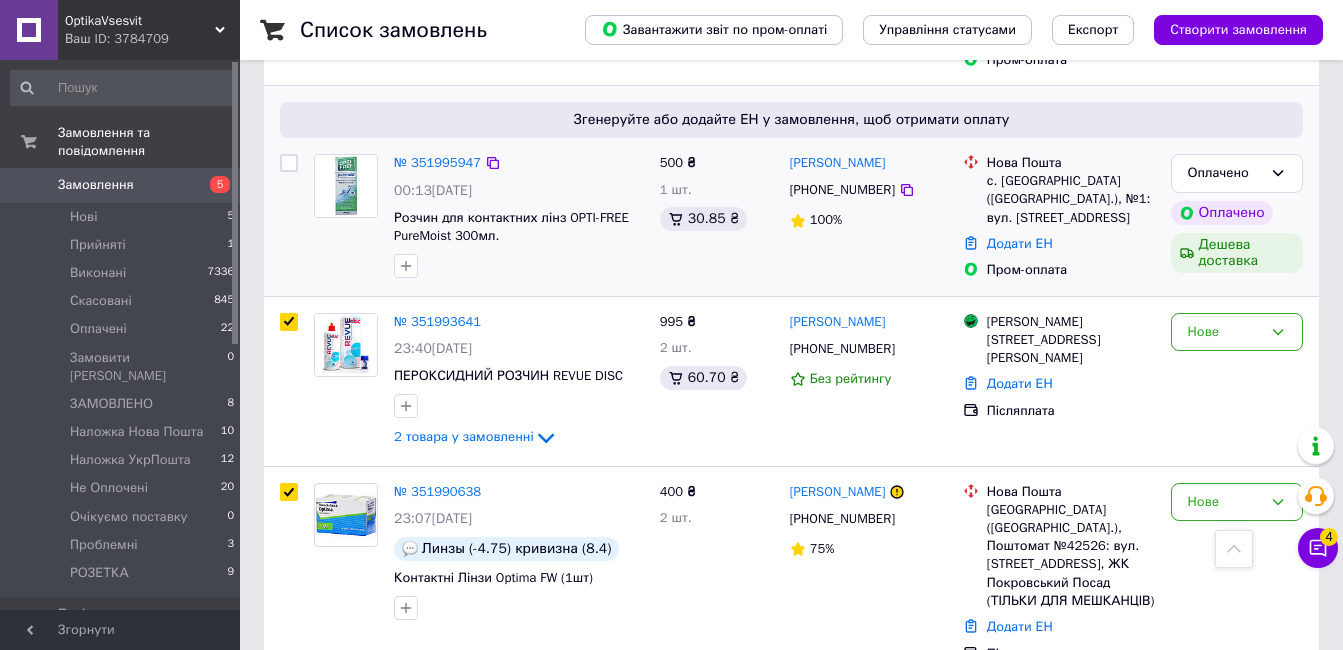 scroll, scrollTop: 500, scrollLeft: 0, axis: vertical 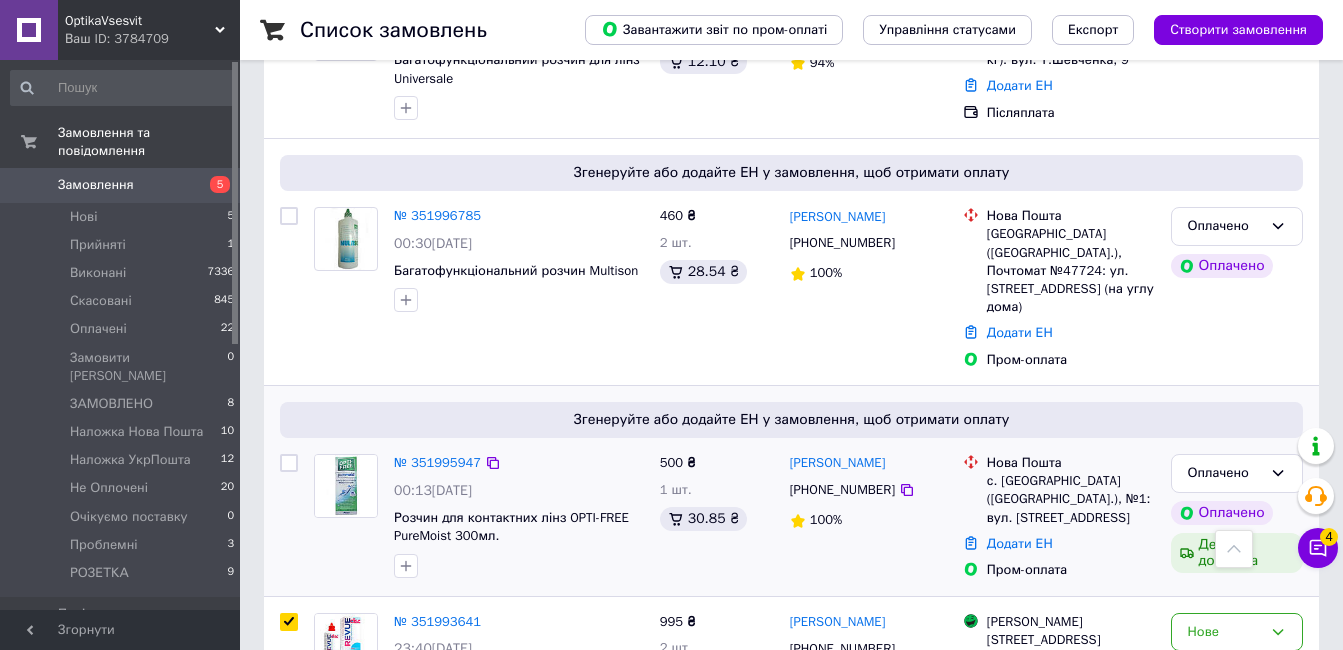 click at bounding box center (289, 463) 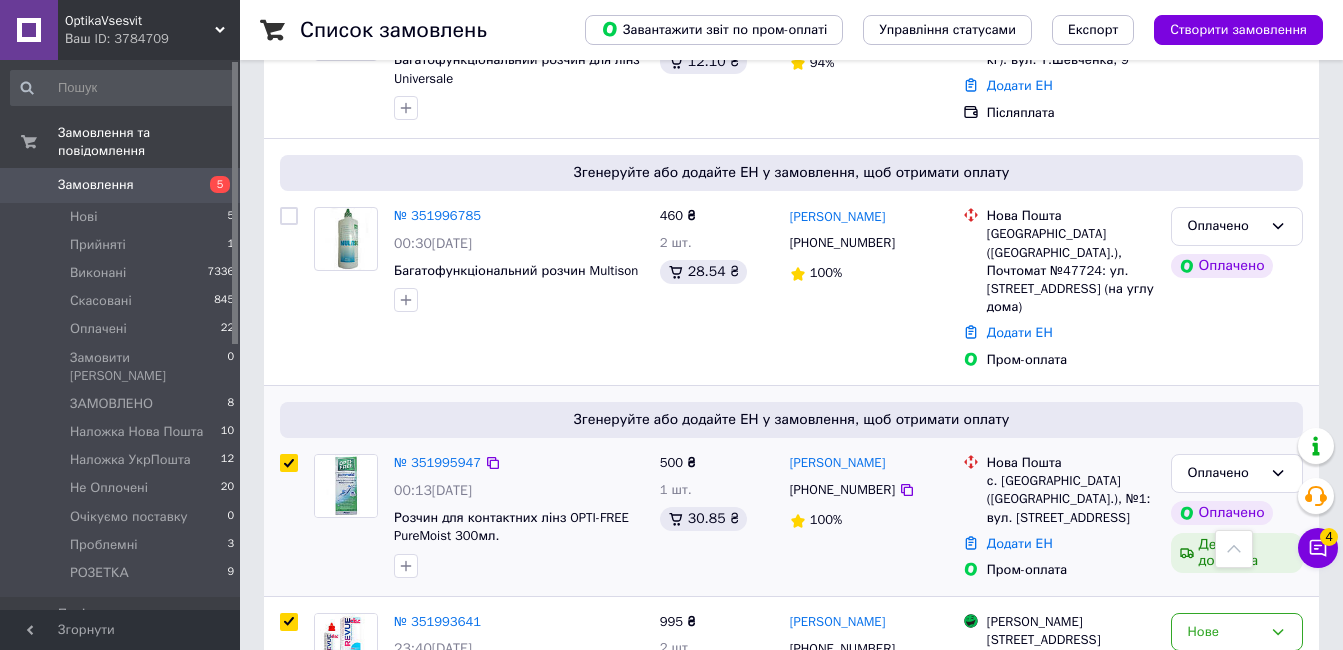 checkbox on "true" 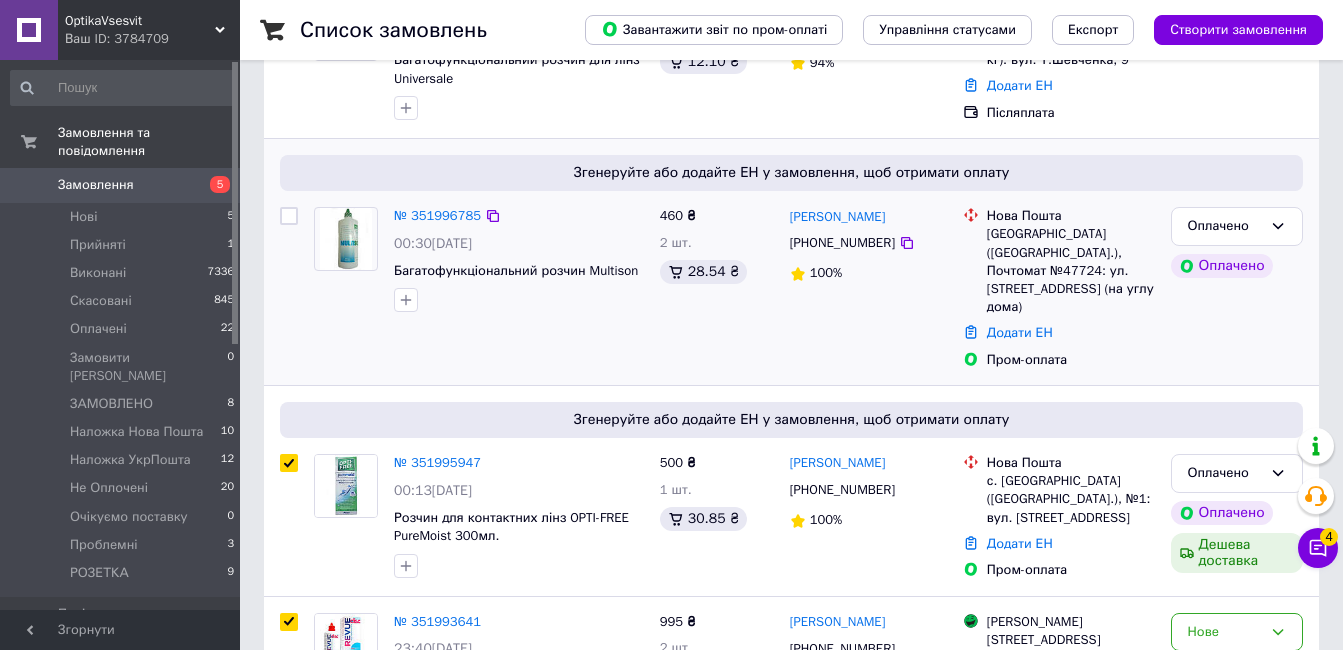 scroll, scrollTop: 300, scrollLeft: 0, axis: vertical 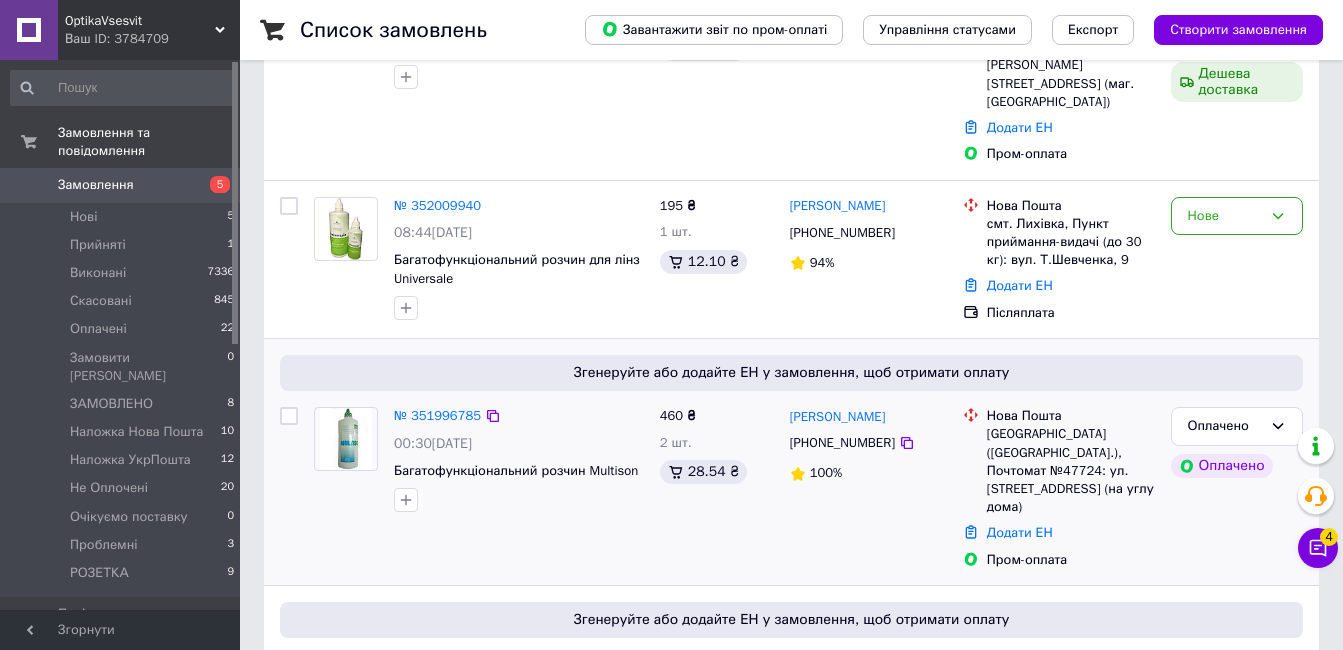 click at bounding box center [289, 416] 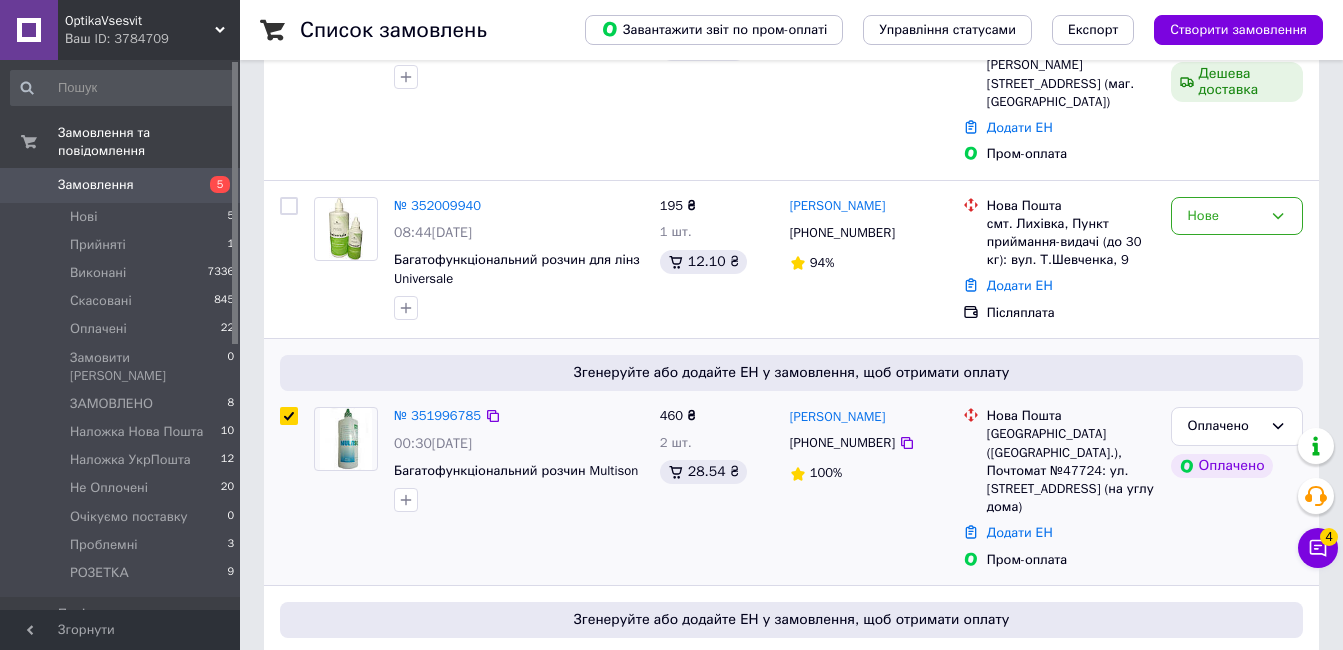 checkbox on "true" 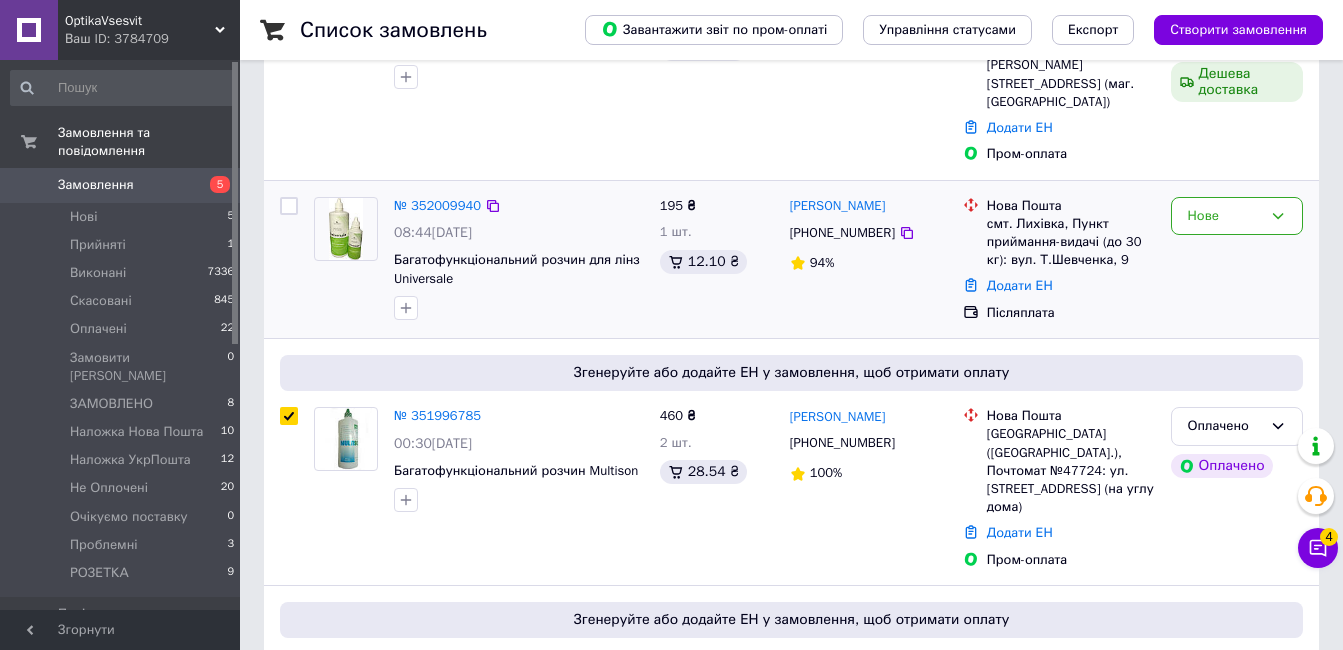 scroll, scrollTop: 100, scrollLeft: 0, axis: vertical 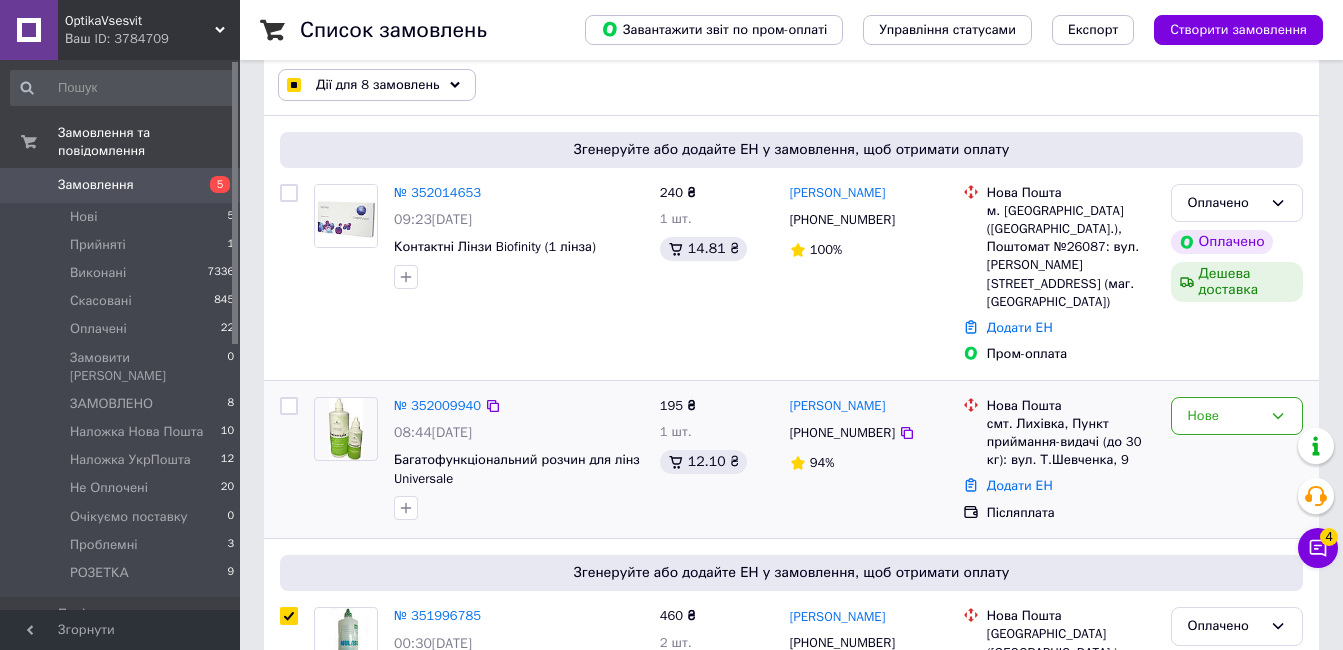 click at bounding box center (289, 406) 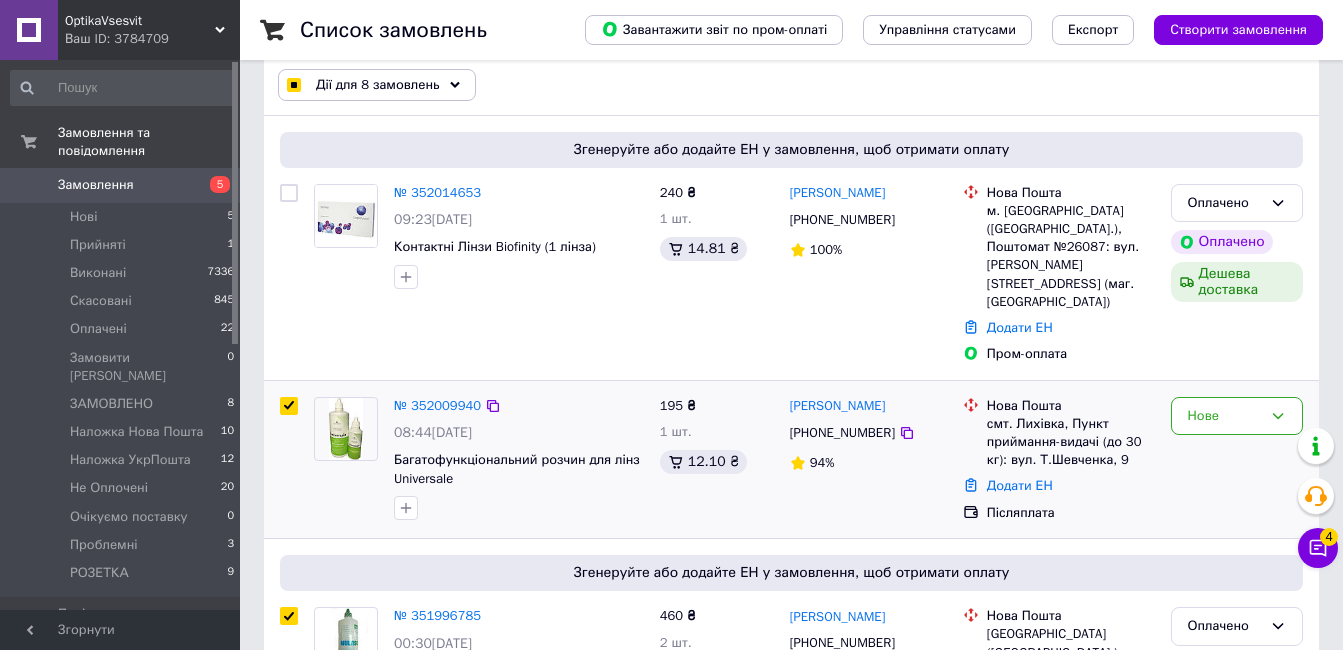 checkbox on "true" 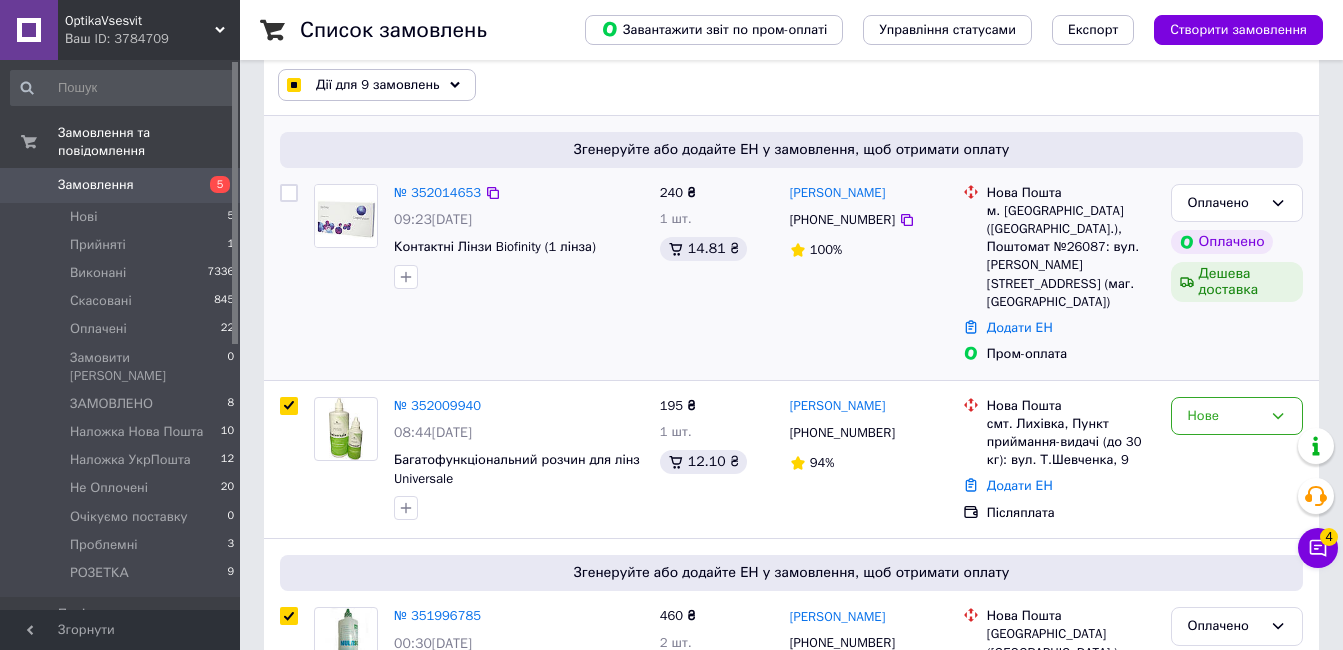 checkbox on "true" 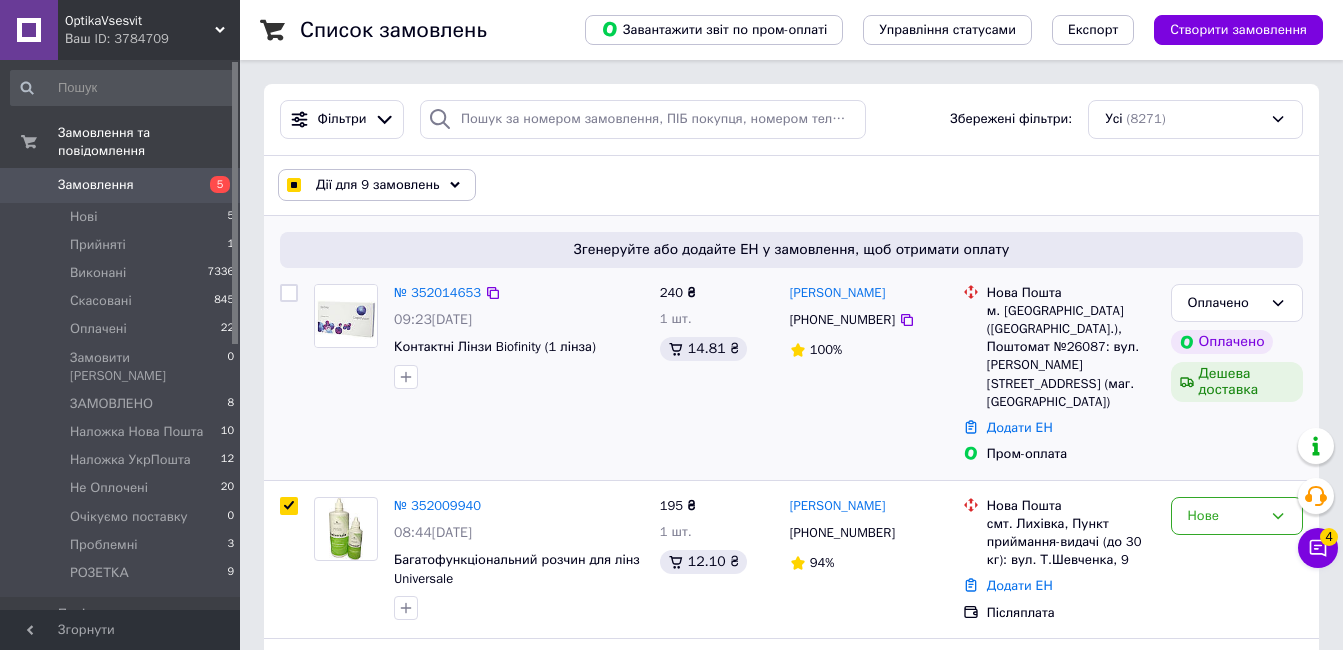 click at bounding box center [289, 293] 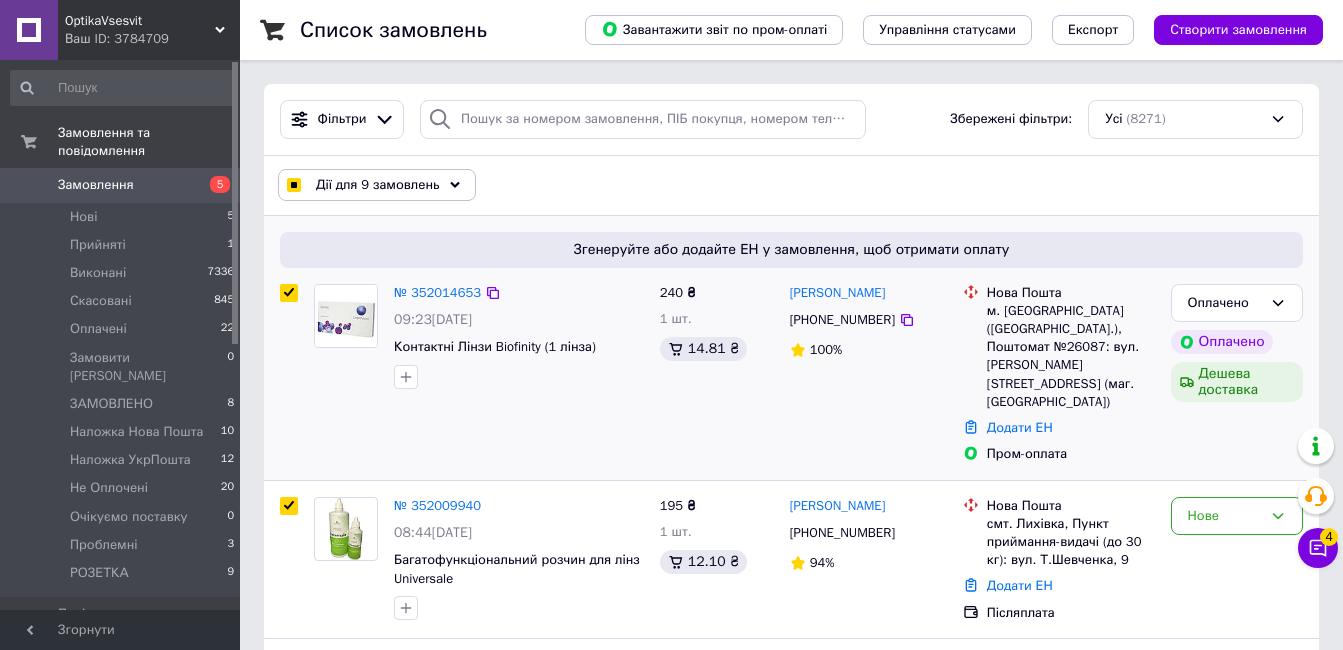 checkbox on "true" 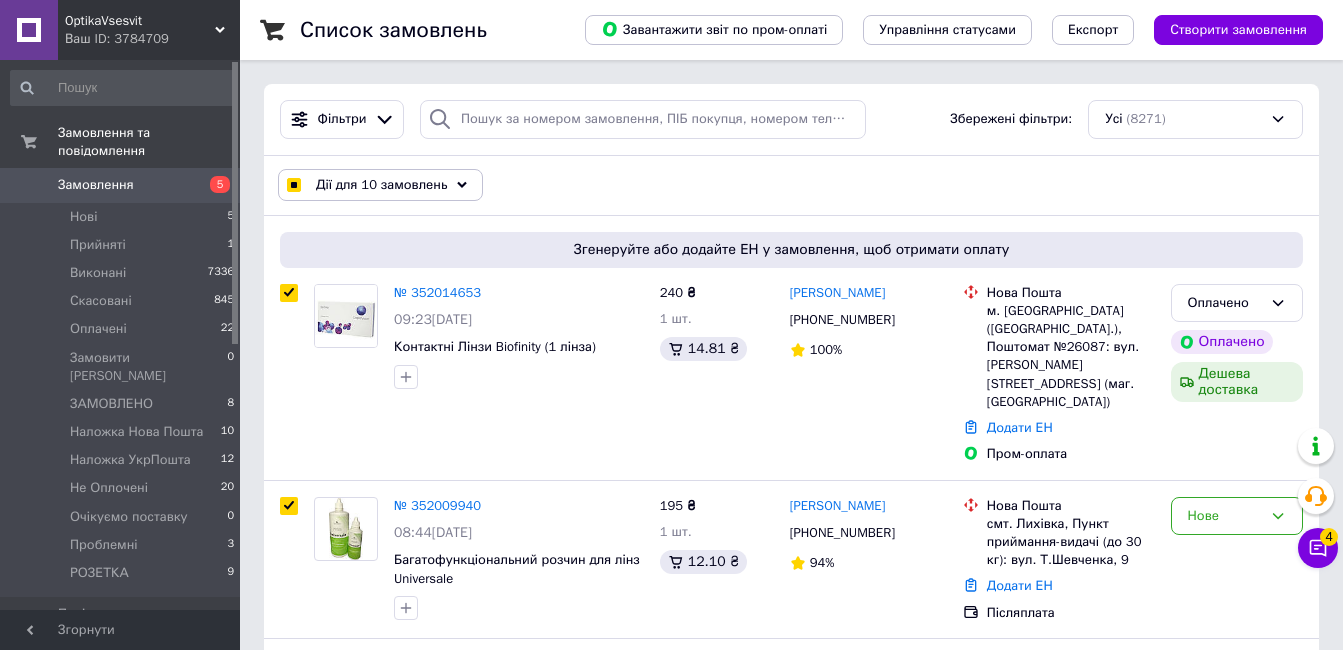 click on "Дії для 10 замовлень" at bounding box center (381, 185) 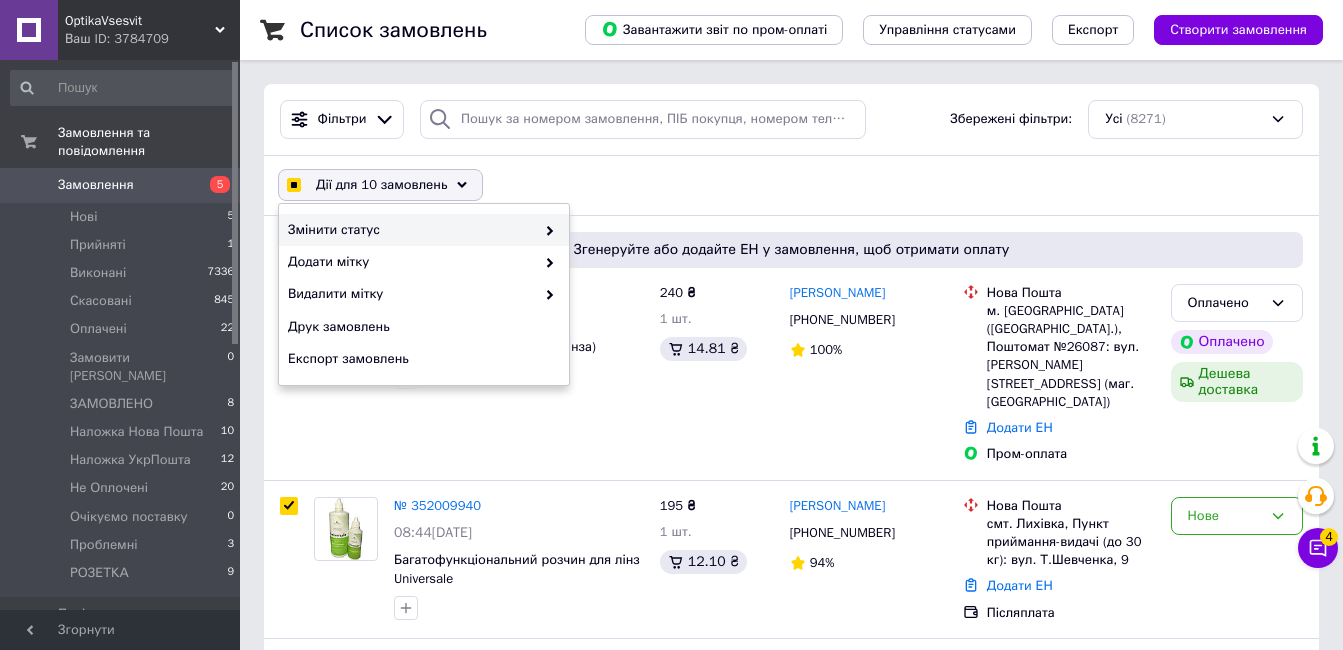 checkbox on "true" 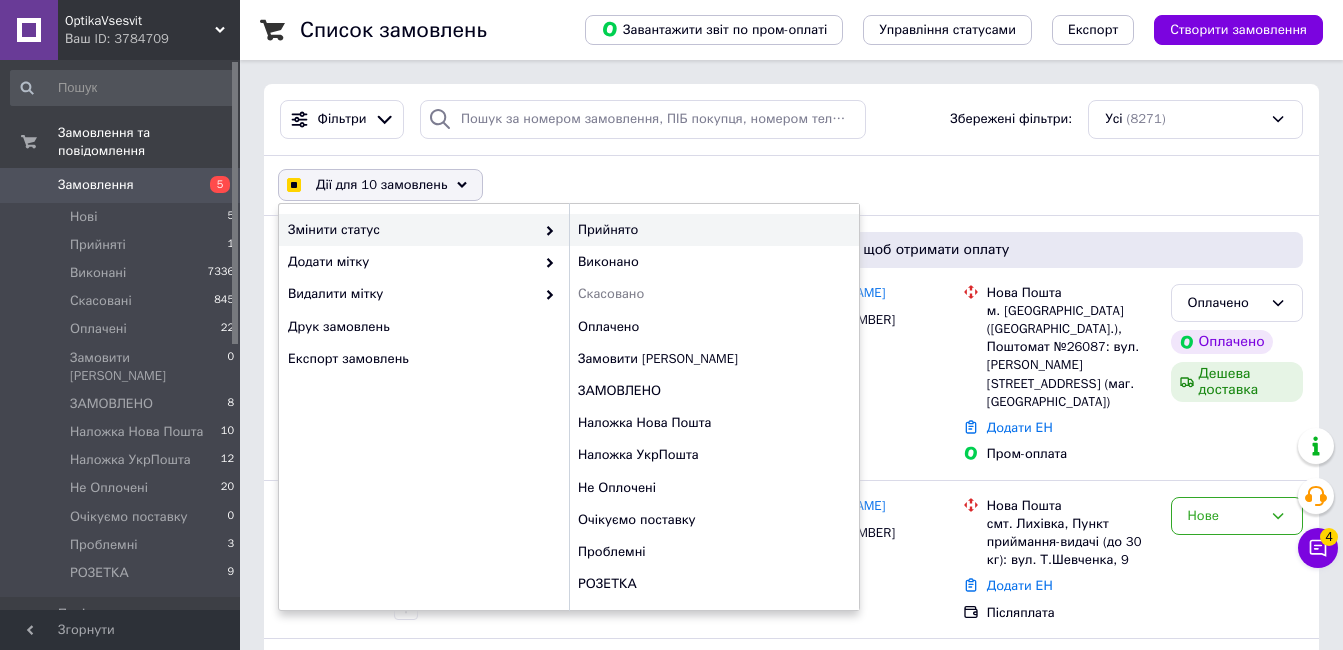 click on "Прийнято" at bounding box center [714, 230] 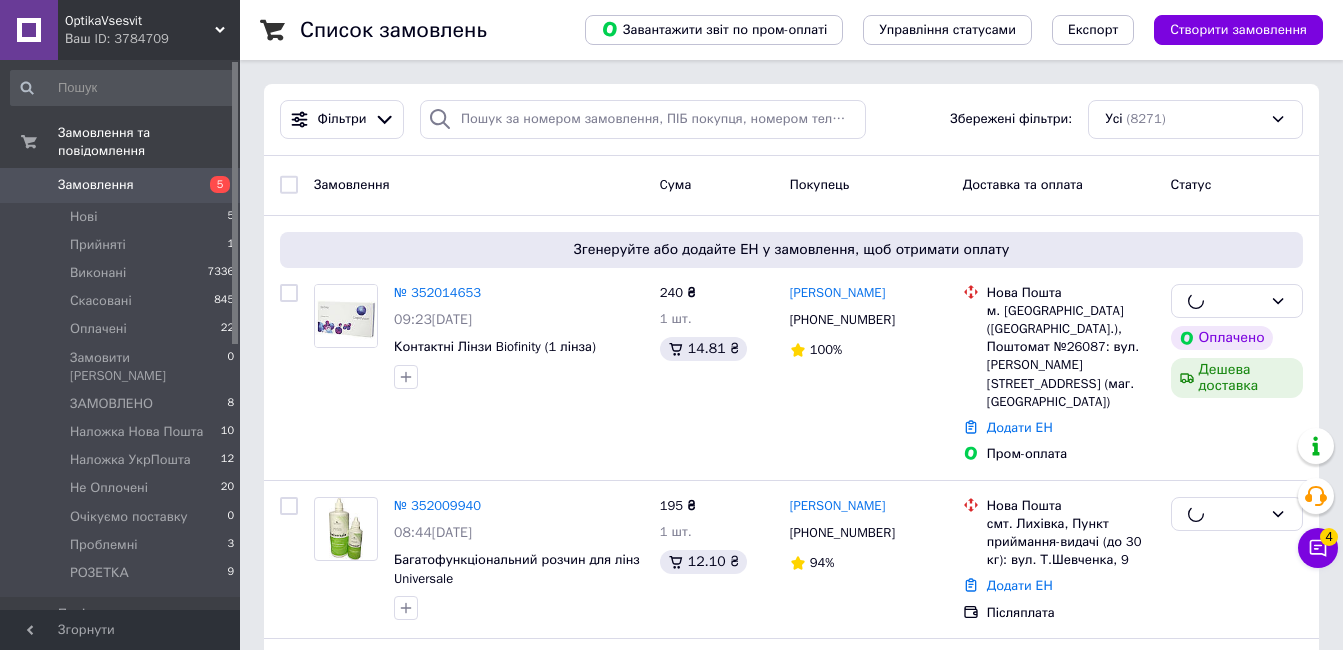 checkbox on "false" 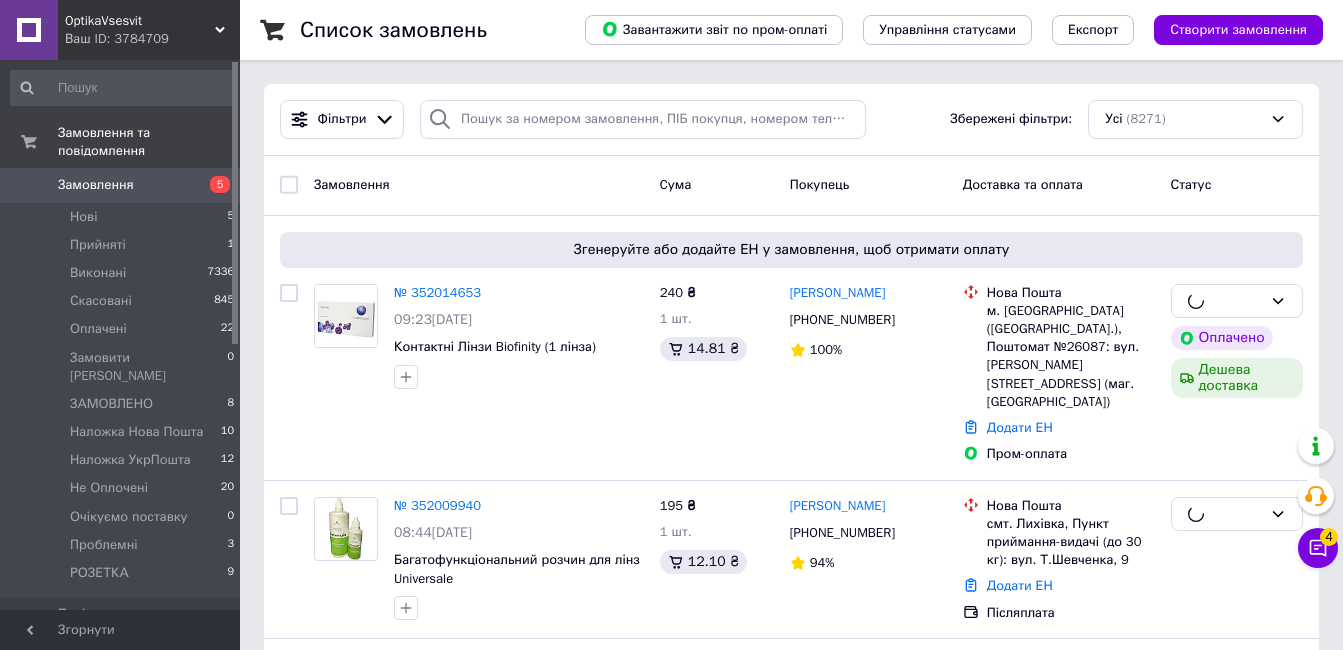 checkbox on "false" 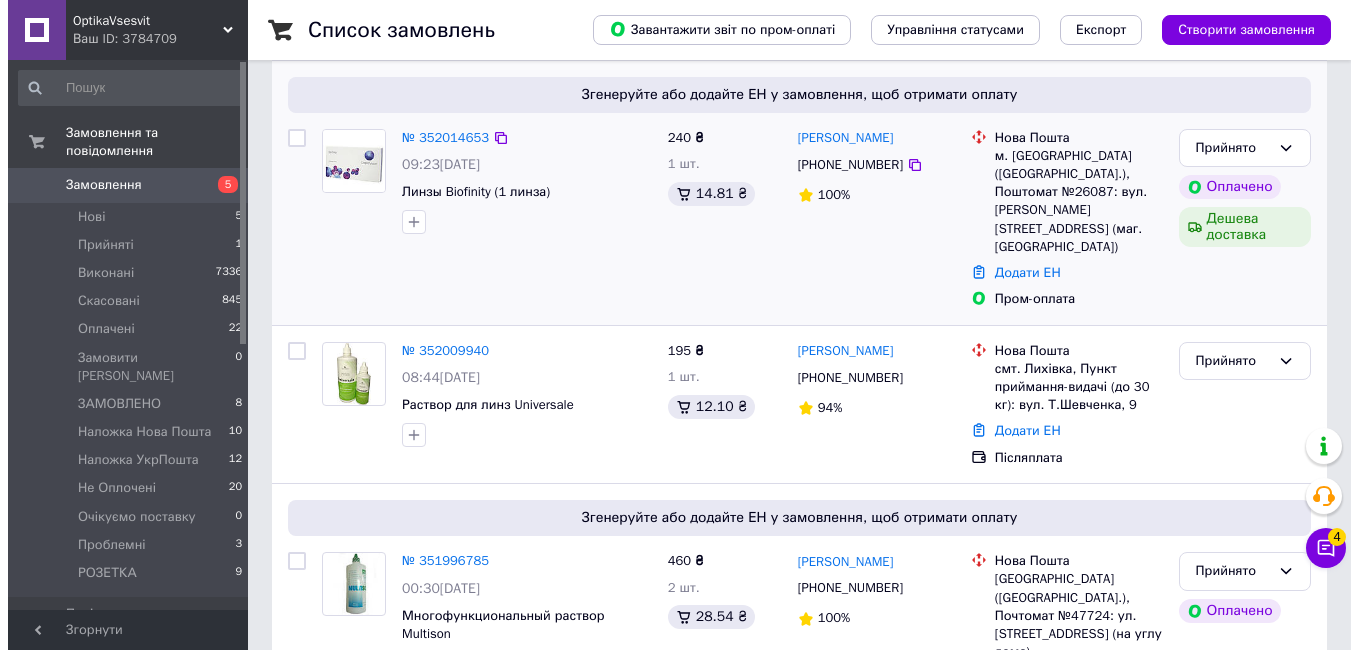scroll, scrollTop: 0, scrollLeft: 0, axis: both 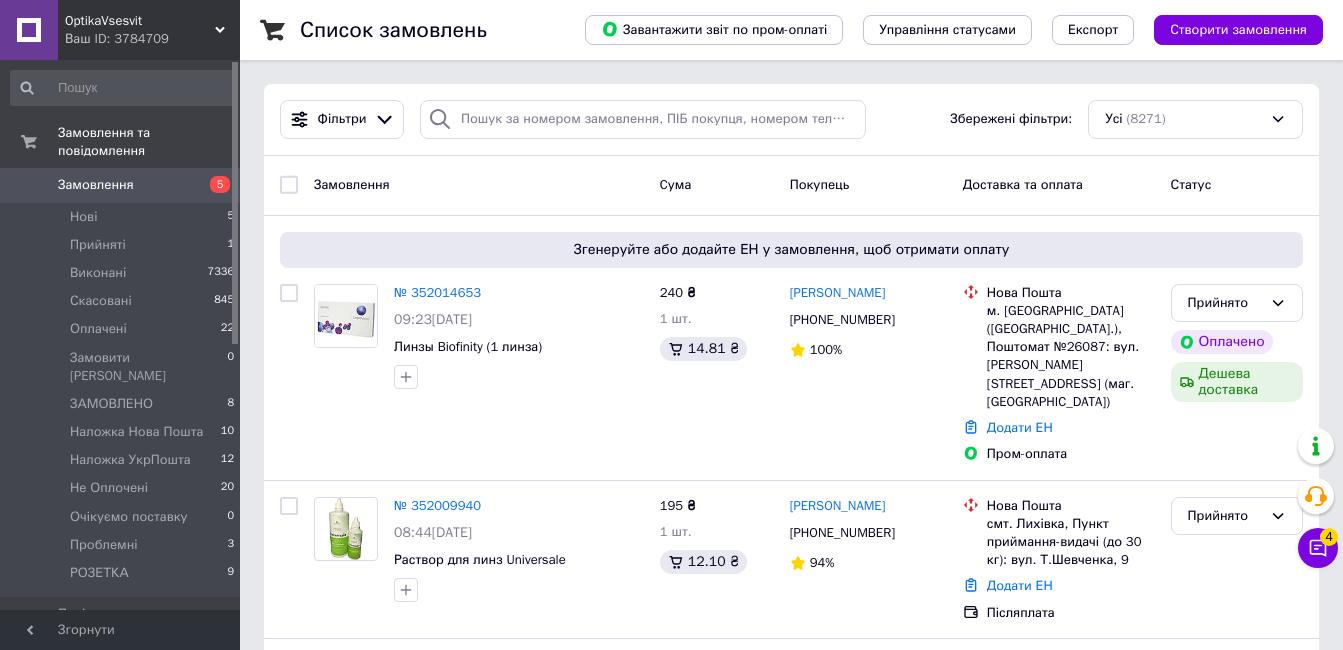 drag, startPoint x: 98, startPoint y: 167, endPoint x: 79, endPoint y: 0, distance: 168.07736 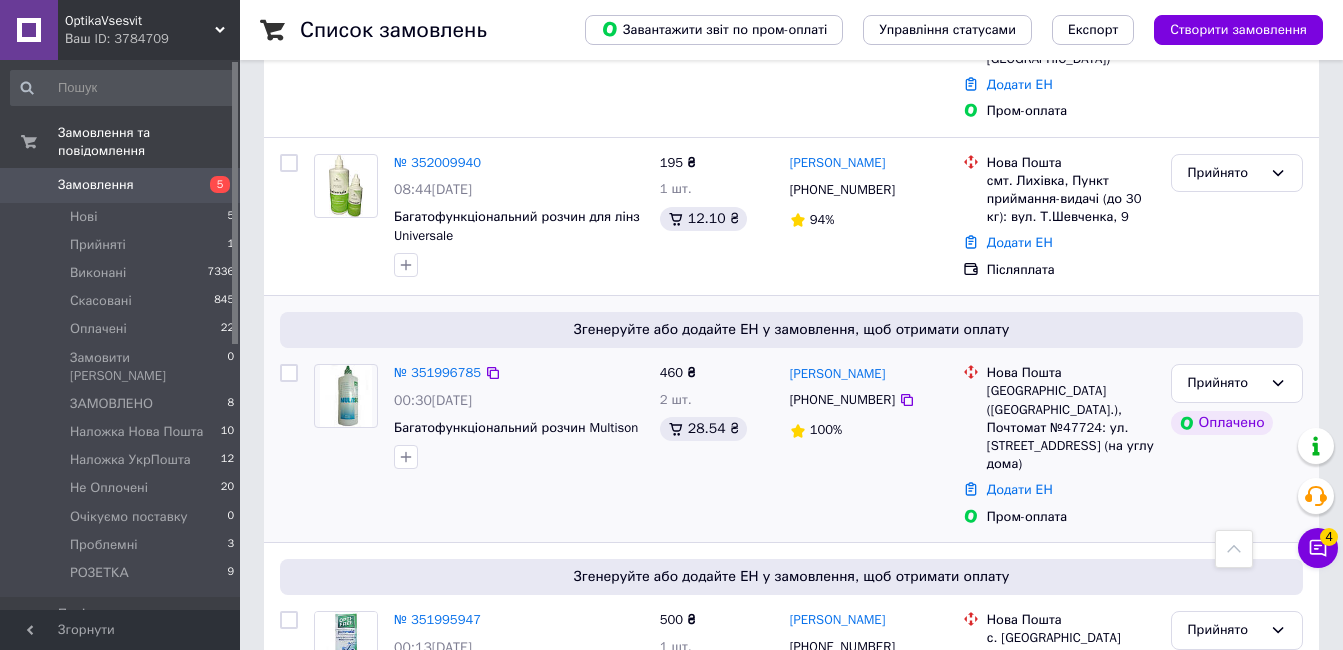 scroll, scrollTop: 0, scrollLeft: 0, axis: both 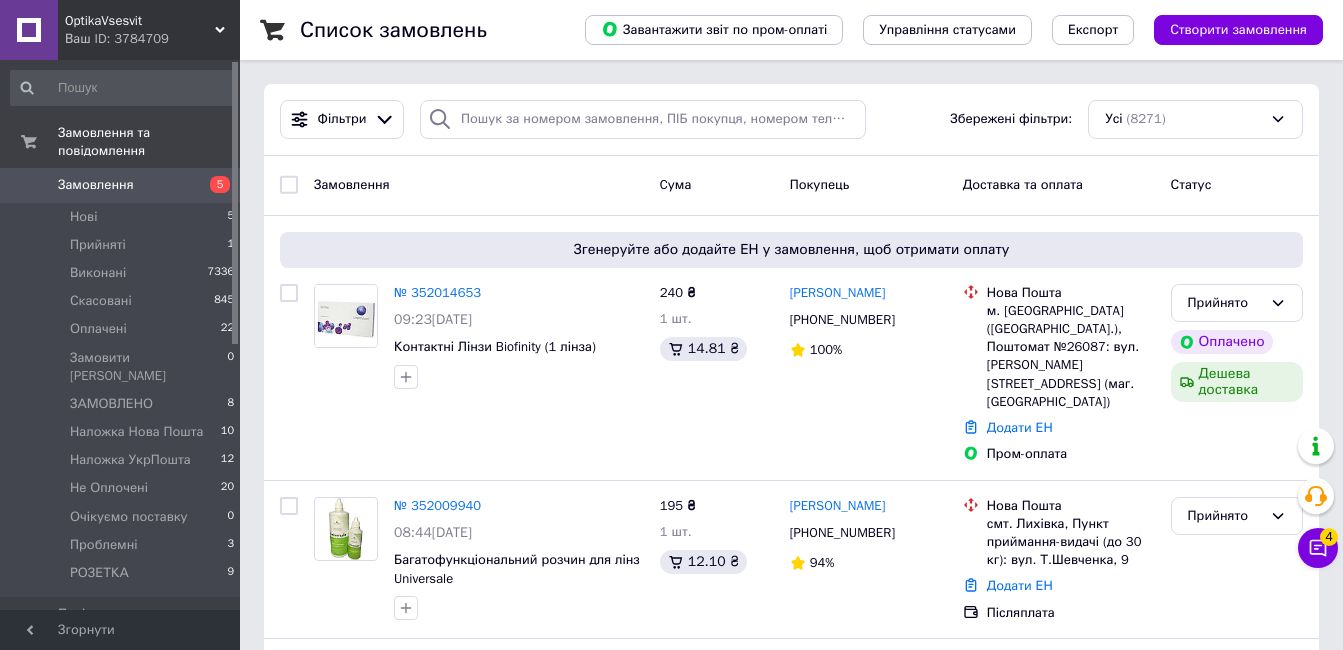 click at bounding box center (123, 88) 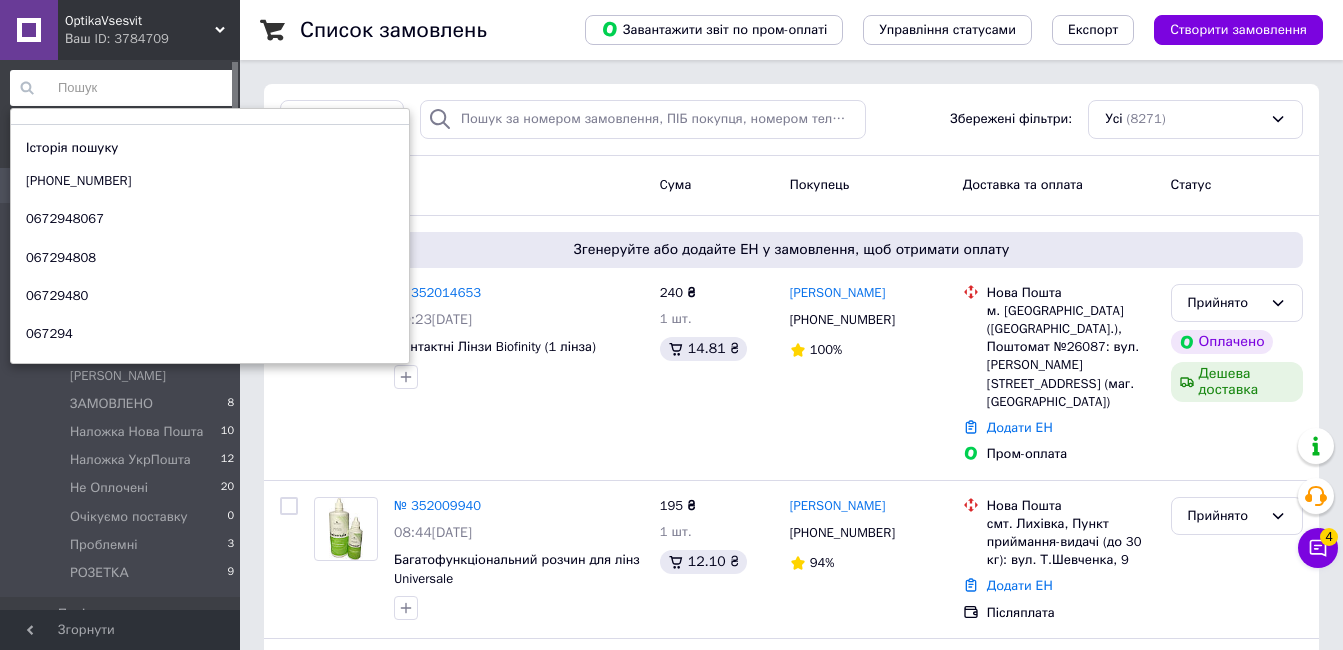 paste on "[PHONE_NUMBER]" 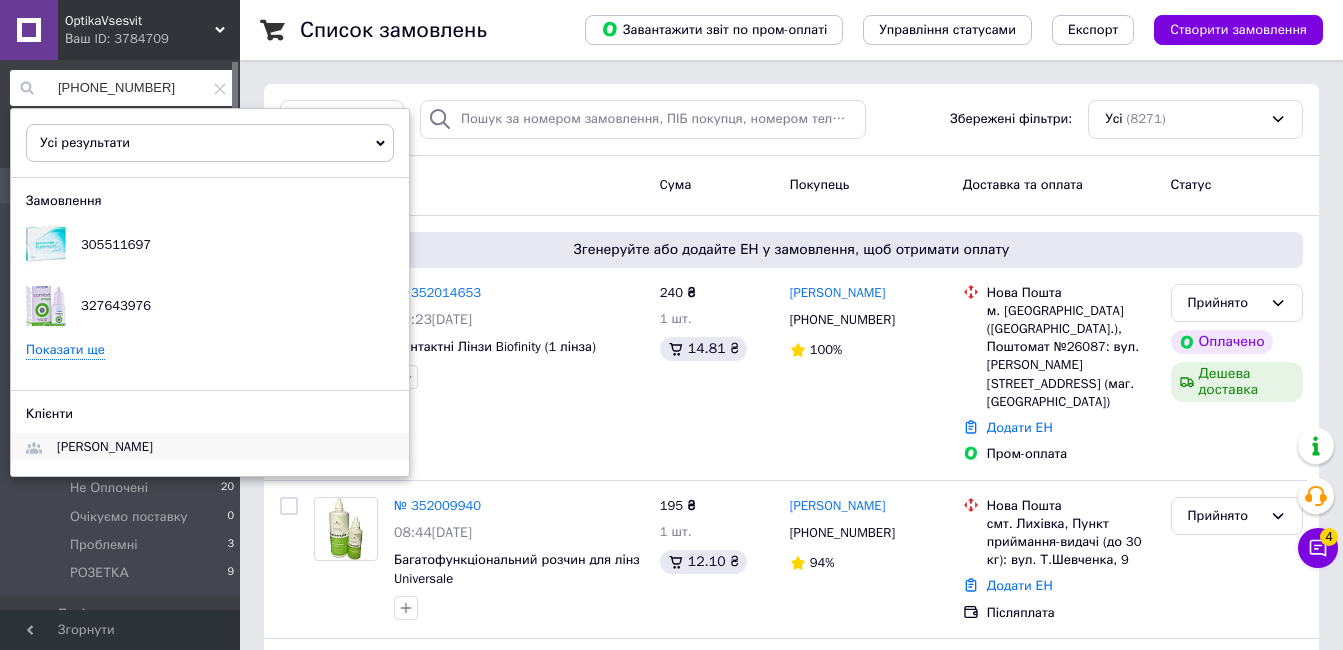 type on "[PHONE_NUMBER]" 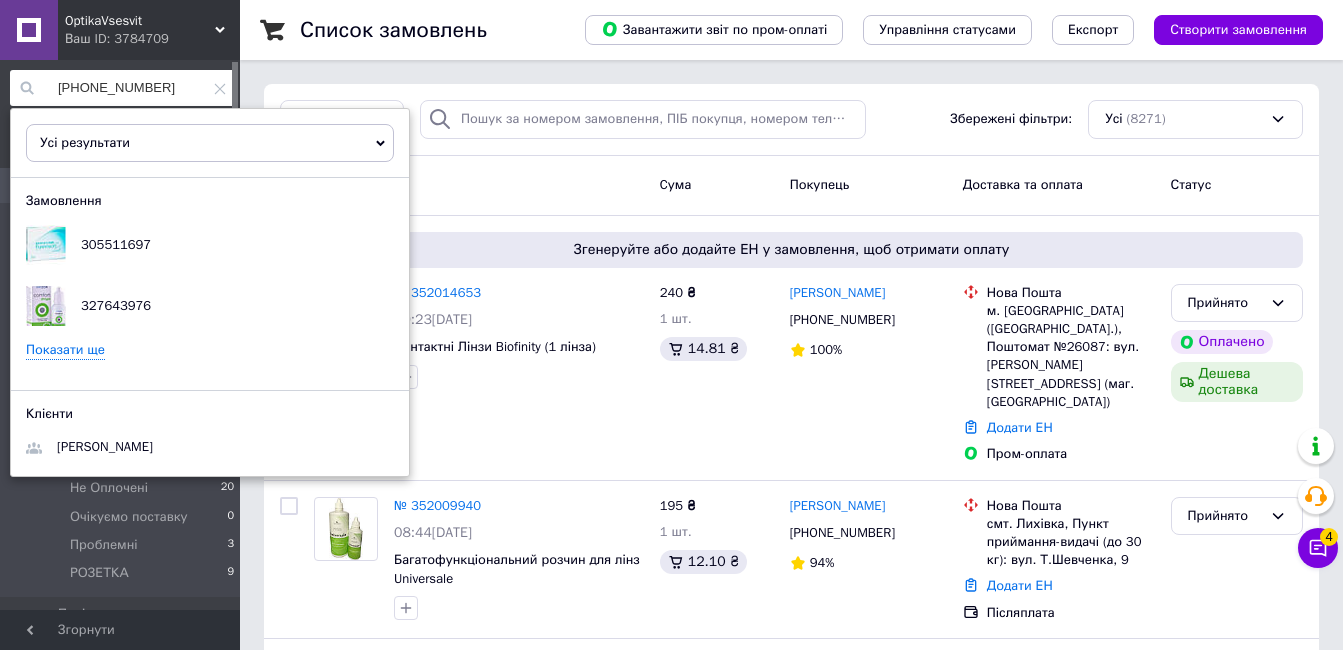 click on "[PHONE_NUMBER]" at bounding box center (123, 88) 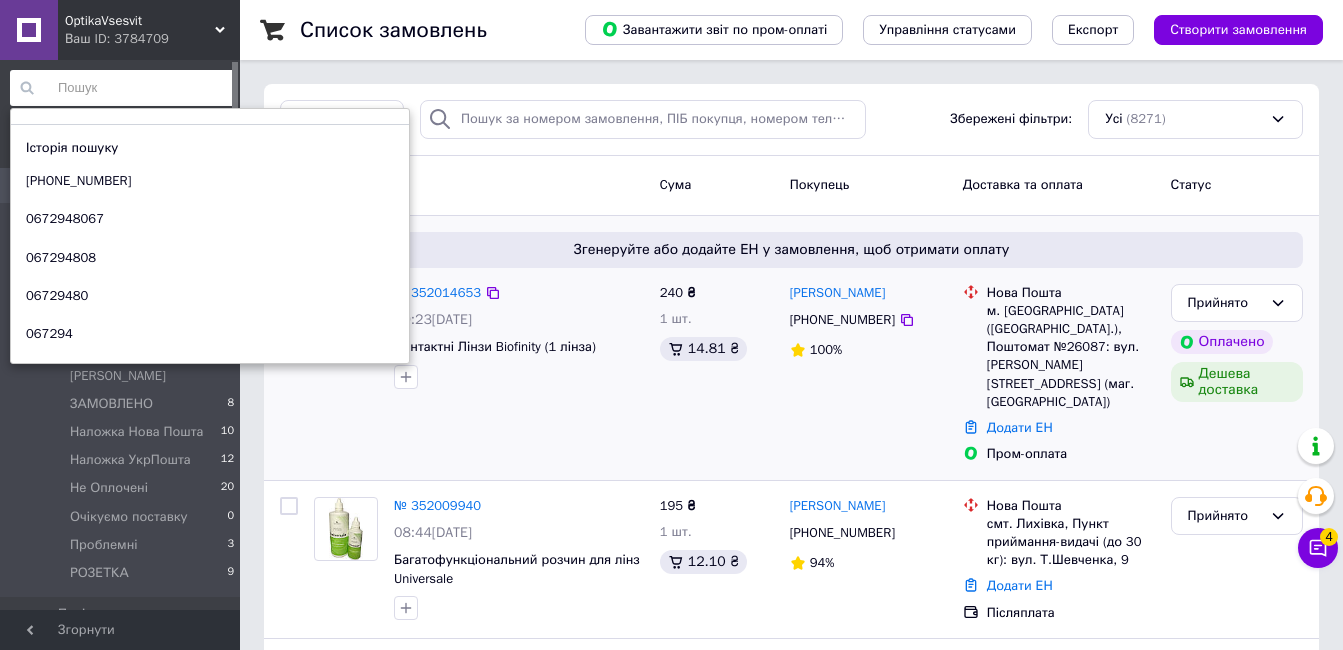 click on "№ 352014653 09:23, 10.07.2025 Контактні Лінзи Biofinity (1 лінза)" at bounding box center [479, 374] 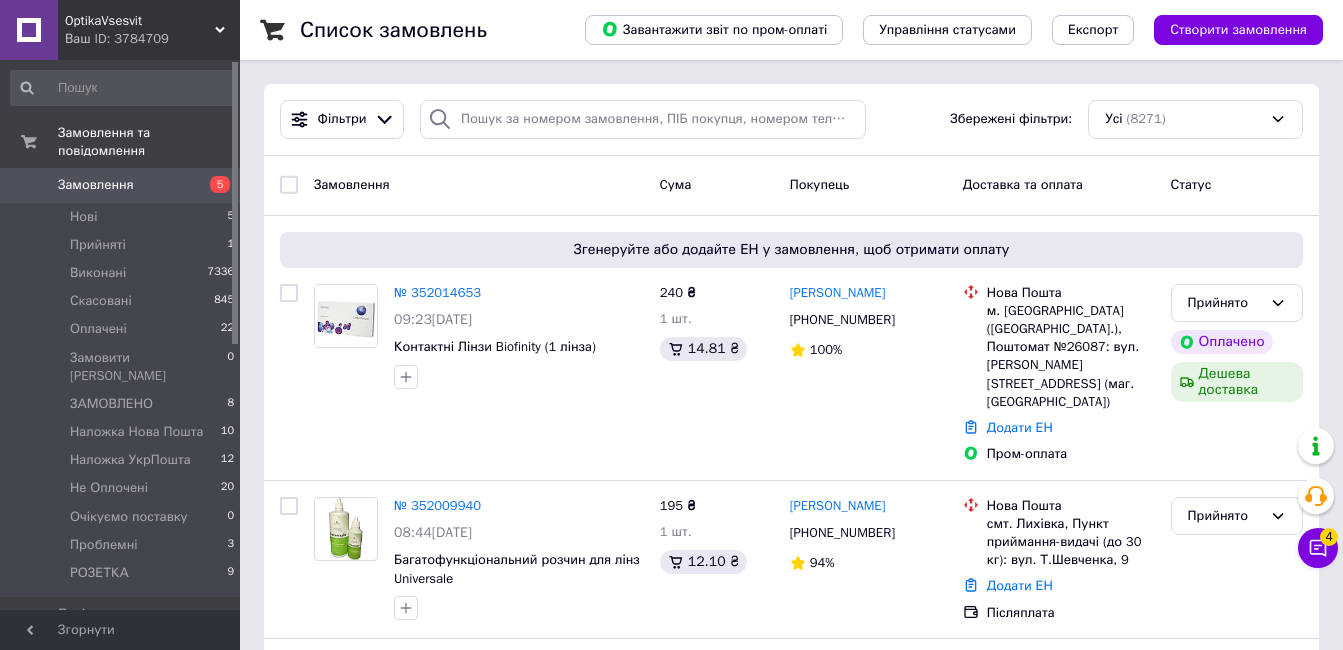 click at bounding box center [123, 88] 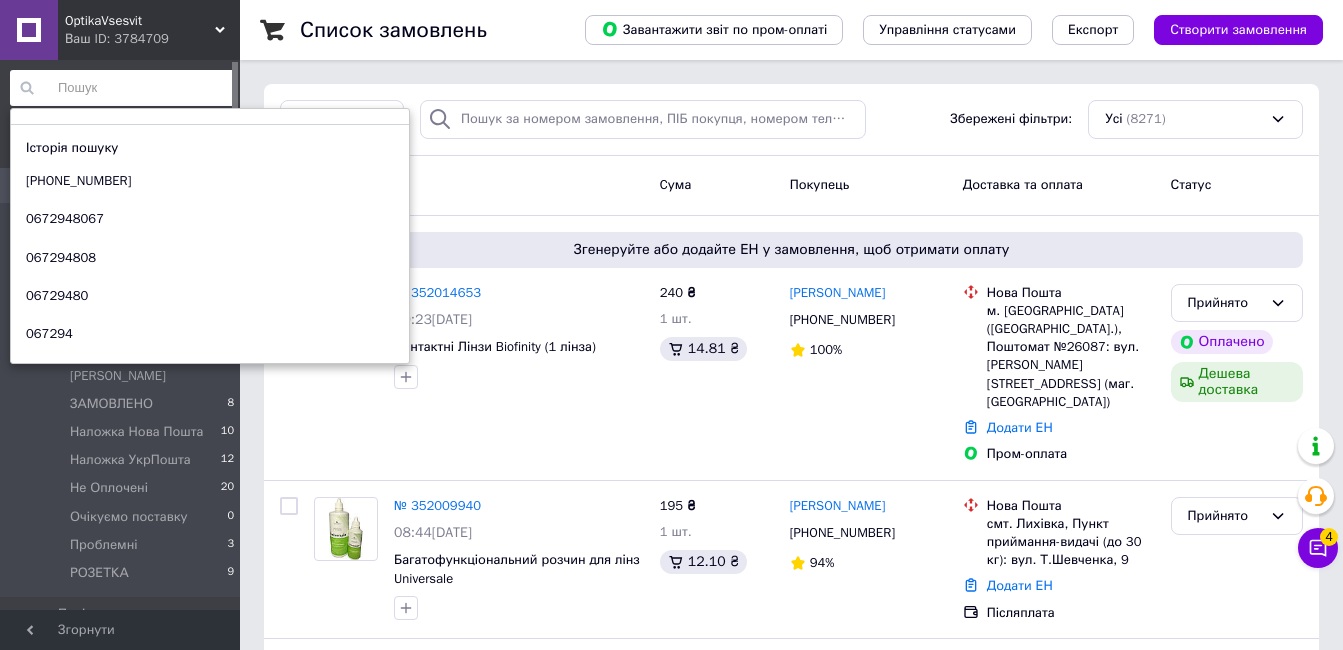 paste on "+380733358181" 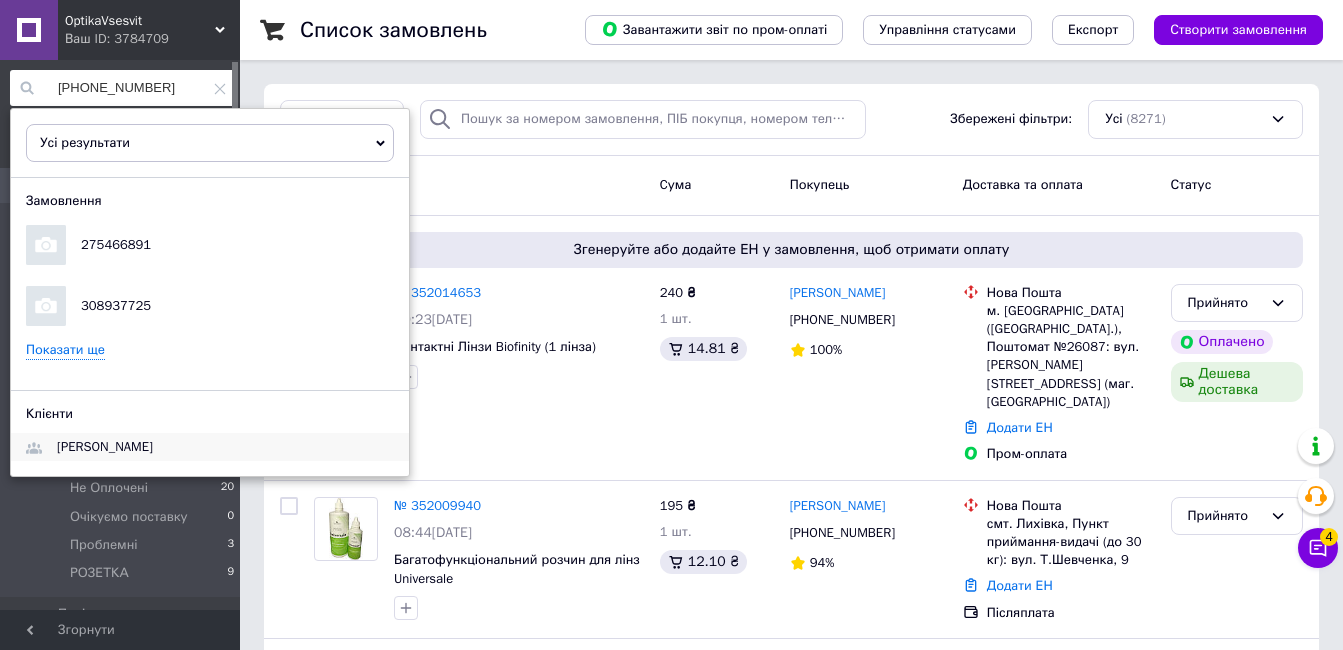 type on "+380733358181" 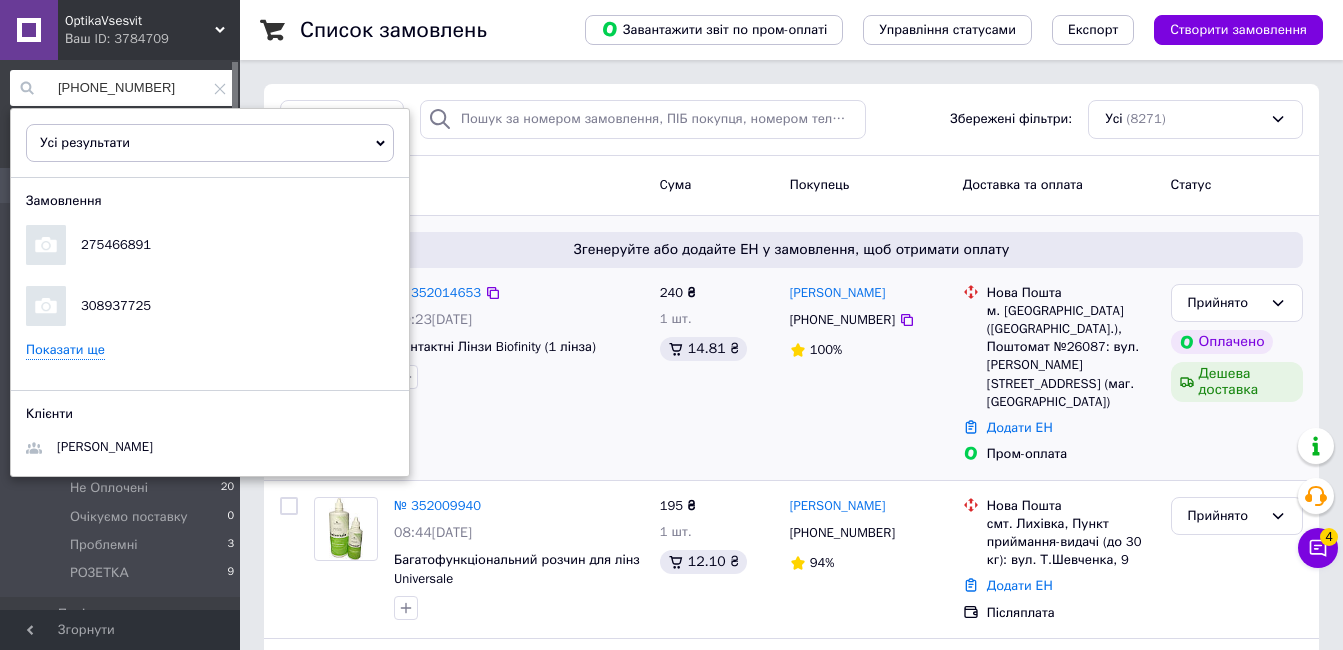 click on "240 ₴ 1 шт. 14.81 ₴" at bounding box center (717, 374) 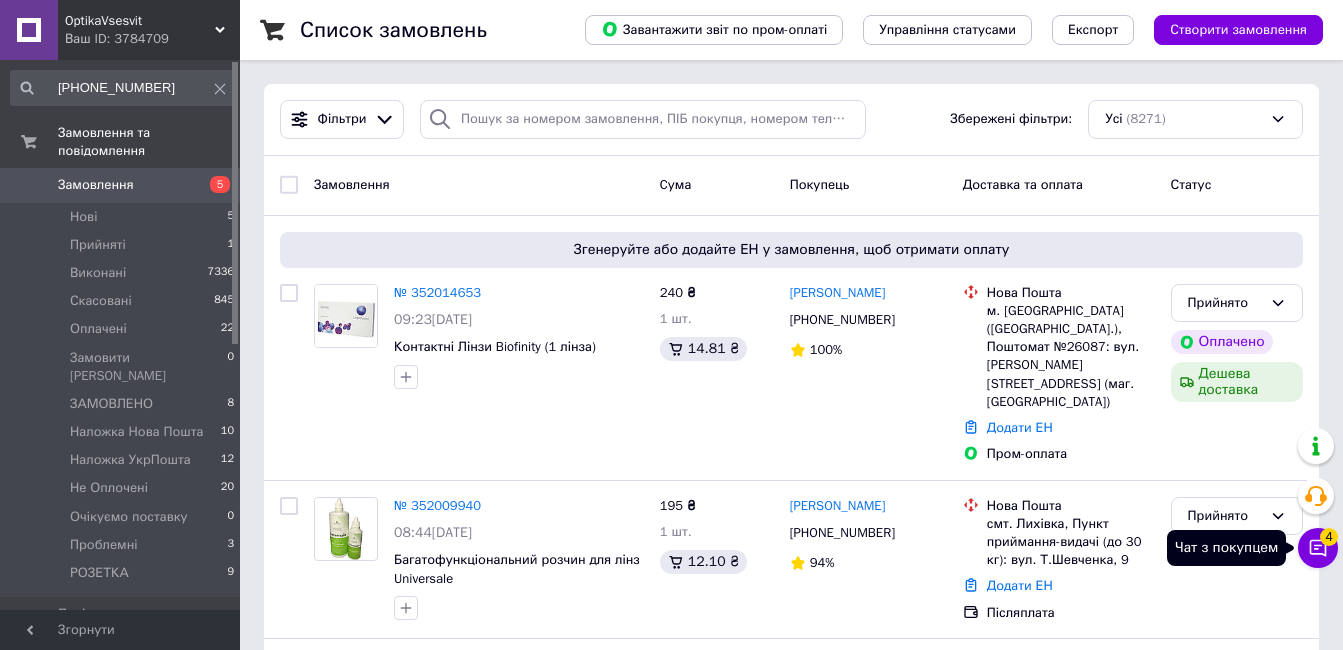 click 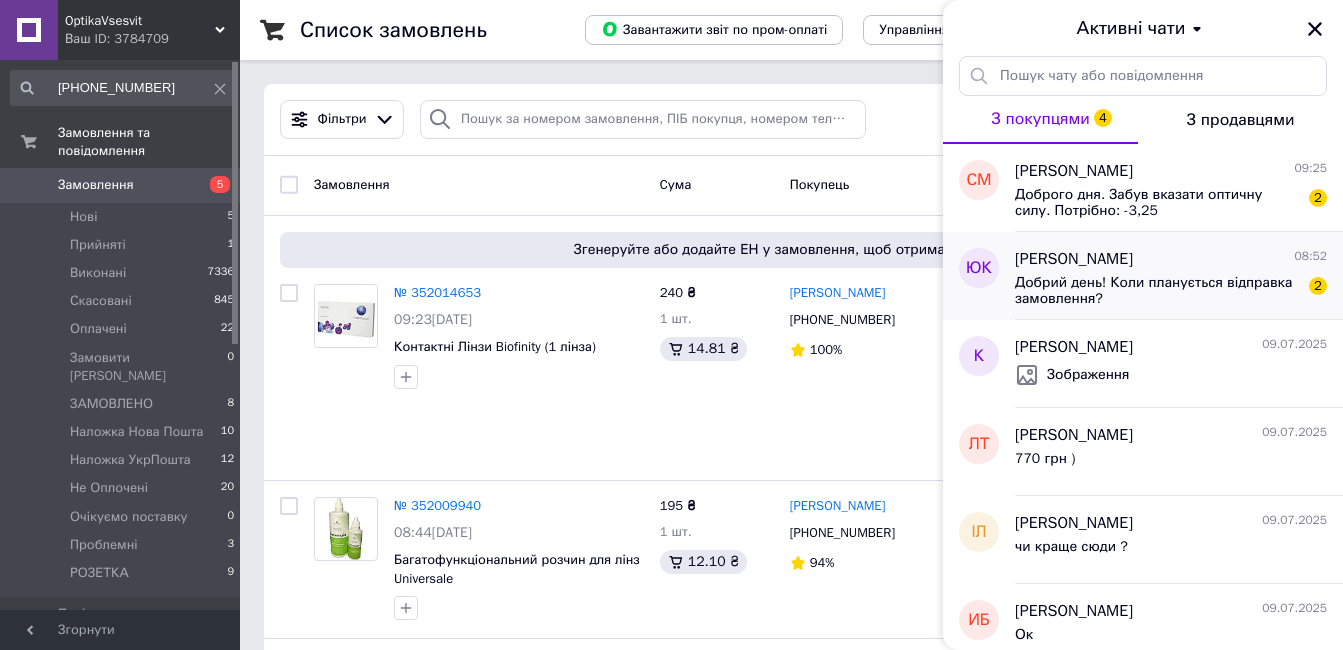 click on "Добрий день! Коли планується відправка замовлення?" at bounding box center (1157, 291) 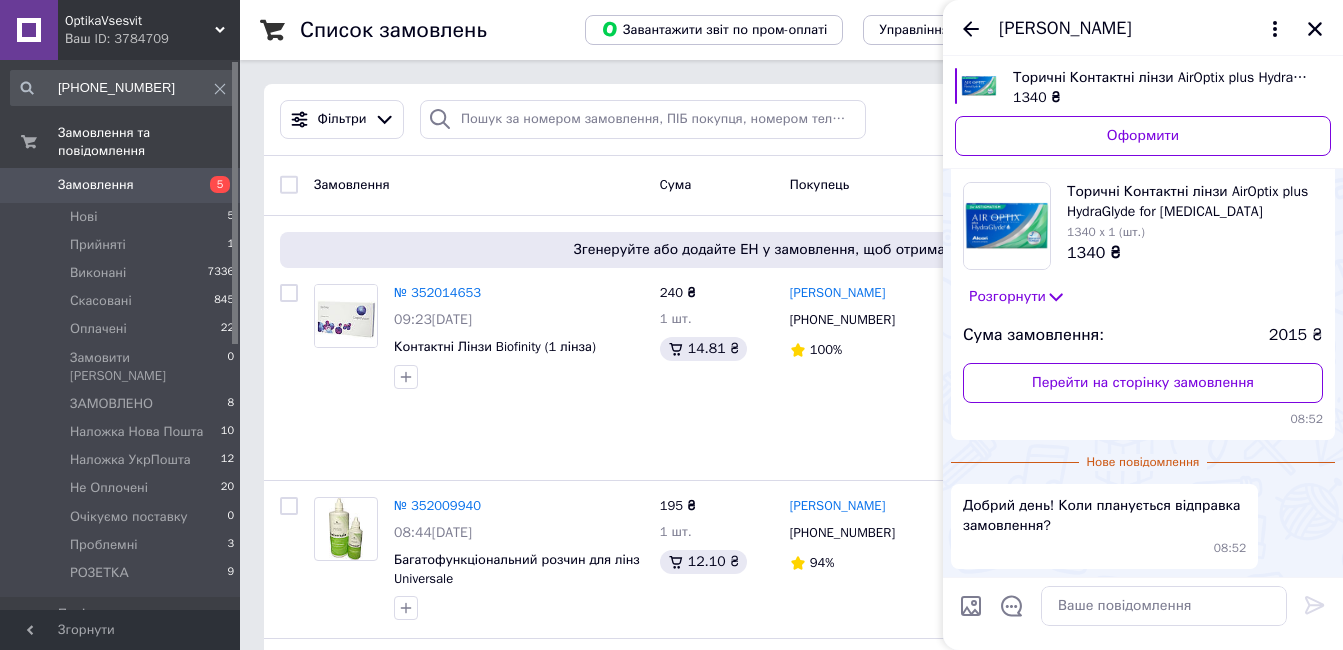scroll, scrollTop: 939, scrollLeft: 0, axis: vertical 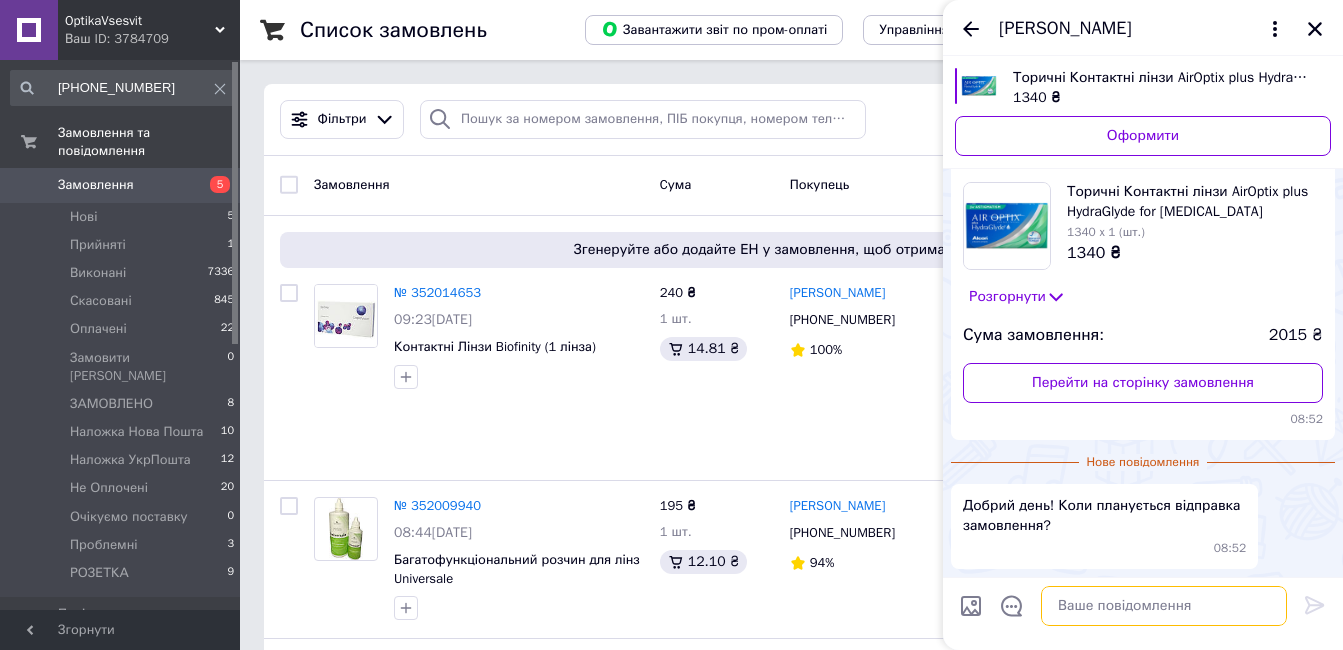 click at bounding box center (1164, 606) 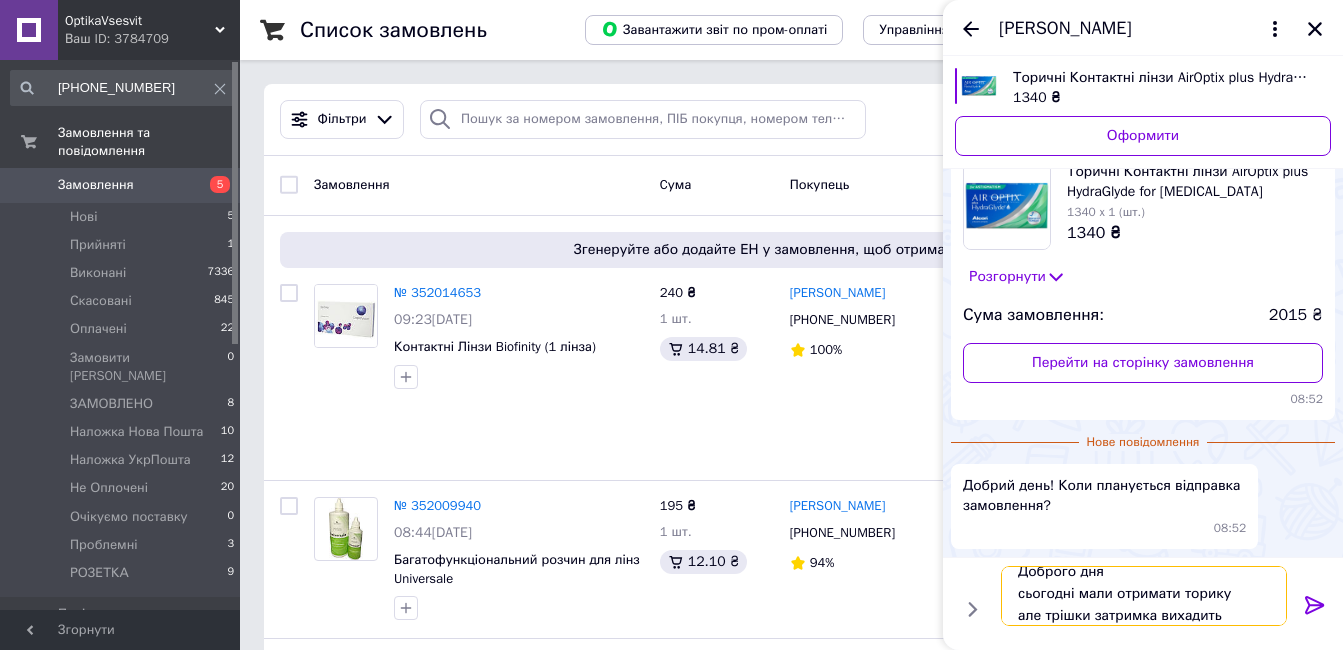 scroll, scrollTop: 36, scrollLeft: 0, axis: vertical 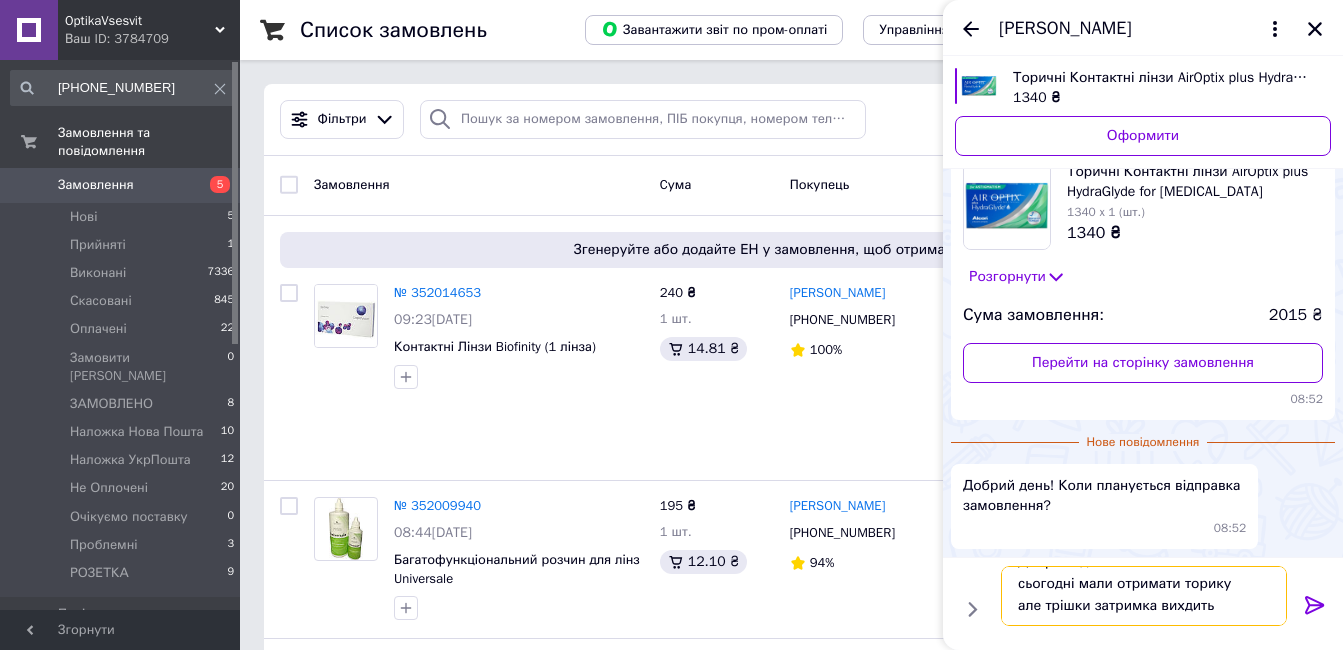 type on "Доброго дня
сьогодні мали отримати торику
але трішки затримка виходить" 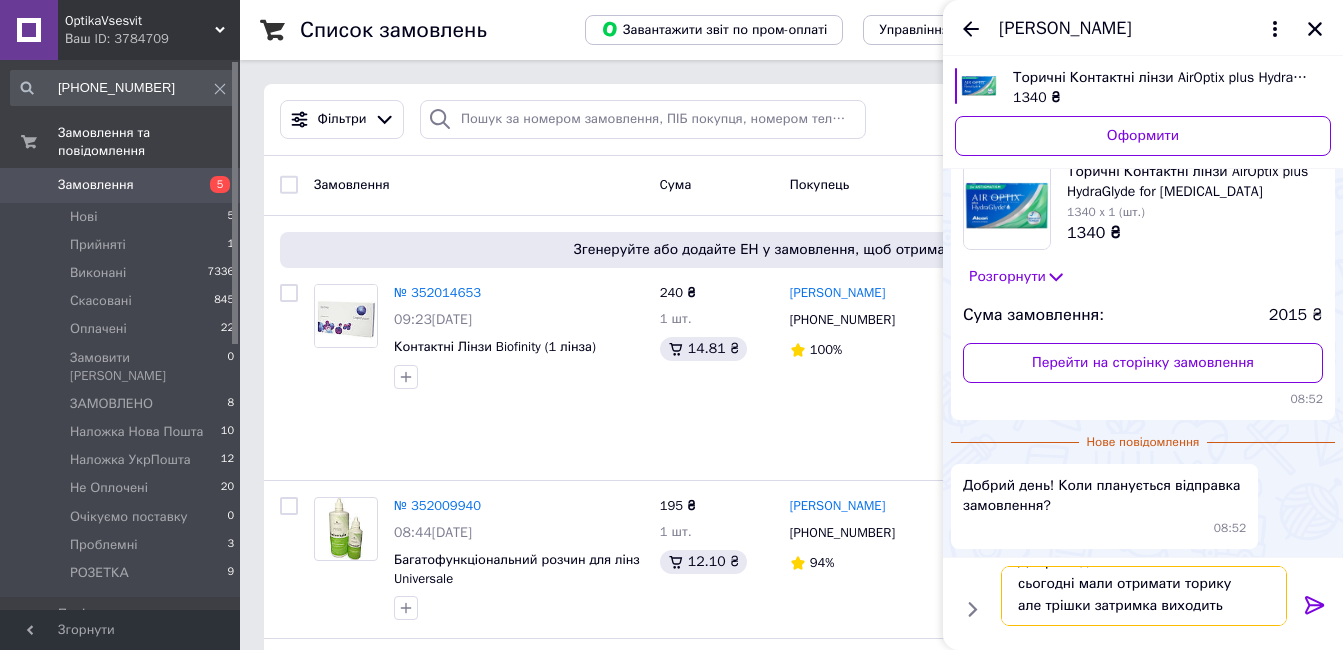 click on "Доброго дня
сьогодні мали отримати торику
але трішки затримка виходить" at bounding box center (1144, 596) 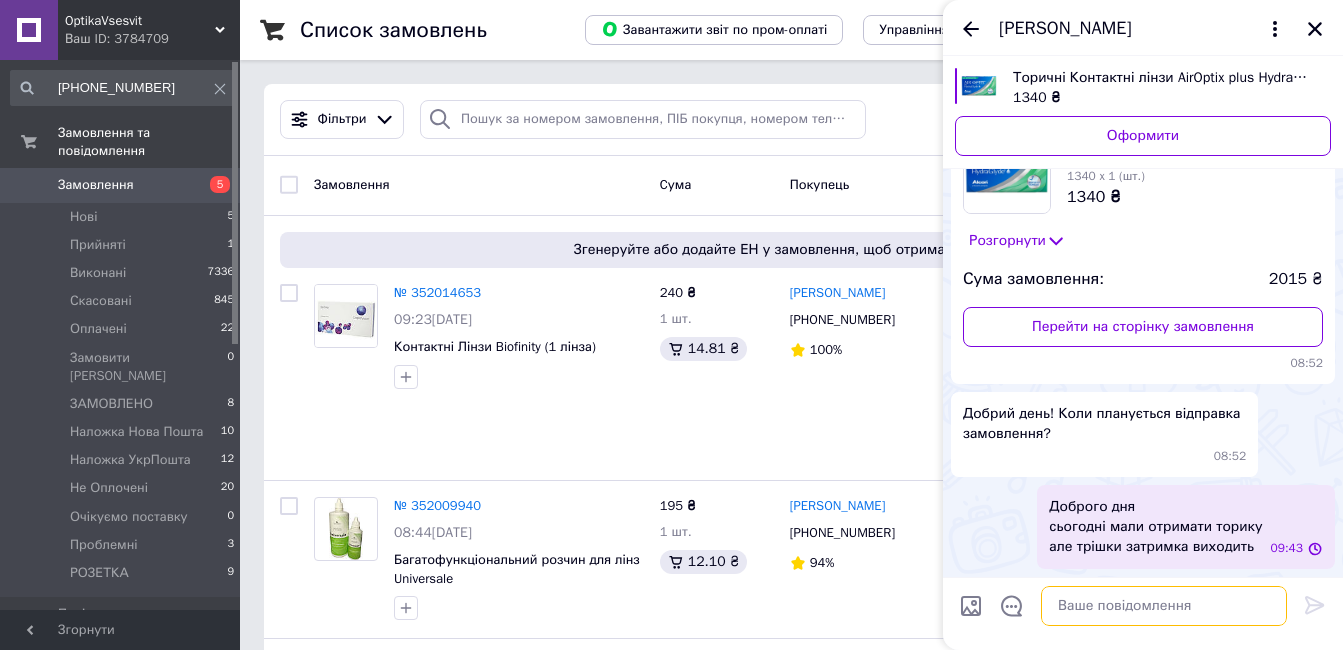 scroll, scrollTop: 0, scrollLeft: 0, axis: both 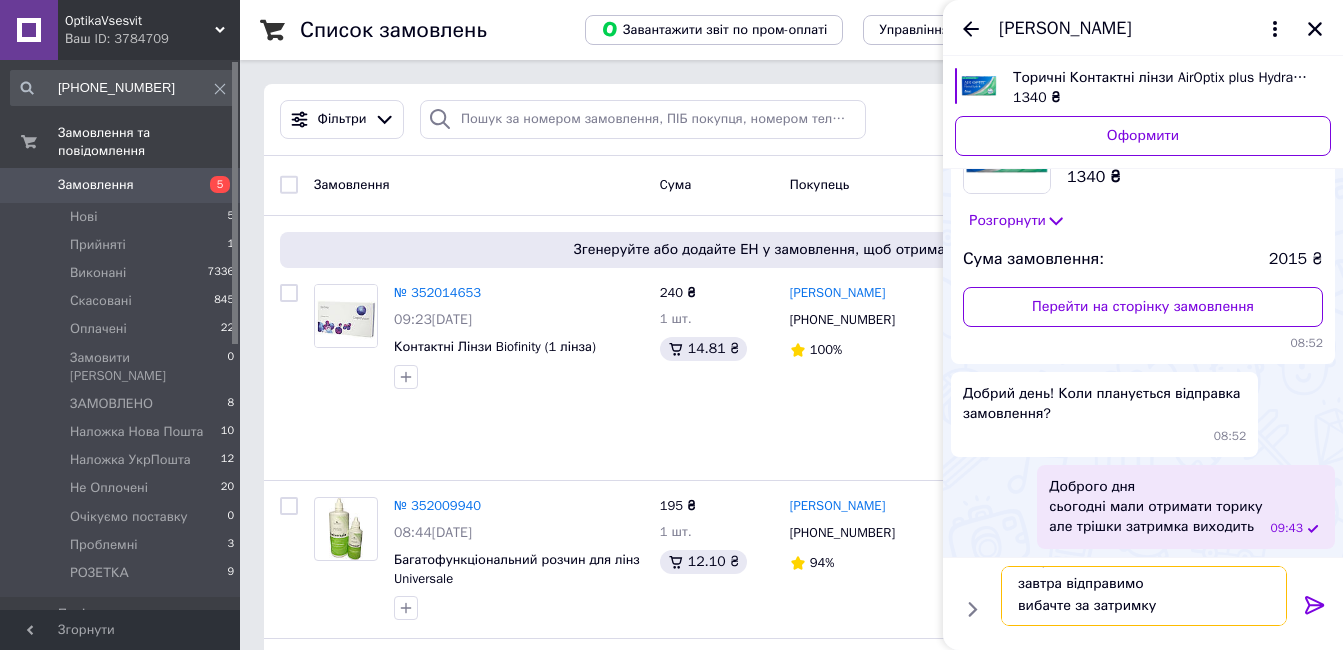 type on "якщо все ок
завтра відправимо
вибачте за затримку" 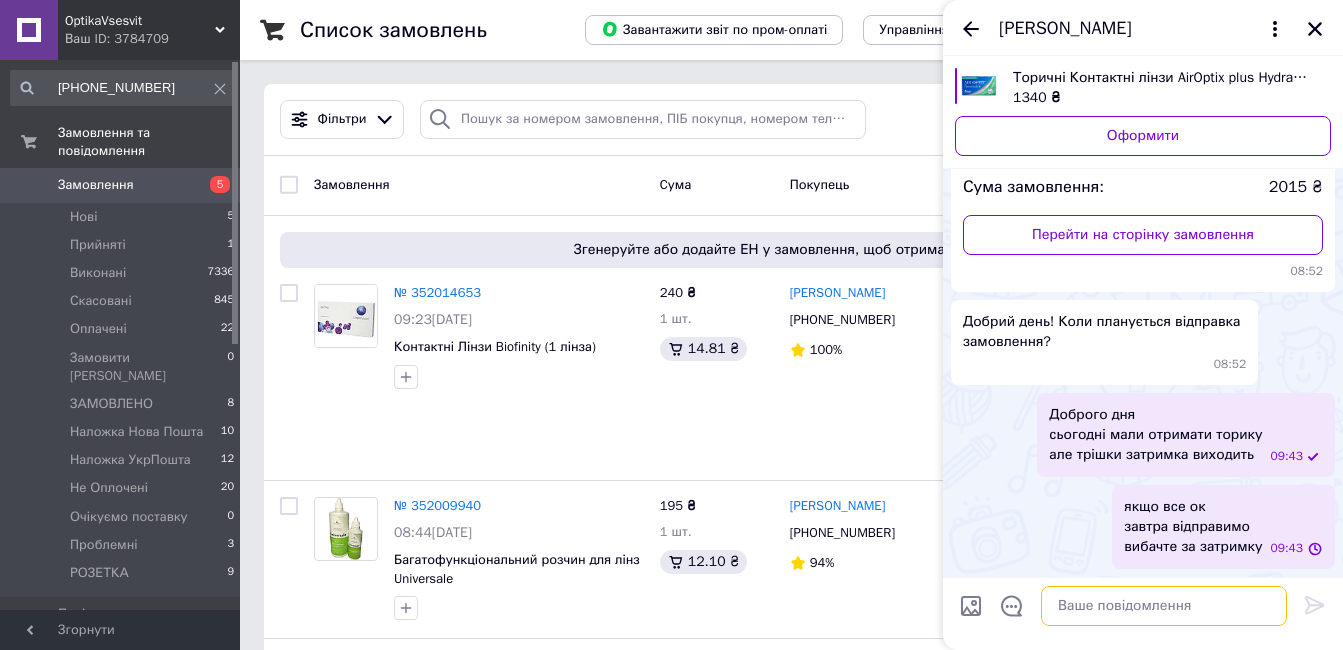 scroll, scrollTop: 0, scrollLeft: 0, axis: both 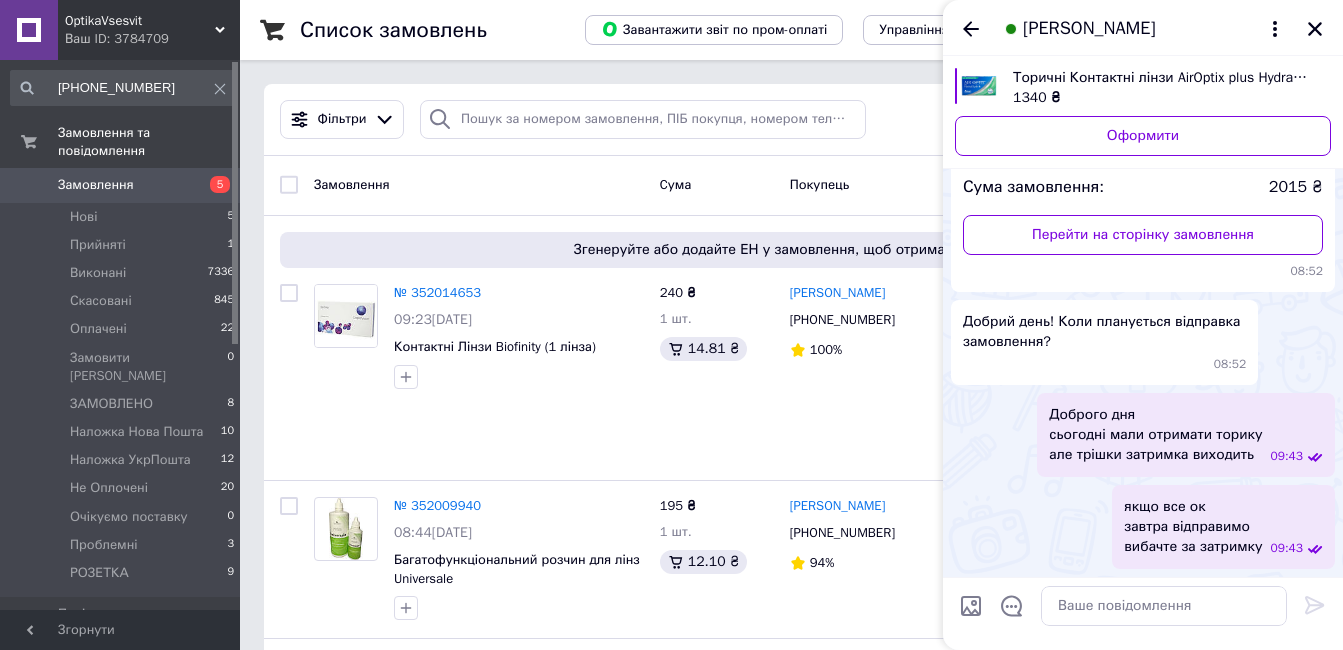 click 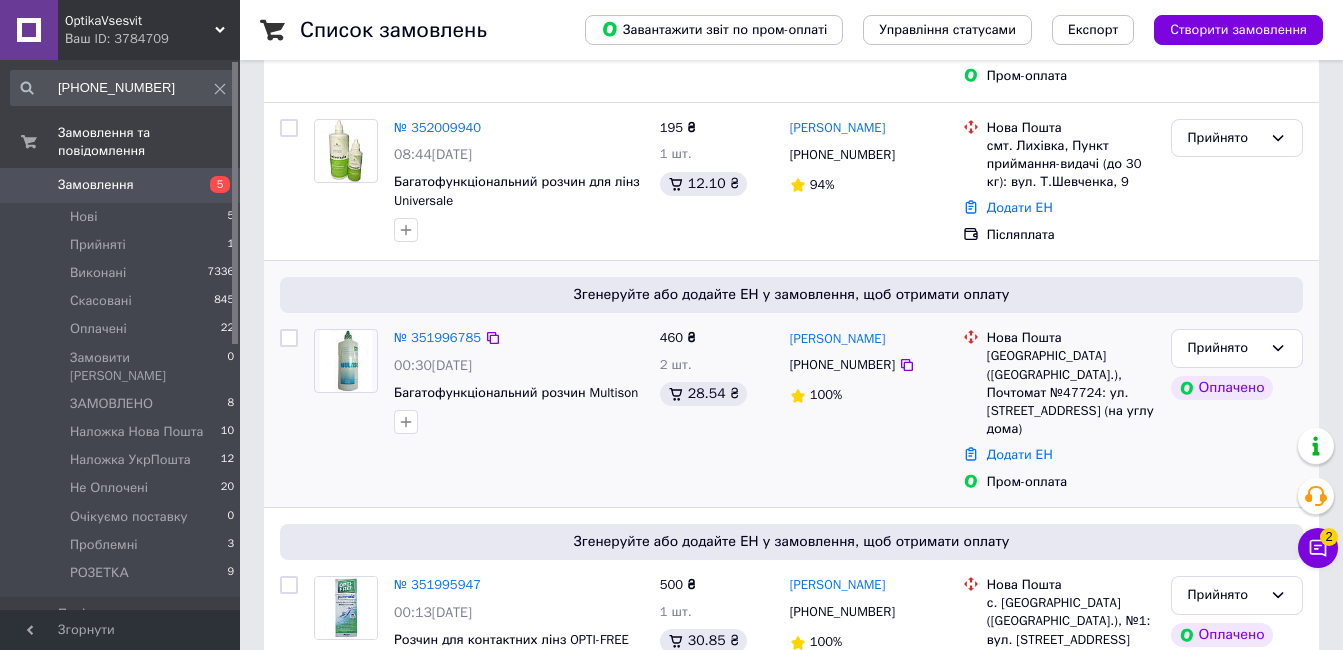 scroll, scrollTop: 400, scrollLeft: 0, axis: vertical 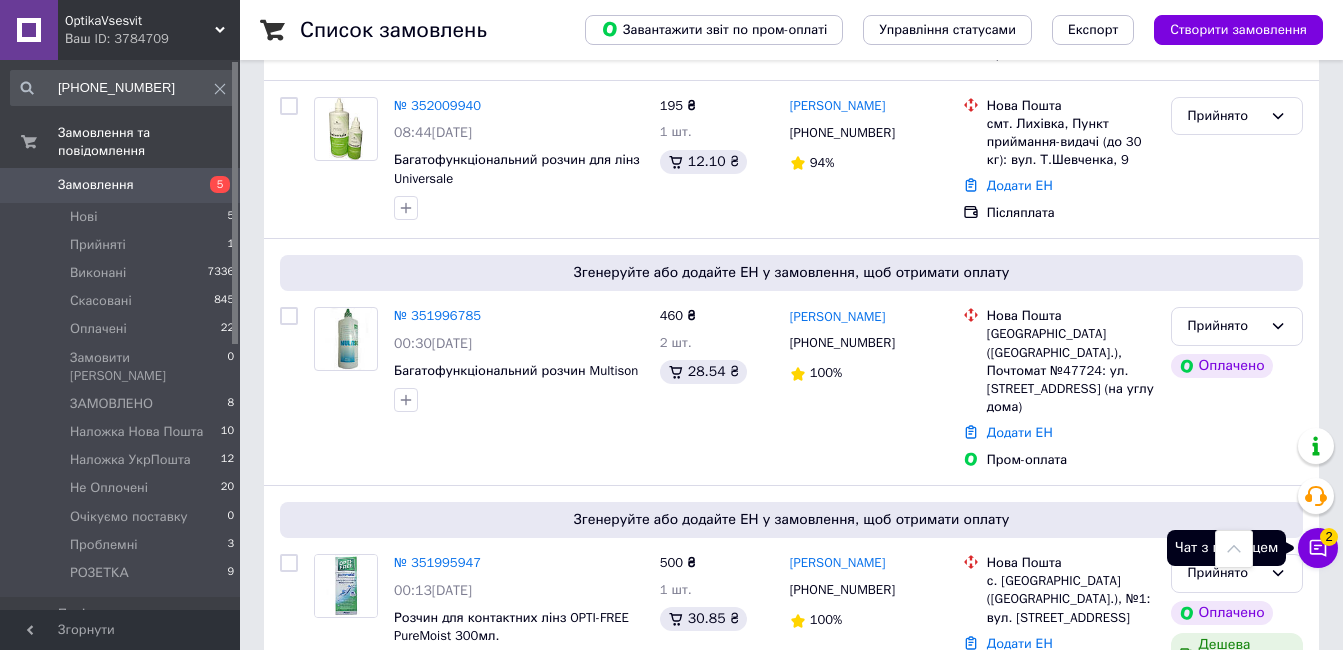 click 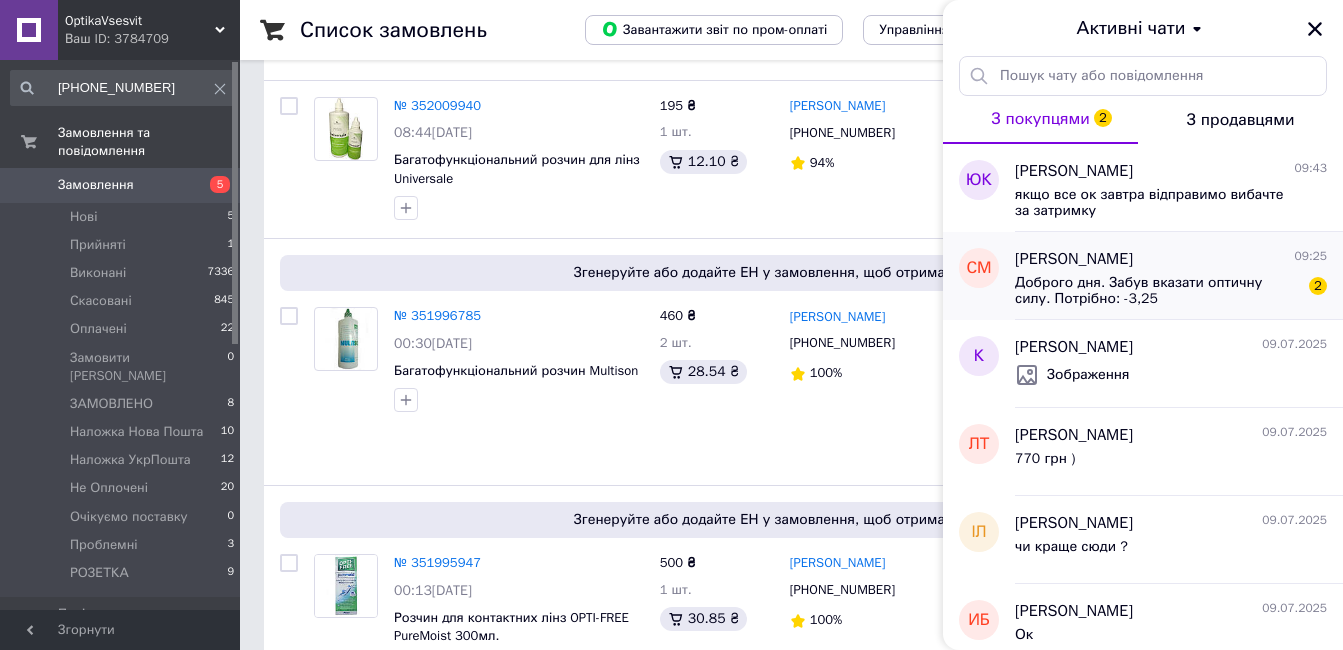 click on "Доброго дня. Забув вказати оптичну силу. Потрібно: -3,25" at bounding box center [1157, 291] 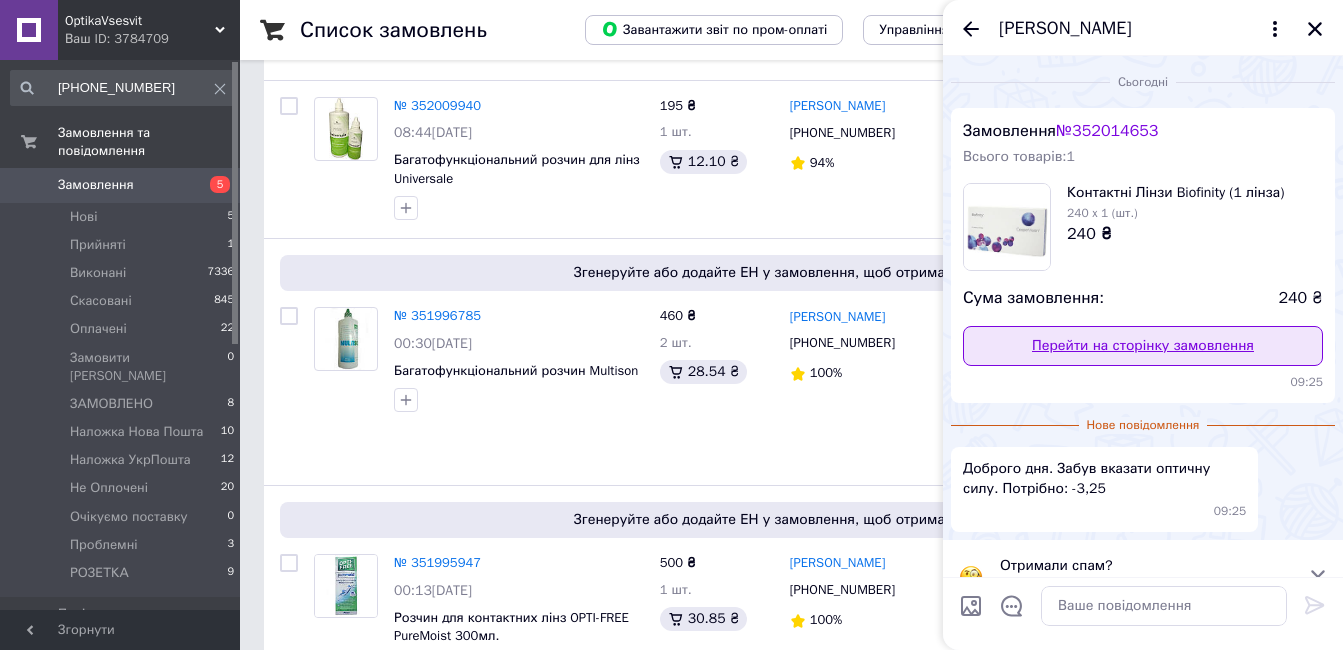 scroll, scrollTop: 36, scrollLeft: 0, axis: vertical 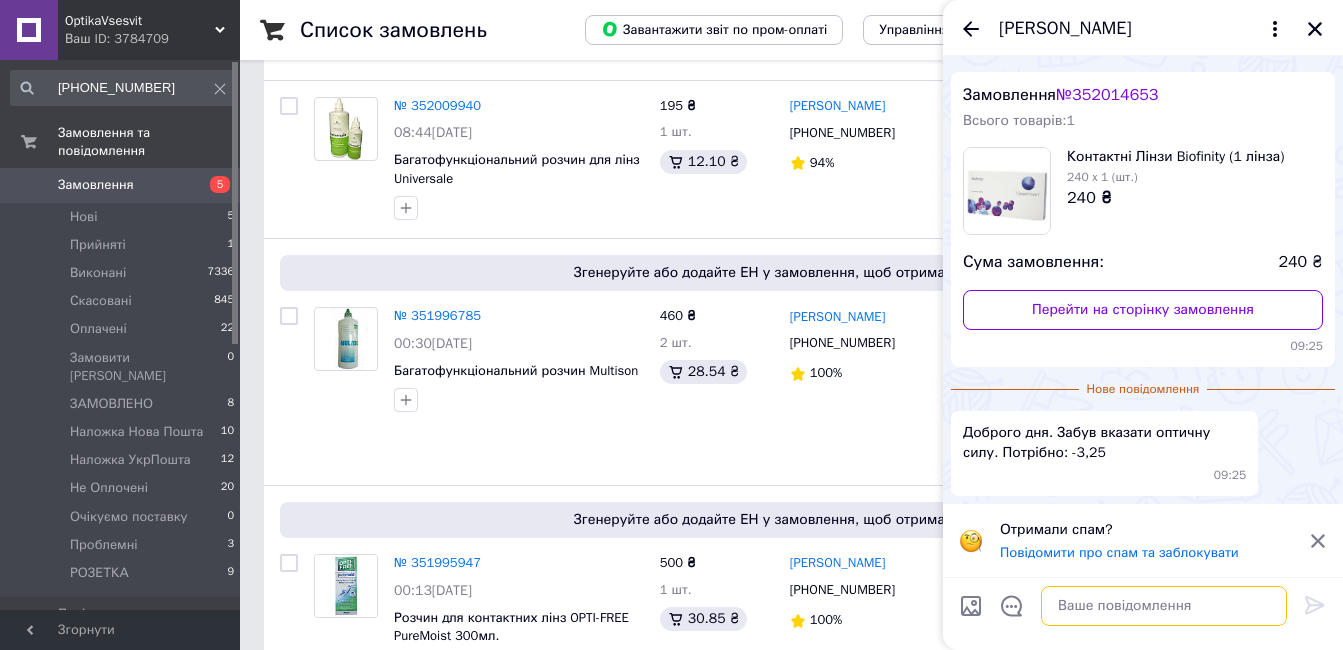 click at bounding box center [1164, 606] 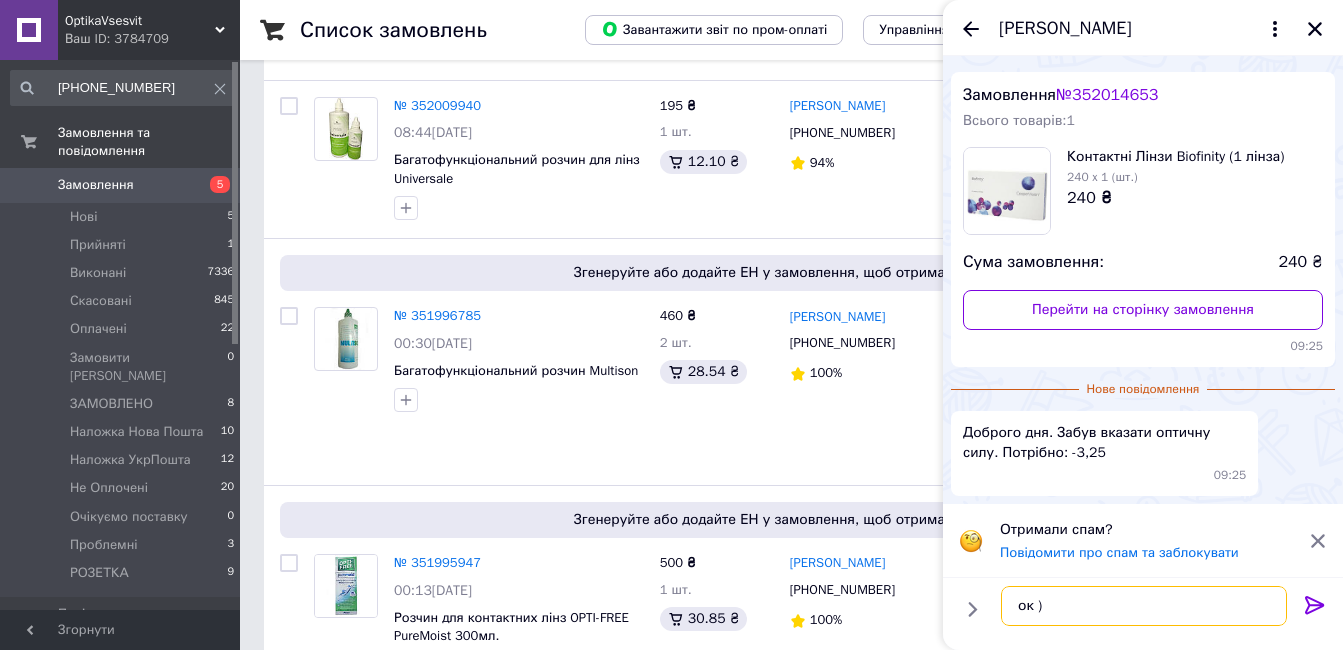 type on "ок )" 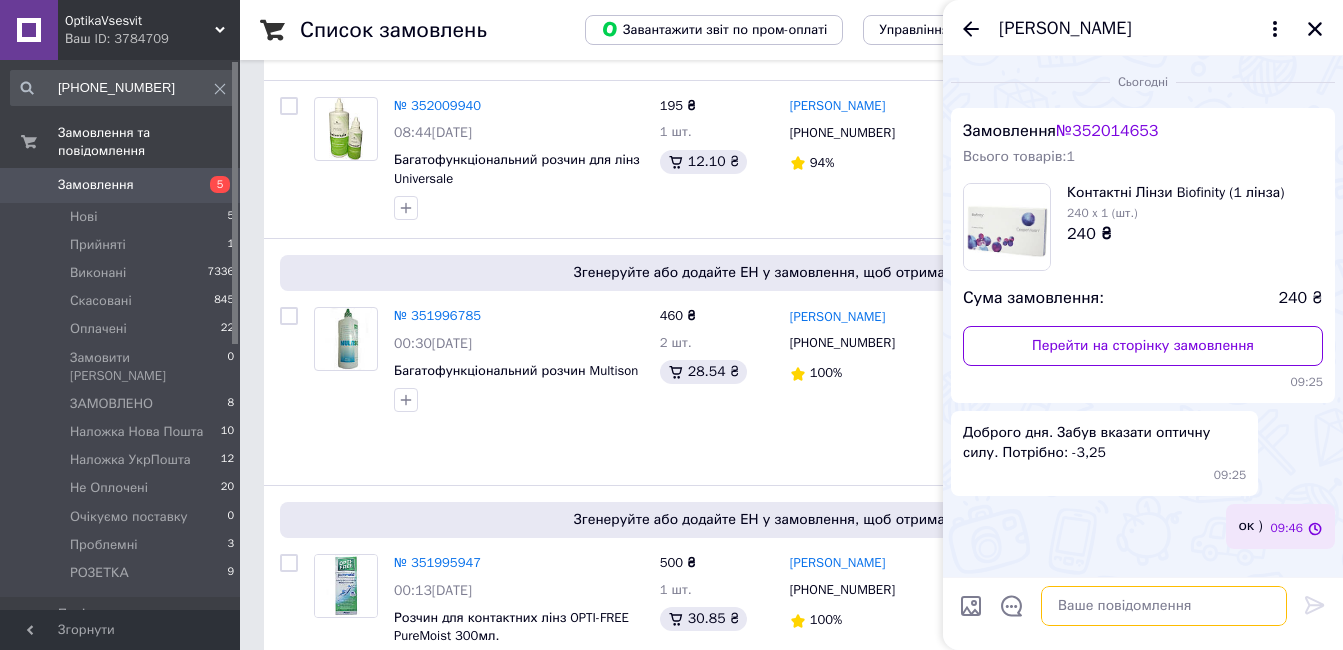 scroll, scrollTop: 0, scrollLeft: 0, axis: both 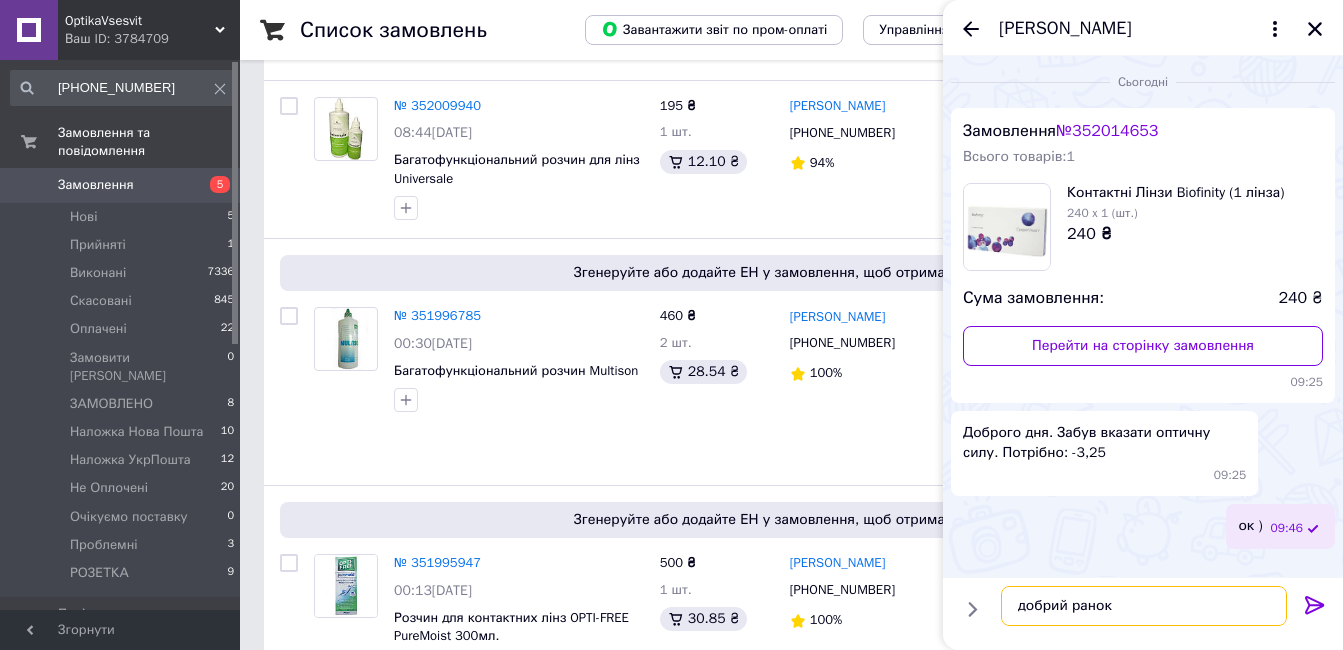 type on "добрий ранок" 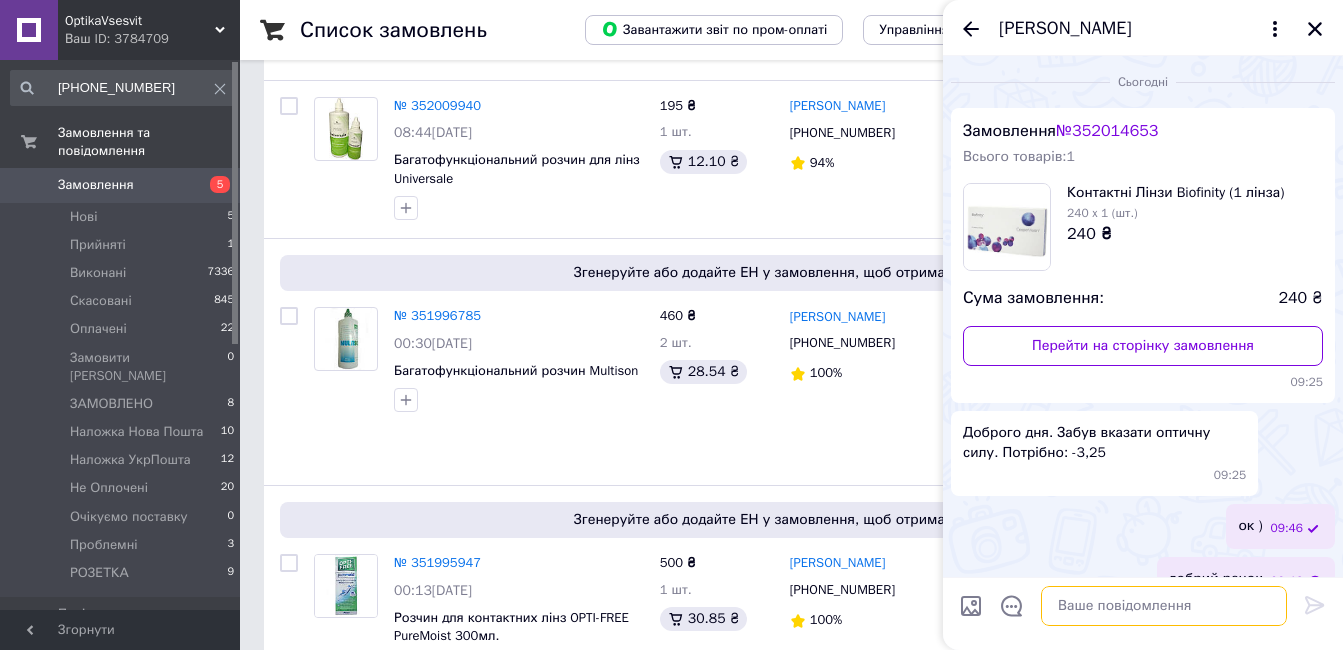 scroll, scrollTop: 33, scrollLeft: 0, axis: vertical 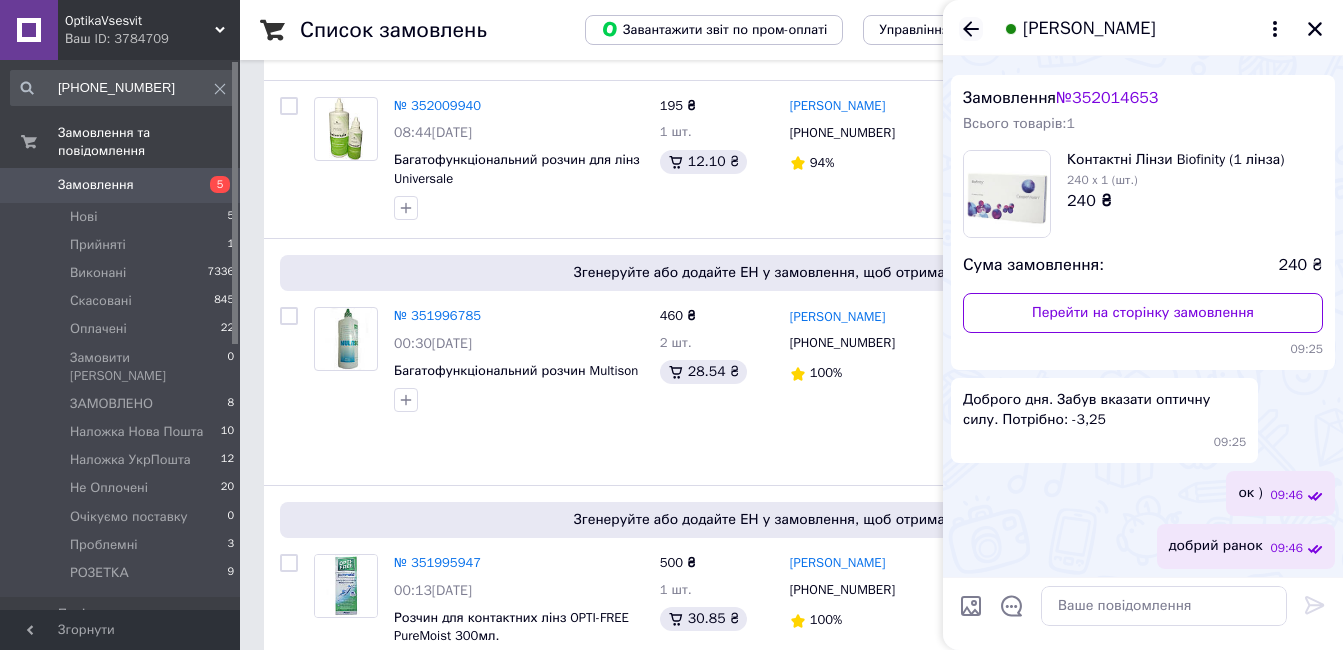 click 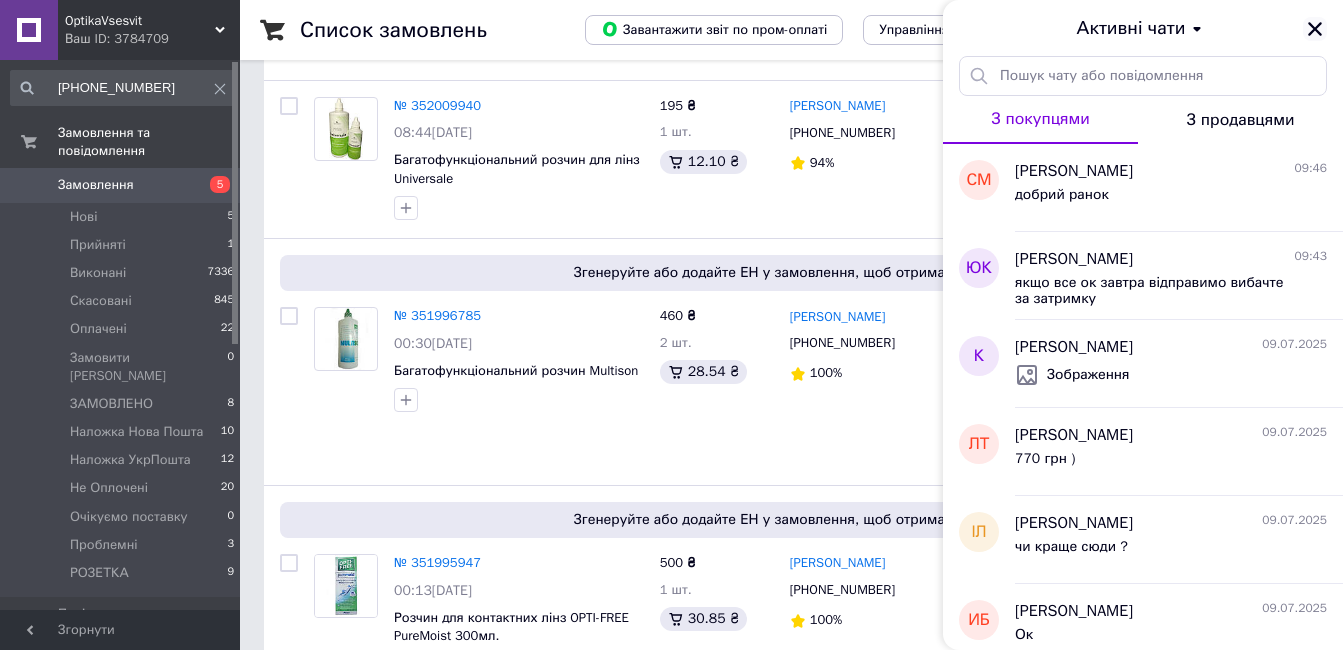 click 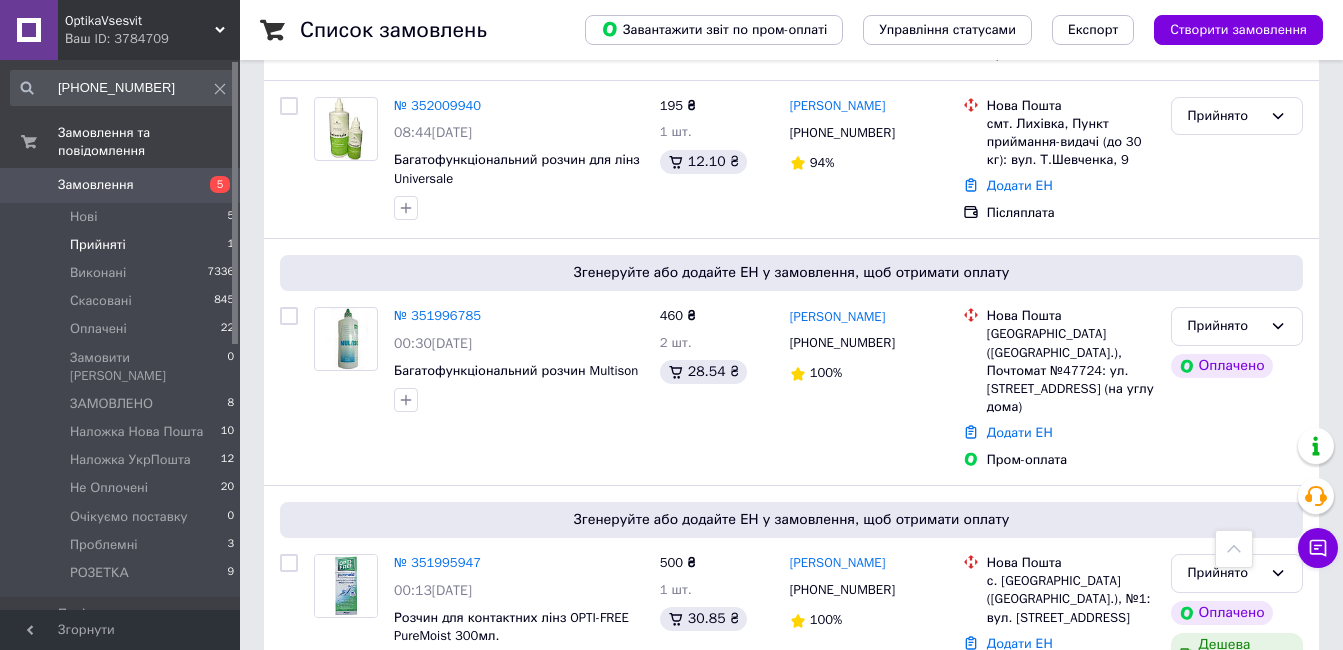 click on "Прийняті" at bounding box center [98, 245] 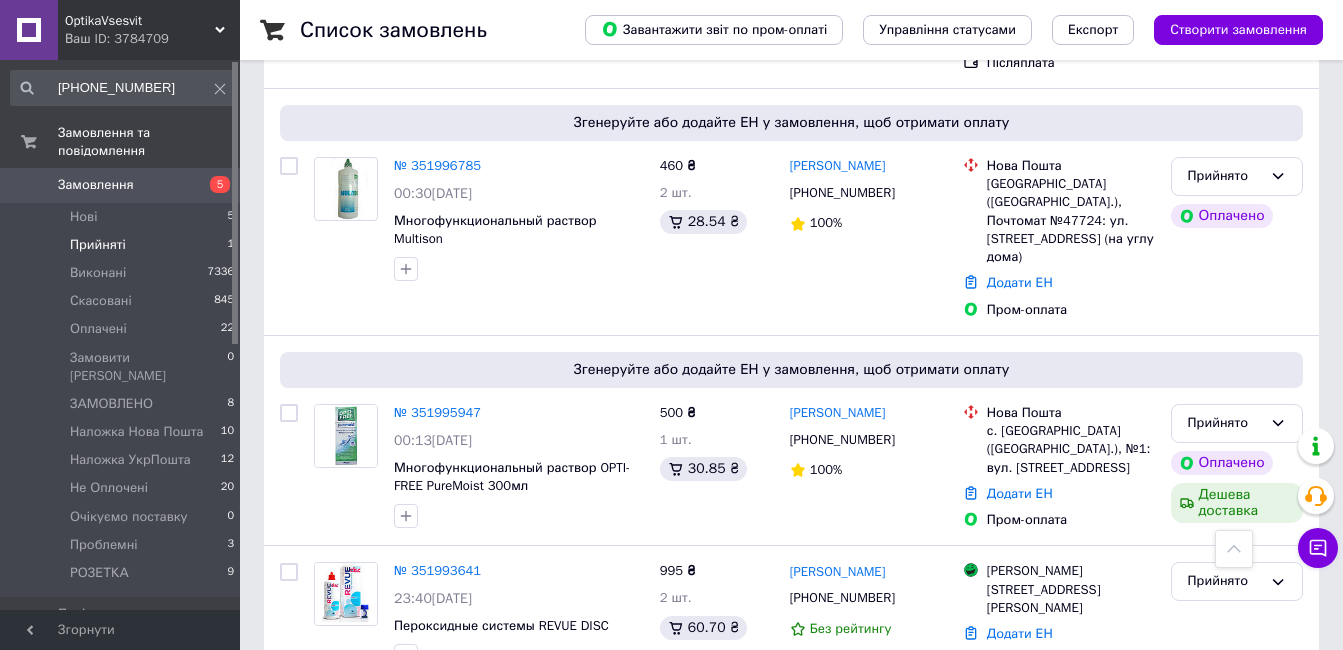scroll, scrollTop: 2024, scrollLeft: 0, axis: vertical 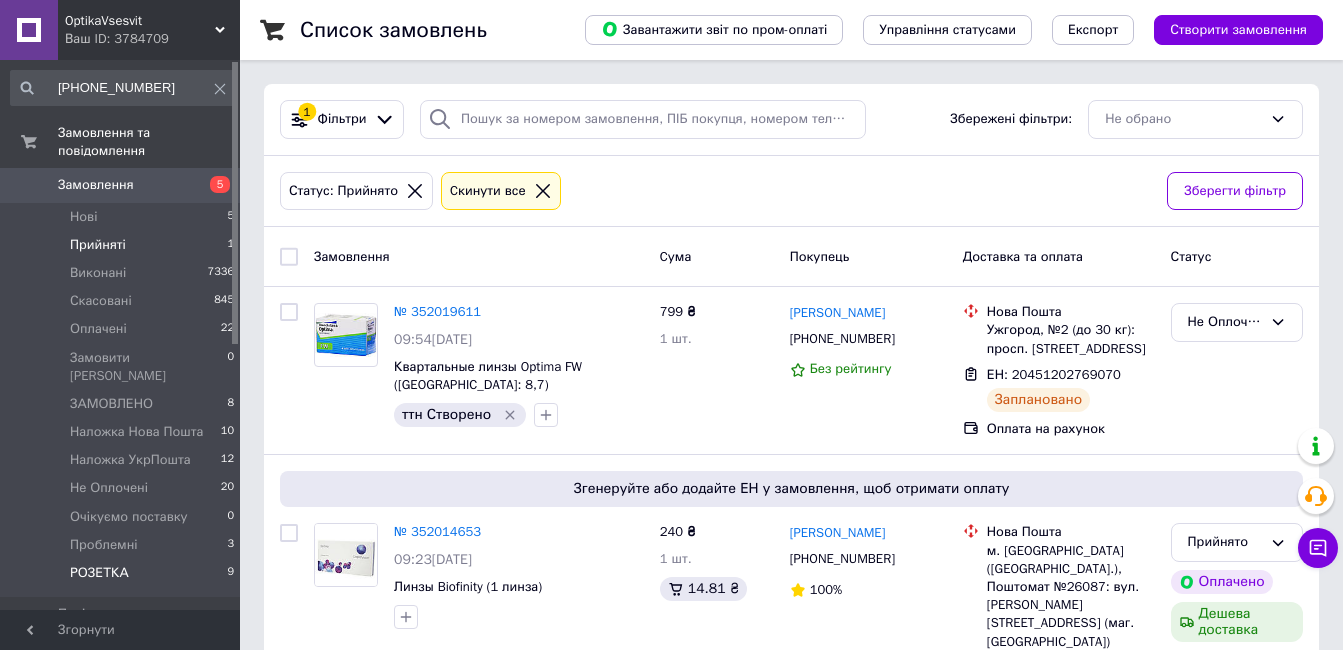 click on "РОЗЕТКА" at bounding box center (99, 573) 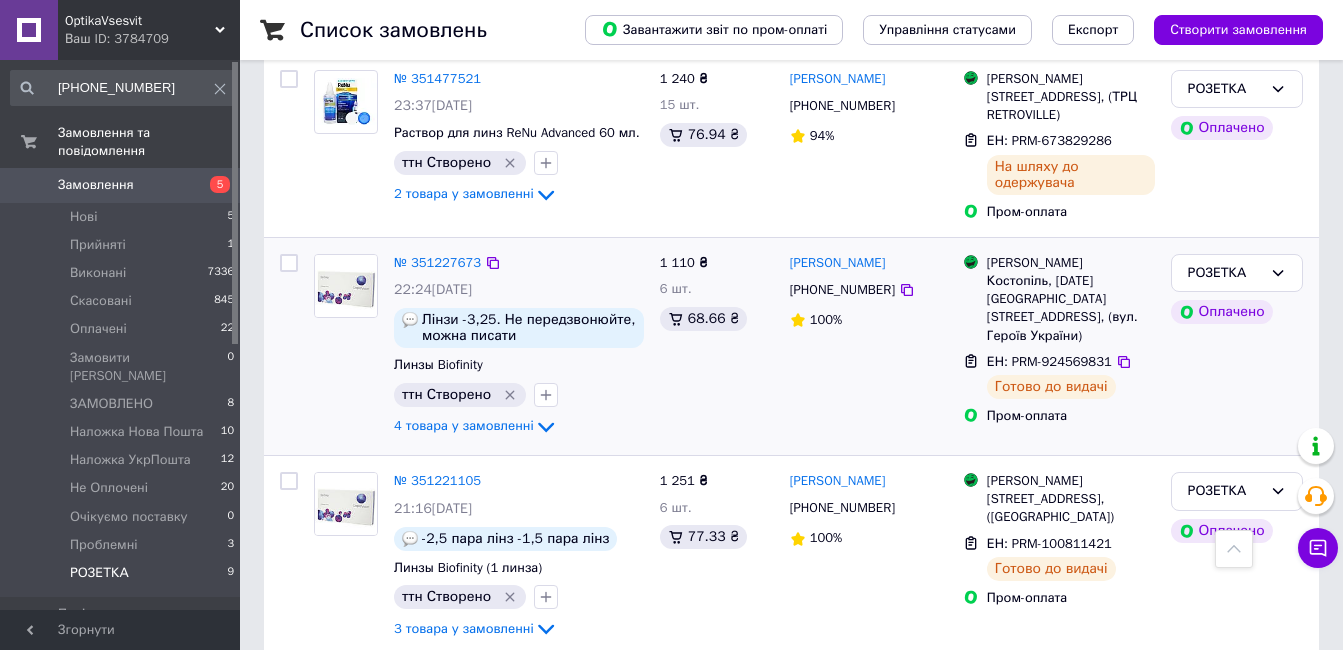 scroll, scrollTop: 1466, scrollLeft: 0, axis: vertical 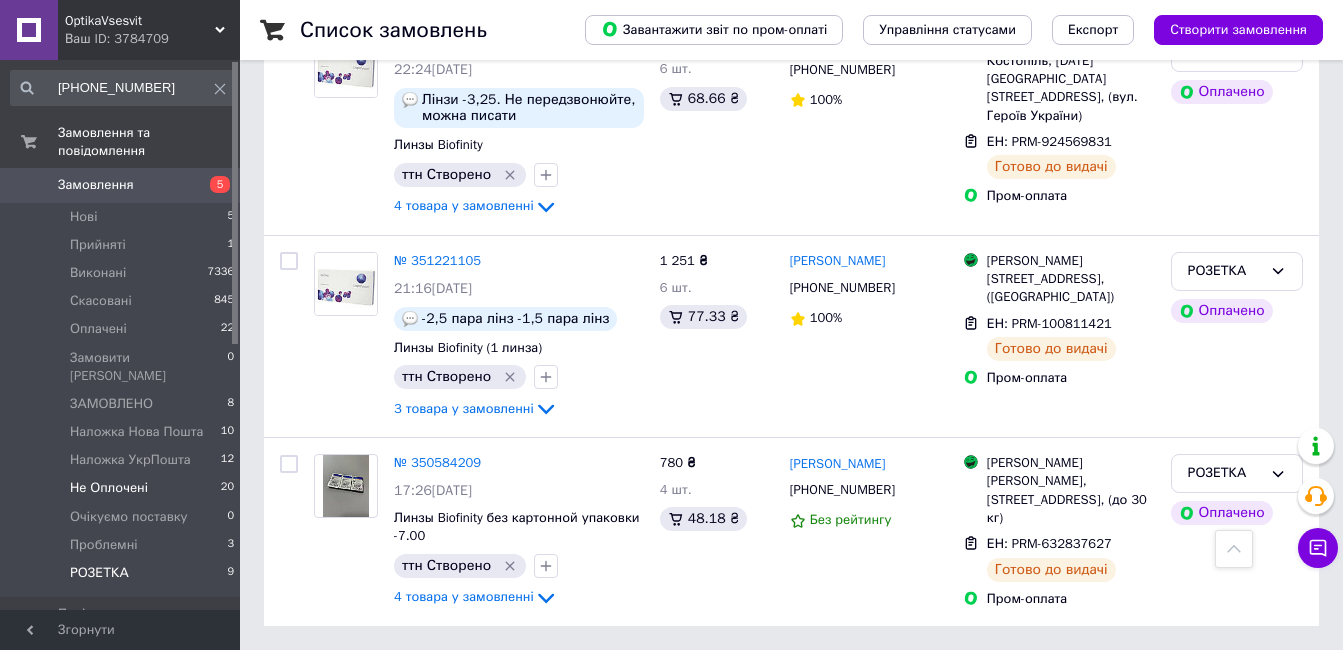 click on "Не Оплочені 20" at bounding box center (123, 488) 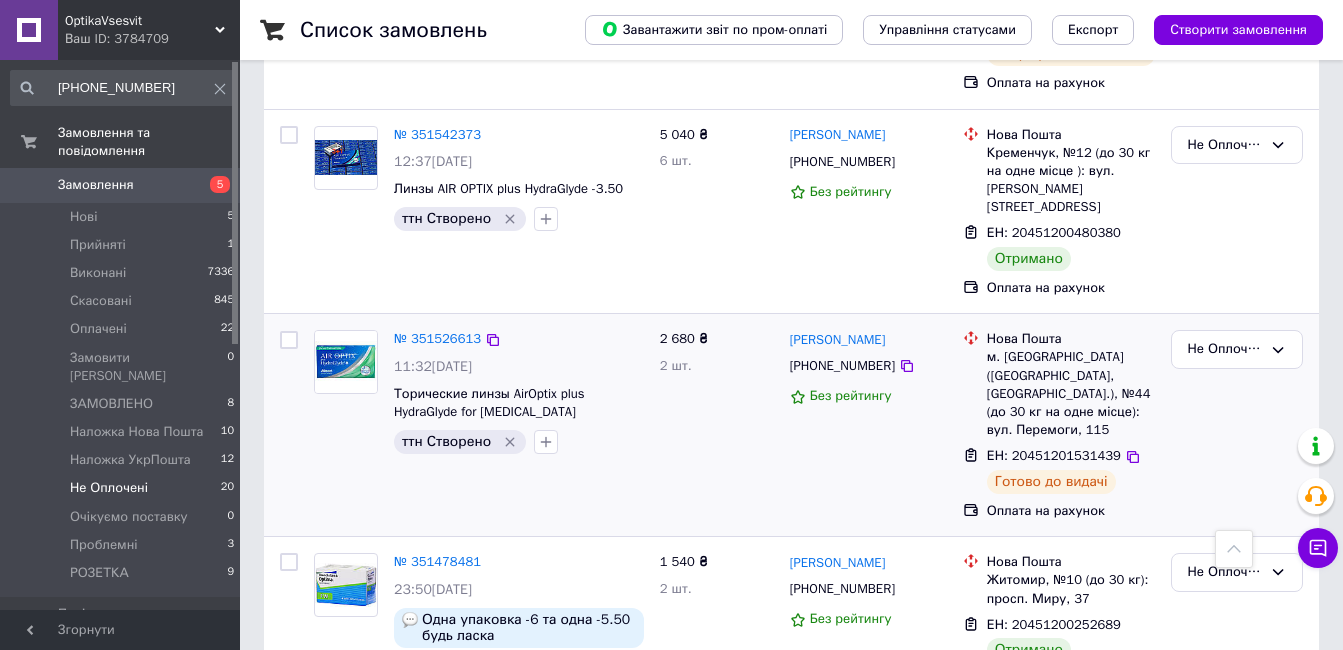 scroll, scrollTop: 1886, scrollLeft: 0, axis: vertical 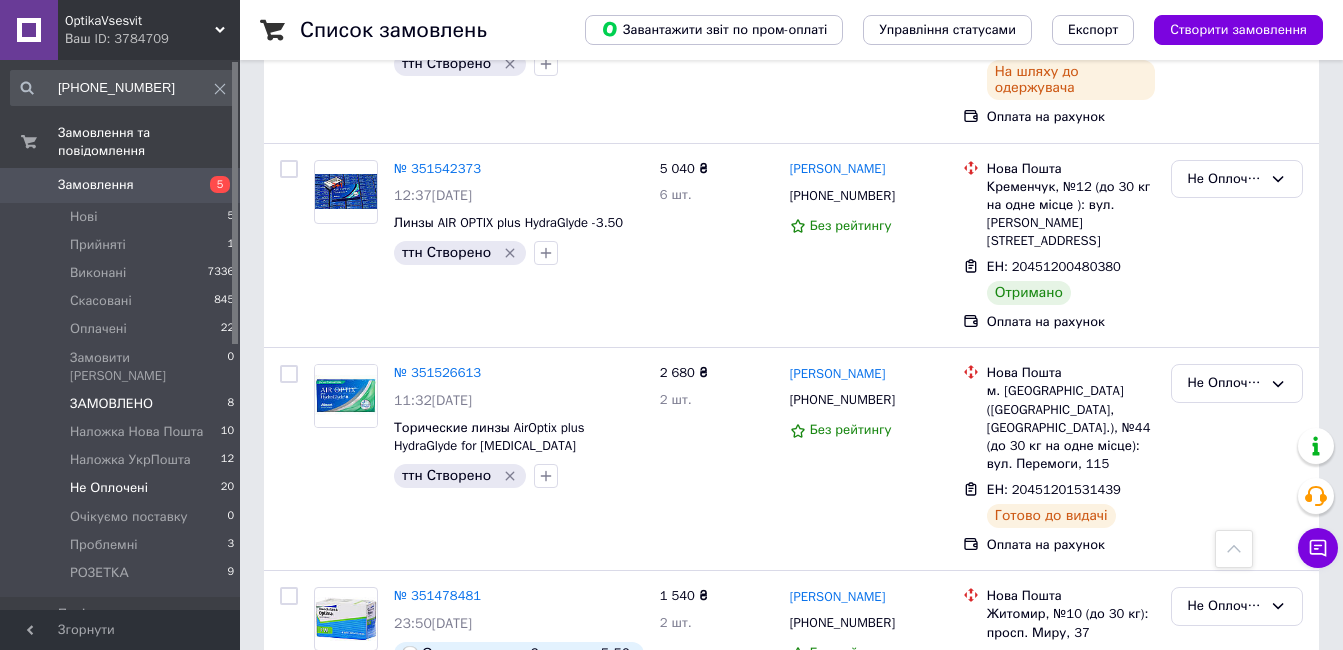click on "ЗАМОВЛЕНО" at bounding box center (111, 404) 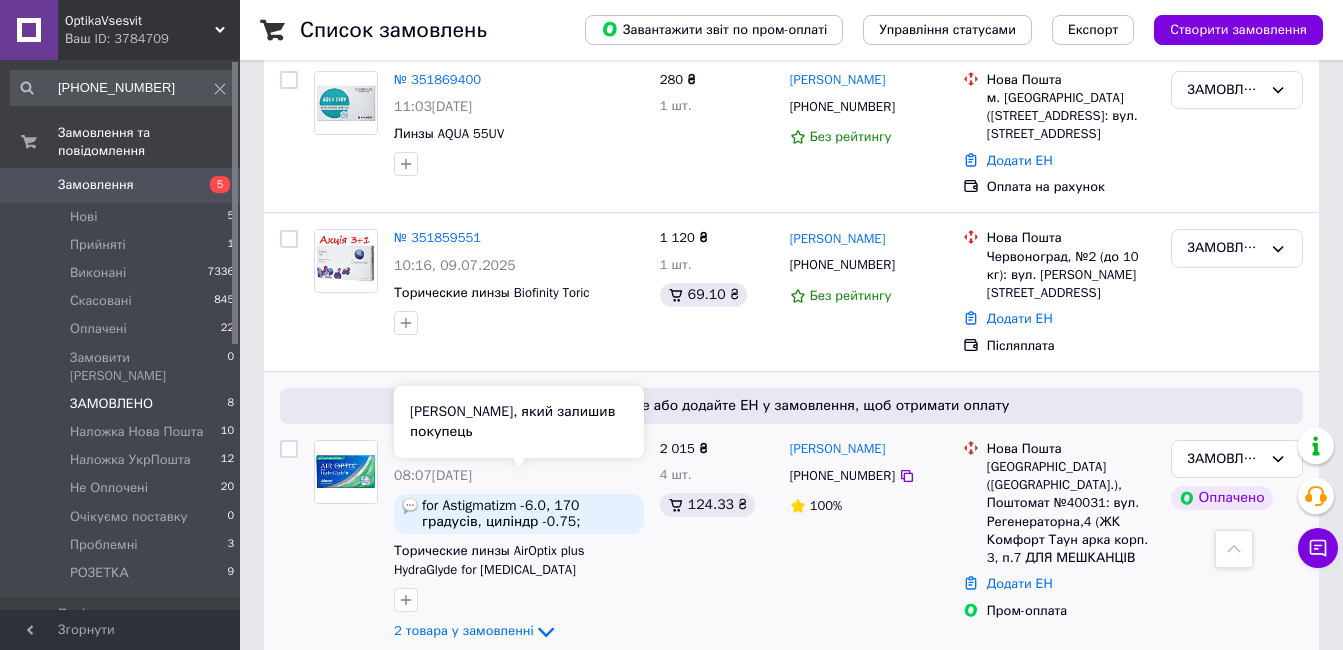 scroll, scrollTop: 109, scrollLeft: 0, axis: vertical 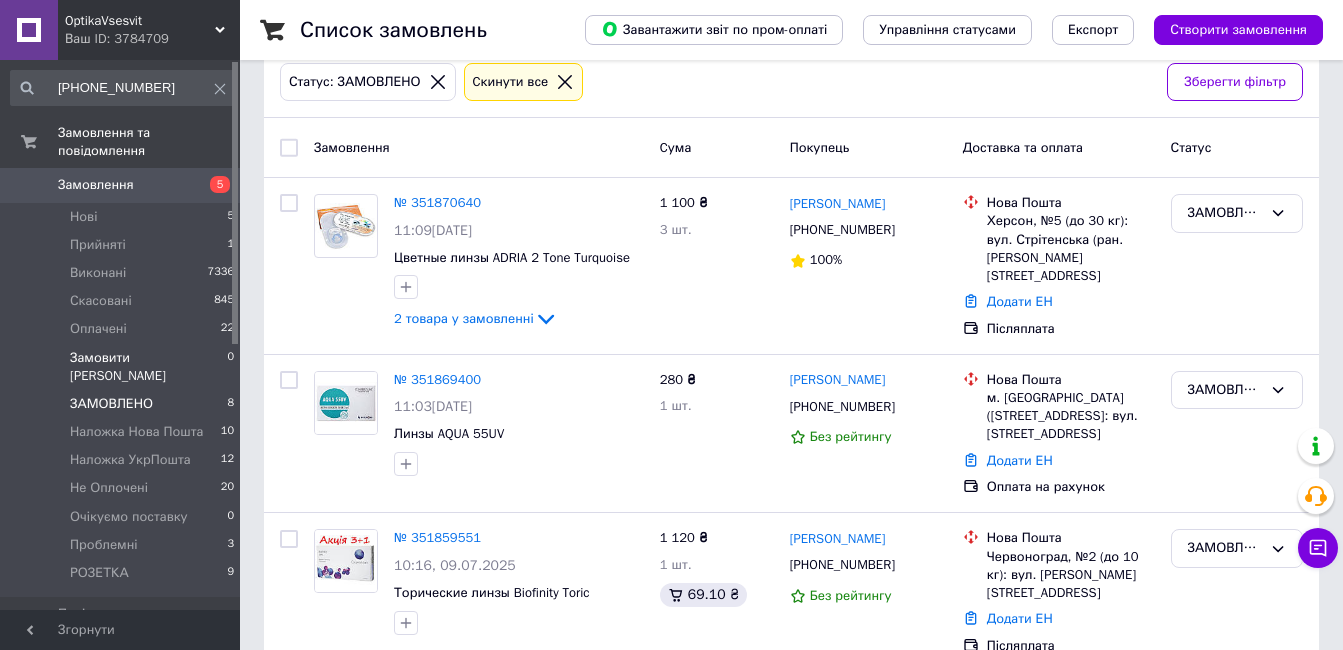 click on "Замовити [PERSON_NAME]" at bounding box center [148, 367] 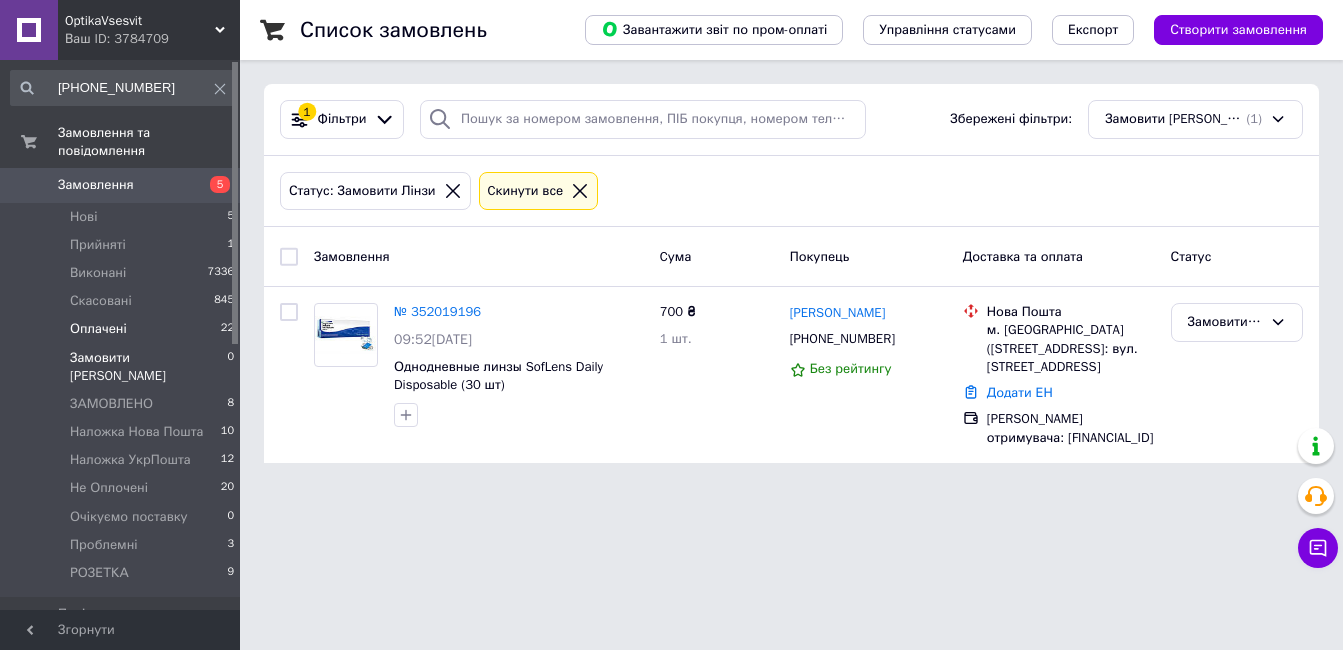 scroll, scrollTop: 0, scrollLeft: 0, axis: both 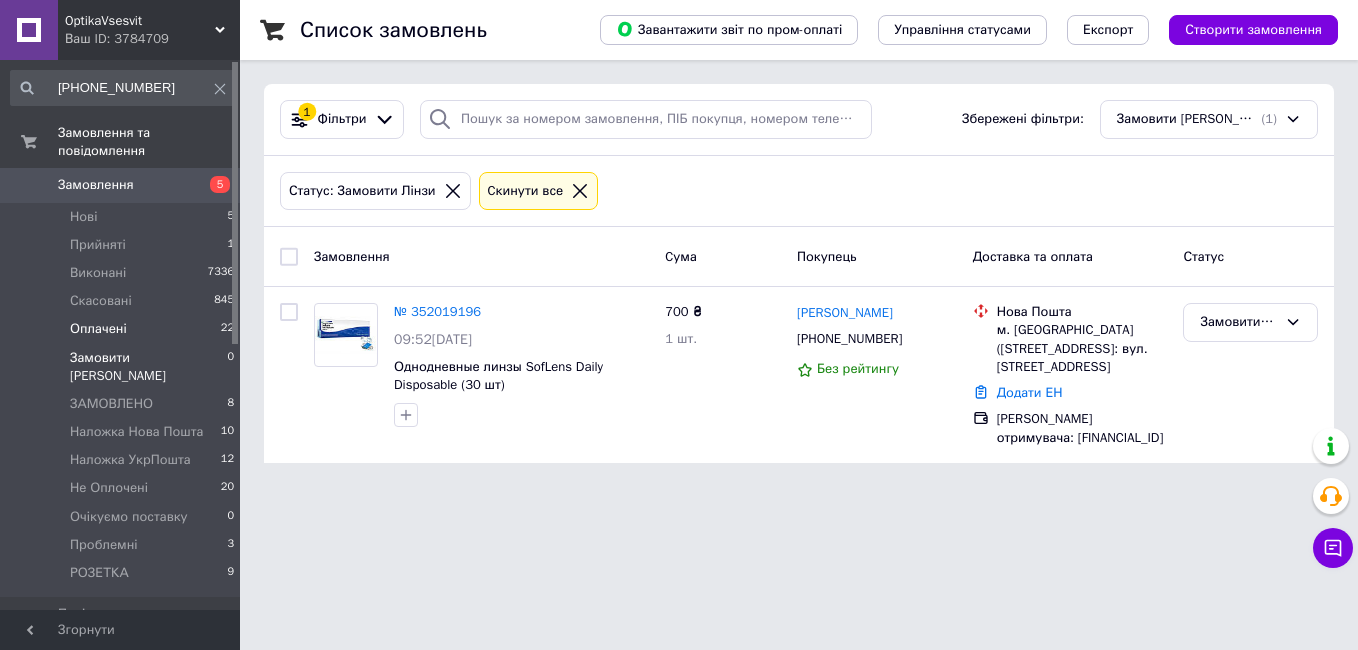 click on "Оплачені" at bounding box center (98, 329) 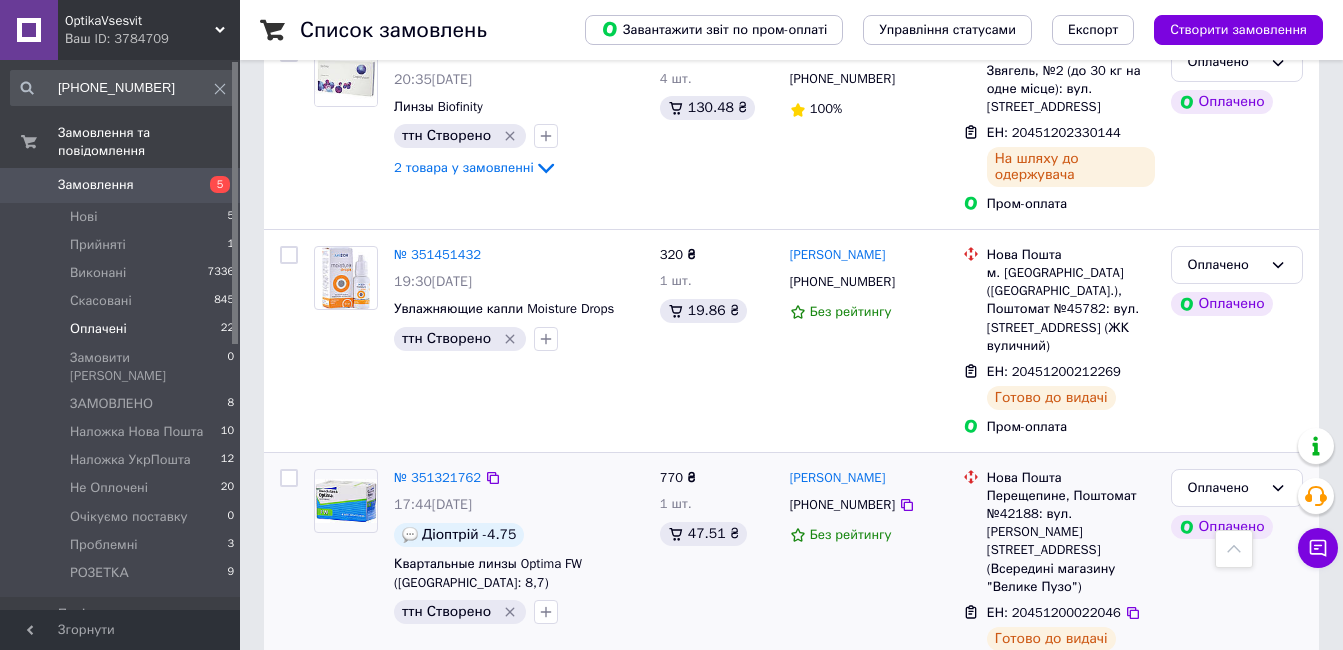 scroll, scrollTop: 2849, scrollLeft: 0, axis: vertical 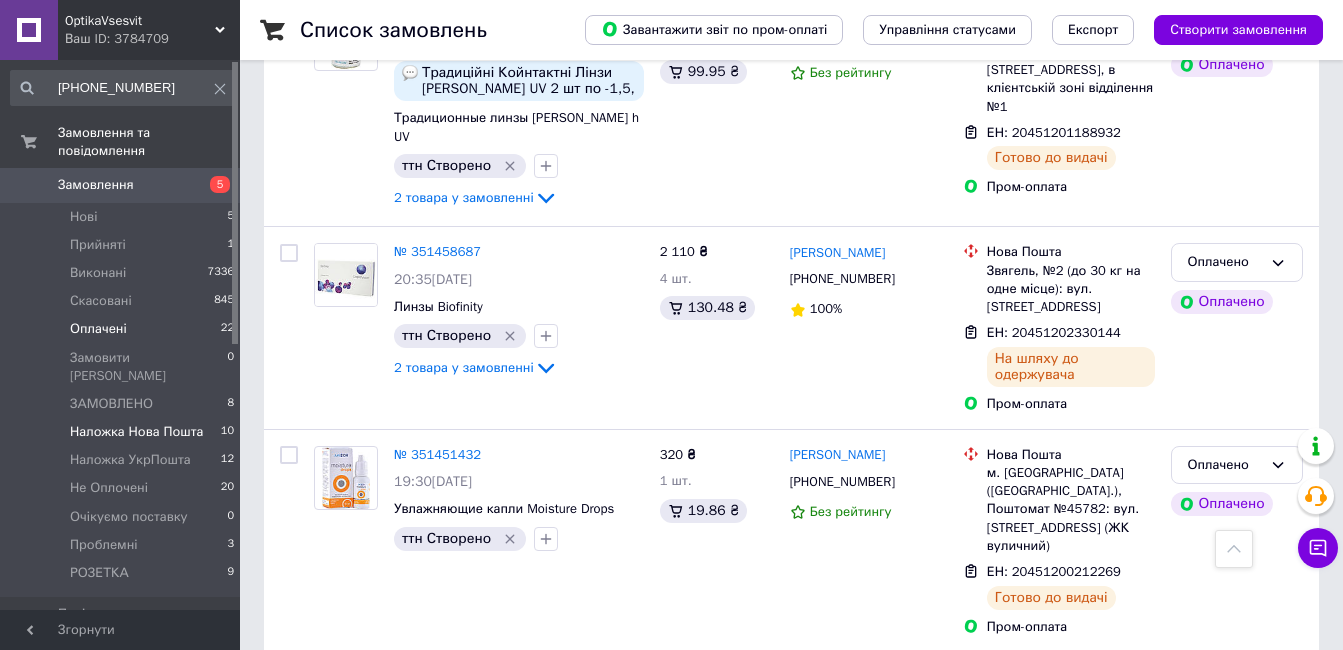 click on "Наложка Нова Пошта" at bounding box center (136, 432) 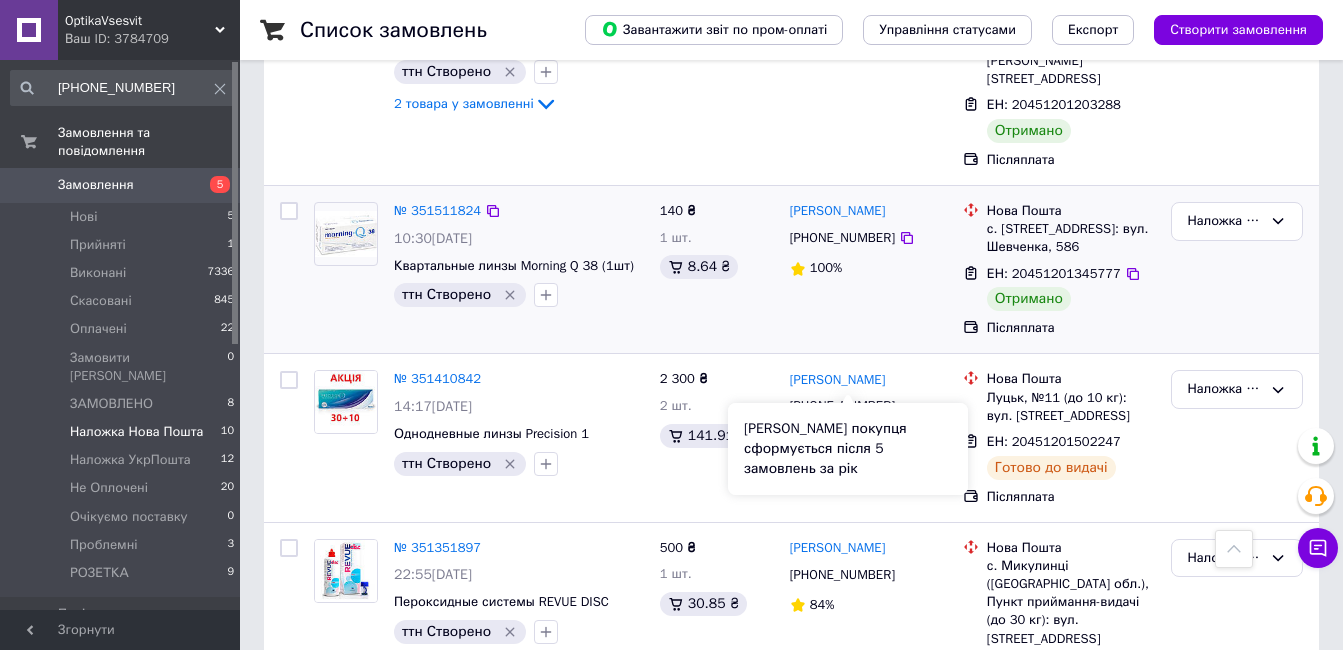 scroll, scrollTop: 601, scrollLeft: 0, axis: vertical 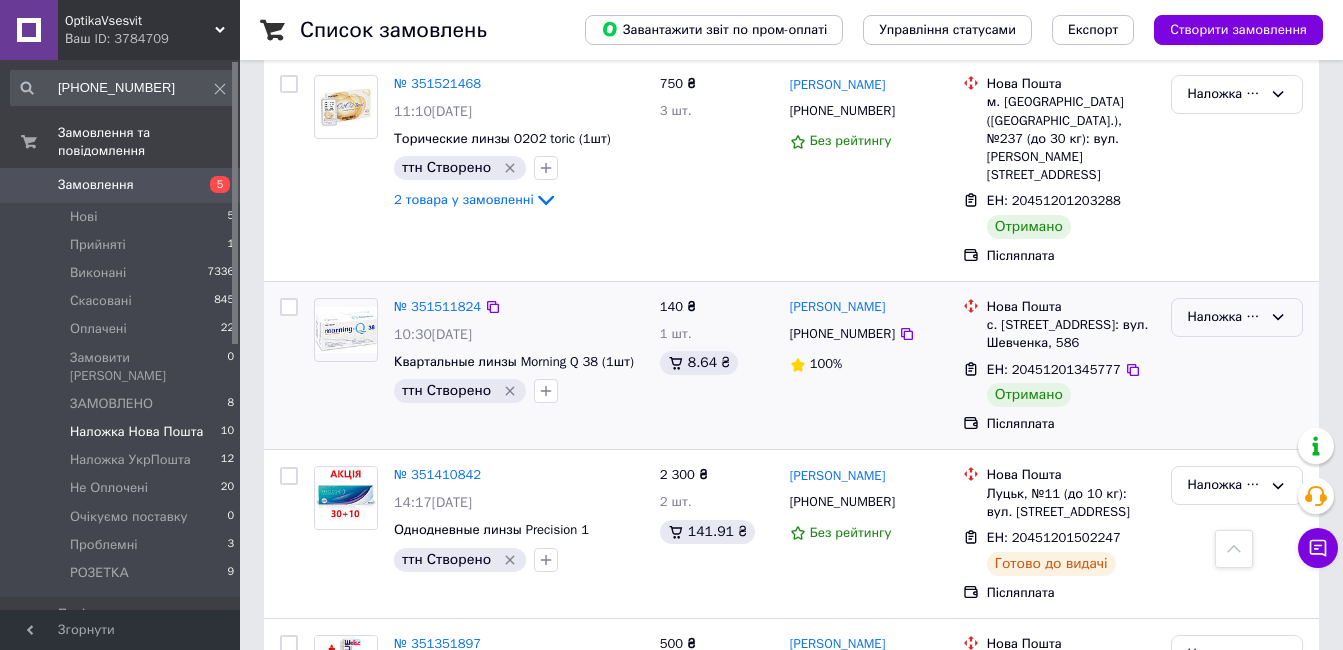 click on "Наложка Нова Пошта" at bounding box center (1225, 317) 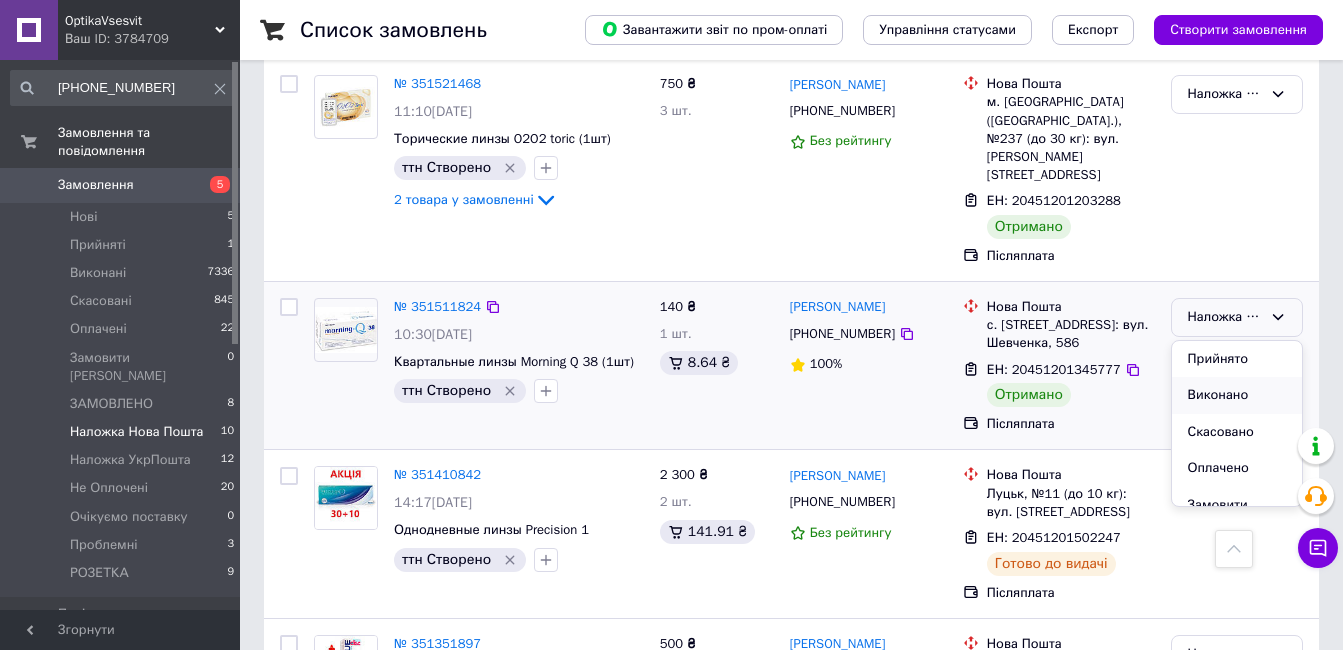 click on "Виконано" at bounding box center (1237, 395) 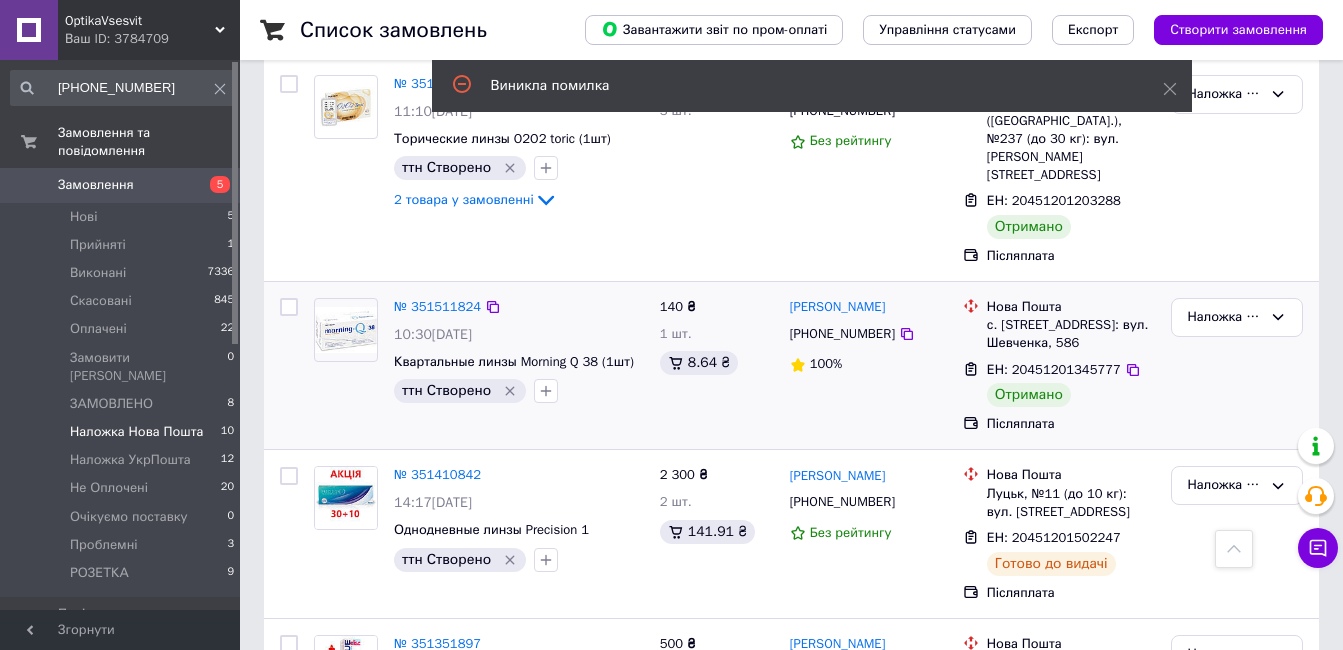 scroll, scrollTop: 501, scrollLeft: 0, axis: vertical 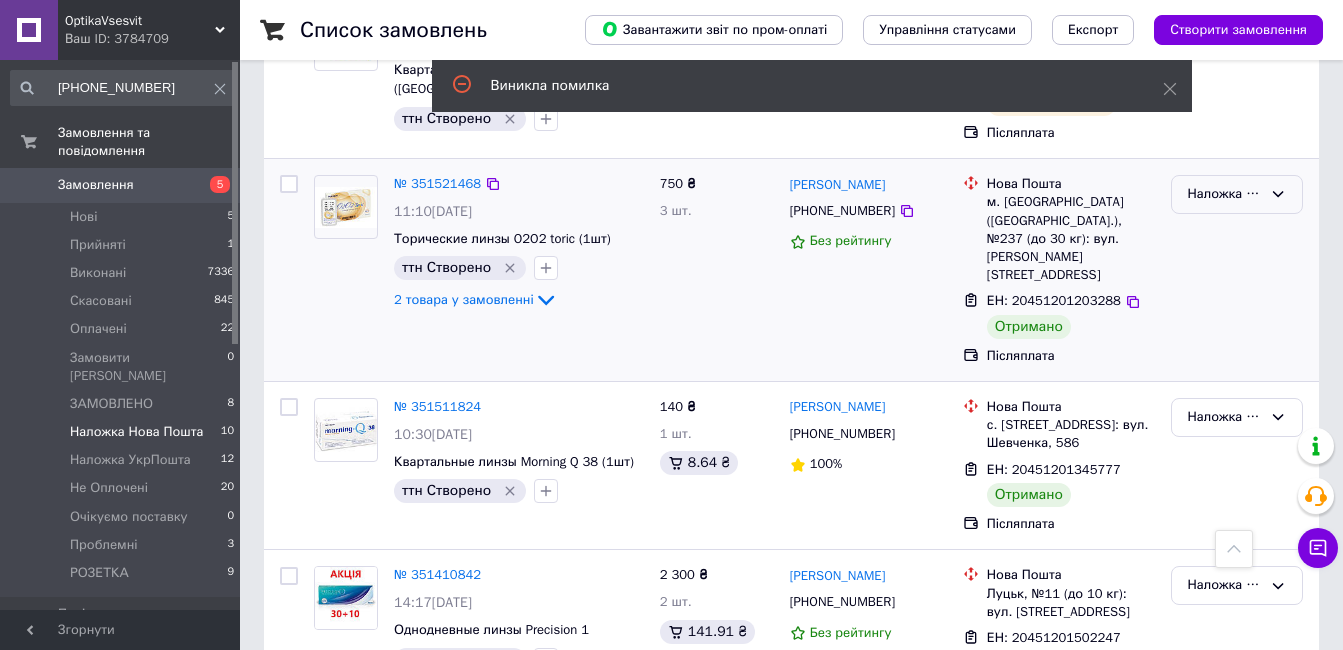 click on "Наложка Нова Пошта" at bounding box center [1225, 194] 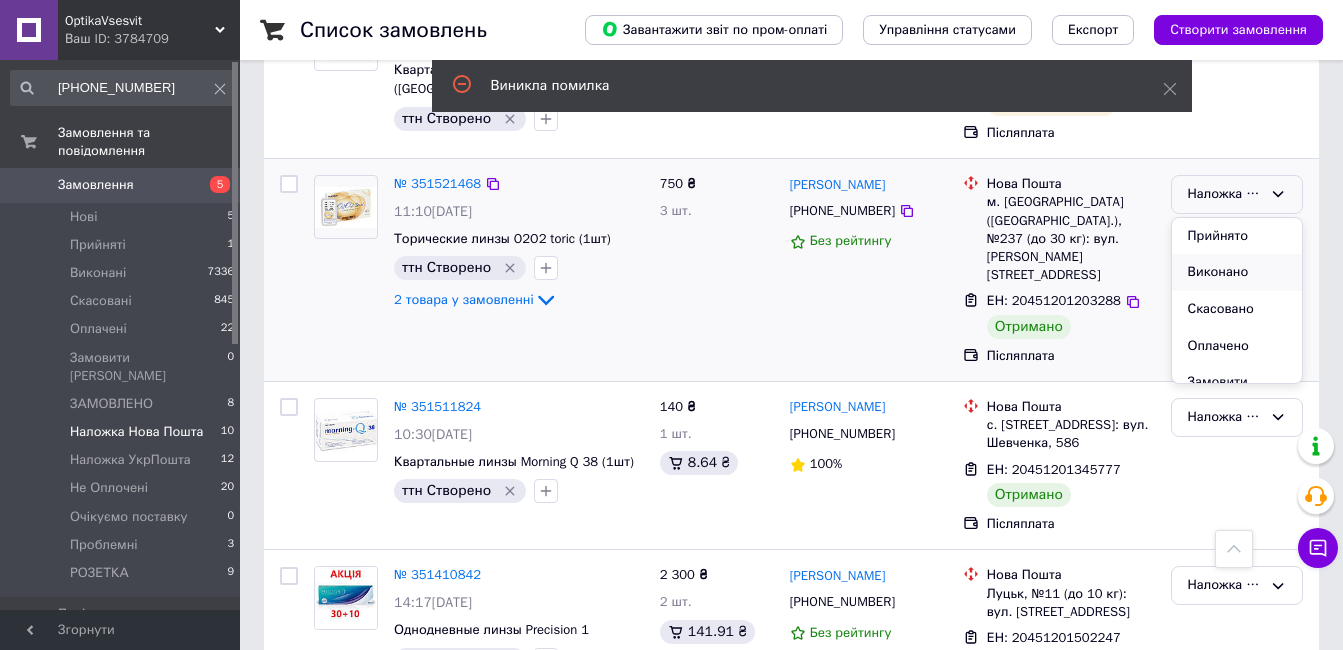 click on "Виконано" at bounding box center [1237, 272] 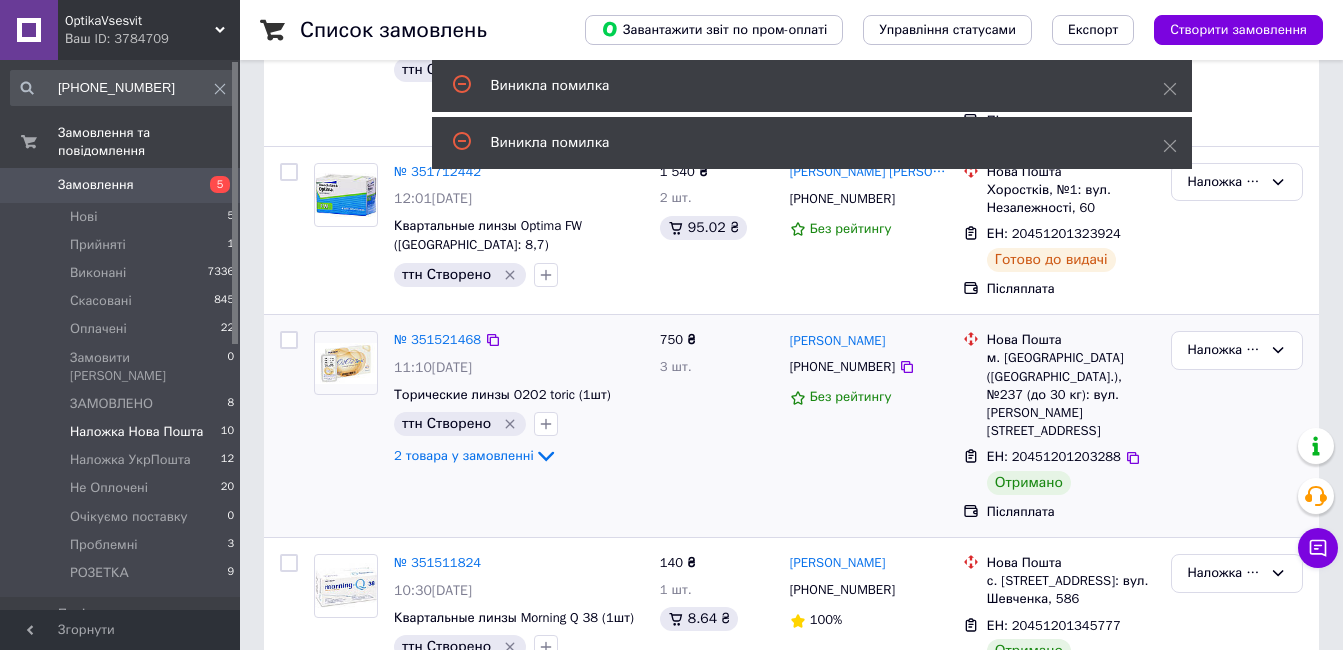 scroll, scrollTop: 401, scrollLeft: 0, axis: vertical 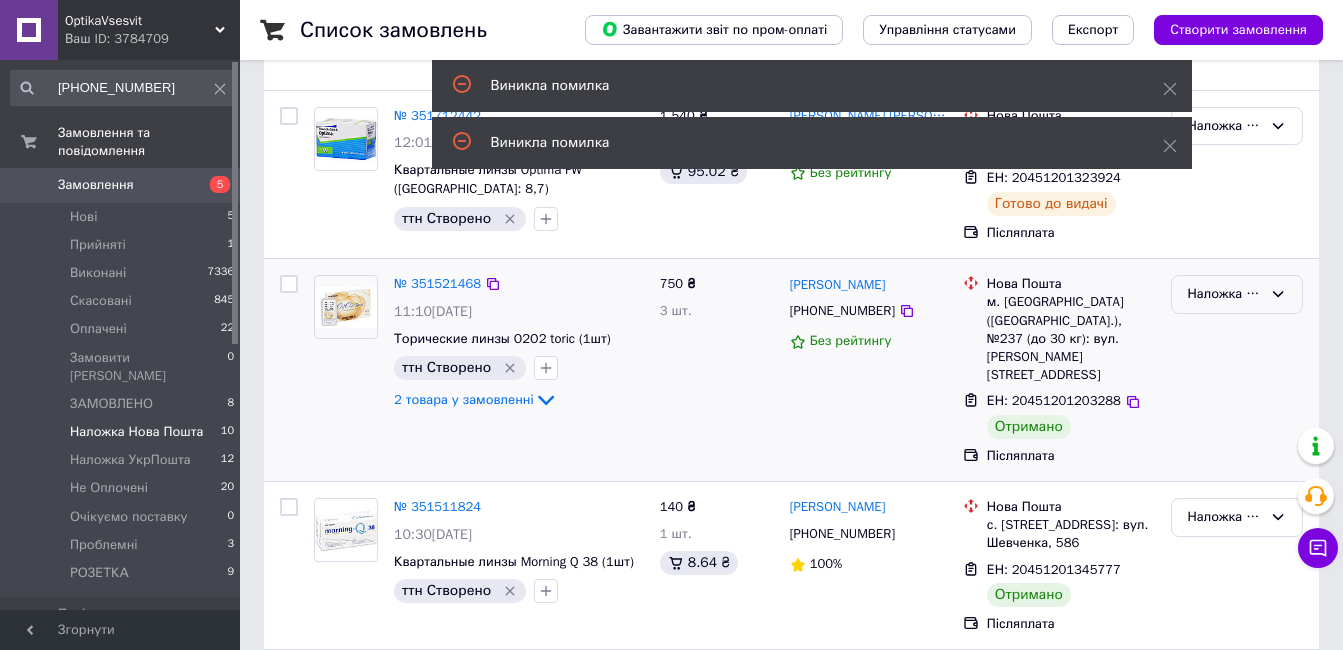 click on "Наложка Нова Пошта" at bounding box center [1225, 294] 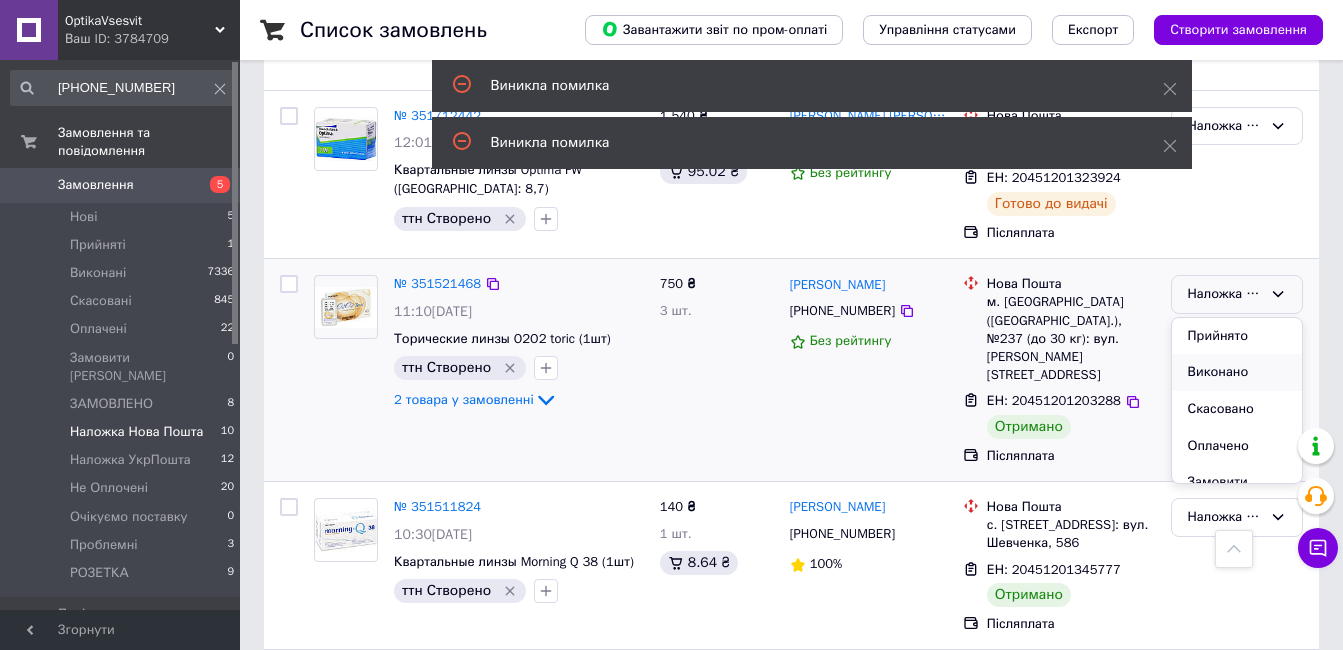 click on "Виконано" at bounding box center [1237, 372] 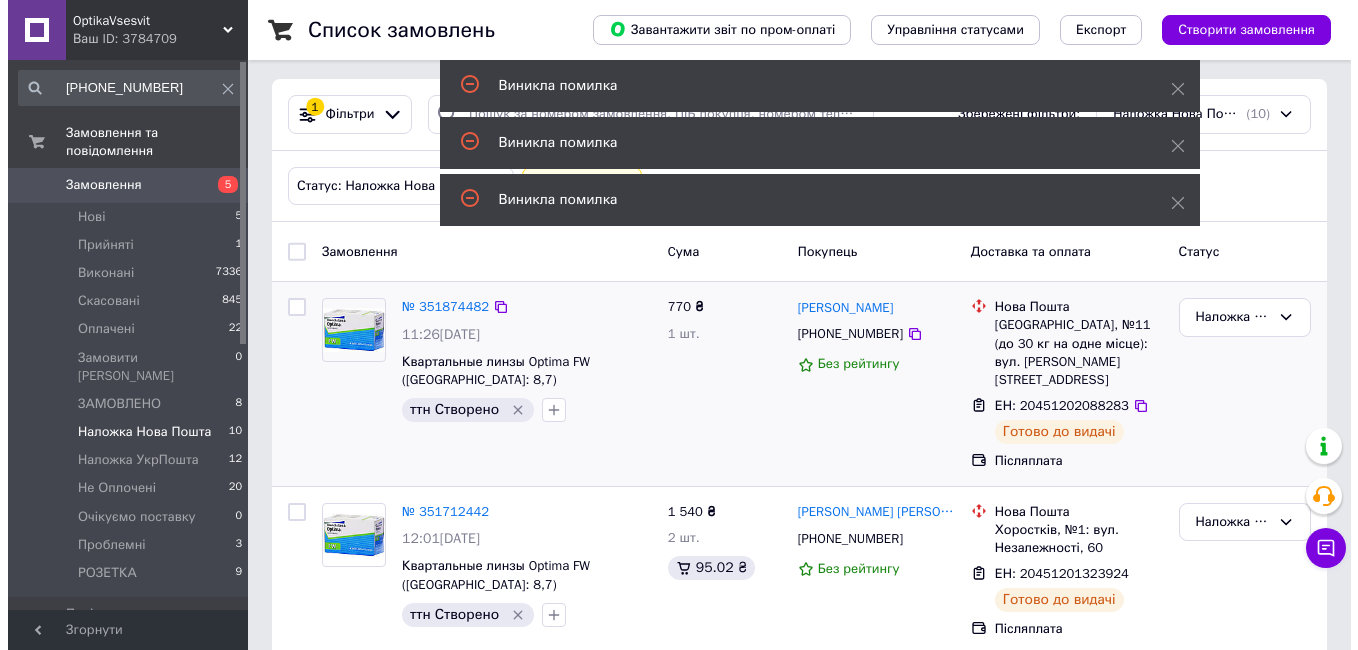 scroll, scrollTop: 0, scrollLeft: 0, axis: both 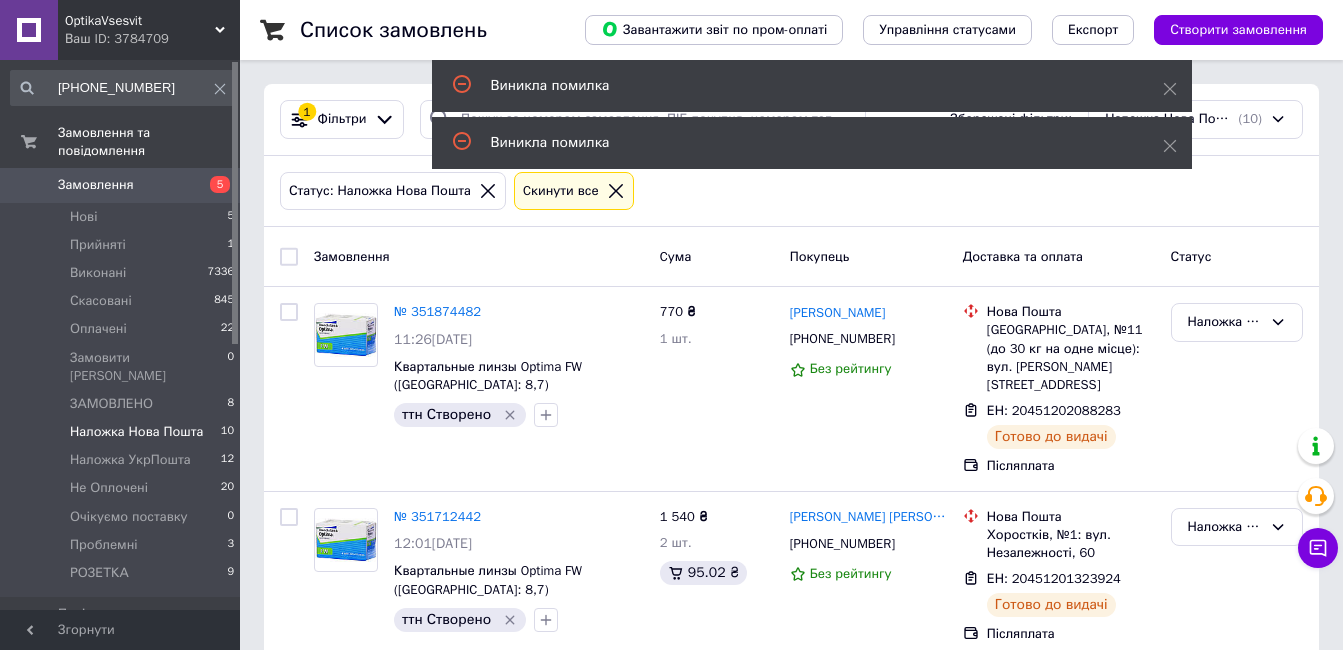 click on "Замовлення" at bounding box center (96, 185) 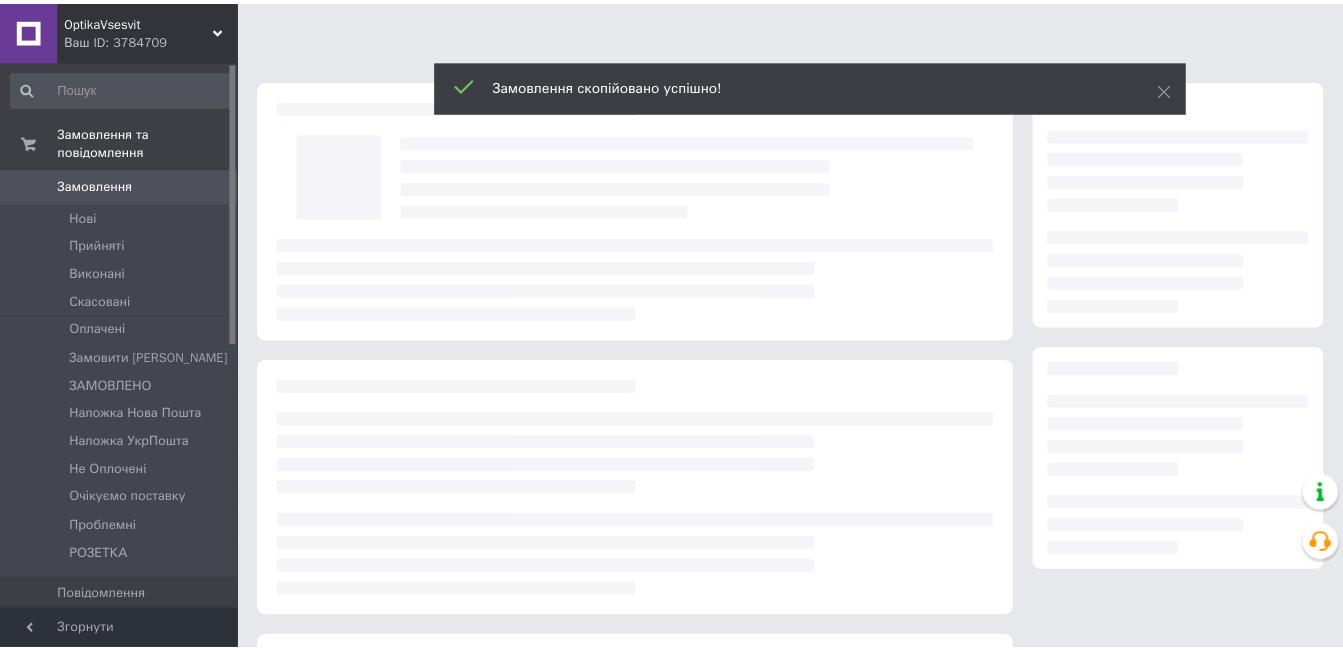 scroll, scrollTop: 0, scrollLeft: 0, axis: both 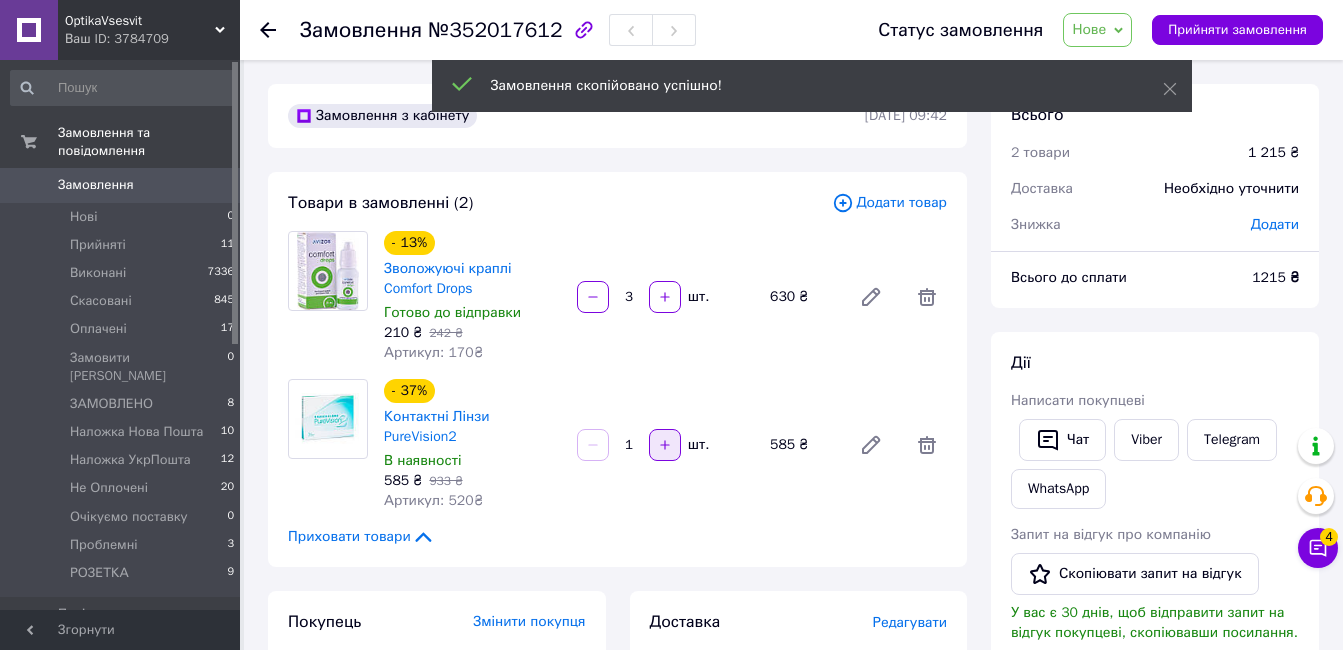 click at bounding box center [665, 445] 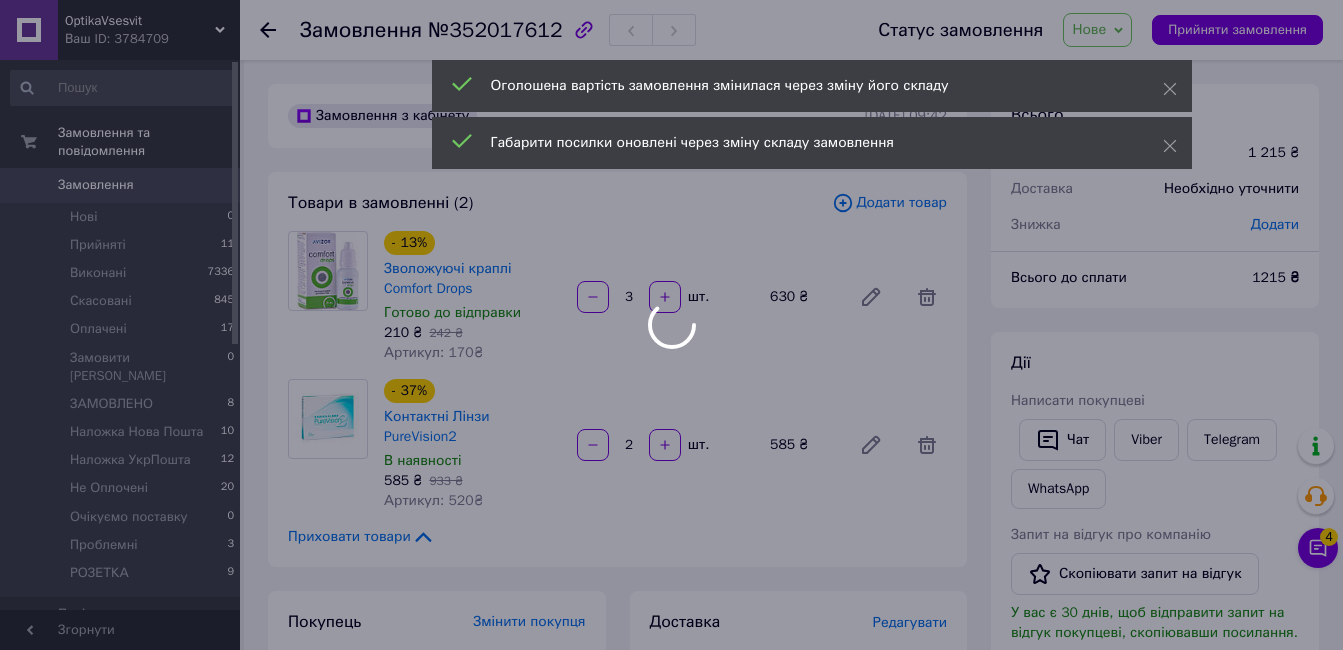 type on "2" 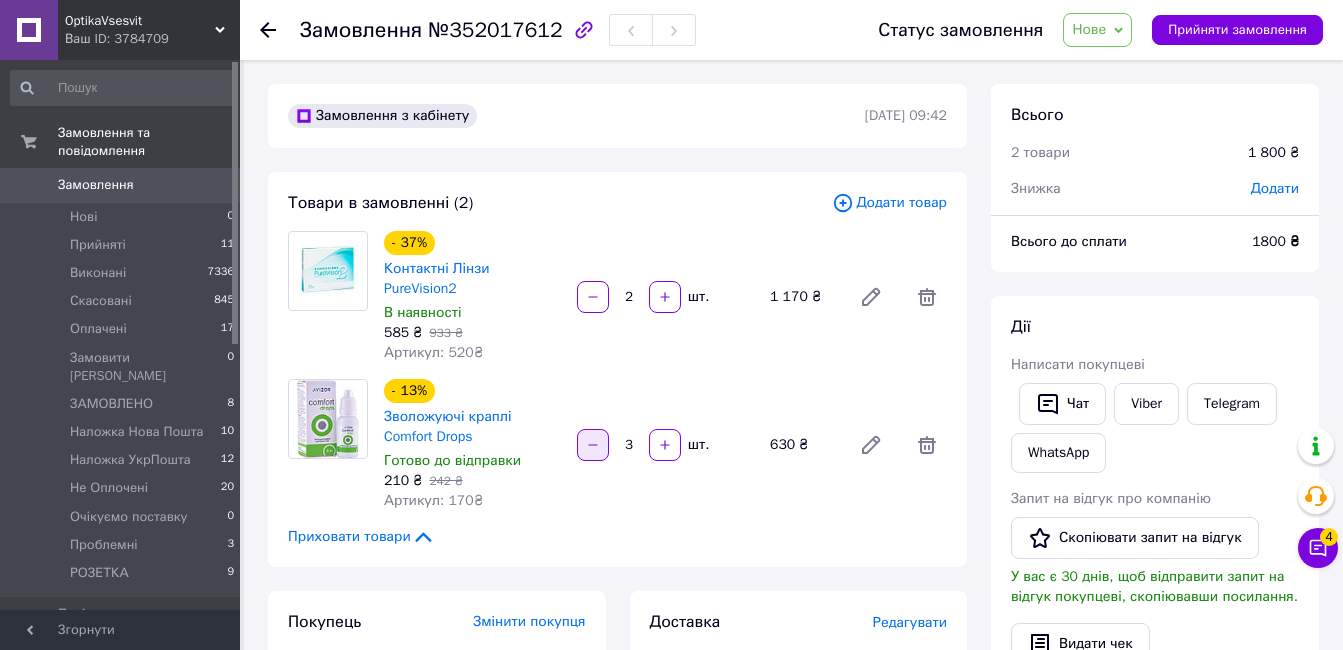 click at bounding box center (593, 445) 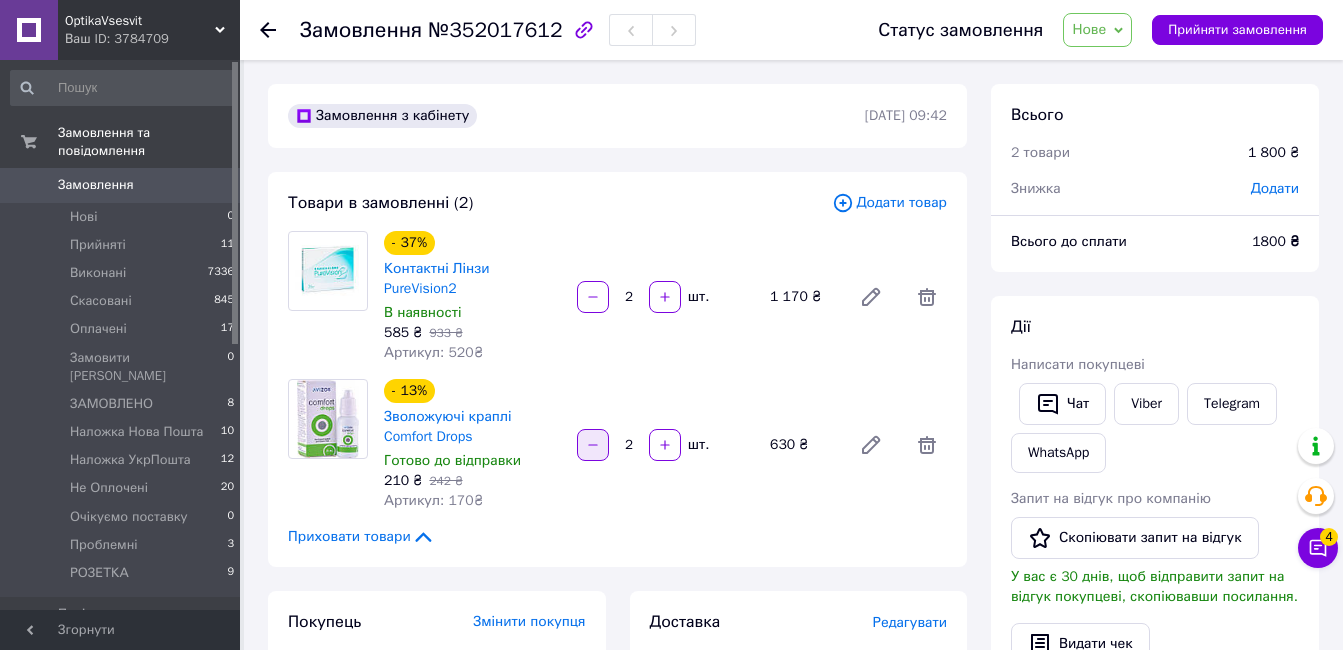 click at bounding box center (593, 445) 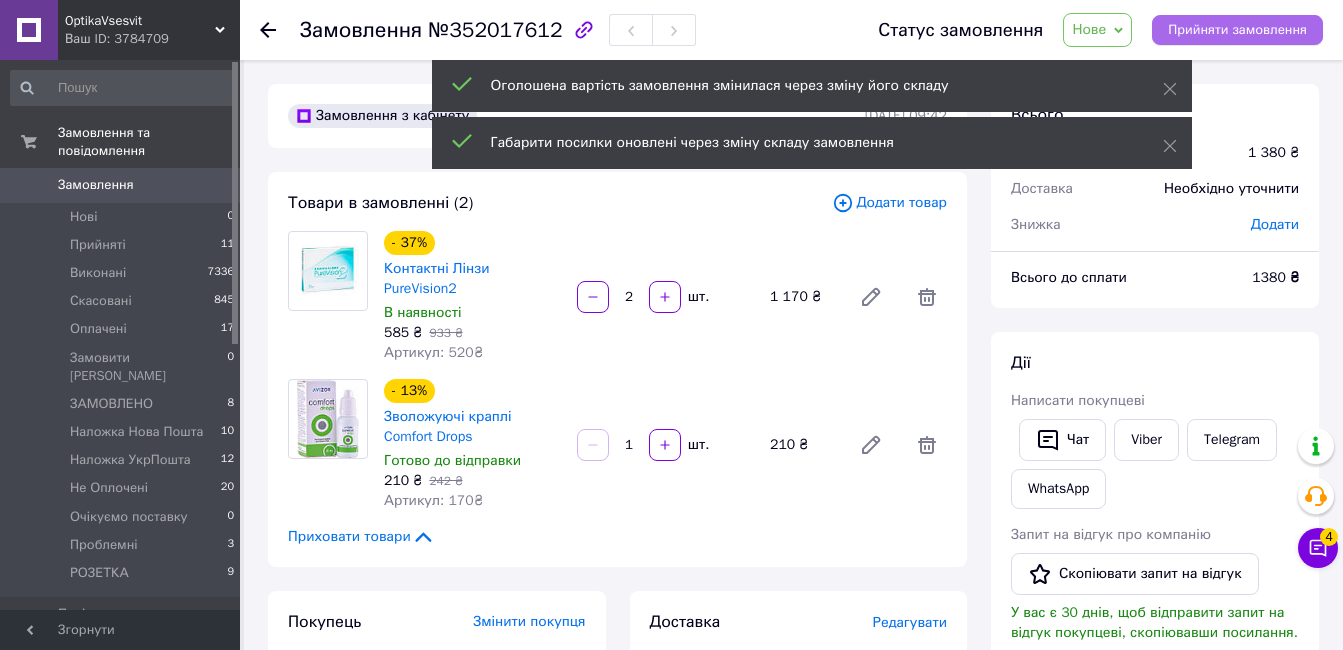 click on "Прийняти замовлення" at bounding box center (1237, 30) 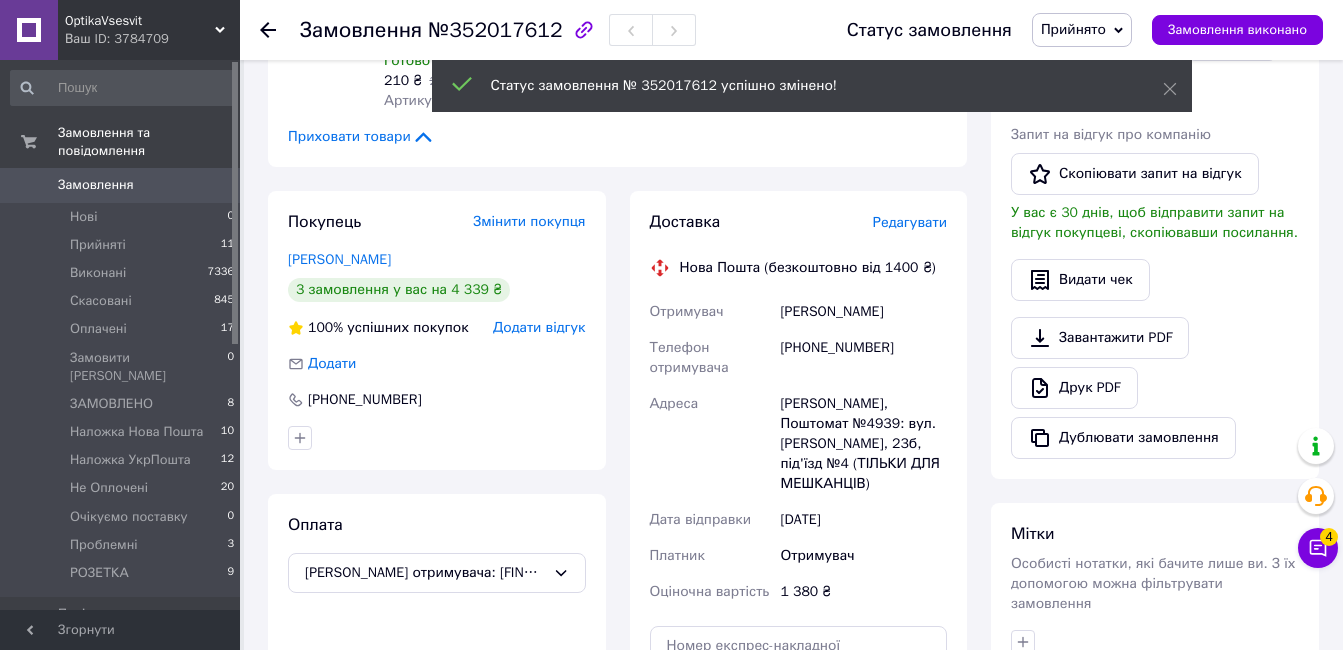 scroll, scrollTop: 0, scrollLeft: 0, axis: both 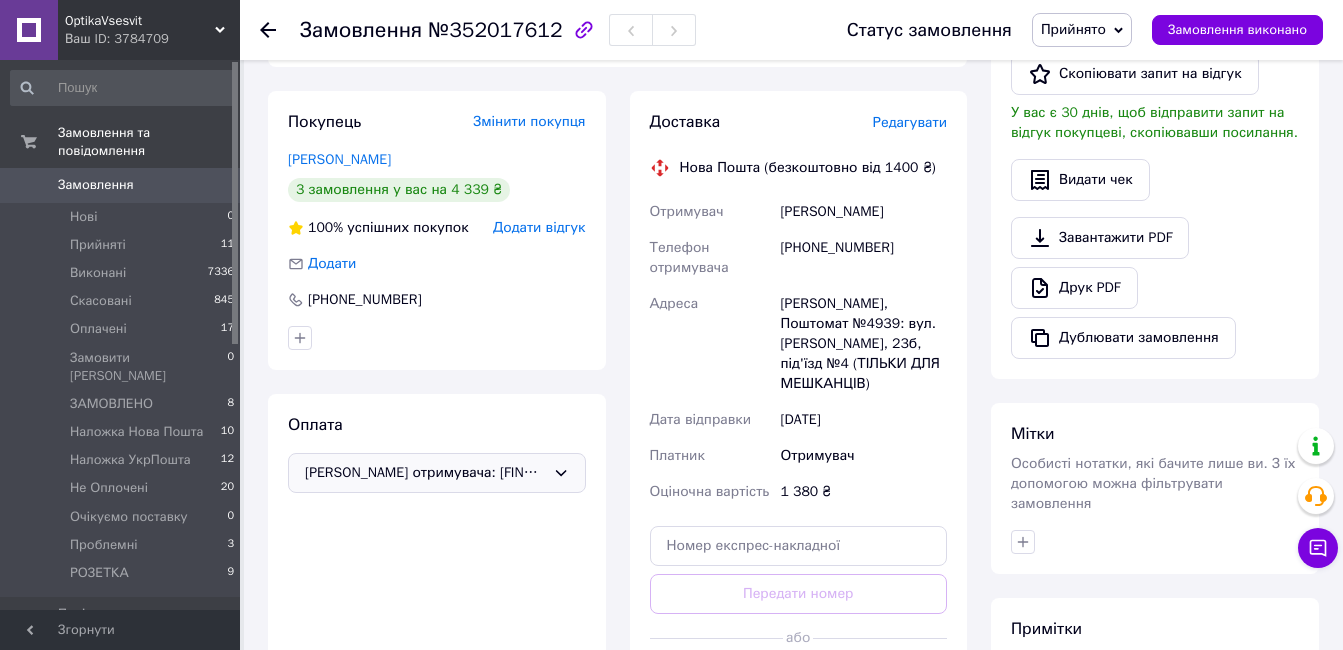 click on "[PERSON_NAME] отримувача: [FINANCIAL_ID] (спосіб деактивовано)" at bounding box center (437, 473) 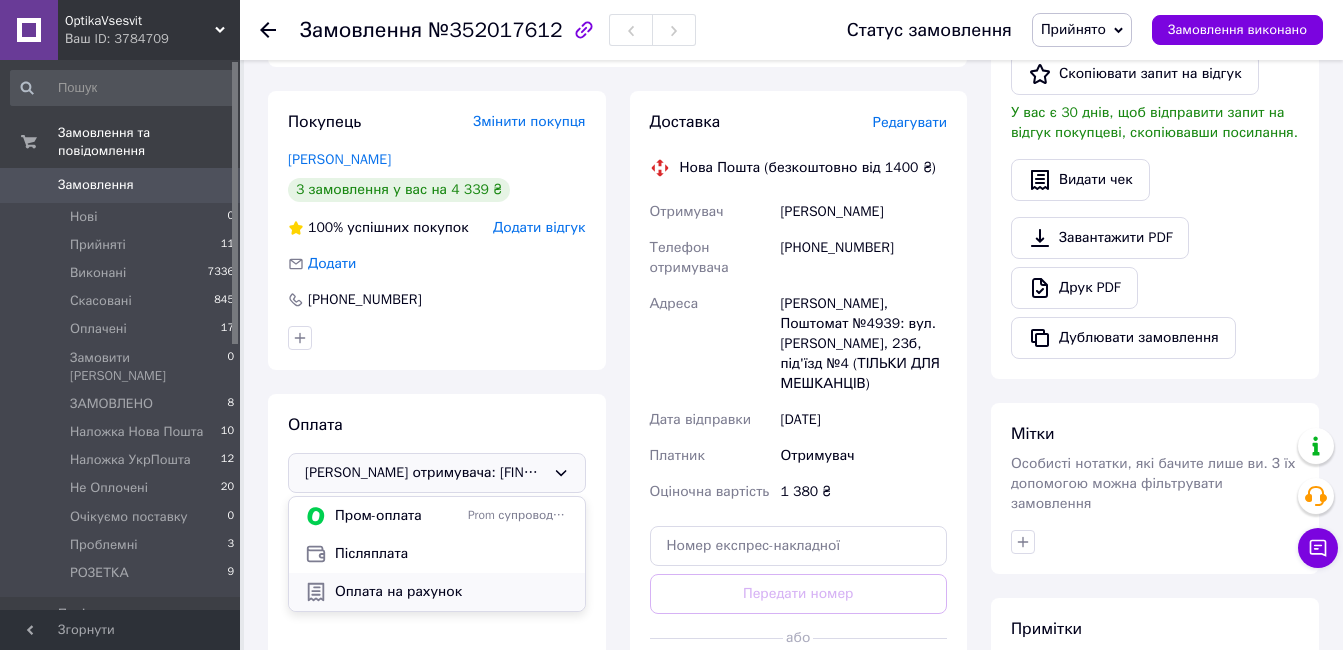 click on "Оплата на рахунок" at bounding box center (437, 592) 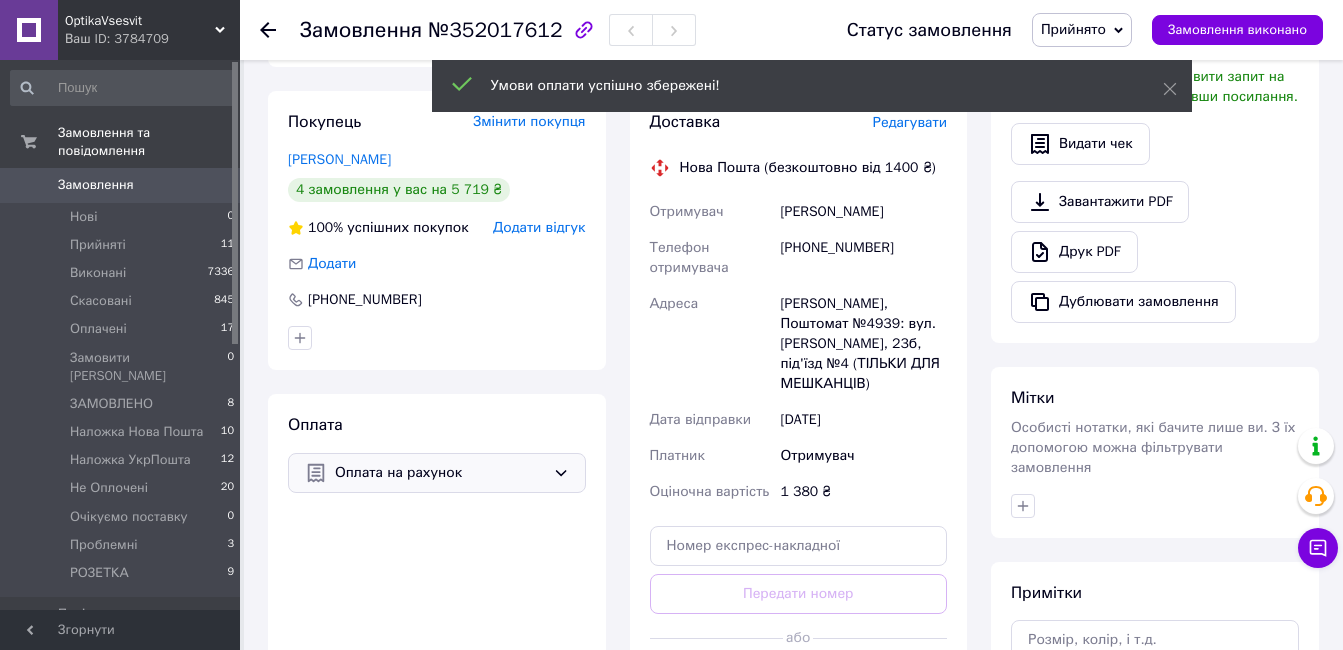 click on "Редагувати" at bounding box center [910, 122] 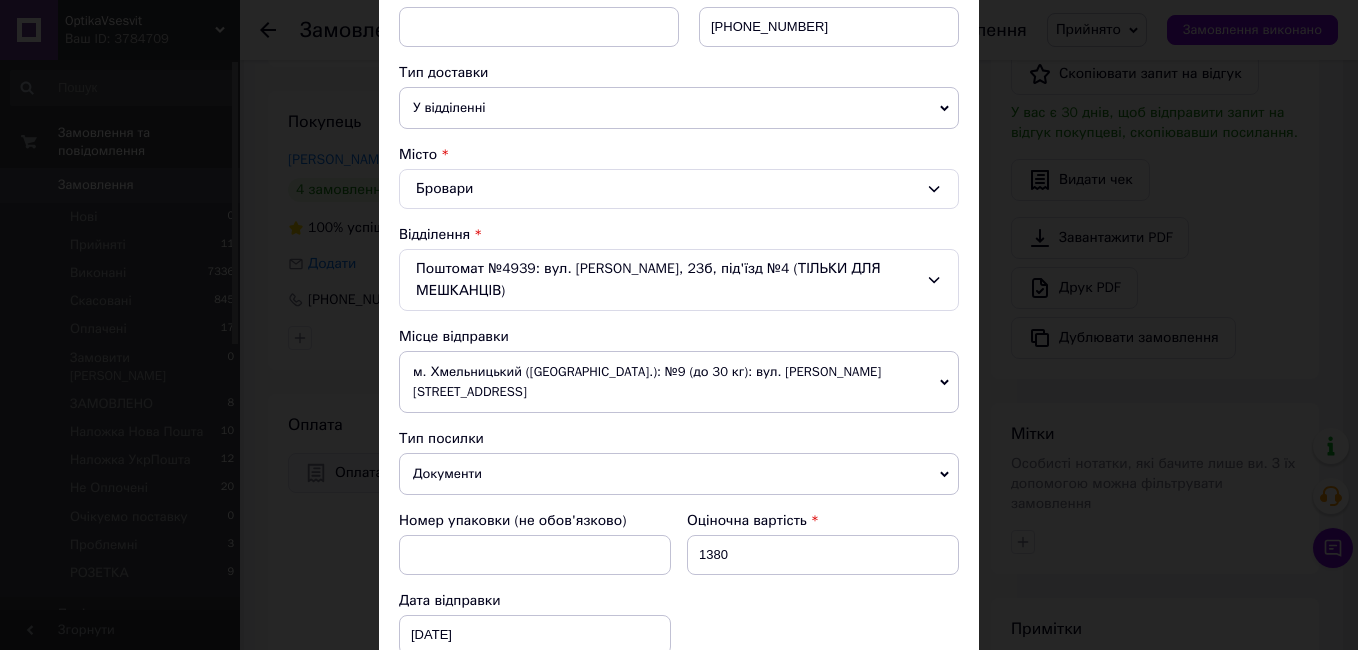 scroll, scrollTop: 500, scrollLeft: 0, axis: vertical 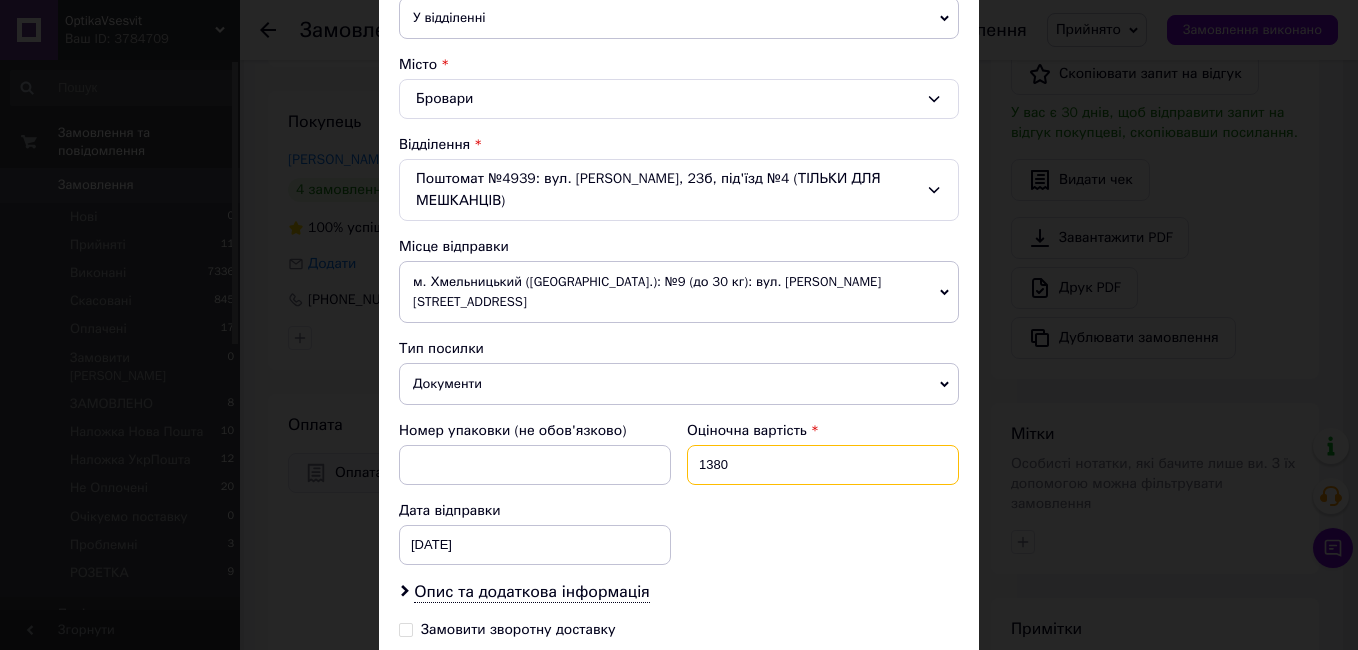 click on "1380" at bounding box center [823, 465] 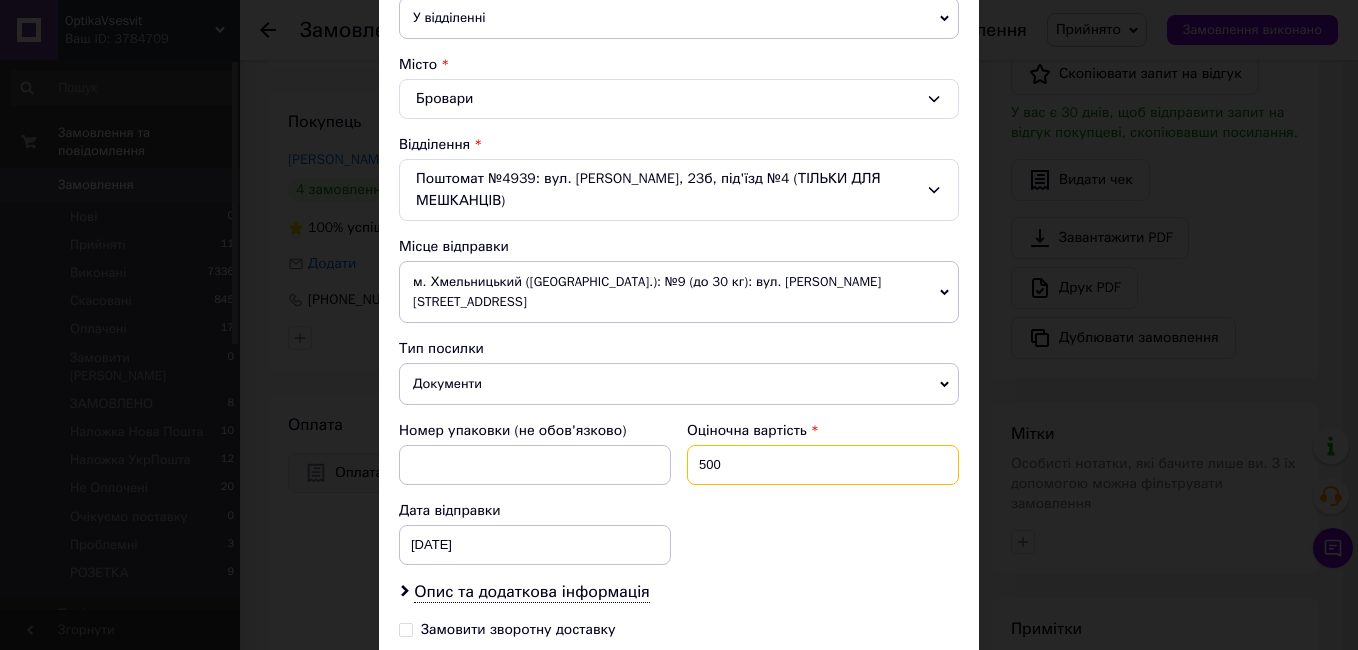 type on "500" 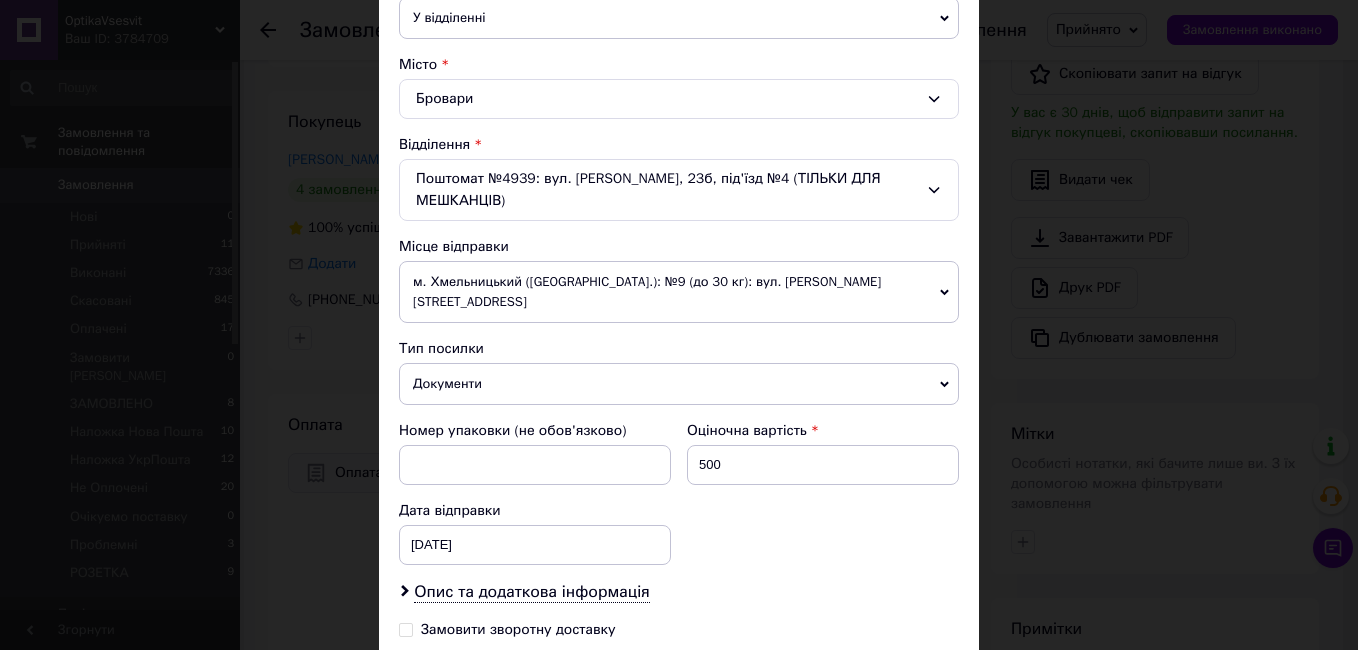 click on "Номер упаковки (не обов'язково) Оціночна вартість 500 Дата відправки 01.05.2025 < 2025 > < Май > Пн Вт Ср Чт Пт Сб Вс 28 29 30 1 2 3 4 5 6 7 8 9 10 11 12 13 14 15 16 17 18 19 20 21 22 23 24 25 26 27 28 29 30 31 1 2 3 4 5 6 7 8" at bounding box center (679, 493) 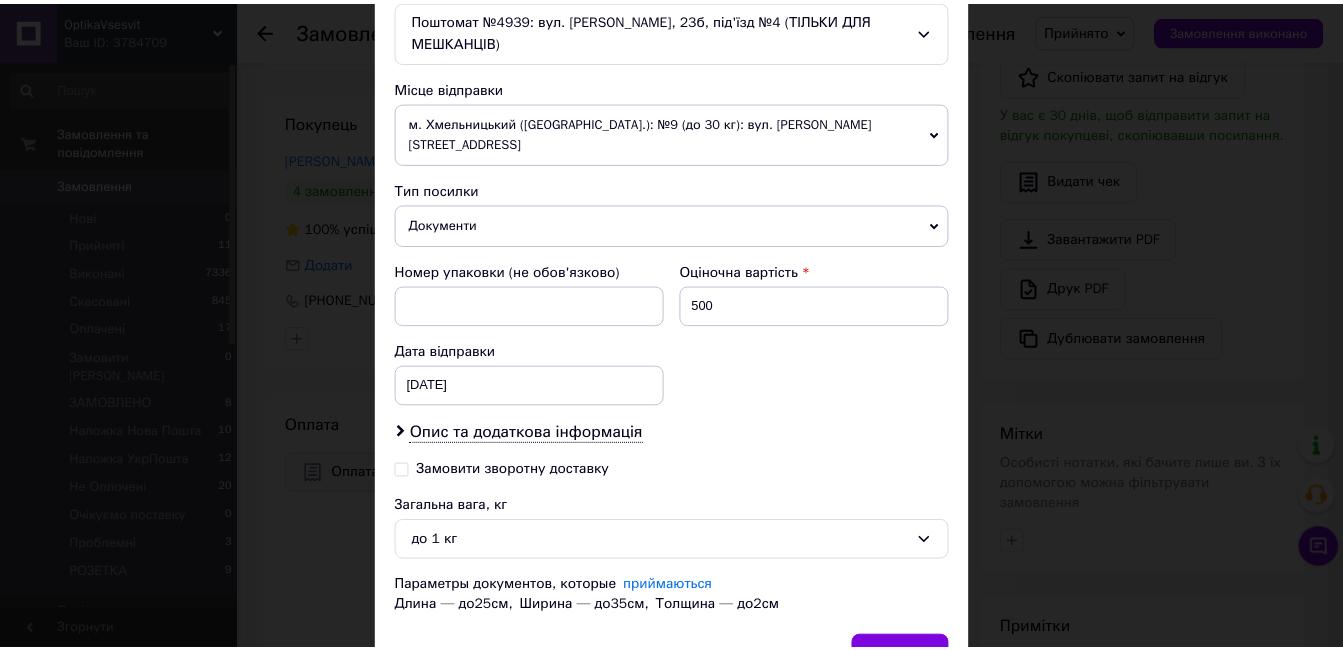 scroll, scrollTop: 756, scrollLeft: 0, axis: vertical 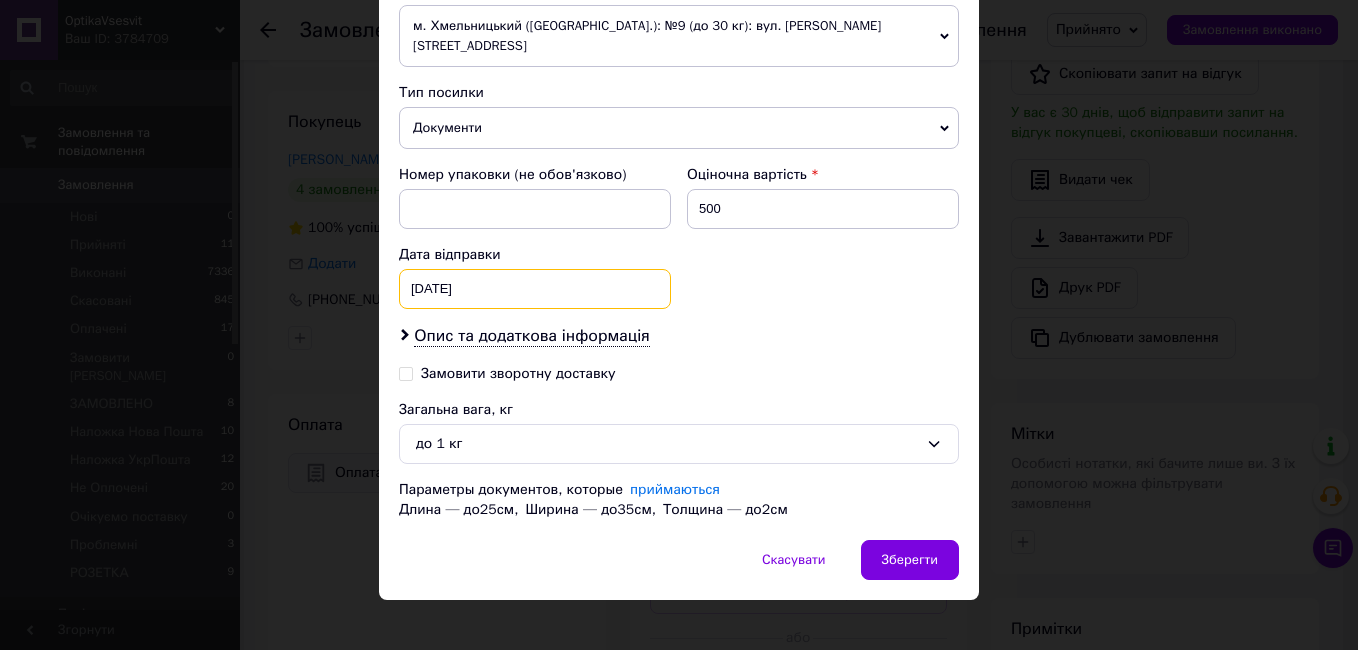 click on "01.05.2025 < 2025 > < Май > Пн Вт Ср Чт Пт Сб Вс 28 29 30 1 2 3 4 5 6 7 8 9 10 11 12 13 14 15 16 17 18 19 20 21 22 23 24 25 26 27 28 29 30 31 1 2 3 4 5 6 7 8" at bounding box center (535, 289) 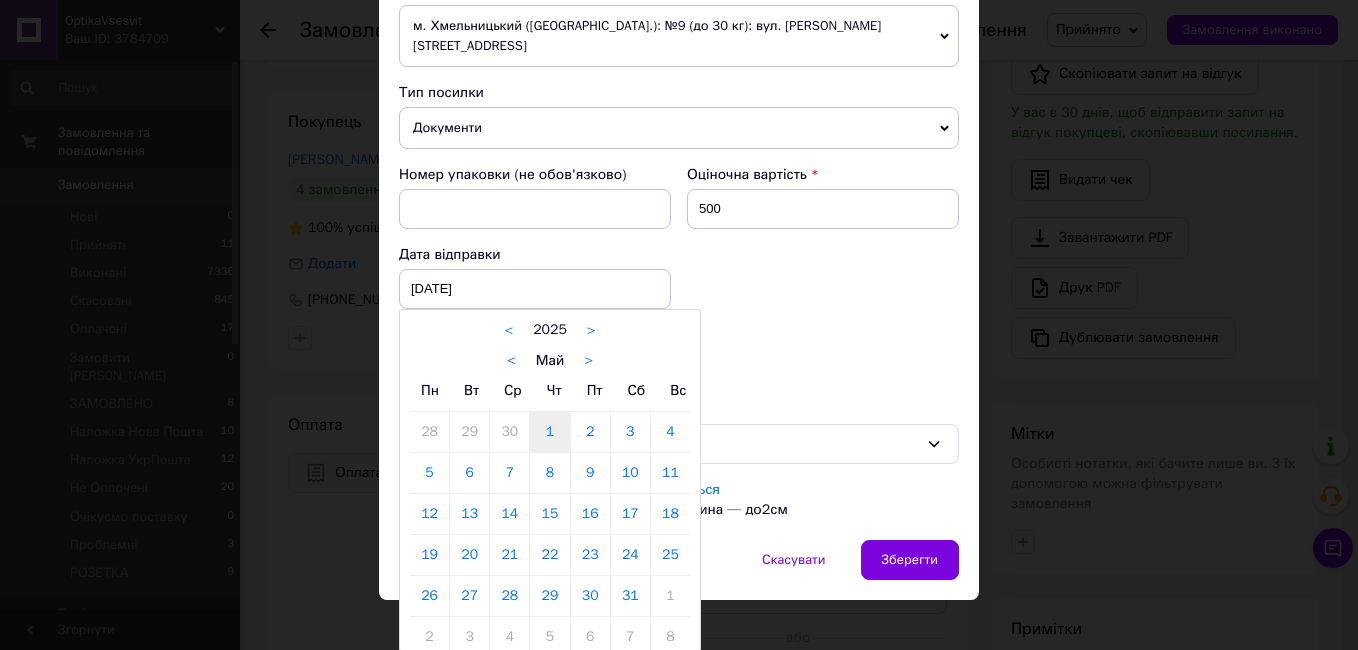 click on ">" at bounding box center (588, 361) 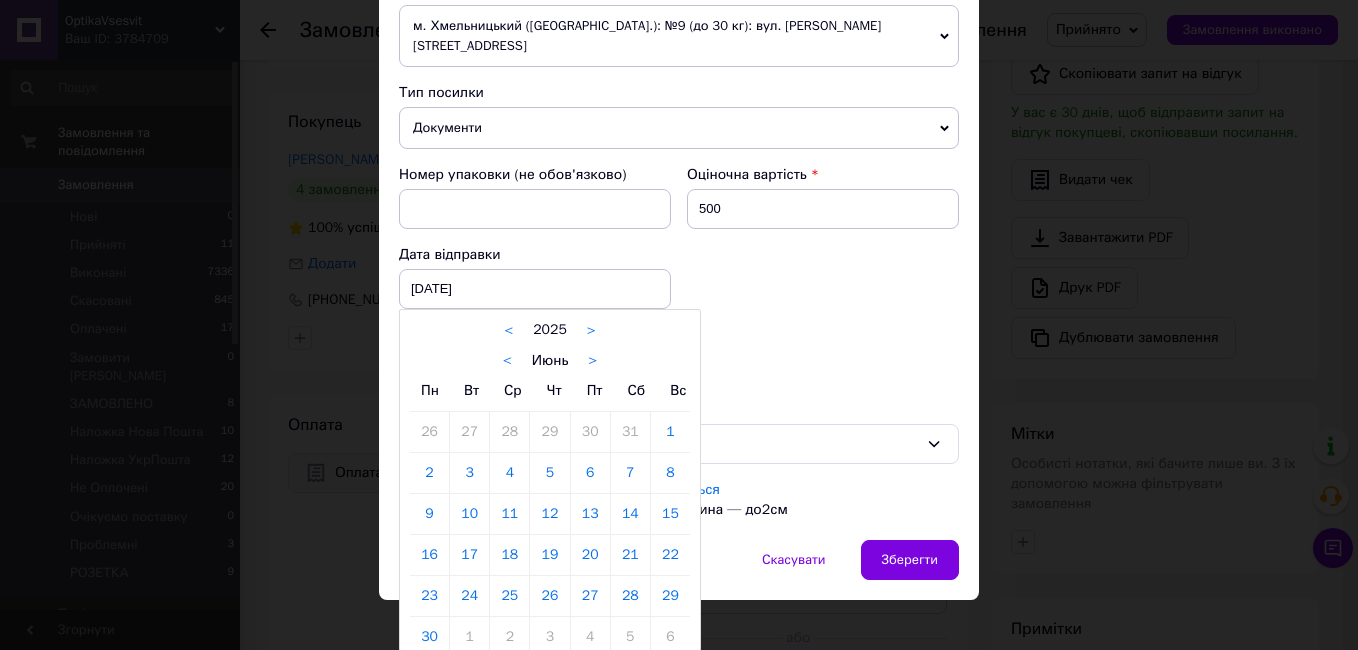 click on ">" at bounding box center [592, 361] 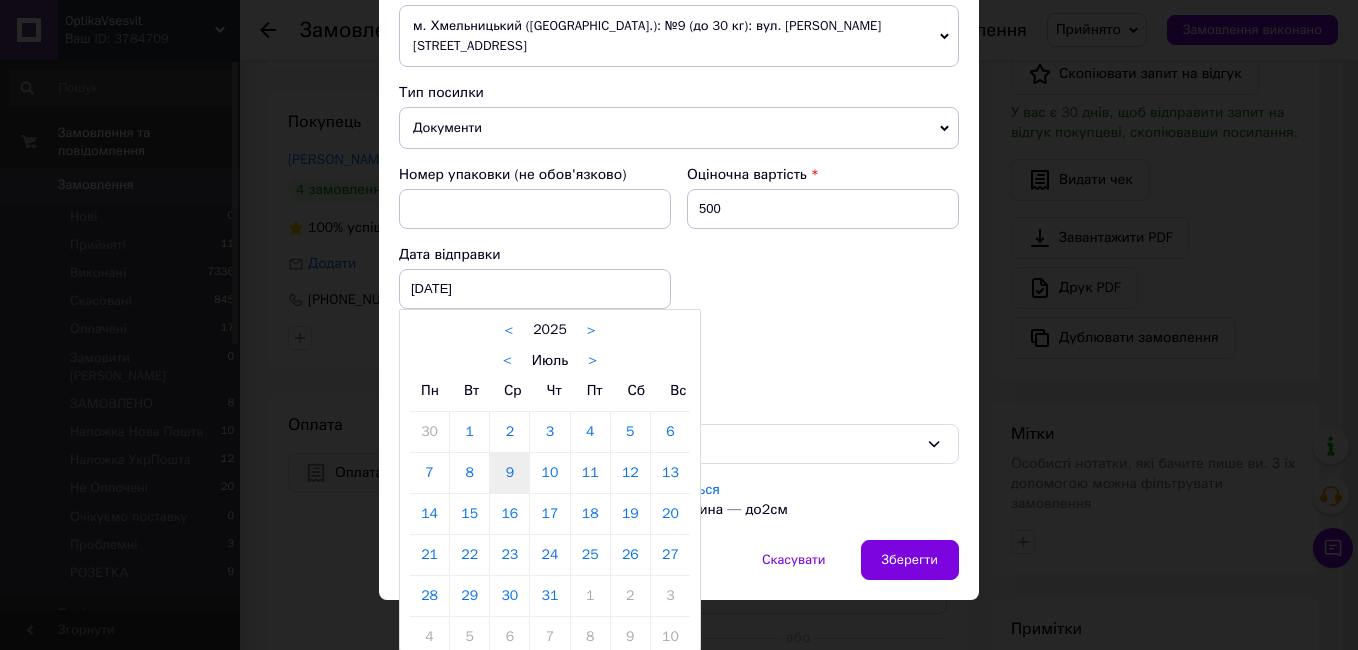 click on "9" at bounding box center (509, 473) 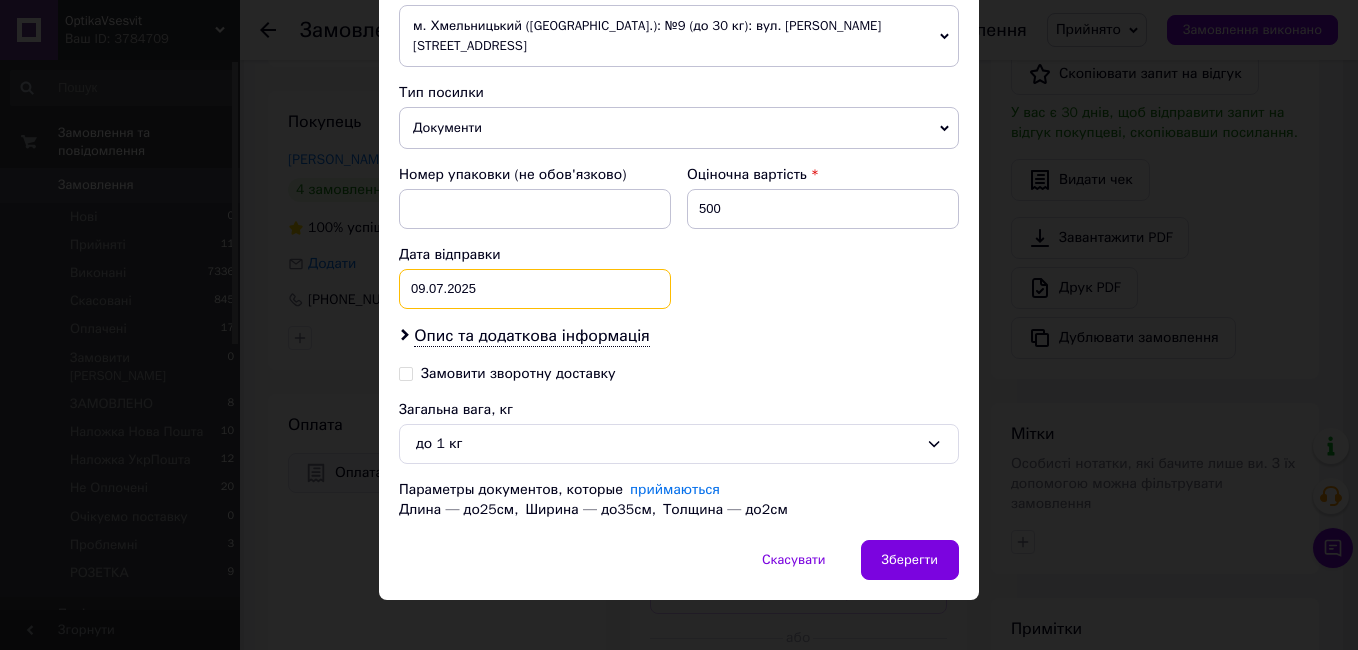 click on "09.07.2025 < 2025 > < Июль > Пн Вт Ср Чт Пт Сб Вс 30 1 2 3 4 5 6 7 8 9 10 11 12 13 14 15 16 17 18 19 20 21 22 23 24 25 26 27 28 29 30 31 1 2 3 4 5 6 7 8 9 10" at bounding box center [535, 289] 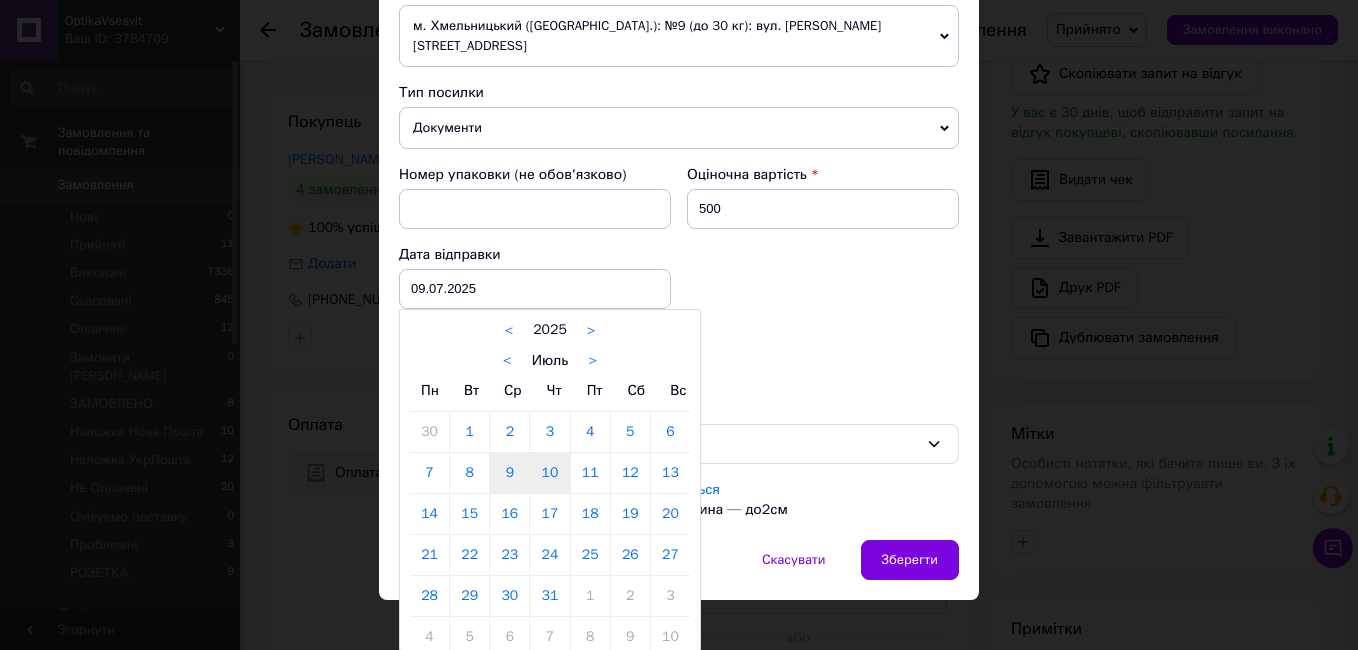 click on "10" at bounding box center [549, 473] 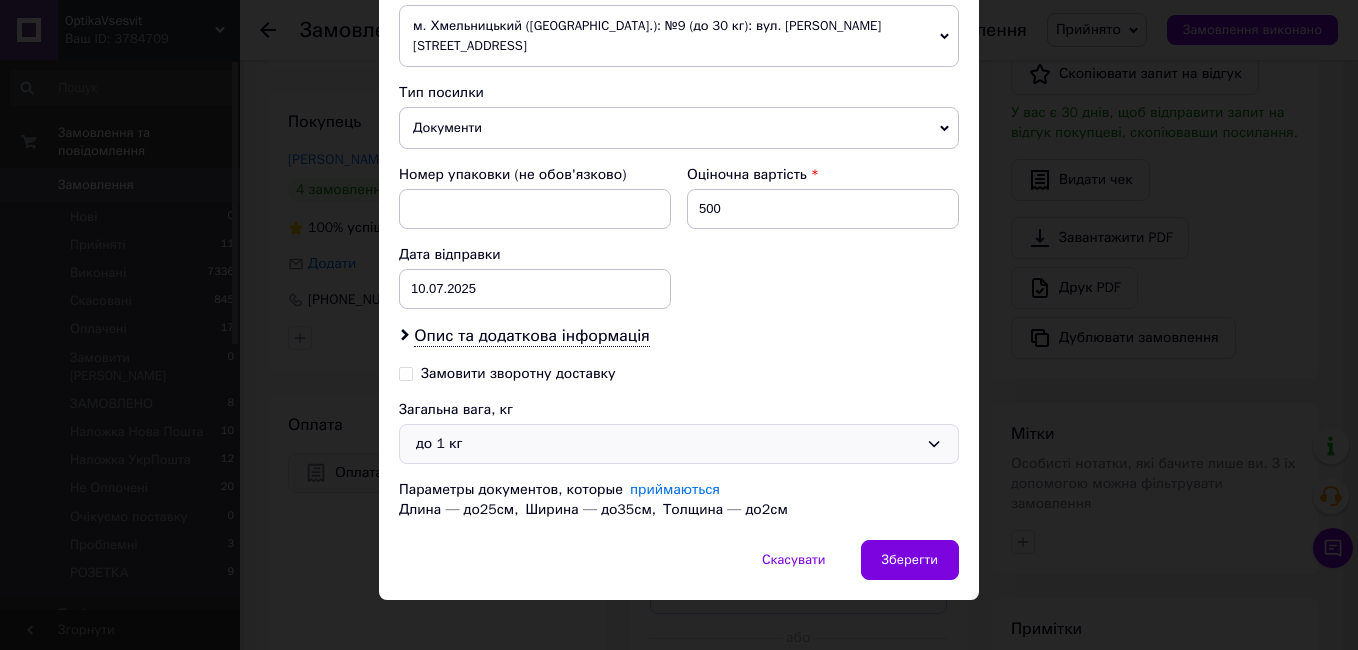 click on "до 1 кг" at bounding box center [667, 444] 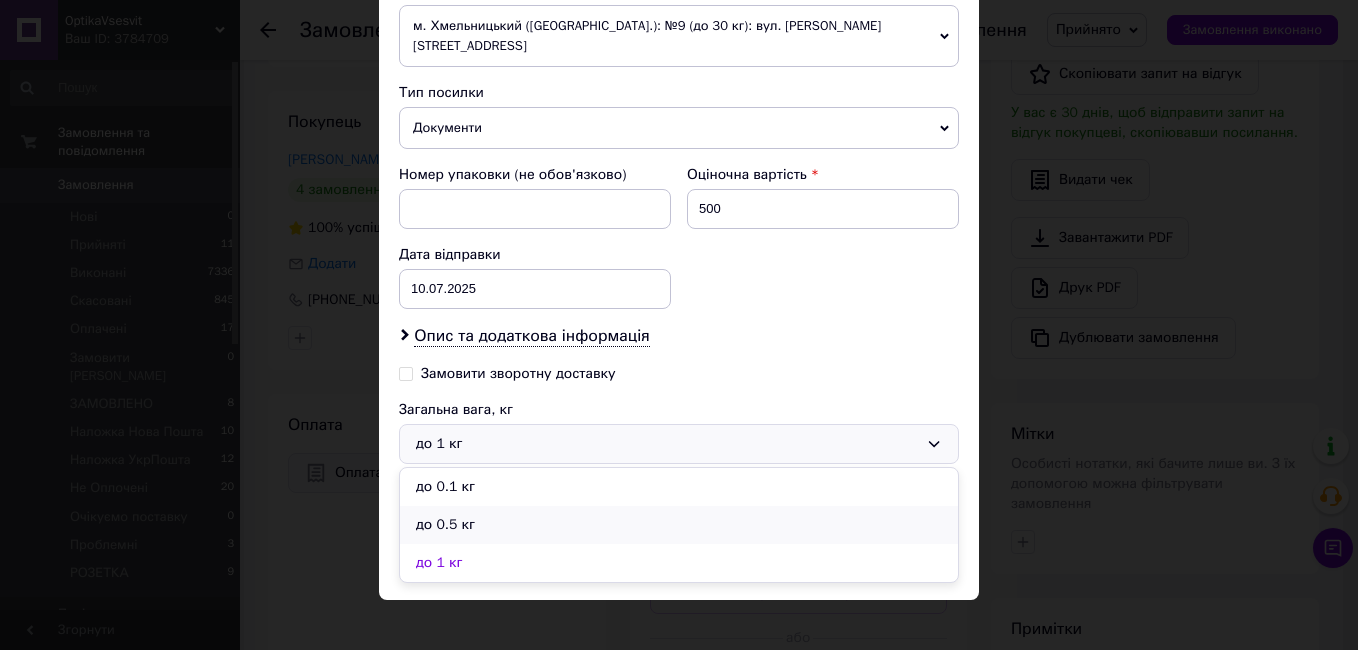 click on "до 0.5 кг" at bounding box center [679, 525] 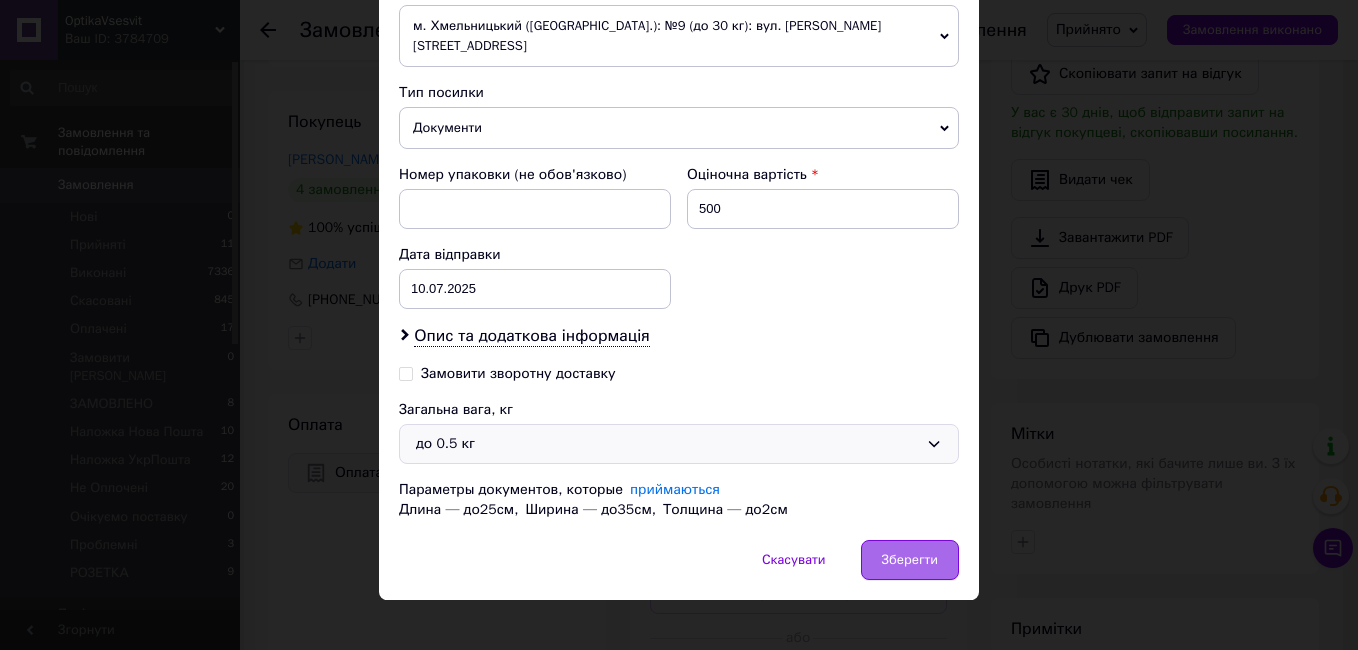 click on "Зберегти" at bounding box center (910, 560) 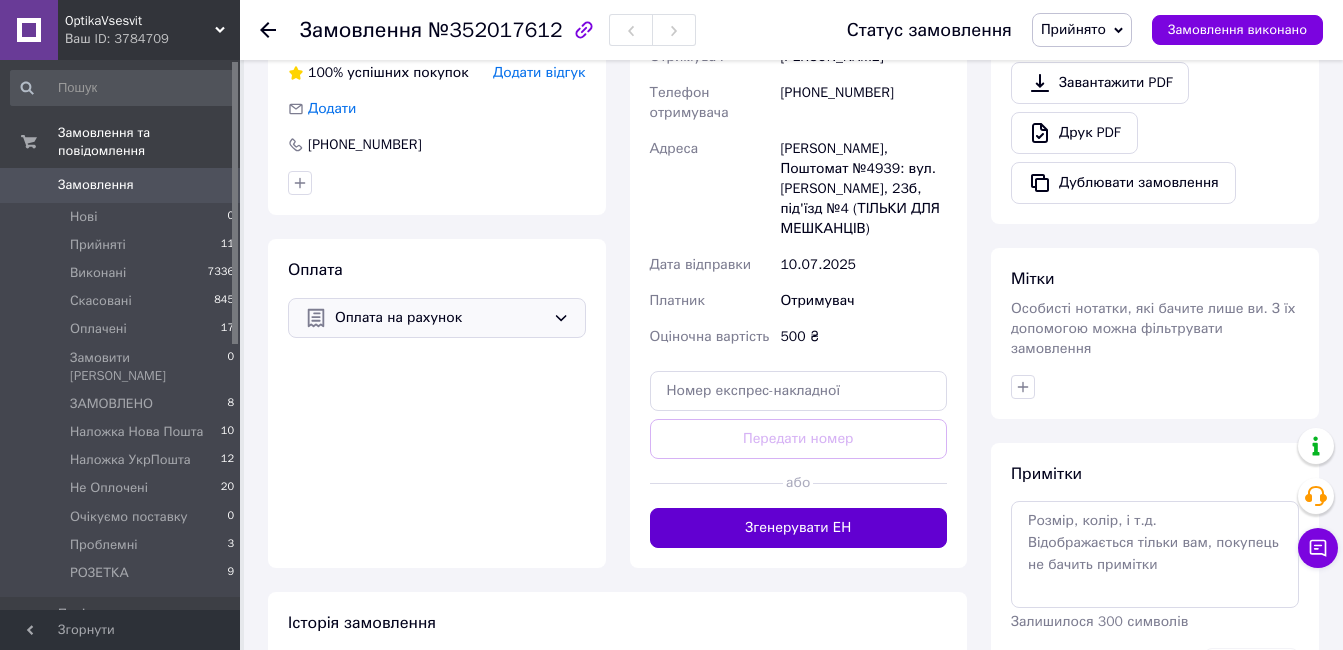 scroll, scrollTop: 700, scrollLeft: 0, axis: vertical 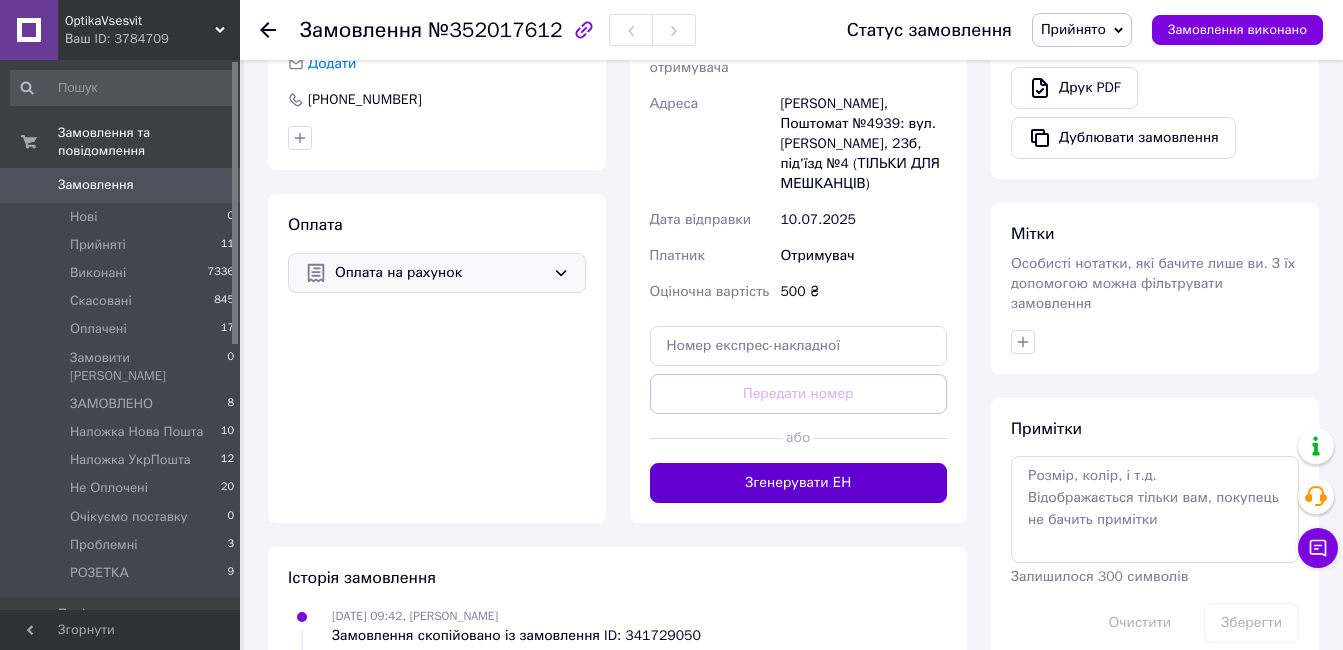 click on "Згенерувати ЕН" at bounding box center [799, 483] 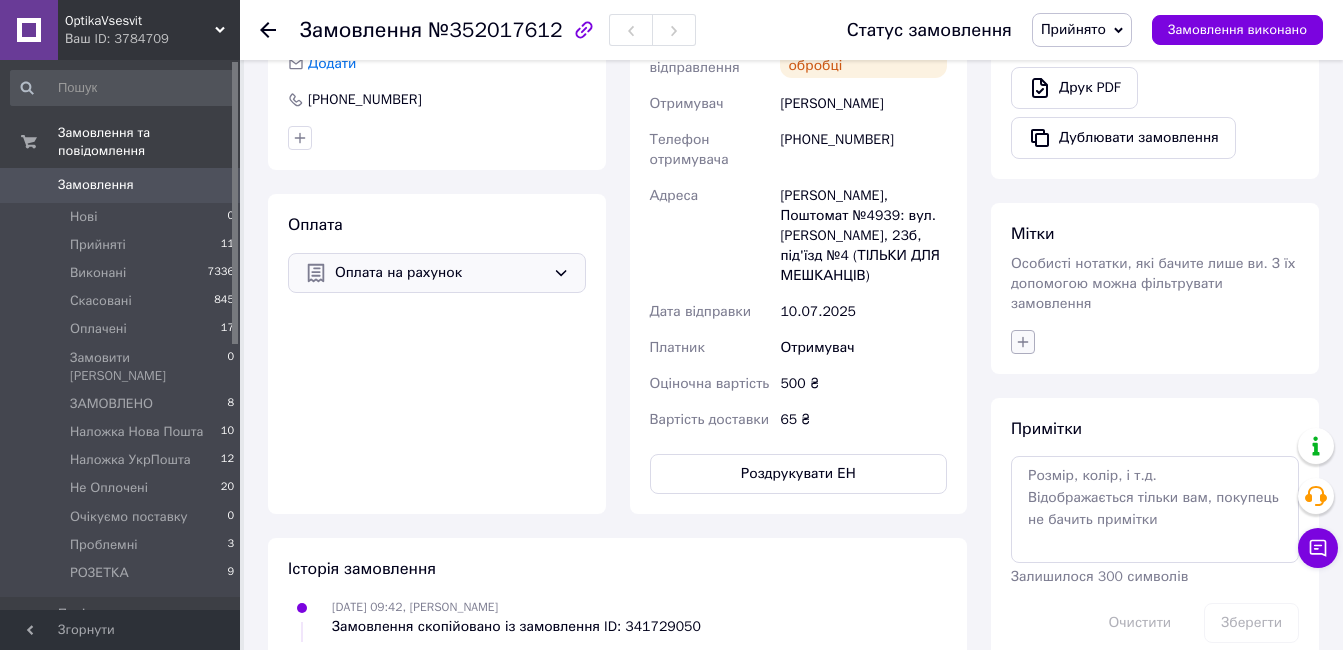 click 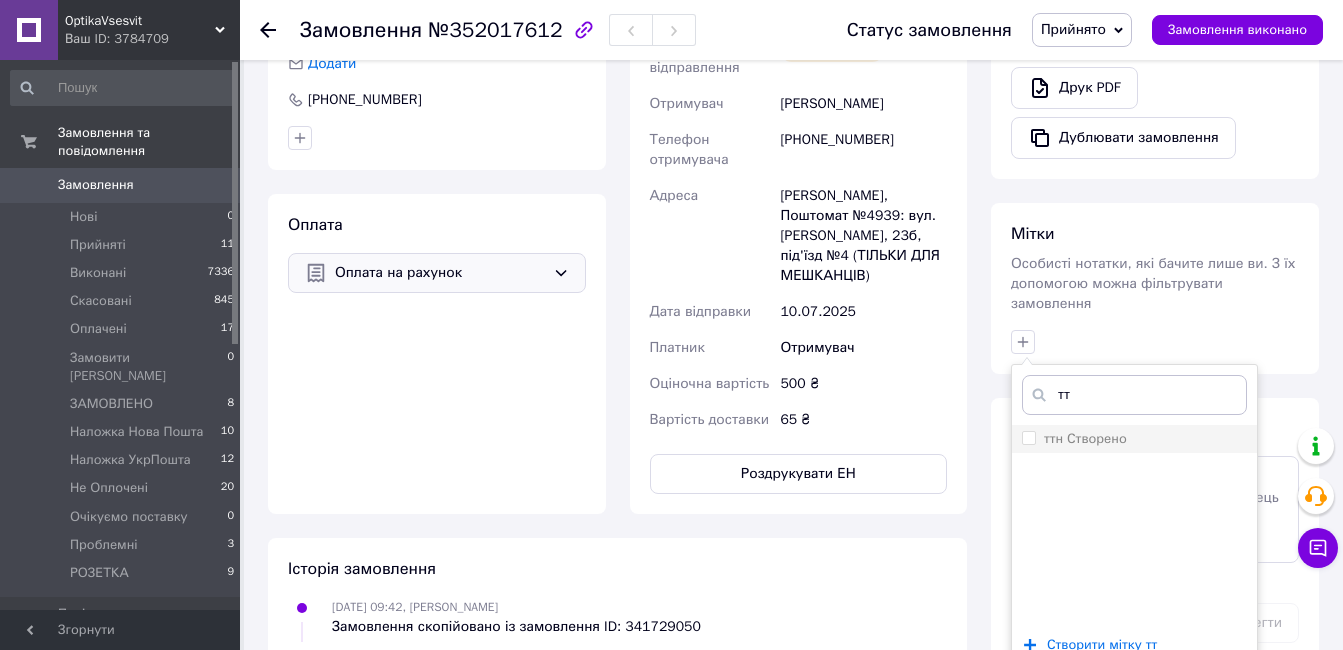 type on "тт" 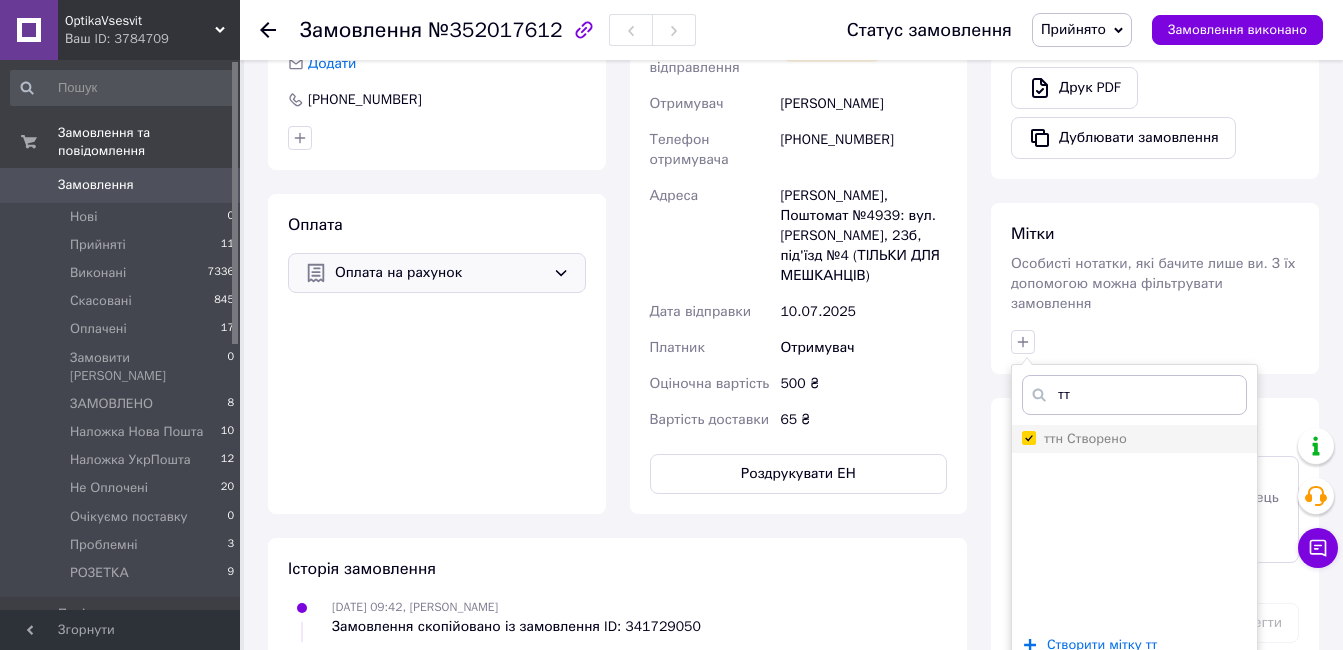 checkbox on "true" 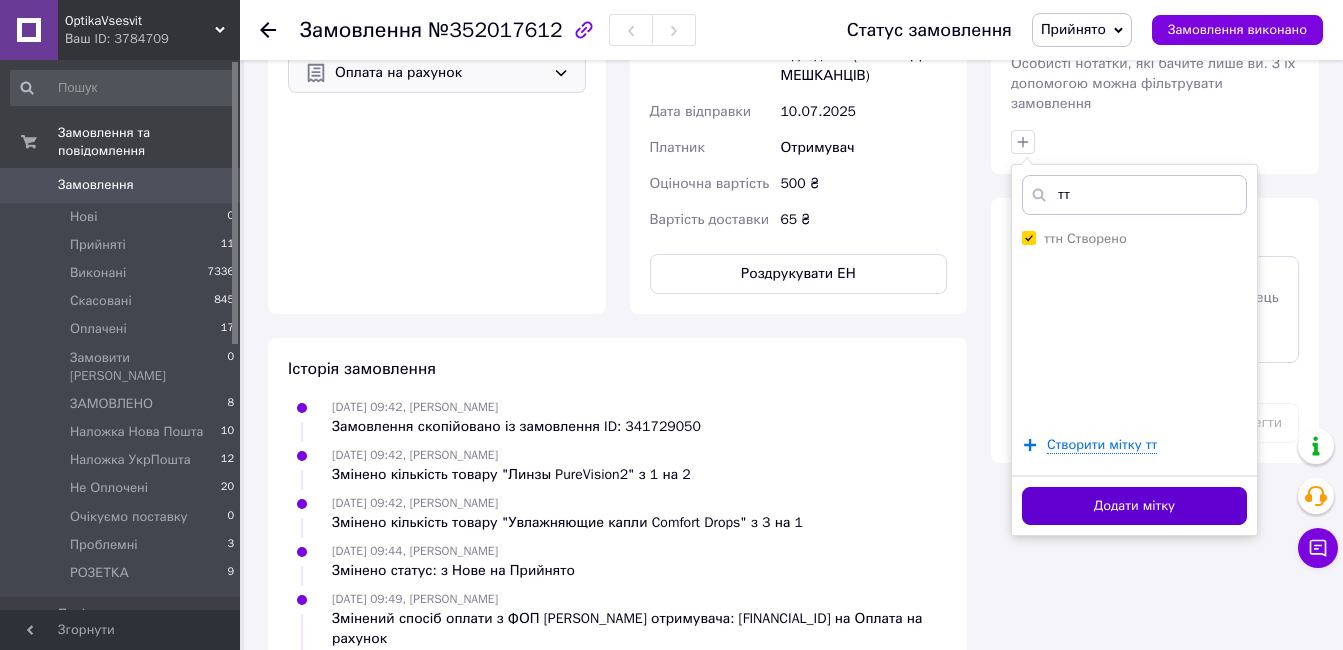 click on "Додати мітку" at bounding box center [1134, 506] 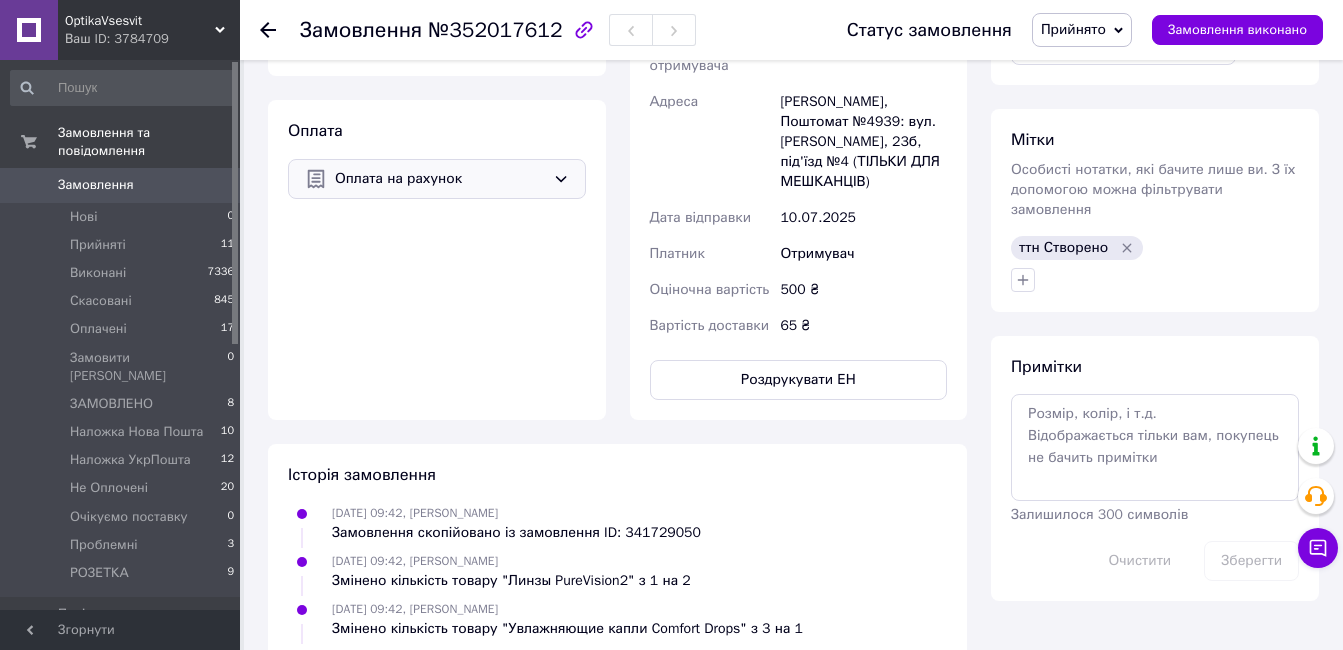 scroll, scrollTop: 200, scrollLeft: 0, axis: vertical 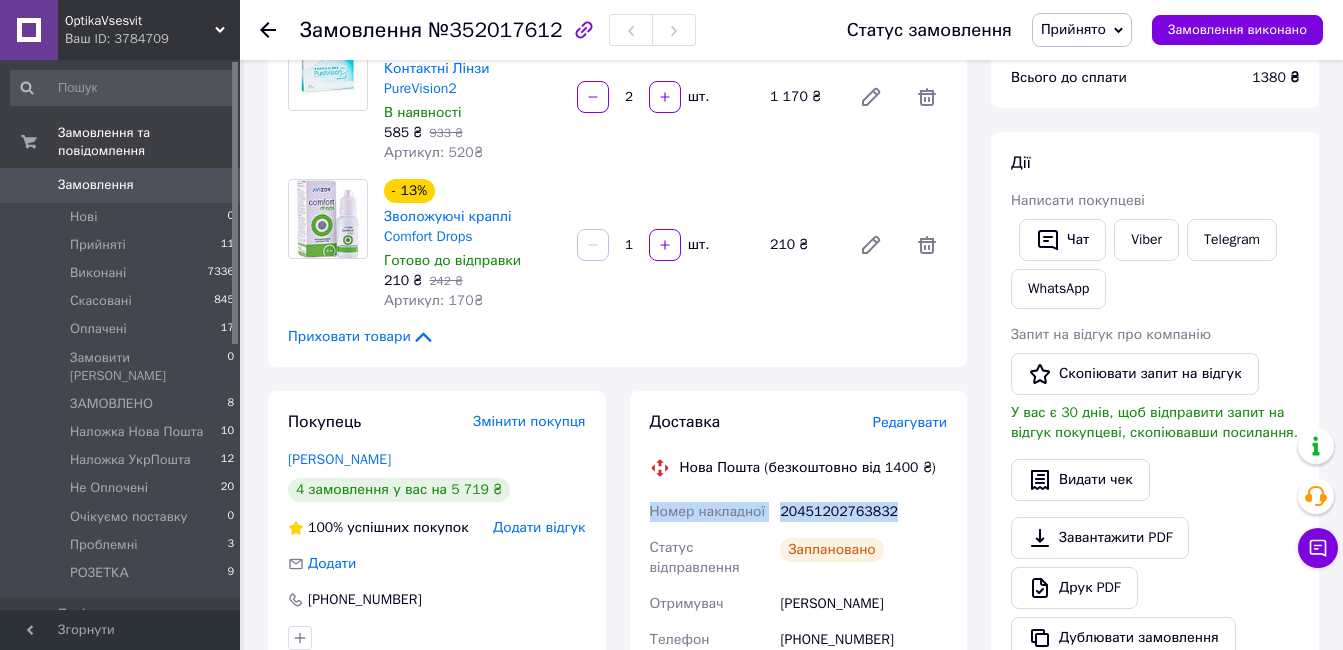 drag, startPoint x: 894, startPoint y: 513, endPoint x: 637, endPoint y: 520, distance: 257.0953 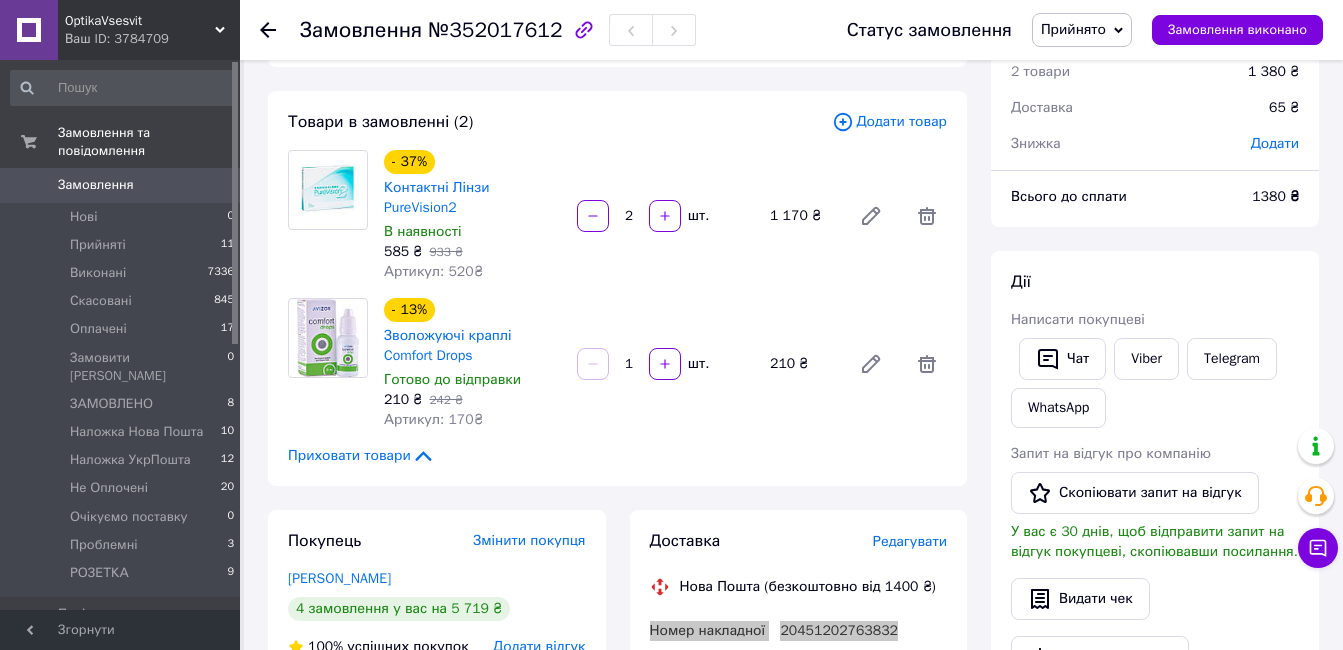 scroll, scrollTop: 0, scrollLeft: 0, axis: both 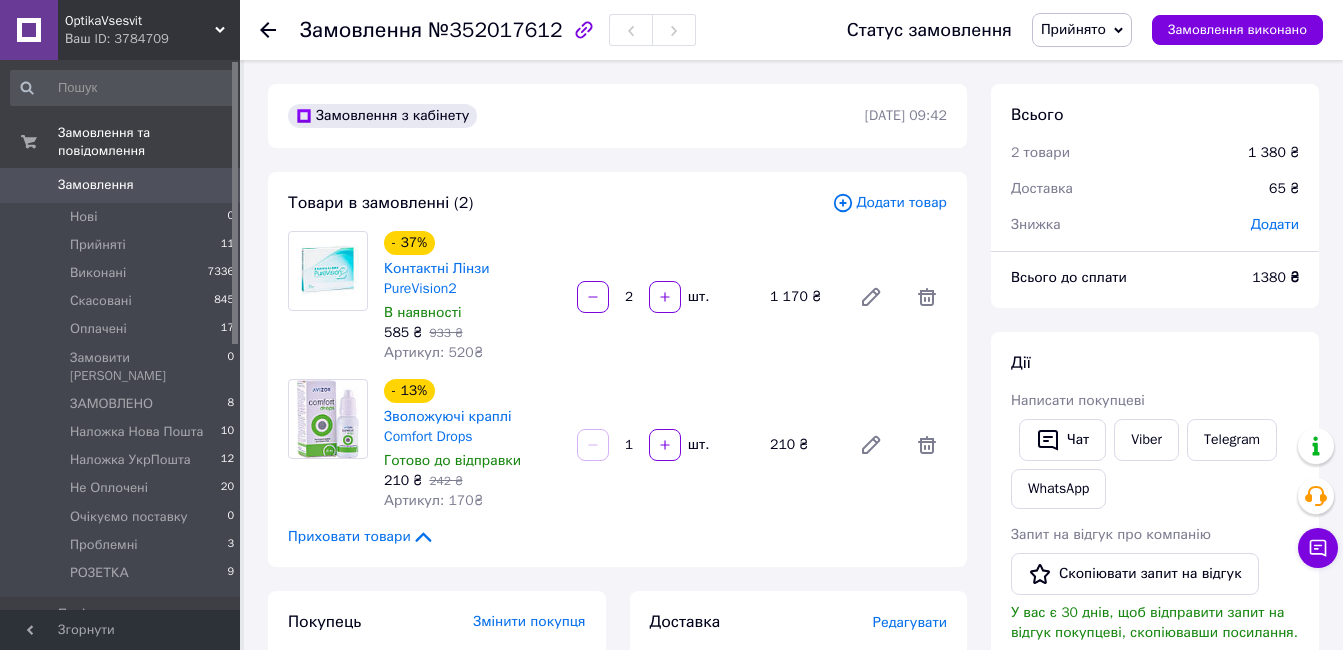 click on "Прийнято" at bounding box center [1073, 29] 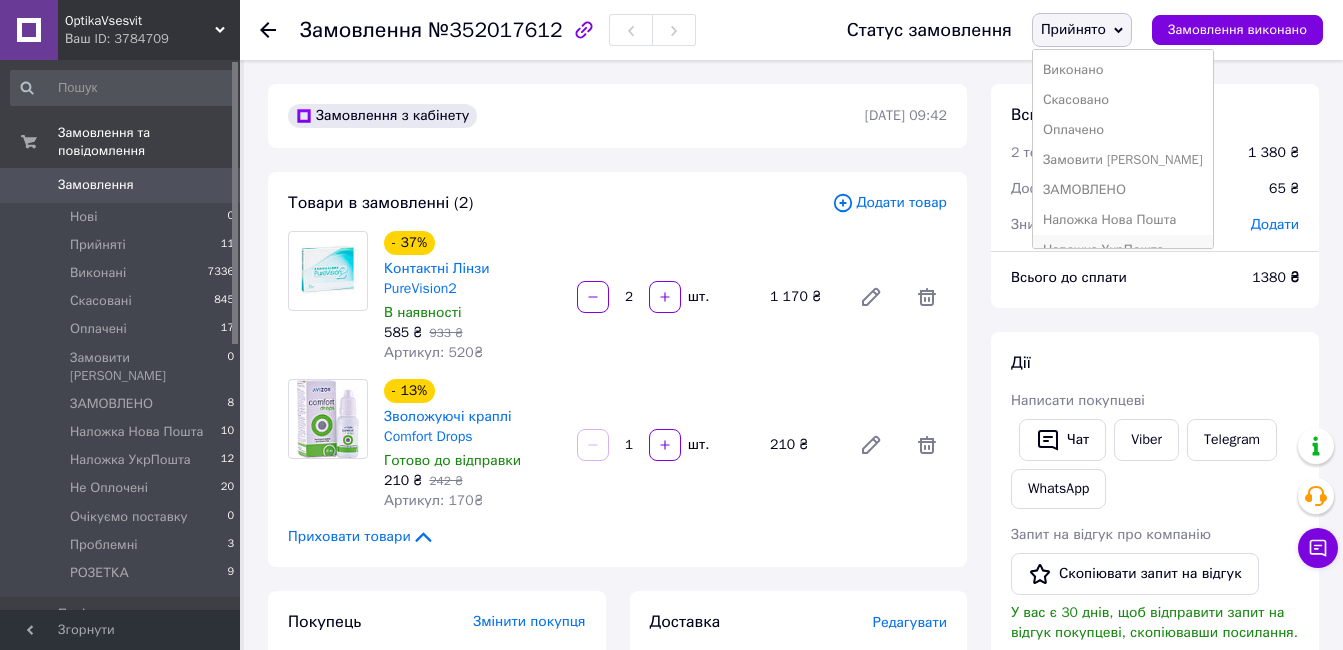 scroll, scrollTop: 100, scrollLeft: 0, axis: vertical 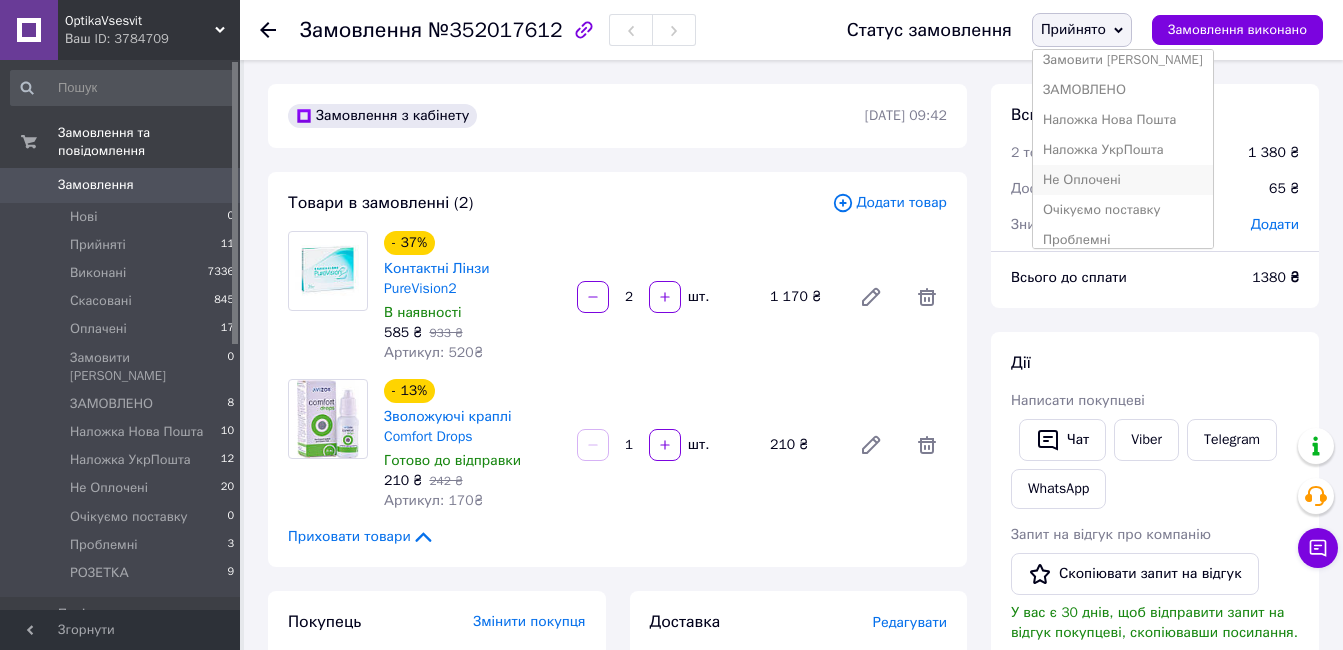 click on "Не Оплочені" at bounding box center (1123, 180) 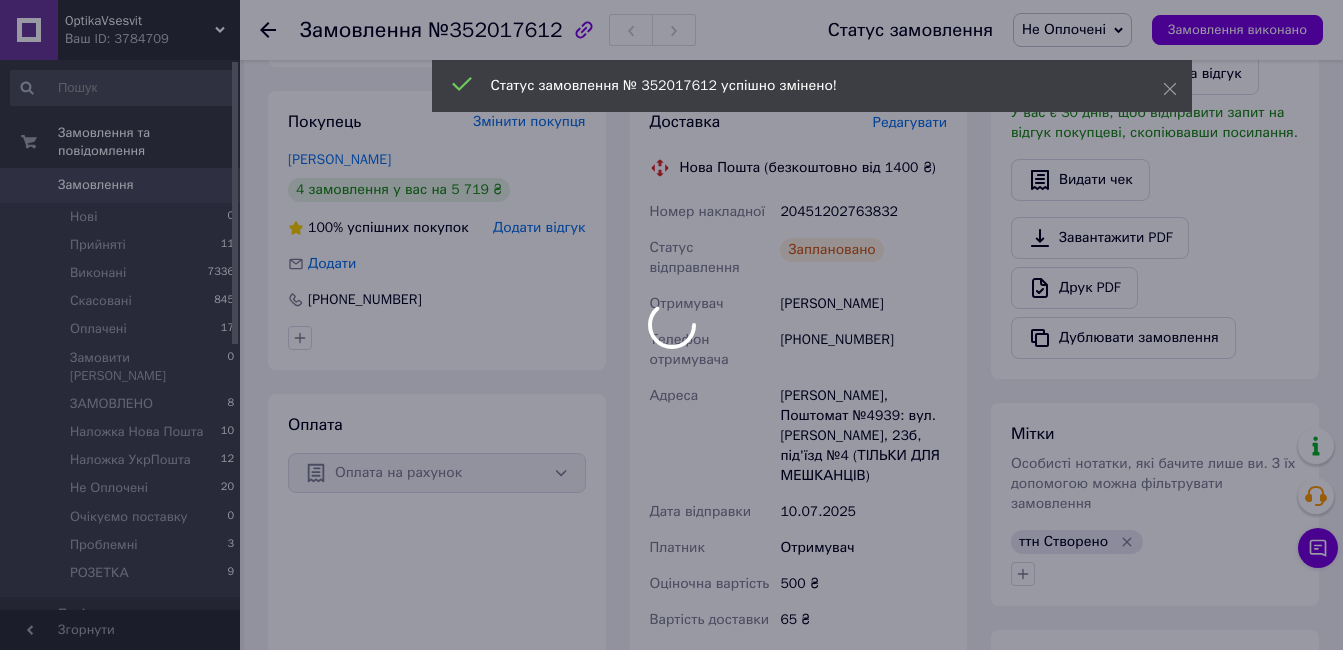 scroll, scrollTop: 0, scrollLeft: 0, axis: both 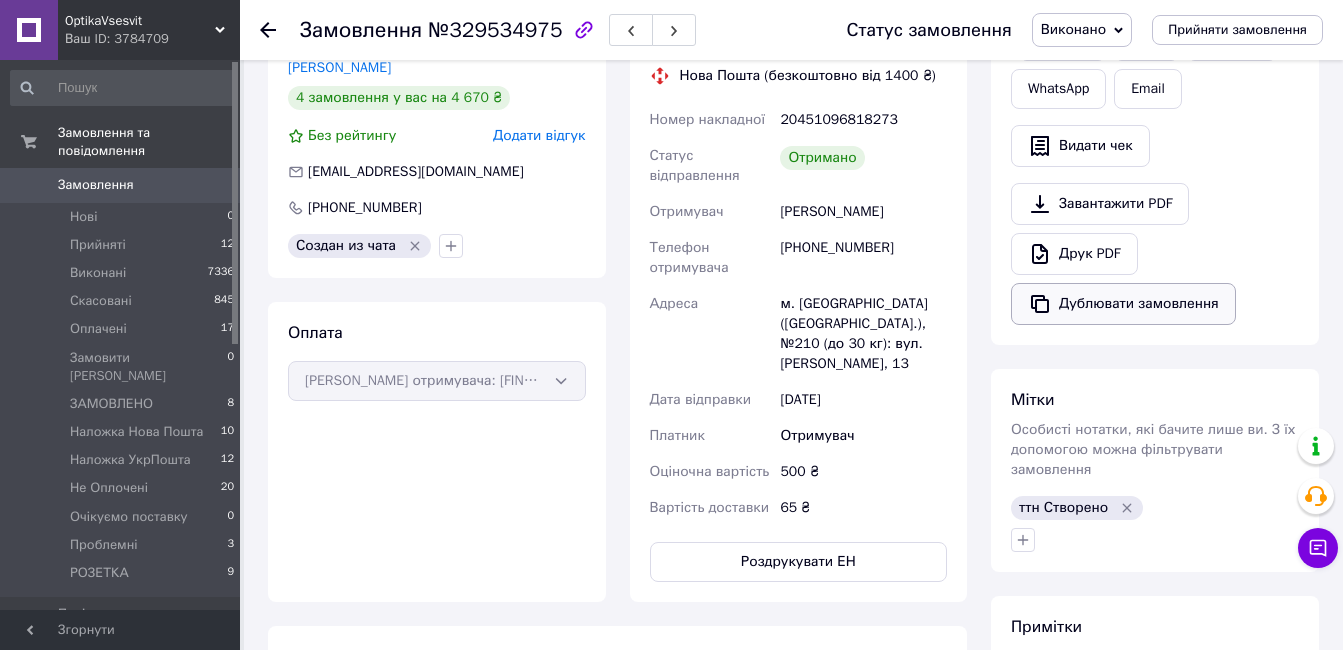 click on "Дублювати замовлення" at bounding box center [1123, 304] 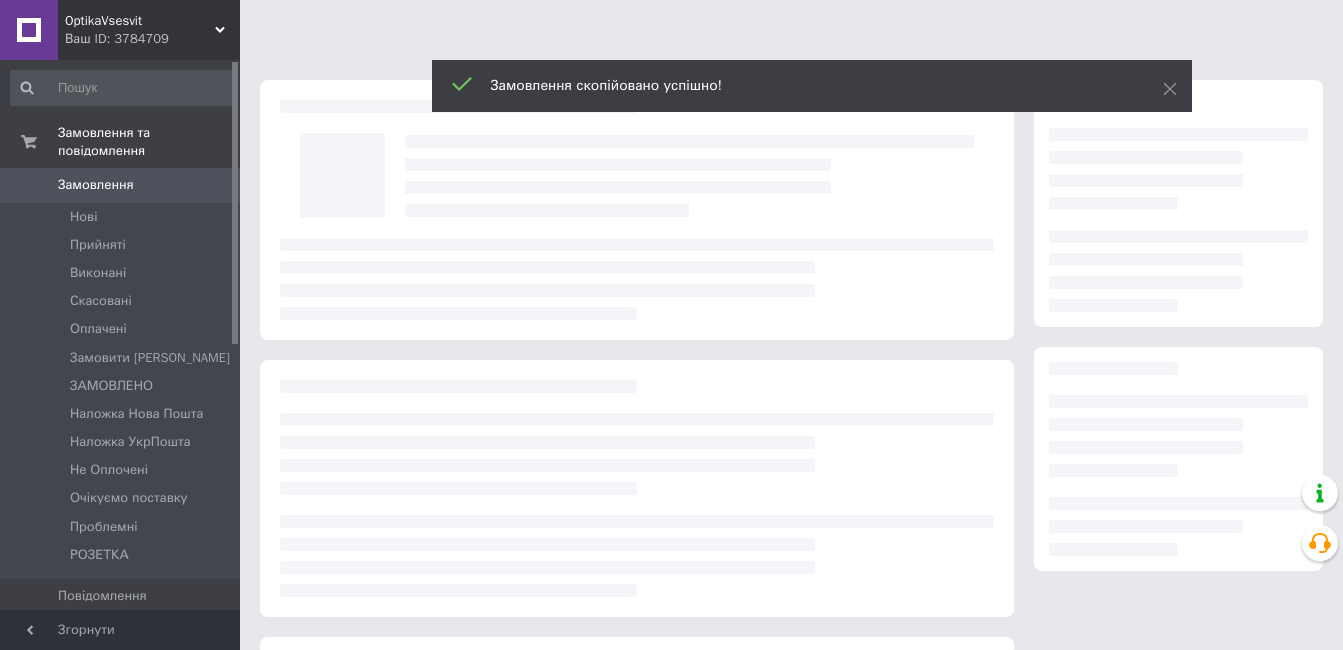 scroll, scrollTop: 0, scrollLeft: 0, axis: both 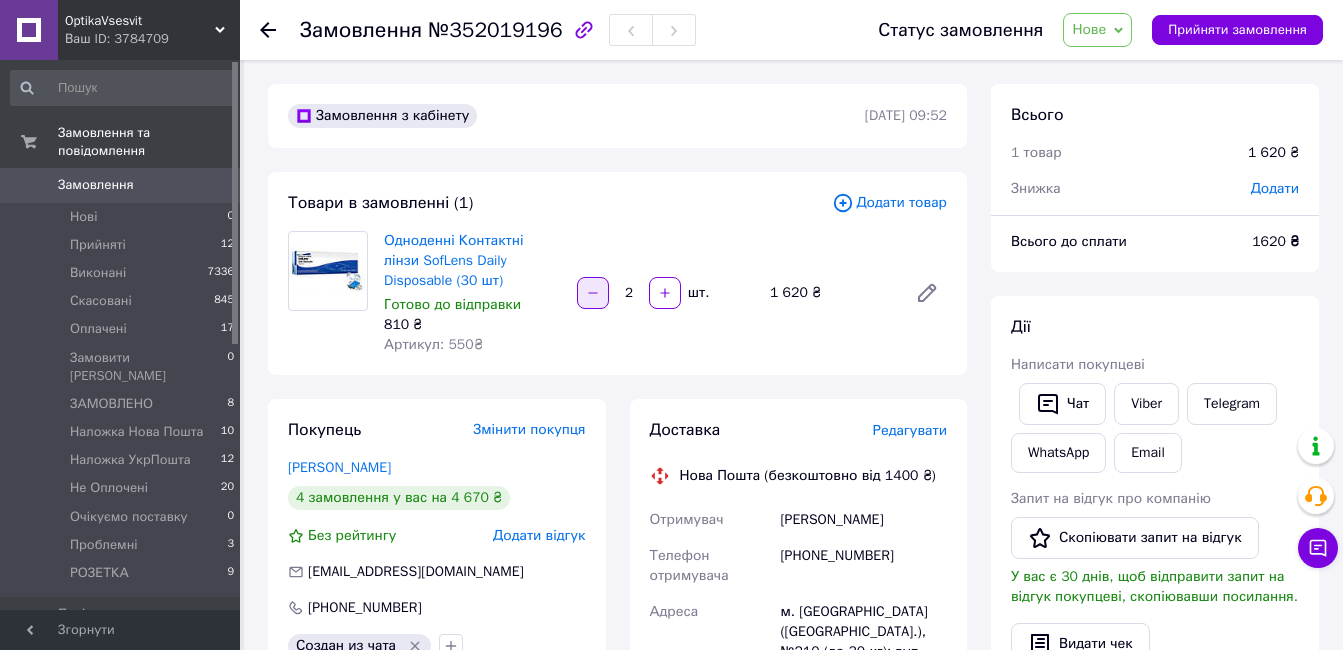 click 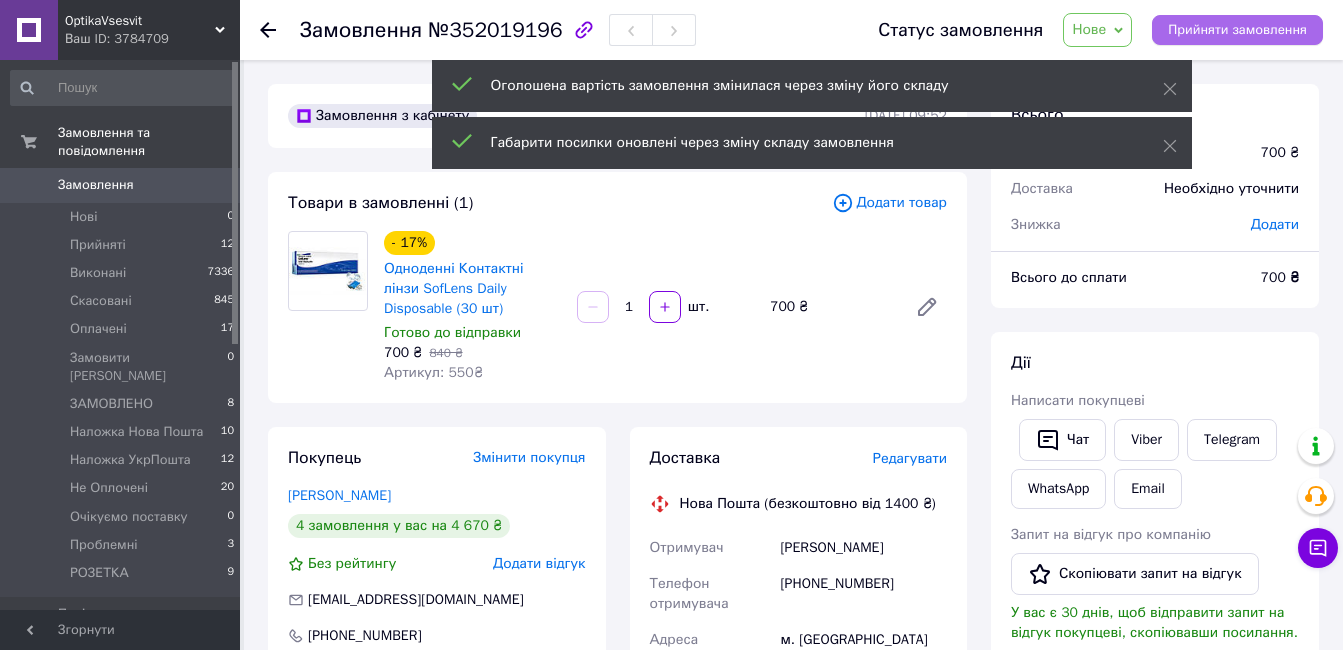click on "Прийняти замовлення" at bounding box center [1237, 30] 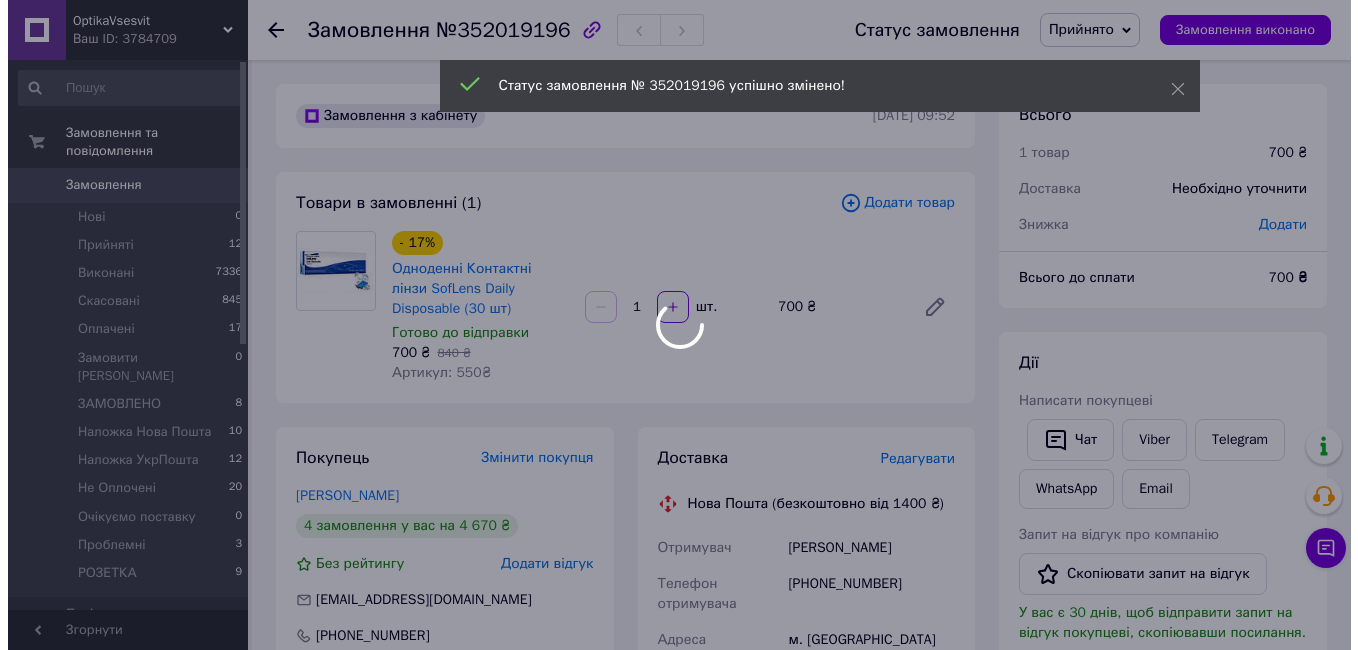 scroll, scrollTop: 200, scrollLeft: 0, axis: vertical 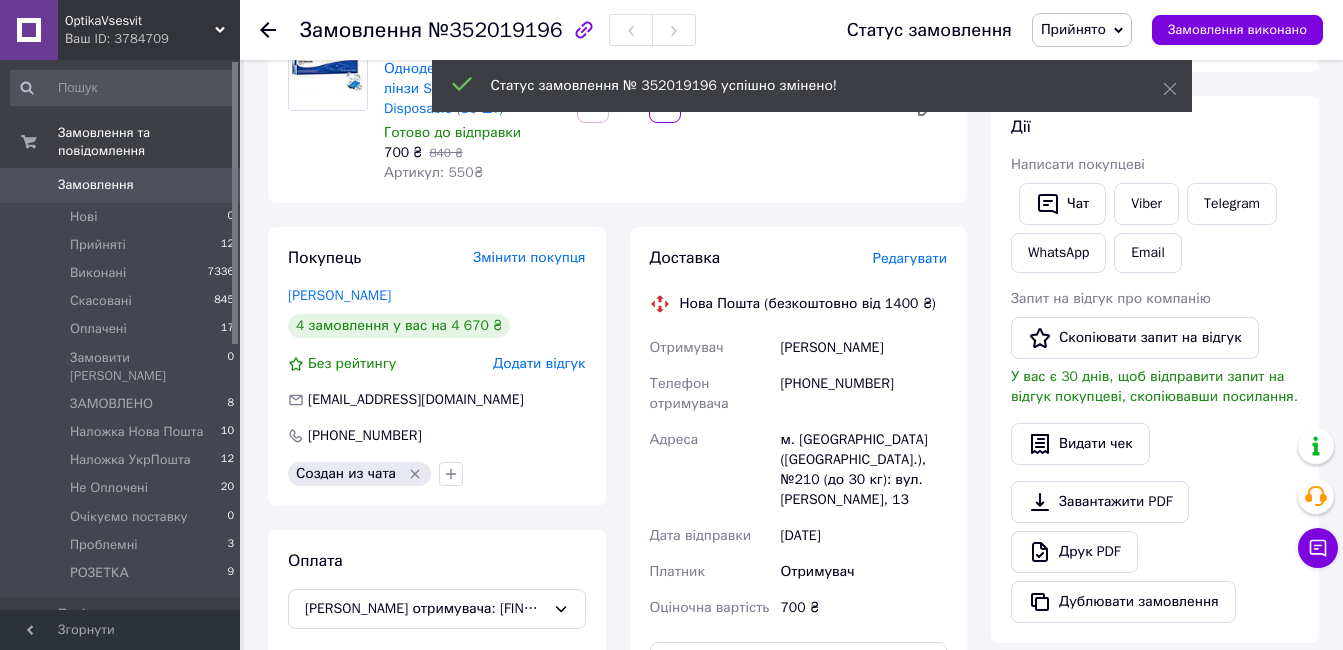 click on "Редагувати" at bounding box center [910, 258] 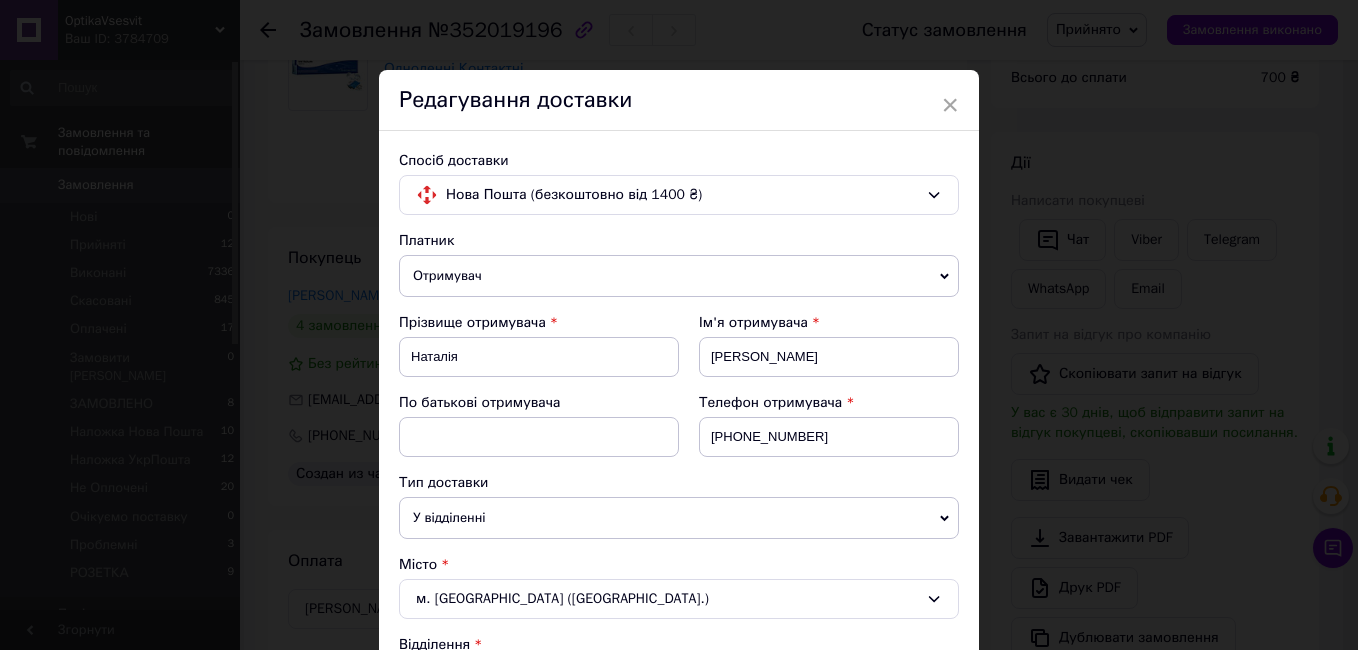 scroll, scrollTop: 200, scrollLeft: 0, axis: vertical 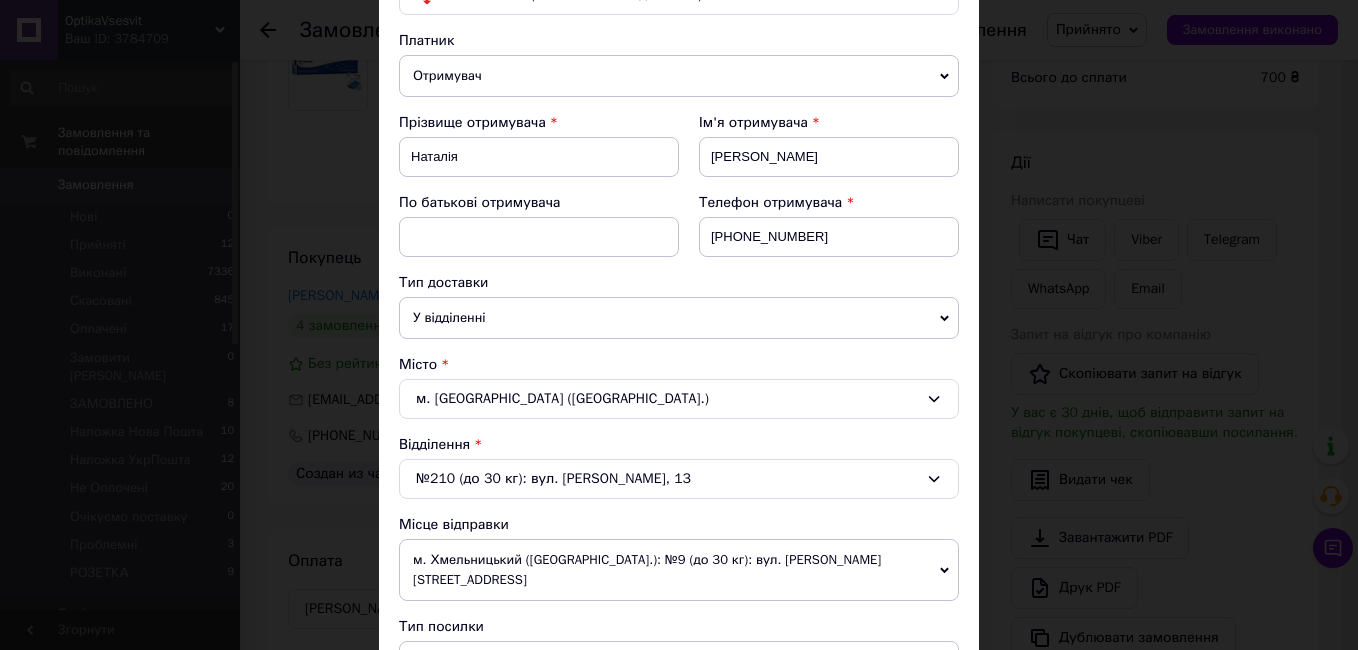 click on "м. [GEOGRAPHIC_DATA] ([GEOGRAPHIC_DATA].)" at bounding box center [679, 399] 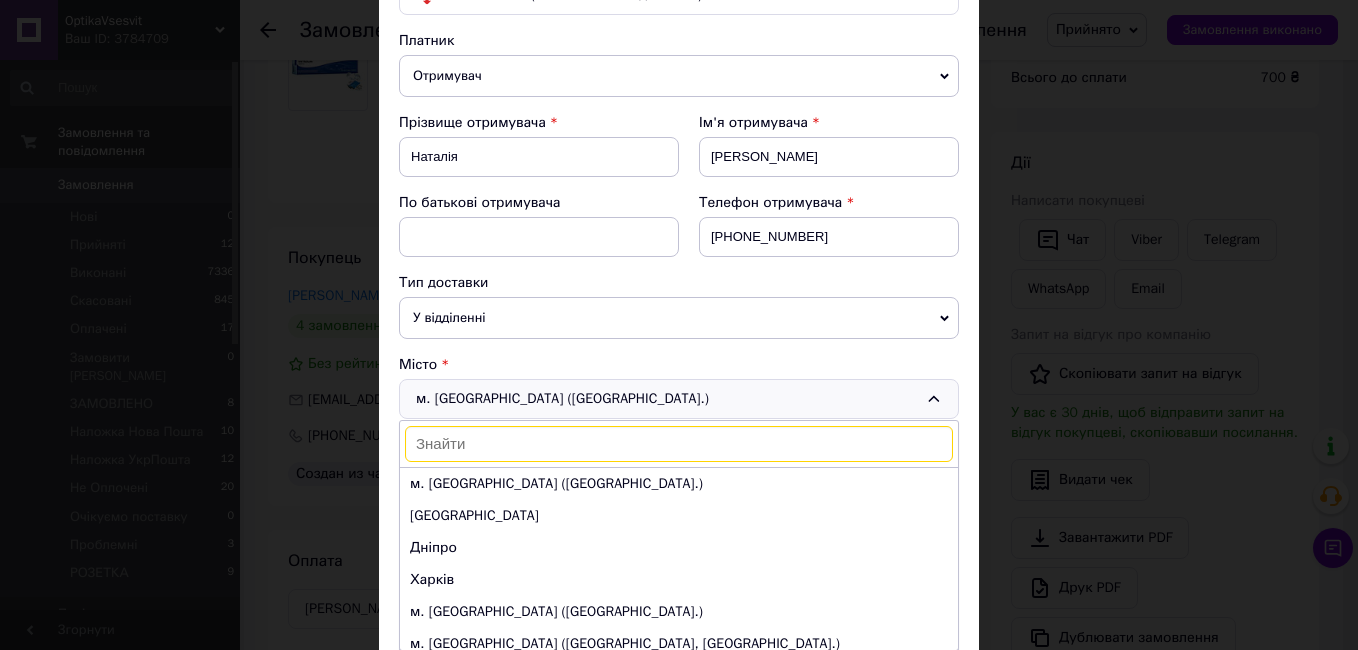 type on "Бережани" 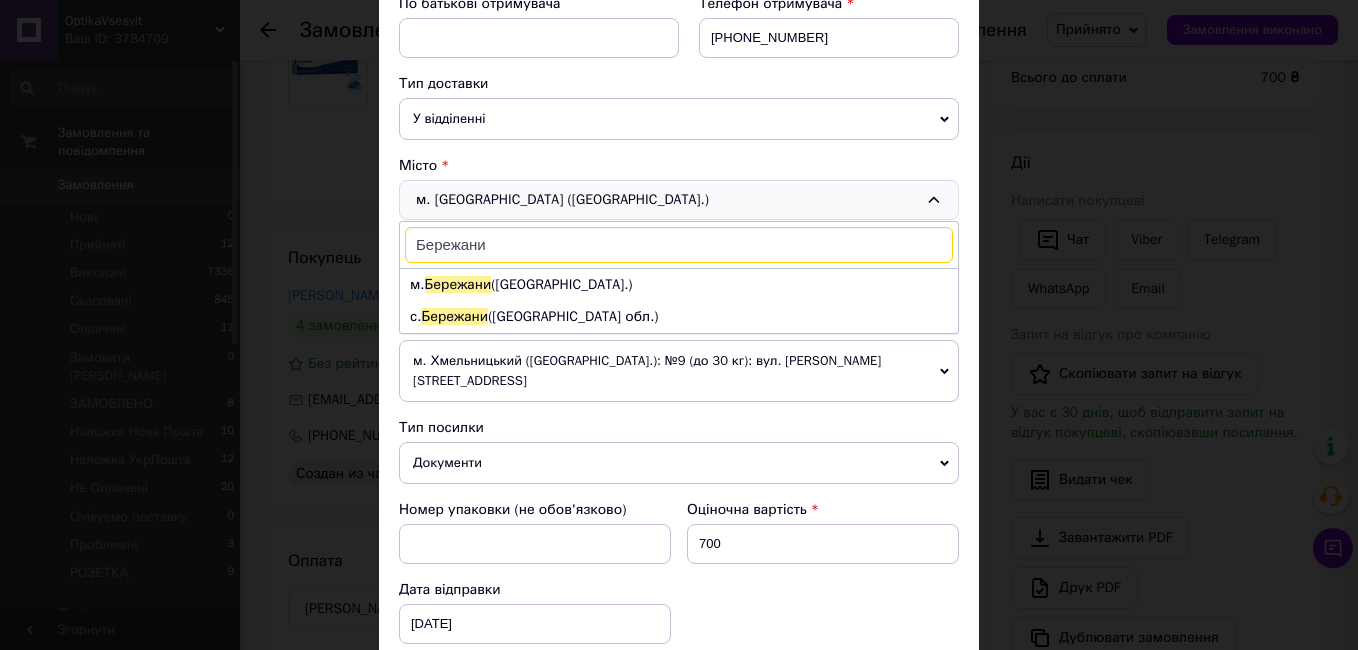 scroll, scrollTop: 400, scrollLeft: 0, axis: vertical 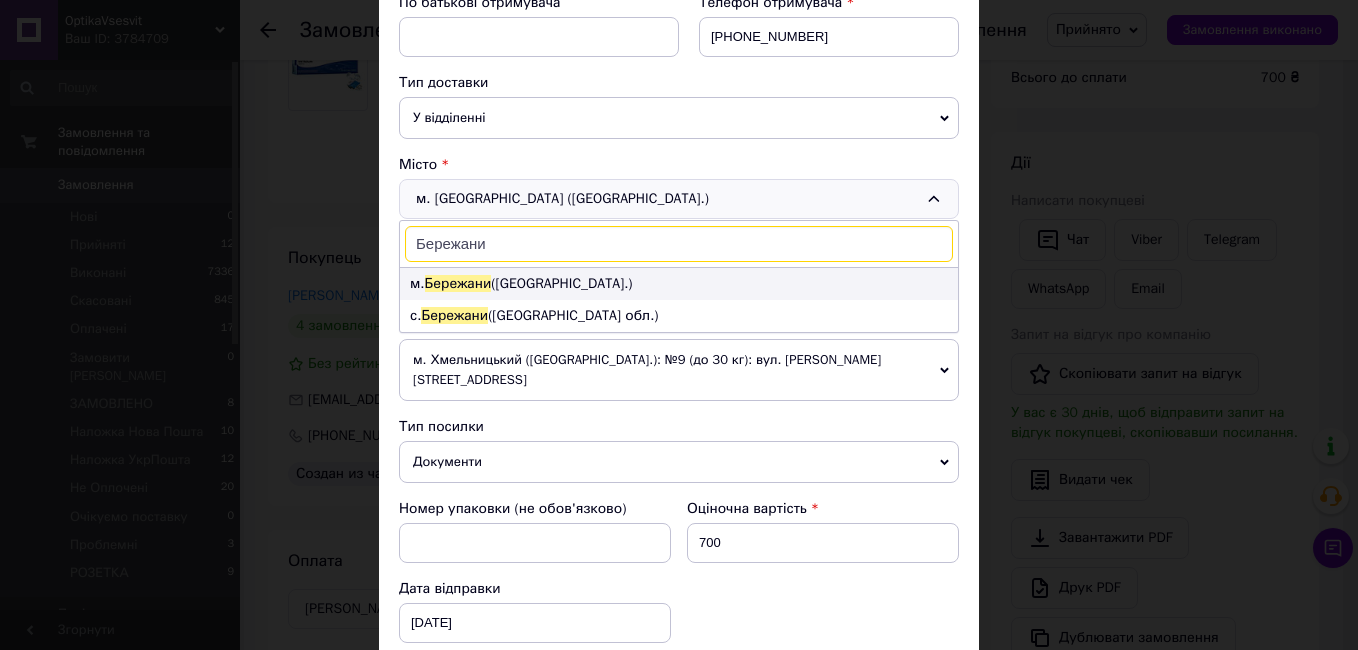 click on "м.  [GEOGRAPHIC_DATA]  ([GEOGRAPHIC_DATA].)" at bounding box center [679, 284] 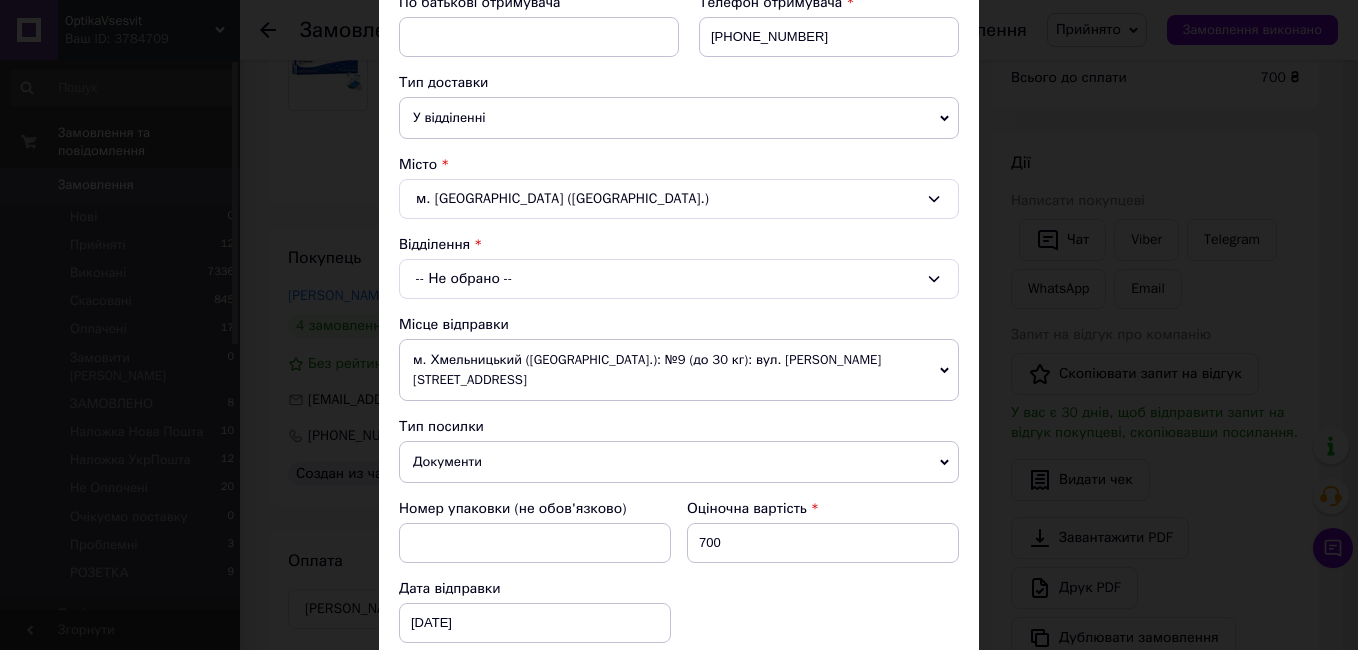 click on "-- Не обрано --" at bounding box center [679, 279] 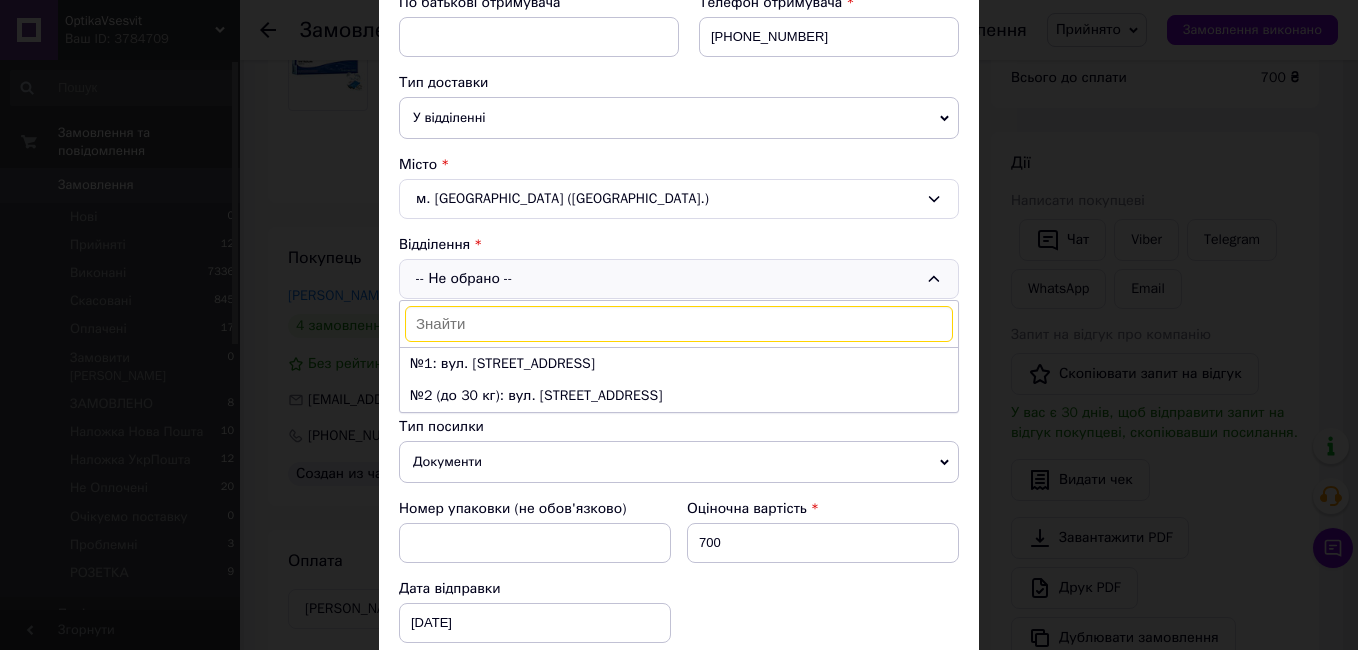 drag, startPoint x: 473, startPoint y: 365, endPoint x: 513, endPoint y: 375, distance: 41.231056 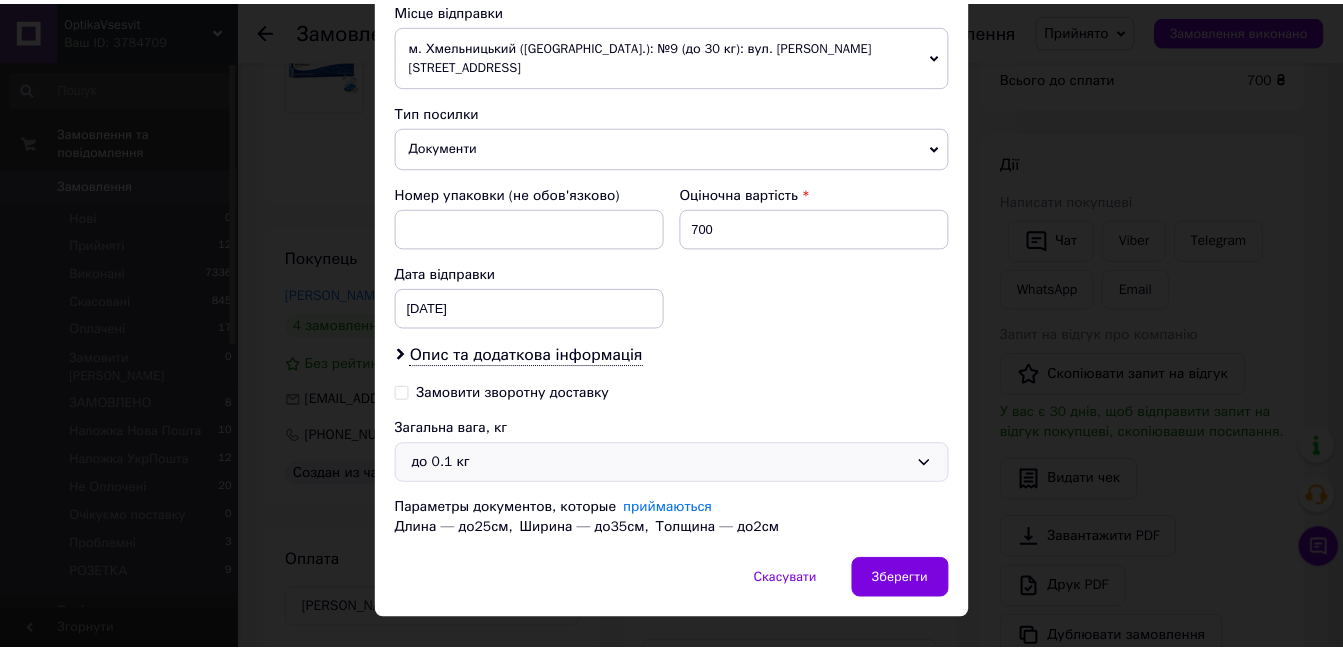 scroll, scrollTop: 734, scrollLeft: 0, axis: vertical 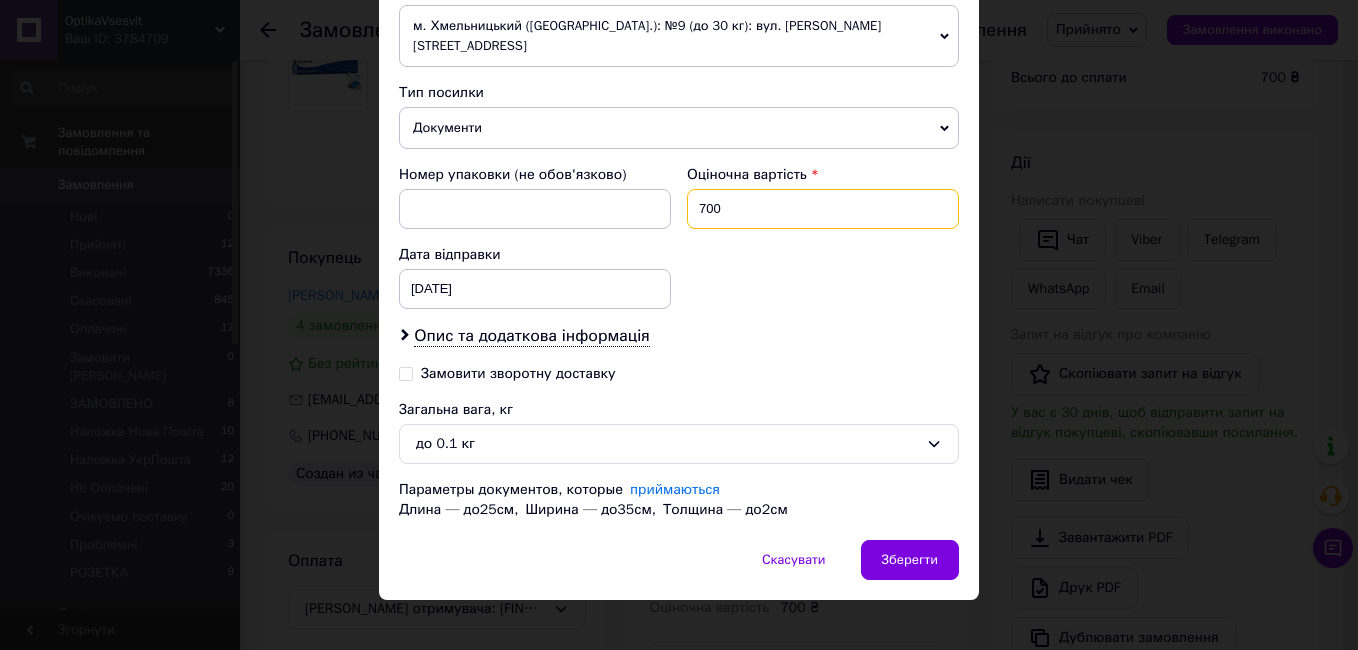 click on "700" at bounding box center [823, 209] 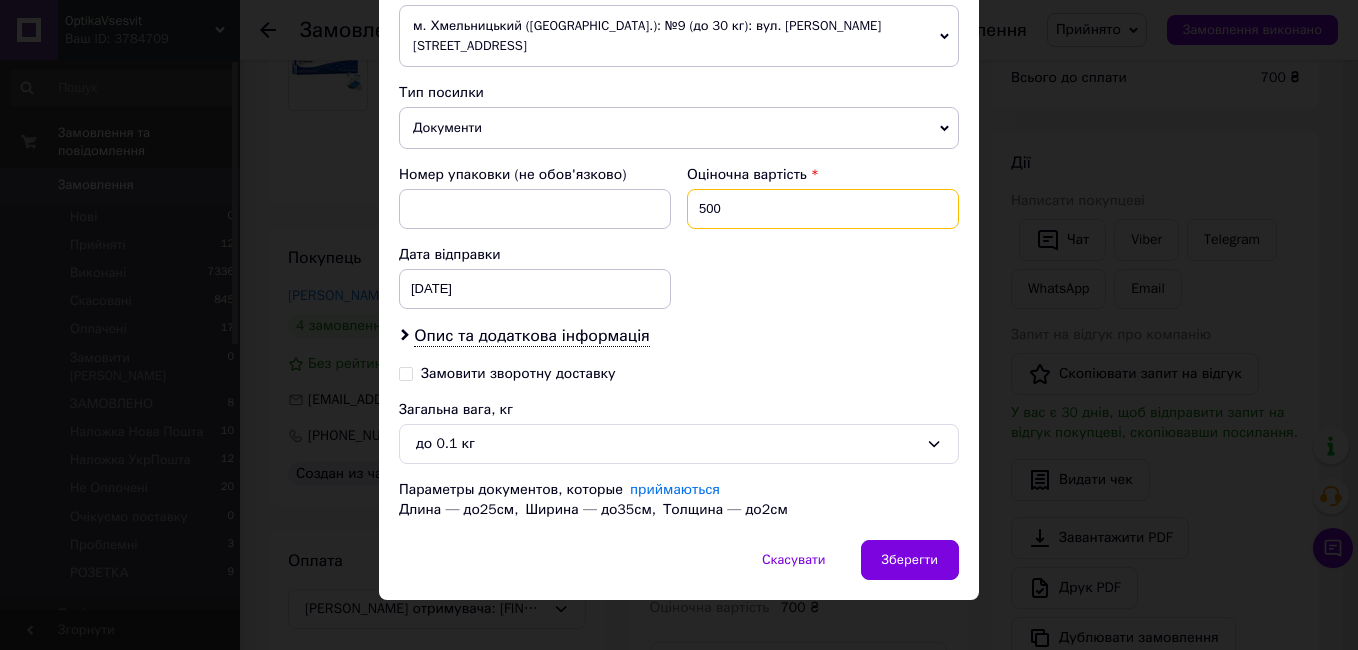 type on "500" 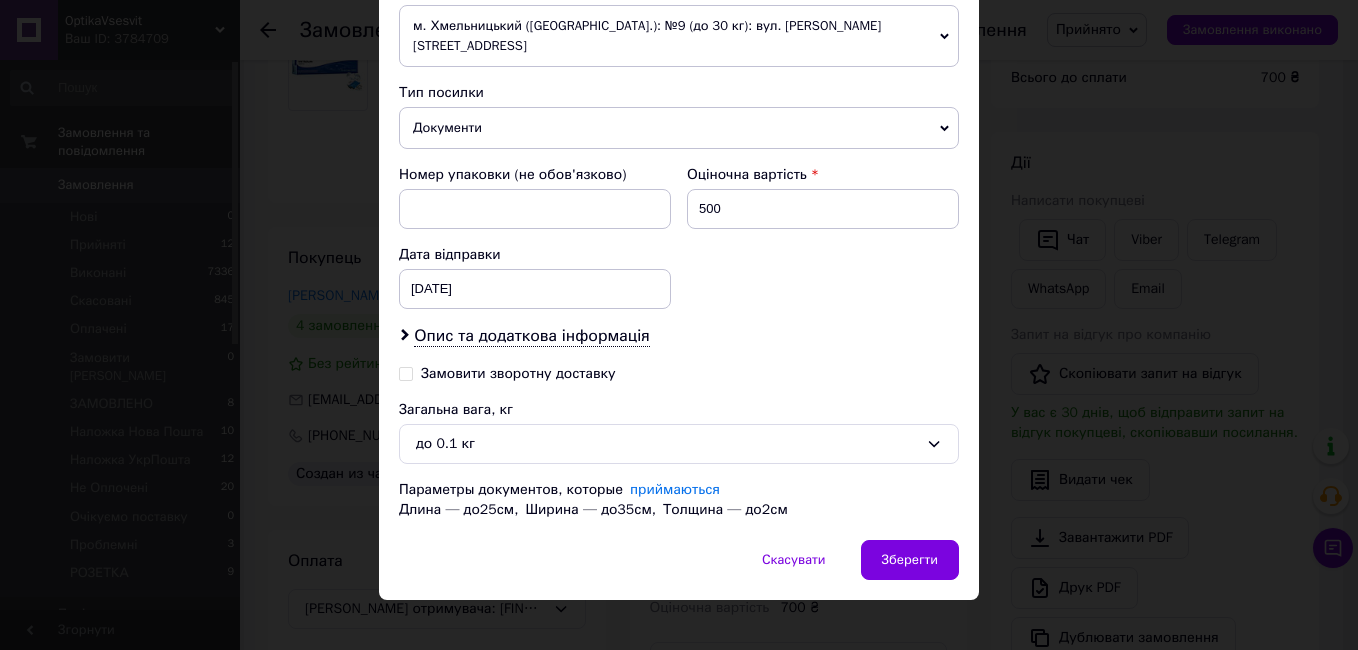 click on "Номер упаковки (не обов'язково) Оціночна вартість 500 Дата відправки [DATE] < 2025 > < Март > Пн Вт Ср Чт Пт Сб Вс 24 25 26 27 28 1 2 3 4 5 6 7 8 9 10 11 12 13 14 15 16 17 18 19 20 21 22 23 24 25 26 27 28 29 30 31 1 2 3 4 5 6" at bounding box center [679, 237] 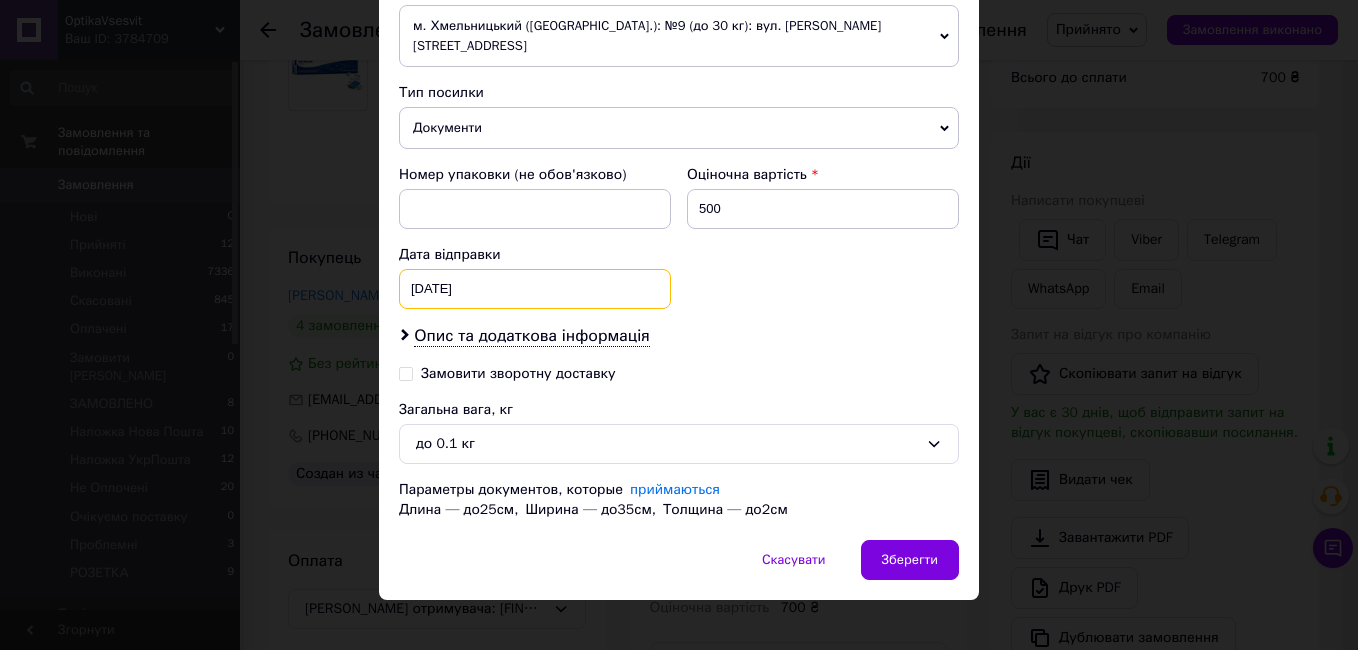 click on "04.03.2025 < 2025 > < Март > Пн Вт Ср Чт Пт Сб Вс 24 25 26 27 28 1 2 3 4 5 6 7 8 9 10 11 12 13 14 15 16 17 18 19 20 21 22 23 24 25 26 27 28 29 30 31 1 2 3 4 5 6" at bounding box center [535, 289] 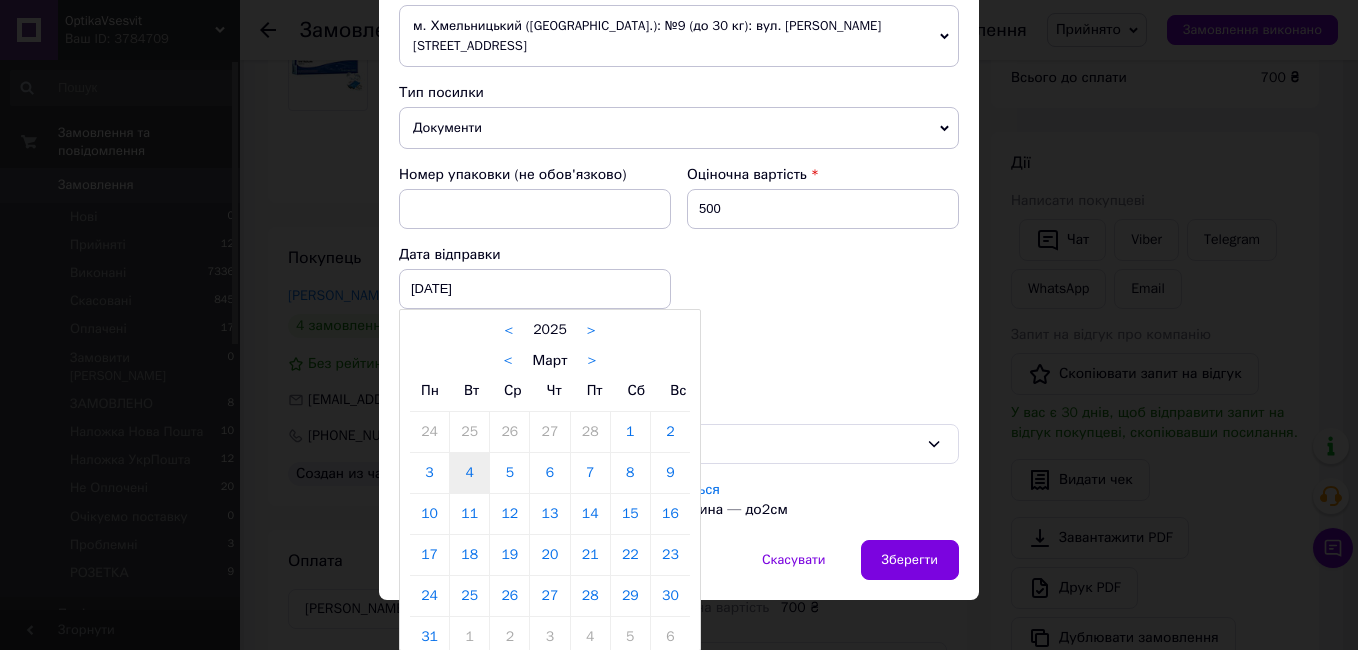 drag, startPoint x: 584, startPoint y: 347, endPoint x: 598, endPoint y: 346, distance: 14.035668 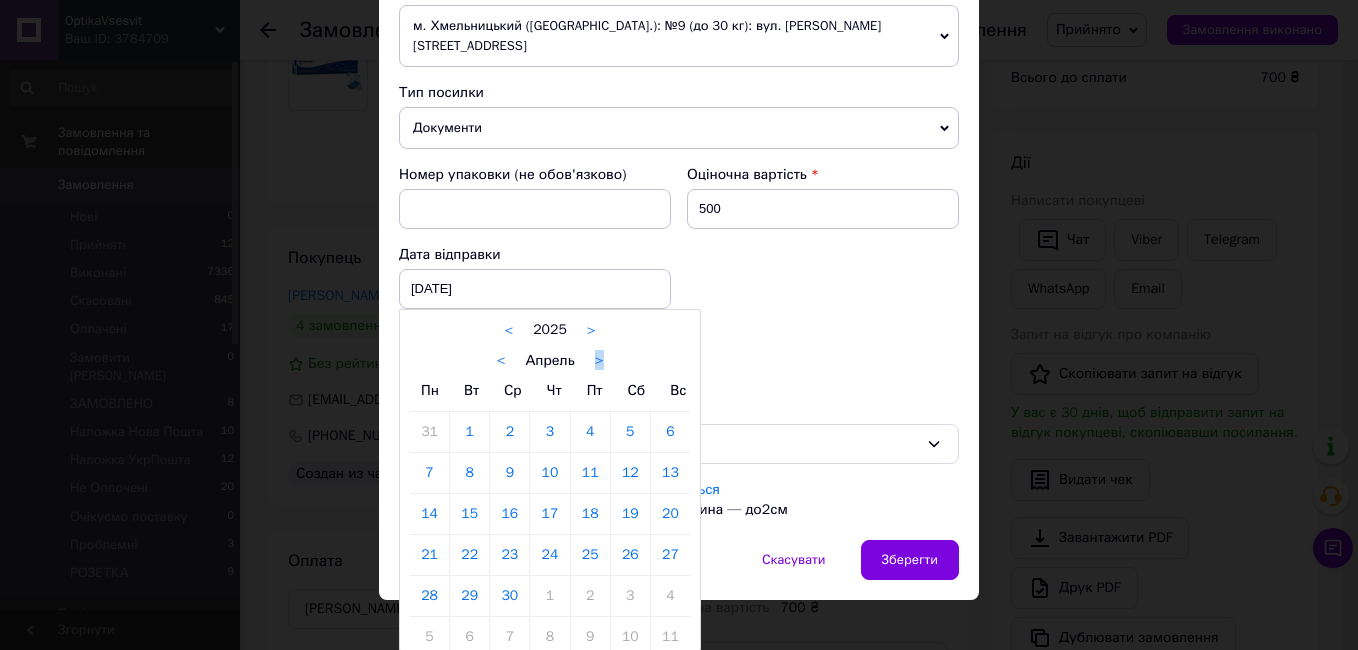 click on ">" at bounding box center [599, 361] 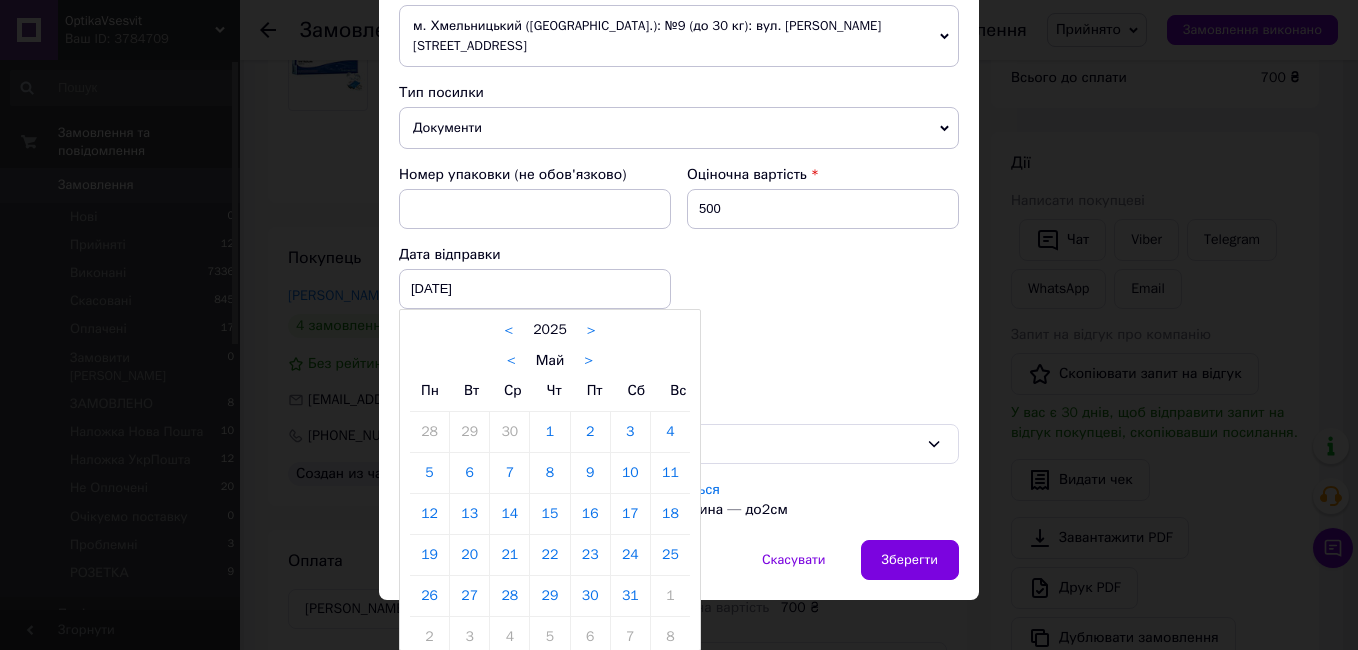 click on ">" at bounding box center [588, 361] 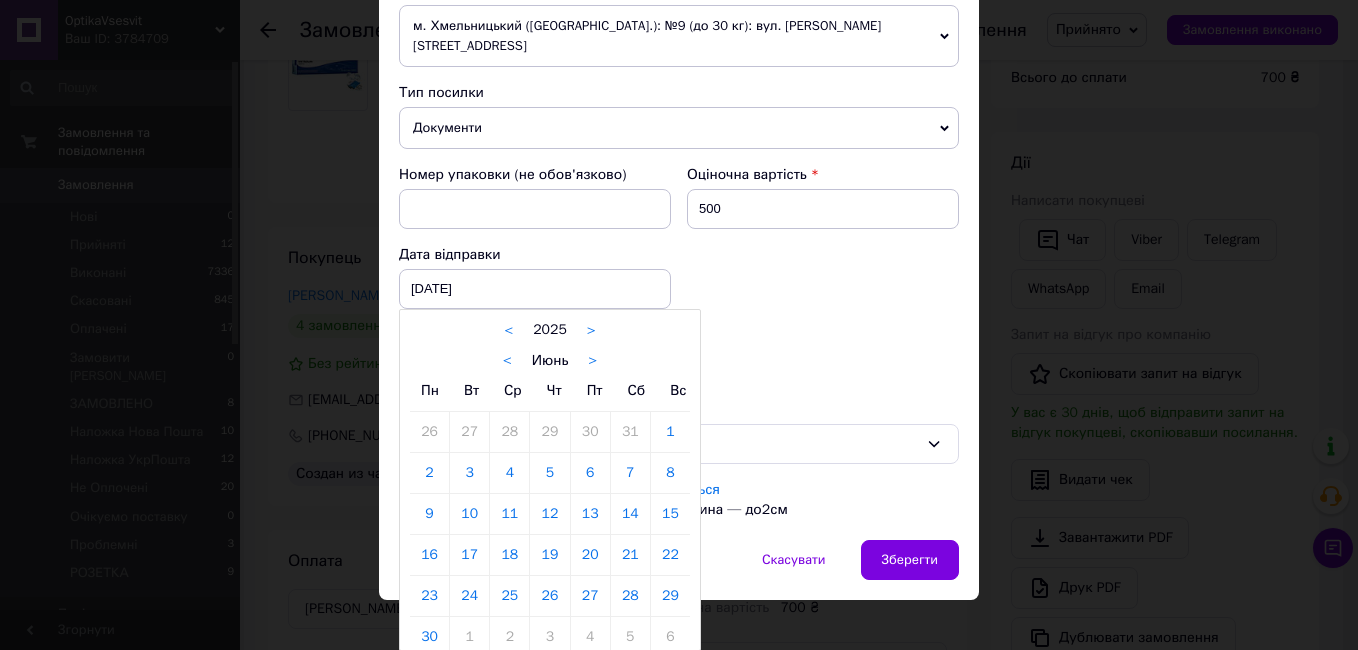 click on ">" at bounding box center [592, 361] 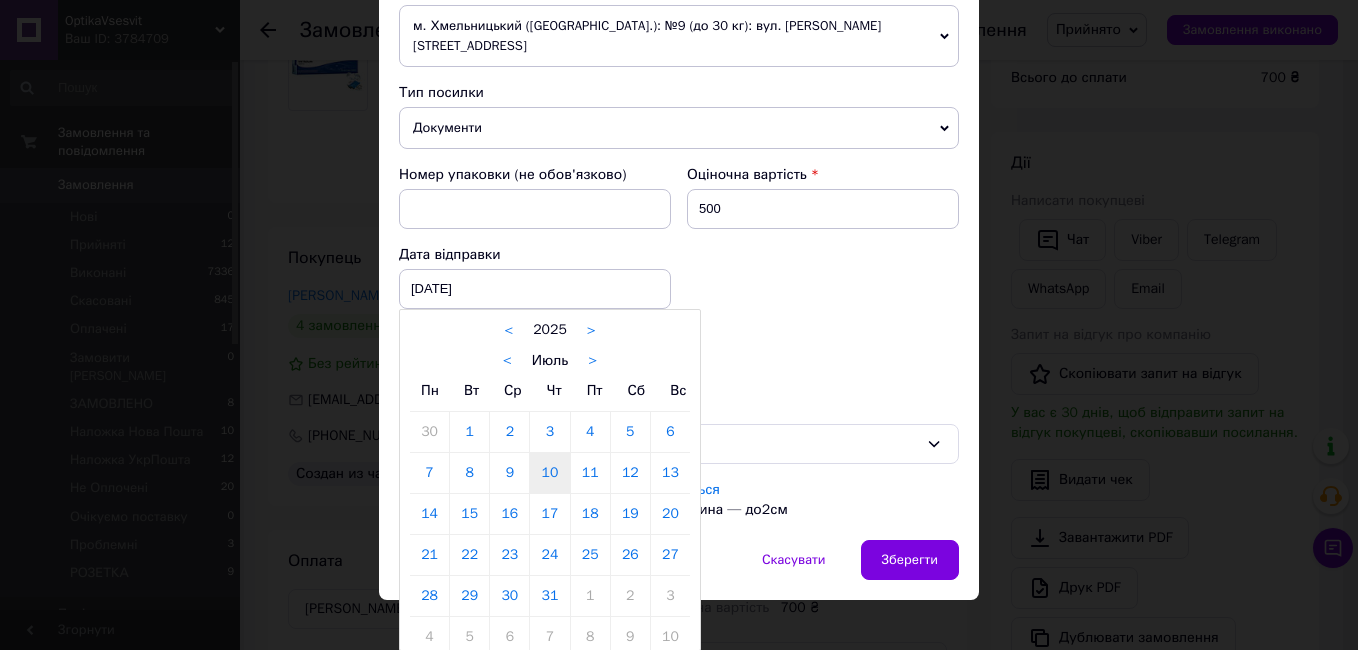 click on "10" at bounding box center [549, 473] 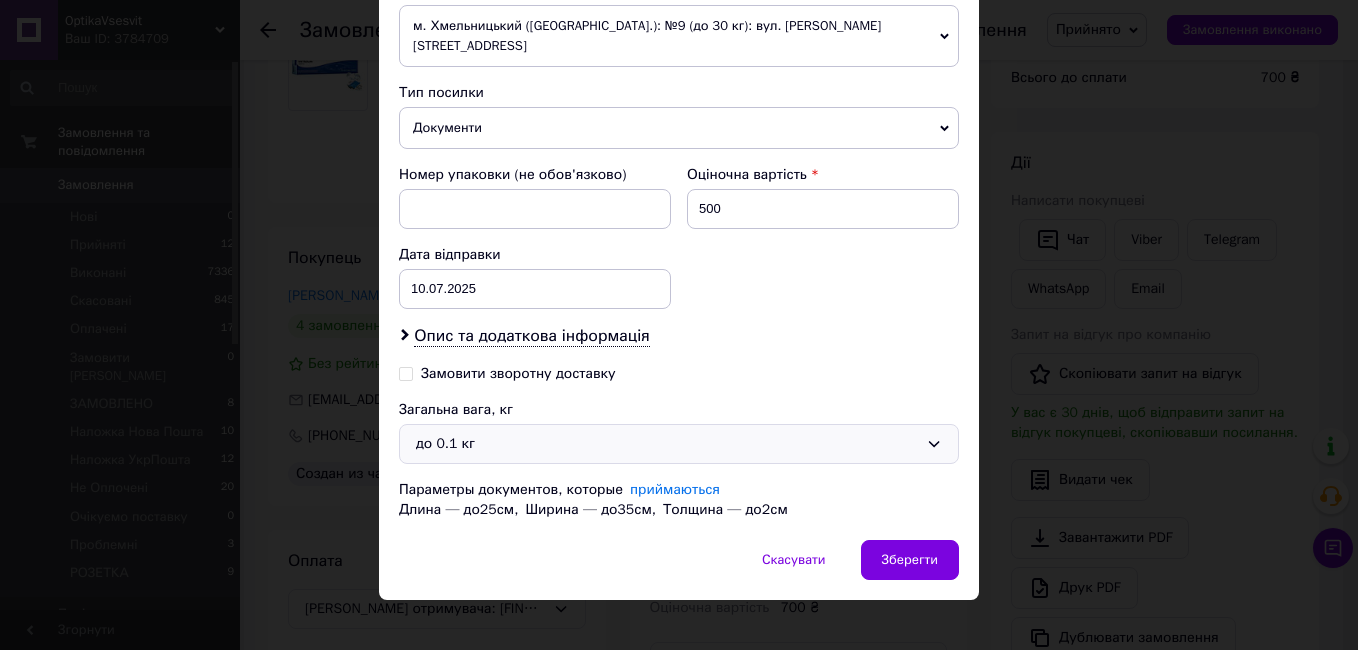 click on "до 0.1 кг" at bounding box center (667, 444) 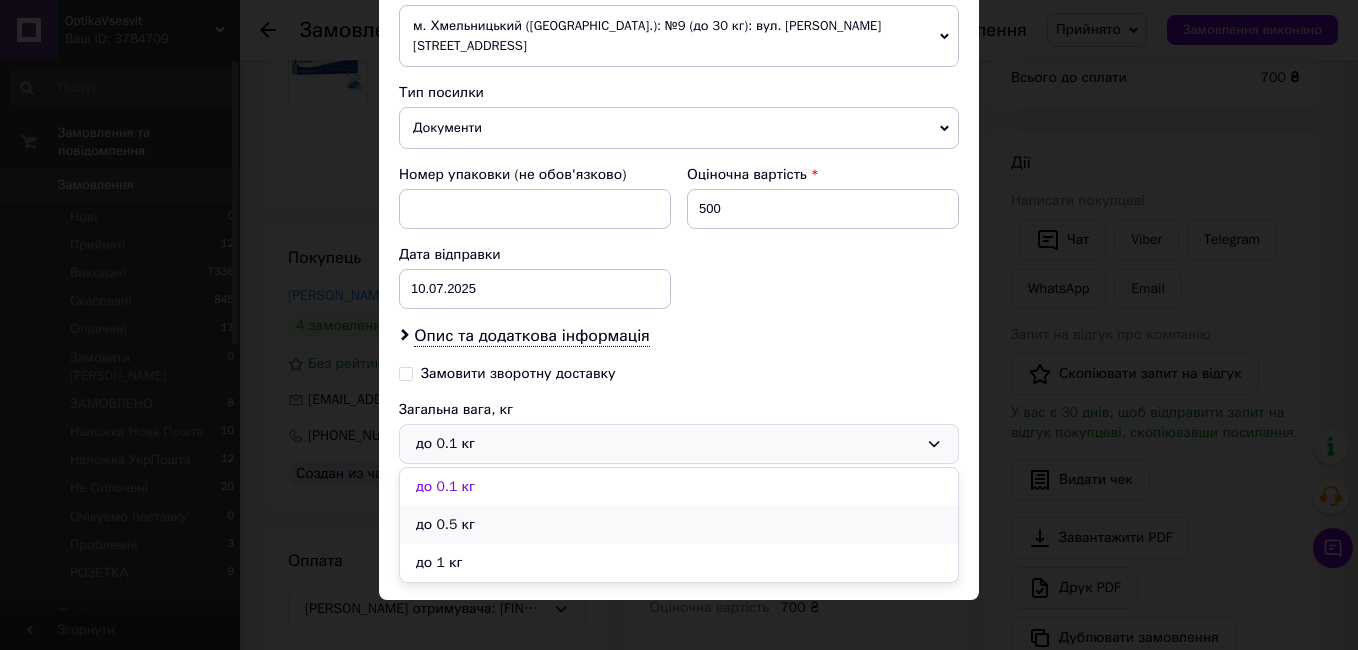 click on "до 0.5 кг" at bounding box center (679, 525) 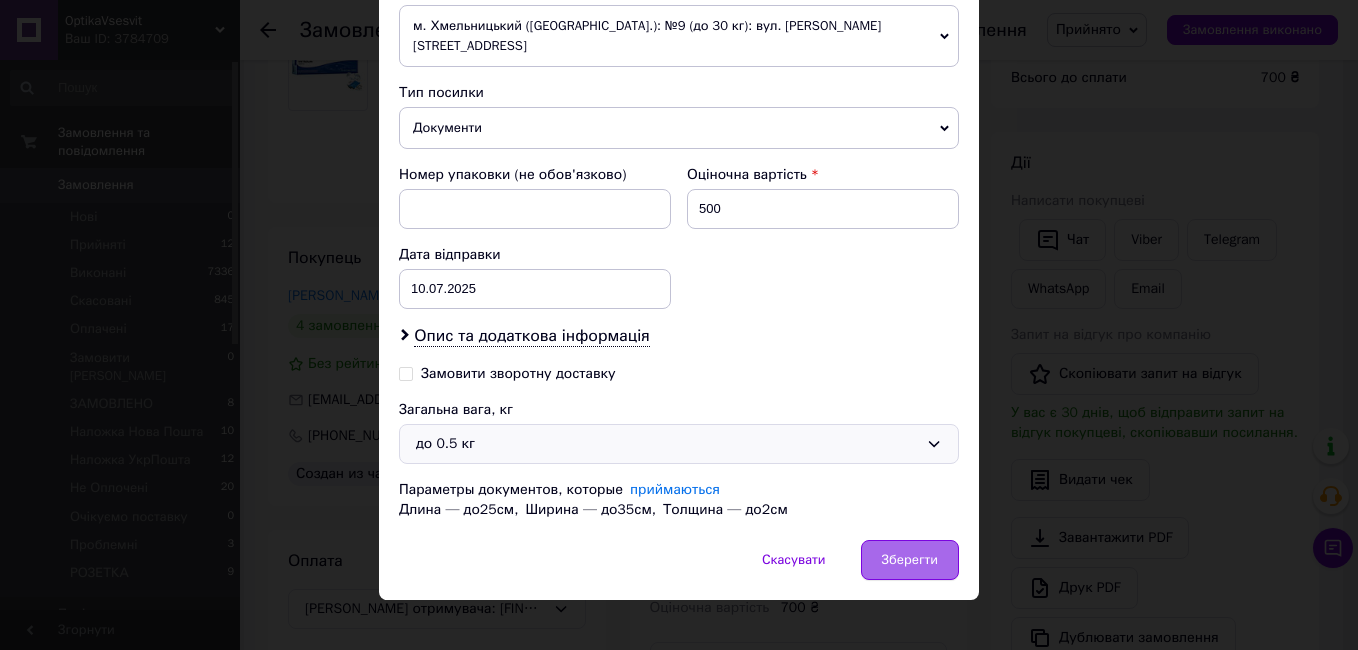 click on "Зберегти" at bounding box center (910, 560) 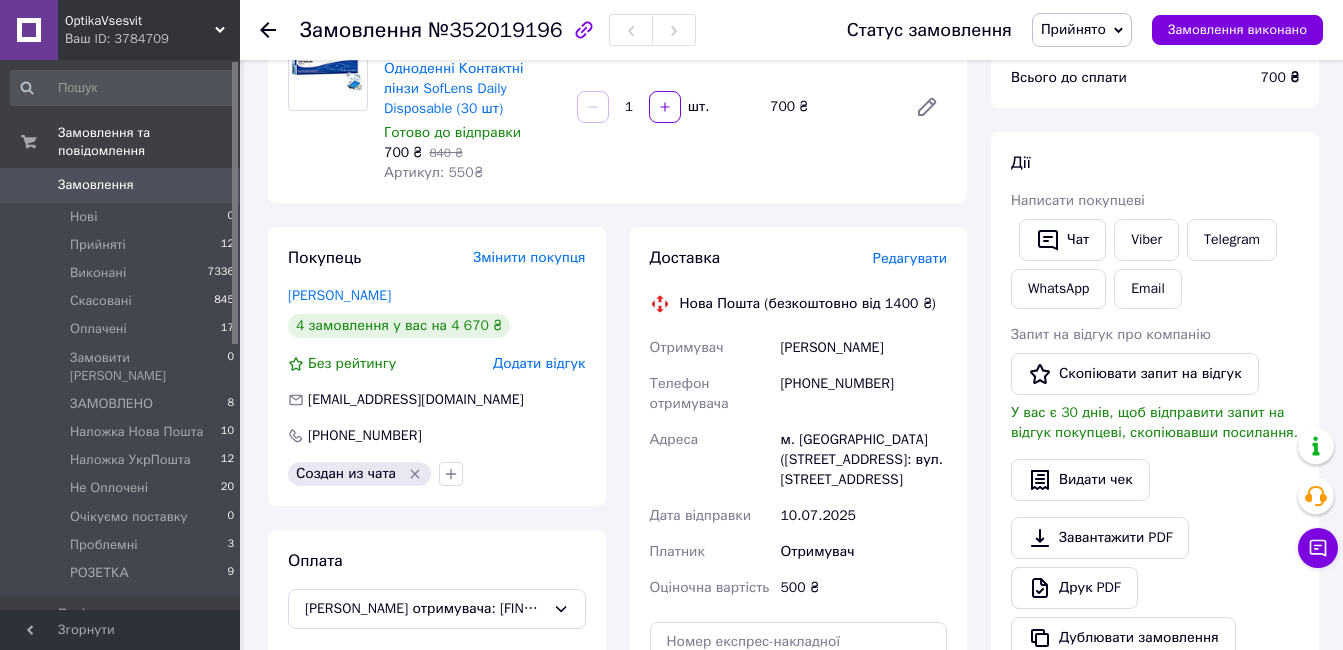 click on "Прийнято" at bounding box center [1073, 29] 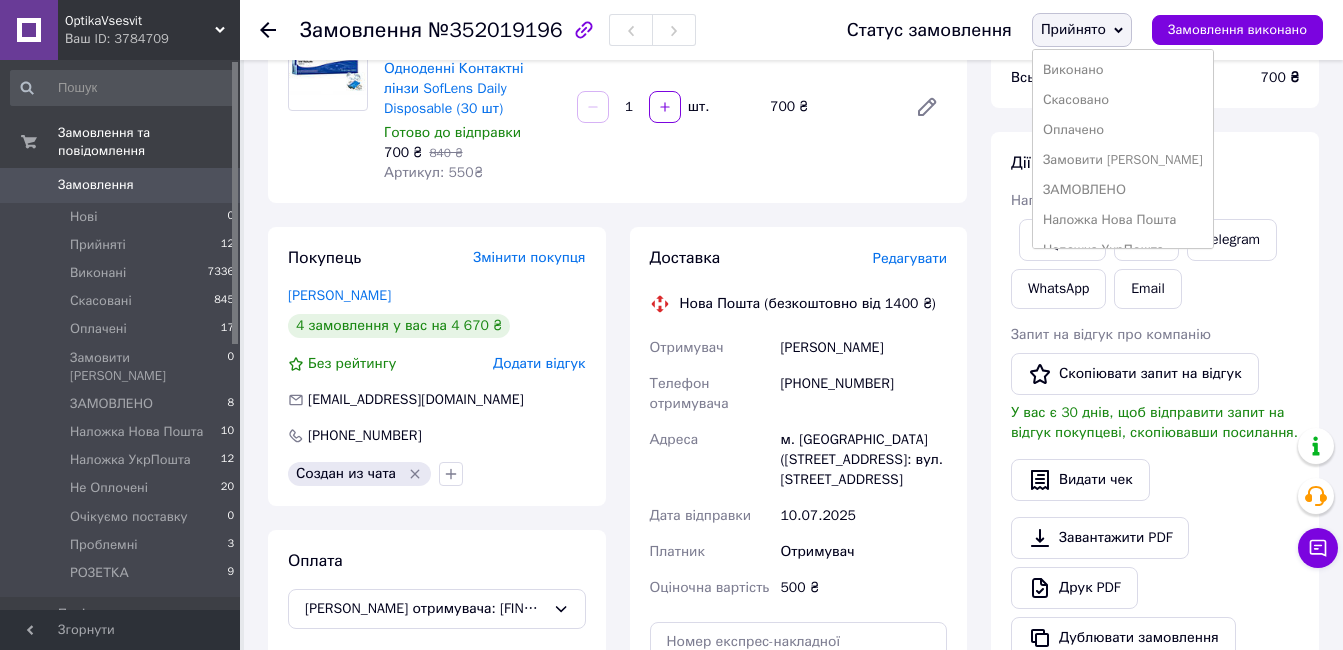 click on "Замовити [PERSON_NAME]" at bounding box center (1123, 160) 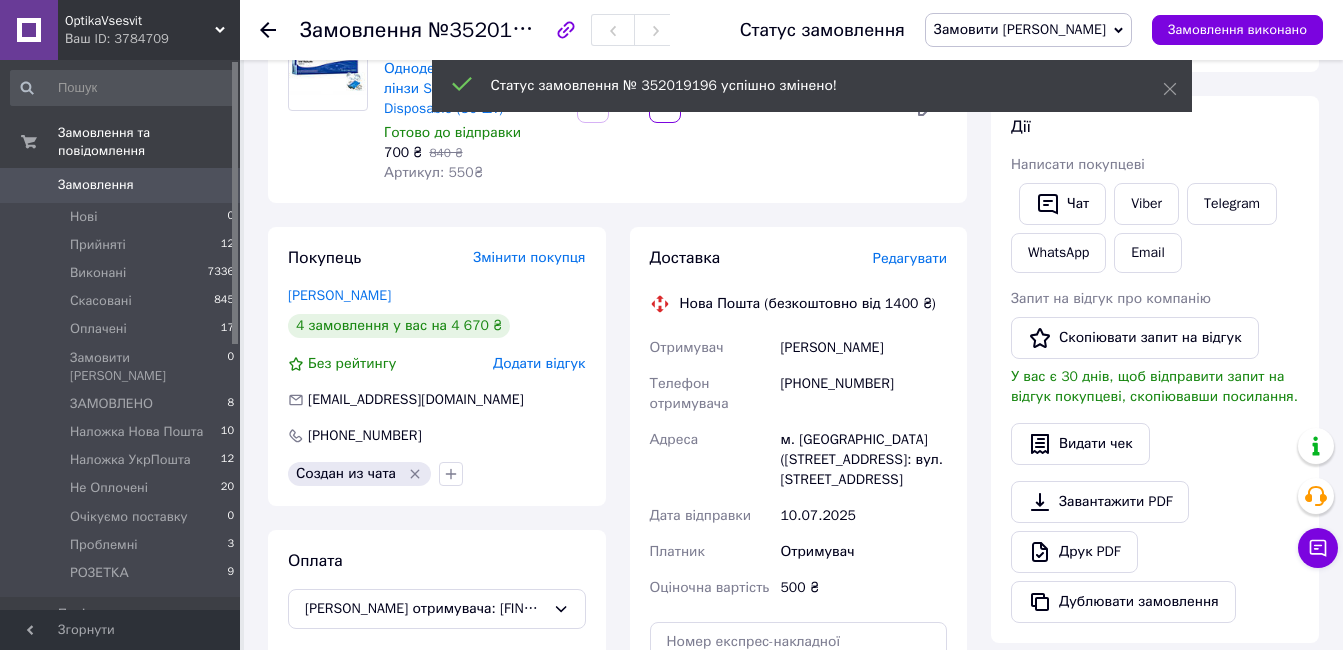drag, startPoint x: 336, startPoint y: 294, endPoint x: 362, endPoint y: 297, distance: 26.172504 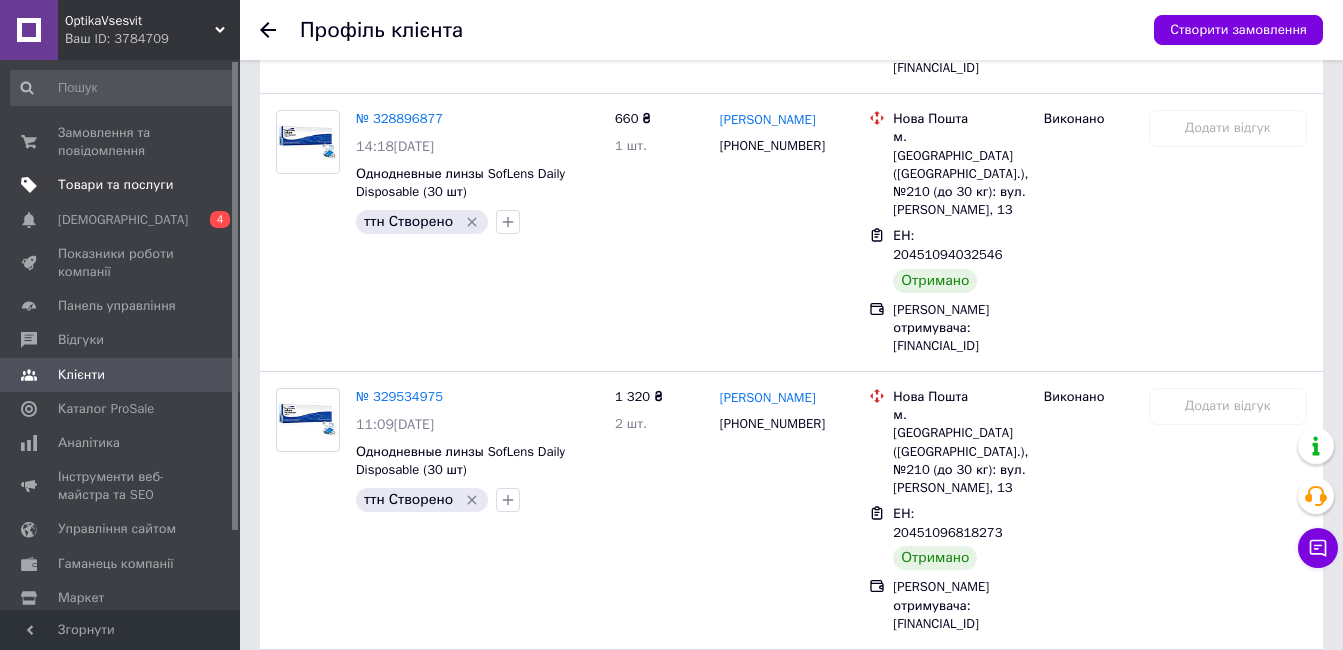 scroll, scrollTop: 1031, scrollLeft: 0, axis: vertical 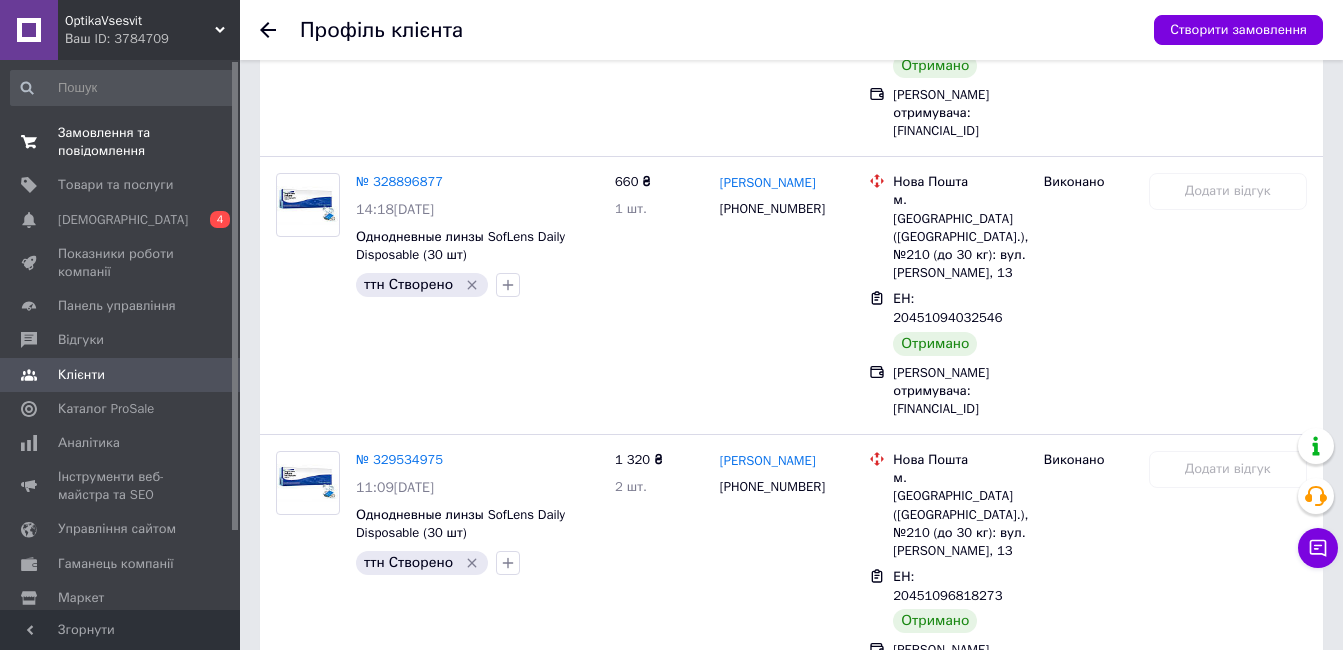 click on "Замовлення та повідомлення" at bounding box center [121, 142] 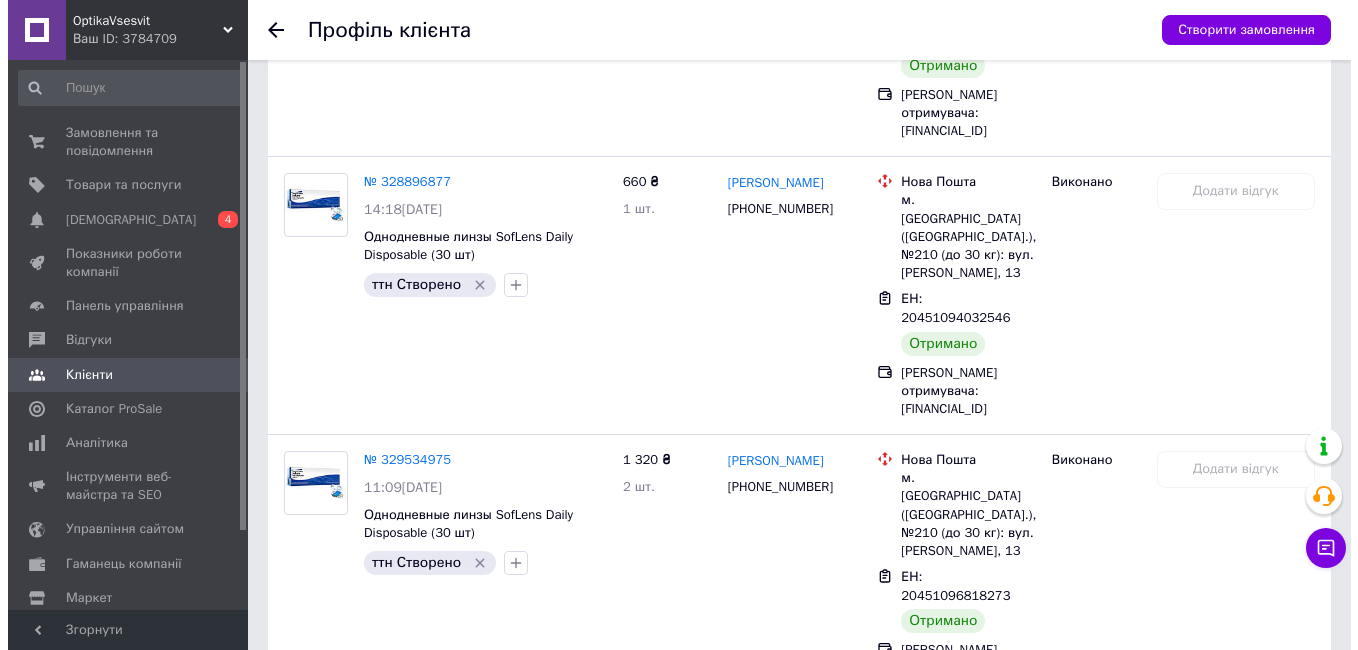 scroll, scrollTop: 0, scrollLeft: 0, axis: both 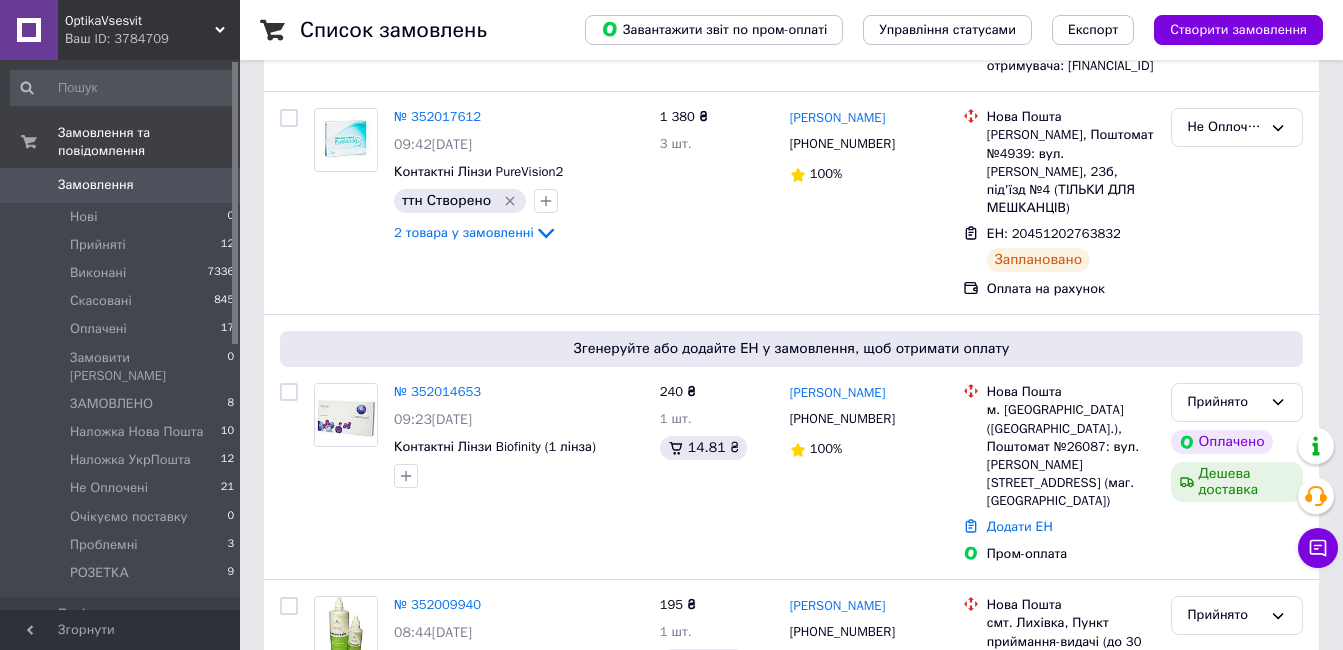 drag, startPoint x: 101, startPoint y: 83, endPoint x: 101, endPoint y: 97, distance: 14 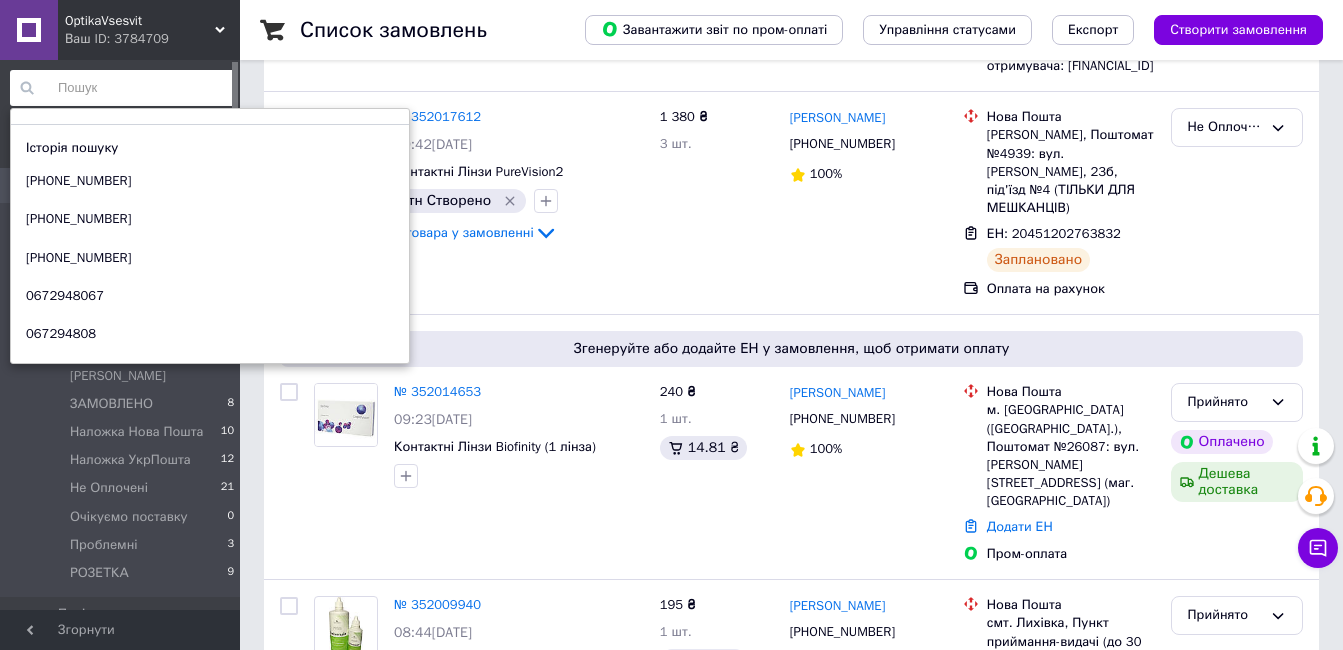 paste on "+380957228867" 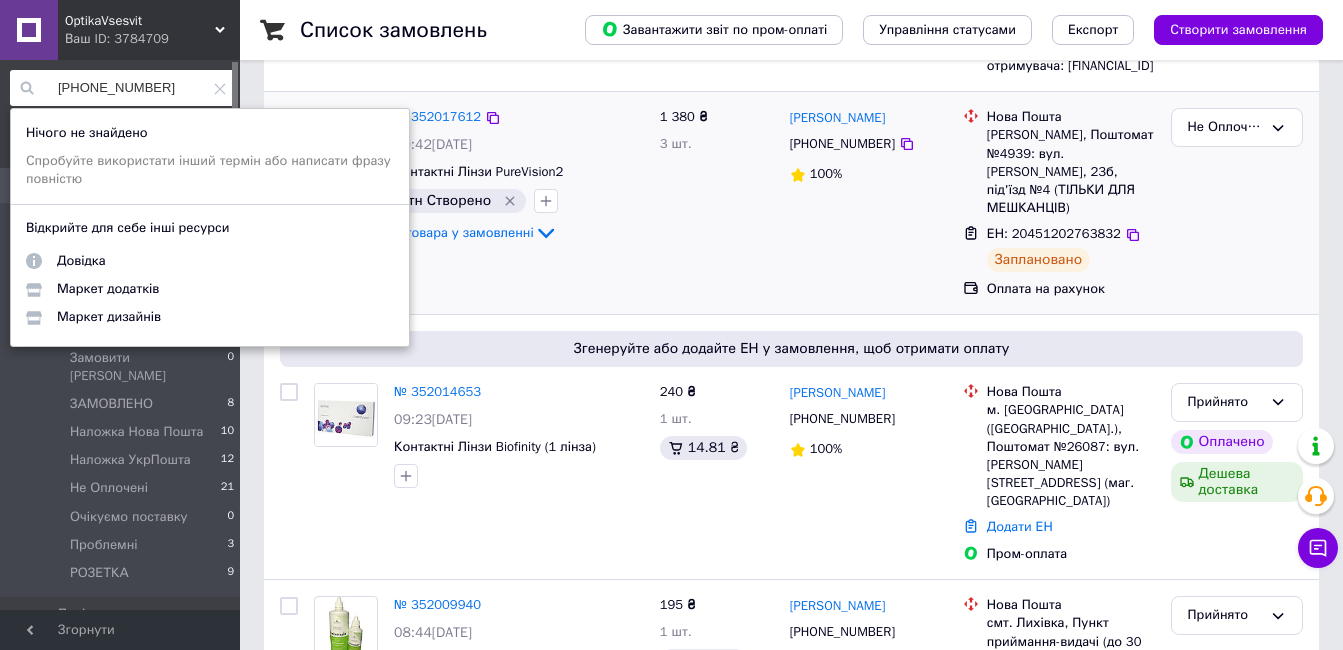type on "+380957228867" 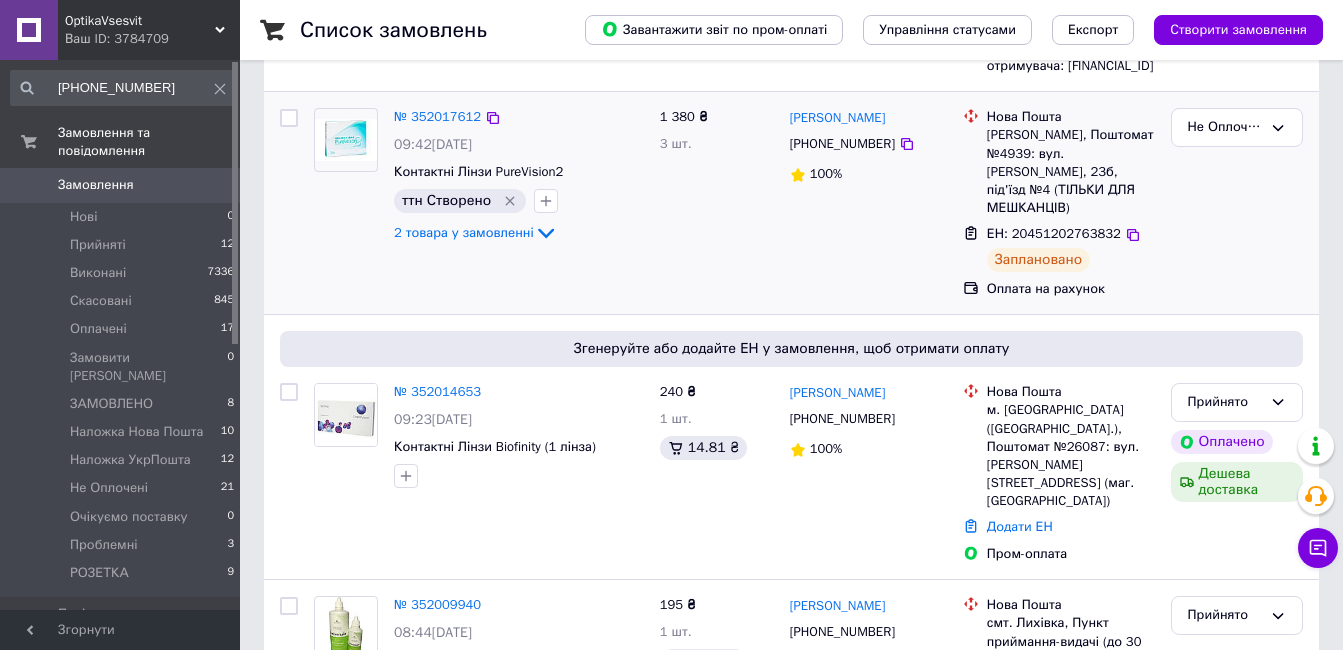 click on "1 380 ₴ 3 шт." at bounding box center (717, 203) 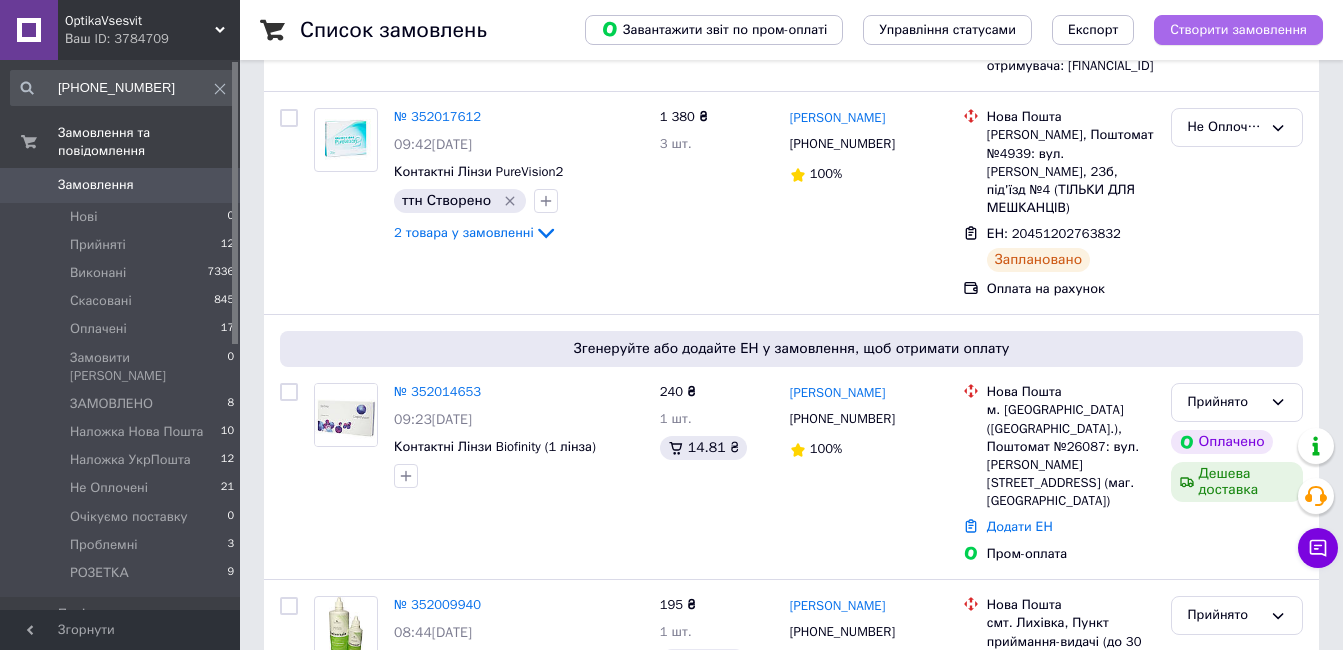 click on "Створити замовлення" at bounding box center [1238, 30] 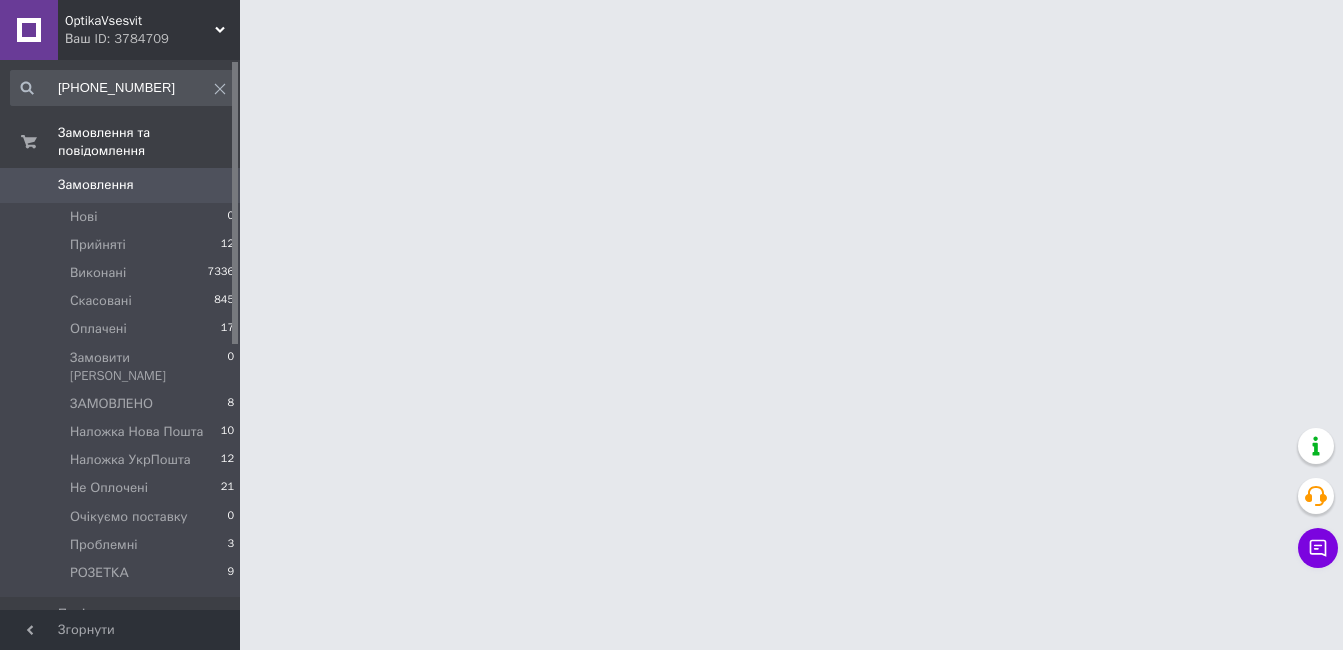 scroll, scrollTop: 0, scrollLeft: 0, axis: both 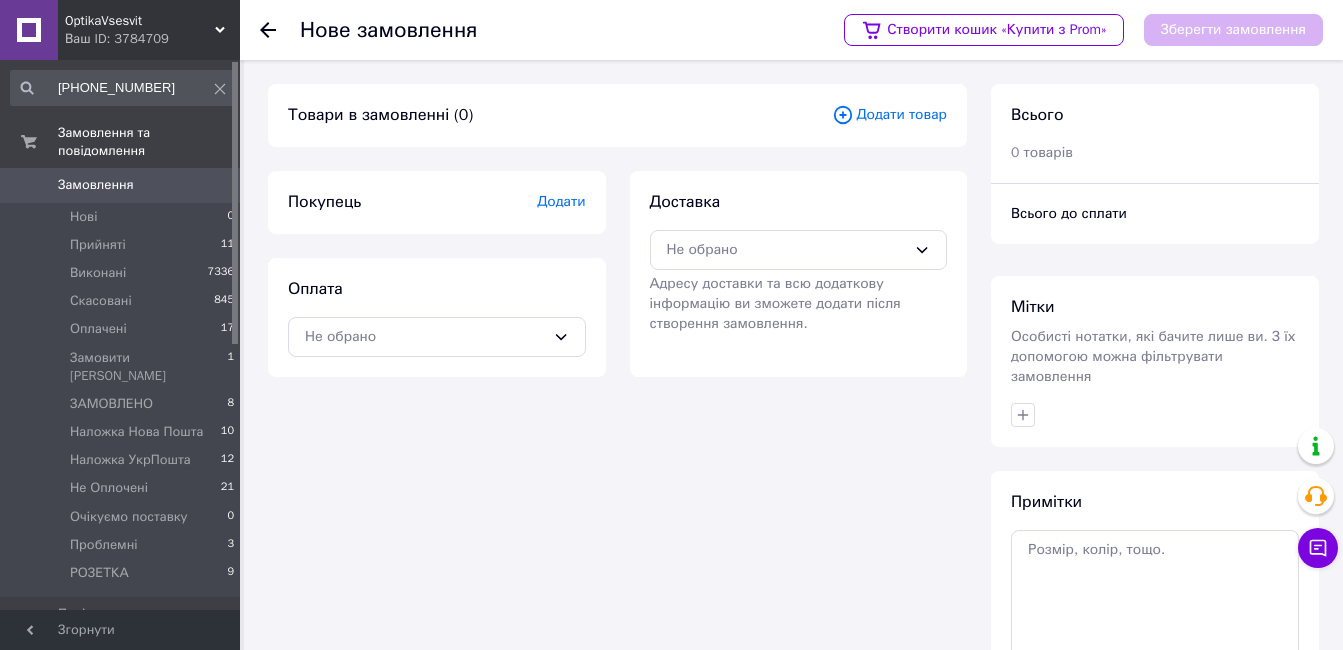 click on "Додати товар" at bounding box center [889, 115] 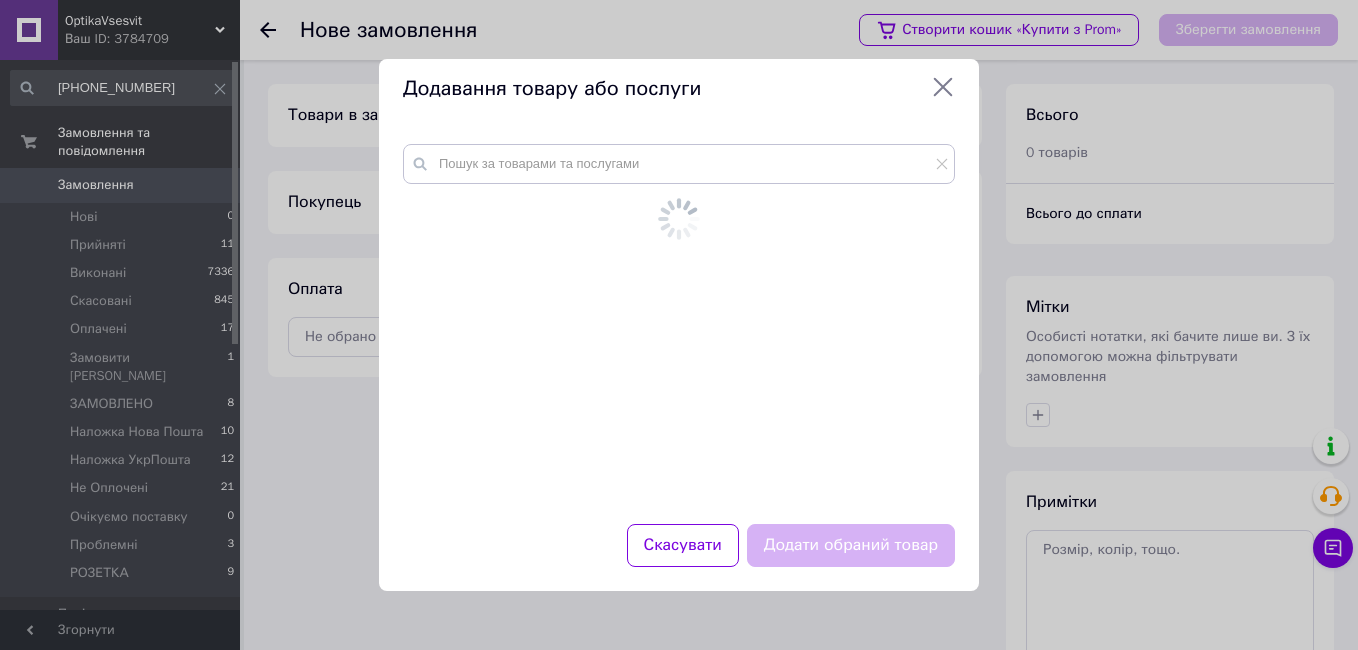 click at bounding box center [679, 322] 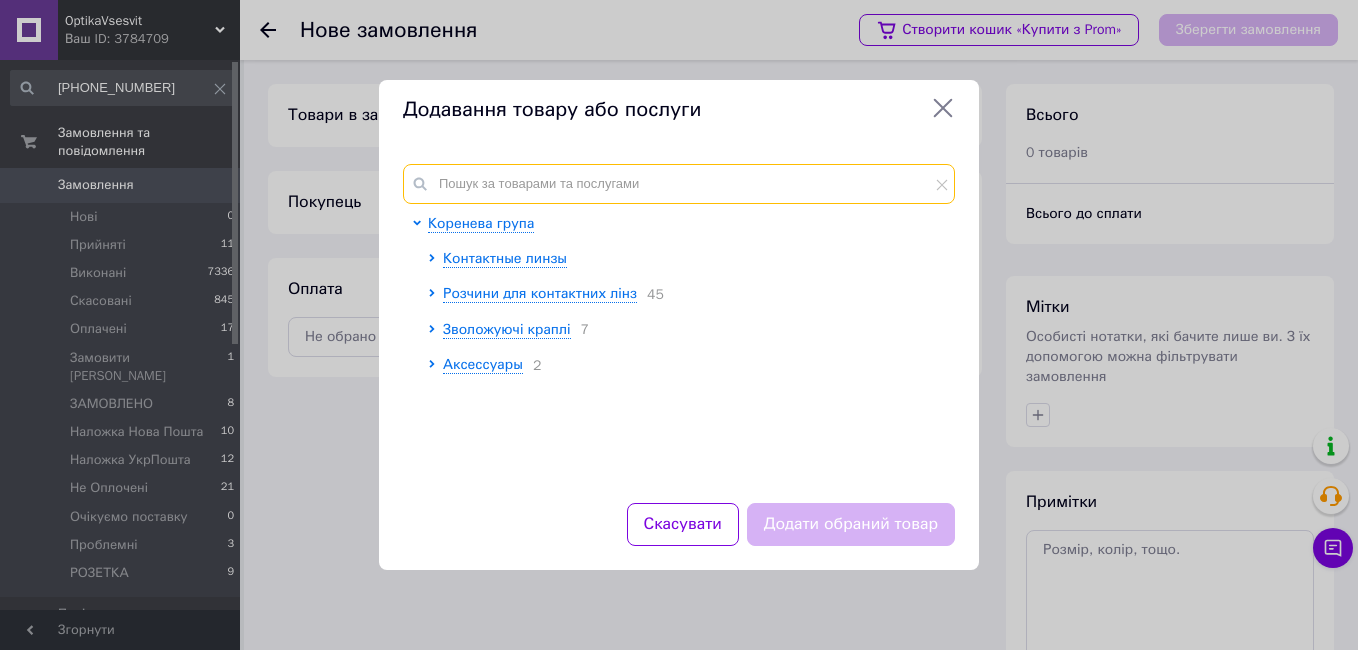 click at bounding box center (679, 184) 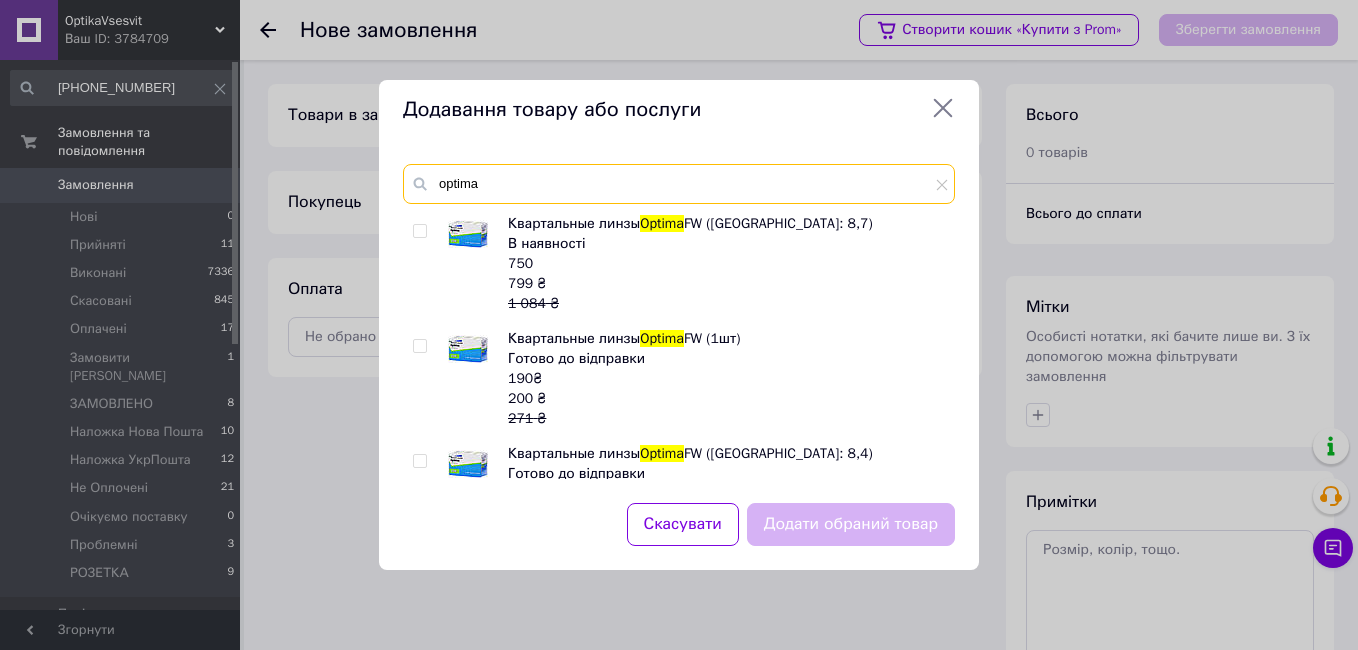type on "optima" 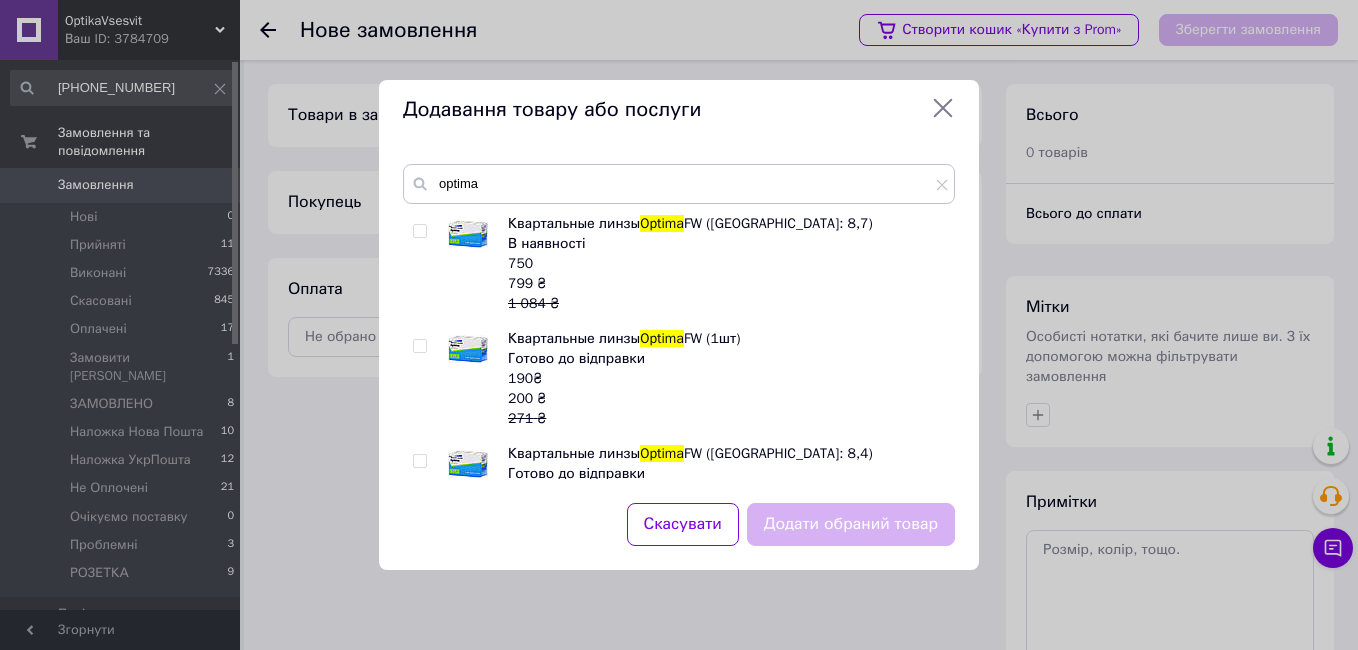 click at bounding box center (419, 231) 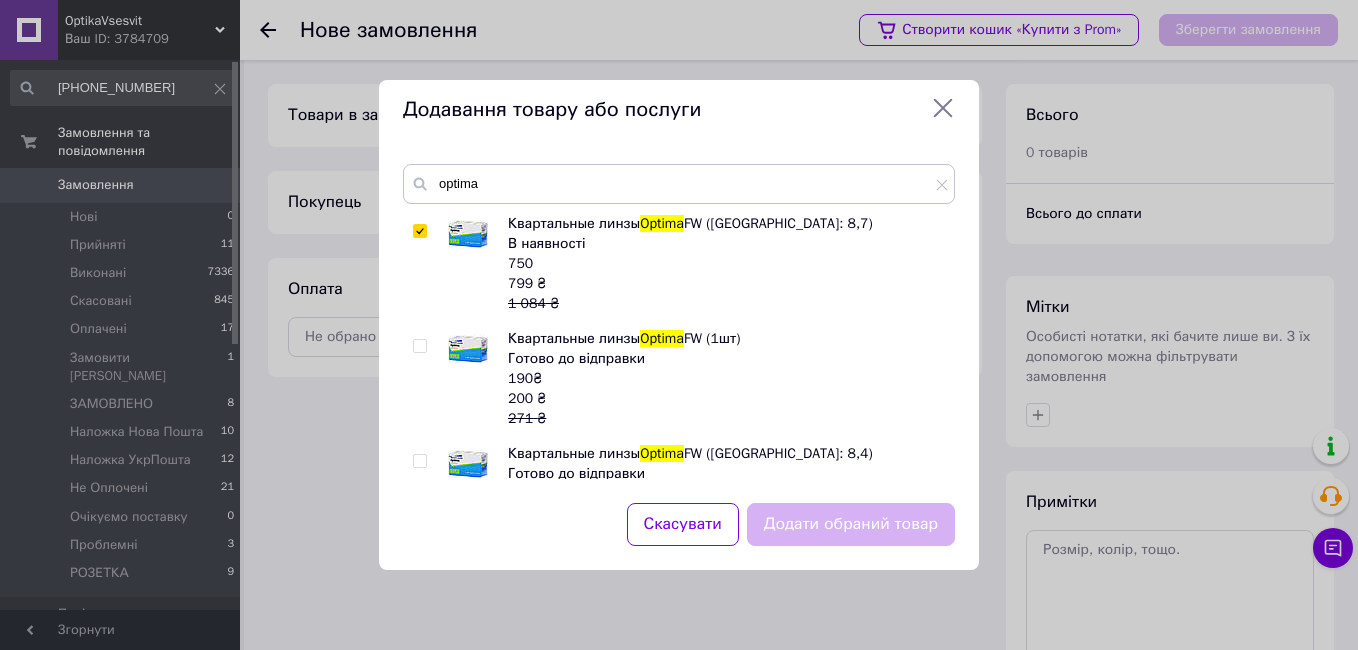 checkbox on "true" 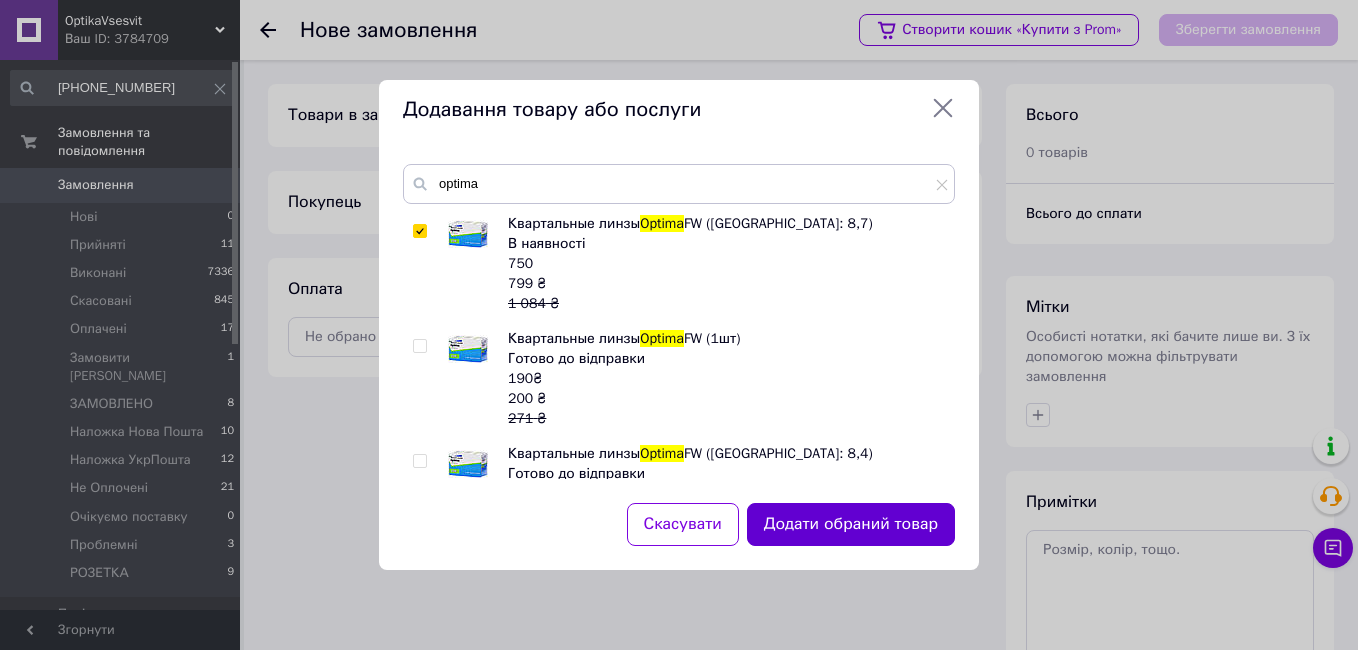 click on "Додати обраний товар" at bounding box center (851, 524) 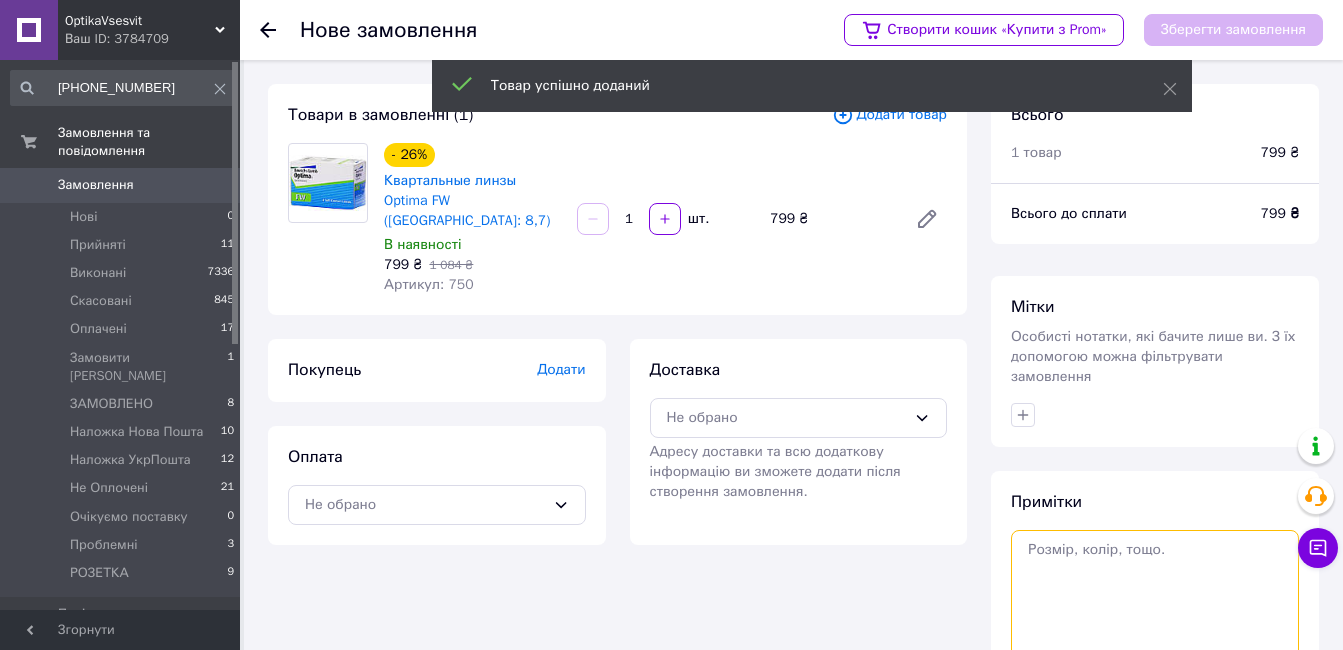 click at bounding box center [1155, 605] 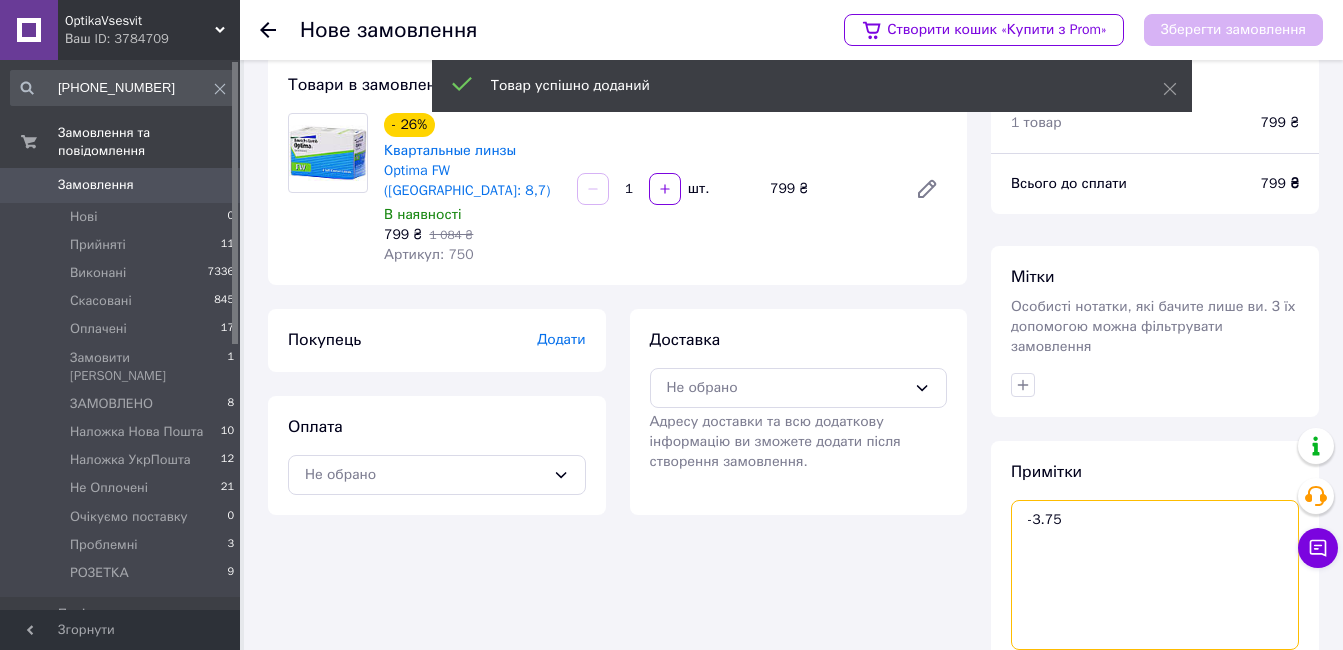 scroll, scrollTop: 174, scrollLeft: 0, axis: vertical 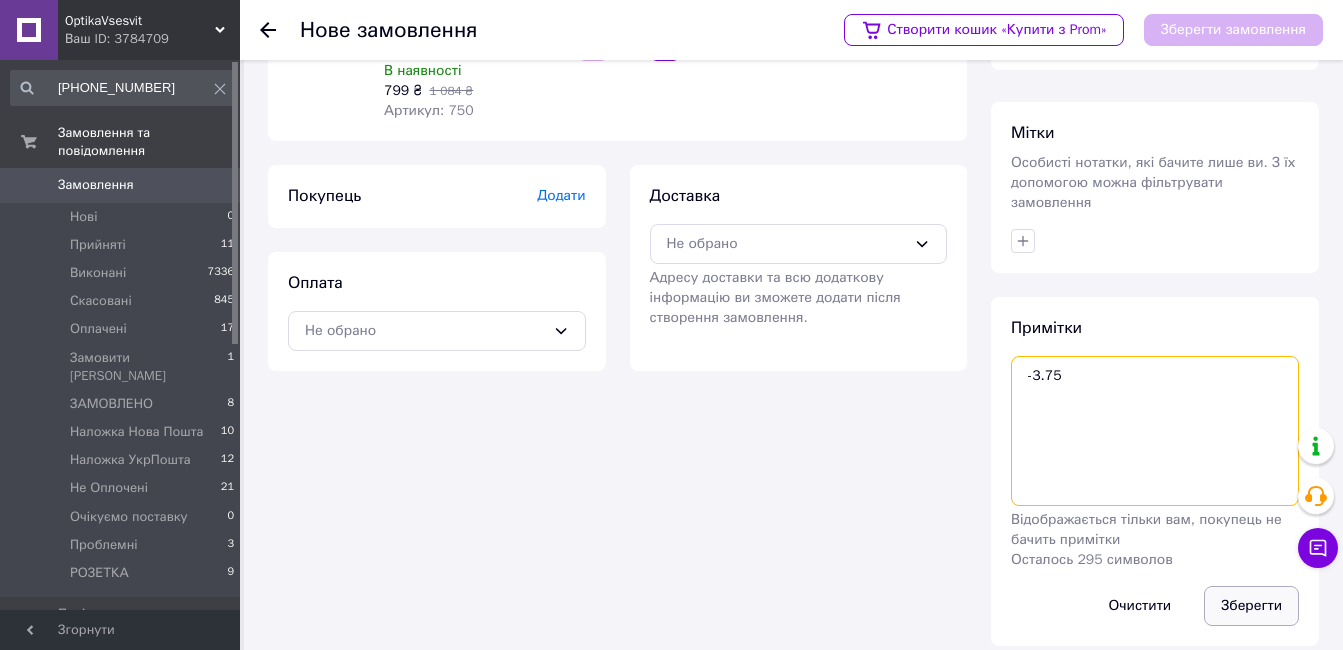 type on "-3.75" 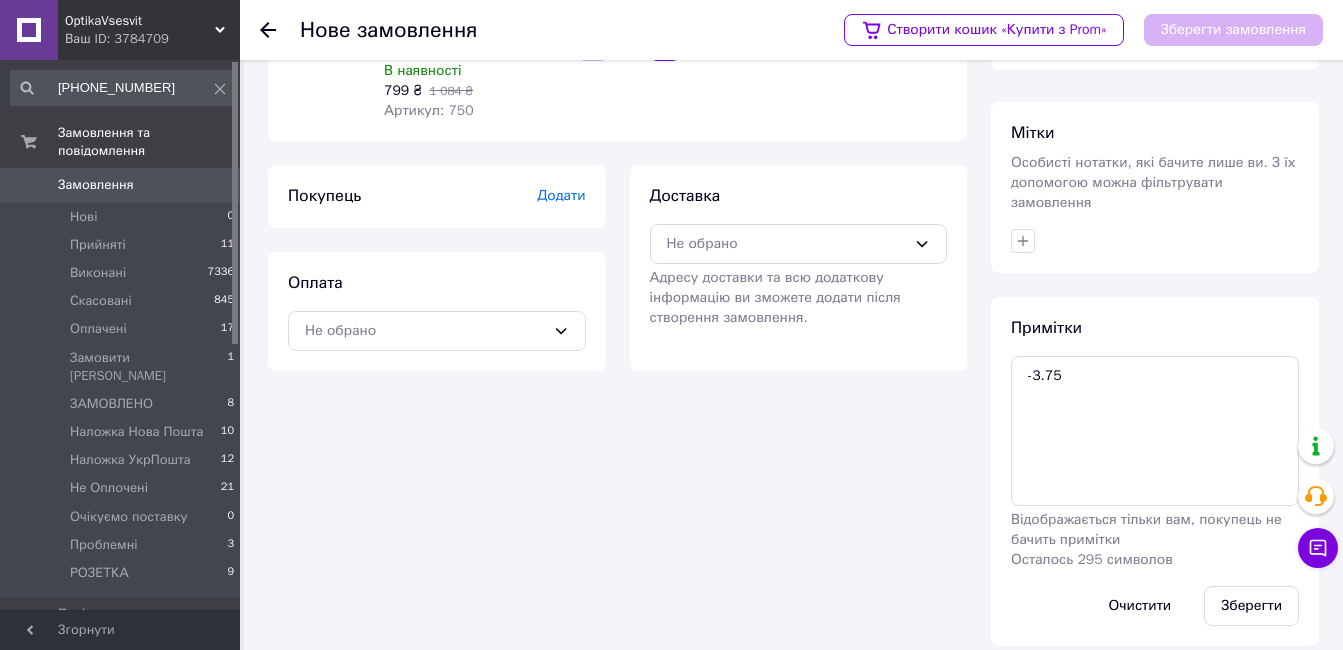 drag, startPoint x: 1226, startPoint y: 591, endPoint x: 1107, endPoint y: 520, distance: 138.57127 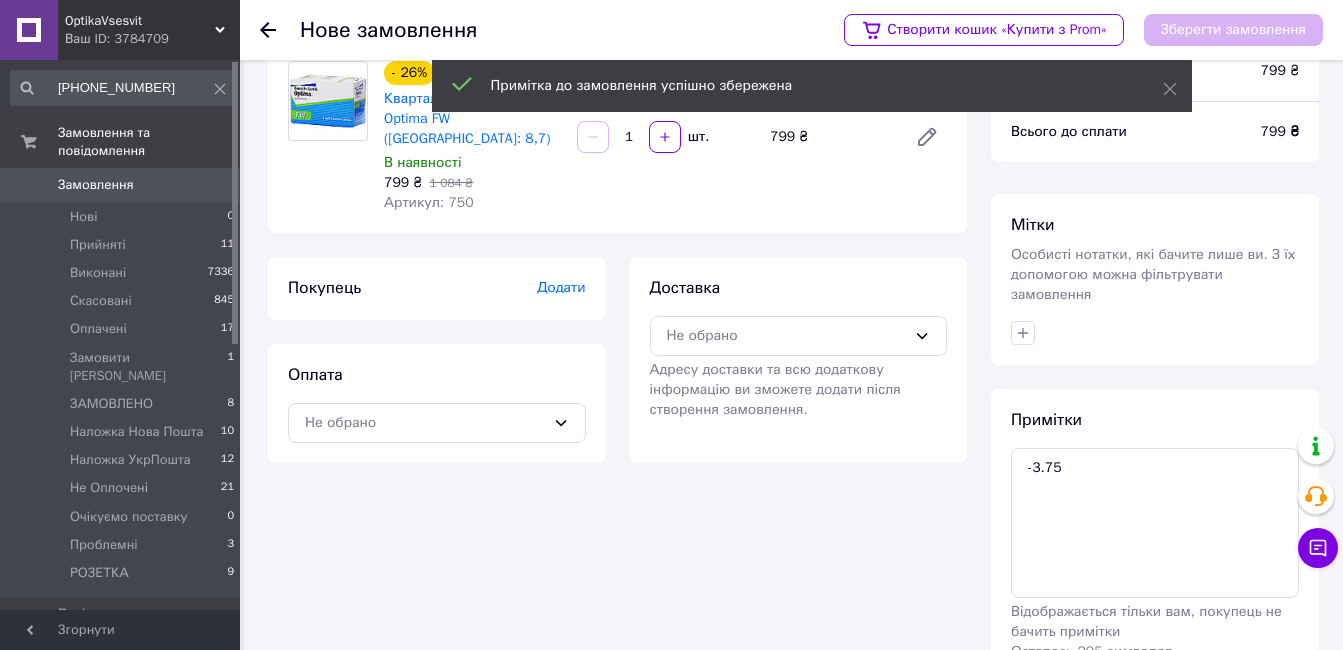 scroll, scrollTop: 0, scrollLeft: 0, axis: both 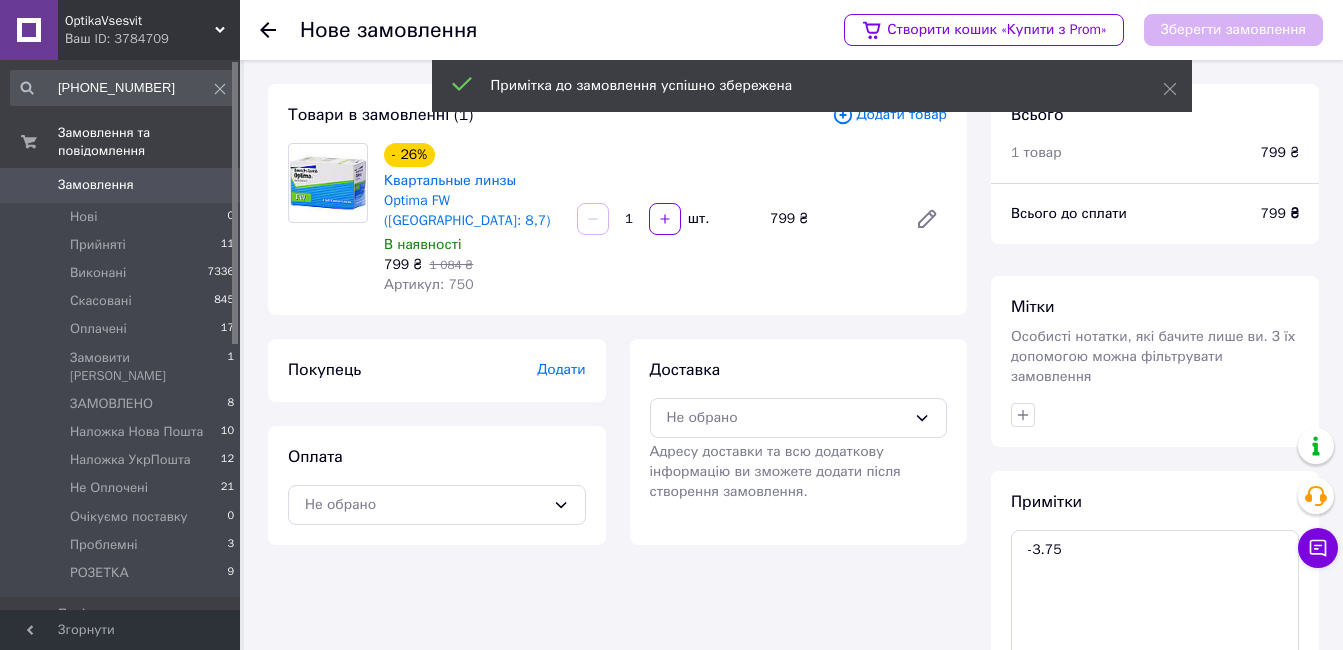 click on "Додати" at bounding box center (561, 369) 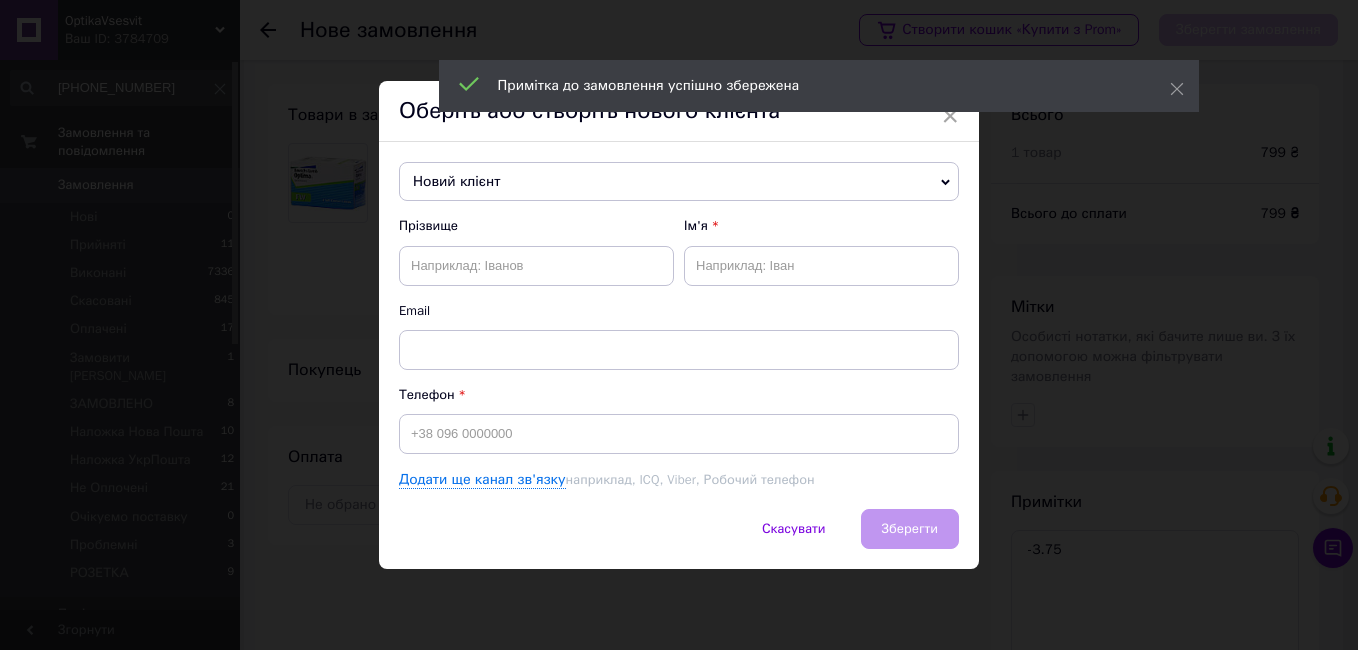 click on "Новий клієнт Новий клієнт   Прізвище Ім'я Email Телефон Додати ще канал зв'язку    наприклад, ICQ, Viber, Робочий телефон" at bounding box center (679, 326) 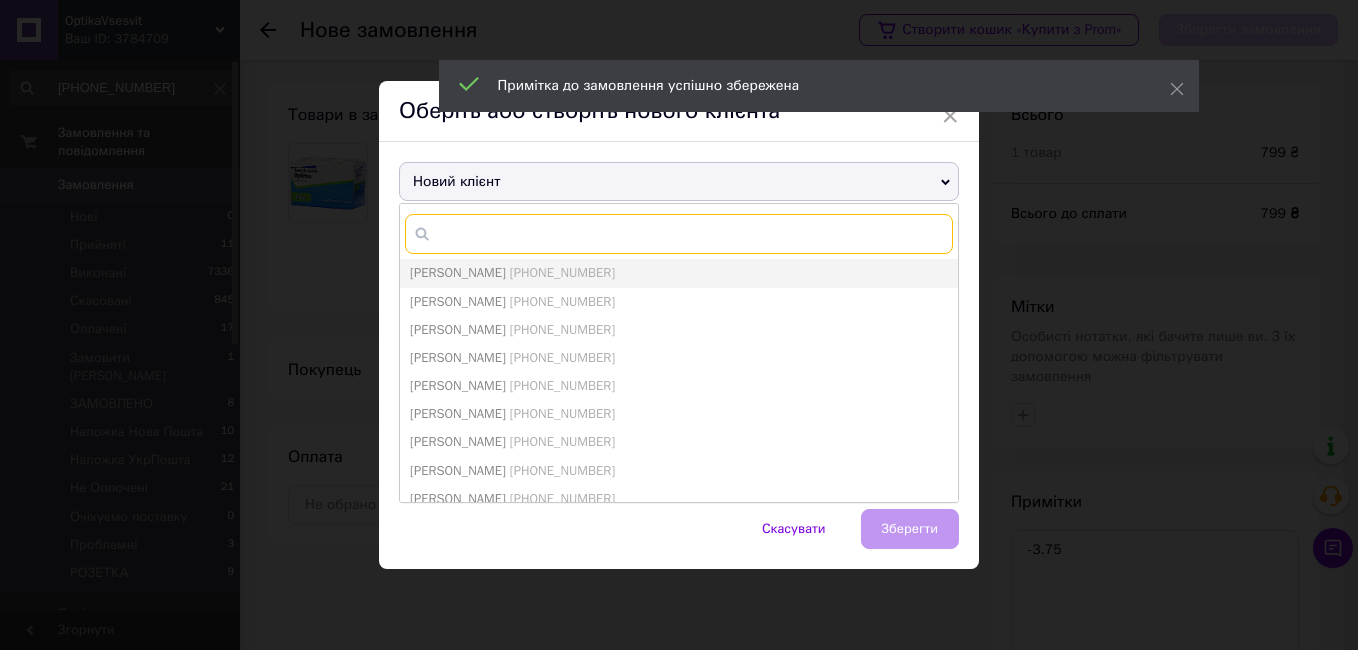 paste on "+380957228867" 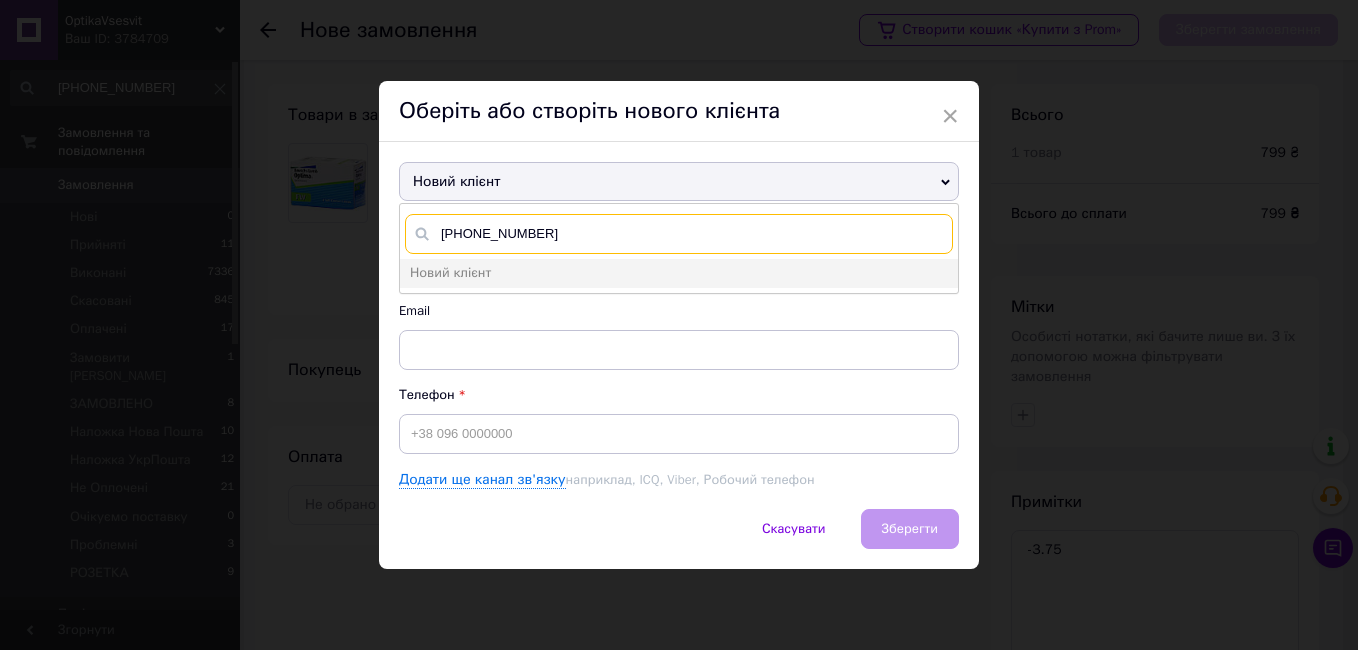 type on "+380957228867" 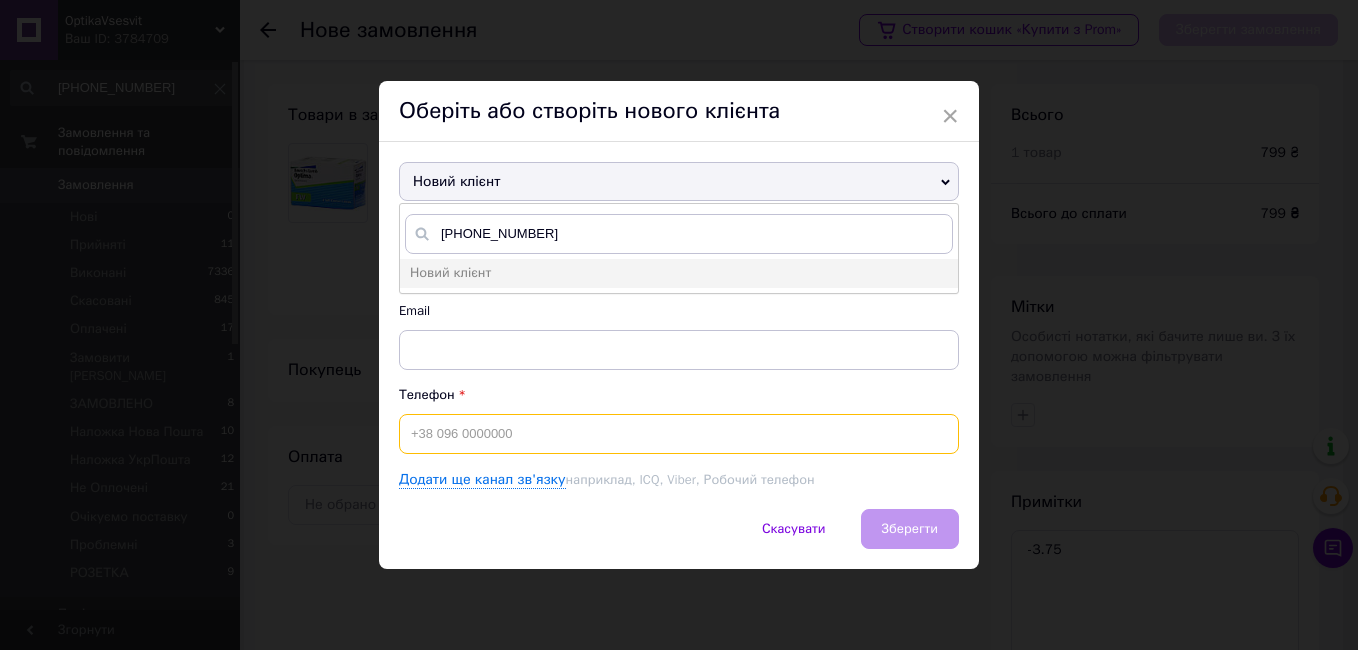 click at bounding box center [679, 434] 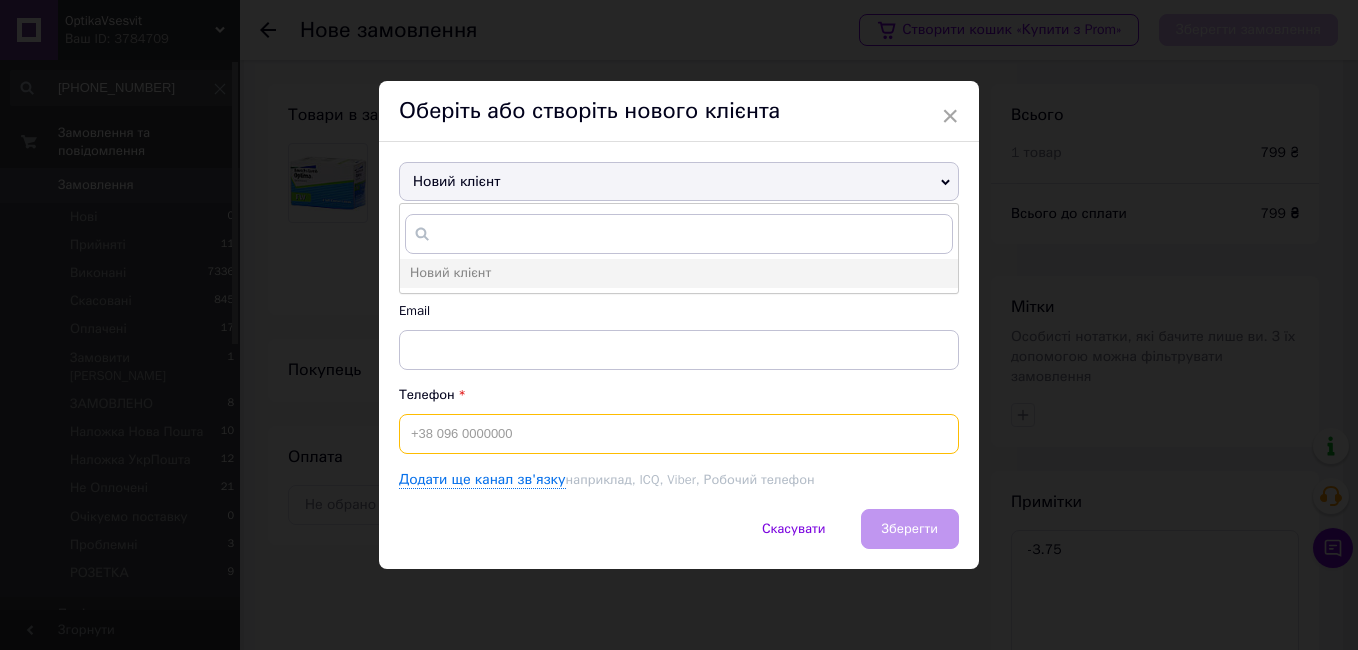 paste on "+380957228867" 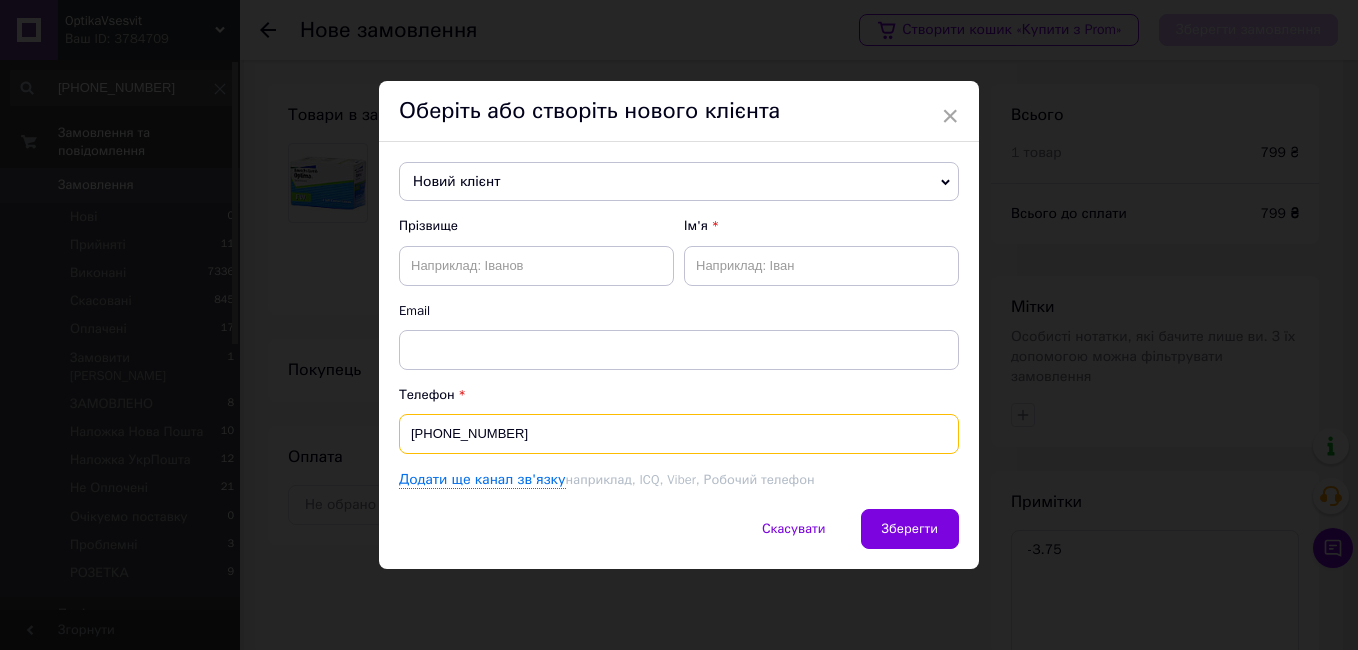 type on "+380957228867" 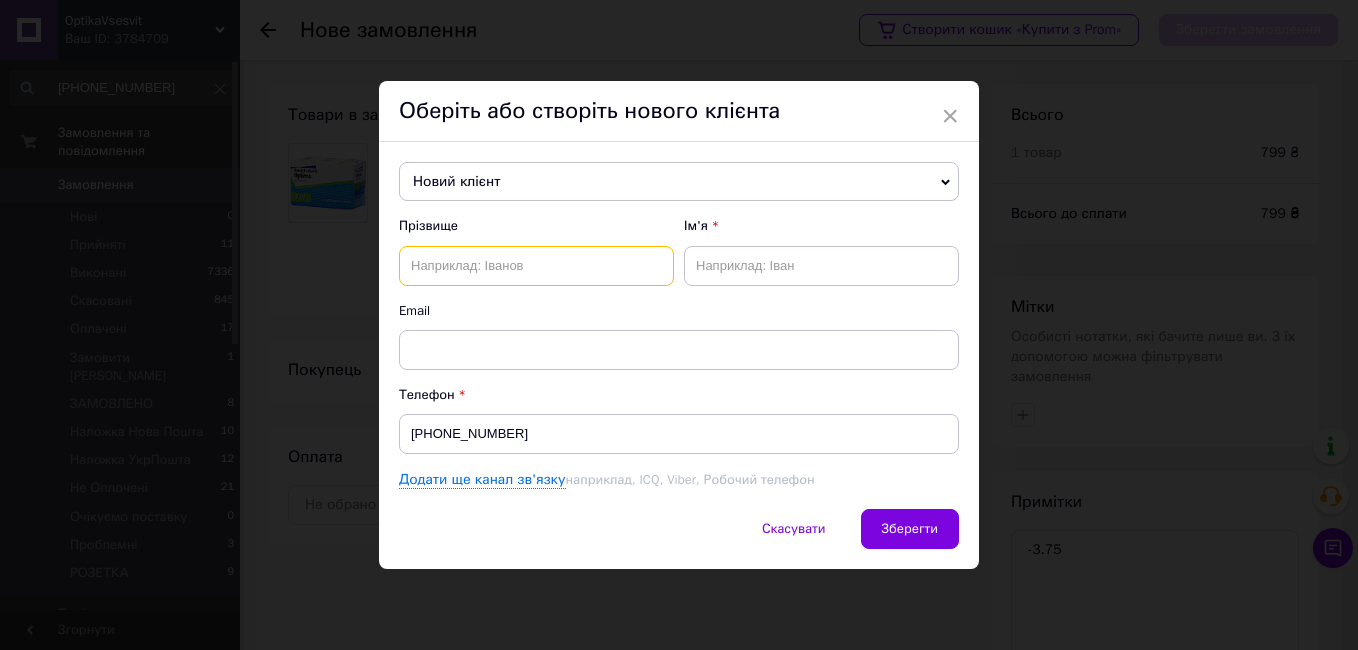 click at bounding box center (536, 266) 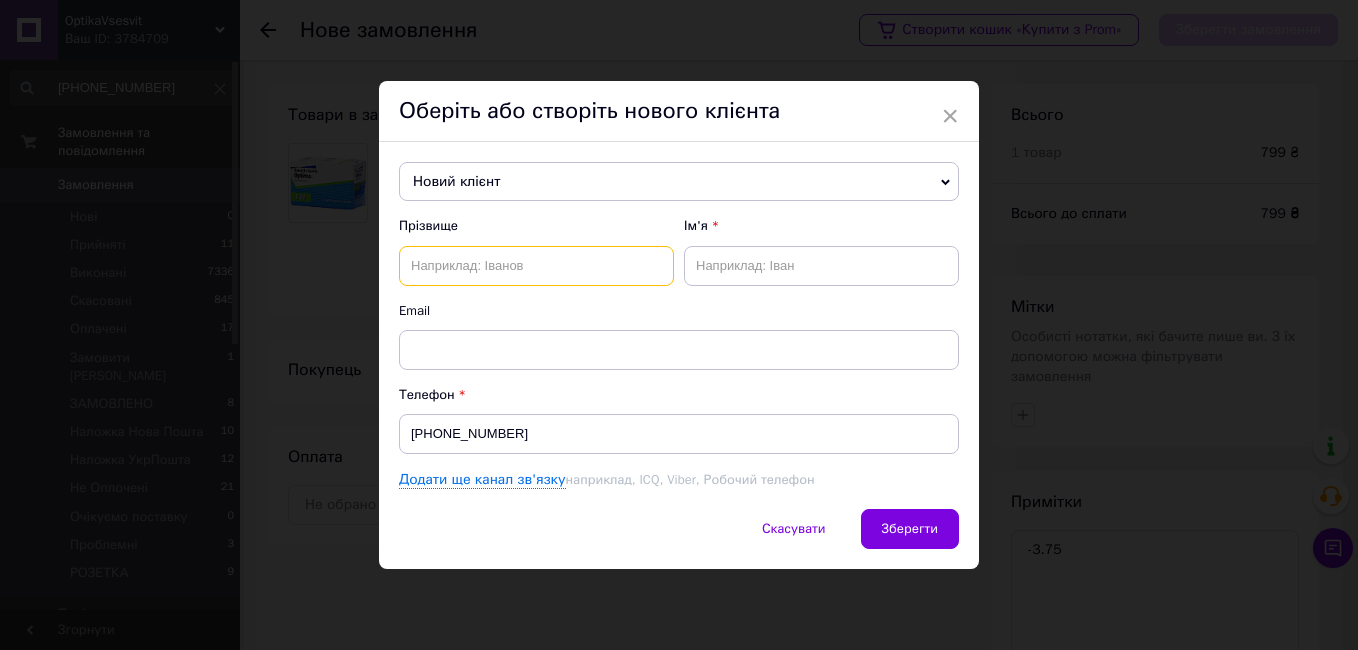 paste on "Ковальова" 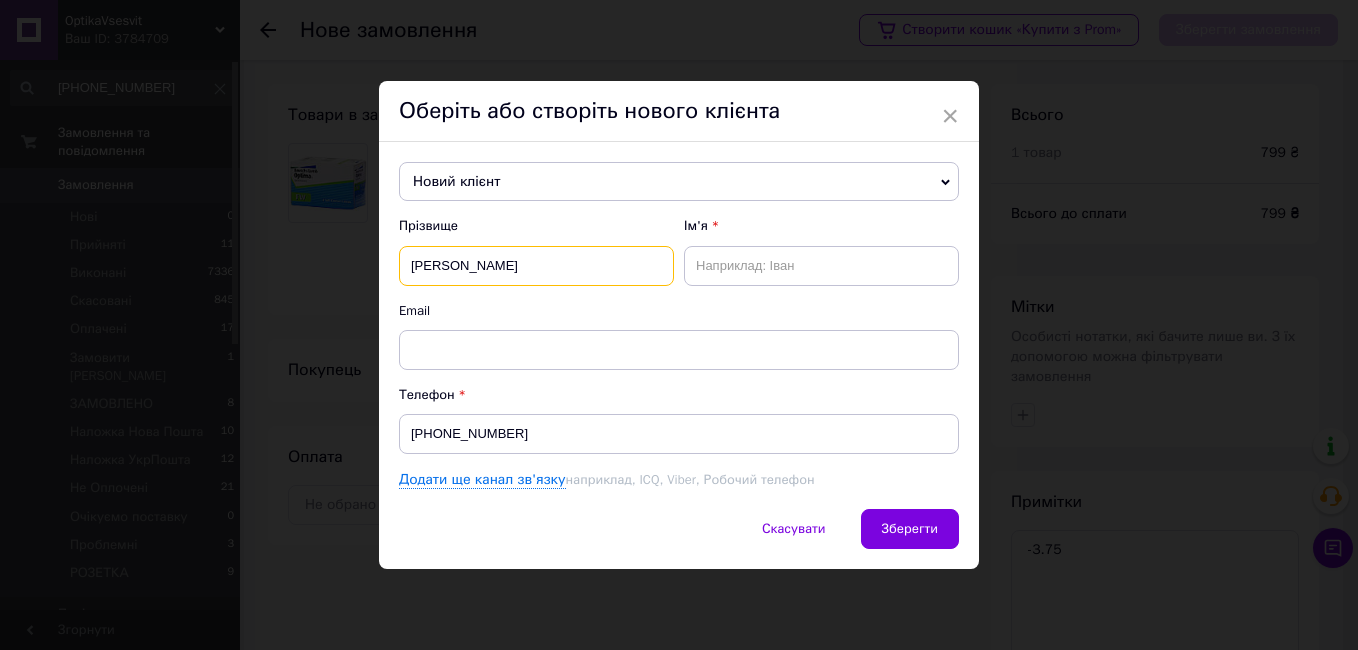 type on "Ковальова" 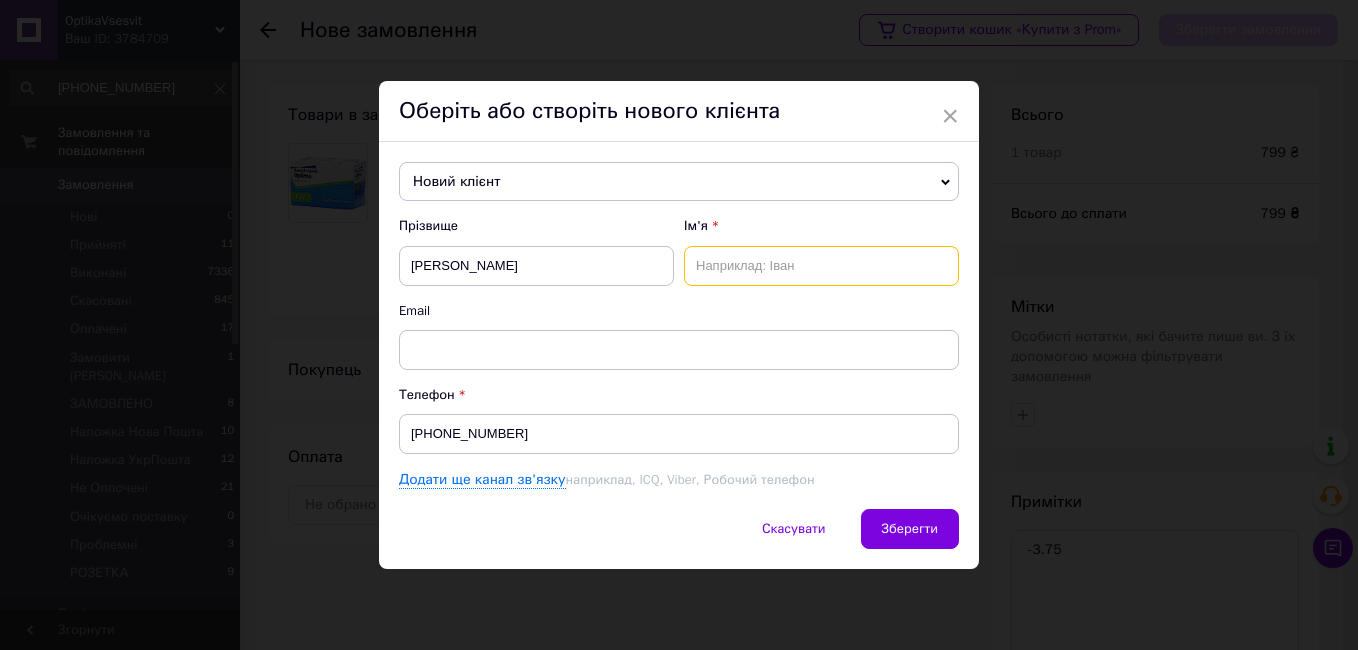 click at bounding box center (821, 266) 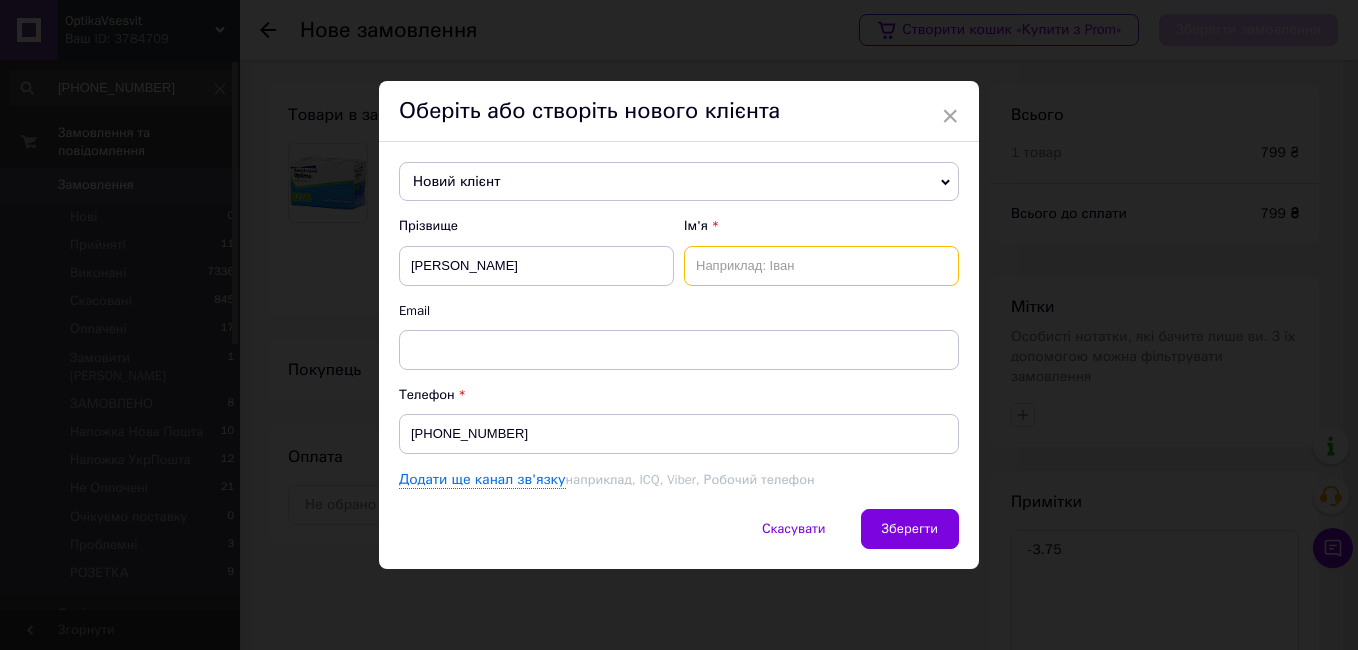 paste on "Марія" 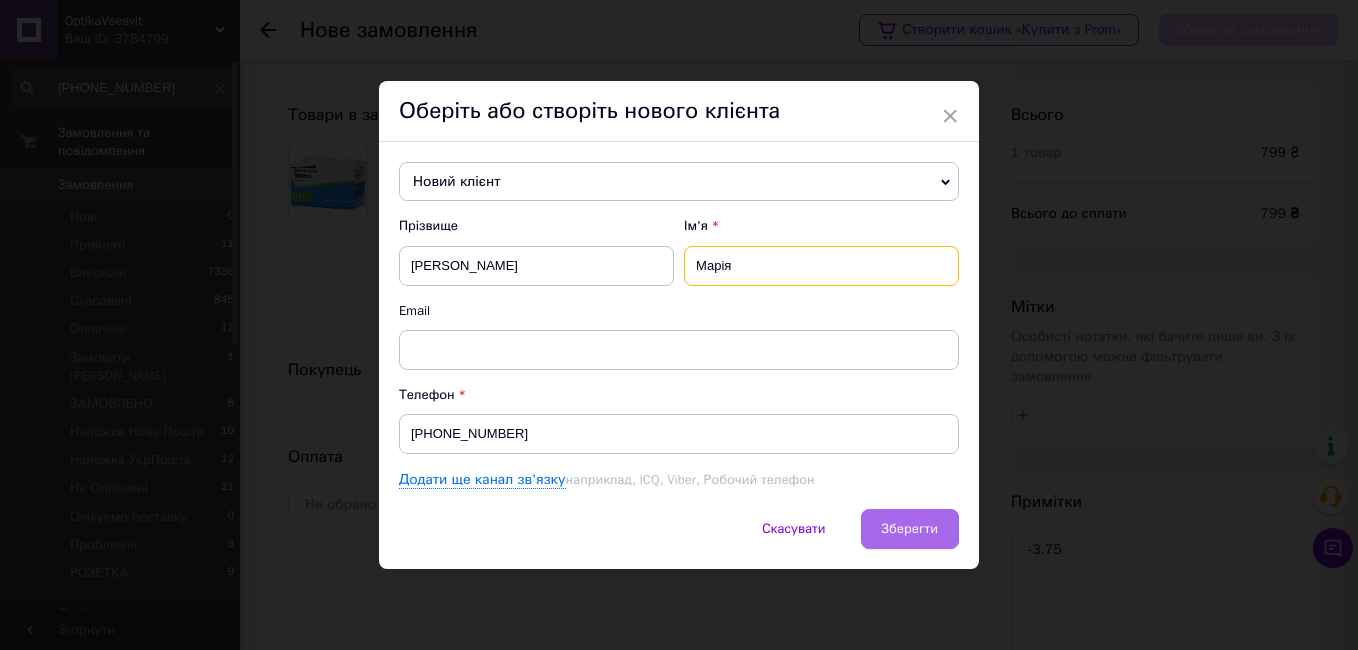 type on "Марія" 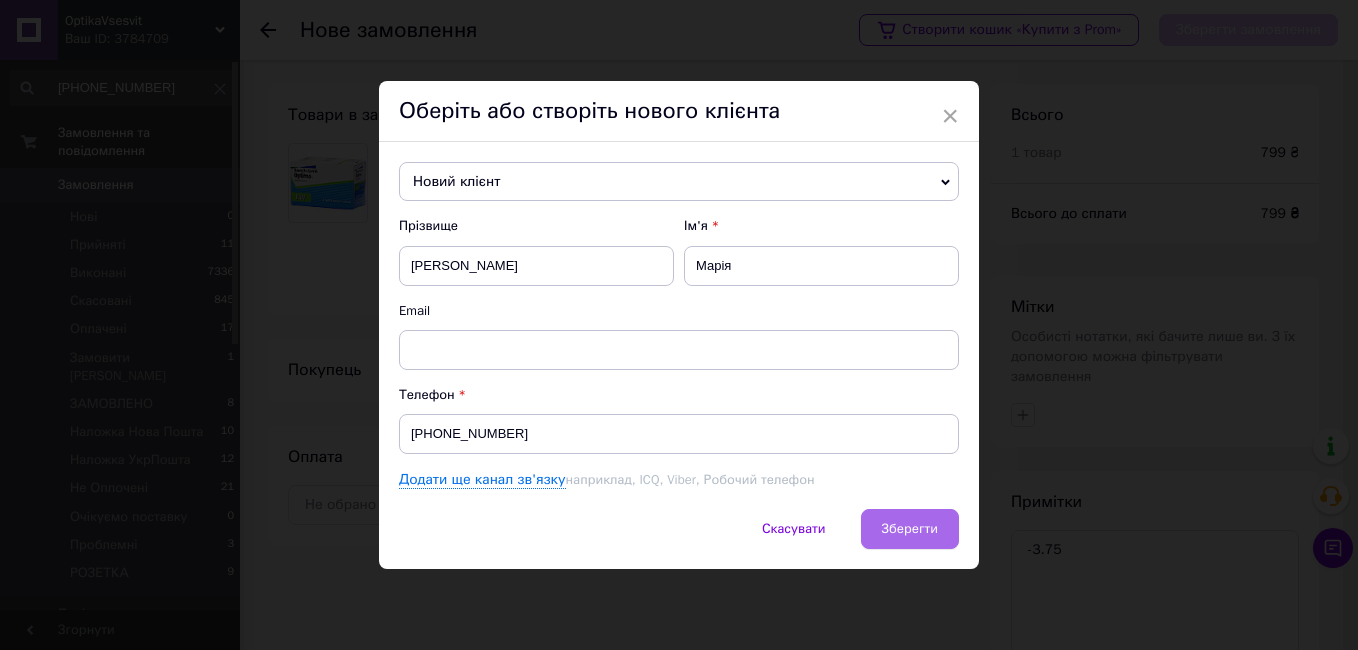 click on "Зберегти" at bounding box center [910, 529] 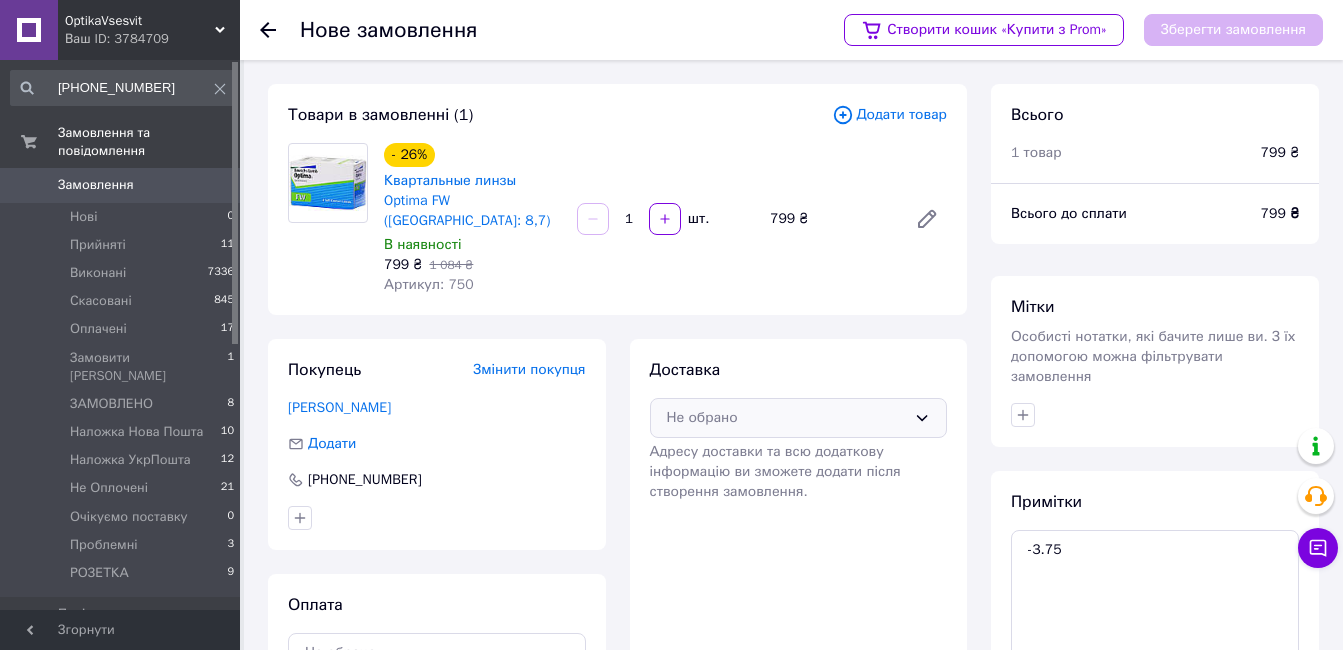 click on "Не обрано" at bounding box center [787, 418] 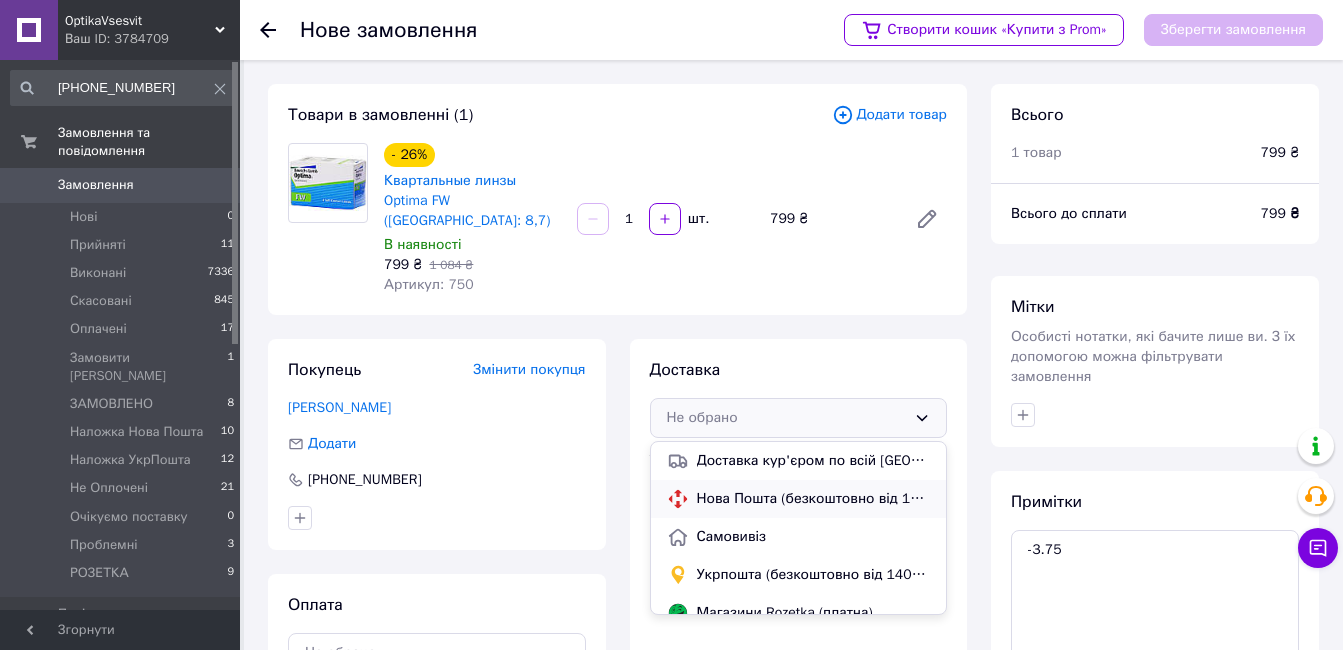 click on "Нова Пошта (безкоштовно від 1400 ₴)" at bounding box center (814, 499) 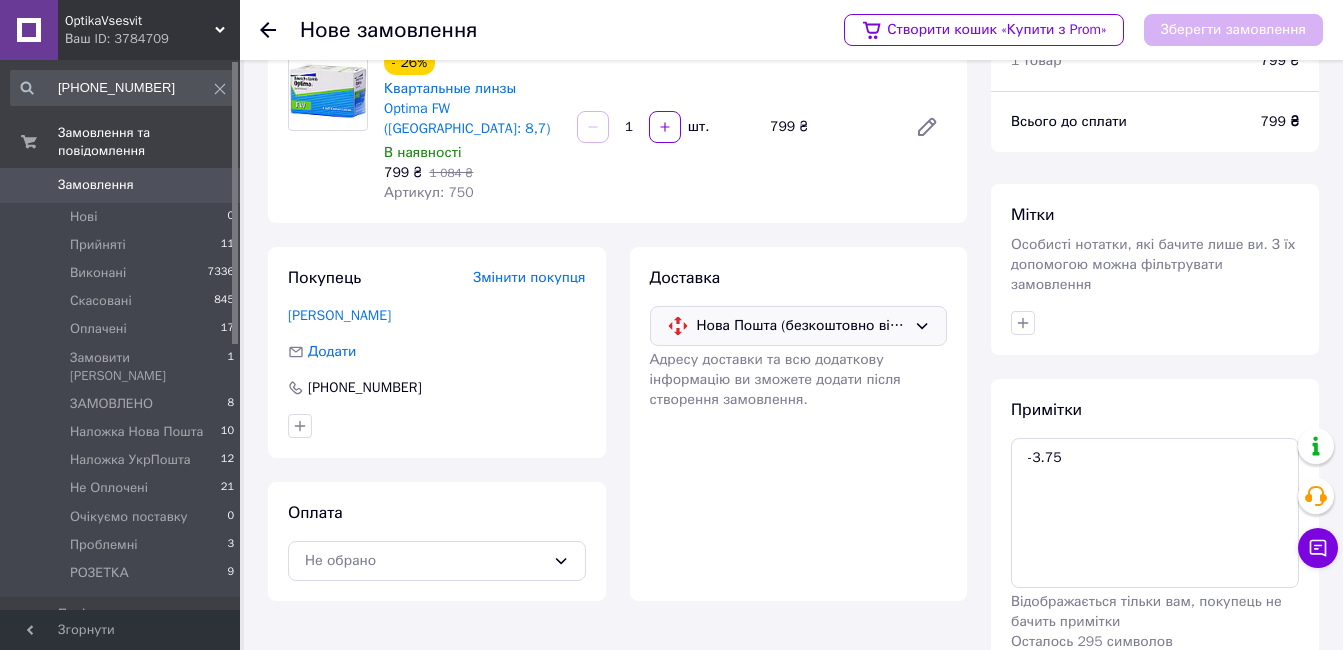 scroll, scrollTop: 174, scrollLeft: 0, axis: vertical 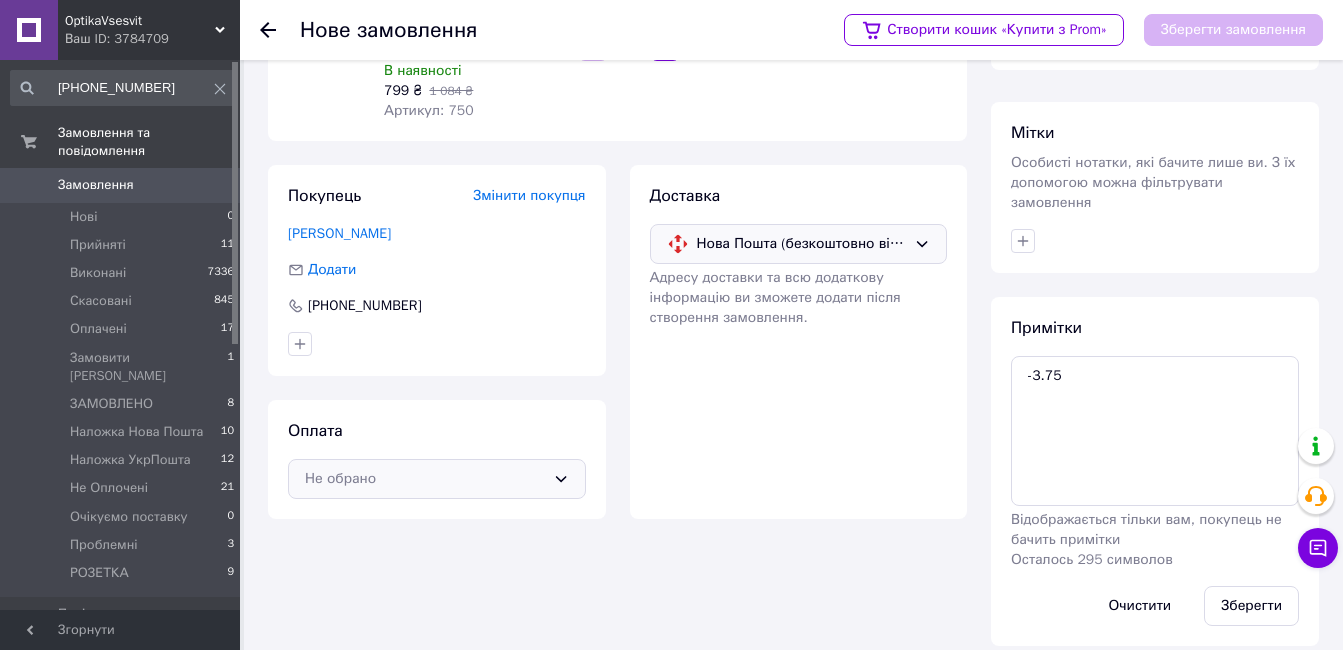 click on "Не обрано" at bounding box center [425, 479] 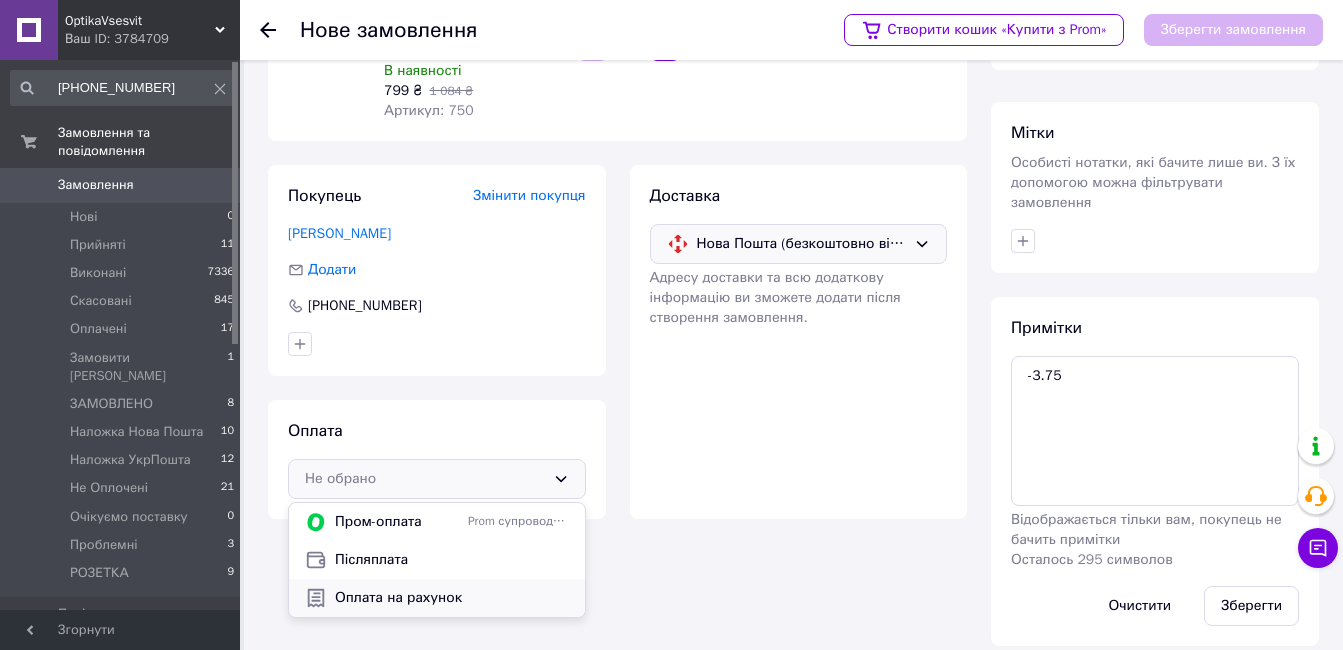 click on "Оплата на рахунок" at bounding box center [437, 598] 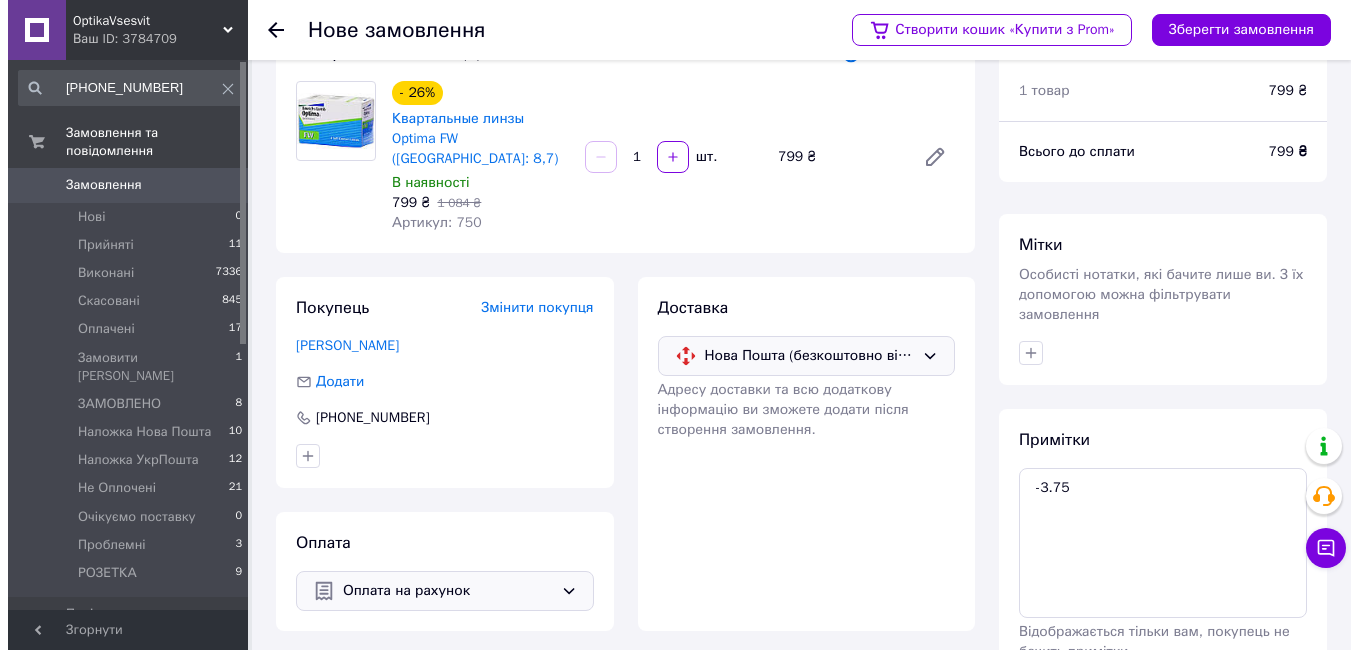 scroll, scrollTop: 0, scrollLeft: 0, axis: both 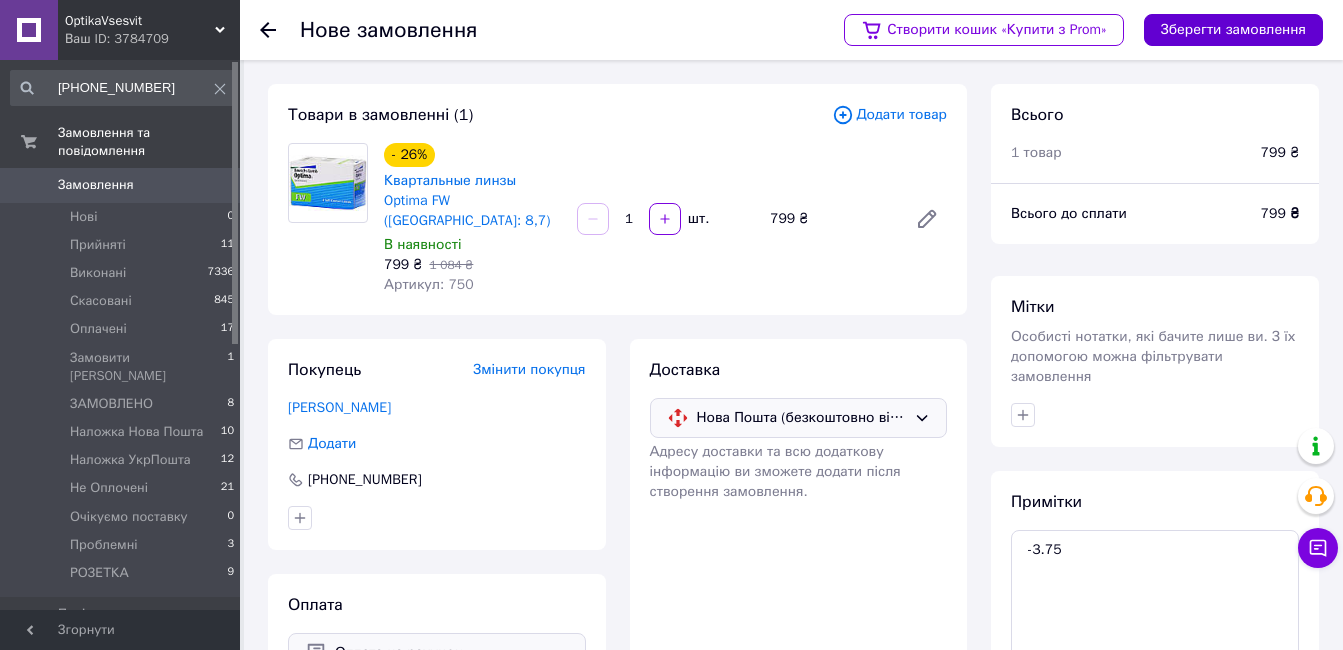click on "Зберегти замовлення" at bounding box center (1233, 30) 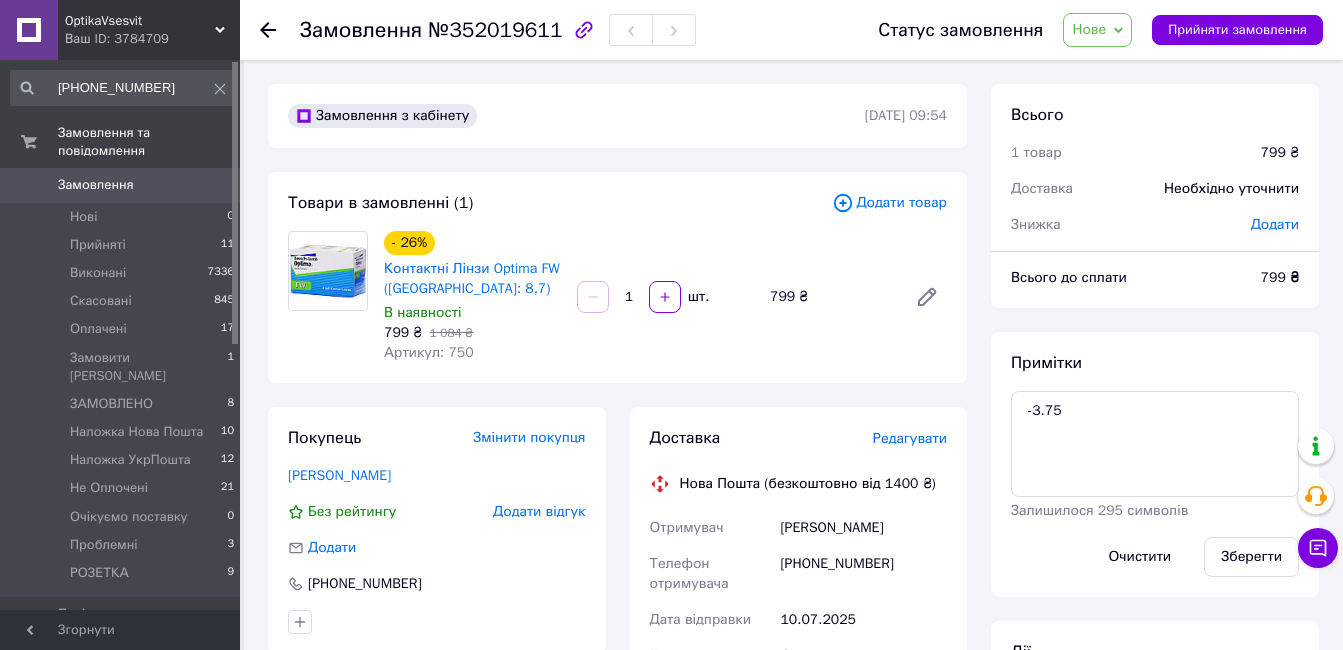 click on "Редагувати" at bounding box center (910, 438) 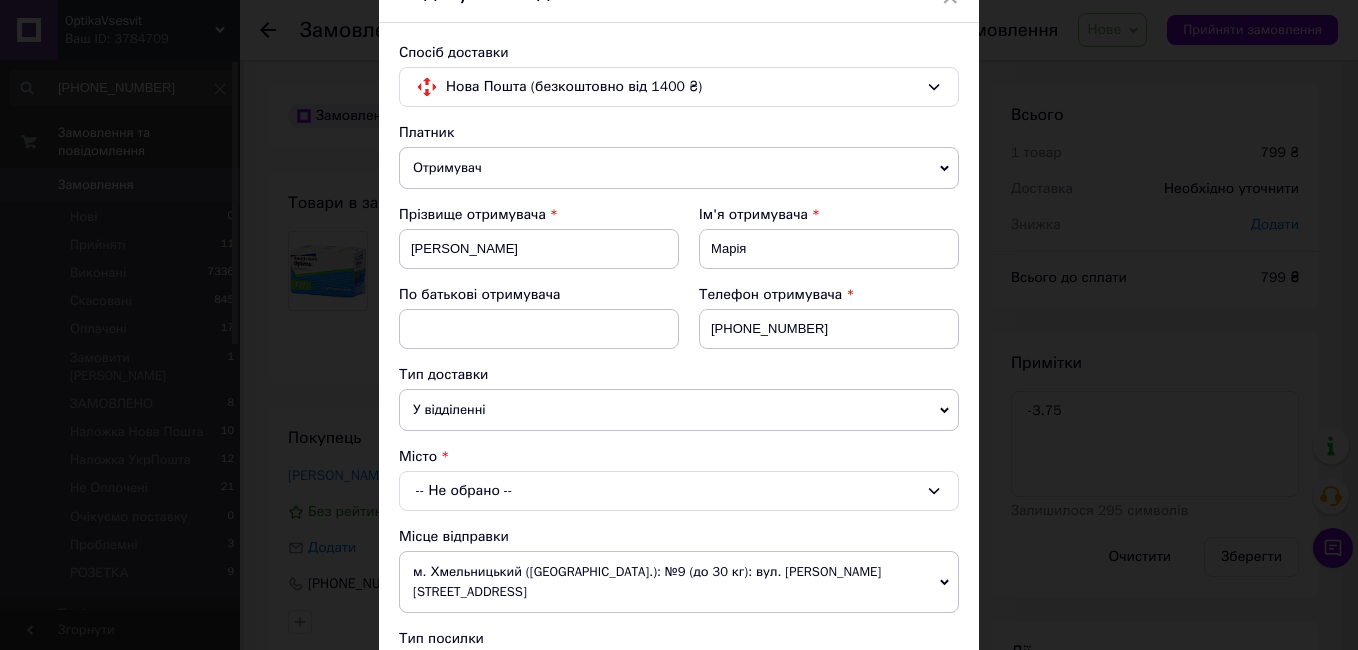 scroll, scrollTop: 400, scrollLeft: 0, axis: vertical 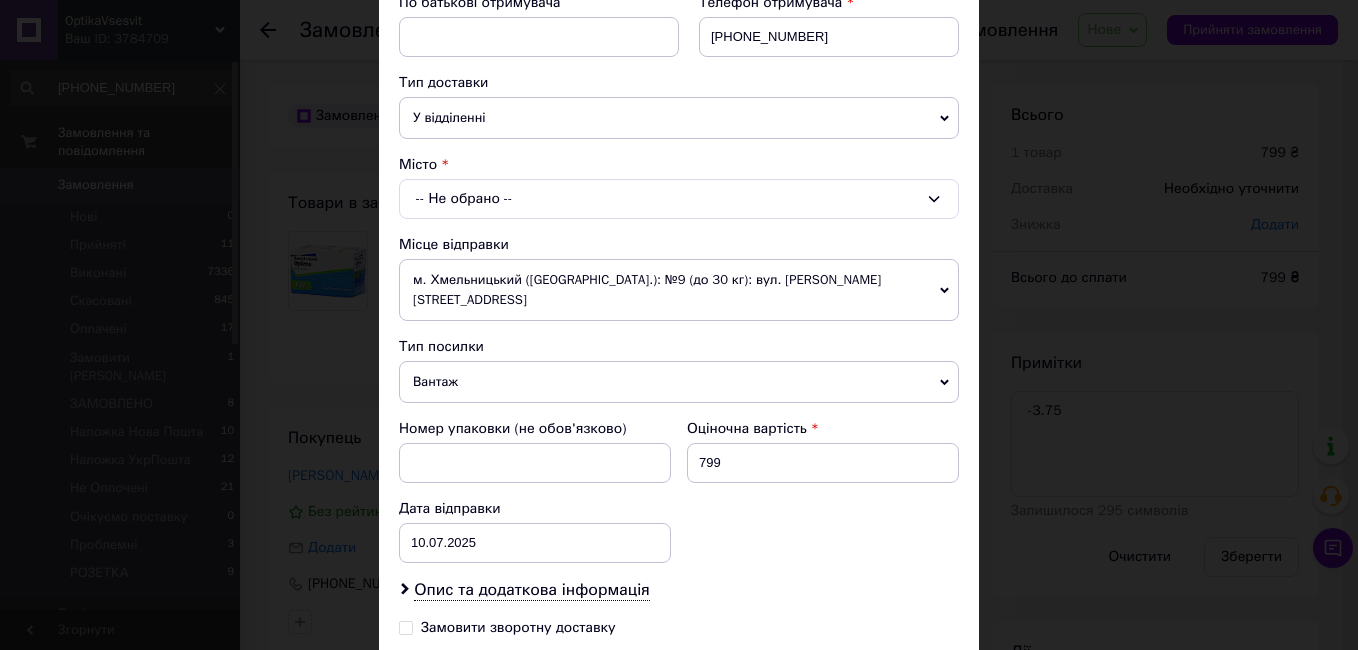 click on "-- Не обрано --" at bounding box center (679, 199) 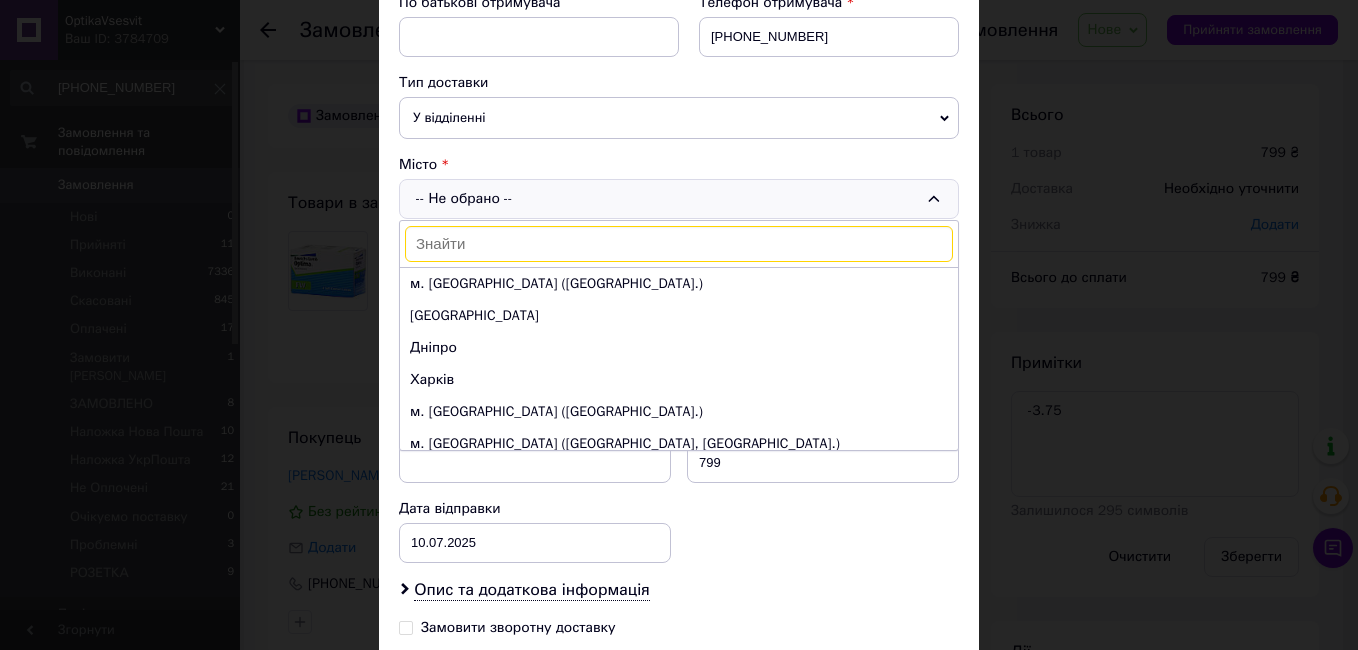 type on "Ужгород" 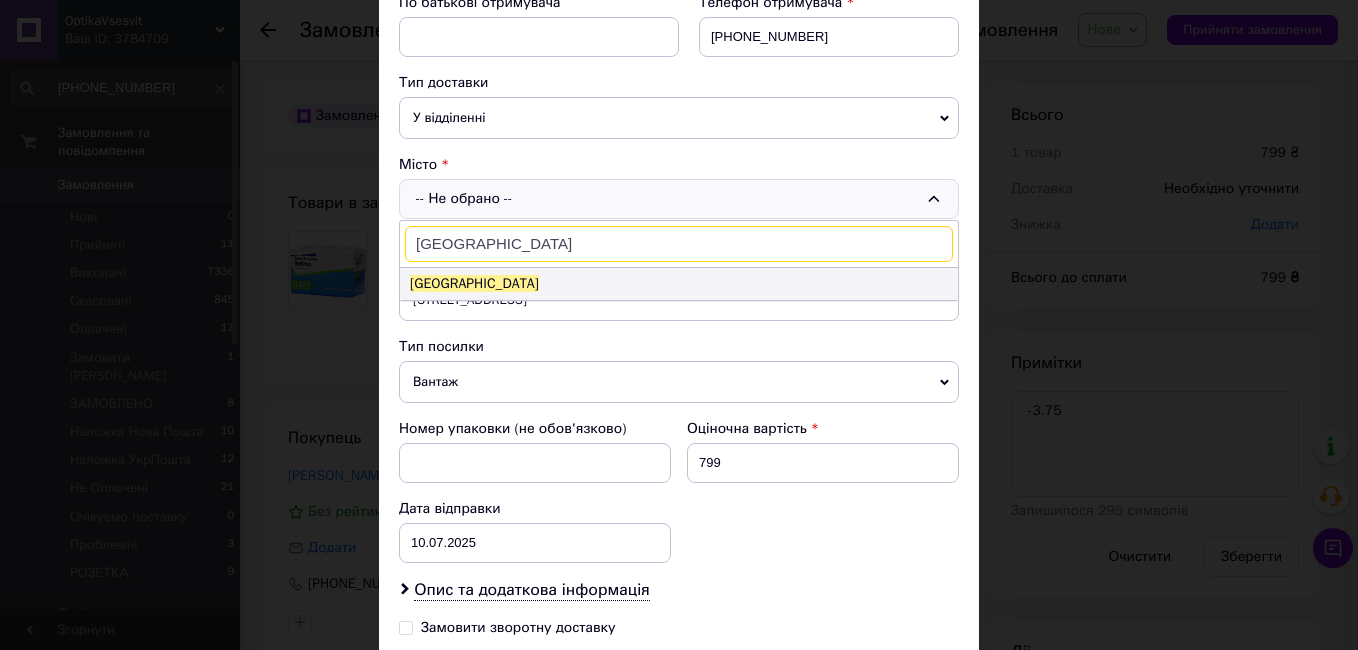 click on "Ужгород" at bounding box center [474, 283] 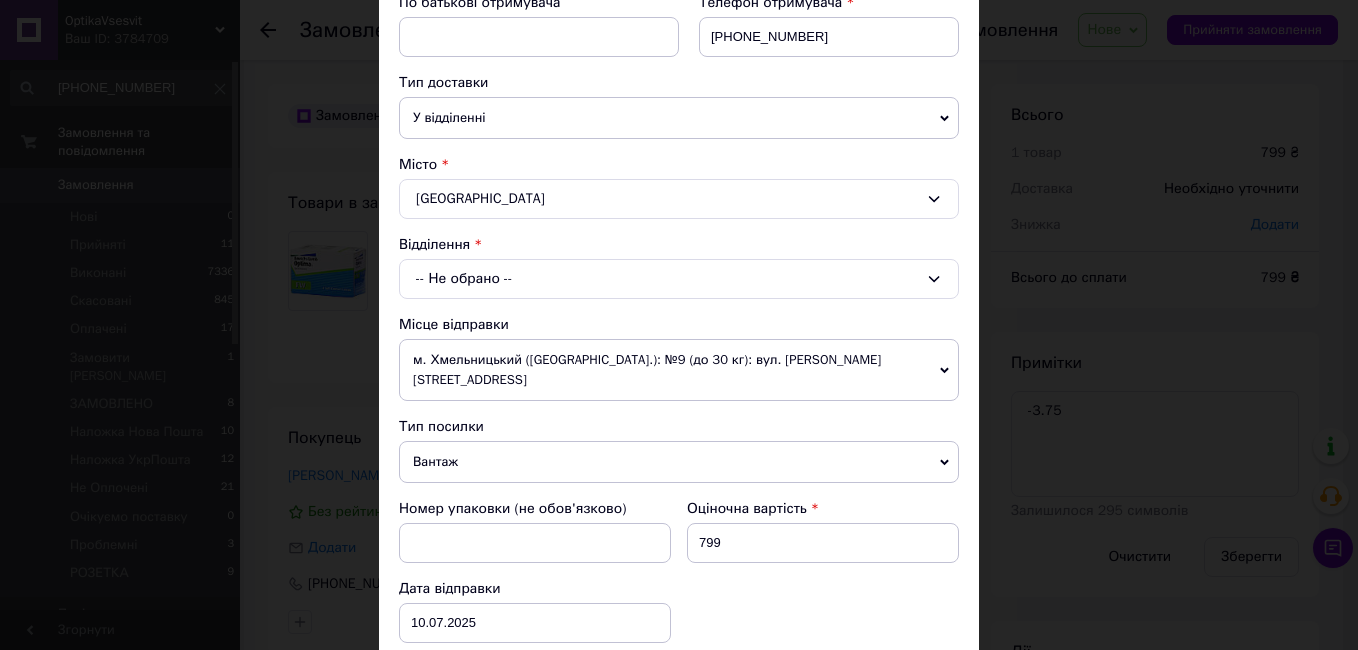 click on "-- Не обрано --" at bounding box center (679, 279) 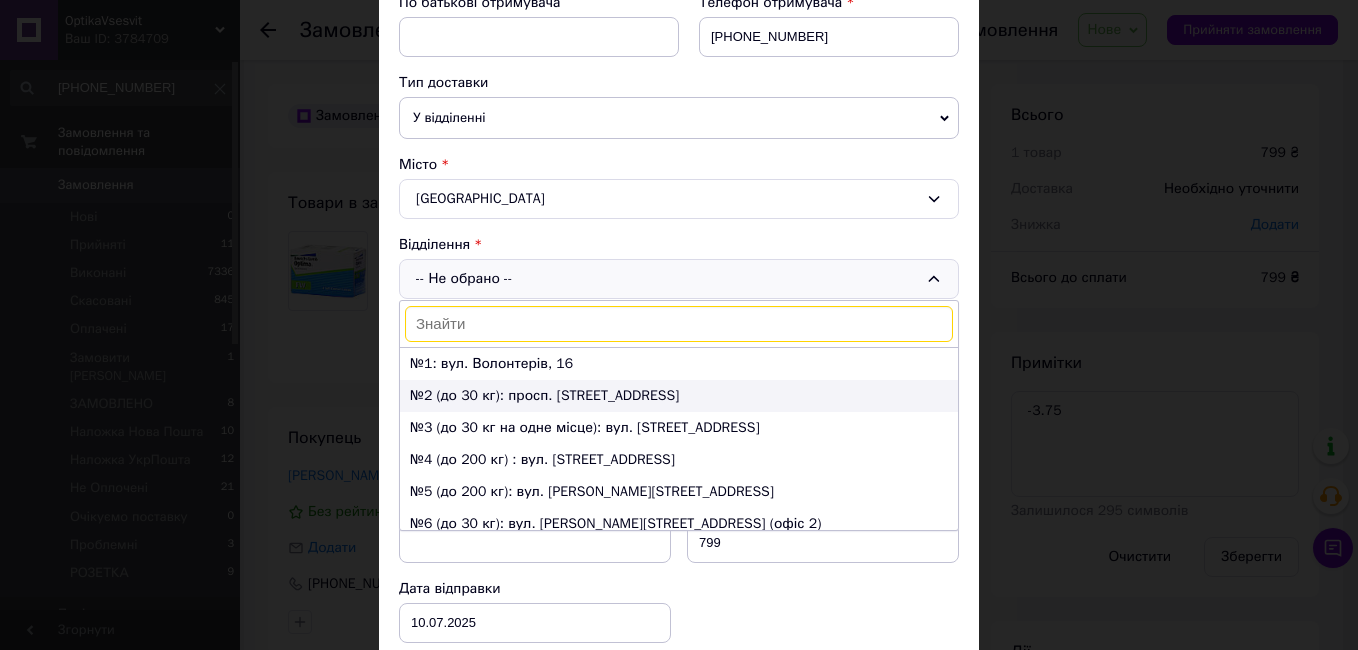 click on "№2 (до 30 кг): просп. Свободи, 63" at bounding box center [679, 396] 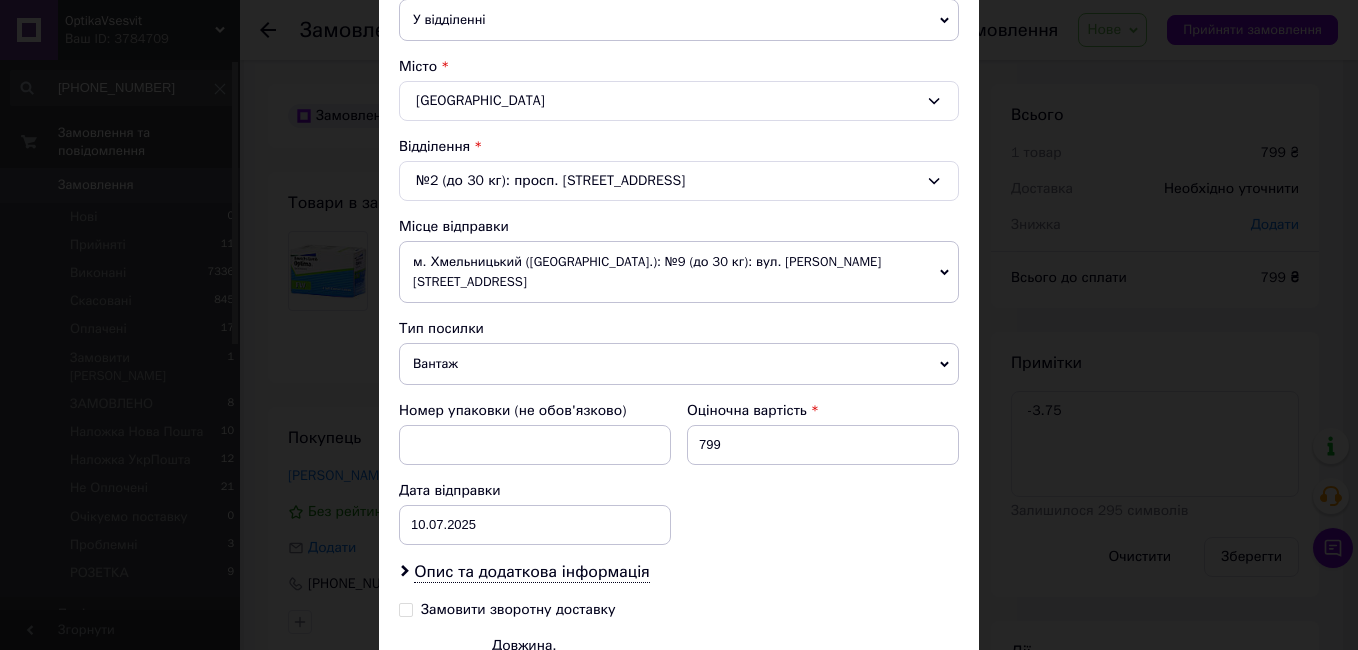 scroll, scrollTop: 600, scrollLeft: 0, axis: vertical 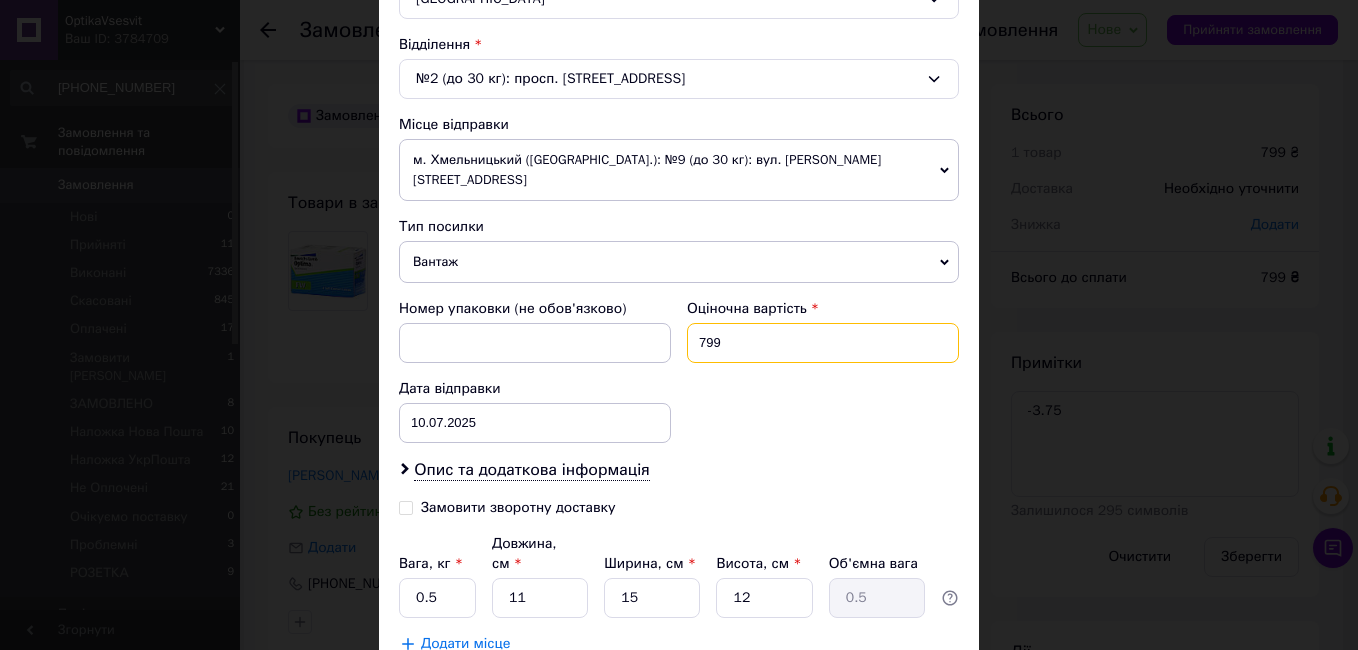 click on "799" at bounding box center (823, 343) 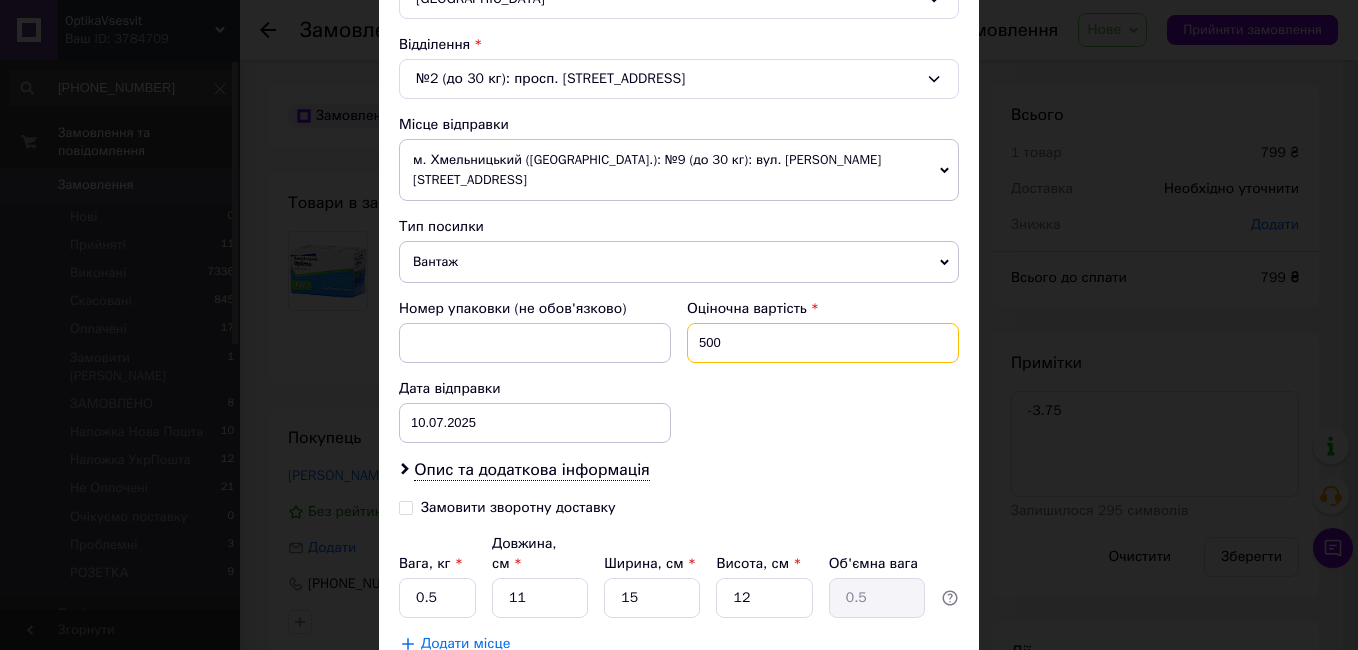 type on "500" 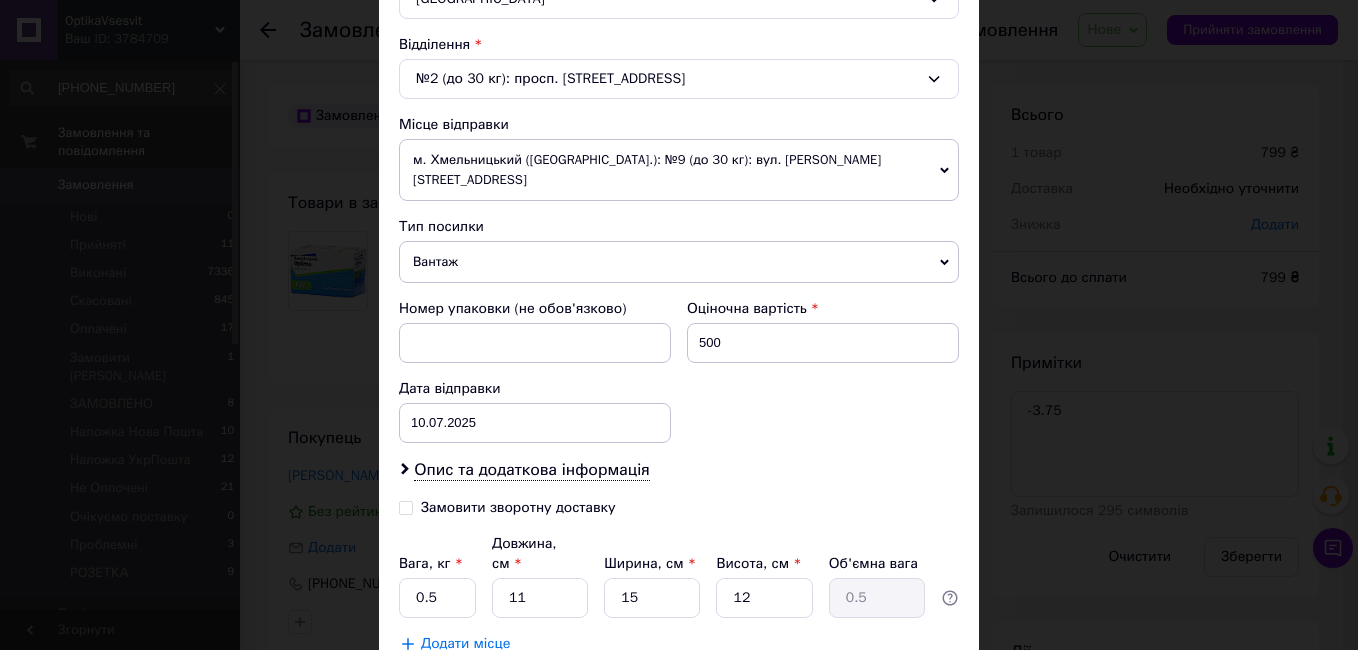 click on "Номер упаковки (не обов'язково) Оціночна вартість 500 Дата відправки 10.07.2025 < 2025 > < Июль > Пн Вт Ср Чт Пт Сб Вс 30 1 2 3 4 5 6 7 8 9 10 11 12 13 14 15 16 17 18 19 20 21 22 23 24 25 26 27 28 29 30 31 1 2 3 4 5 6 7 8 9 10" at bounding box center [679, 371] 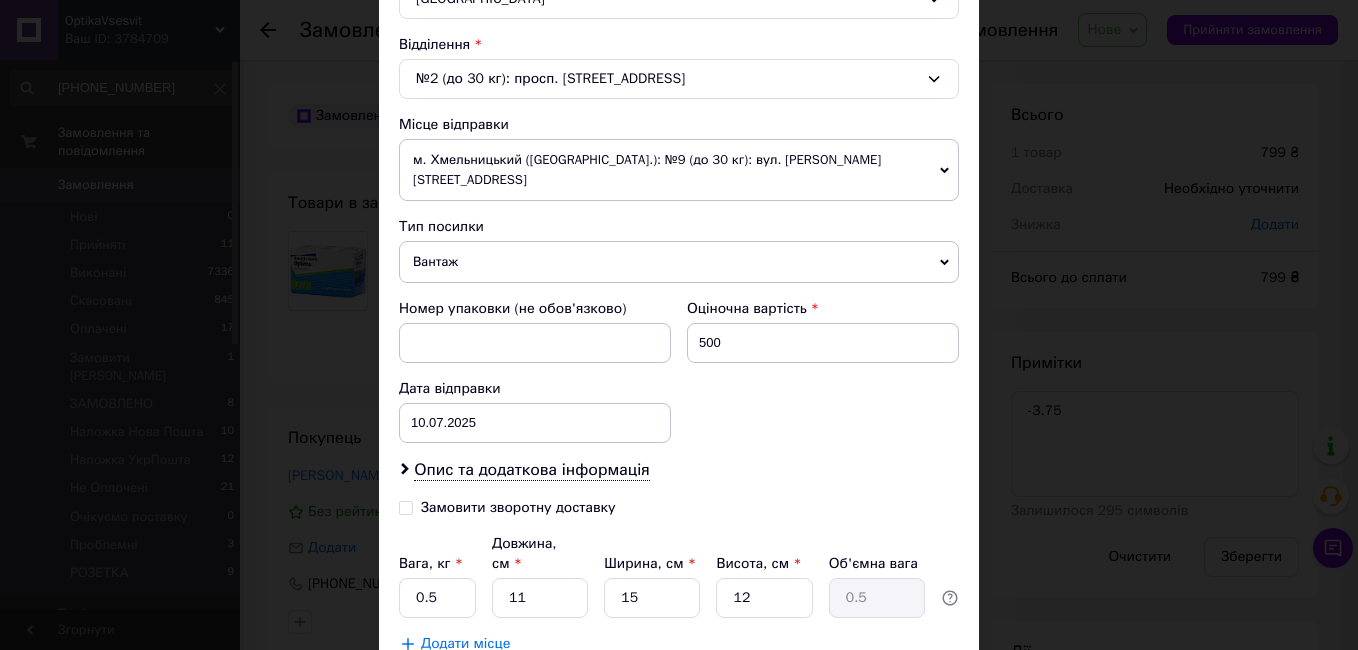 click on "Зберегти" at bounding box center [910, 694] 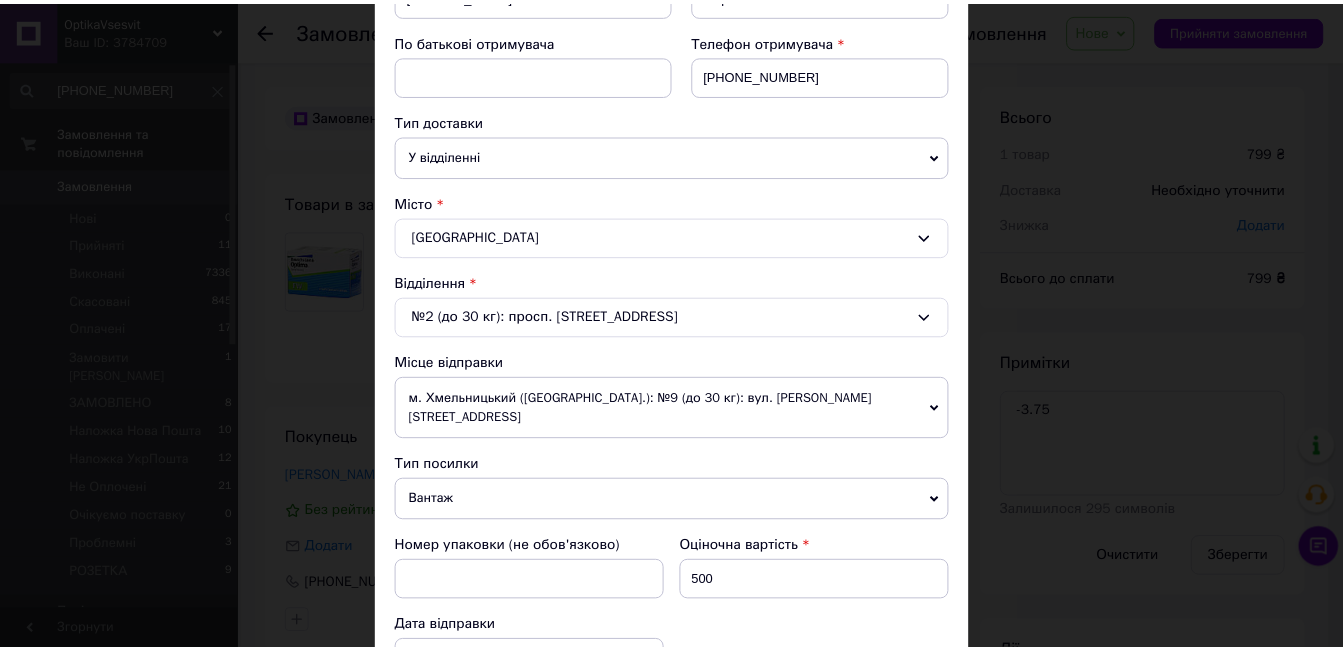 scroll, scrollTop: 200, scrollLeft: 0, axis: vertical 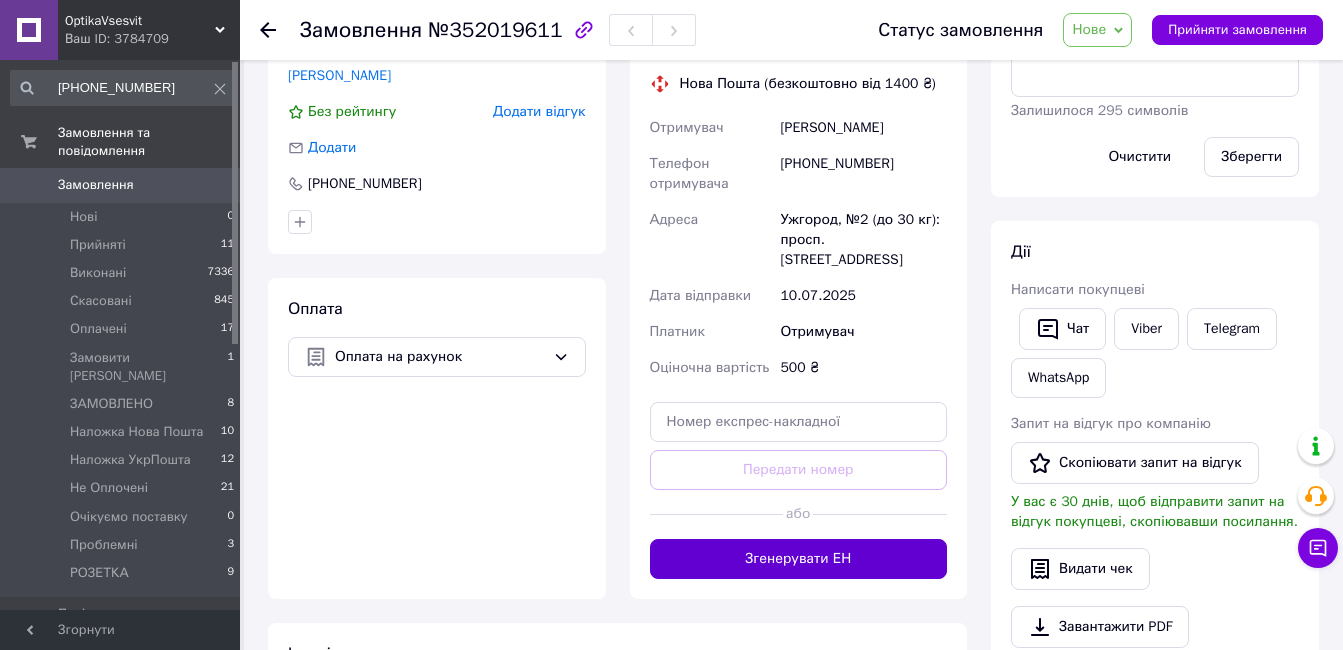 click on "Згенерувати ЕН" at bounding box center [799, 559] 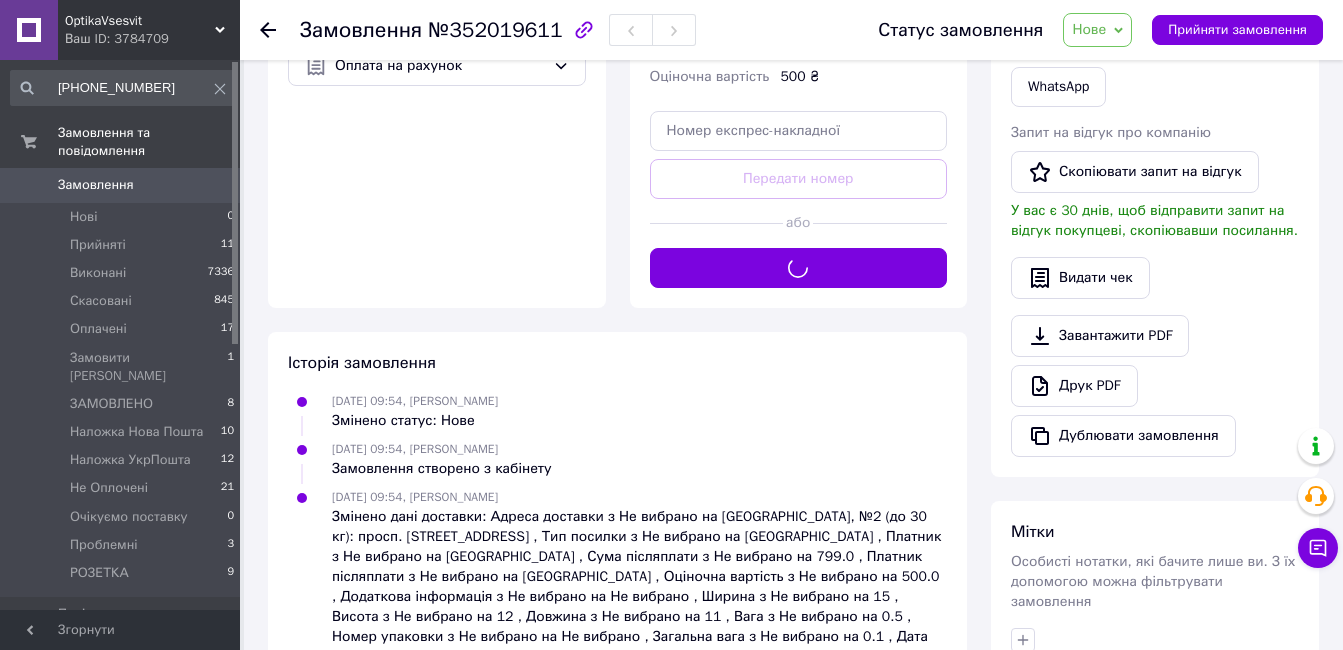 scroll, scrollTop: 700, scrollLeft: 0, axis: vertical 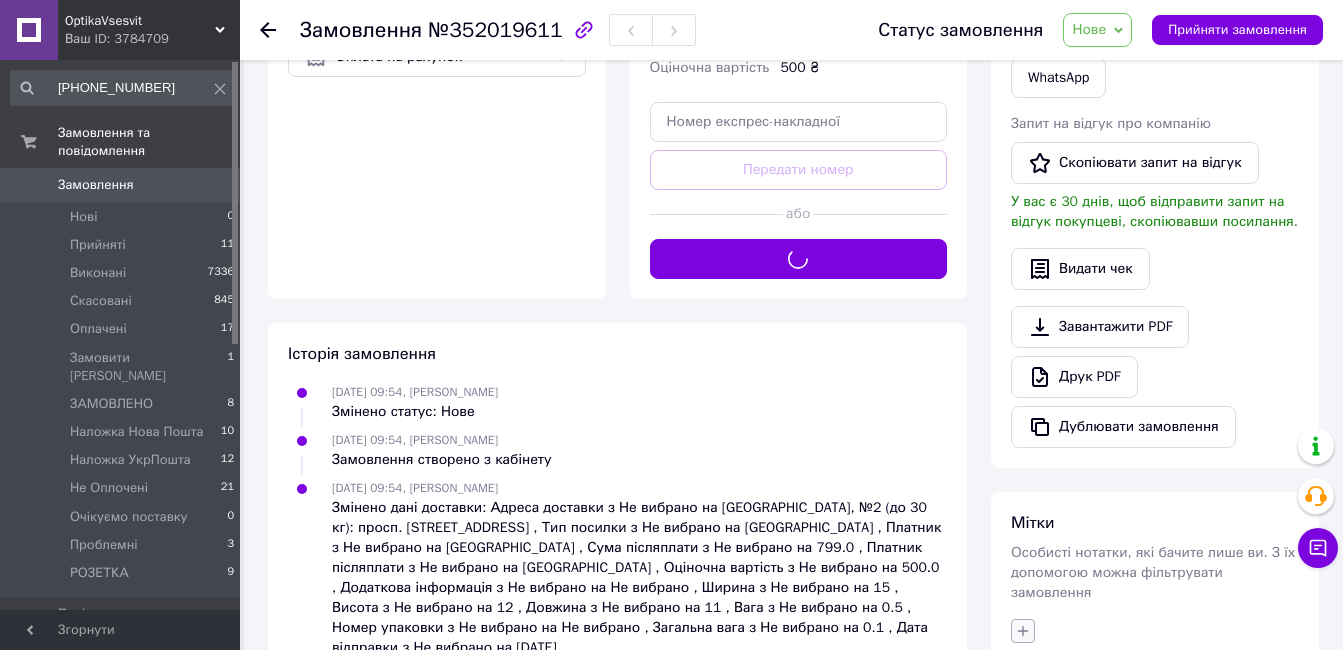 click 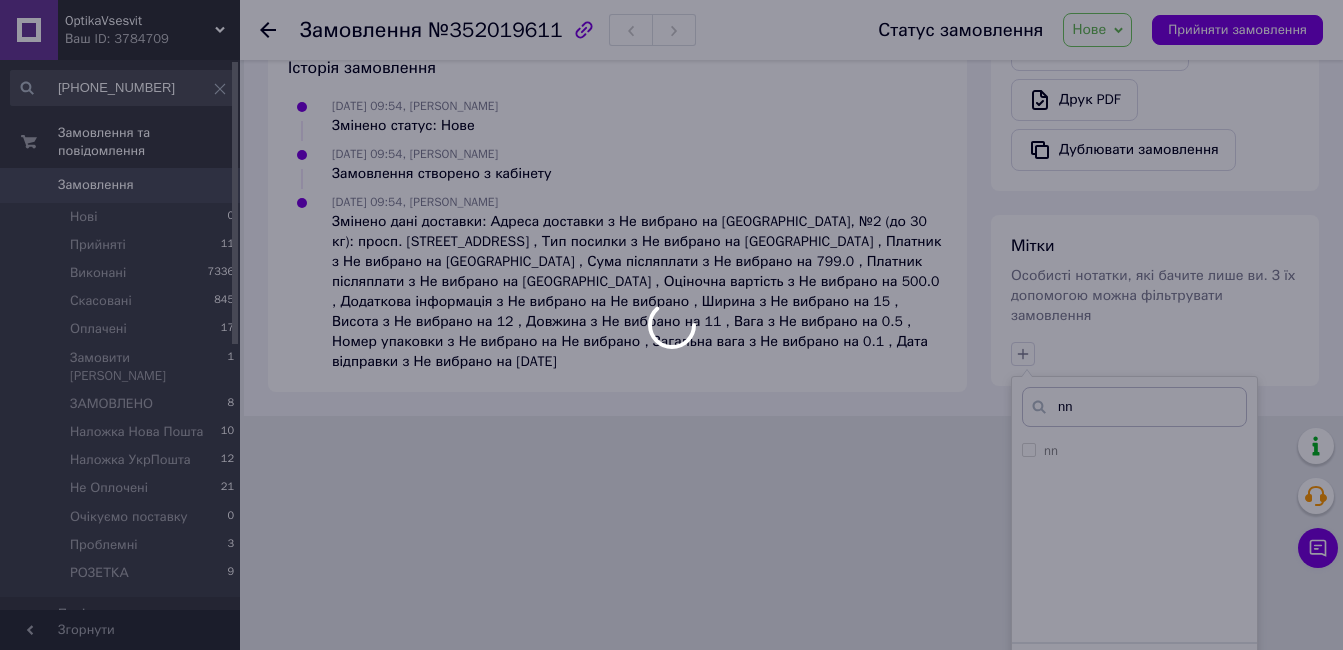 scroll, scrollTop: 1010, scrollLeft: 0, axis: vertical 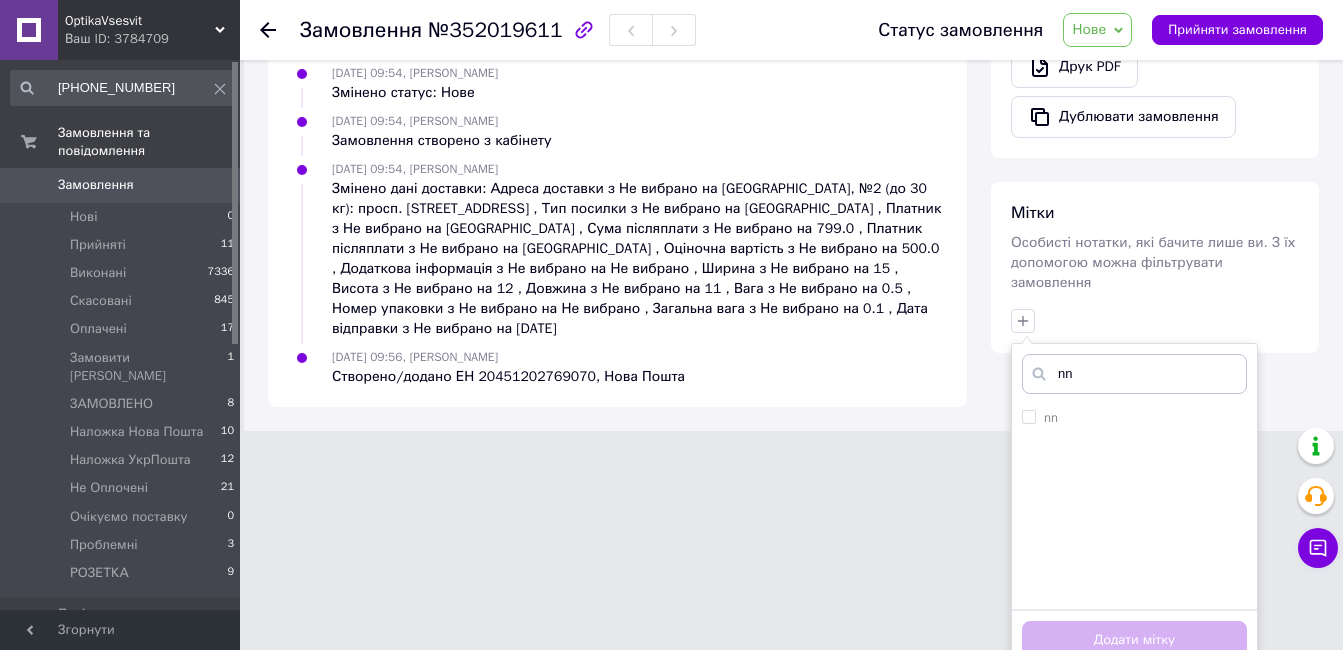type on "n" 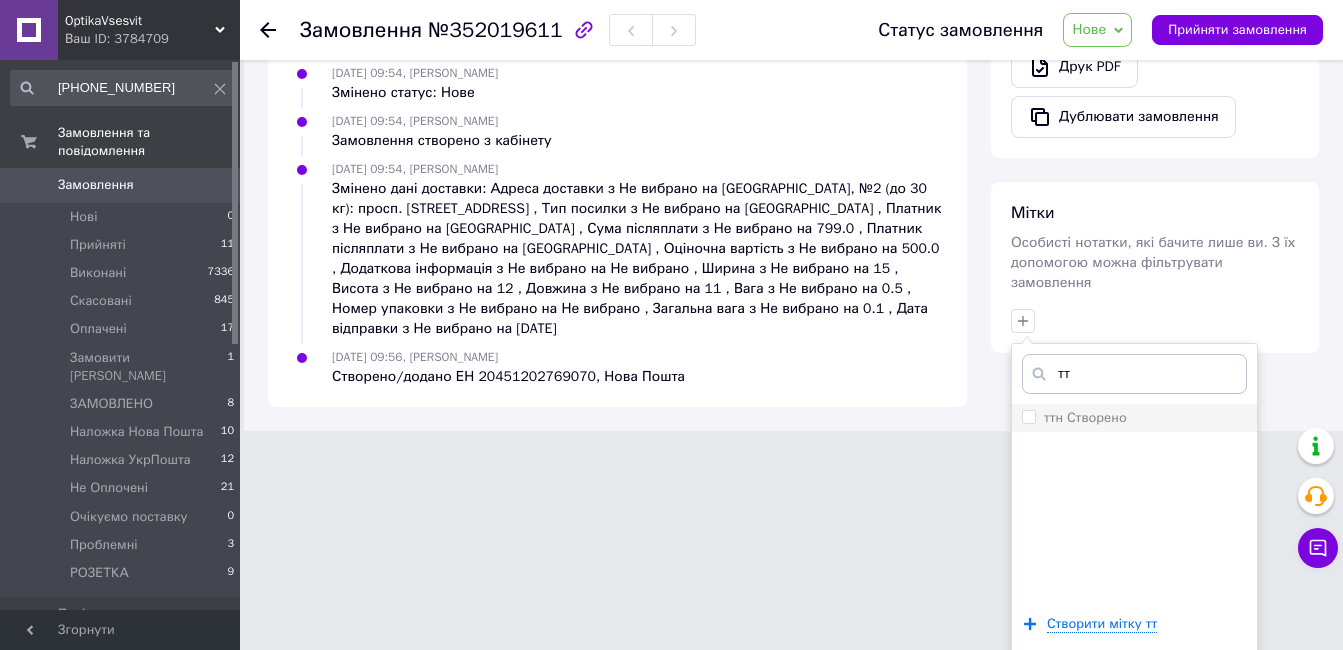 type on "тт" 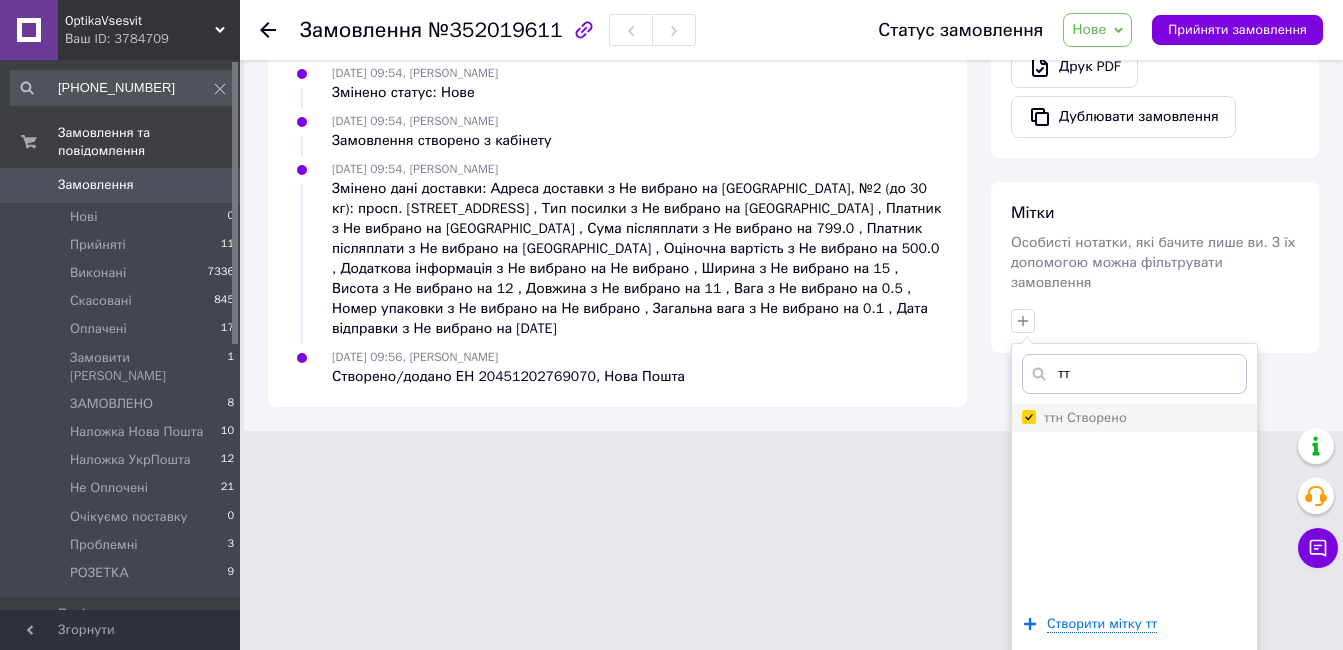 checkbox on "true" 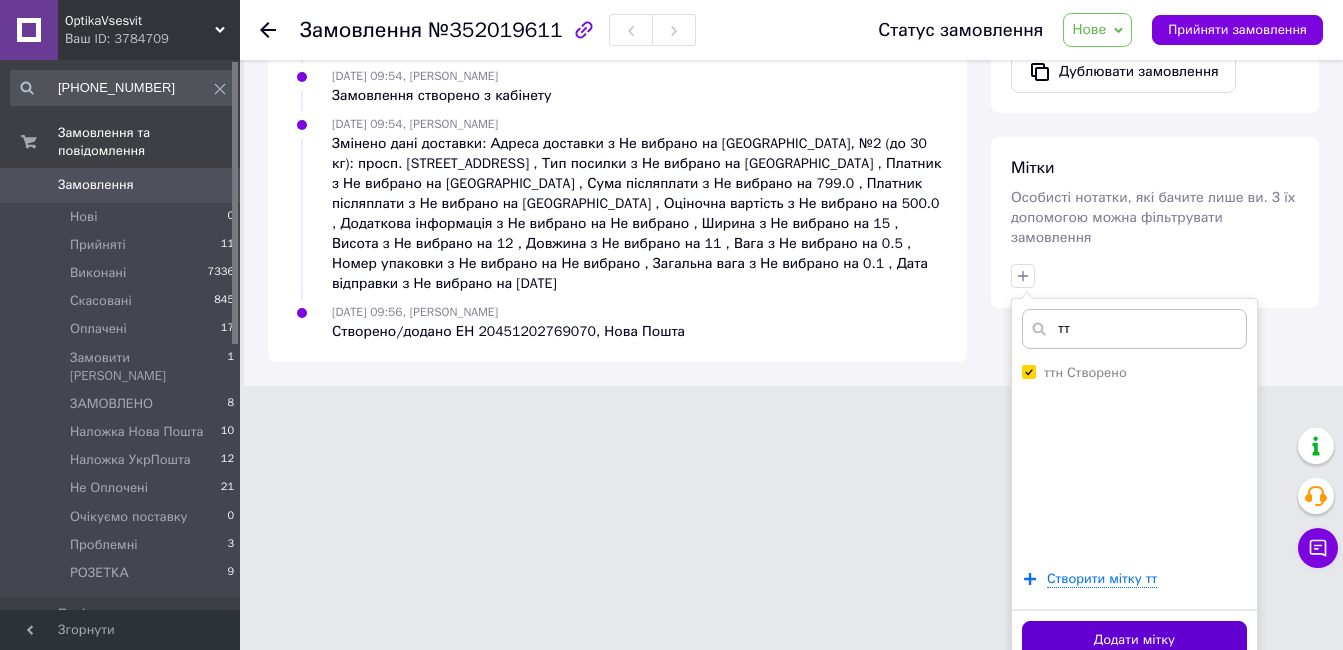 click on "Додати мітку" at bounding box center (1134, 640) 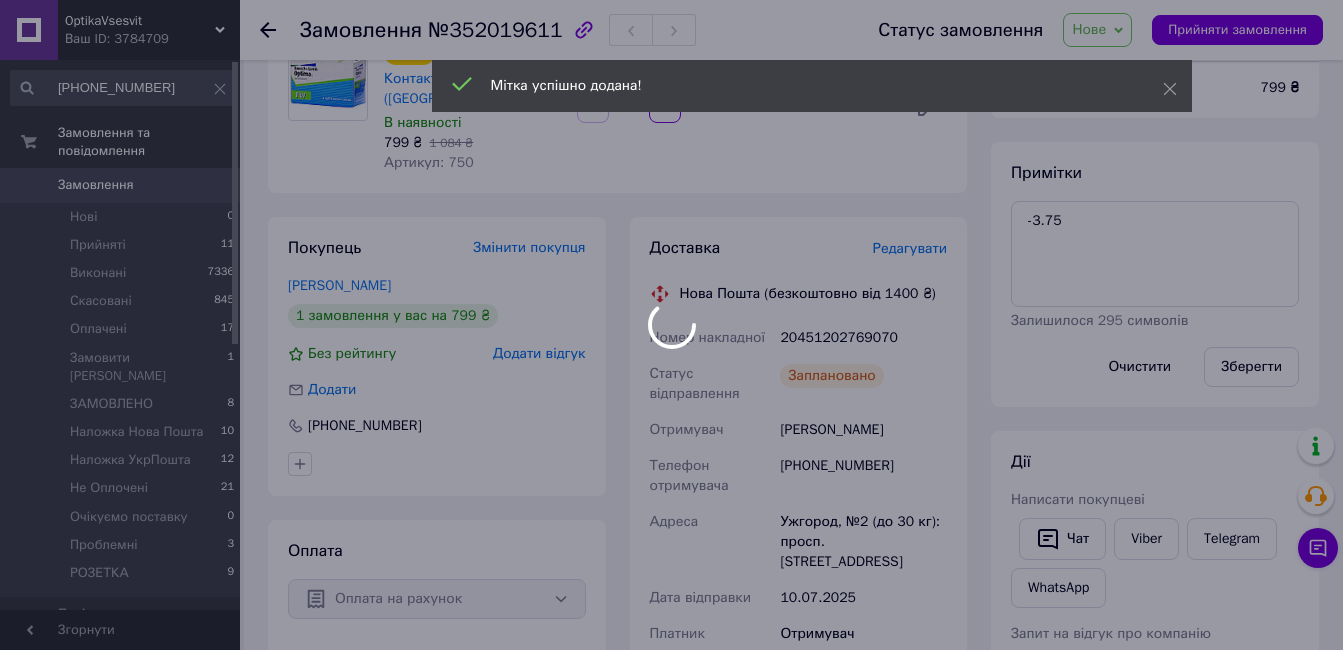 scroll, scrollTop: 151, scrollLeft: 0, axis: vertical 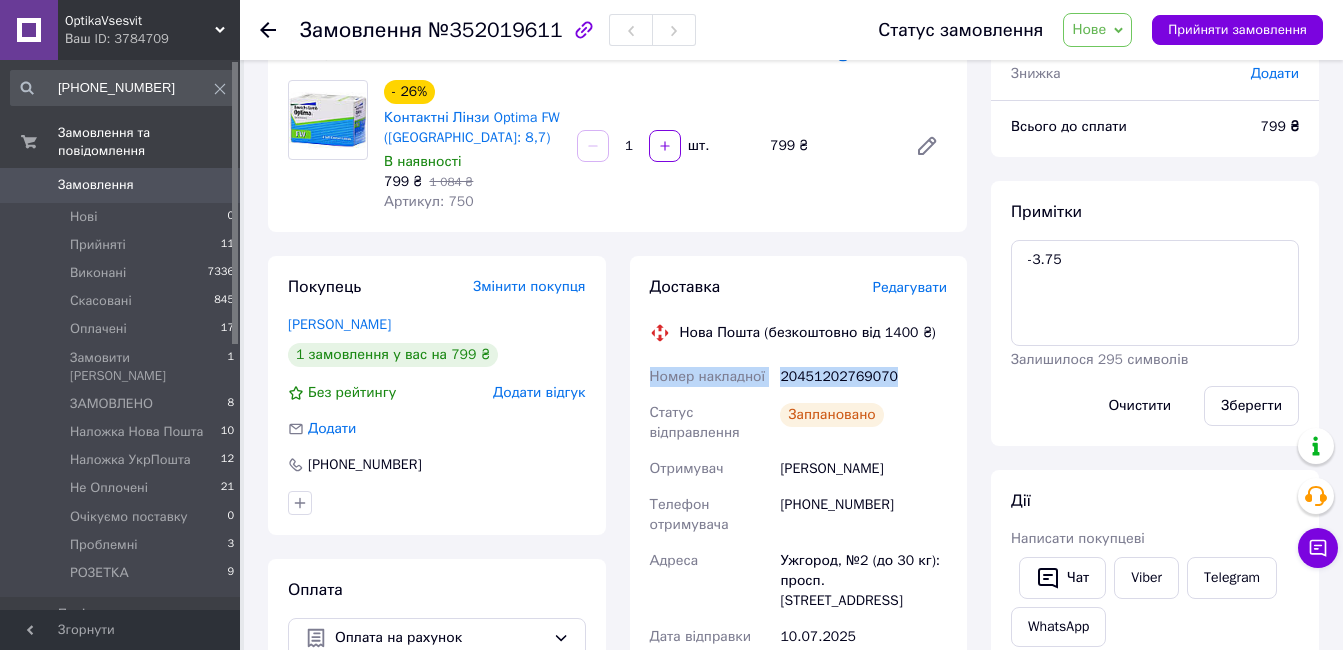 drag, startPoint x: 877, startPoint y: 380, endPoint x: 650, endPoint y: 381, distance: 227.0022 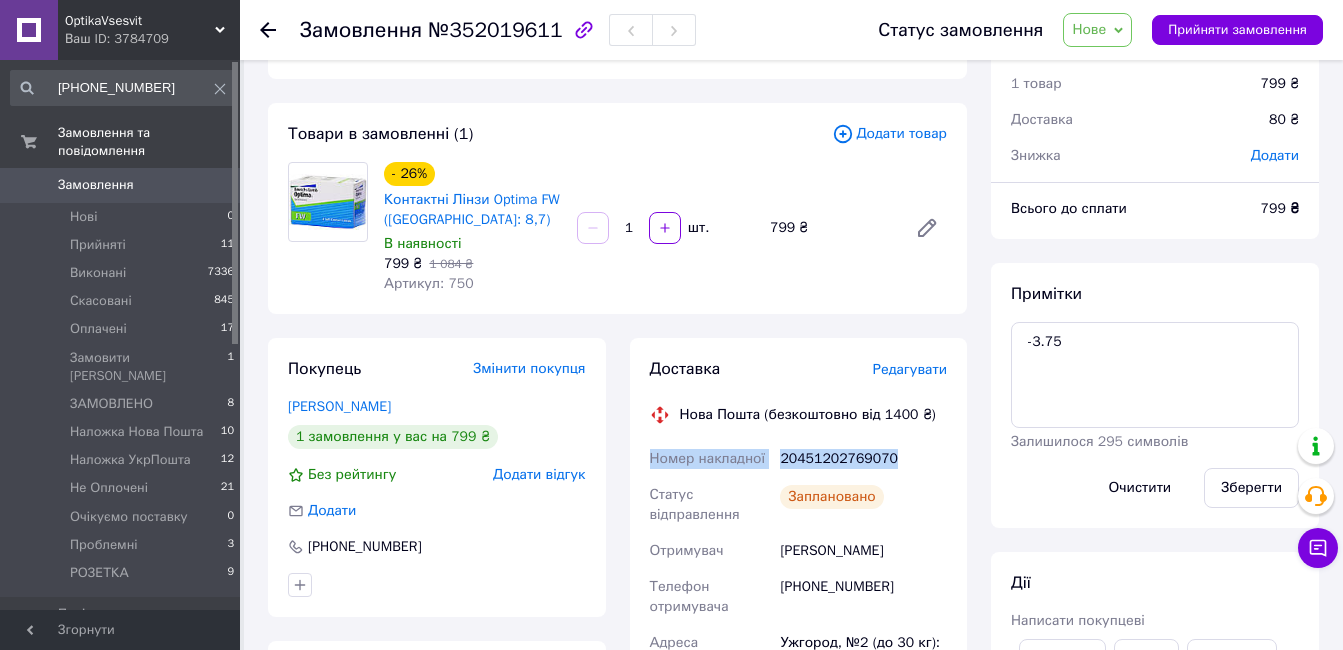 scroll, scrollTop: 0, scrollLeft: 0, axis: both 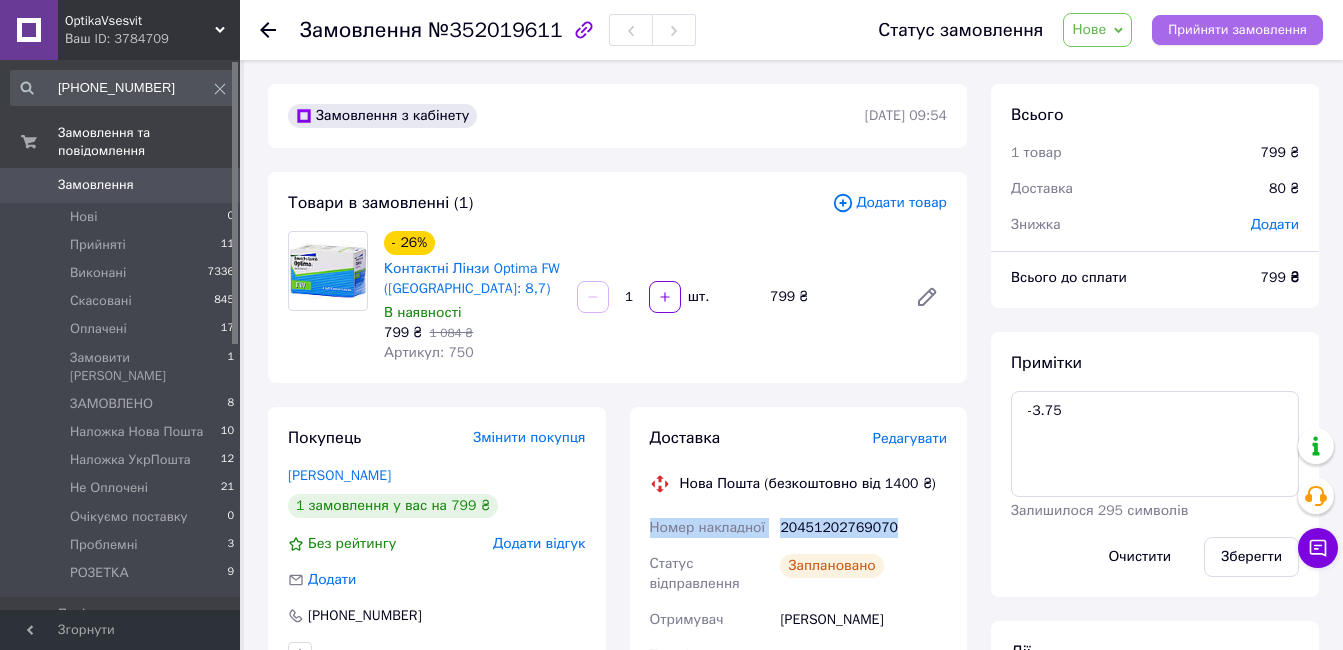 click on "Прийняти замовлення" at bounding box center [1237, 30] 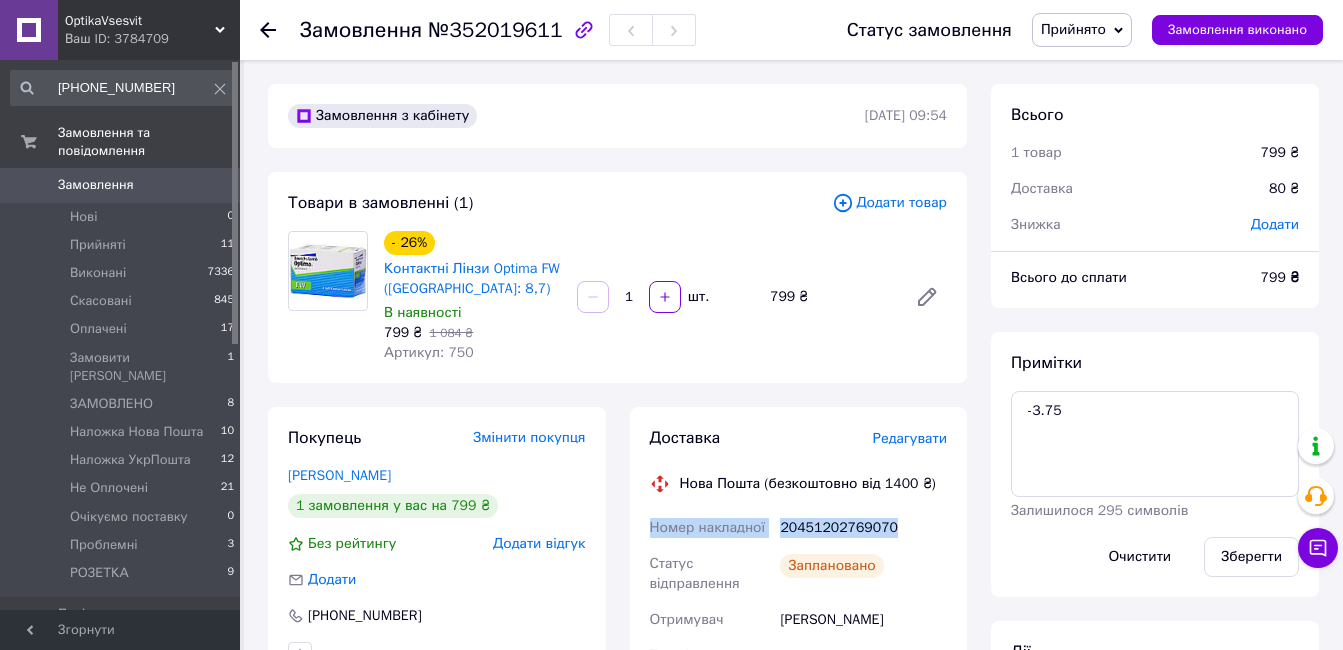 drag, startPoint x: 1109, startPoint y: 25, endPoint x: 1125, endPoint y: 108, distance: 84.5281 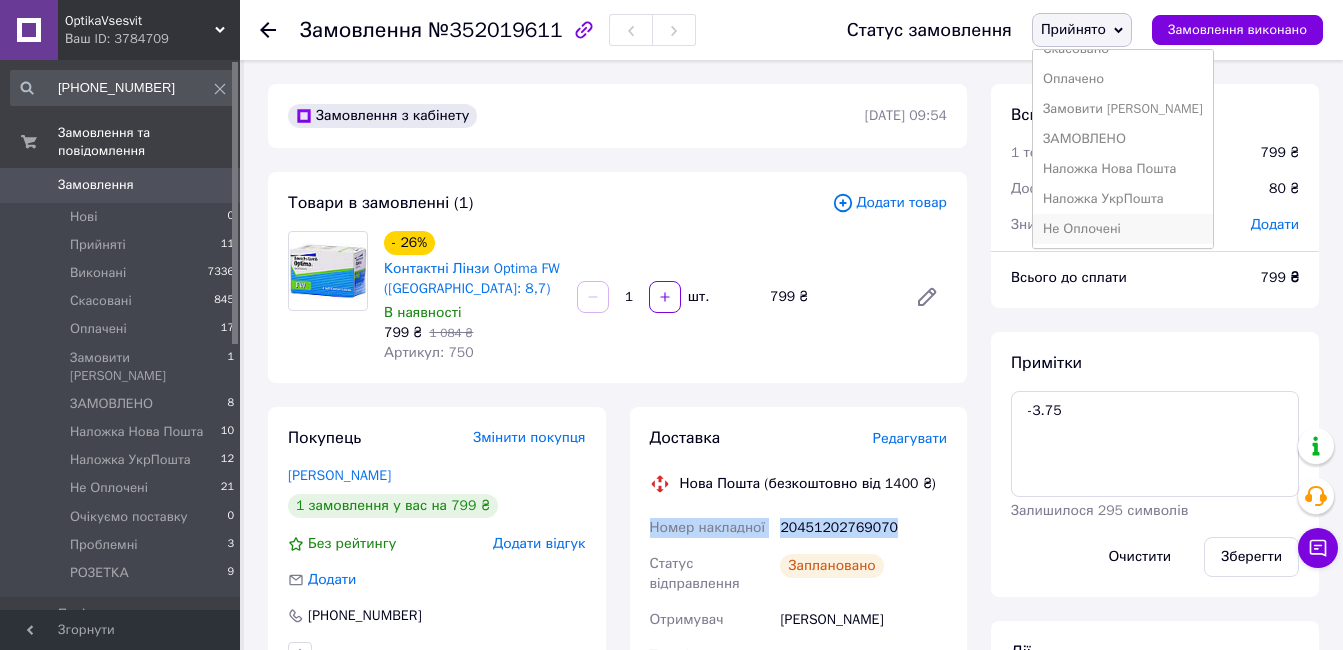 scroll, scrollTop: 100, scrollLeft: 0, axis: vertical 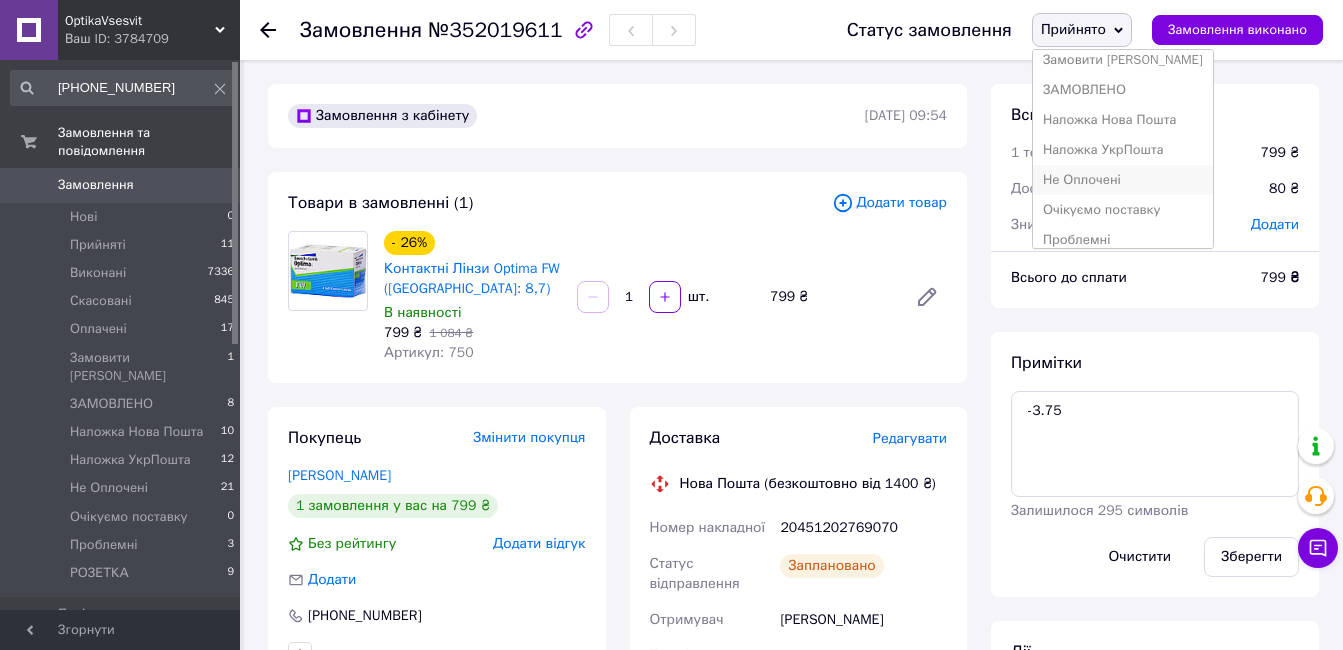 click on "Не Оплочені" at bounding box center (1123, 180) 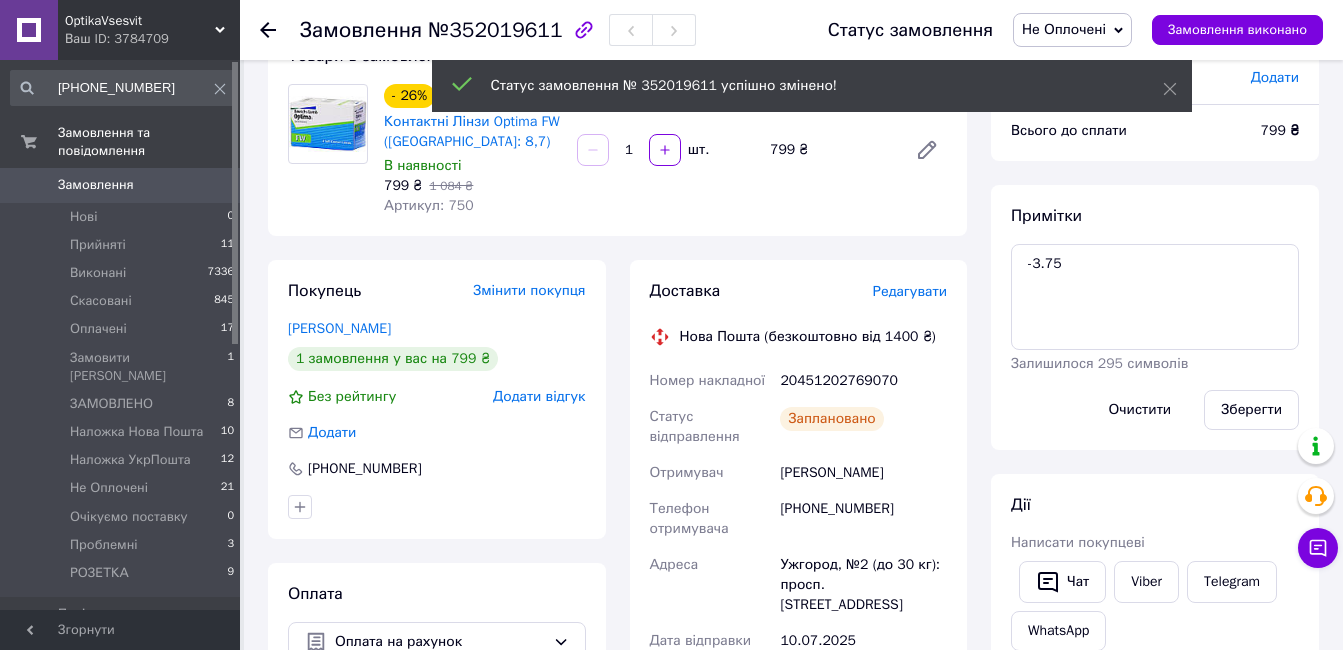 scroll, scrollTop: 0, scrollLeft: 0, axis: both 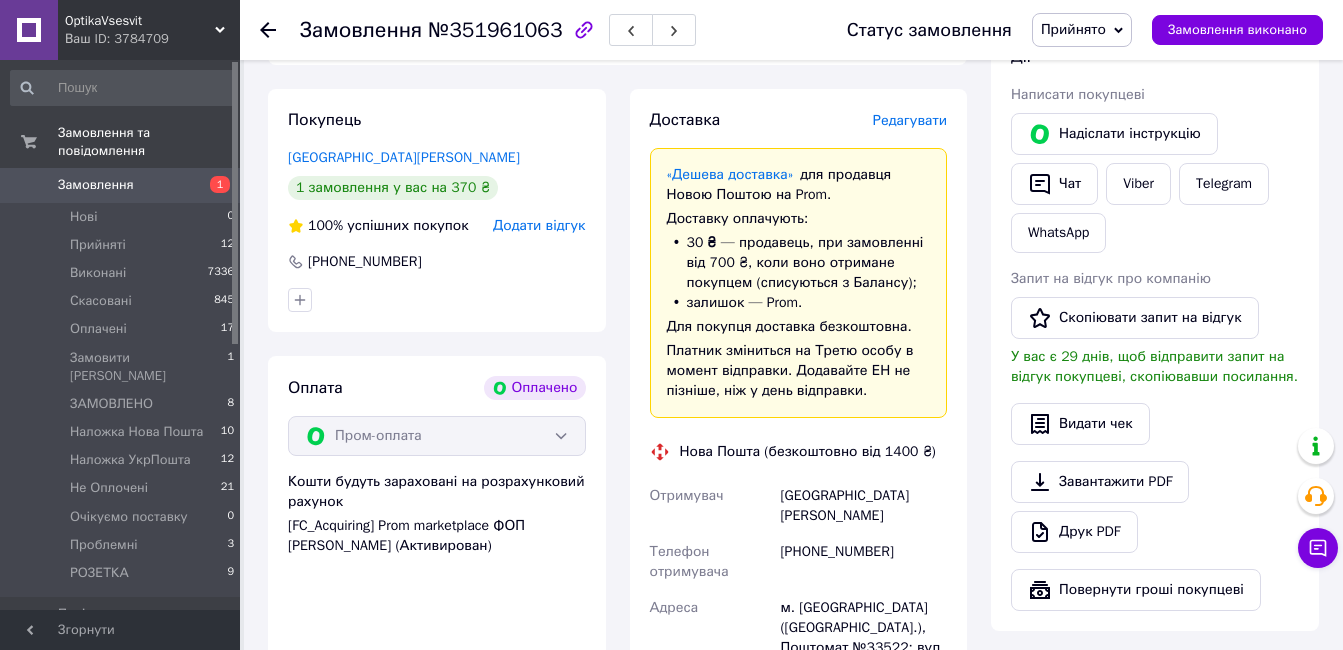 click on "Редагувати" at bounding box center [910, 120] 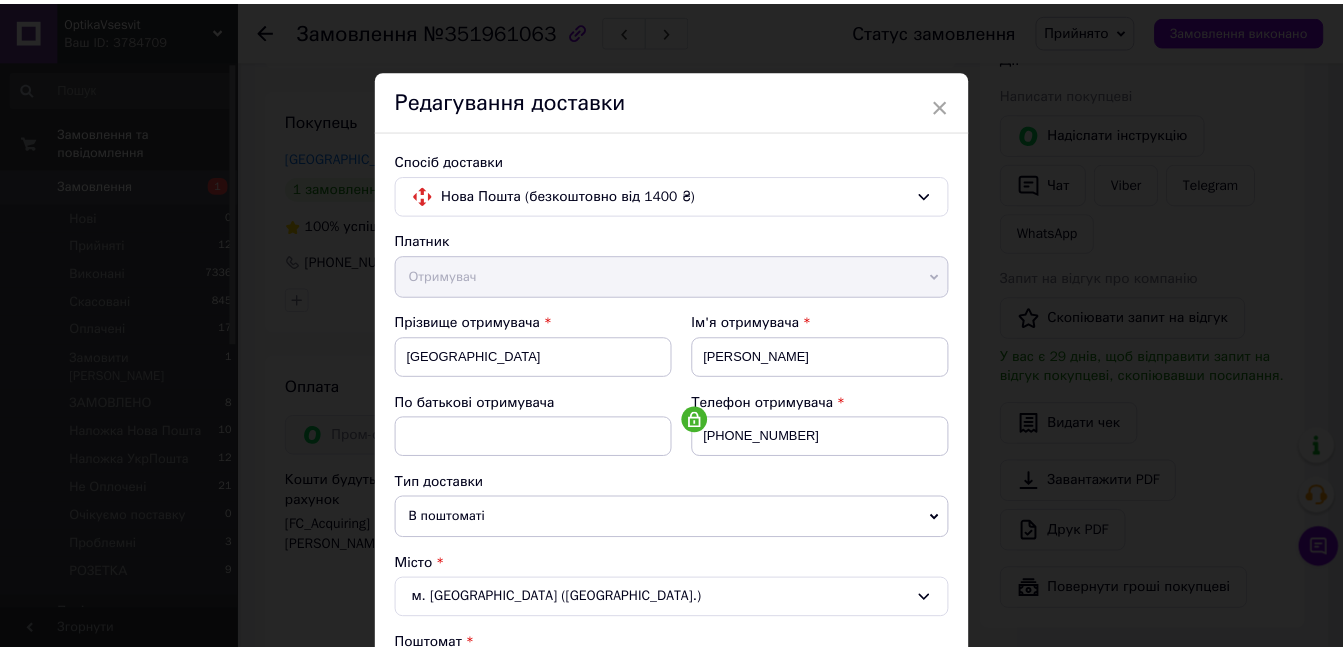 scroll, scrollTop: 678, scrollLeft: 0, axis: vertical 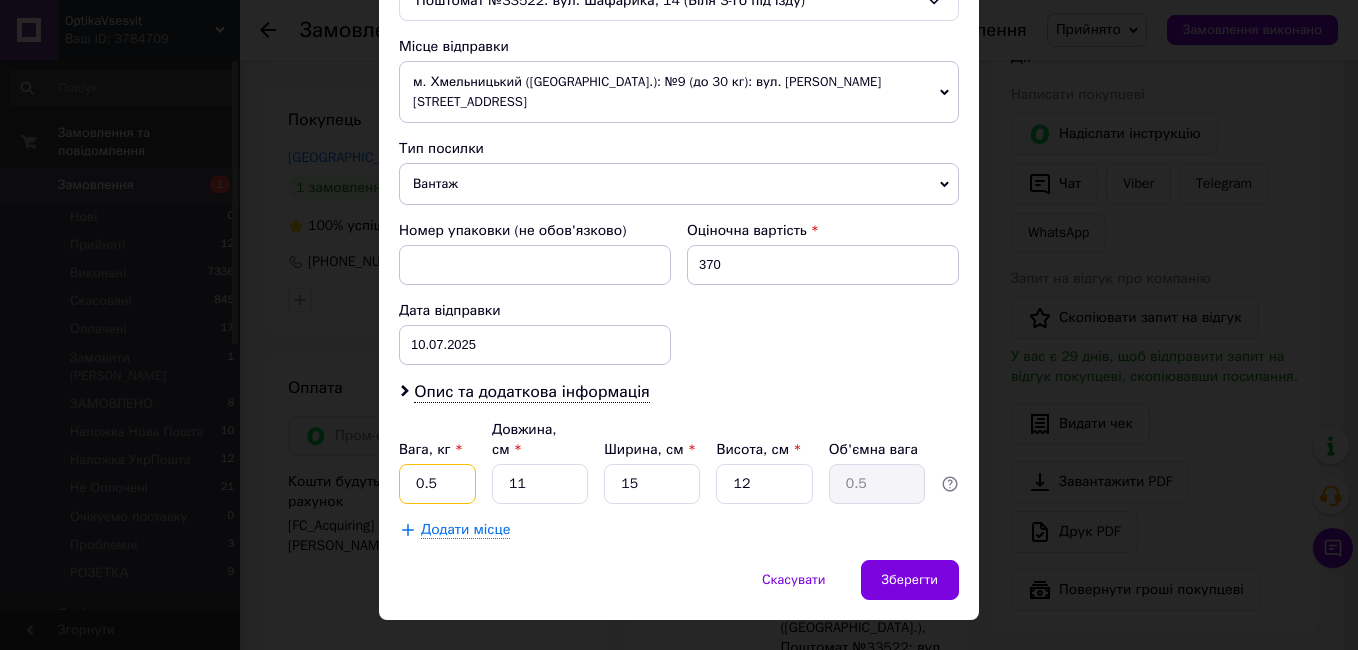 click on "0.5" at bounding box center [437, 484] 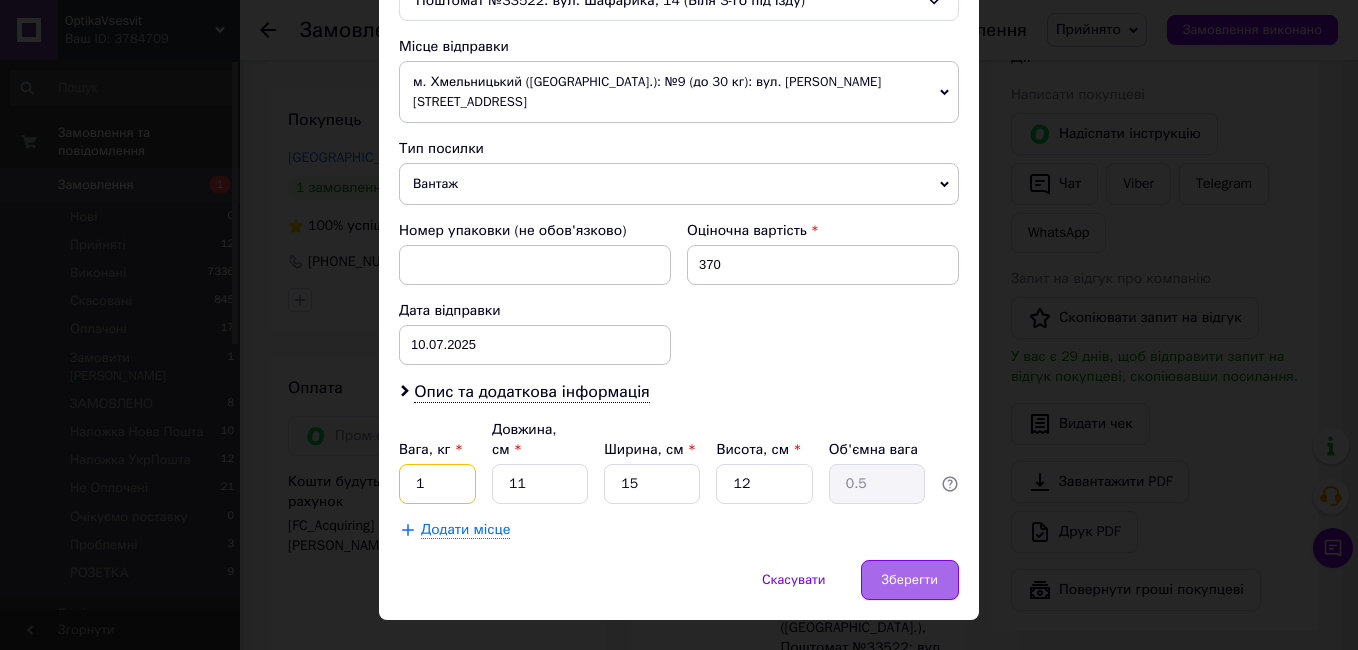 type on "1" 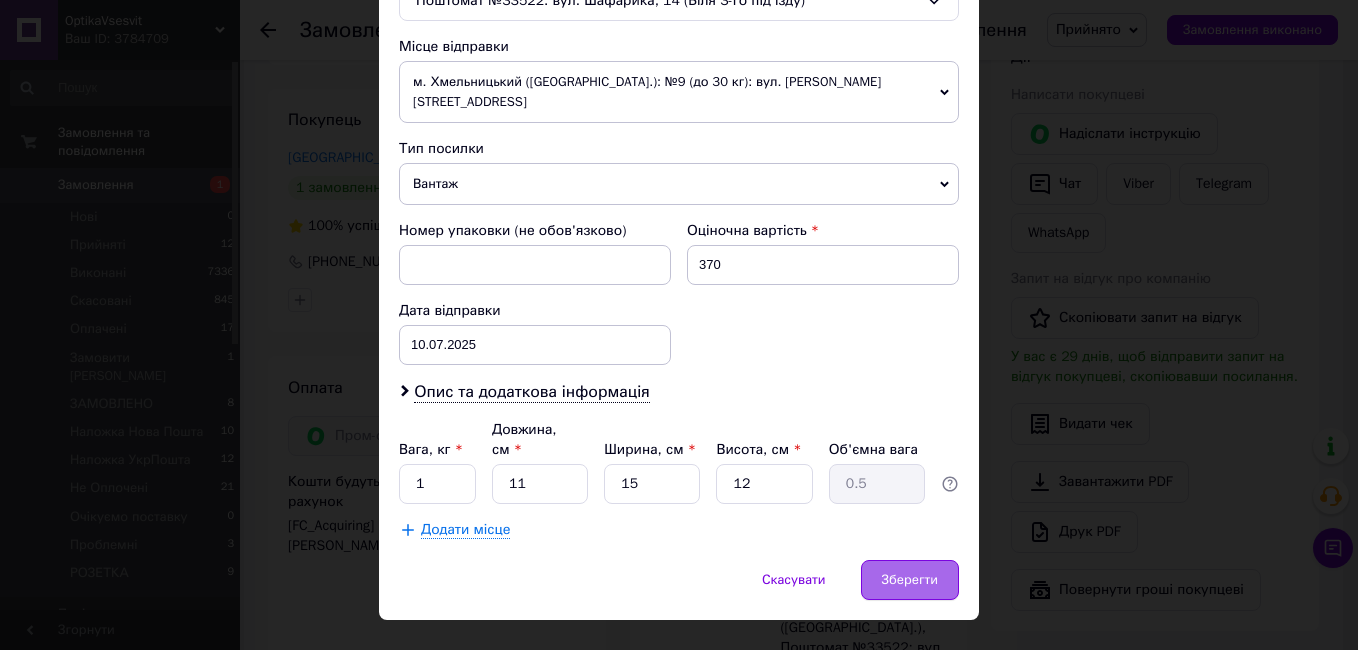 click on "Зберегти" at bounding box center (910, 580) 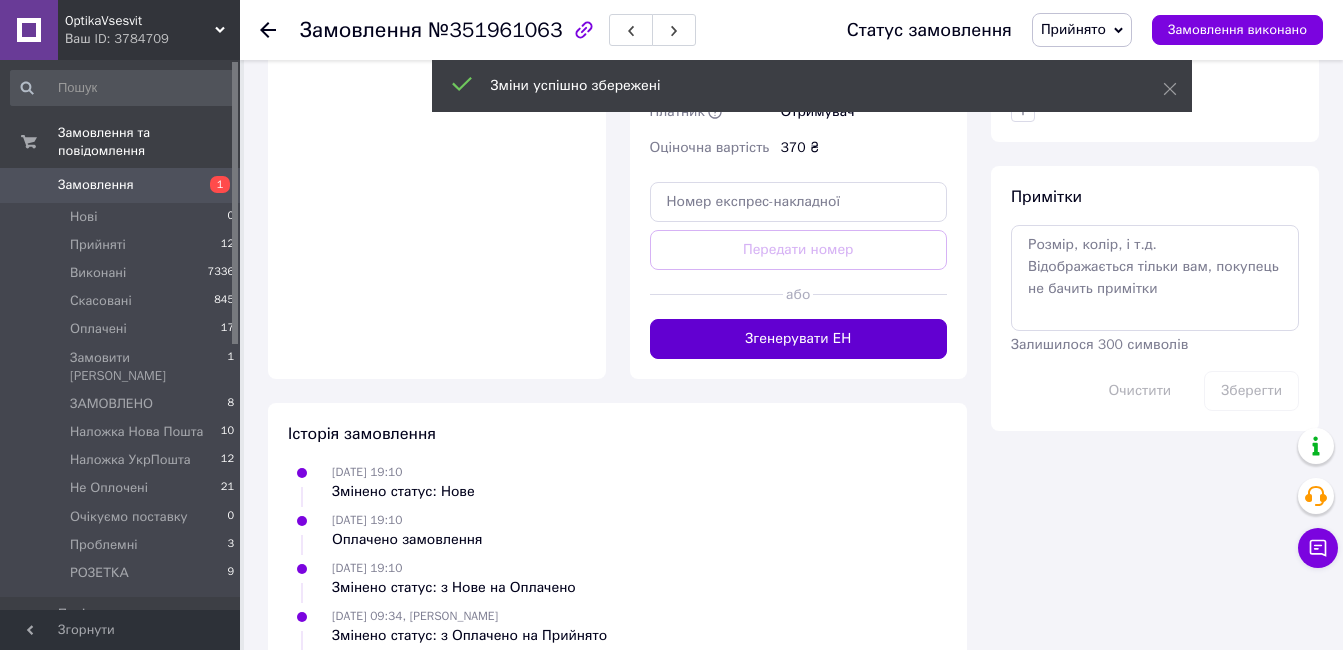 click on "Згенерувати ЕН" at bounding box center (799, 339) 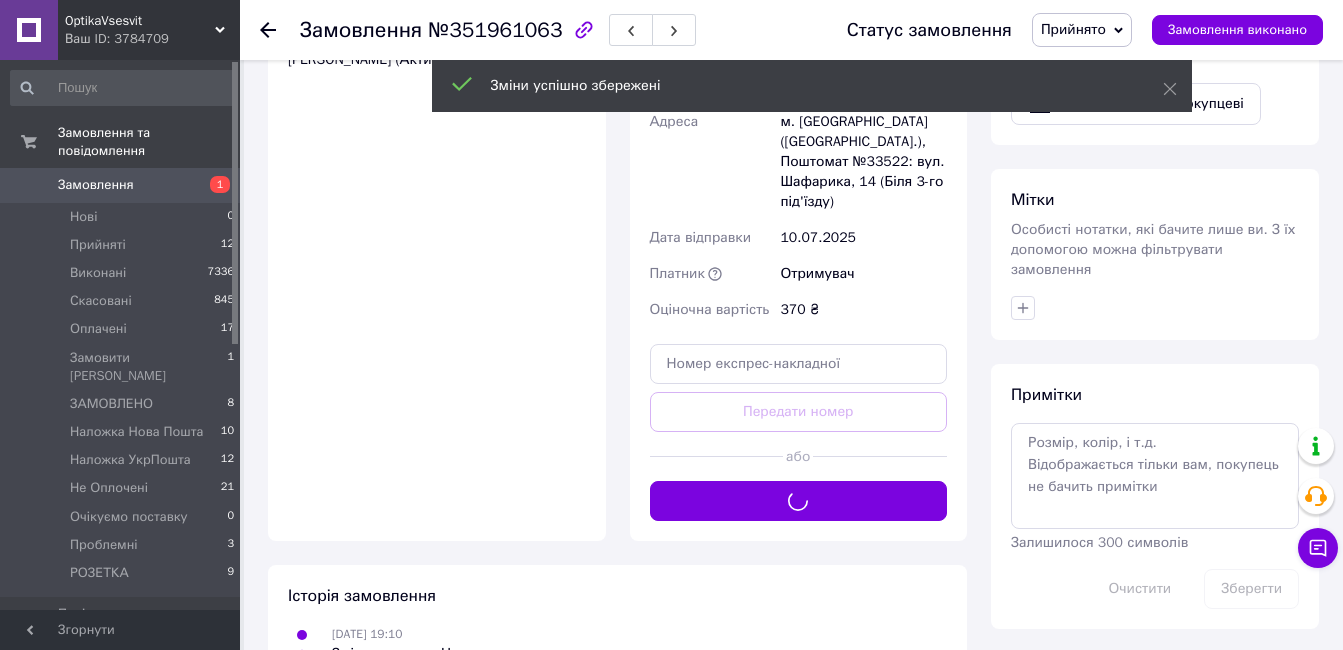 scroll, scrollTop: 748, scrollLeft: 0, axis: vertical 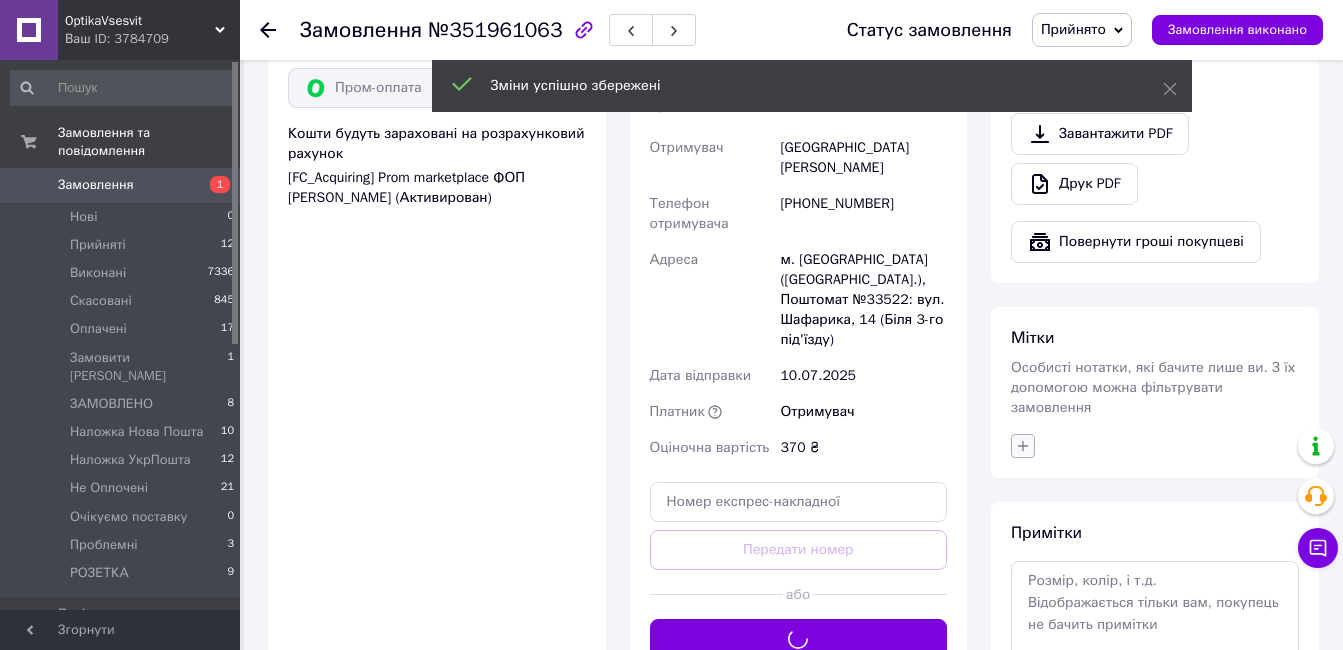 click 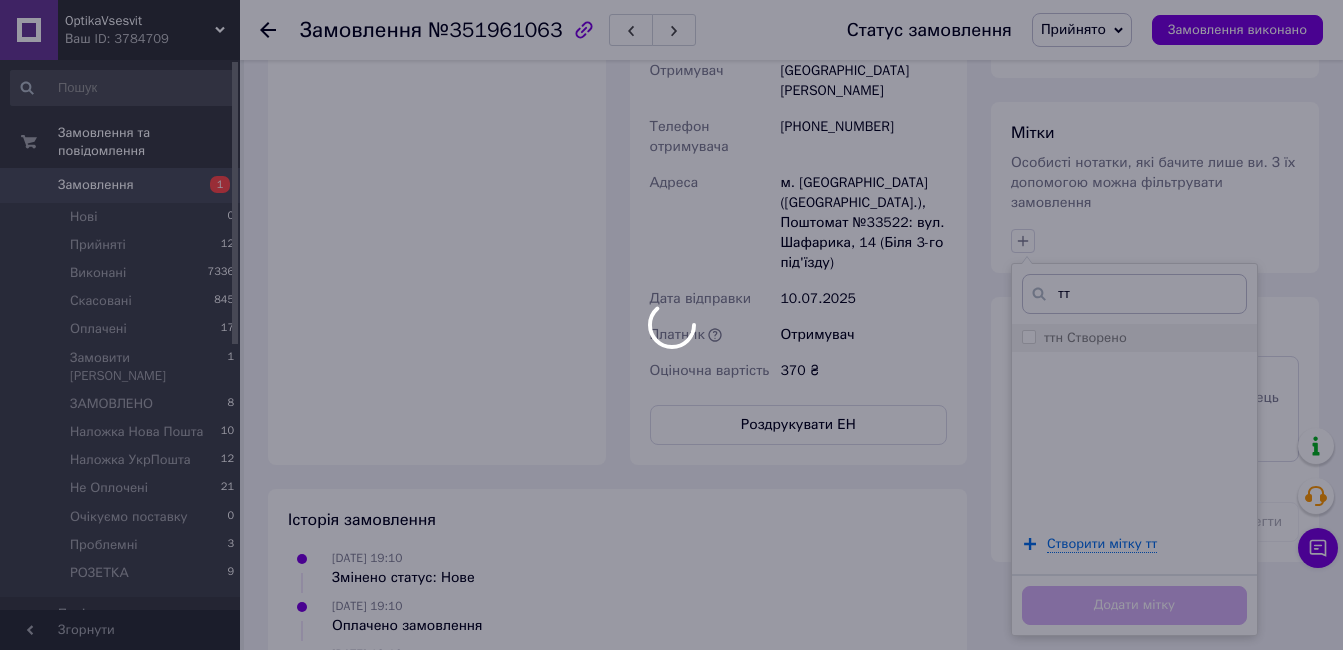 scroll, scrollTop: 948, scrollLeft: 0, axis: vertical 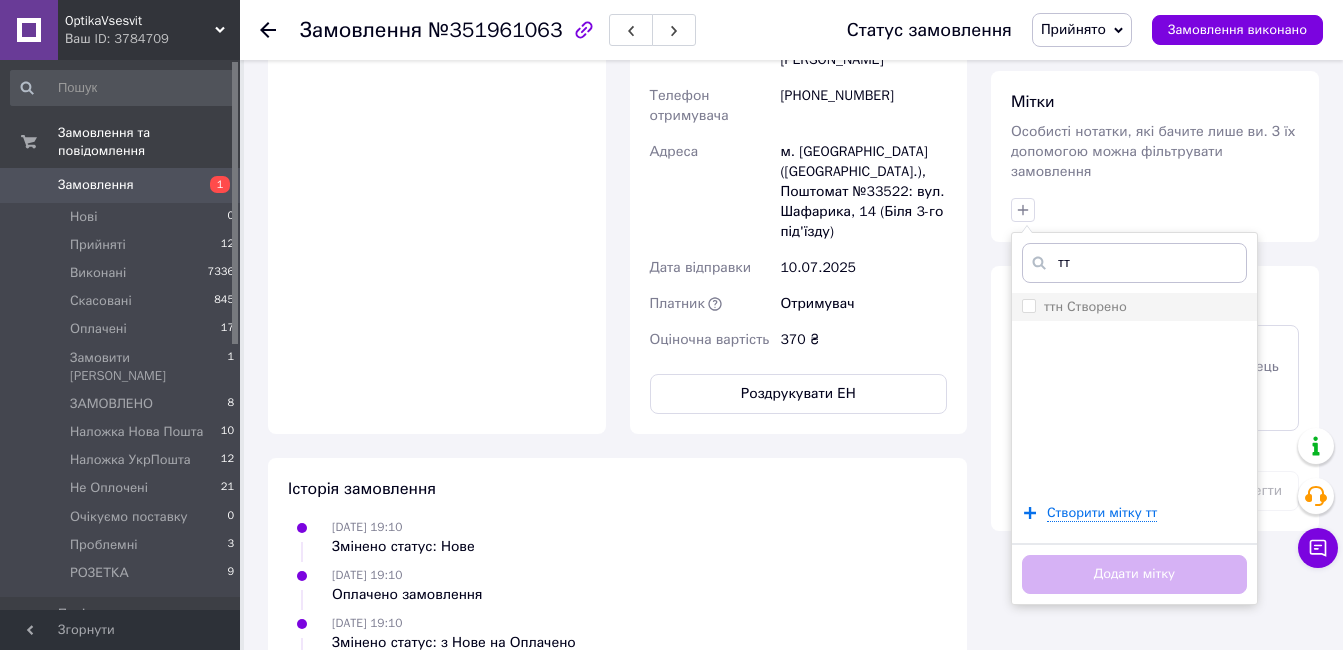 type on "тт" 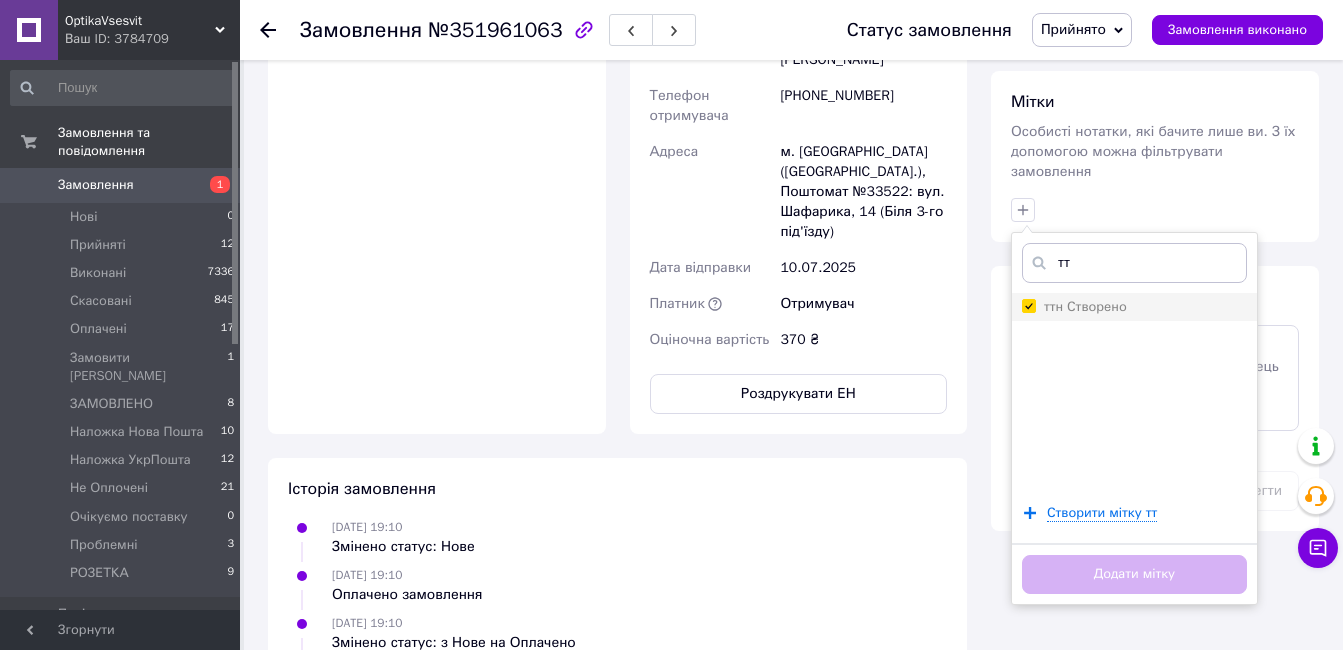 checkbox on "true" 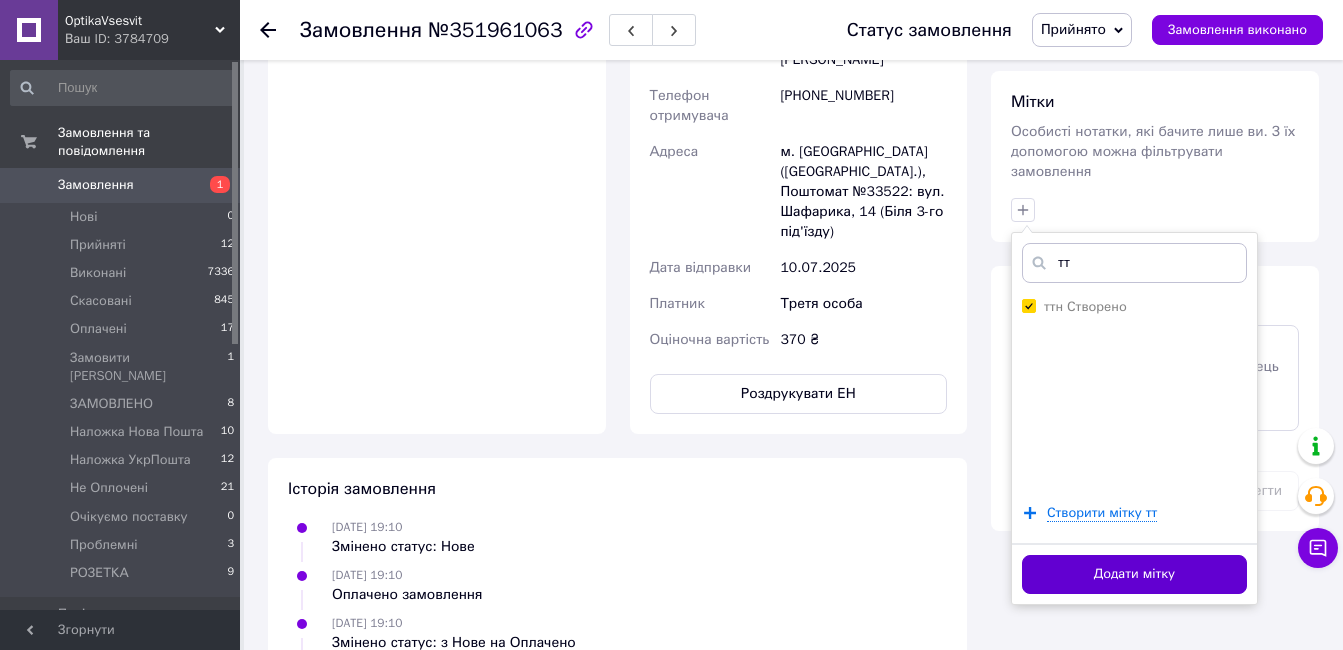 click on "Додати мітку" at bounding box center [1134, 574] 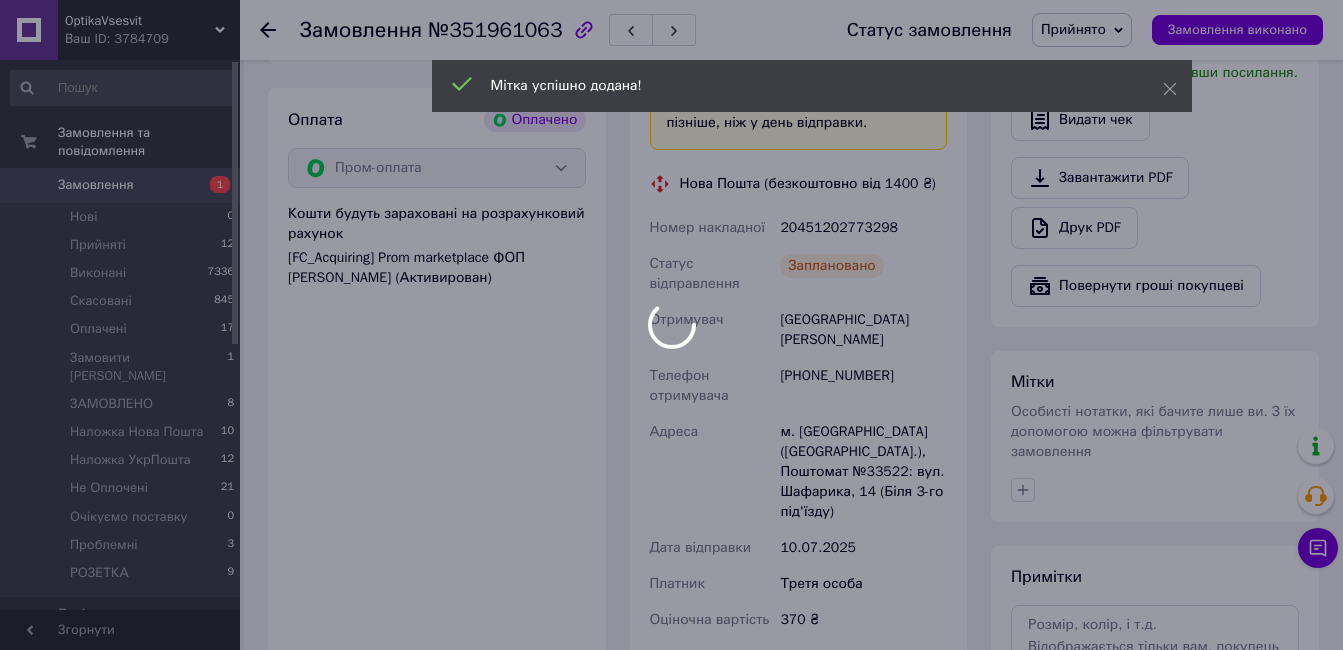 scroll, scrollTop: 648, scrollLeft: 0, axis: vertical 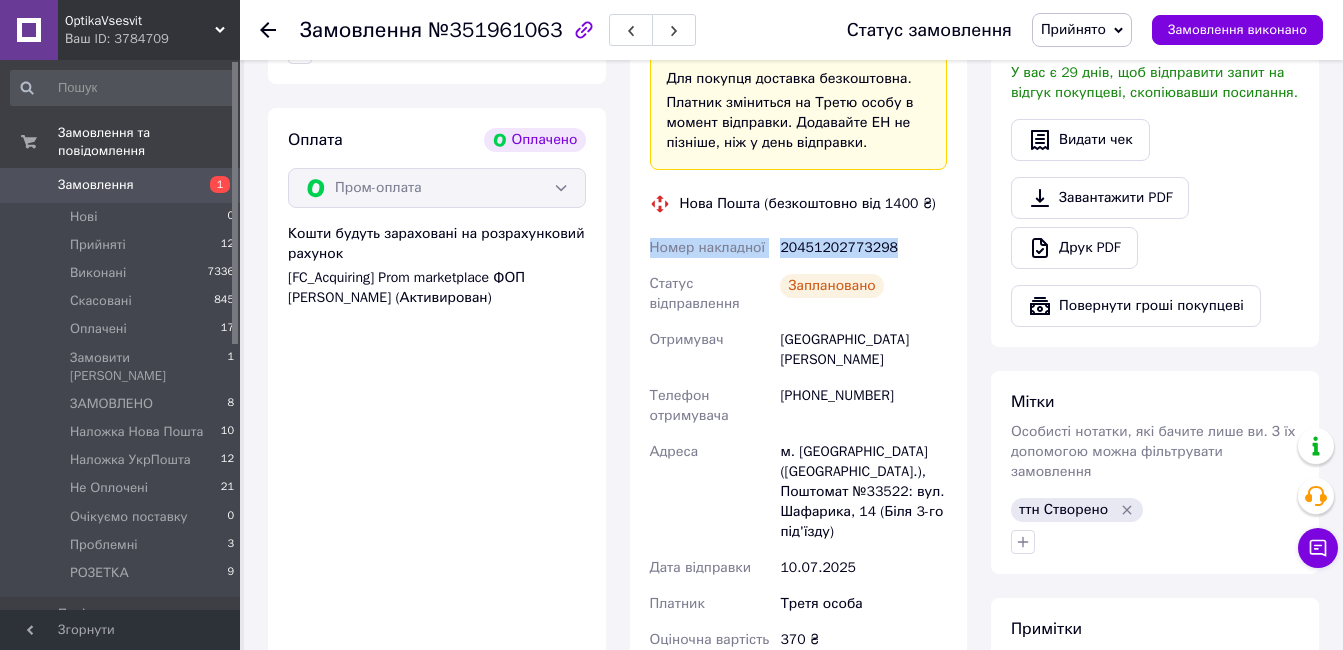 drag, startPoint x: 895, startPoint y: 249, endPoint x: 652, endPoint y: 255, distance: 243.07407 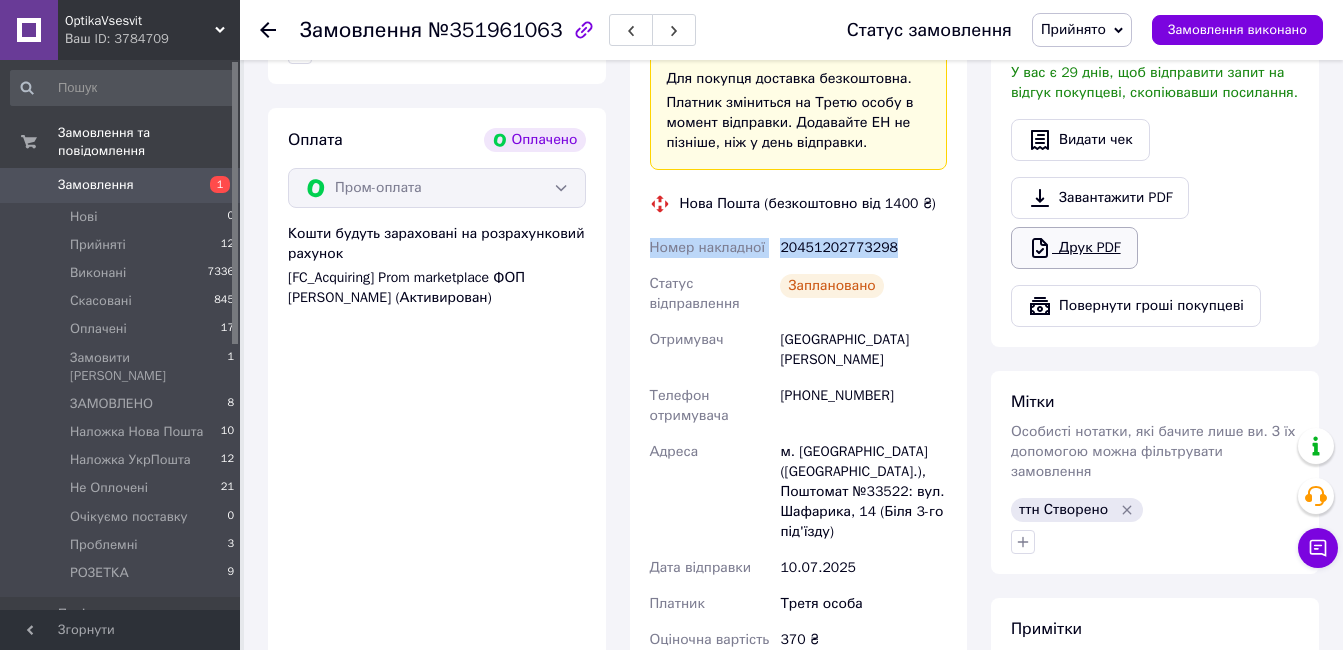 copy on "Номер накладної 20451202773298" 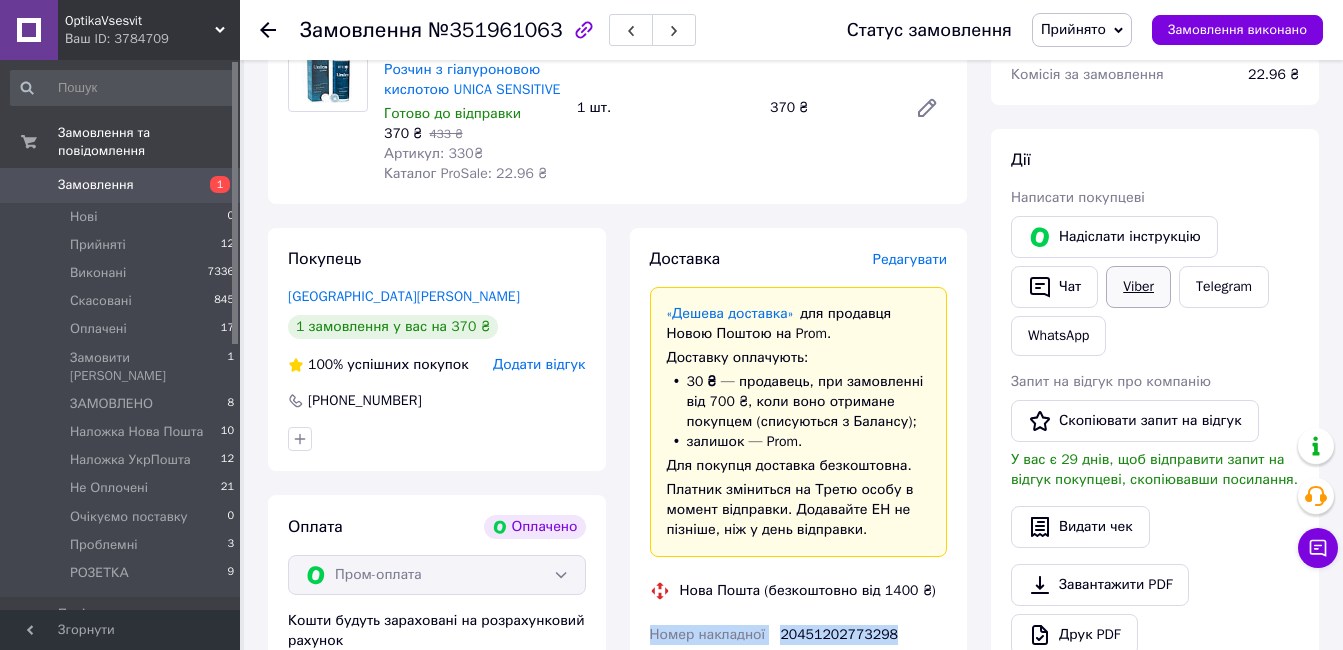 scroll, scrollTop: 248, scrollLeft: 0, axis: vertical 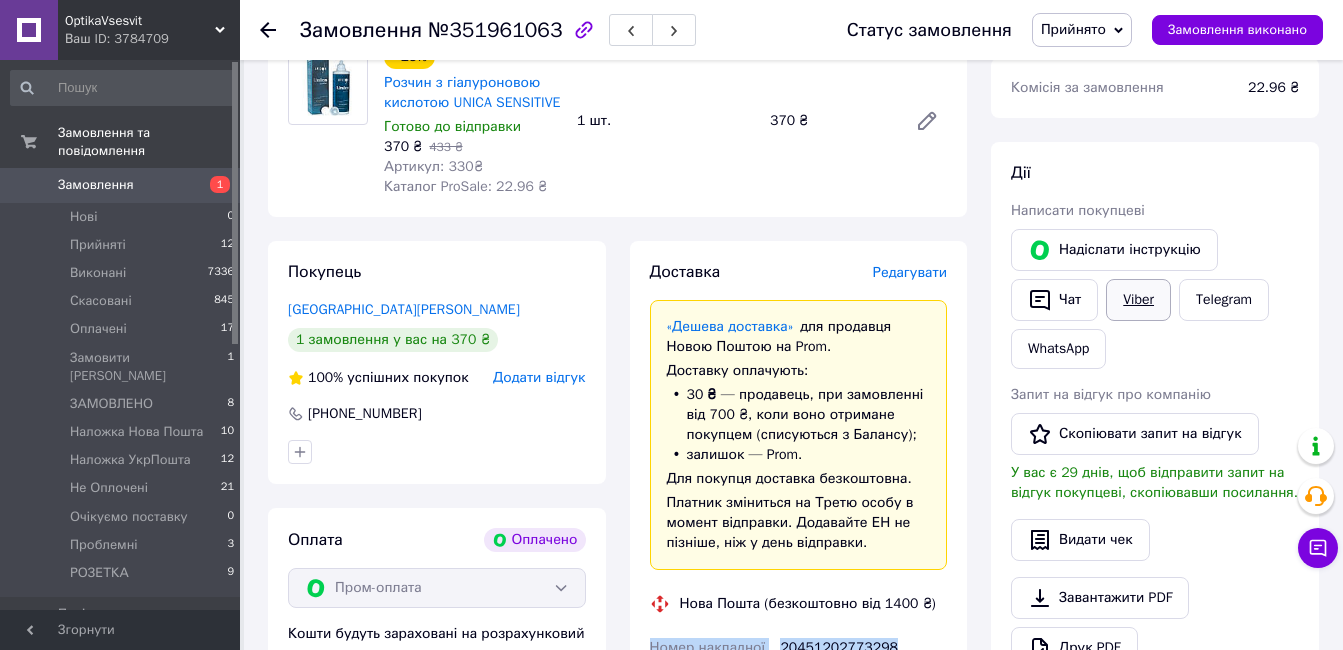 click on "Viber" at bounding box center (1138, 300) 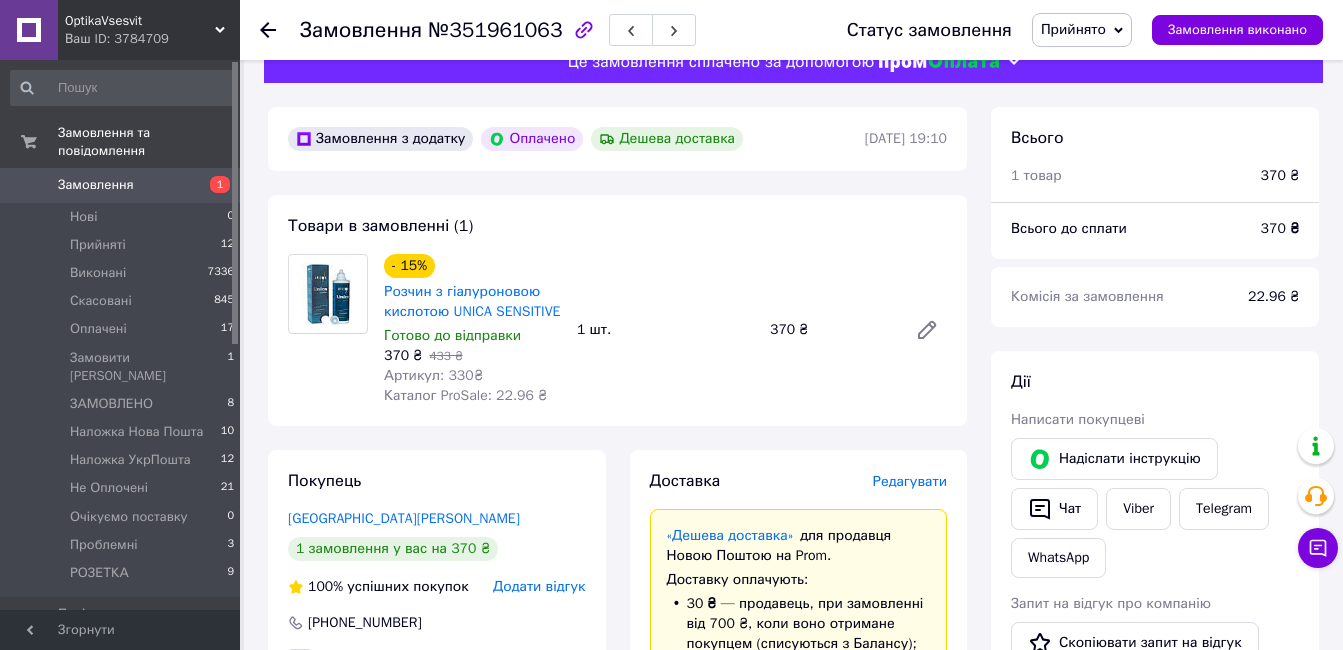 scroll, scrollTop: 0, scrollLeft: 0, axis: both 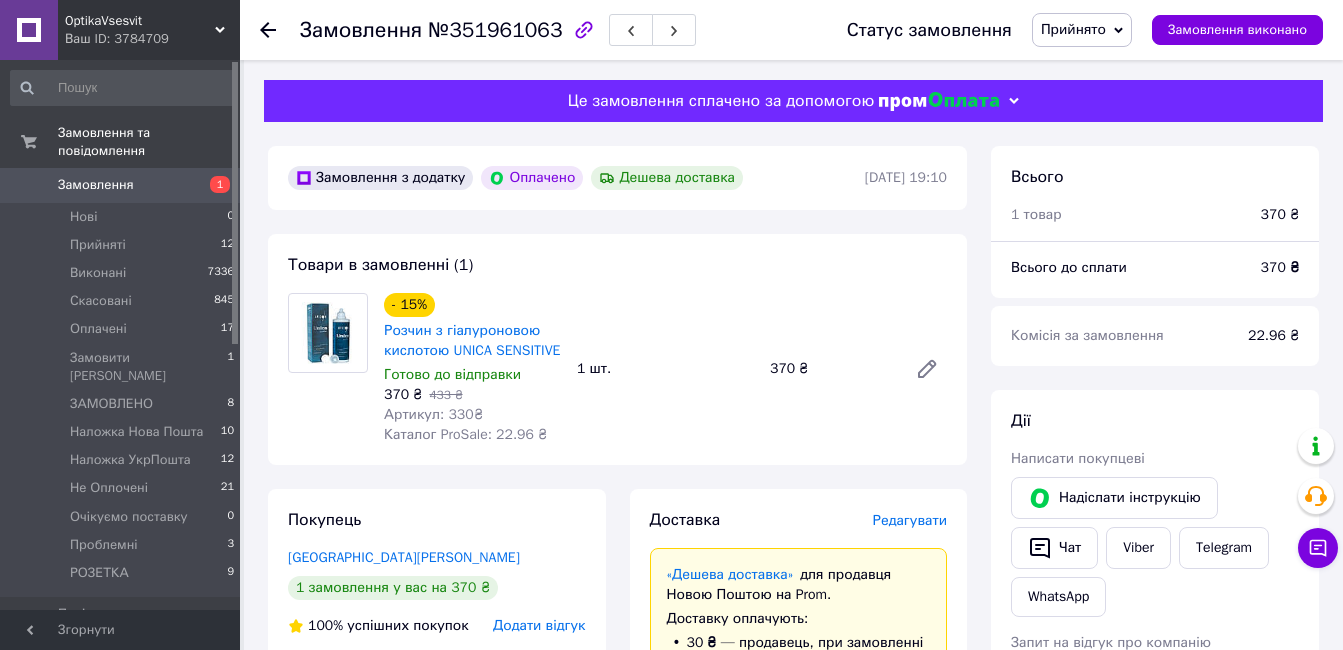 click on "Прийнято" at bounding box center [1073, 29] 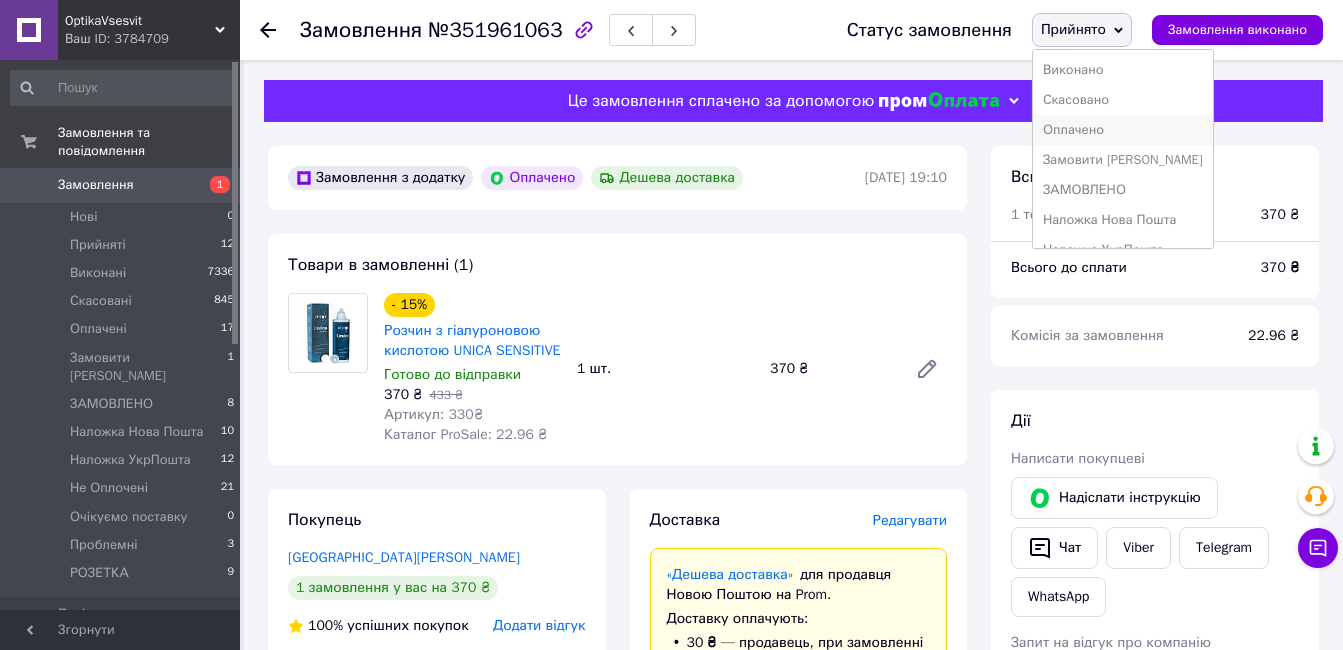 click on "Оплачено" at bounding box center [1123, 130] 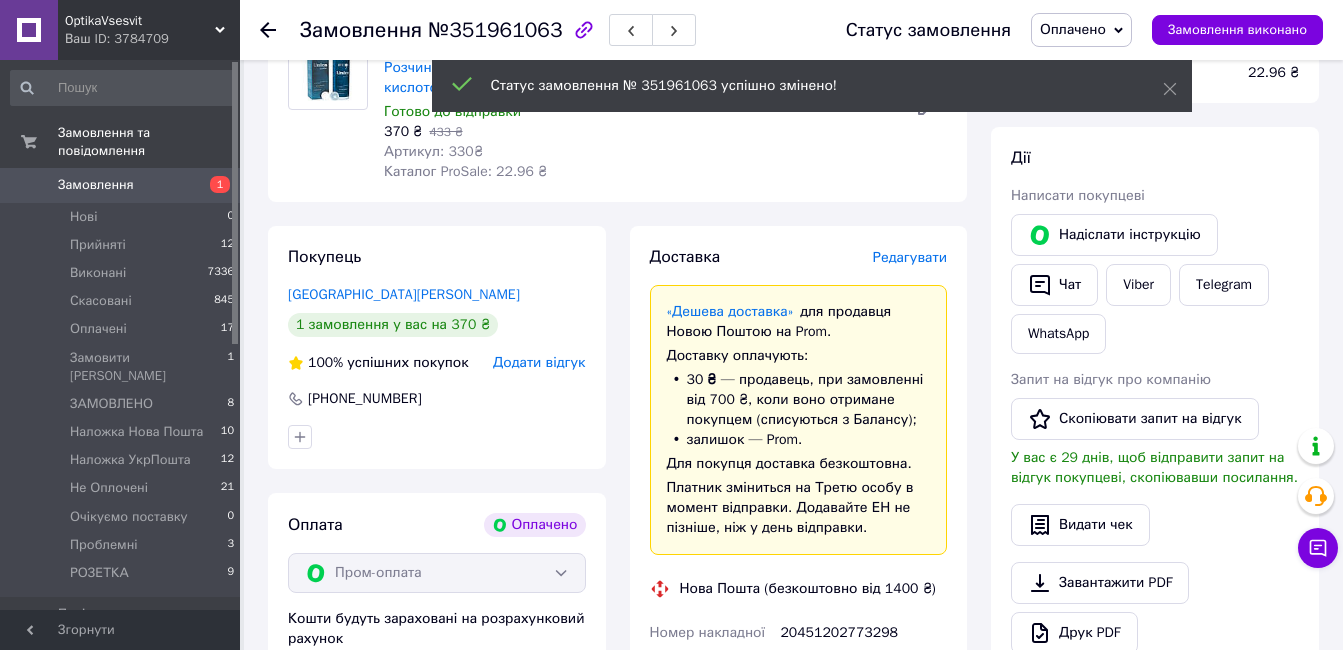 scroll, scrollTop: 100, scrollLeft: 0, axis: vertical 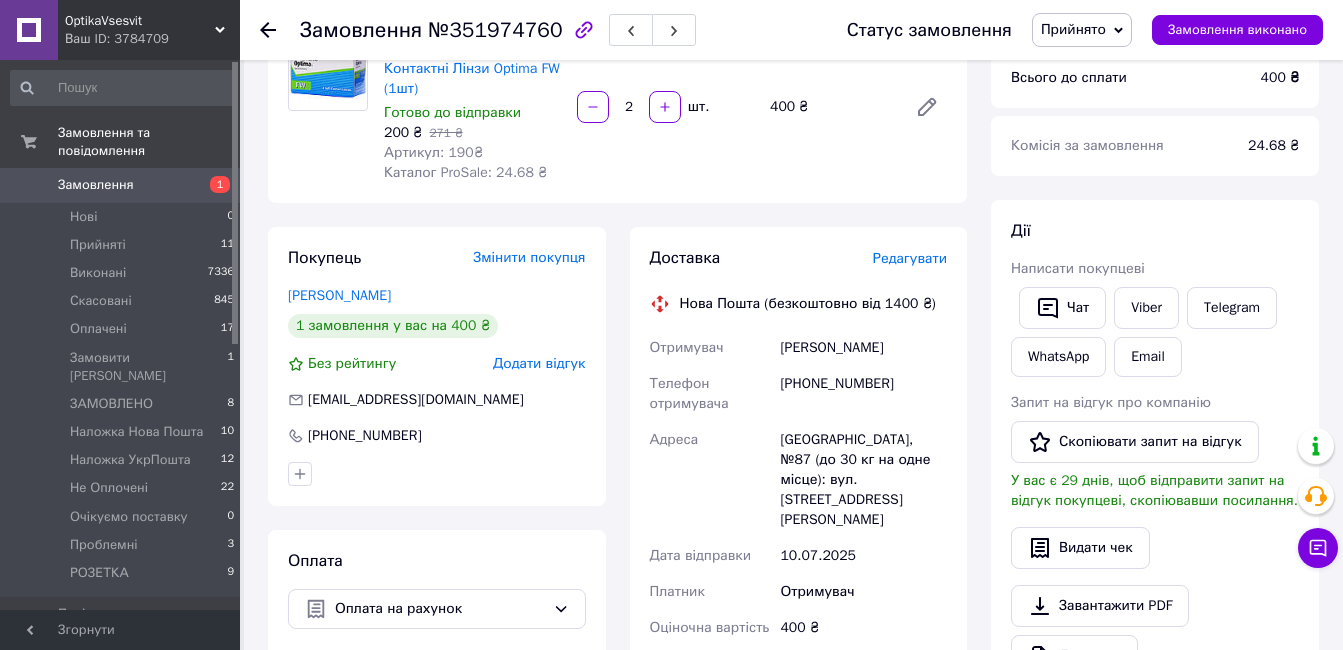 click on "Редагувати" at bounding box center (910, 258) 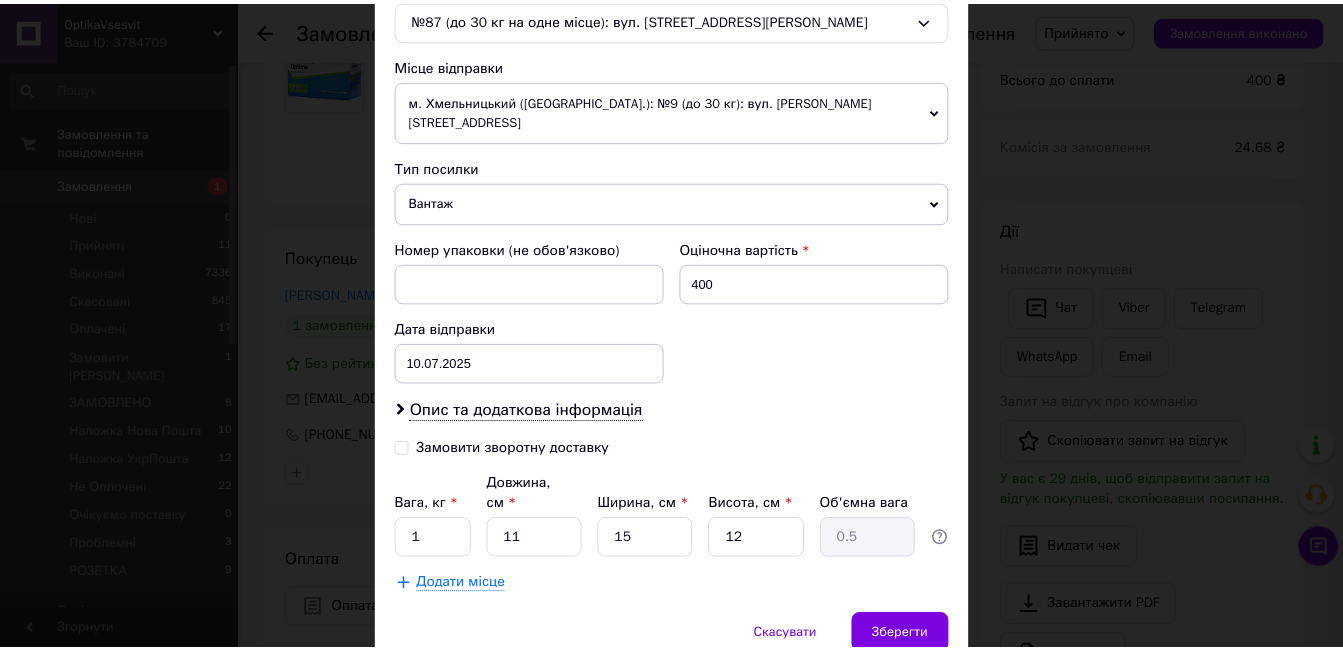 scroll, scrollTop: 714, scrollLeft: 0, axis: vertical 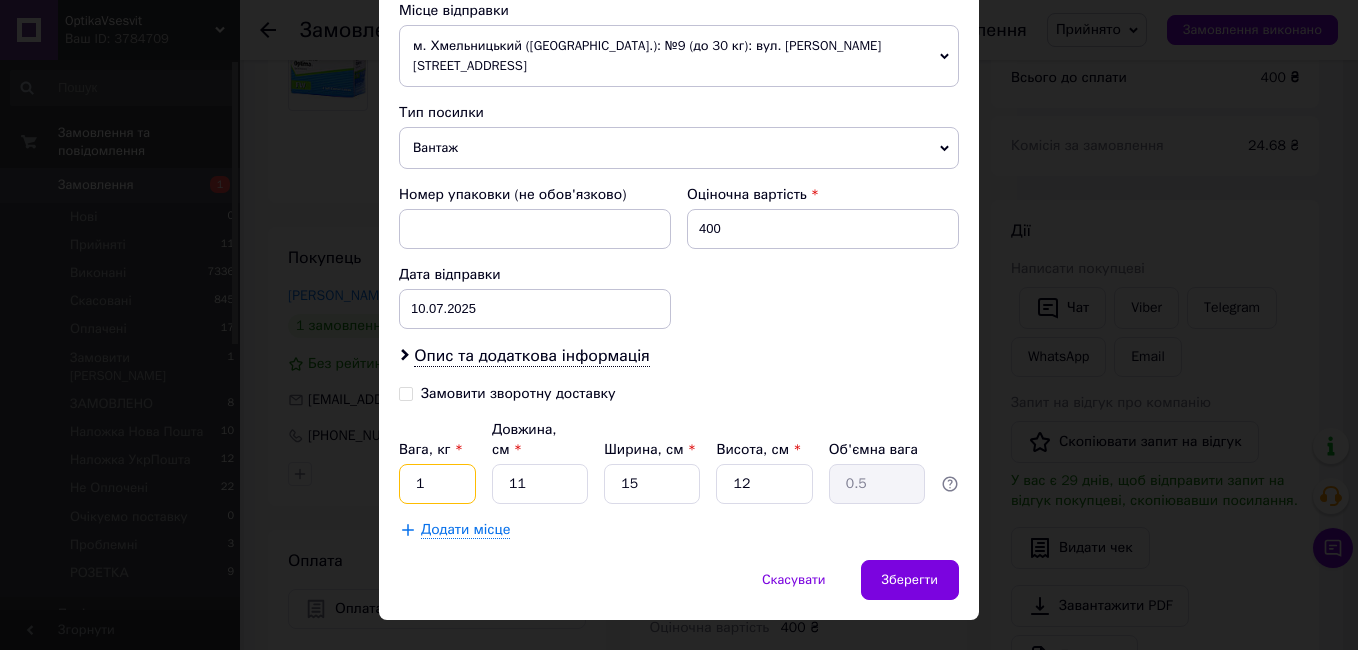 click on "1" at bounding box center (437, 484) 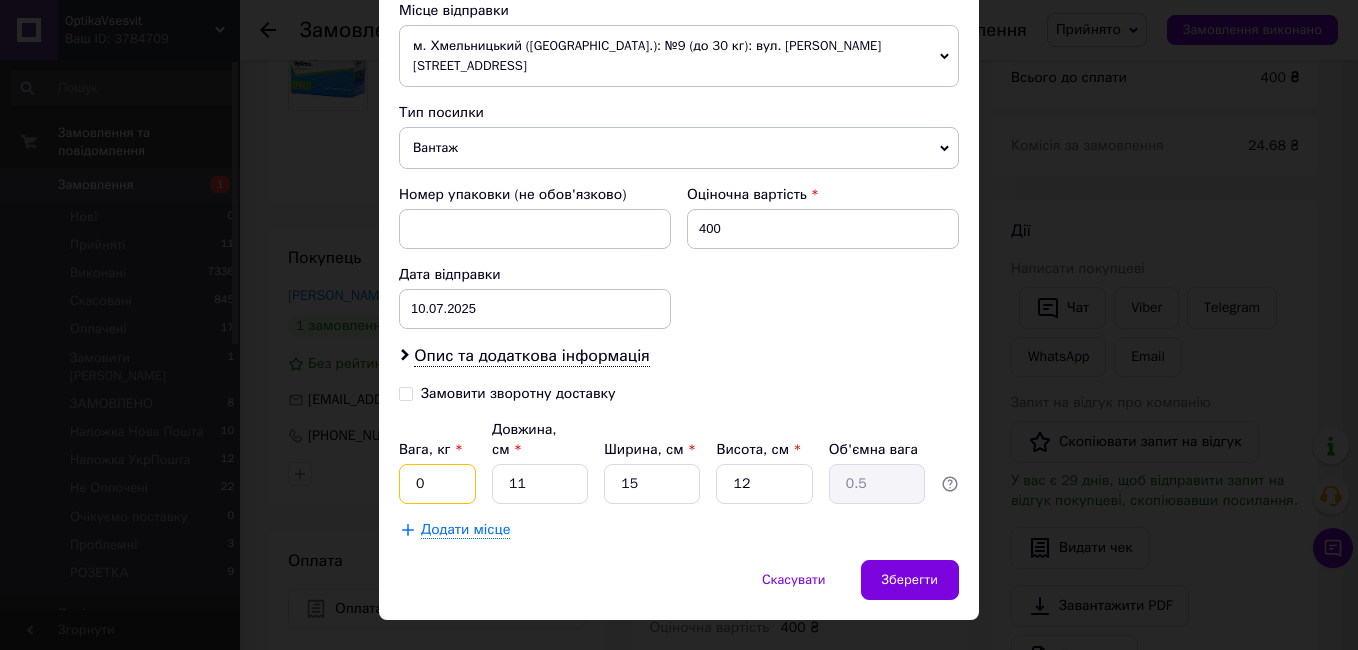 type on "0.5" 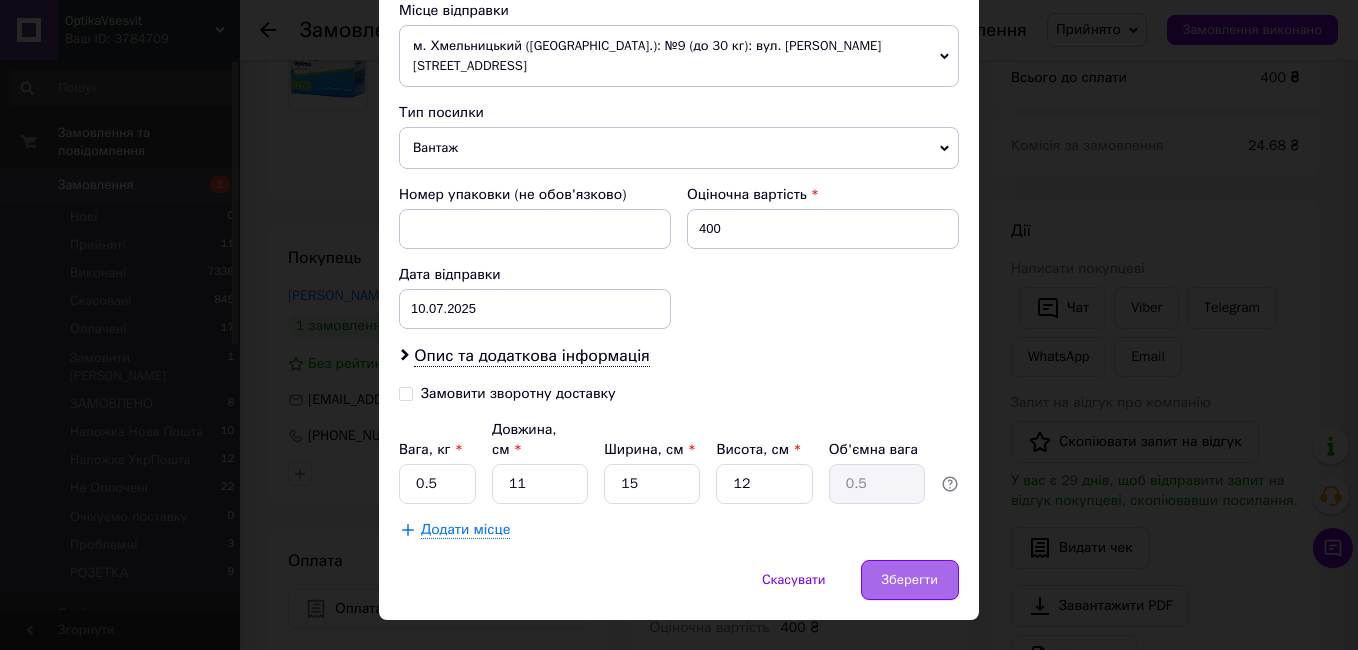 click on "Зберегти" at bounding box center (910, 580) 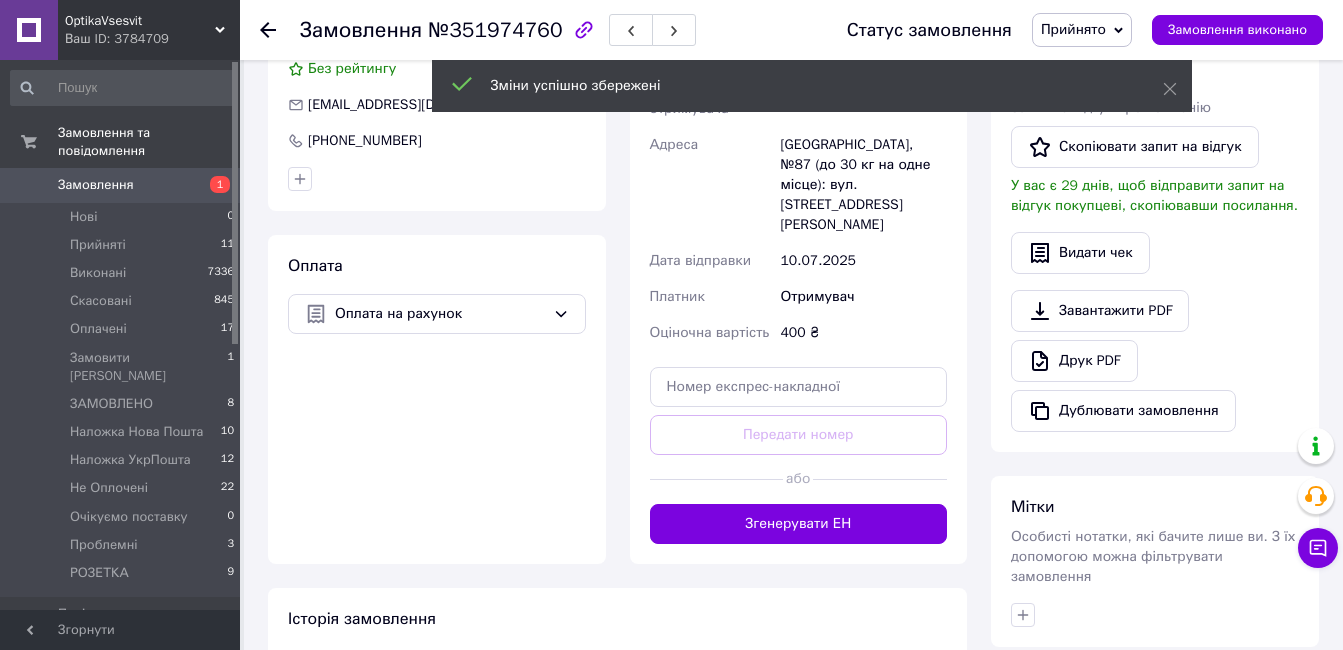 scroll, scrollTop: 500, scrollLeft: 0, axis: vertical 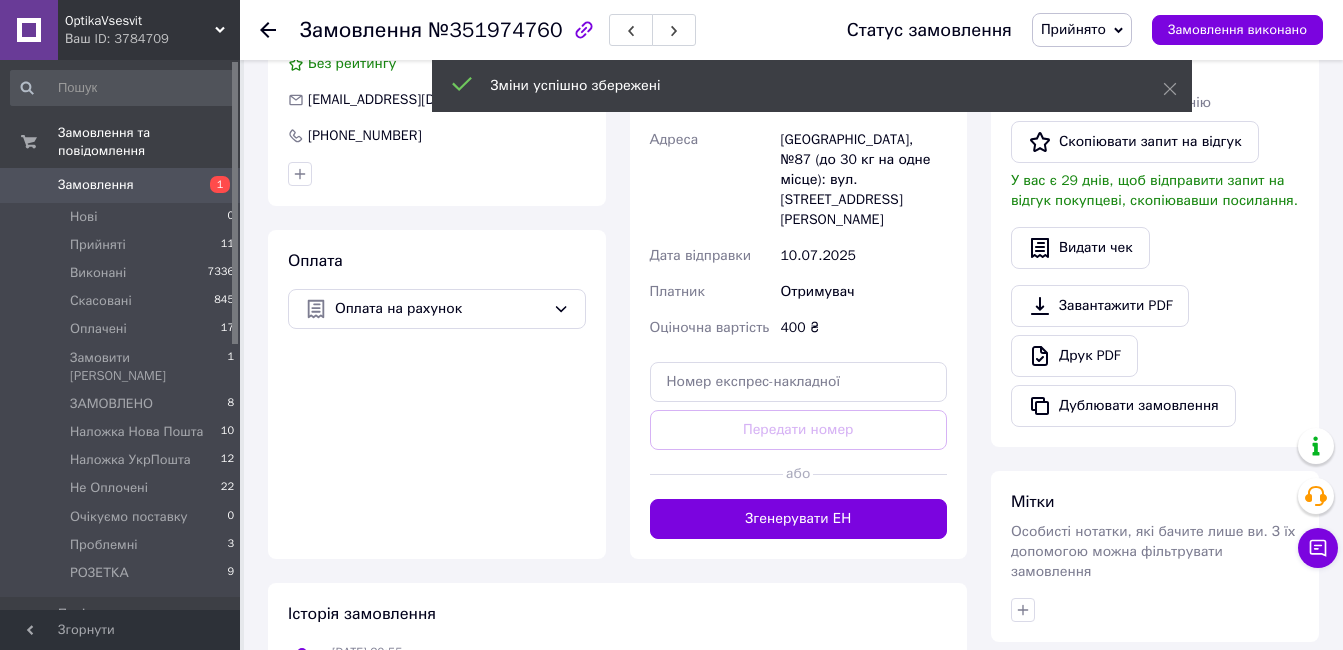 drag, startPoint x: 837, startPoint y: 475, endPoint x: 909, endPoint y: 473, distance: 72.02777 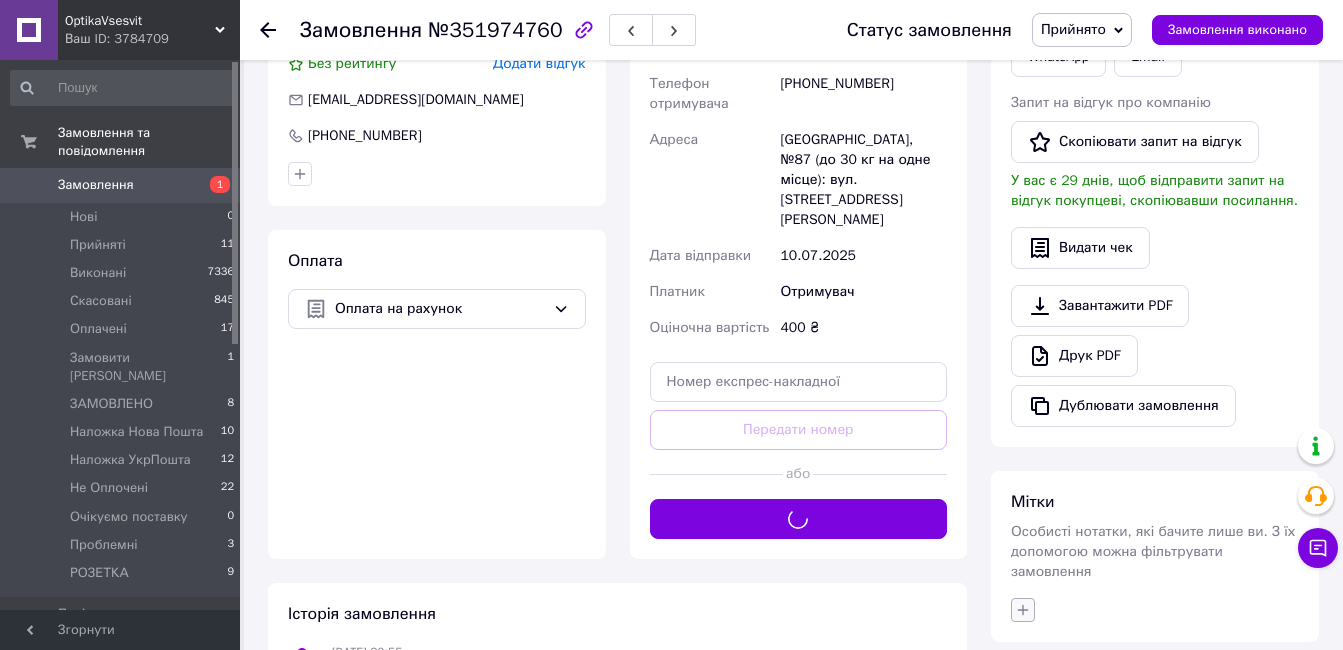 click 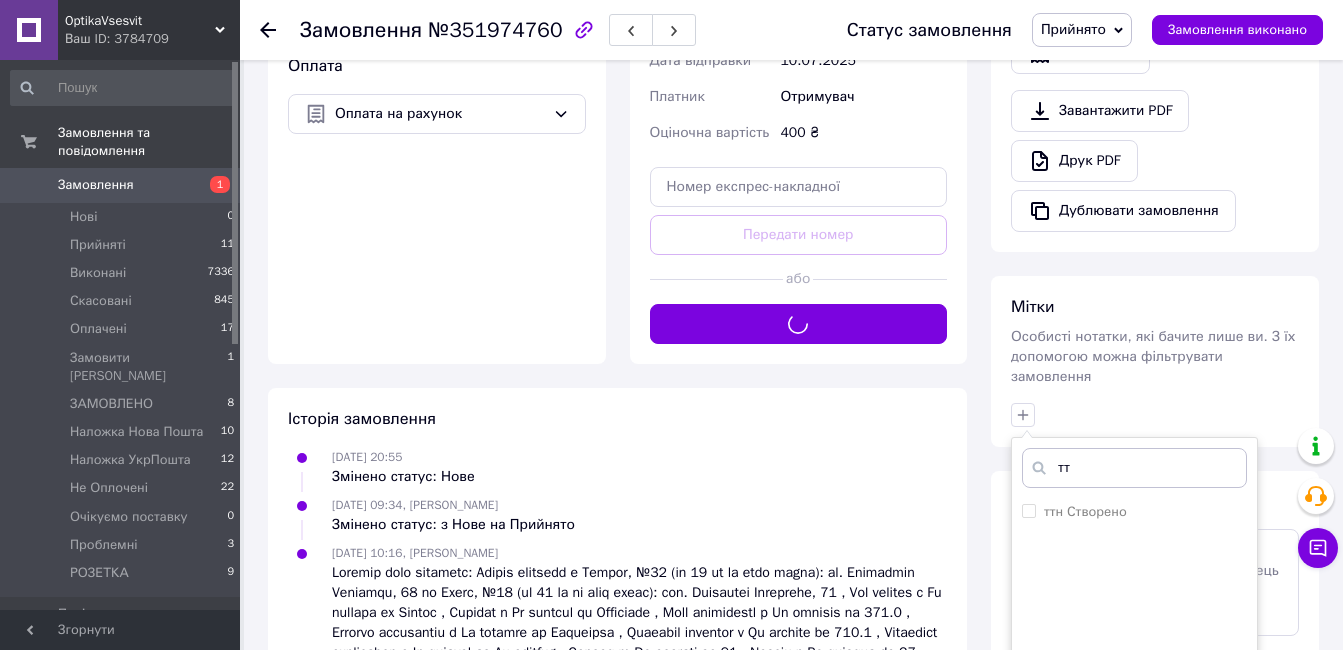 scroll, scrollTop: 813, scrollLeft: 0, axis: vertical 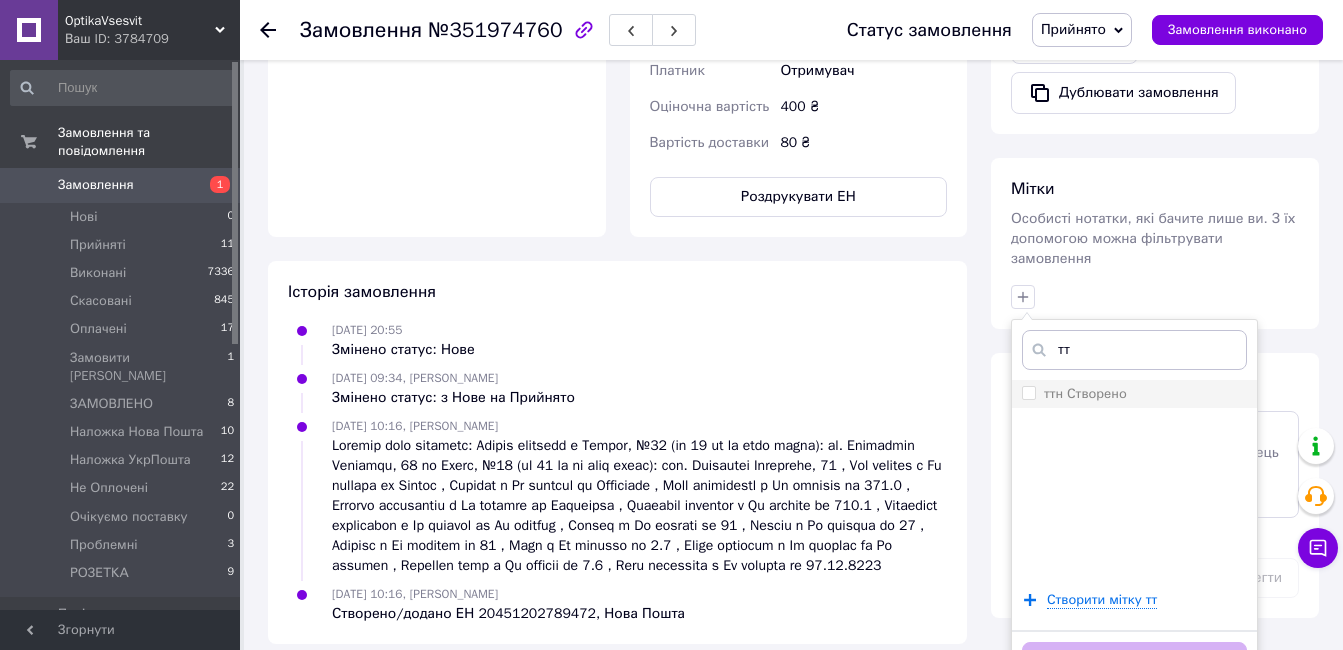 type on "тт" 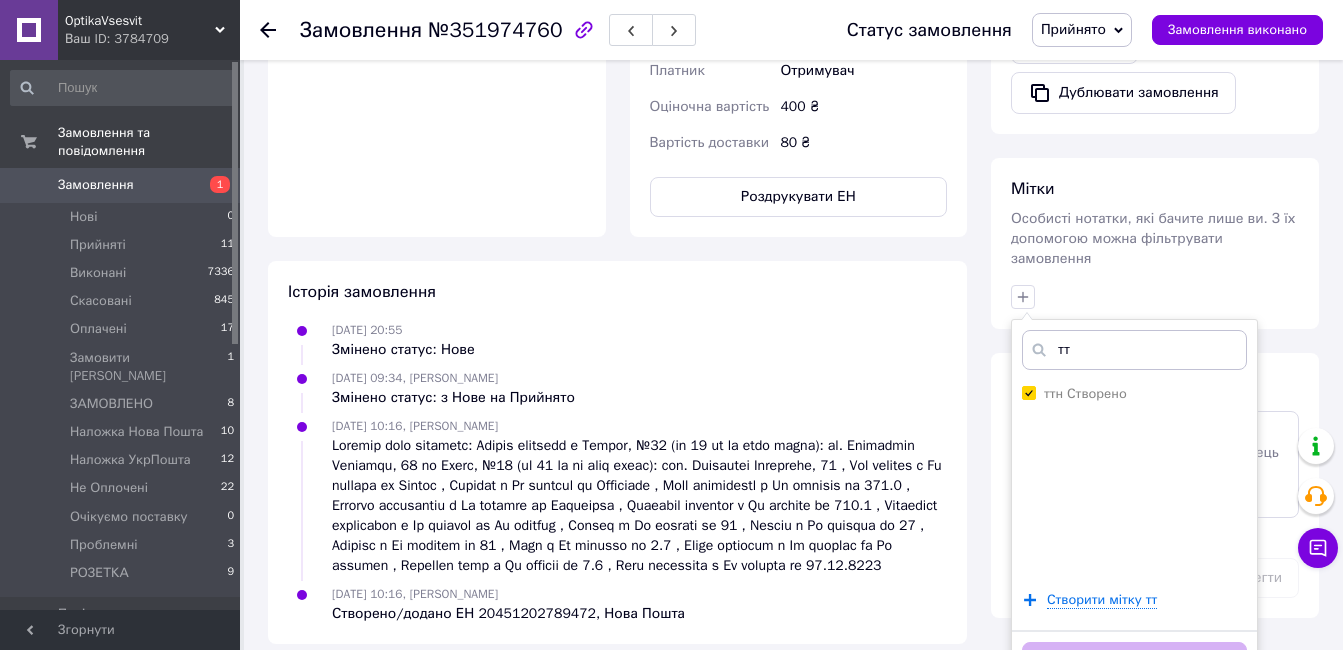 checkbox on "true" 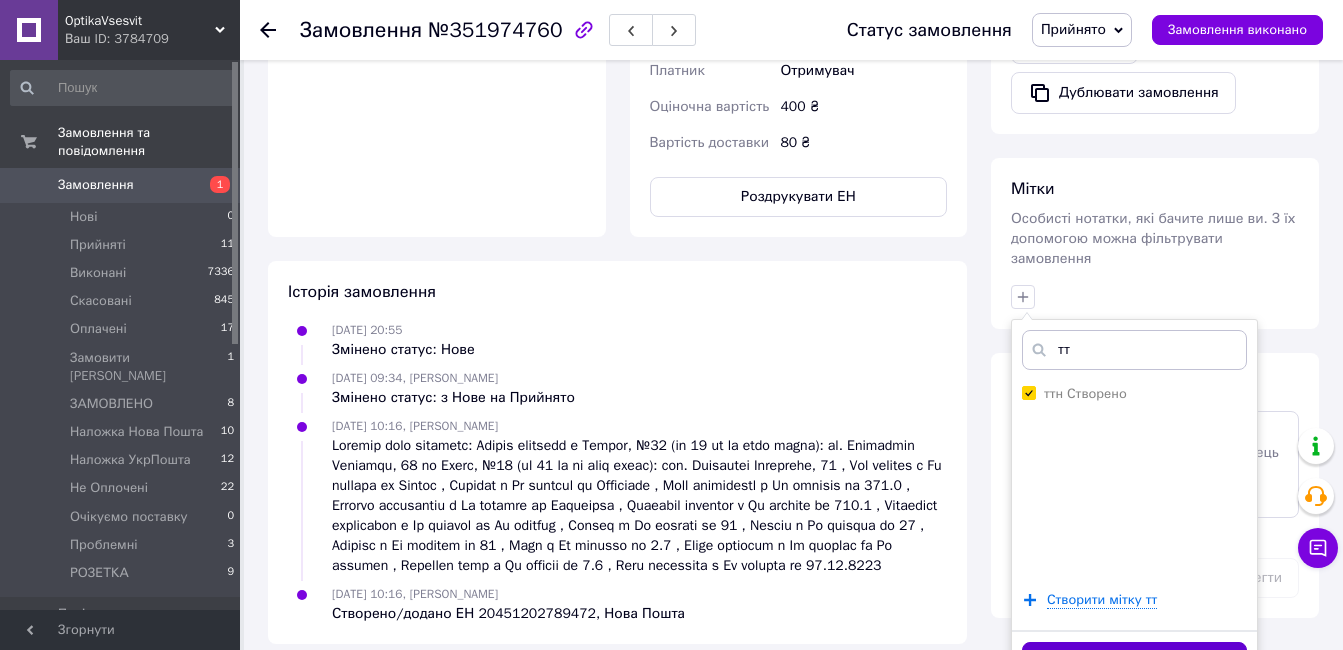 click on "Додати мітку" at bounding box center (1134, 661) 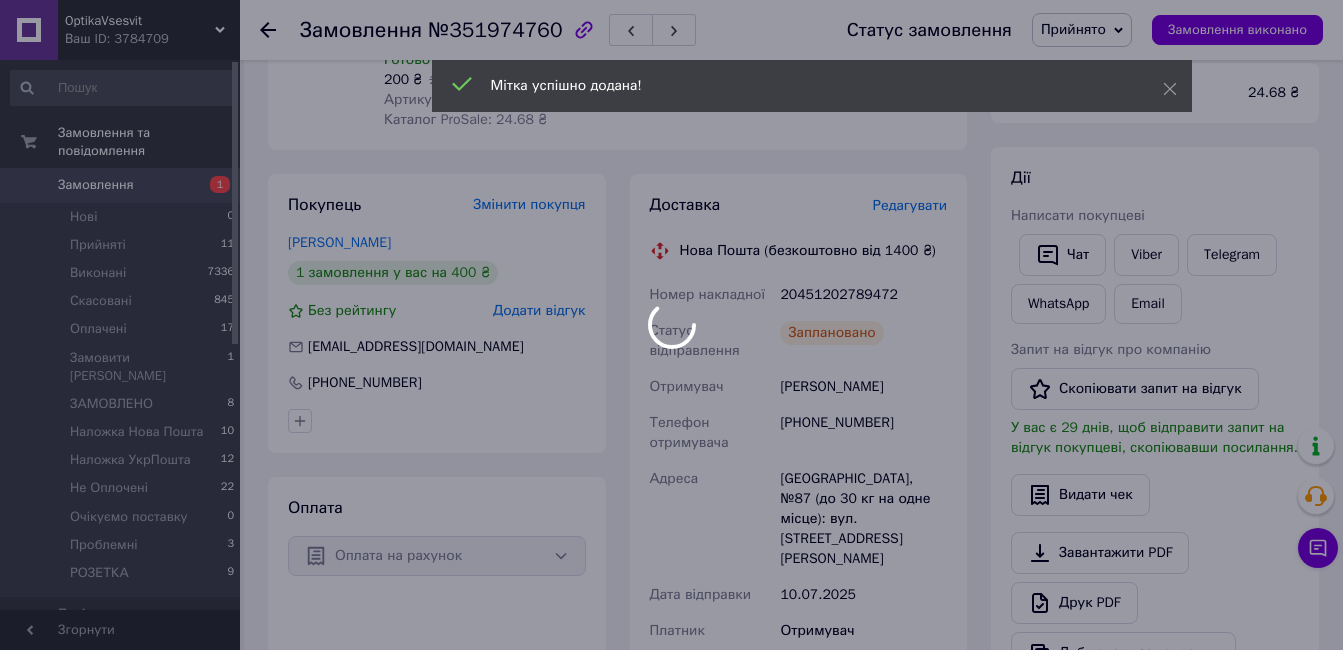 scroll, scrollTop: 211, scrollLeft: 0, axis: vertical 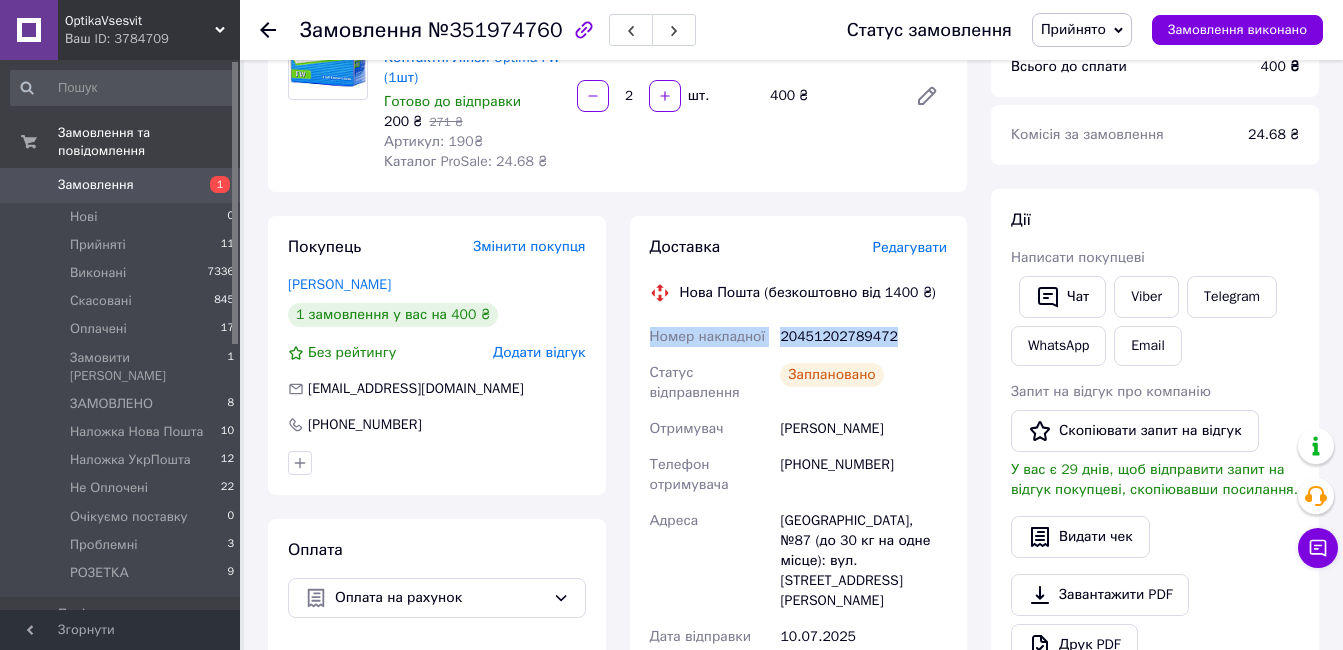 drag, startPoint x: 895, startPoint y: 332, endPoint x: 649, endPoint y: 344, distance: 246.29251 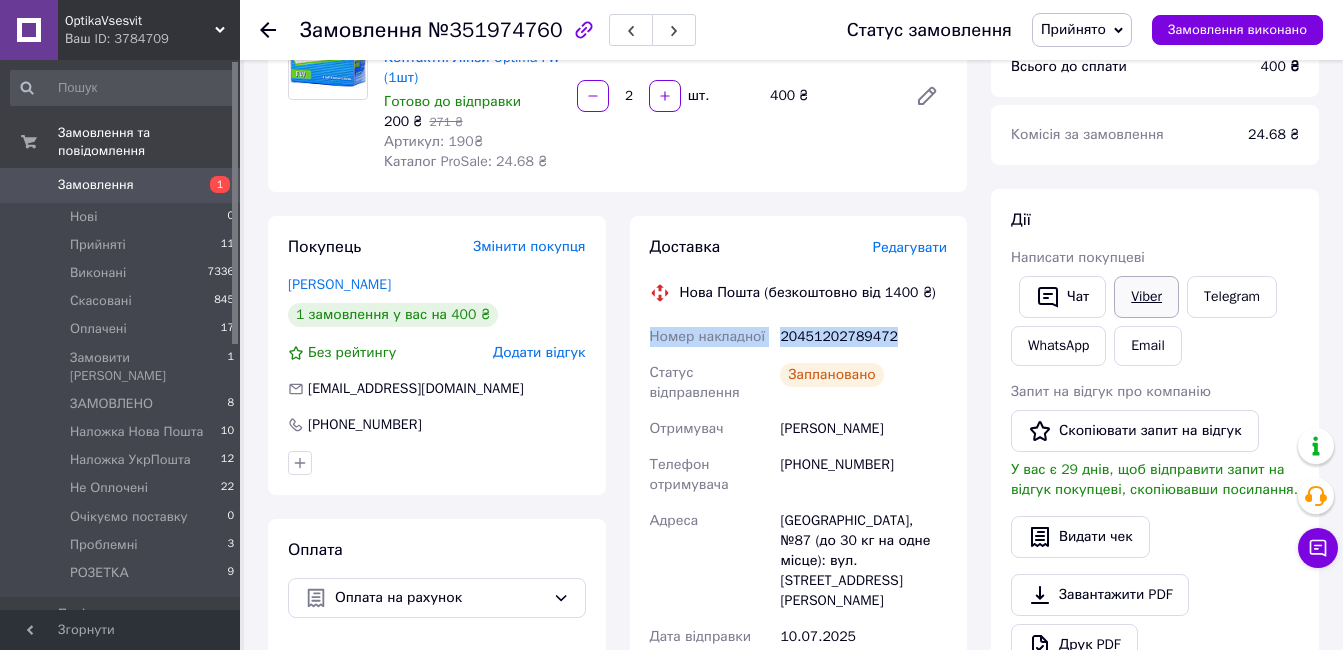 click on "Viber" at bounding box center [1146, 297] 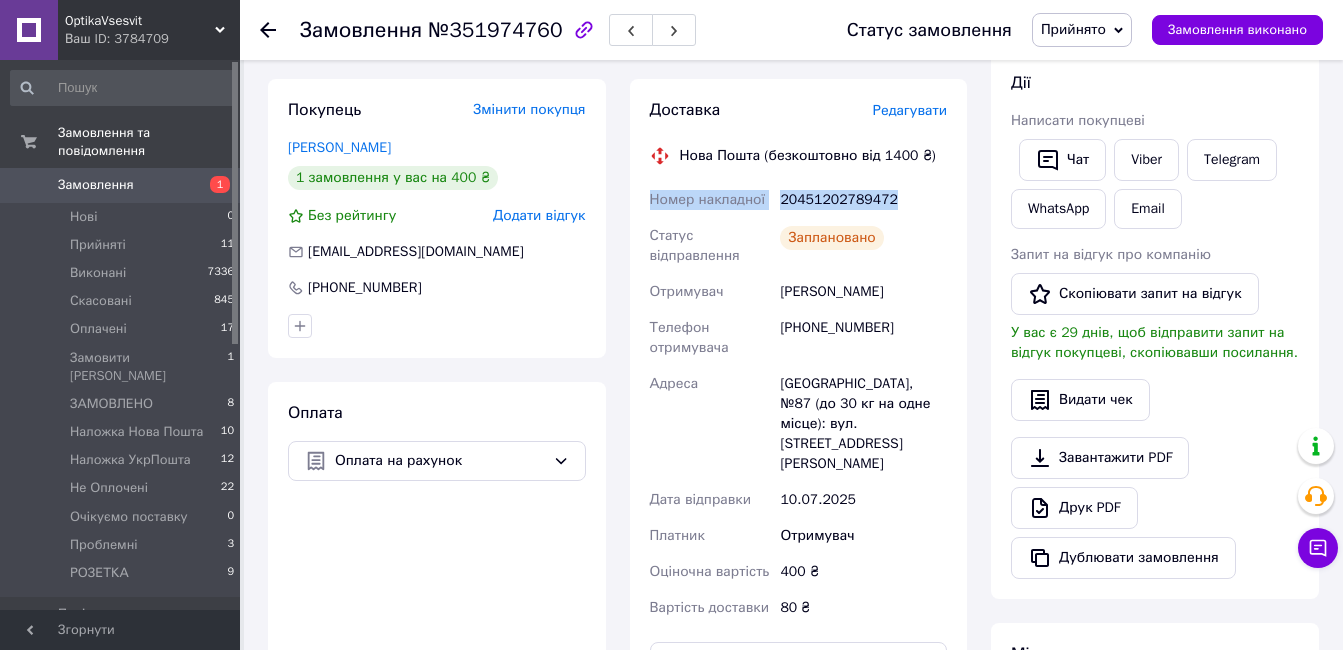 scroll, scrollTop: 100, scrollLeft: 0, axis: vertical 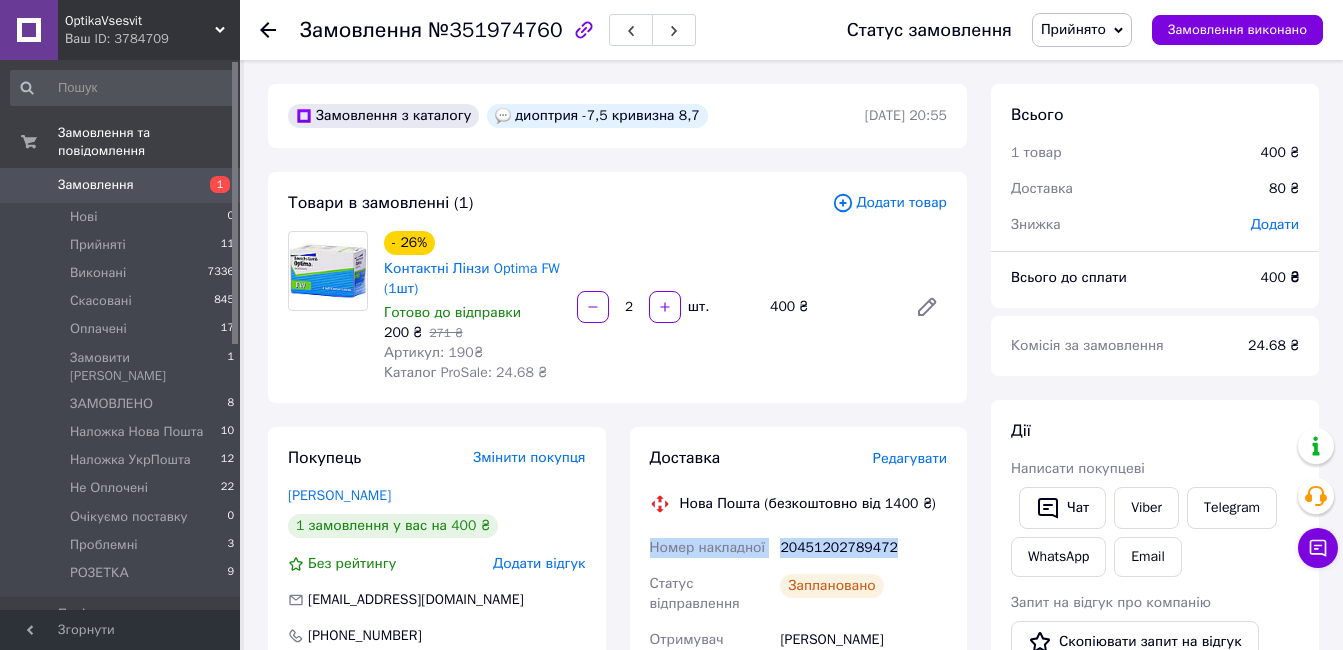drag, startPoint x: 1094, startPoint y: 30, endPoint x: 1108, endPoint y: 77, distance: 49.0408 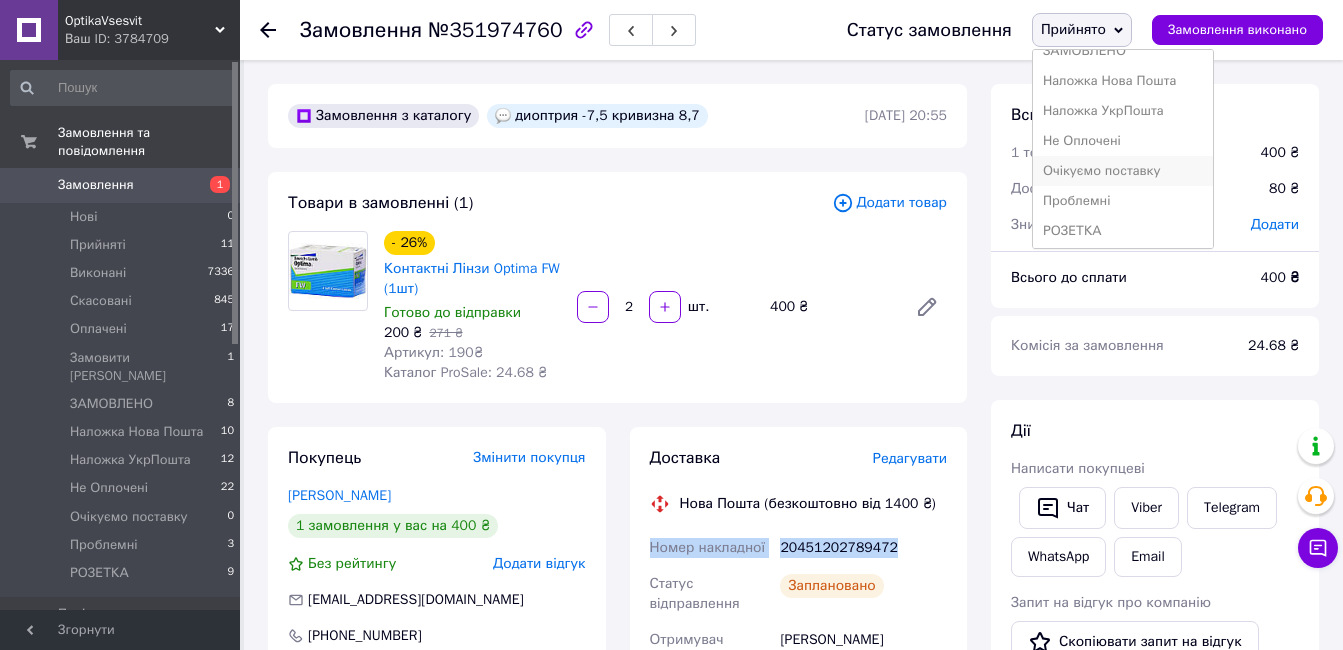 scroll, scrollTop: 142, scrollLeft: 0, axis: vertical 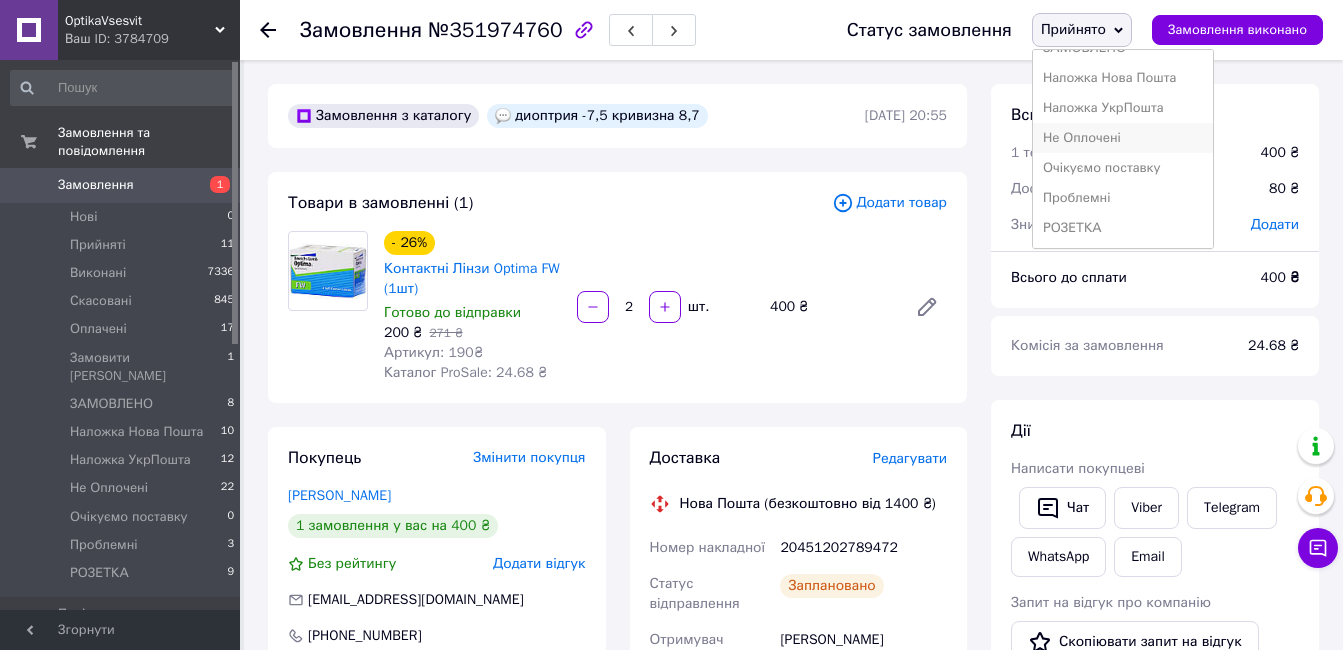 click on "Не Оплочені" at bounding box center (1123, 138) 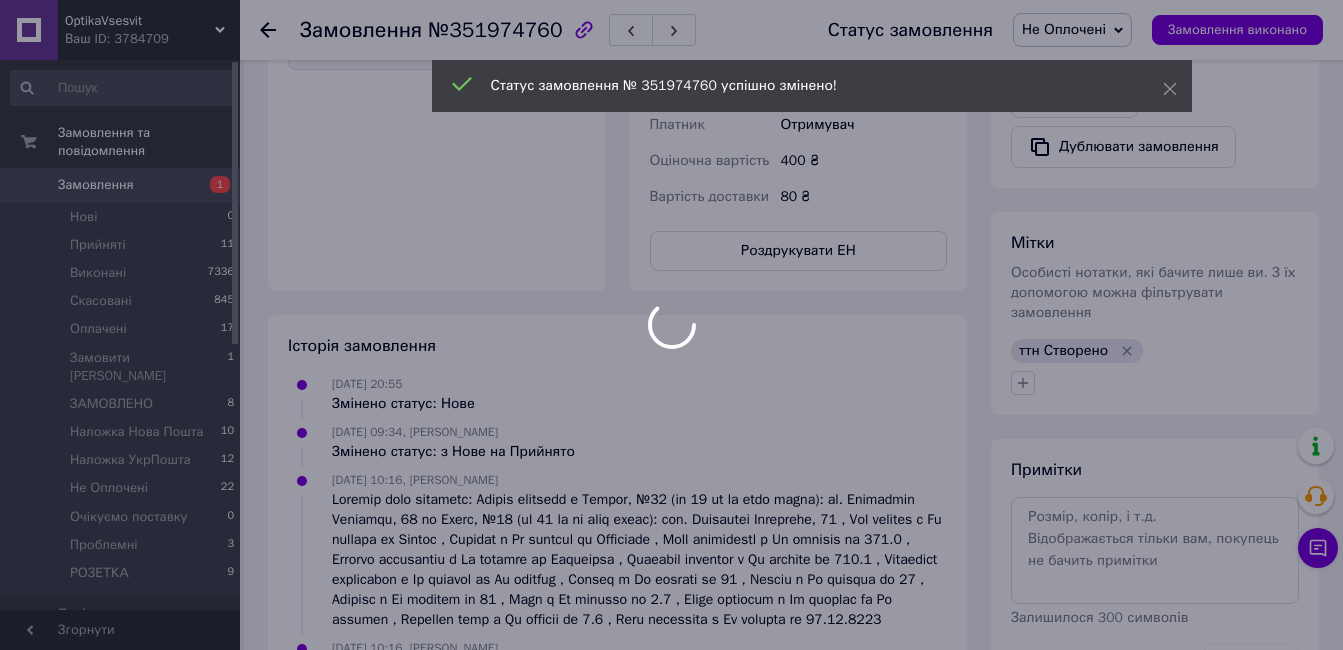 scroll, scrollTop: 59, scrollLeft: 0, axis: vertical 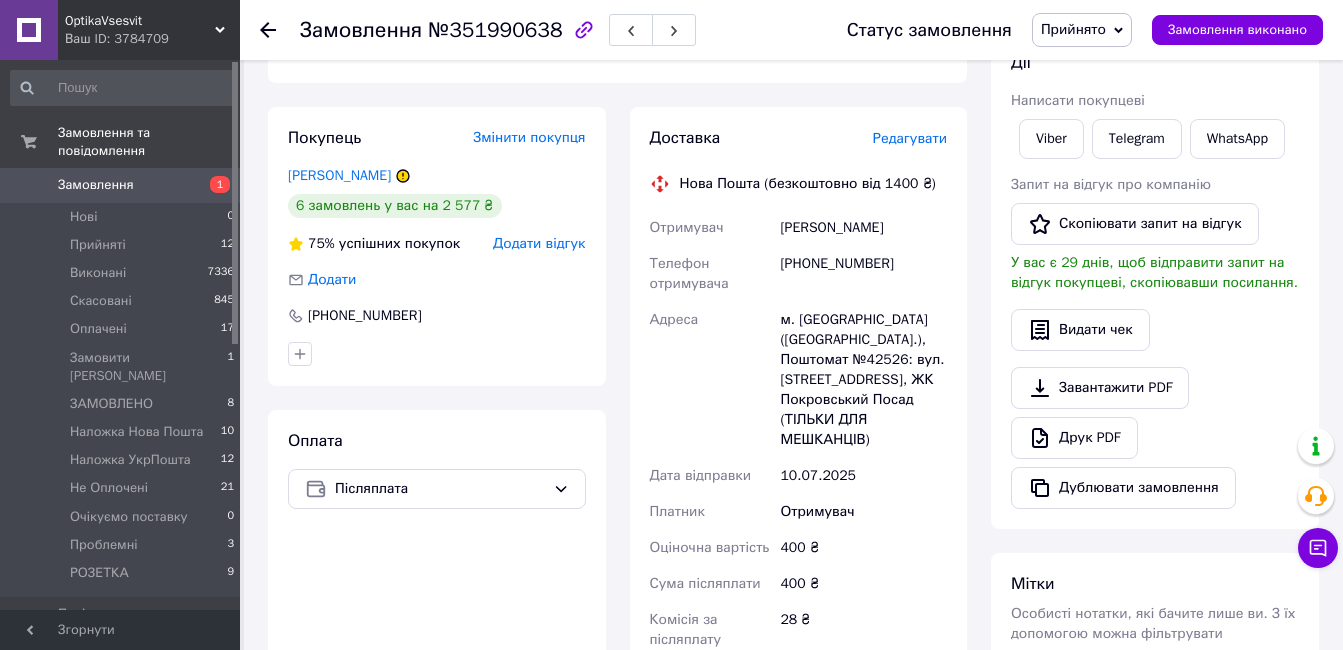 click on "Редагувати" at bounding box center (910, 138) 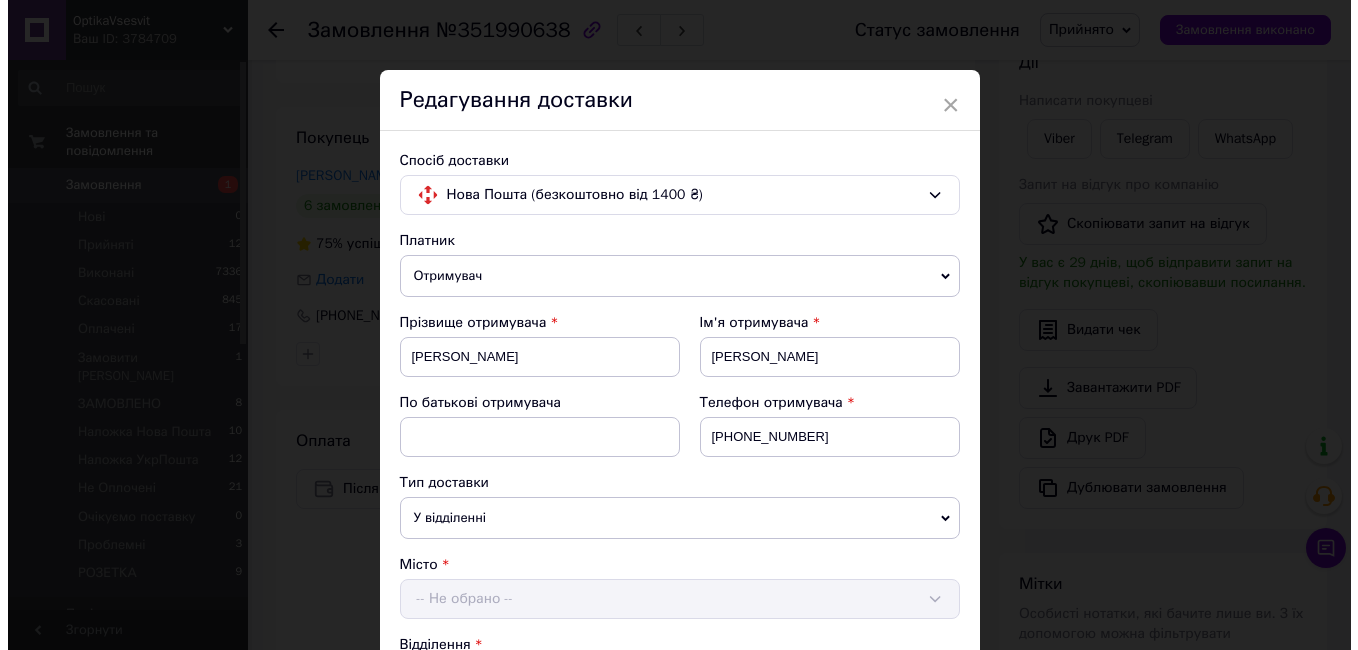 scroll, scrollTop: 772, scrollLeft: 0, axis: vertical 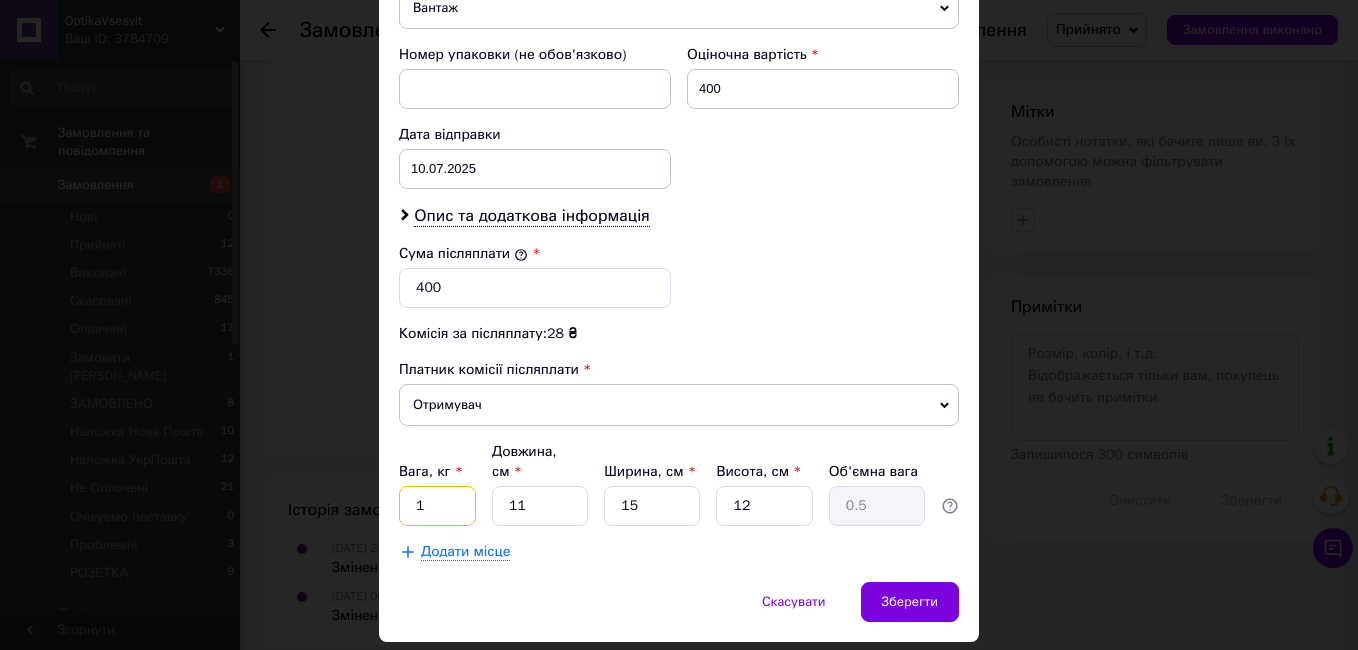 click on "1" at bounding box center (437, 506) 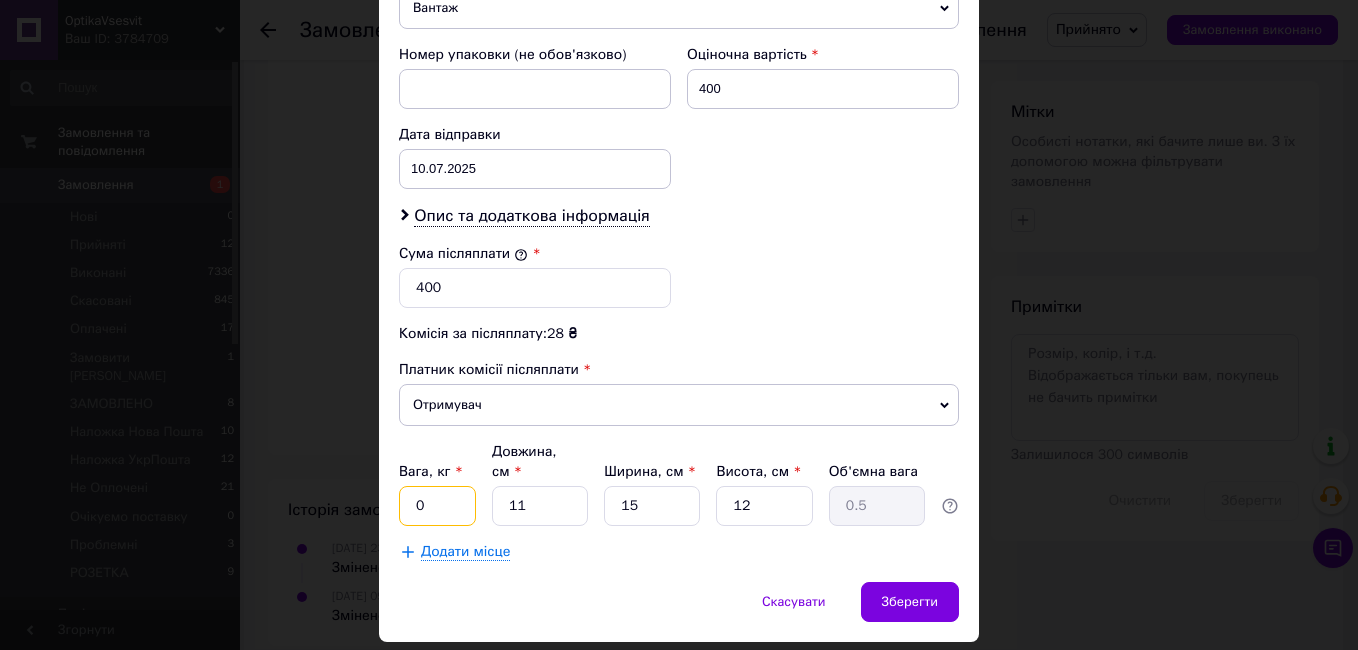type on "0.5" 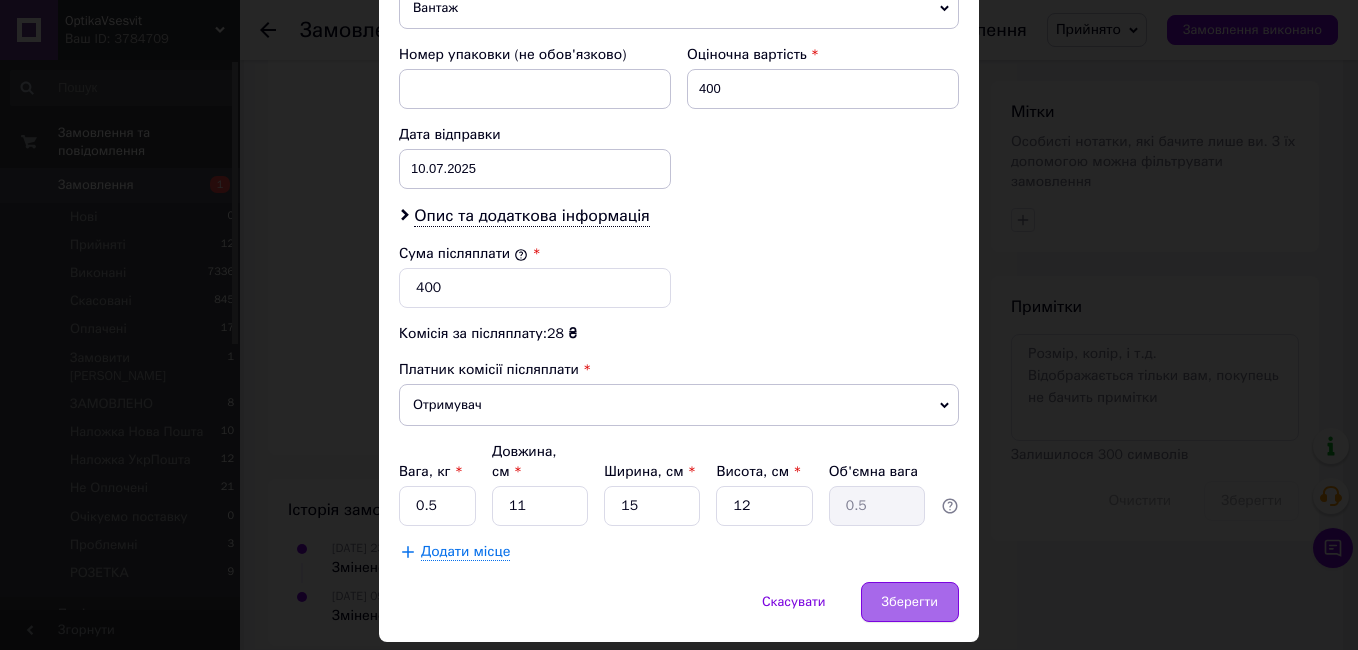 click on "Зберегти" at bounding box center (910, 602) 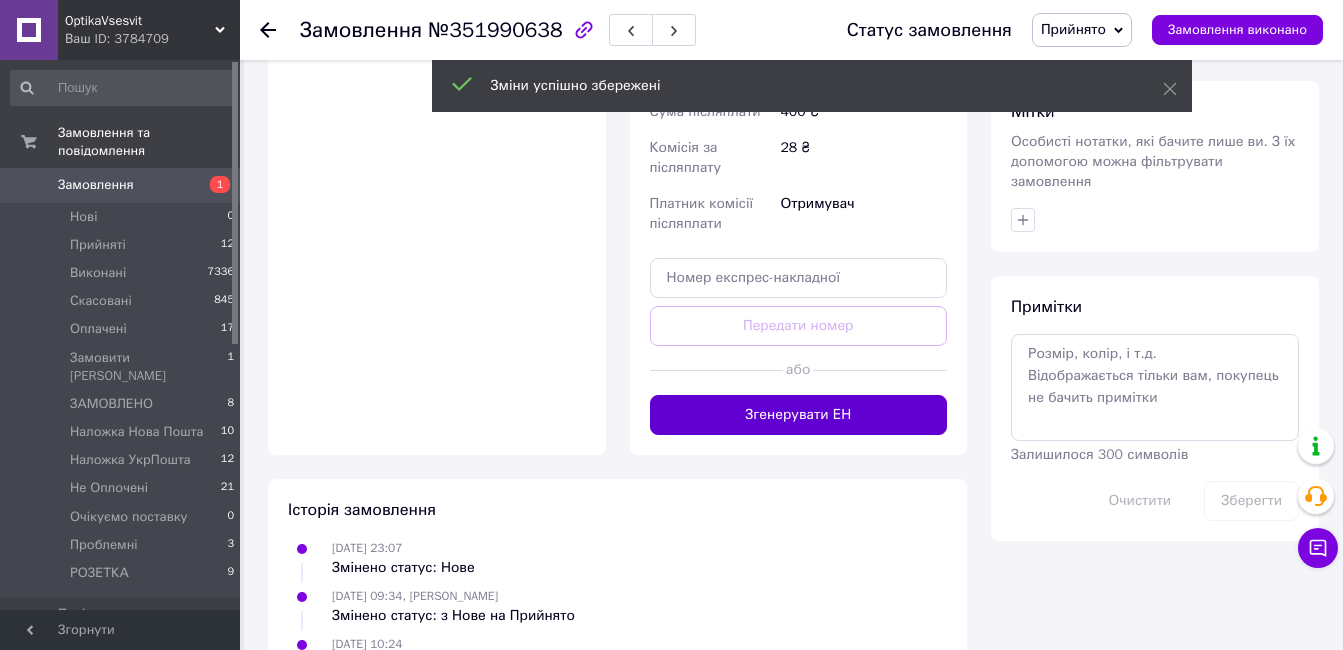 click on "Згенерувати ЕН" at bounding box center [799, 415] 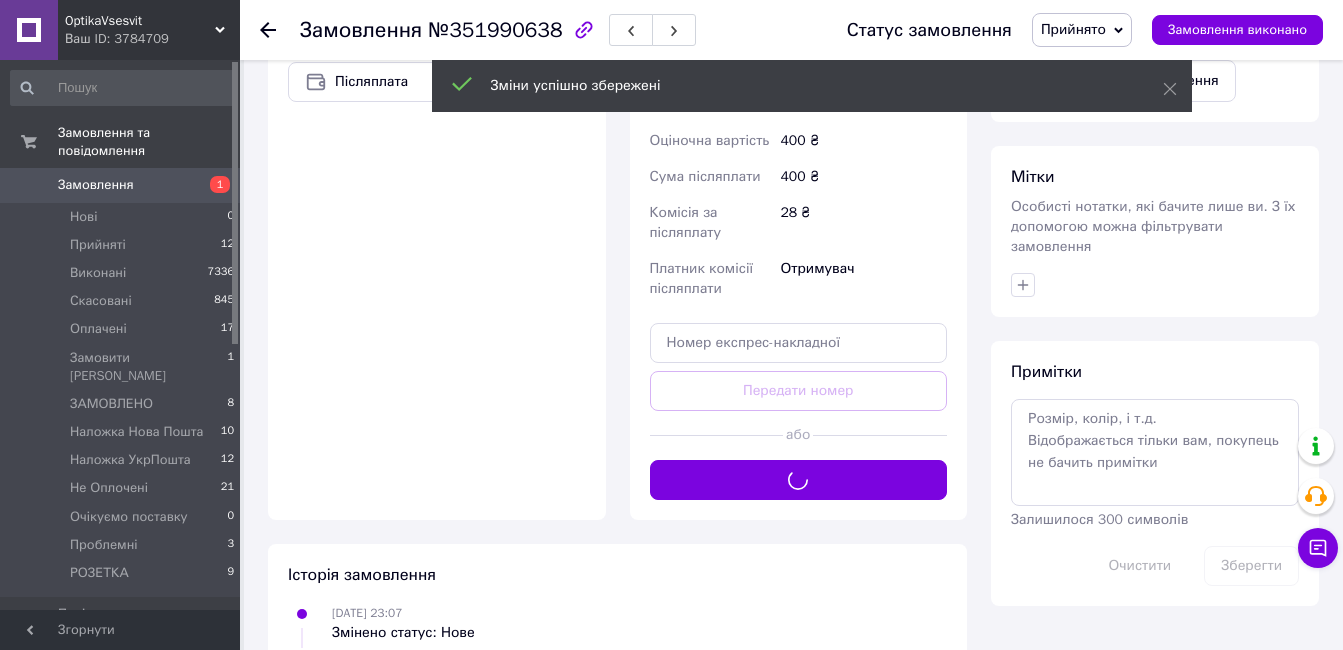 scroll, scrollTop: 672, scrollLeft: 0, axis: vertical 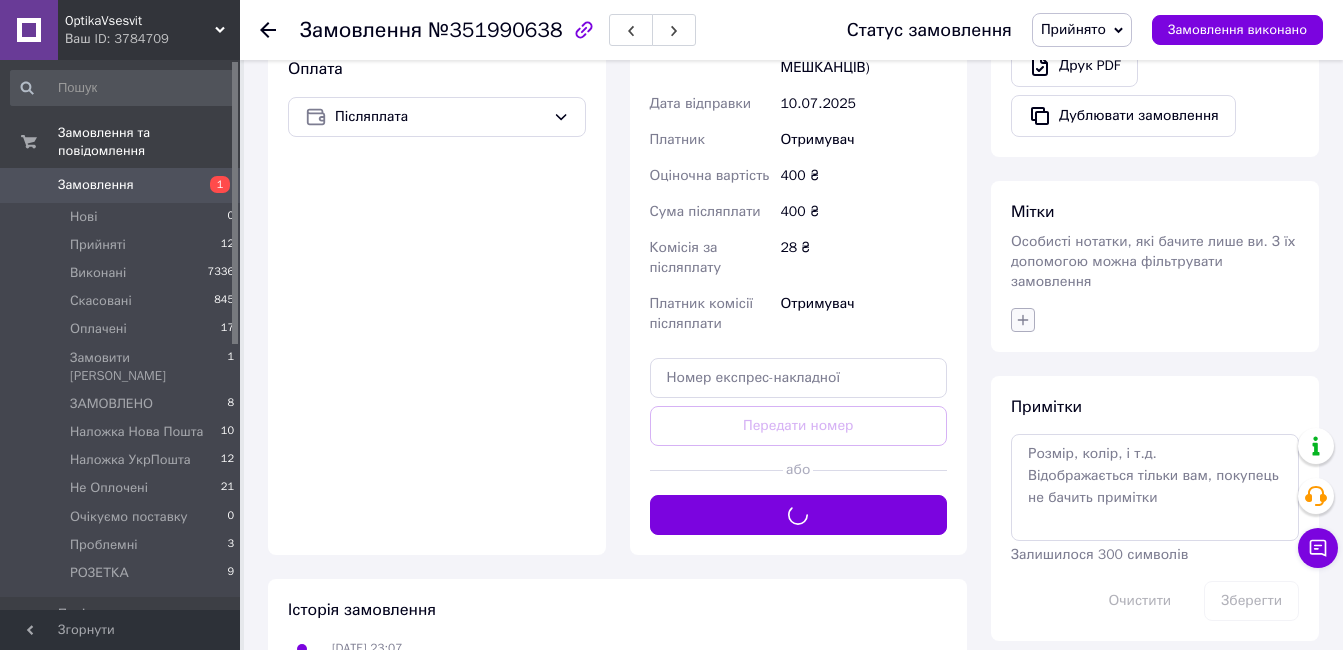 click 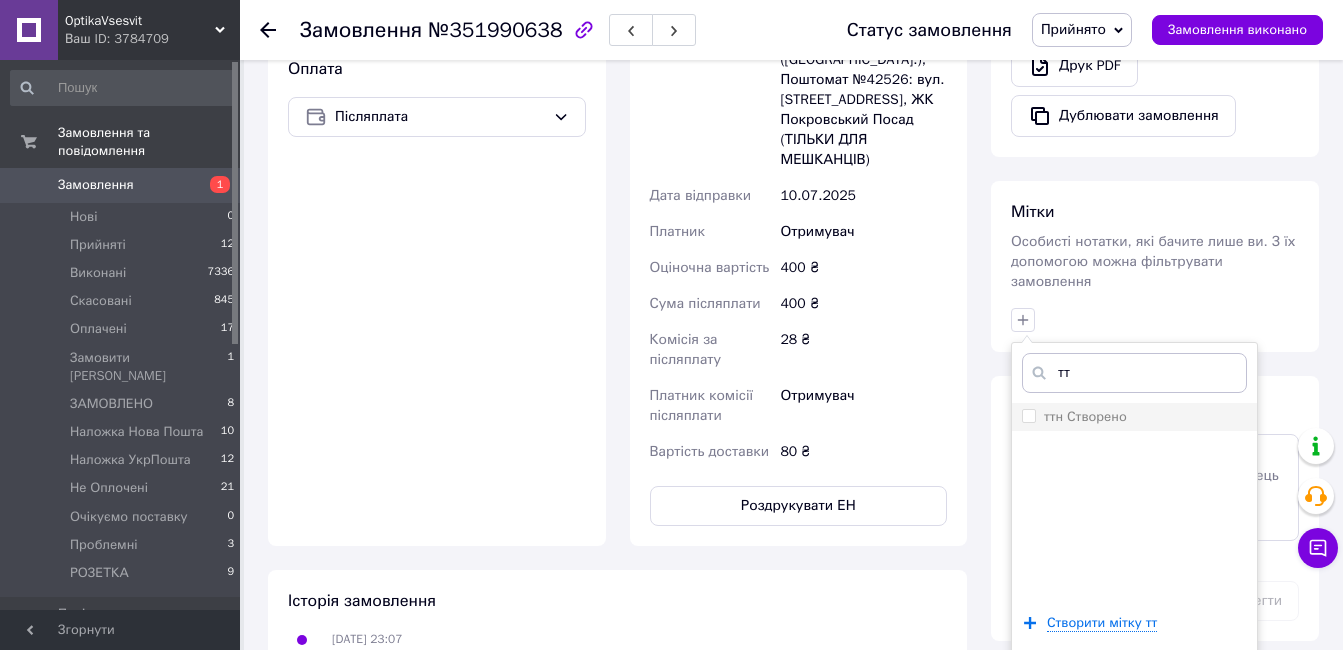 type on "тт" 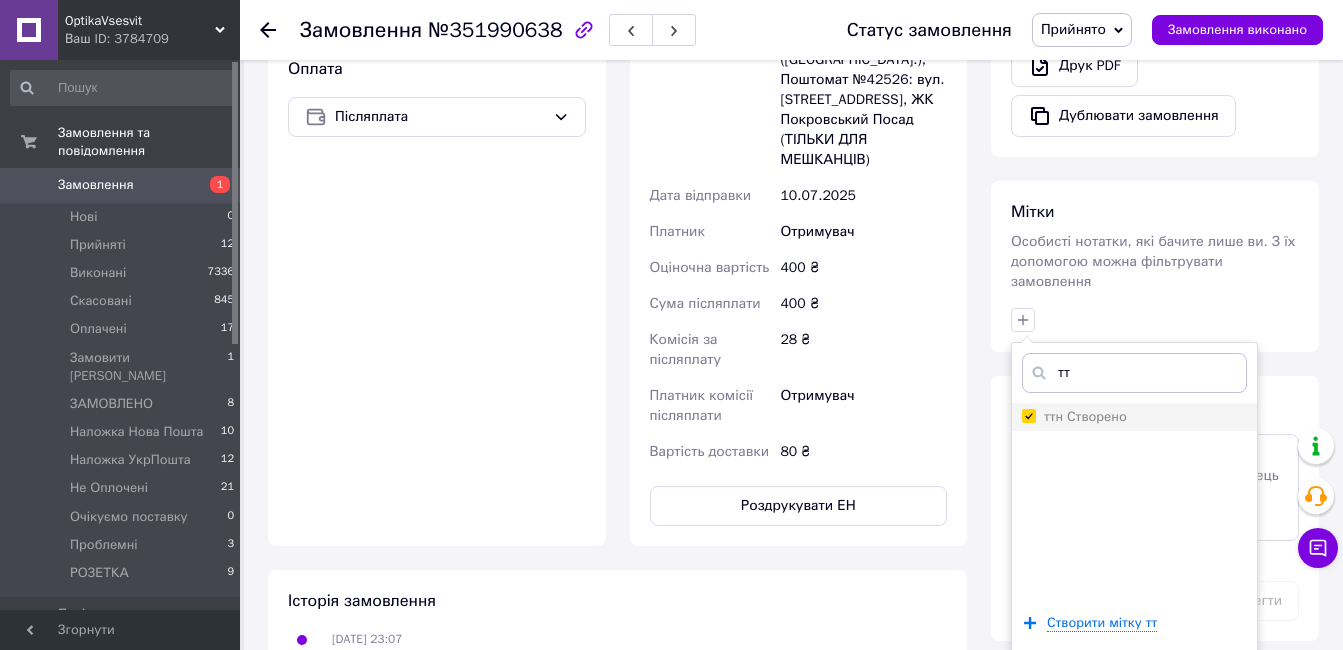 checkbox on "true" 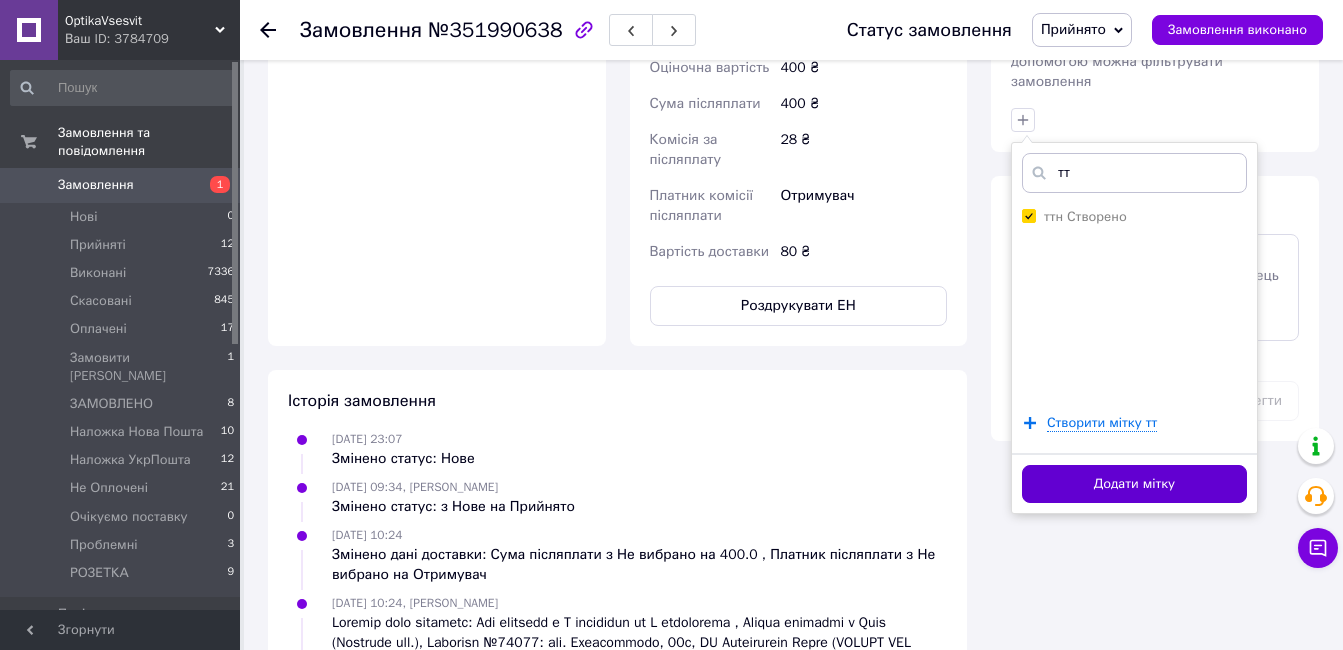 click on "Додати мітку" at bounding box center [1134, 484] 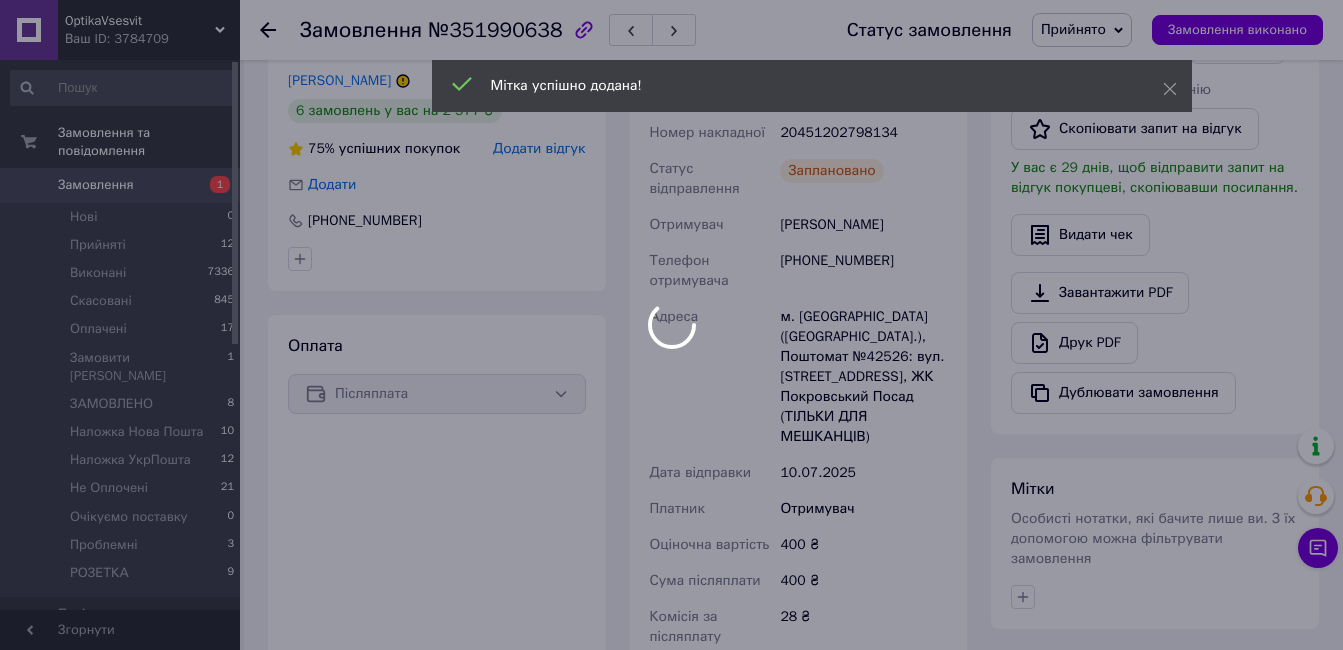 scroll, scrollTop: 272, scrollLeft: 0, axis: vertical 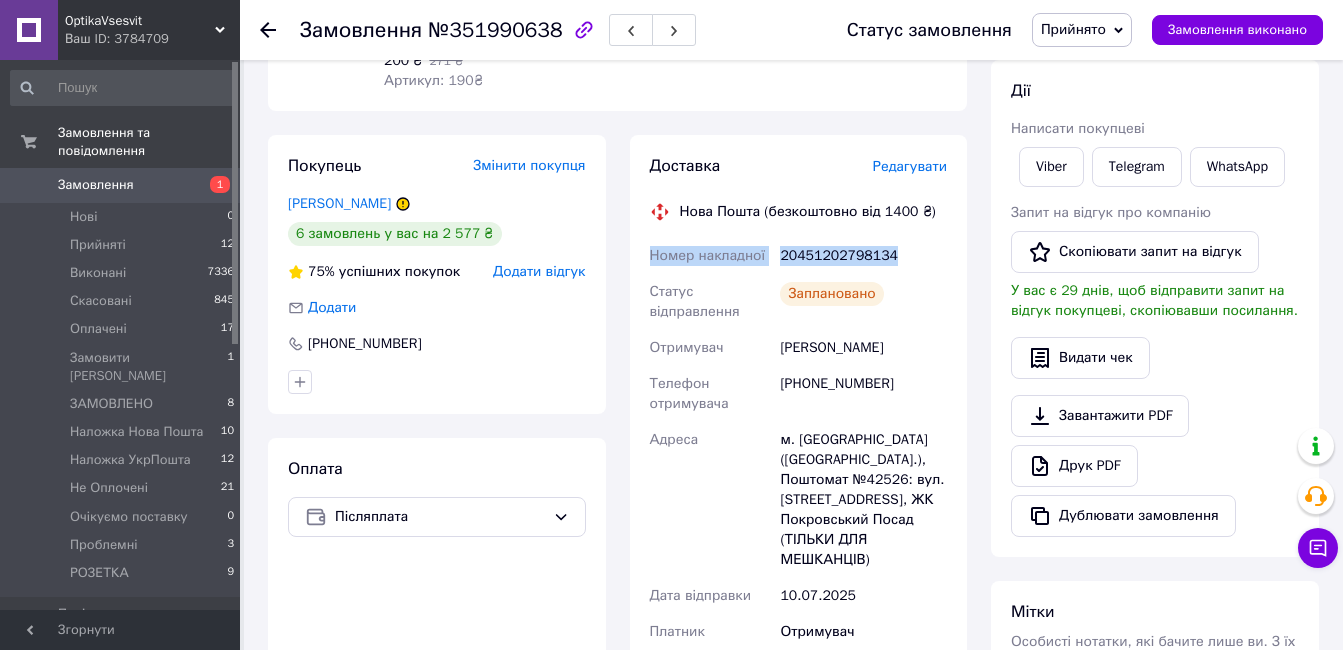 drag, startPoint x: 889, startPoint y: 257, endPoint x: 626, endPoint y: 262, distance: 263.04752 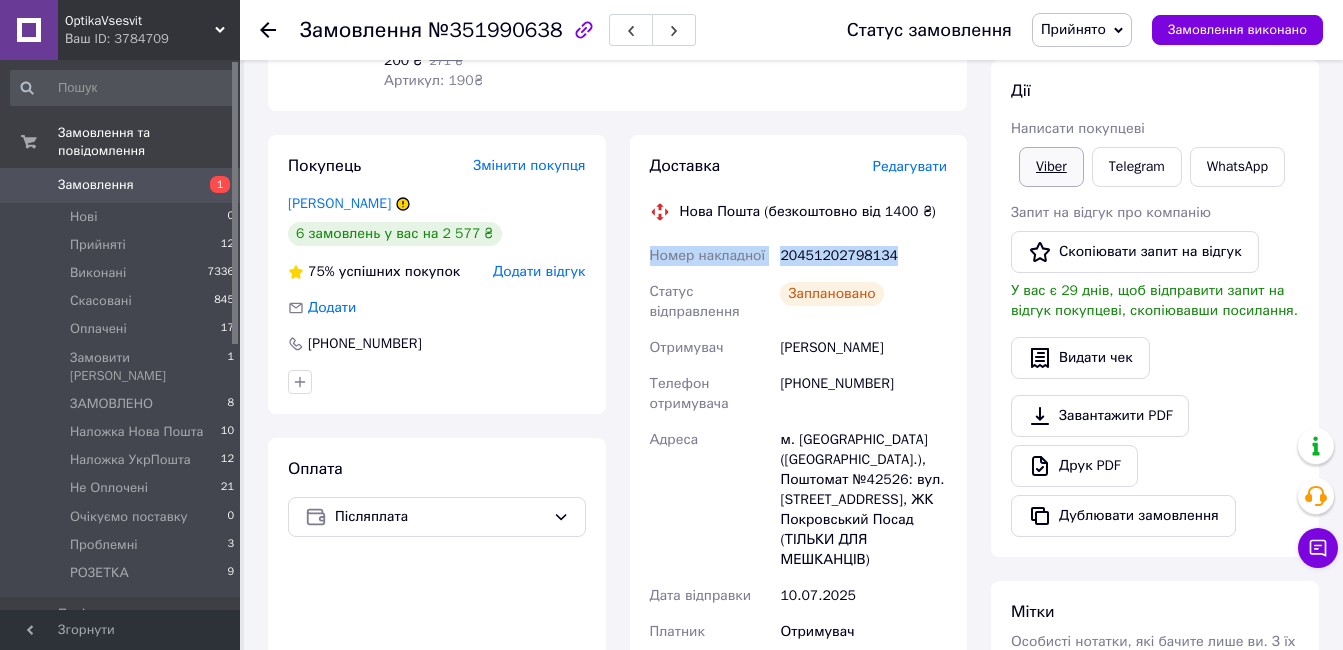 click on "Viber" at bounding box center [1051, 167] 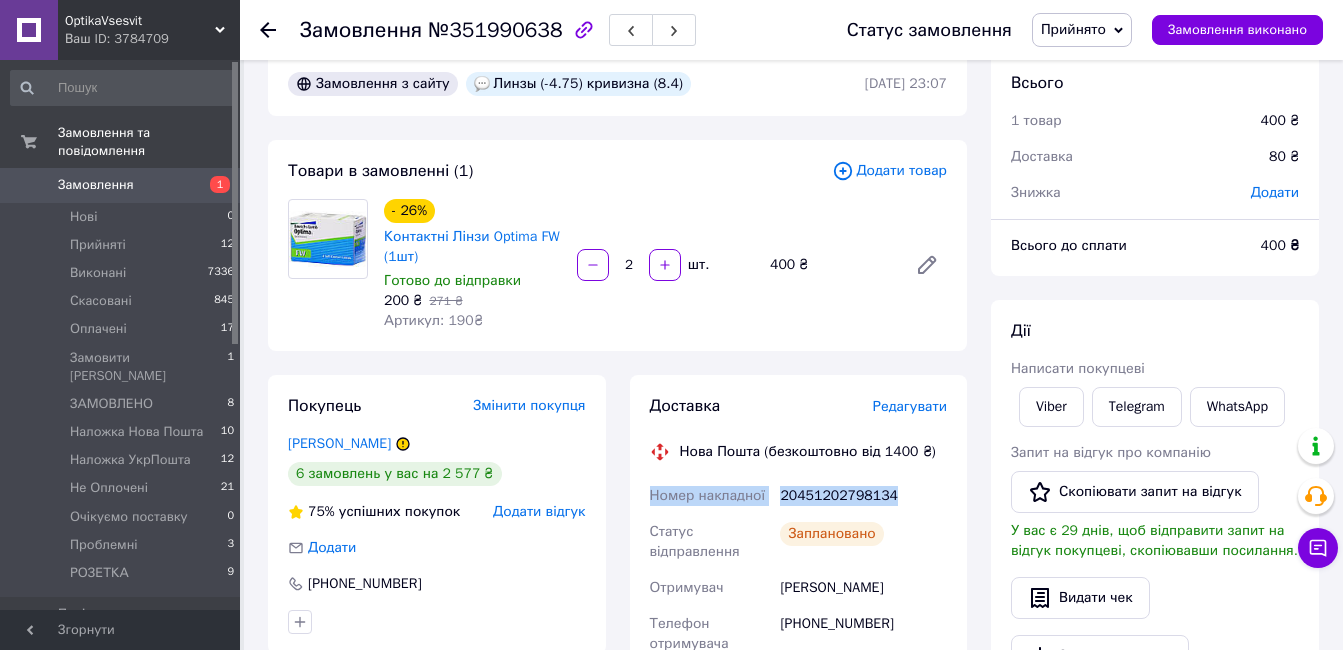 scroll, scrollTop: 0, scrollLeft: 0, axis: both 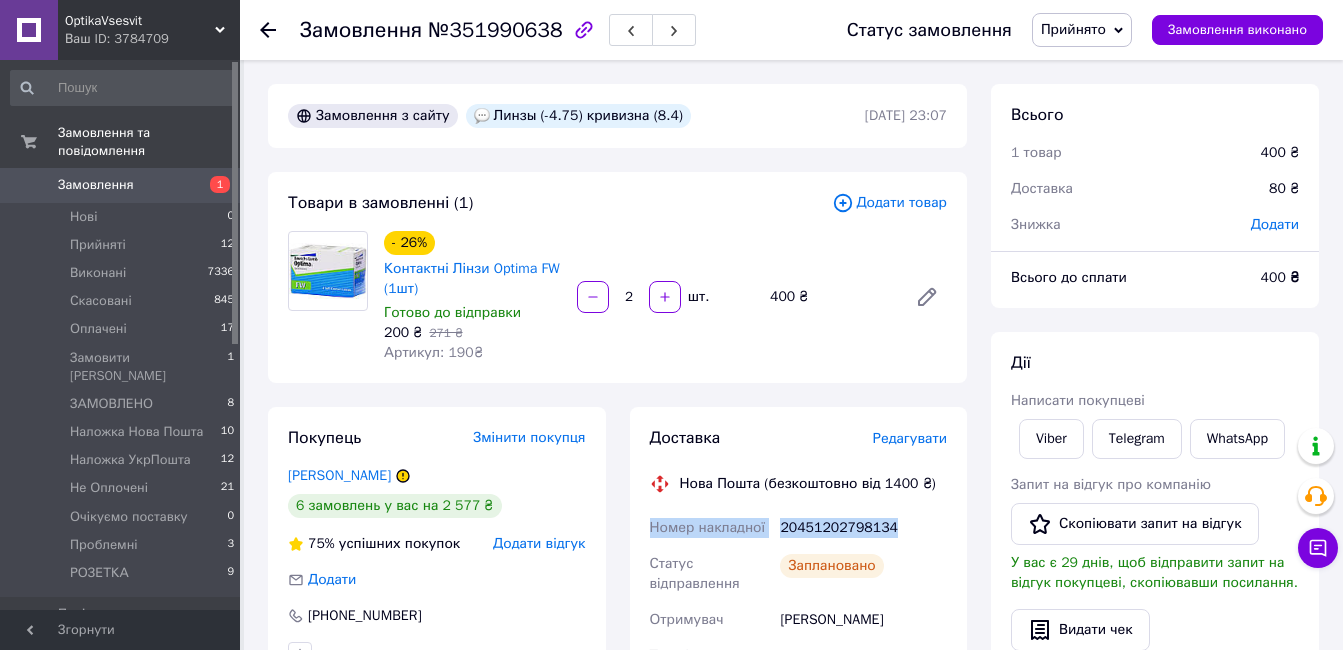 drag, startPoint x: 1080, startPoint y: 28, endPoint x: 1083, endPoint y: 61, distance: 33.13608 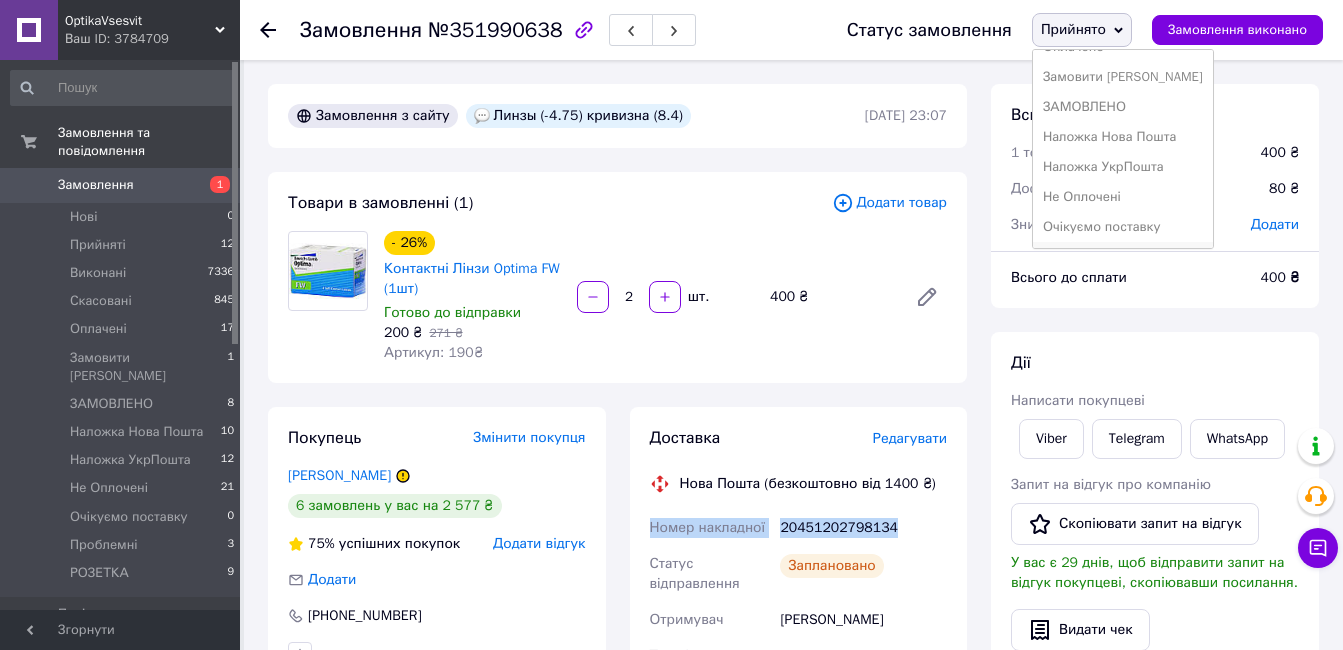 scroll, scrollTop: 142, scrollLeft: 0, axis: vertical 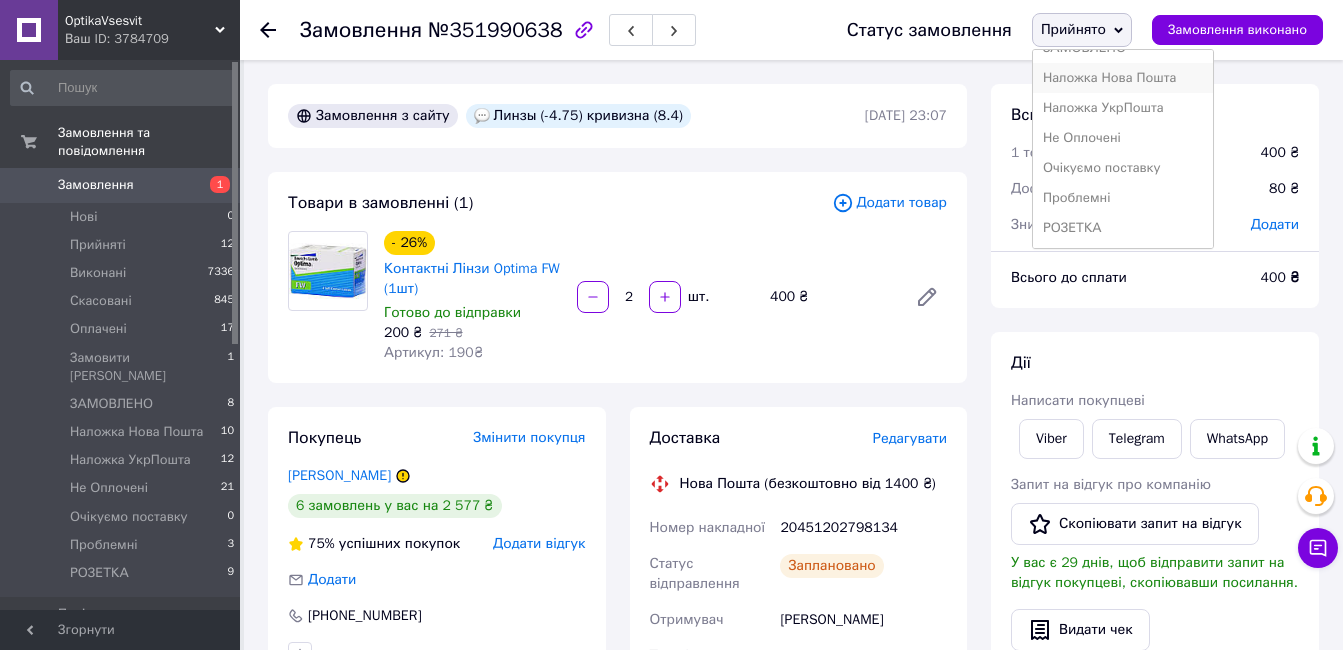 click on "Наложка Нова Пошта" at bounding box center (1123, 78) 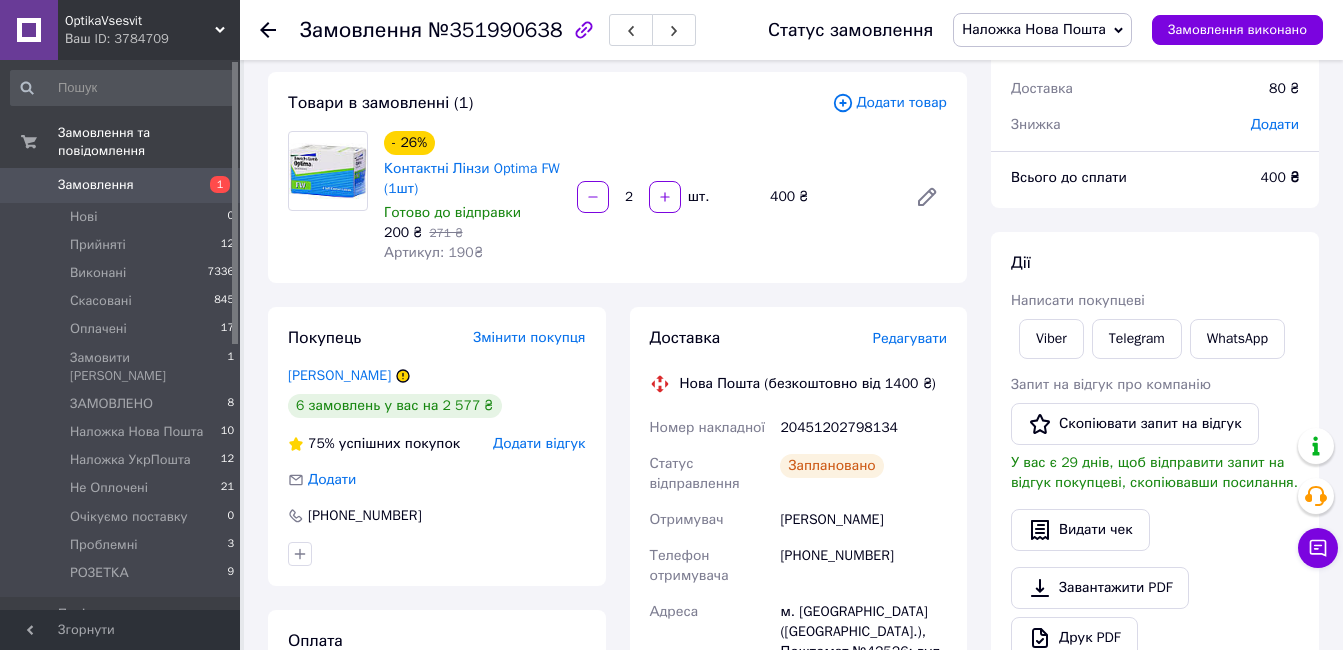 scroll, scrollTop: 0, scrollLeft: 0, axis: both 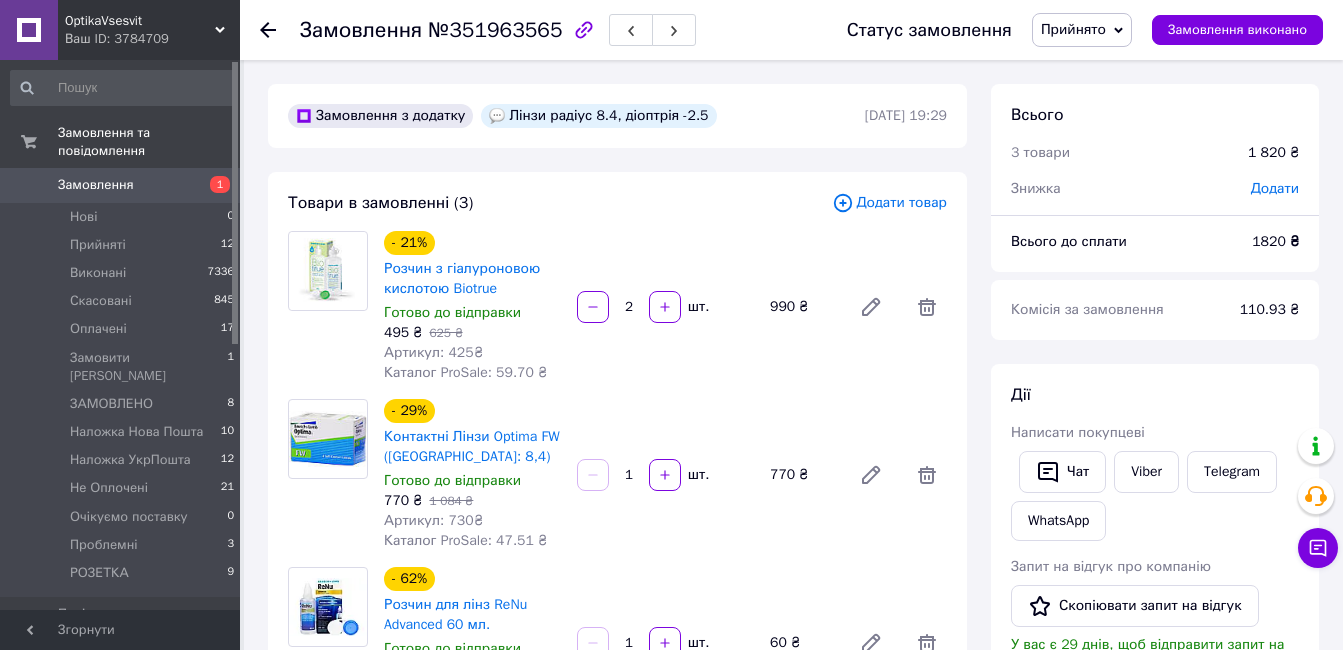 click on "- 21% Розчин з гіалуроновою кислотою Biotrue Готово до відправки 495 ₴   625 ₴ Артикул: 425₴ Каталог ProSale: 59.70 ₴  2   шт. 990 ₴" at bounding box center [665, 307] 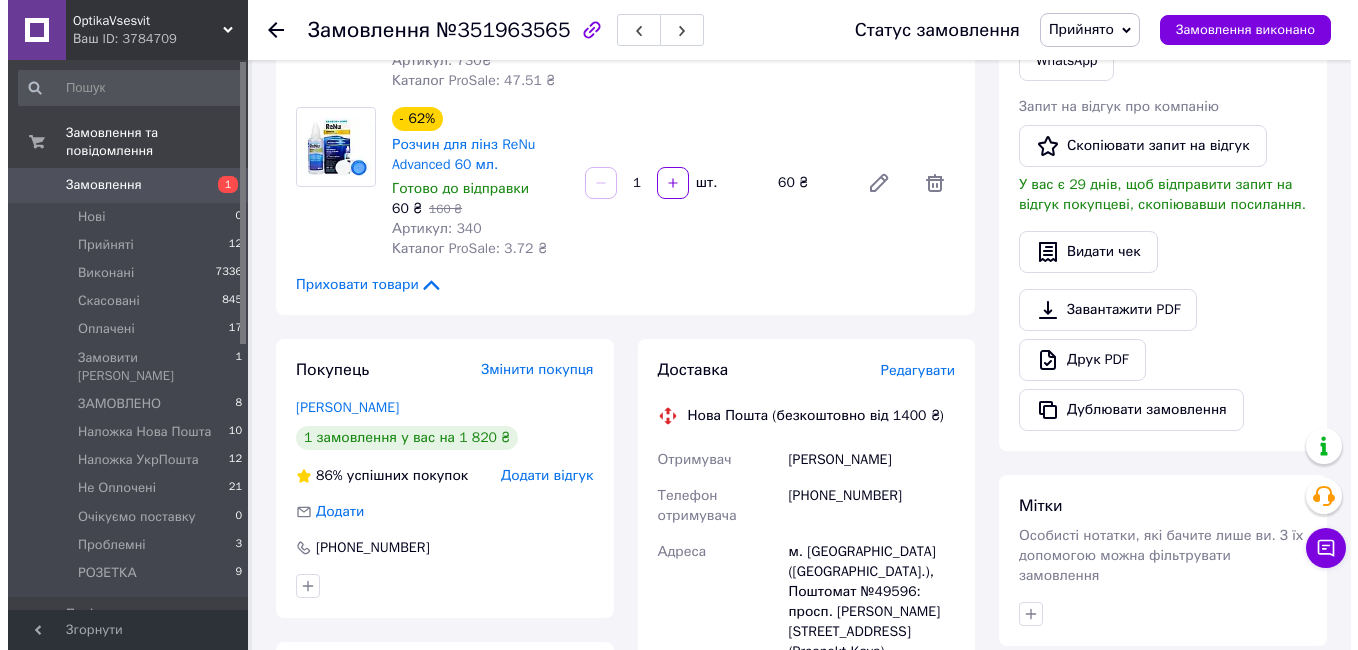 scroll, scrollTop: 600, scrollLeft: 0, axis: vertical 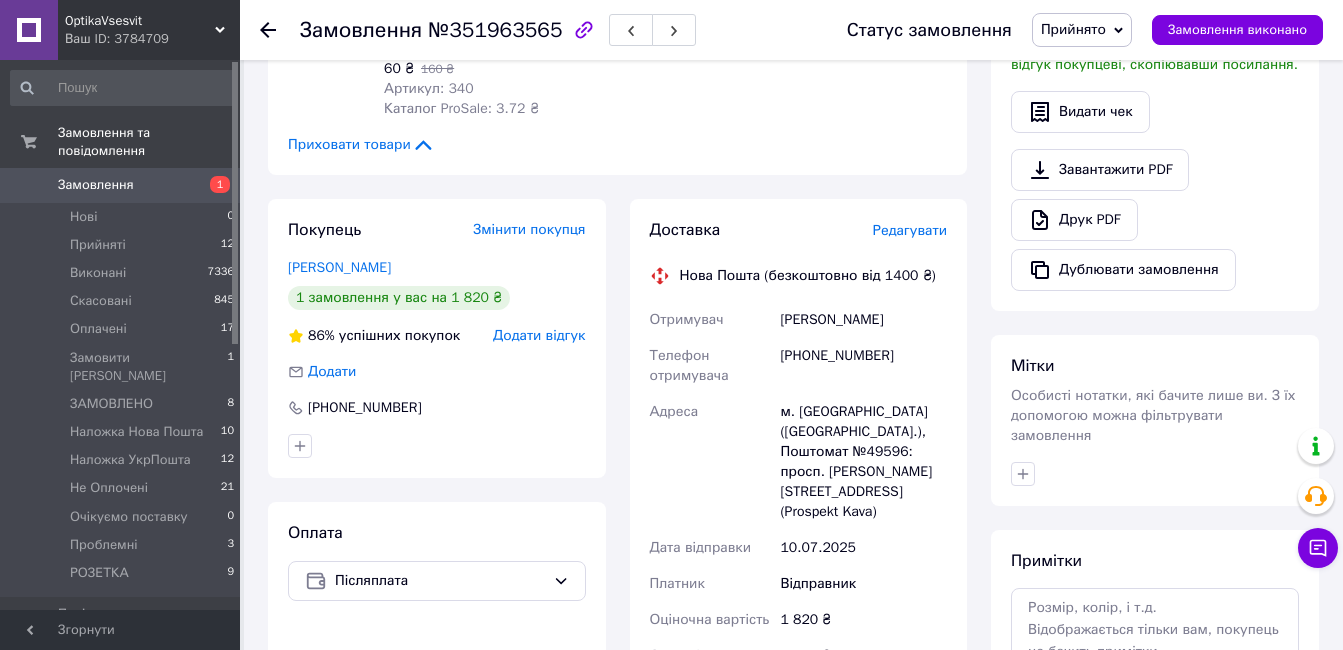 click on "Редагувати" at bounding box center (910, 230) 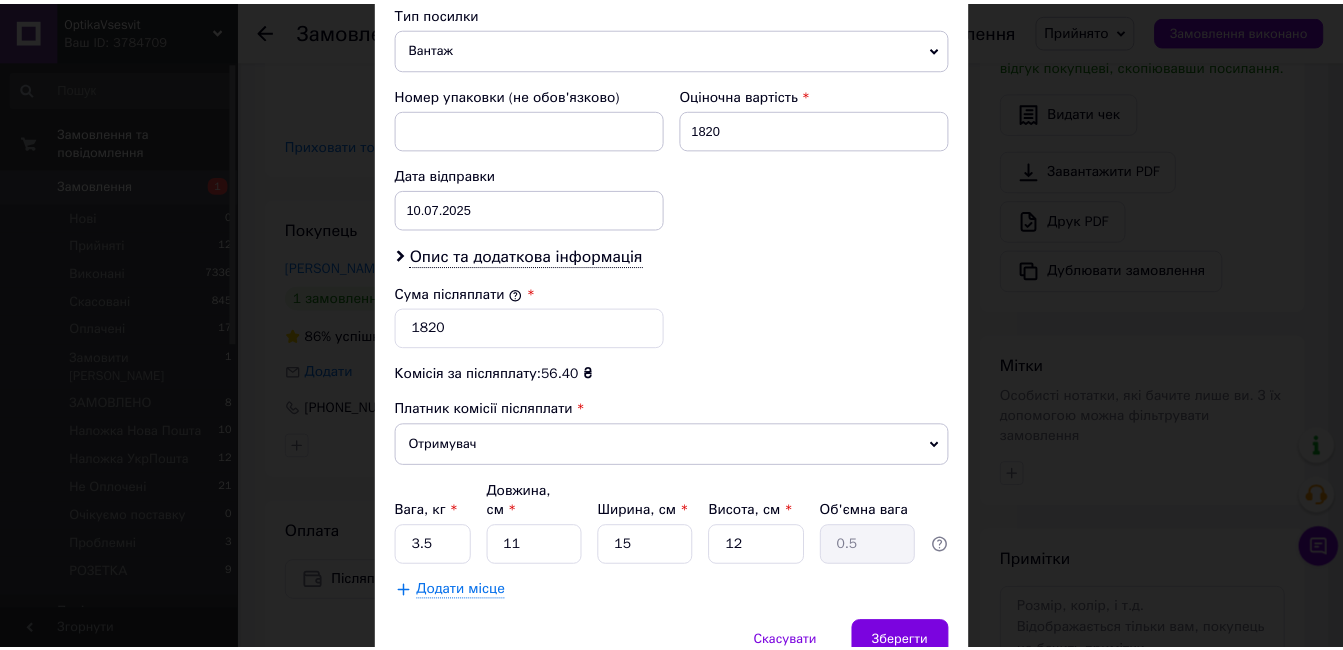scroll, scrollTop: 876, scrollLeft: 0, axis: vertical 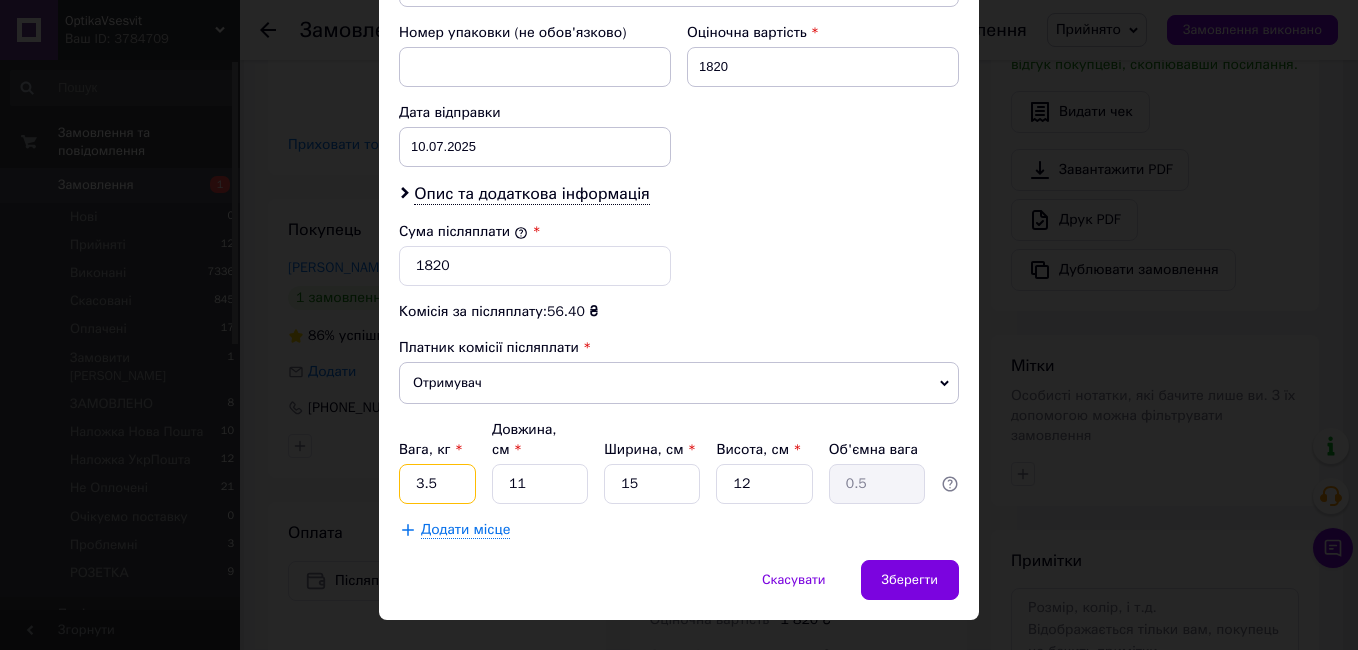 click on "3.5" at bounding box center (437, 484) 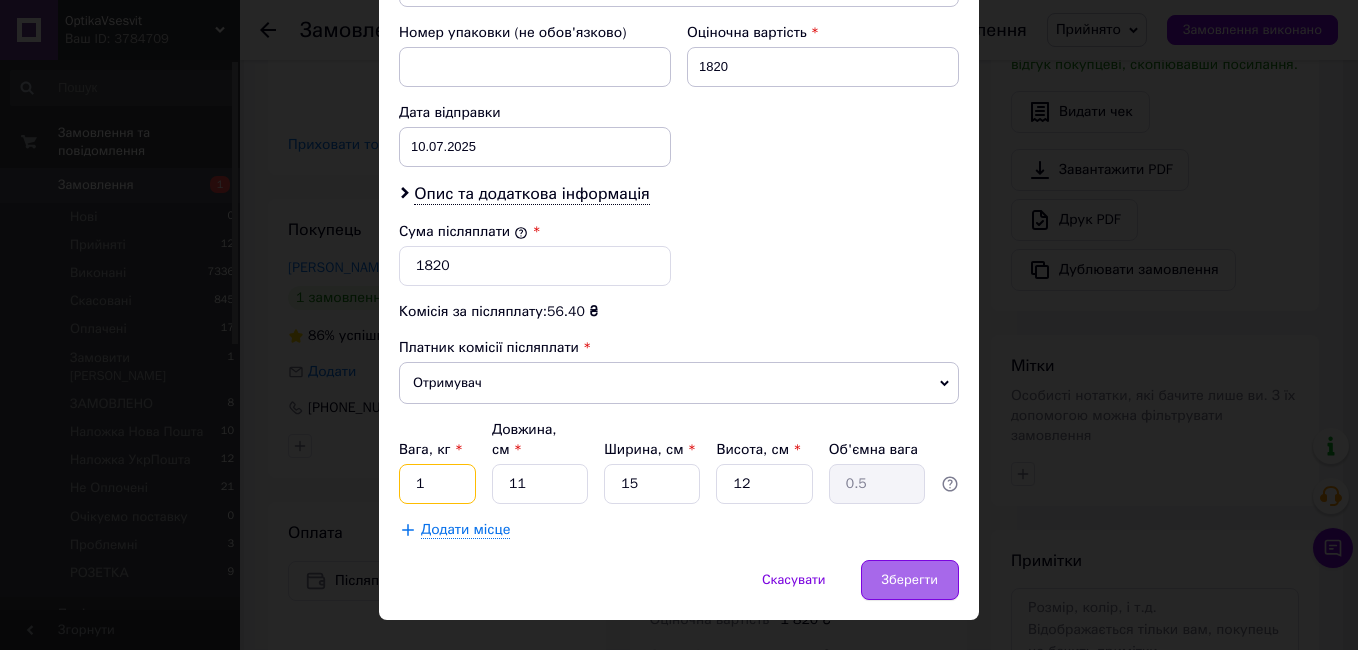 type on "1" 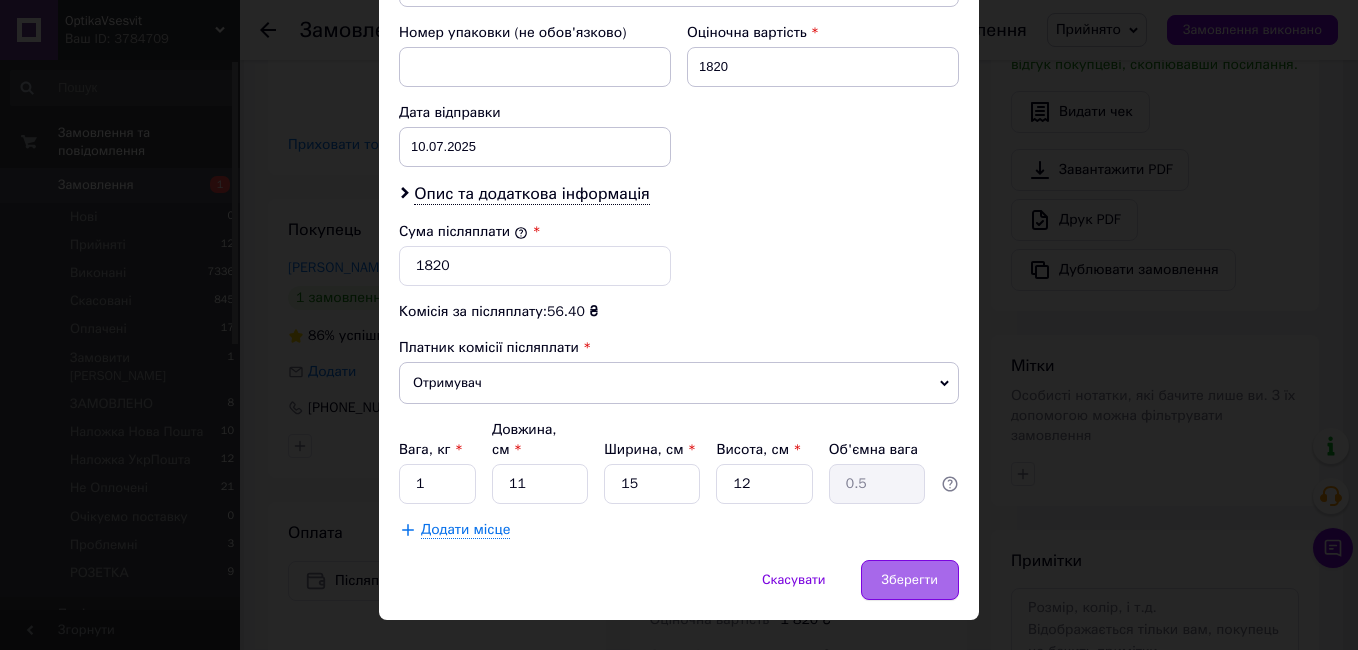 click on "Зберегти" at bounding box center (910, 580) 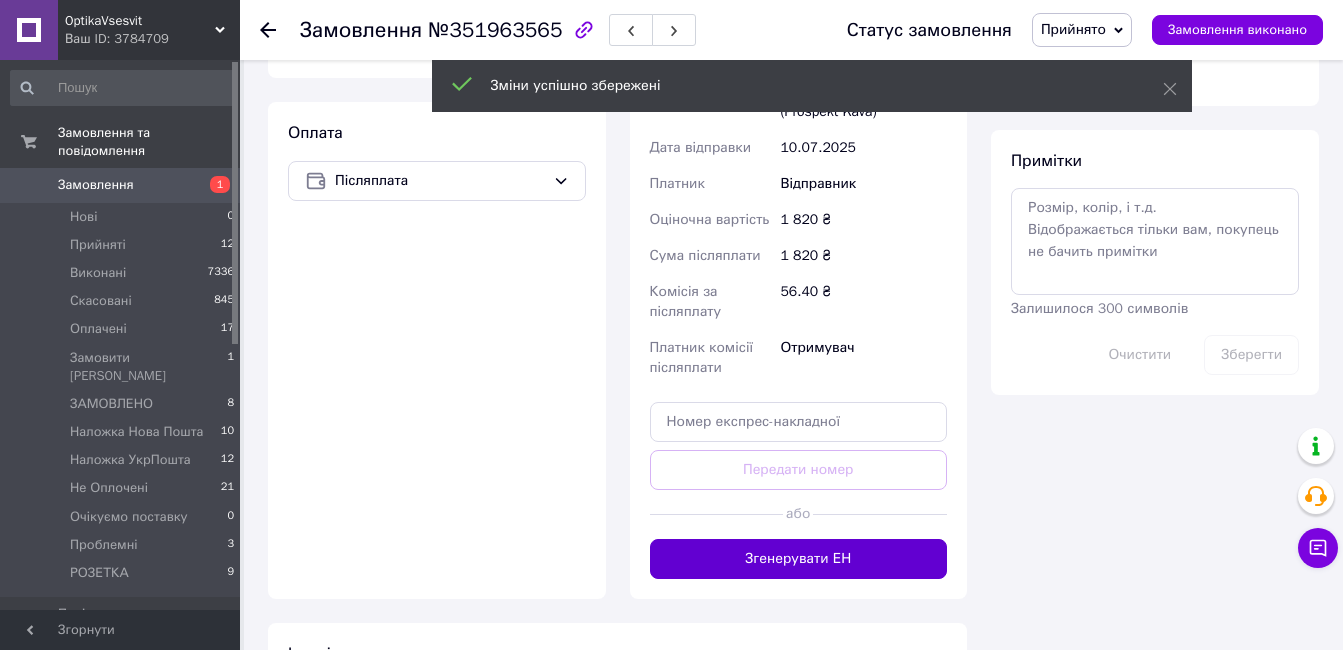 click on "Згенерувати ЕН" at bounding box center (799, 559) 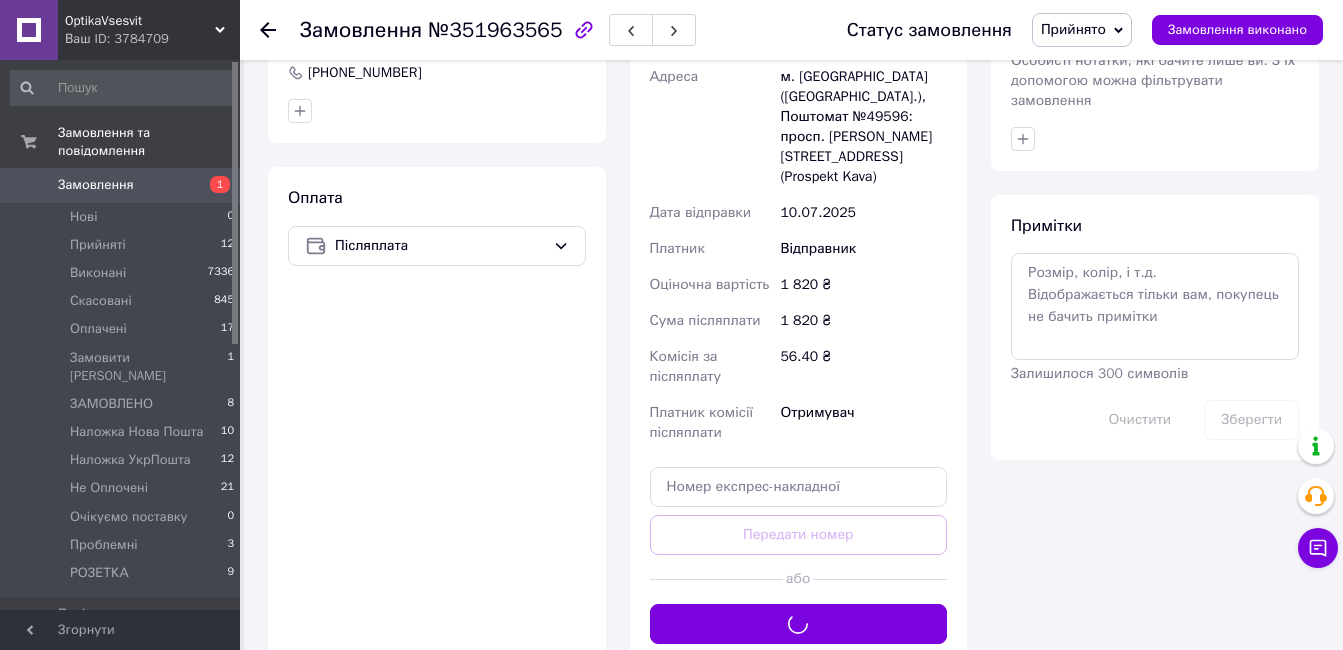 scroll, scrollTop: 900, scrollLeft: 0, axis: vertical 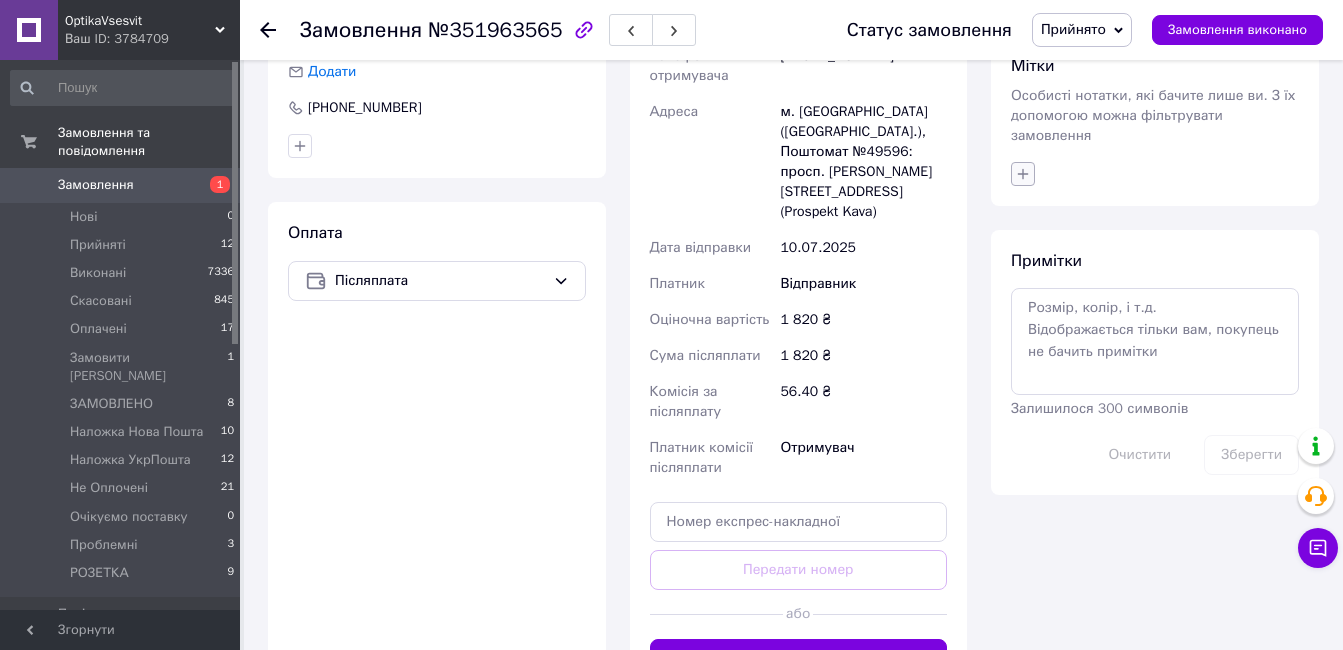 click 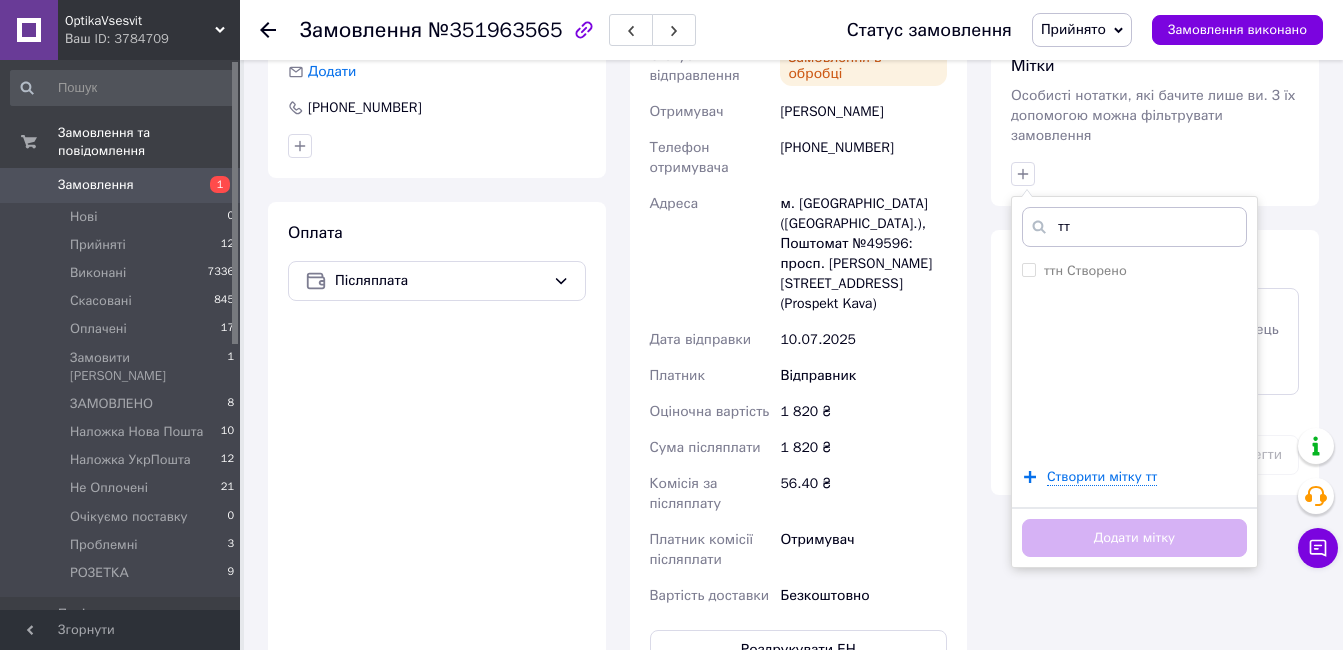 type on "тт" 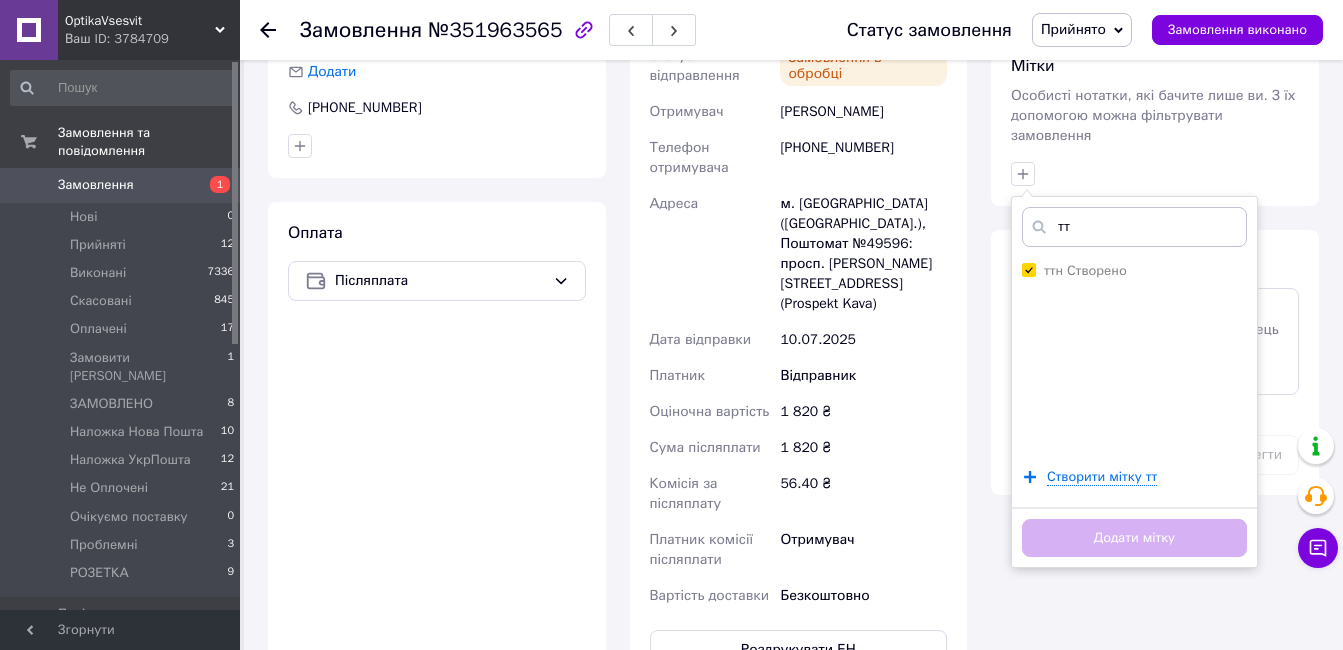 checkbox on "true" 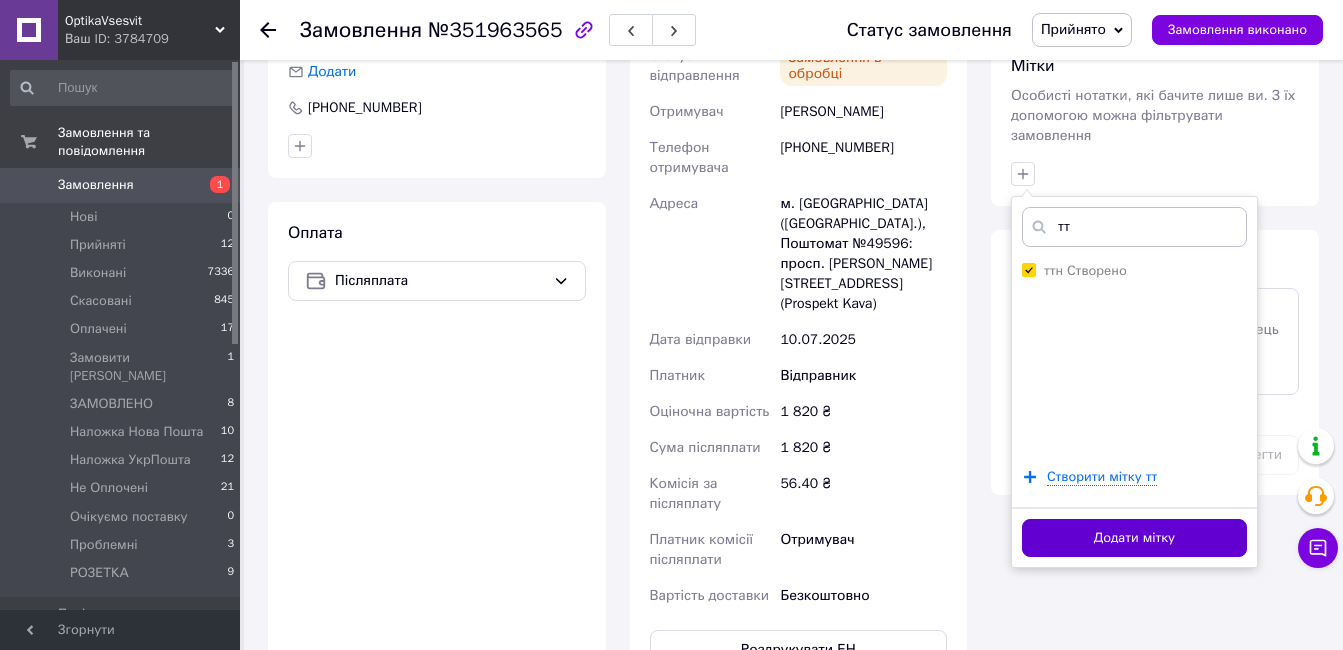 click on "Додати мітку" at bounding box center (1134, 538) 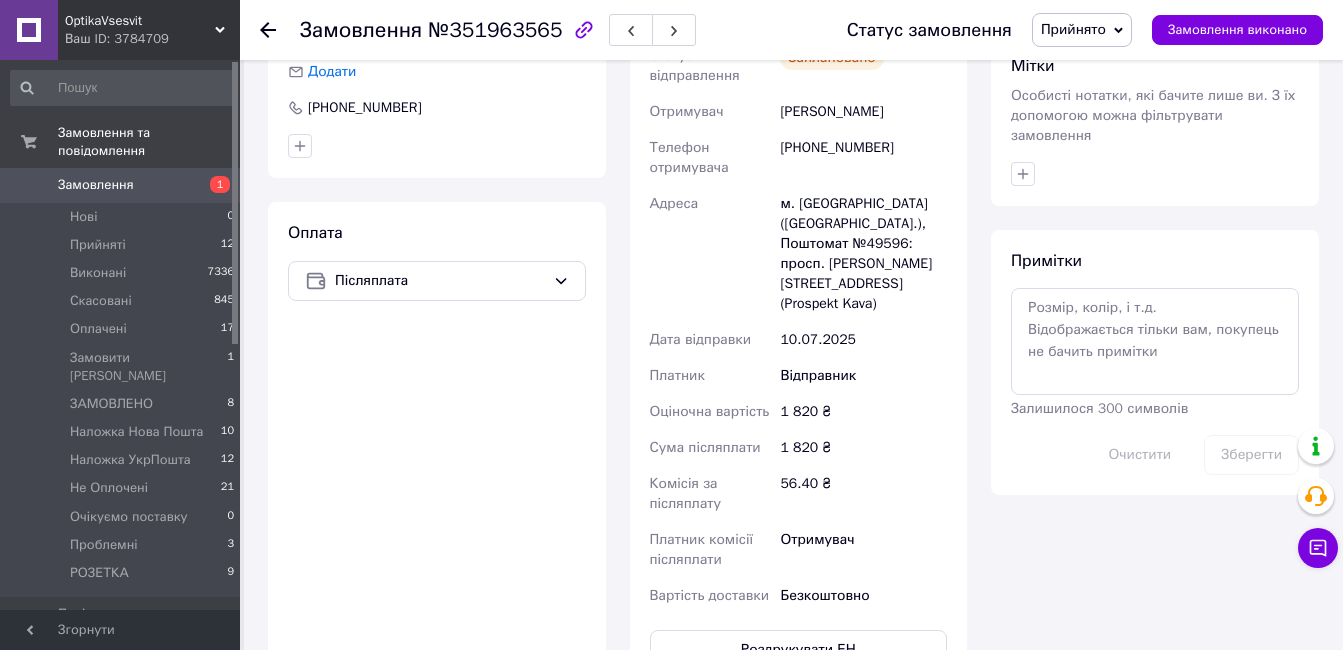scroll, scrollTop: 400, scrollLeft: 0, axis: vertical 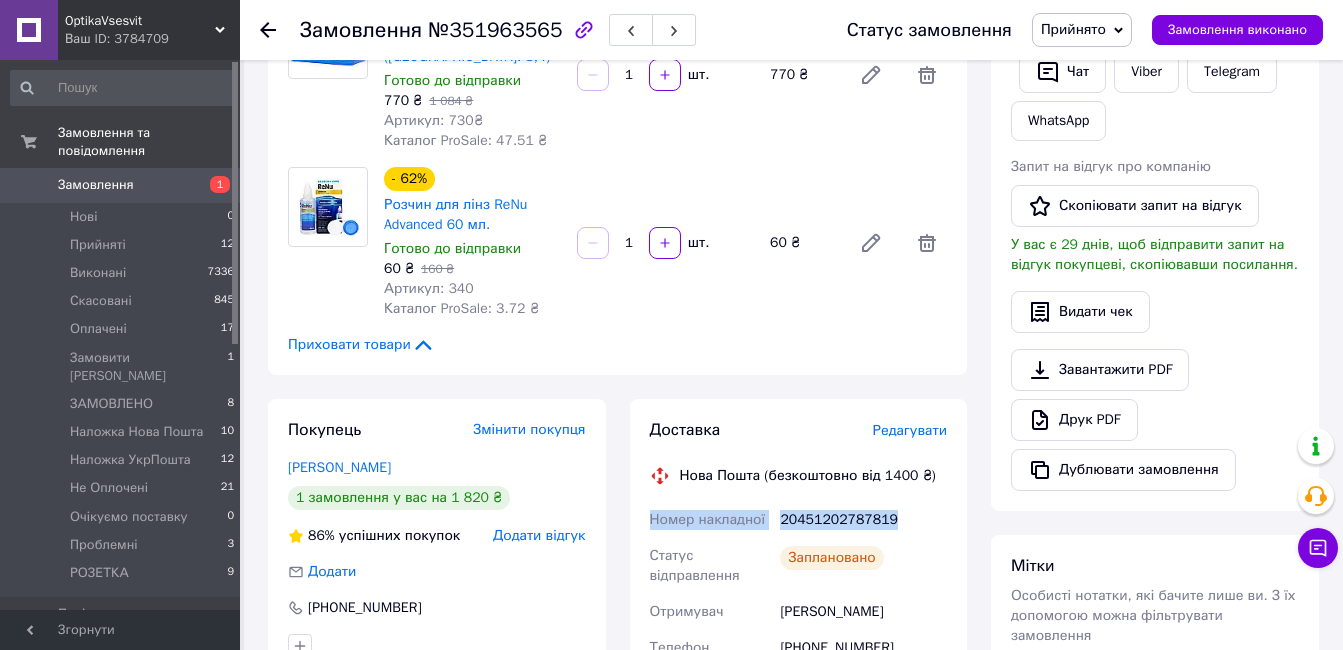 drag, startPoint x: 705, startPoint y: 514, endPoint x: 643, endPoint y: 518, distance: 62.1289 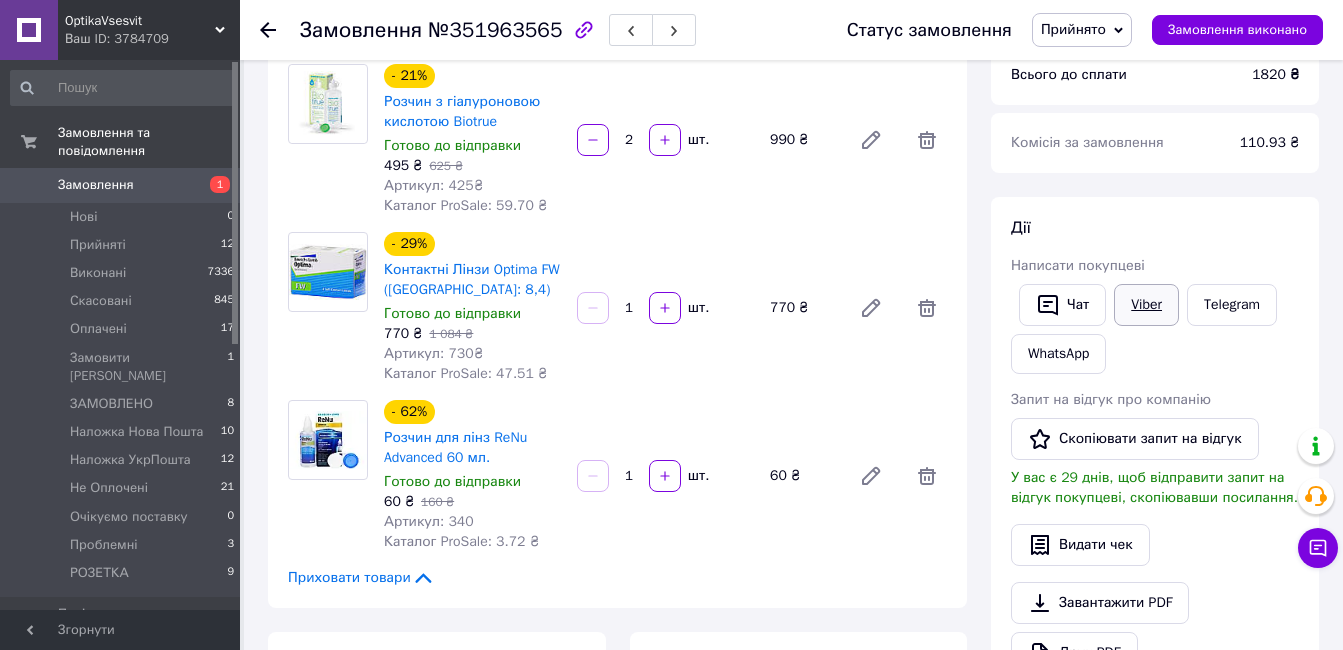 scroll, scrollTop: 0, scrollLeft: 0, axis: both 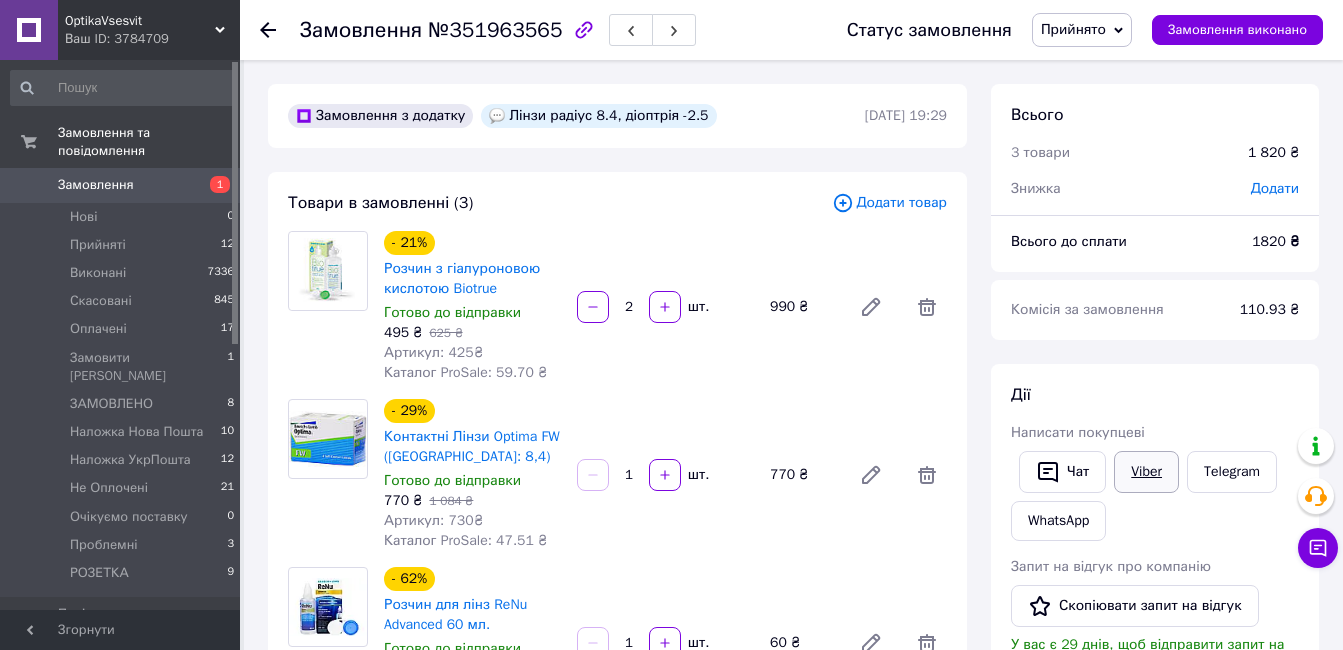 click on "Viber" at bounding box center [1146, 472] 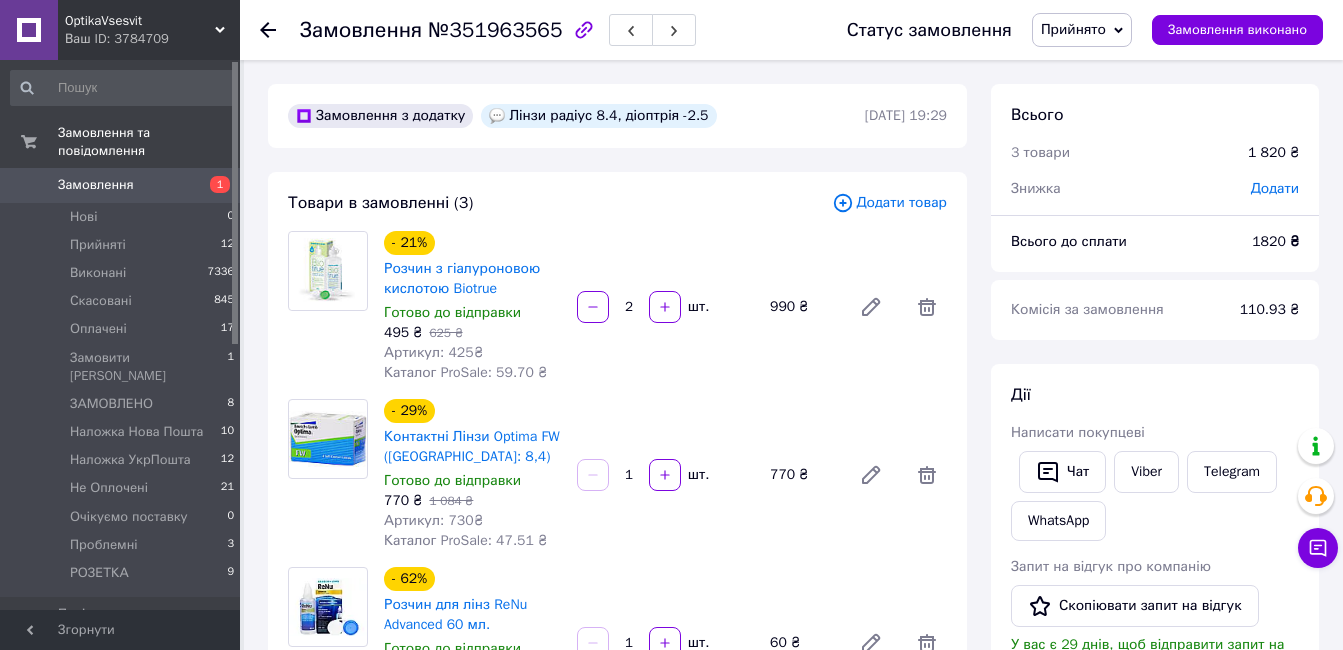 click on "Прийнято" at bounding box center (1082, 30) 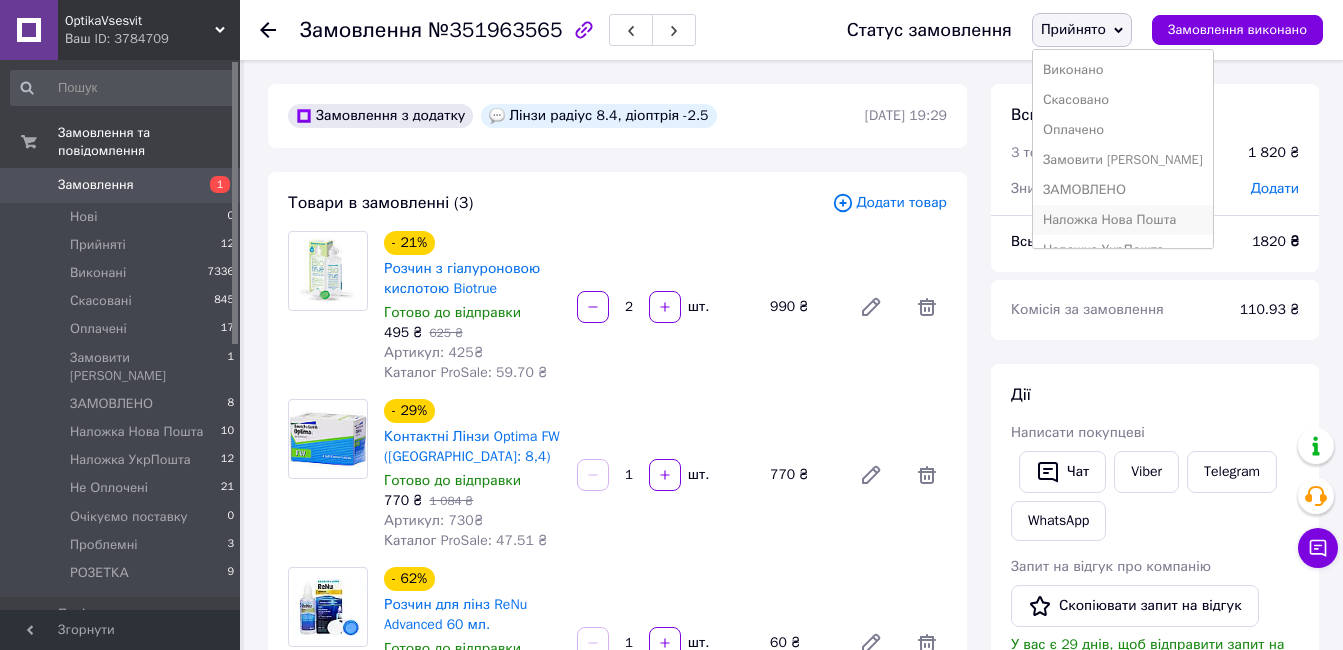 scroll, scrollTop: 100, scrollLeft: 0, axis: vertical 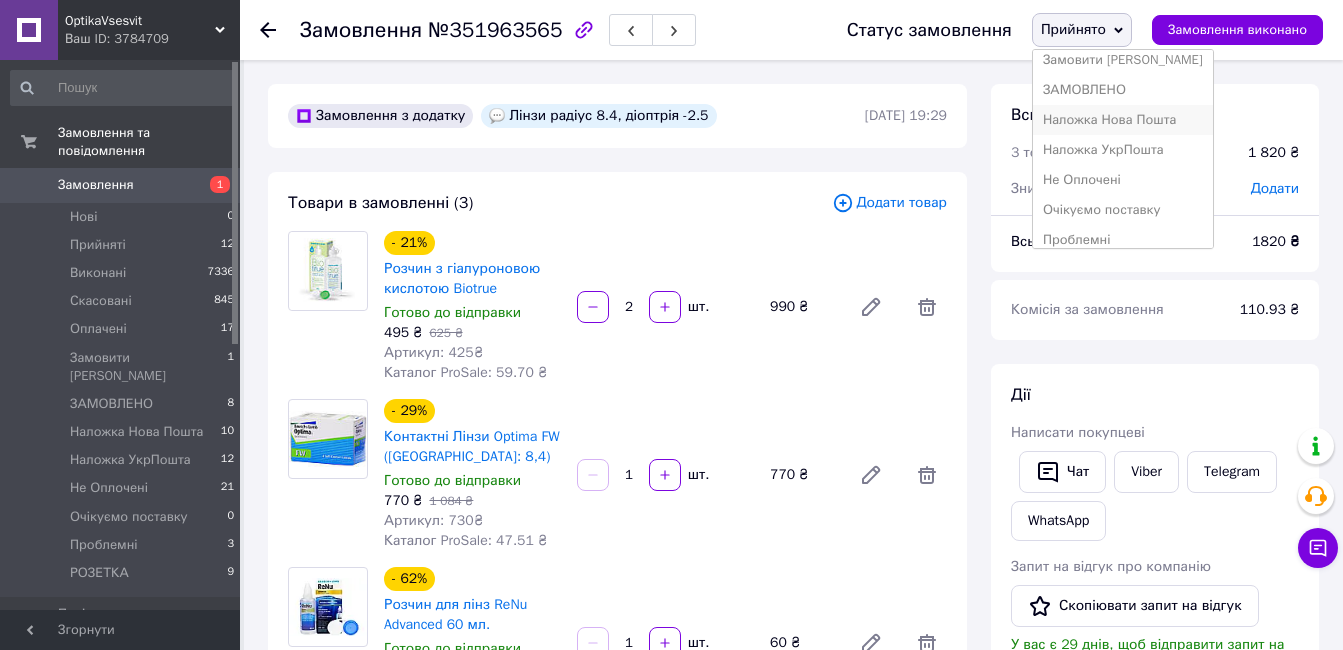 click on "Наложка Нова Пошта" at bounding box center [1123, 120] 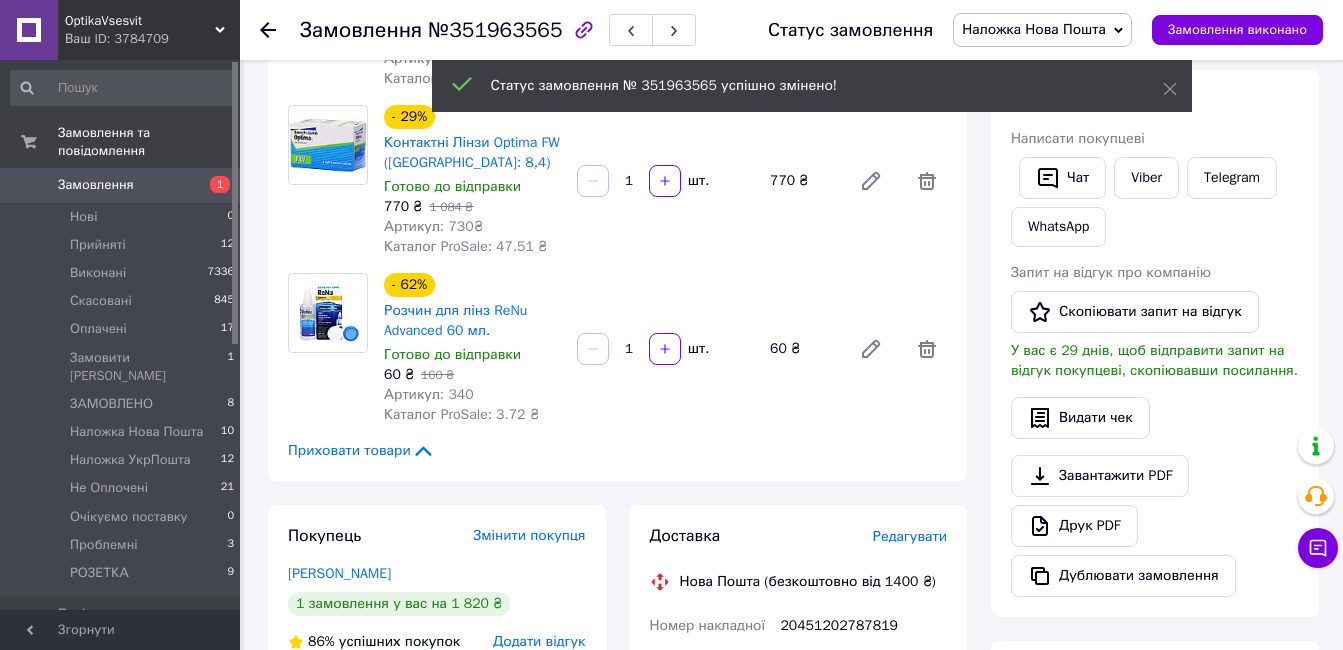 scroll, scrollTop: 100, scrollLeft: 0, axis: vertical 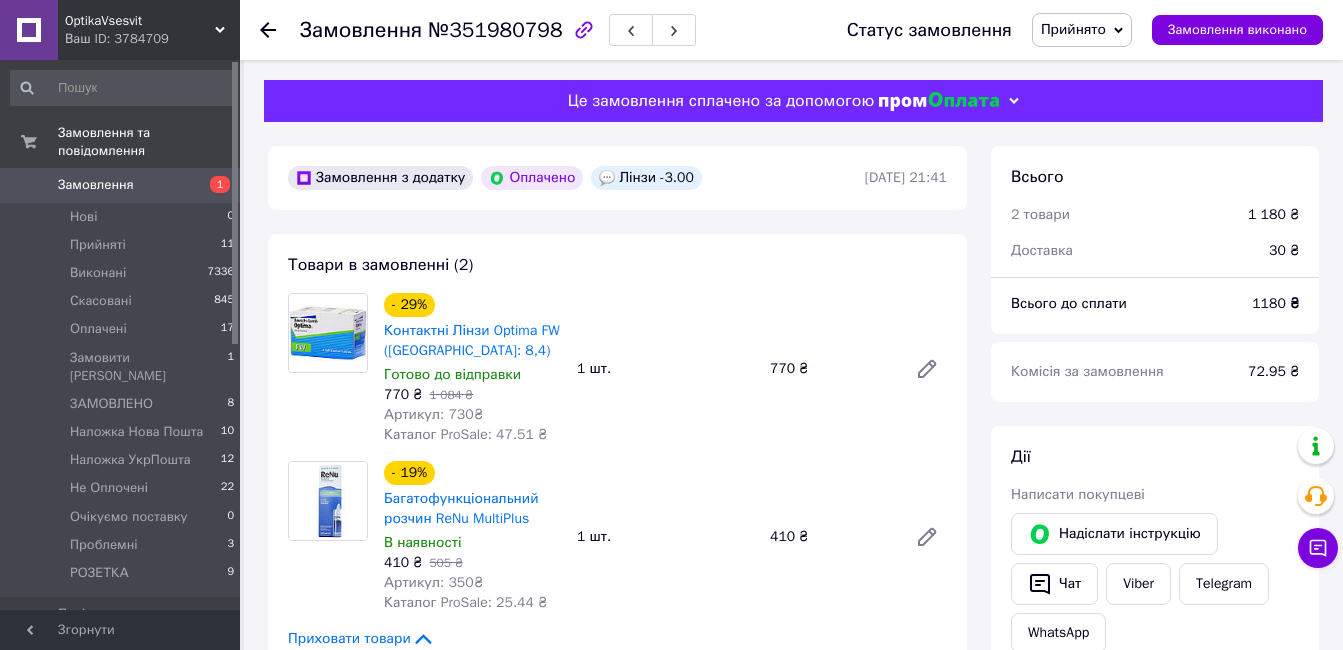 click on "- 29% Контактні Лінзи Optima FW ([GEOGRAPHIC_DATA]: 8,4) Готово до відправки 770 ₴   1 084 ₴ Артикул: 730₴ Каталог ProSale: 47.51 ₴  1 шт. 770 ₴" at bounding box center [665, 369] 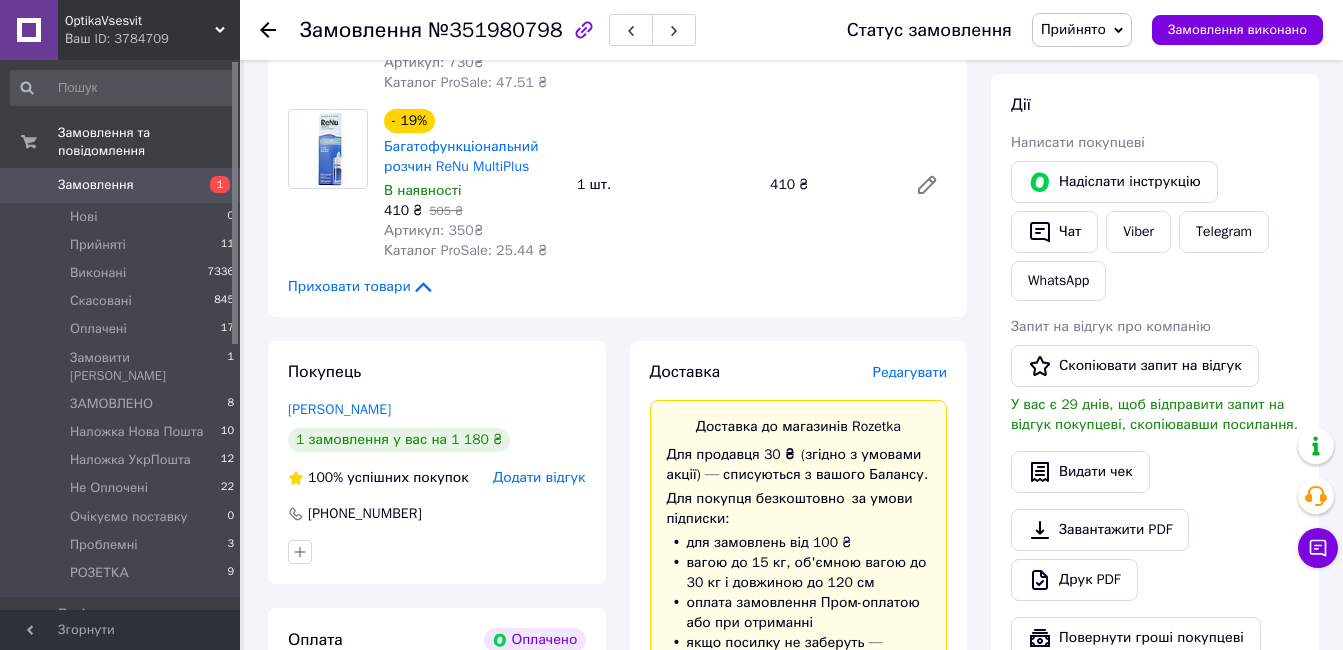 scroll, scrollTop: 0, scrollLeft: 0, axis: both 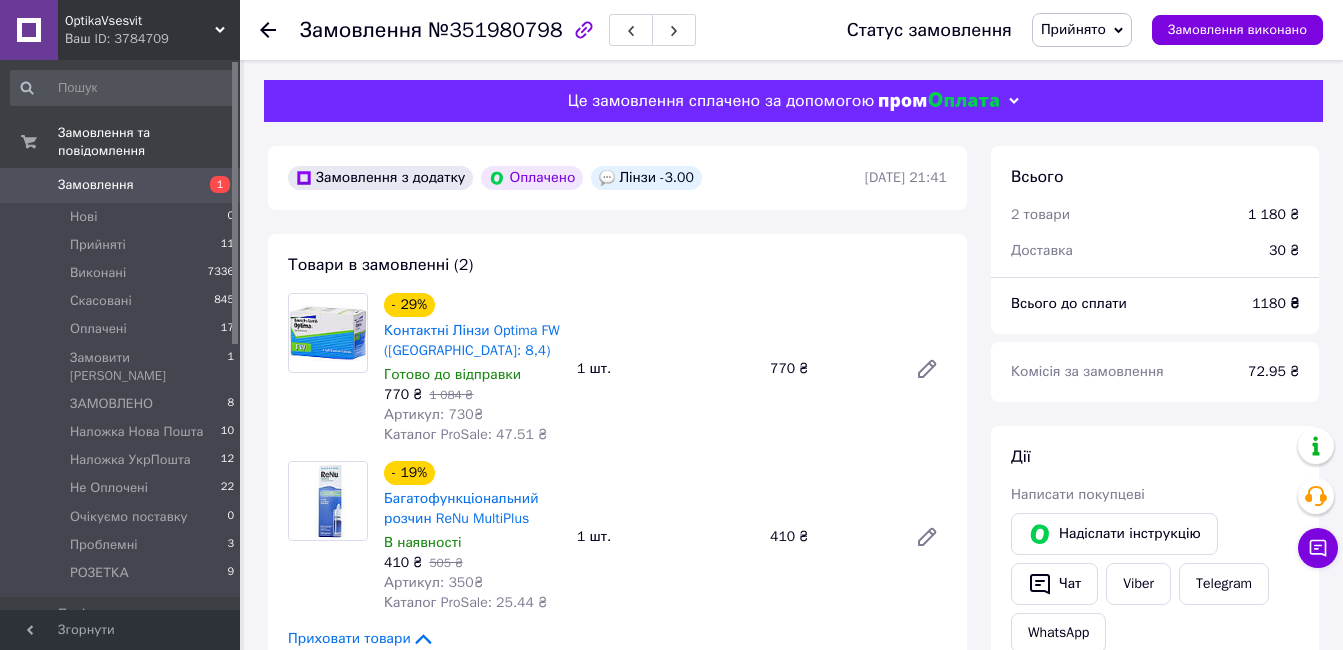 drag, startPoint x: 1149, startPoint y: 590, endPoint x: 1020, endPoint y: 561, distance: 132.21951 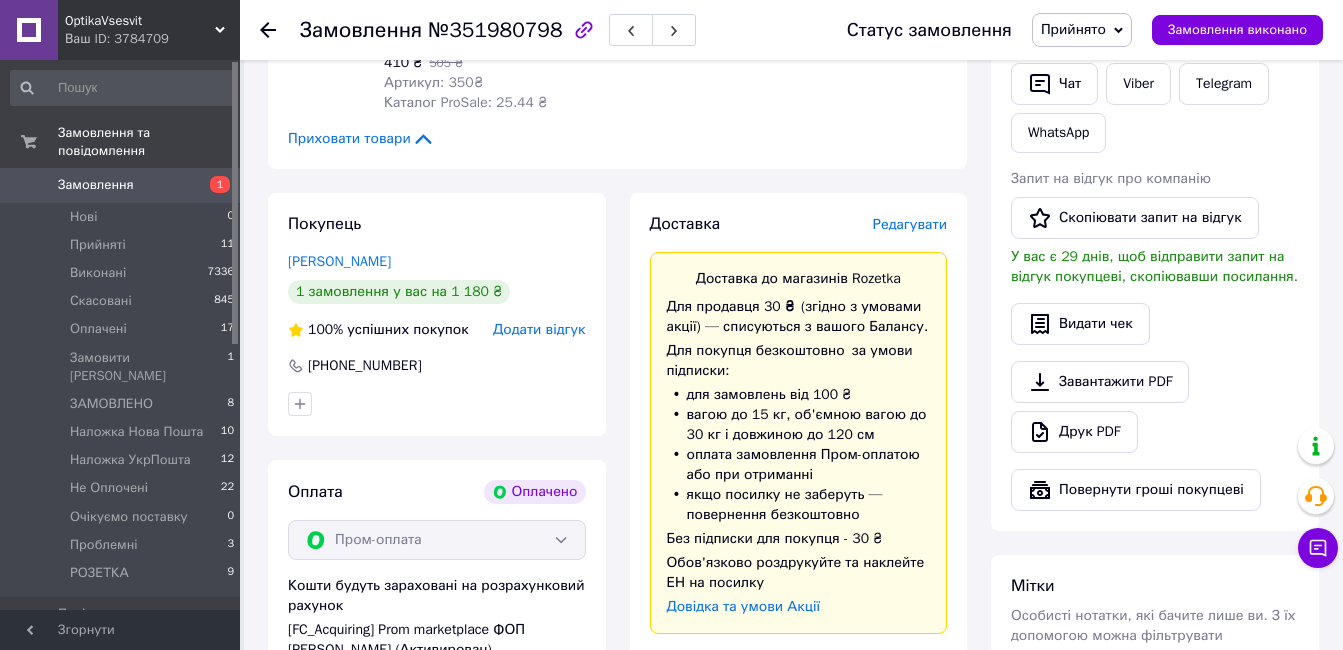 scroll, scrollTop: 1100, scrollLeft: 0, axis: vertical 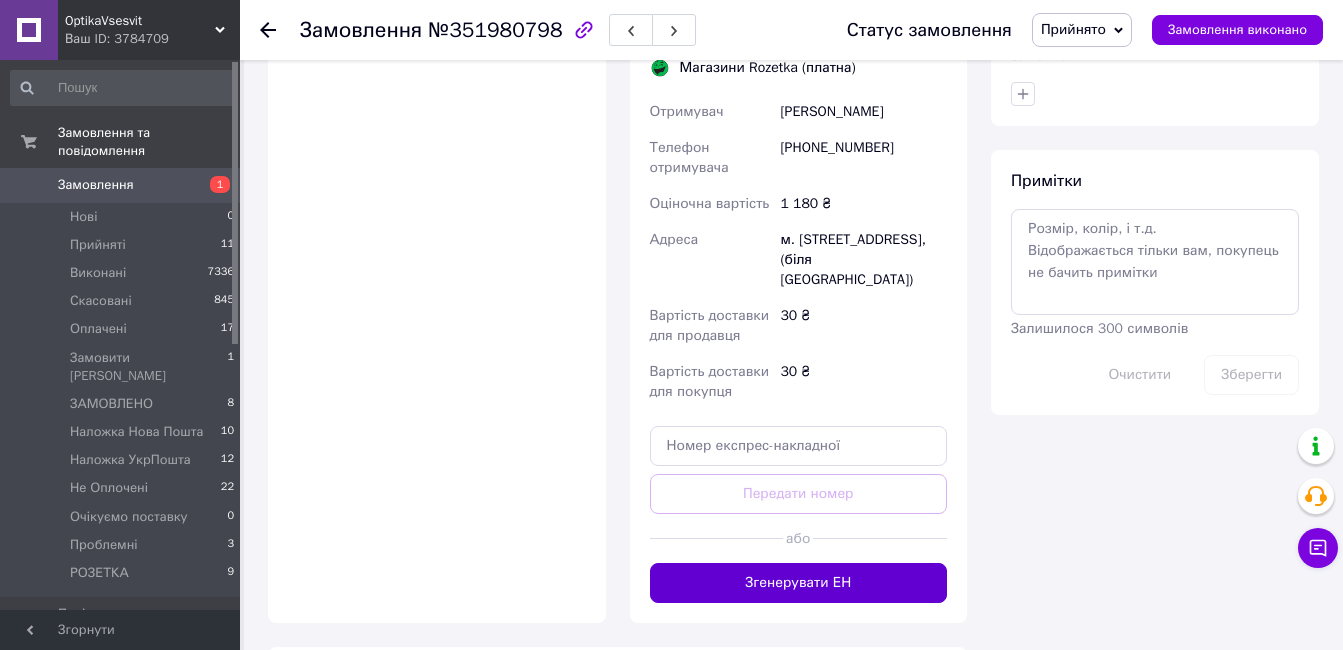 click on "Згенерувати ЕН" at bounding box center [799, 583] 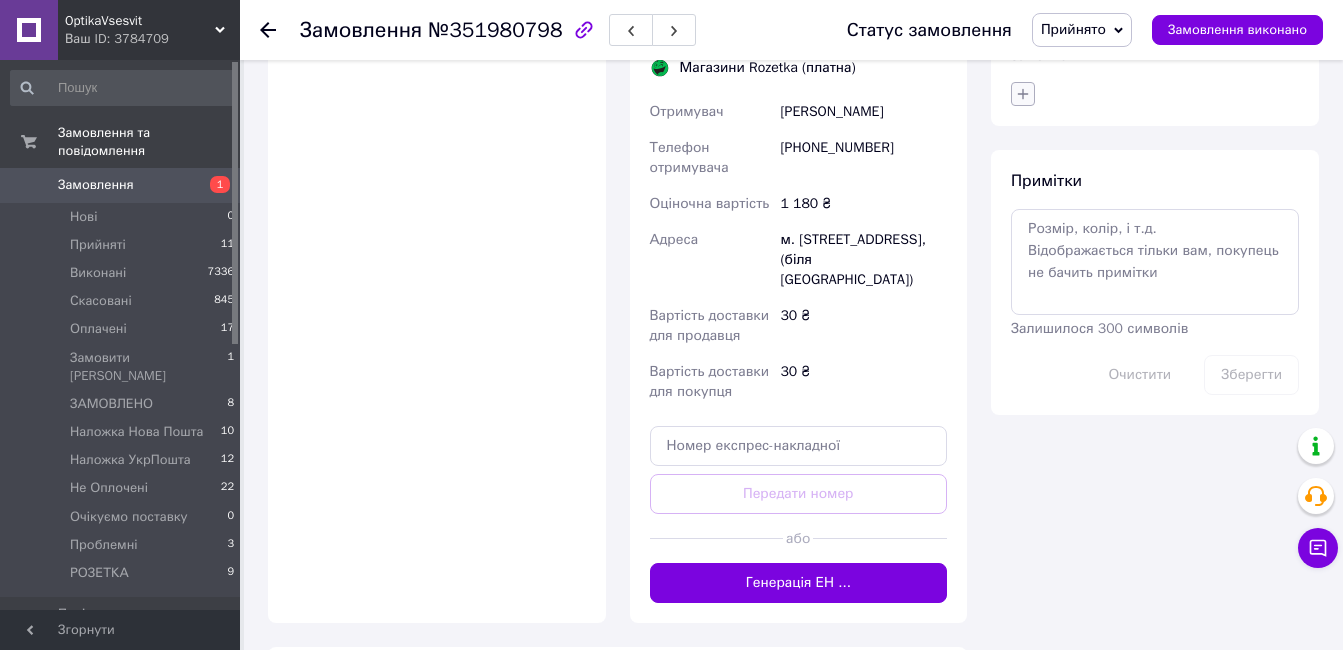 click at bounding box center [1023, 94] 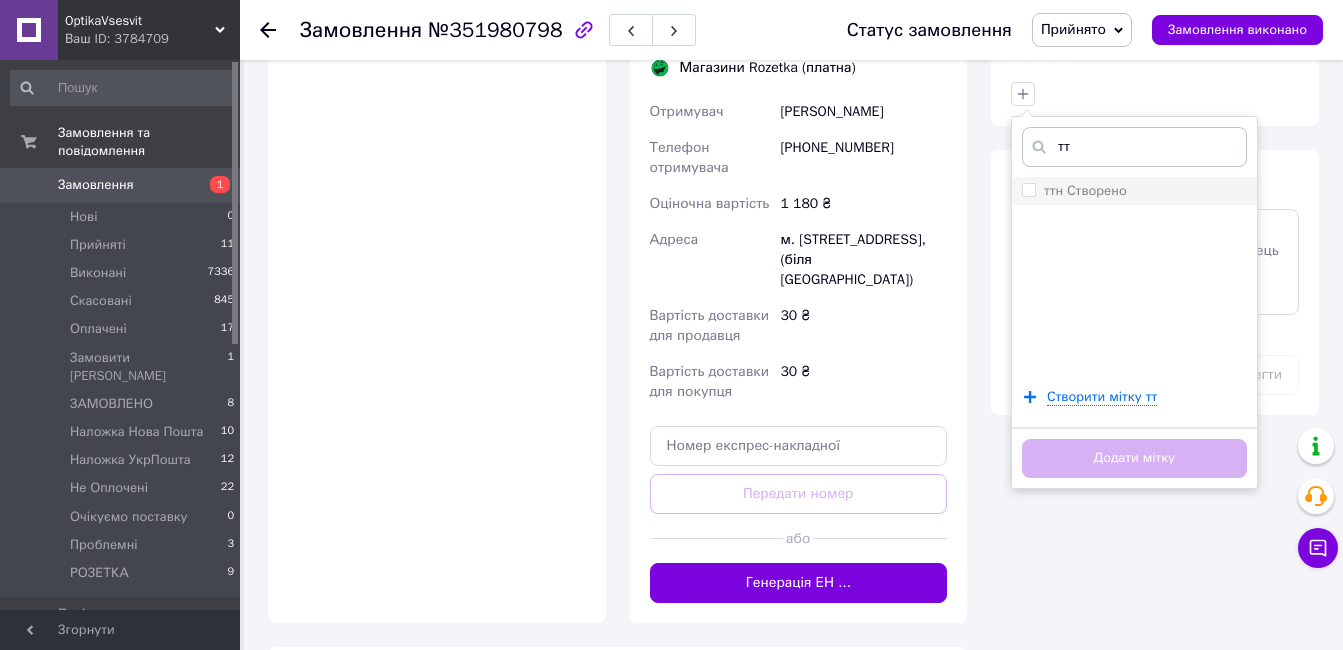 type on "тт" 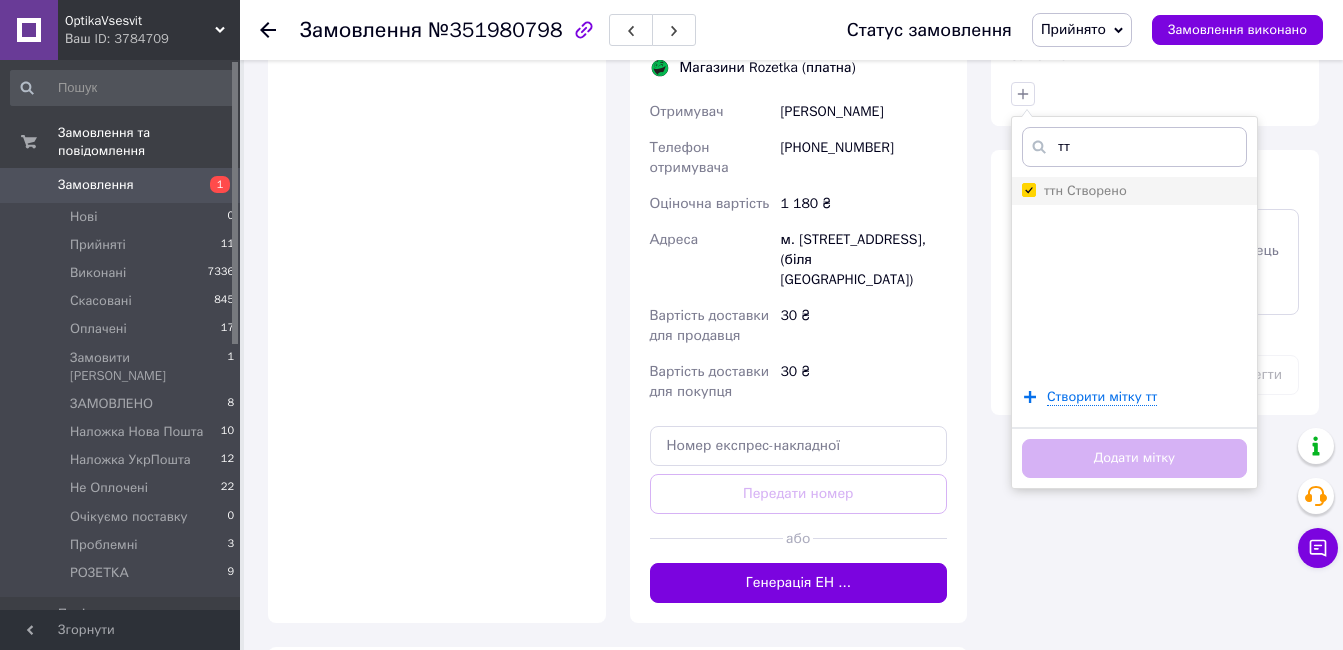 checkbox on "true" 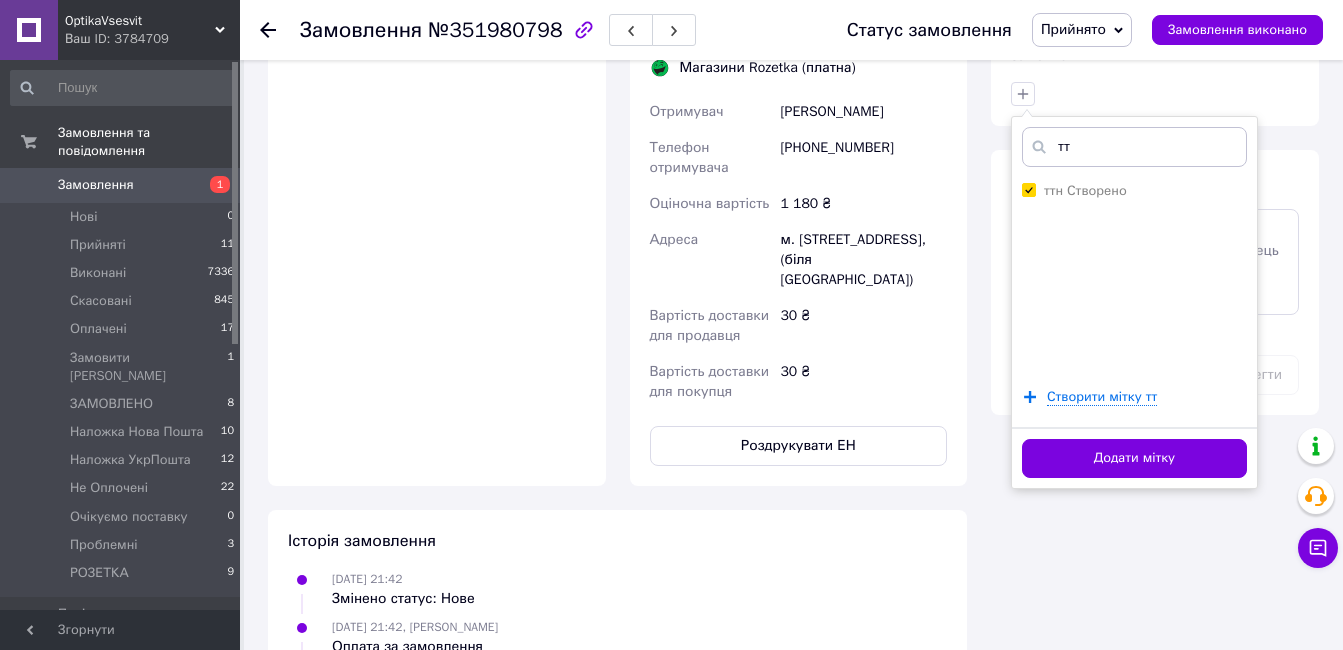 click on "Додати мітку" at bounding box center [1134, 458] 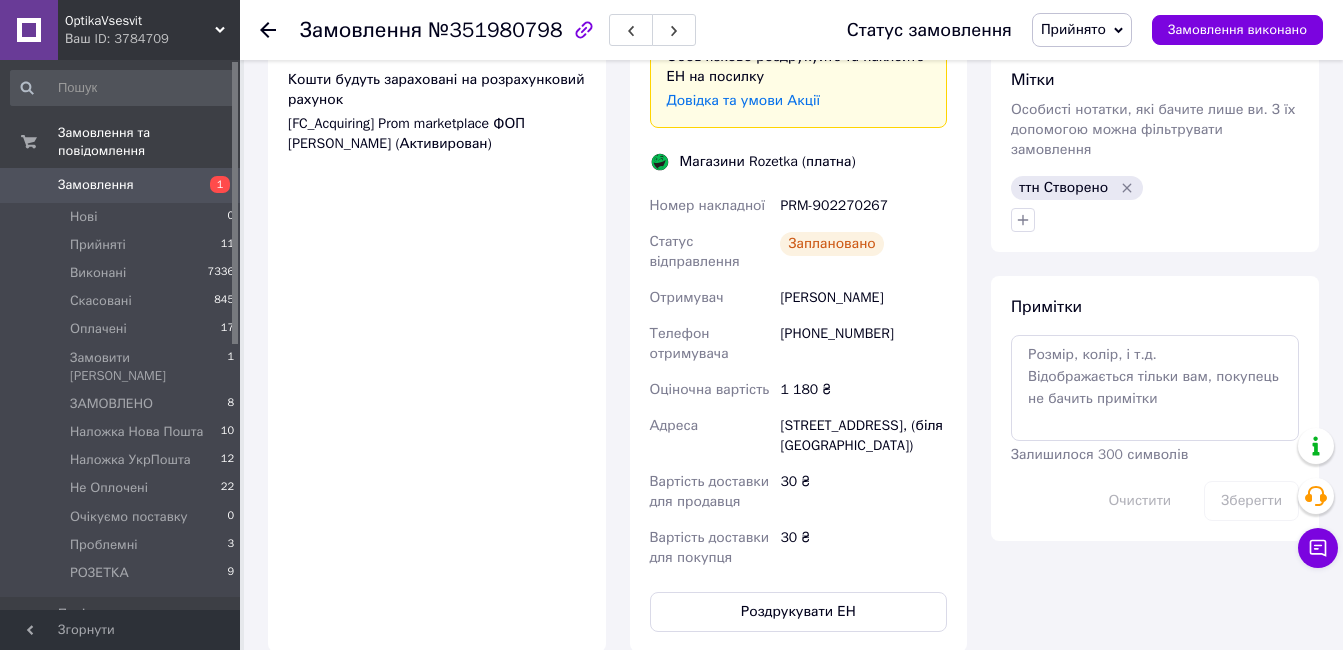 scroll, scrollTop: 1200, scrollLeft: 0, axis: vertical 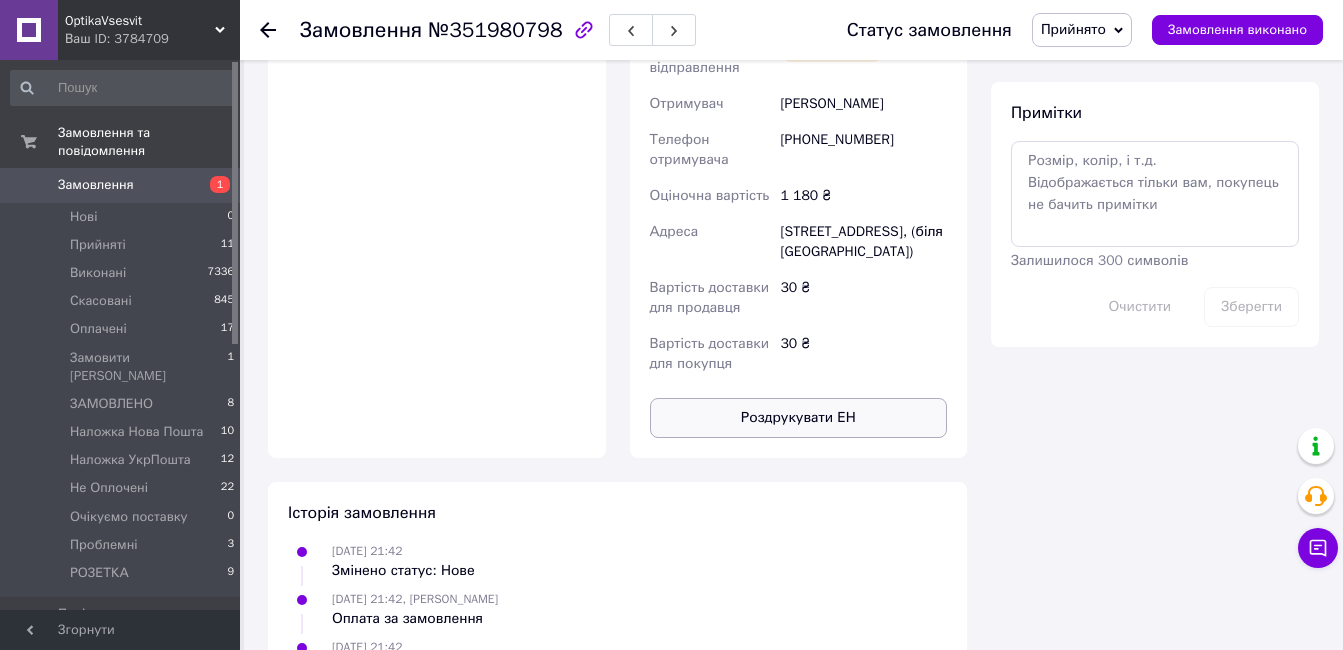 click on "Роздрукувати ЕН" at bounding box center (799, 418) 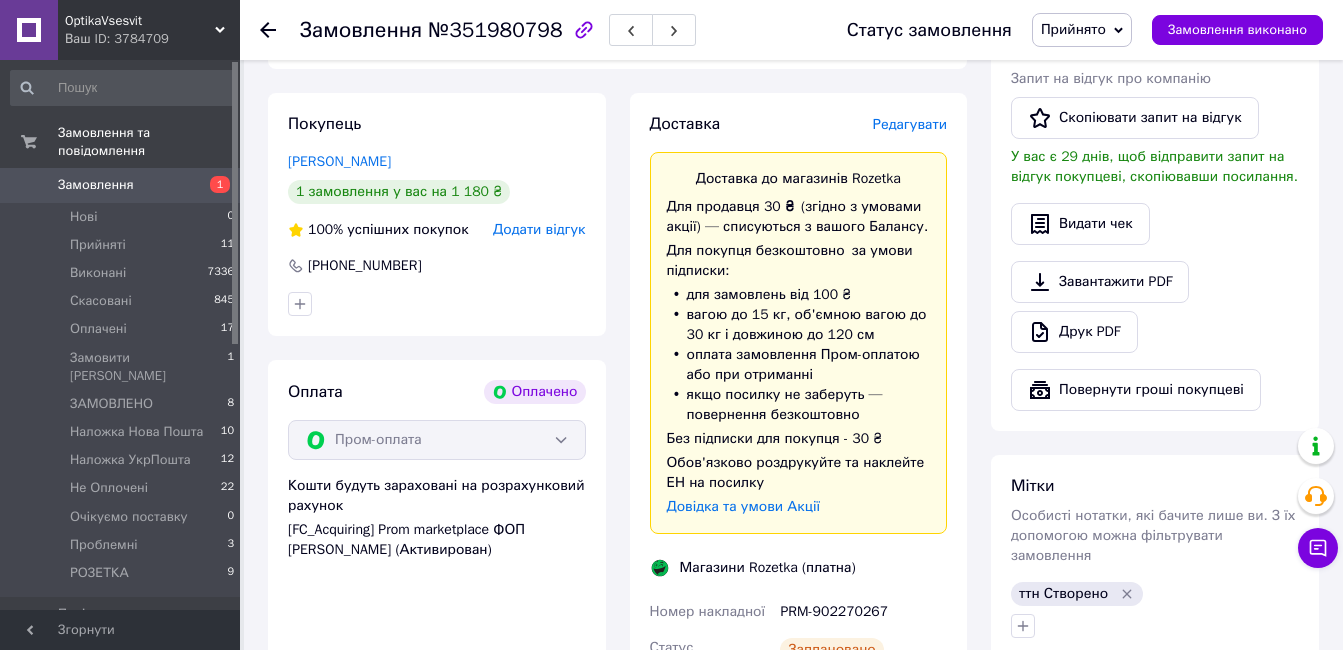 scroll, scrollTop: 800, scrollLeft: 0, axis: vertical 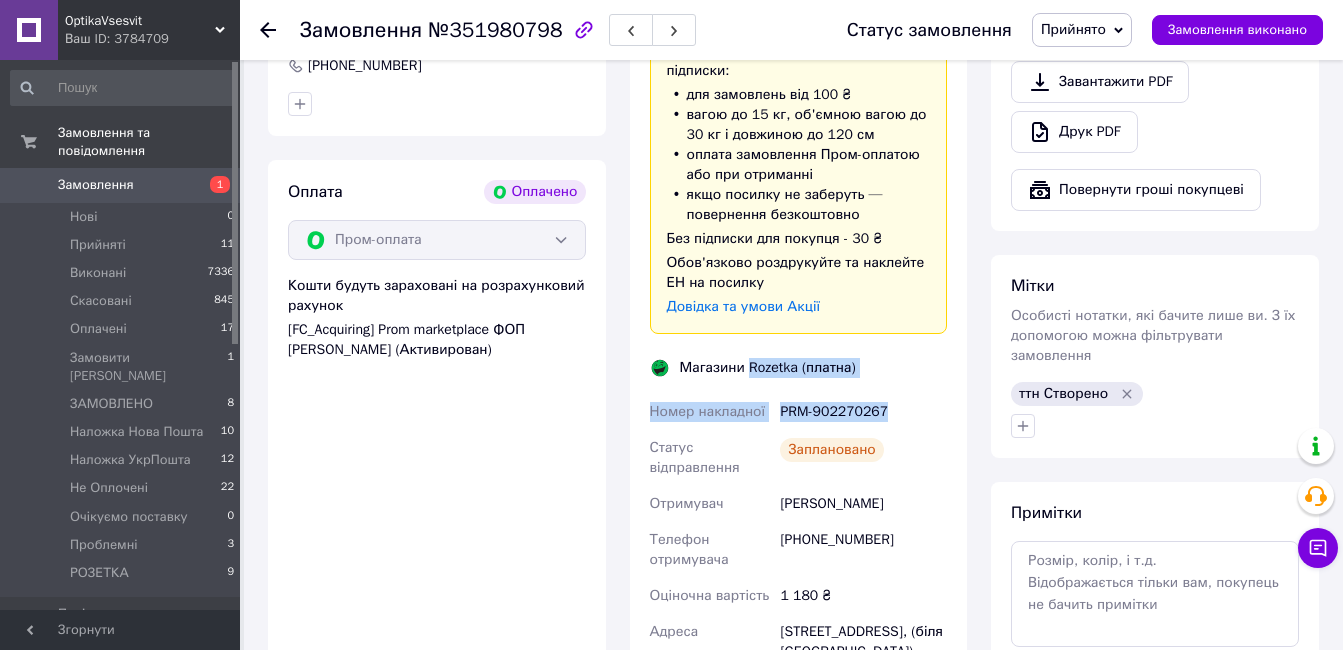 drag, startPoint x: 889, startPoint y: 411, endPoint x: 750, endPoint y: 370, distance: 144.92067 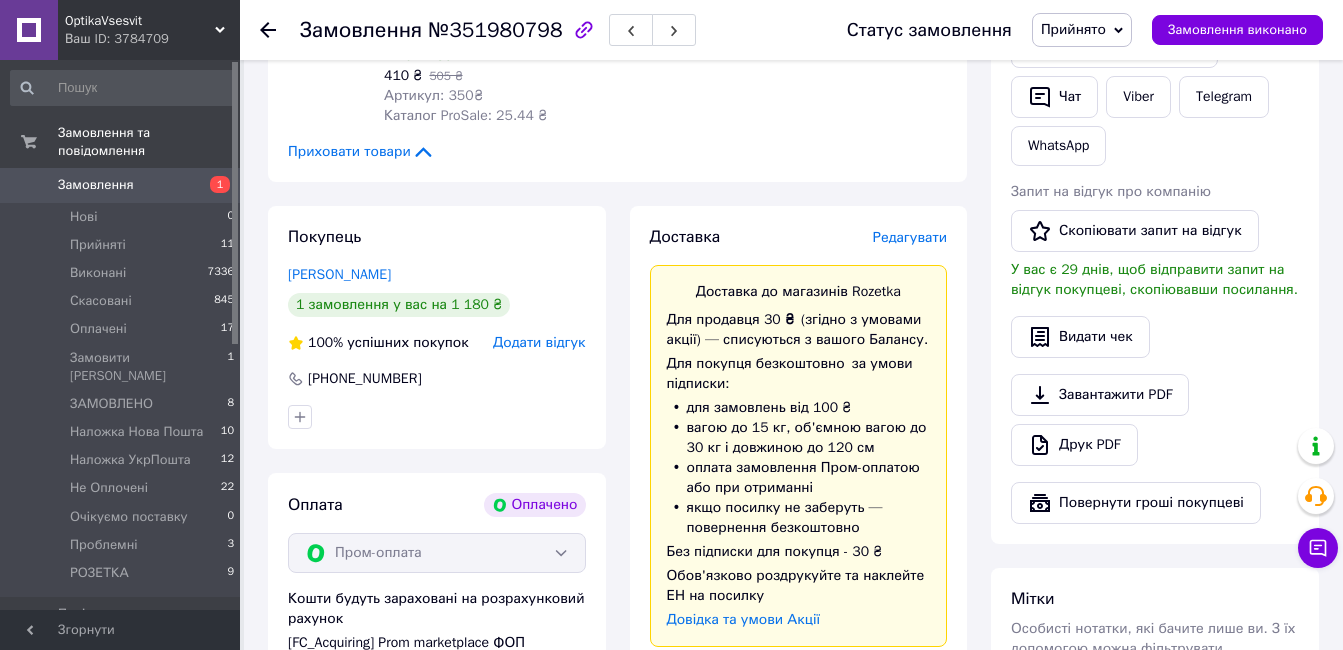 scroll, scrollTop: 300, scrollLeft: 0, axis: vertical 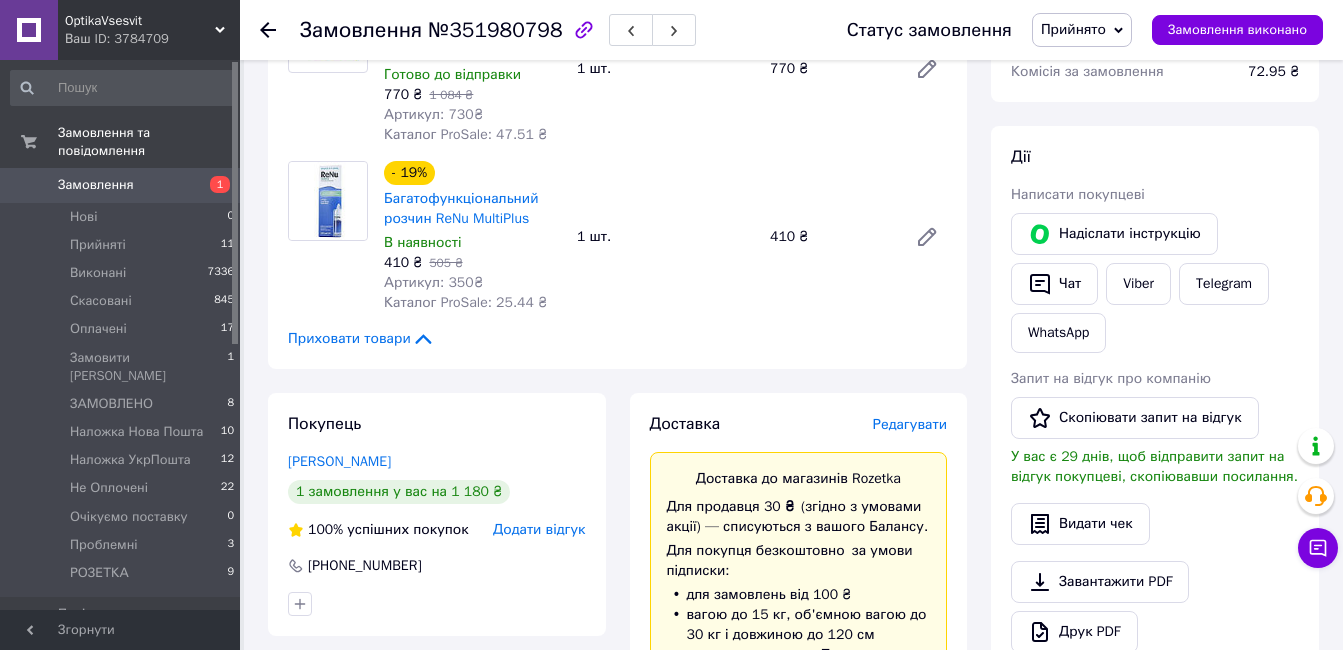 click on "Прийнято" at bounding box center (1082, 30) 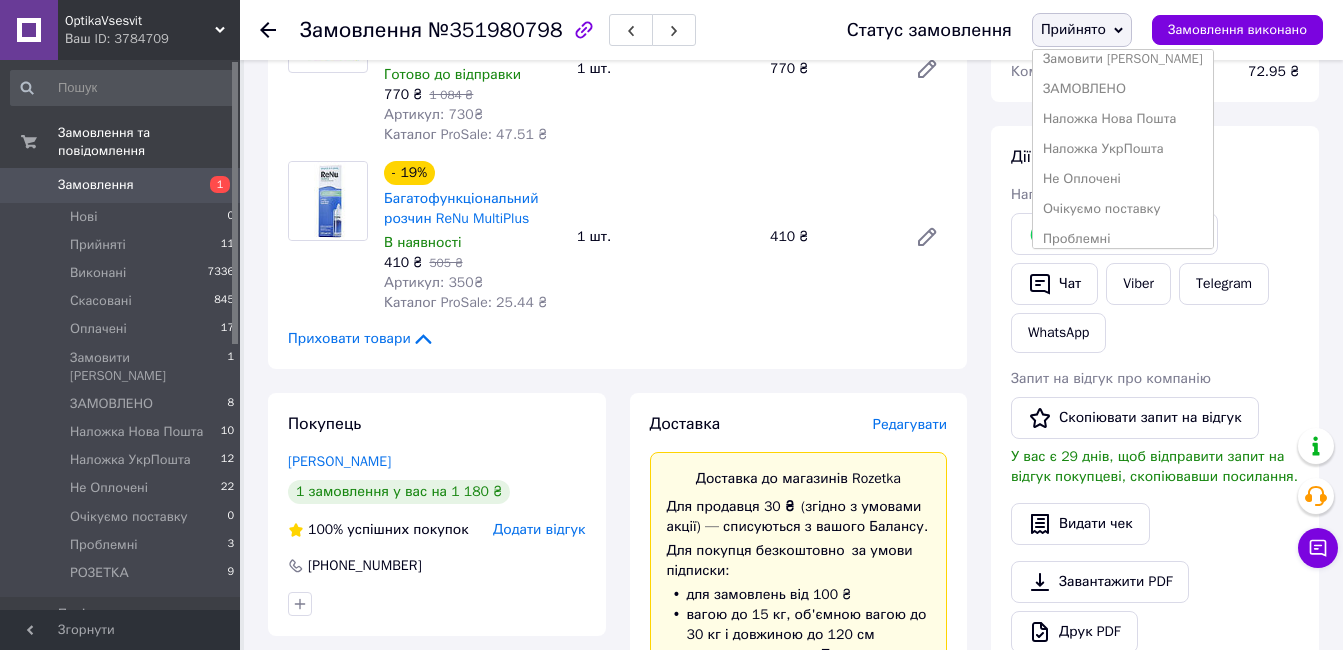 scroll, scrollTop: 142, scrollLeft: 0, axis: vertical 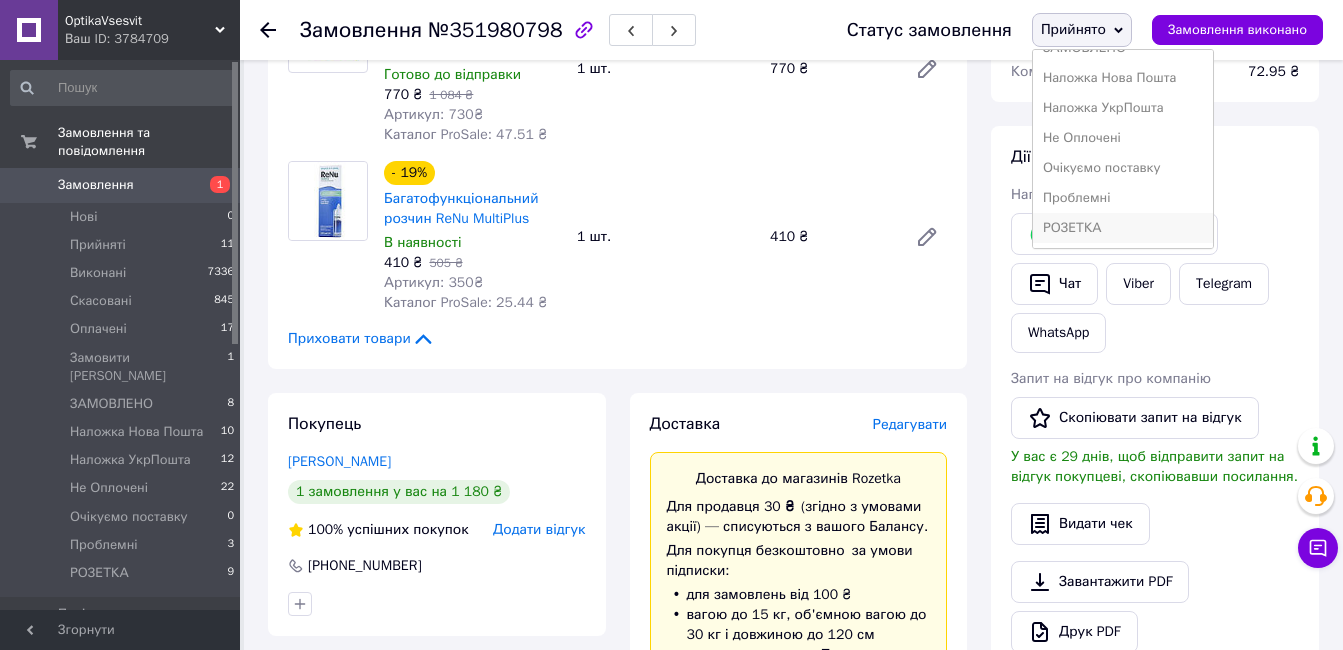 click on "РОЗЕТКА" at bounding box center [1123, 228] 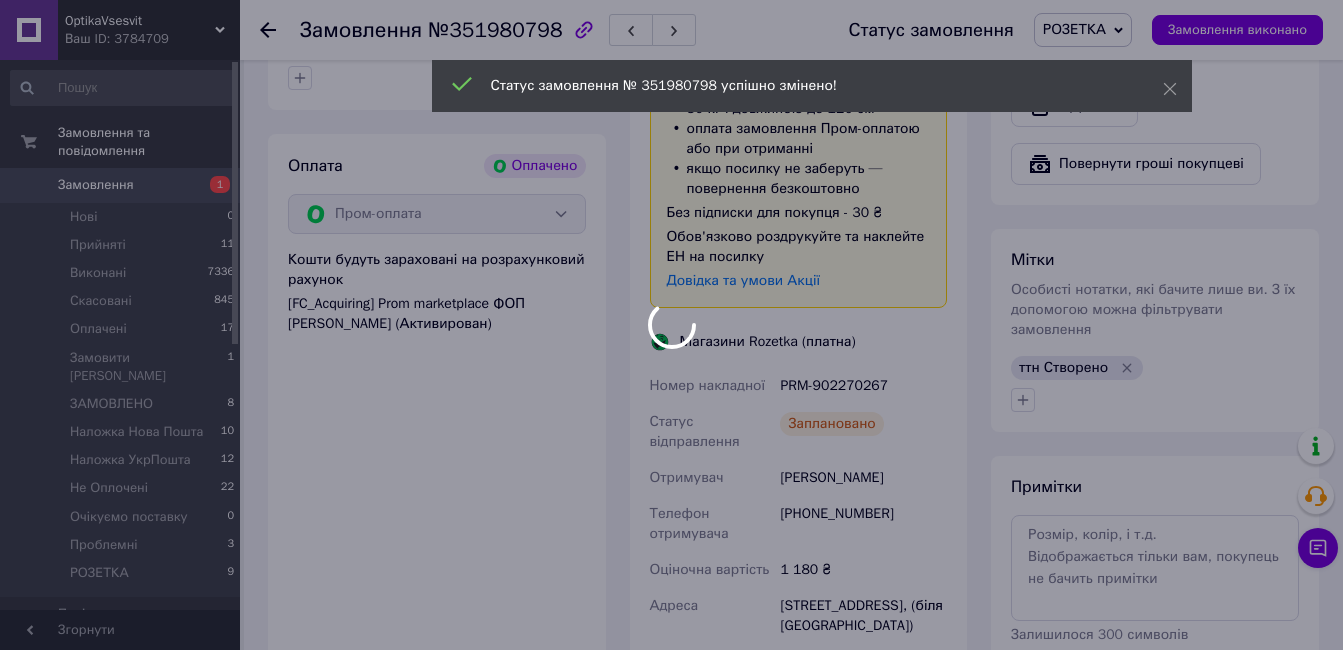 scroll, scrollTop: 300, scrollLeft: 0, axis: vertical 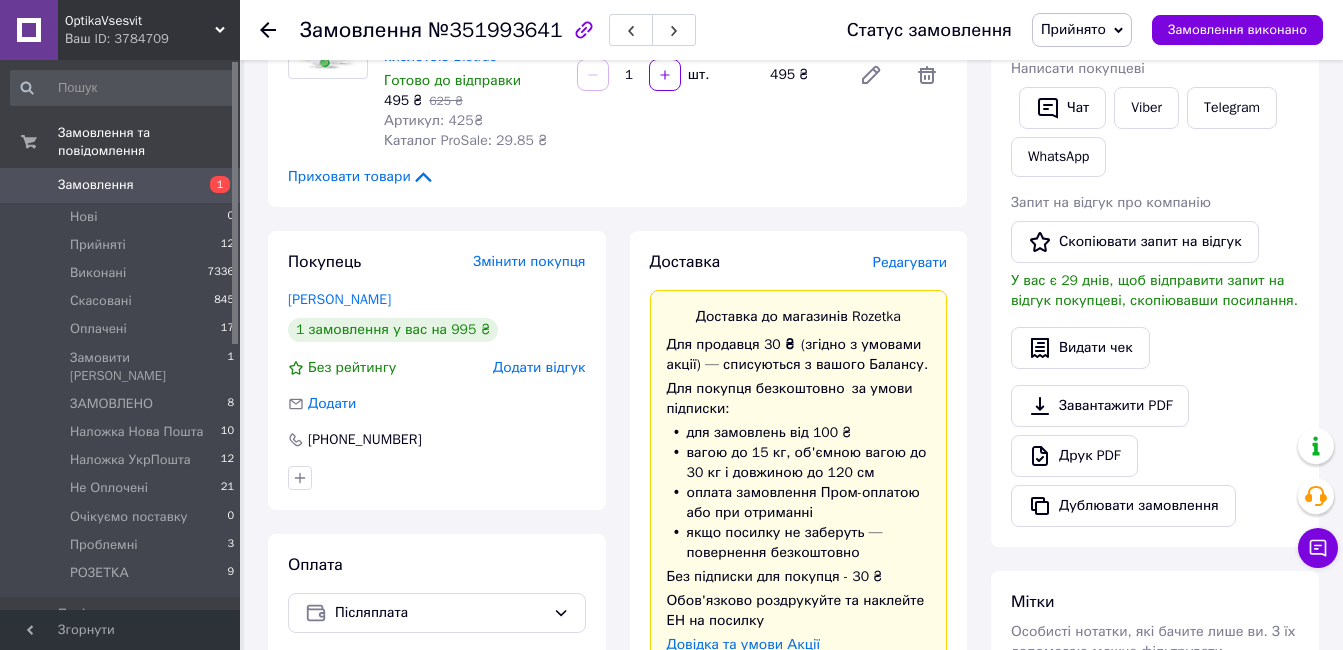 click on "Редагувати" at bounding box center (910, 262) 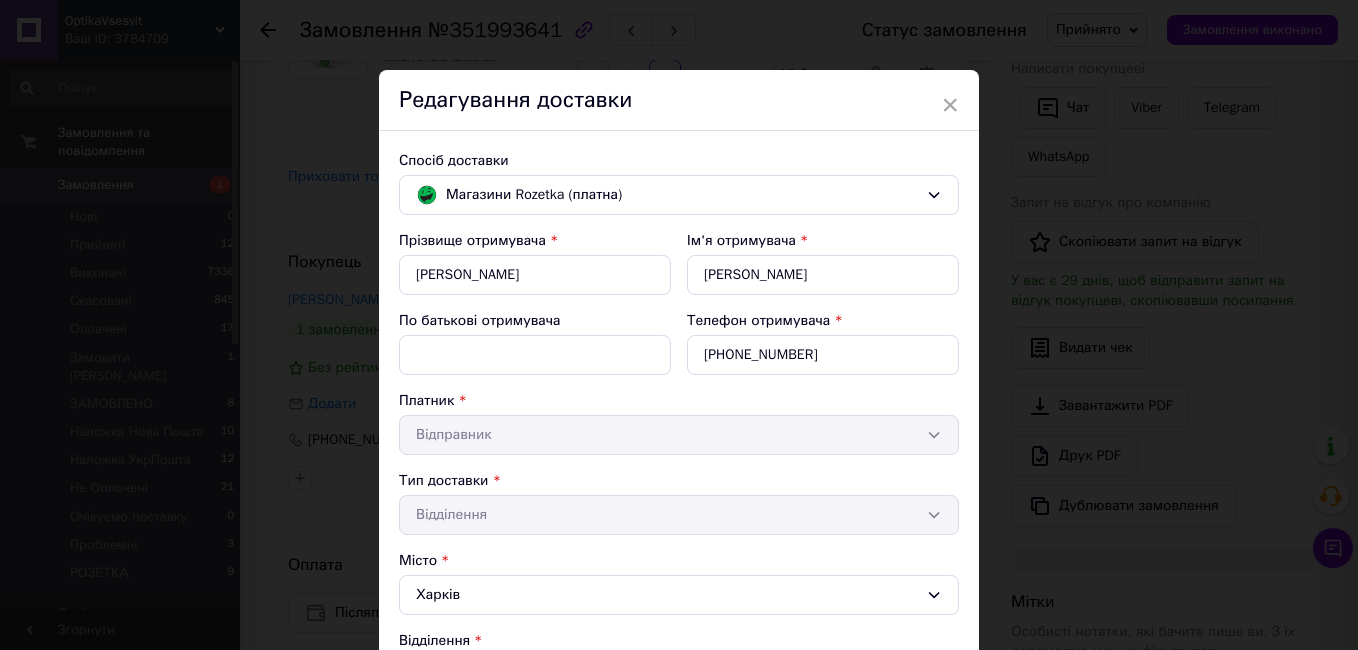 scroll, scrollTop: 474, scrollLeft: 0, axis: vertical 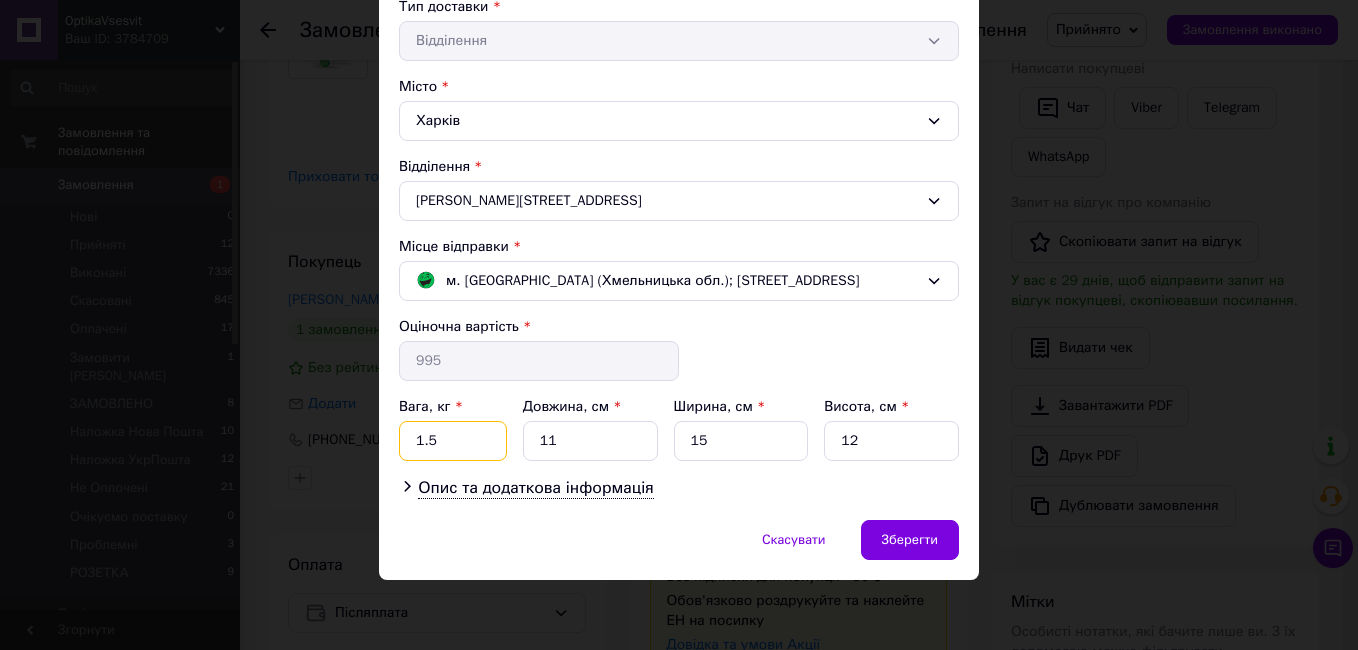 click on "1.5" at bounding box center (453, 441) 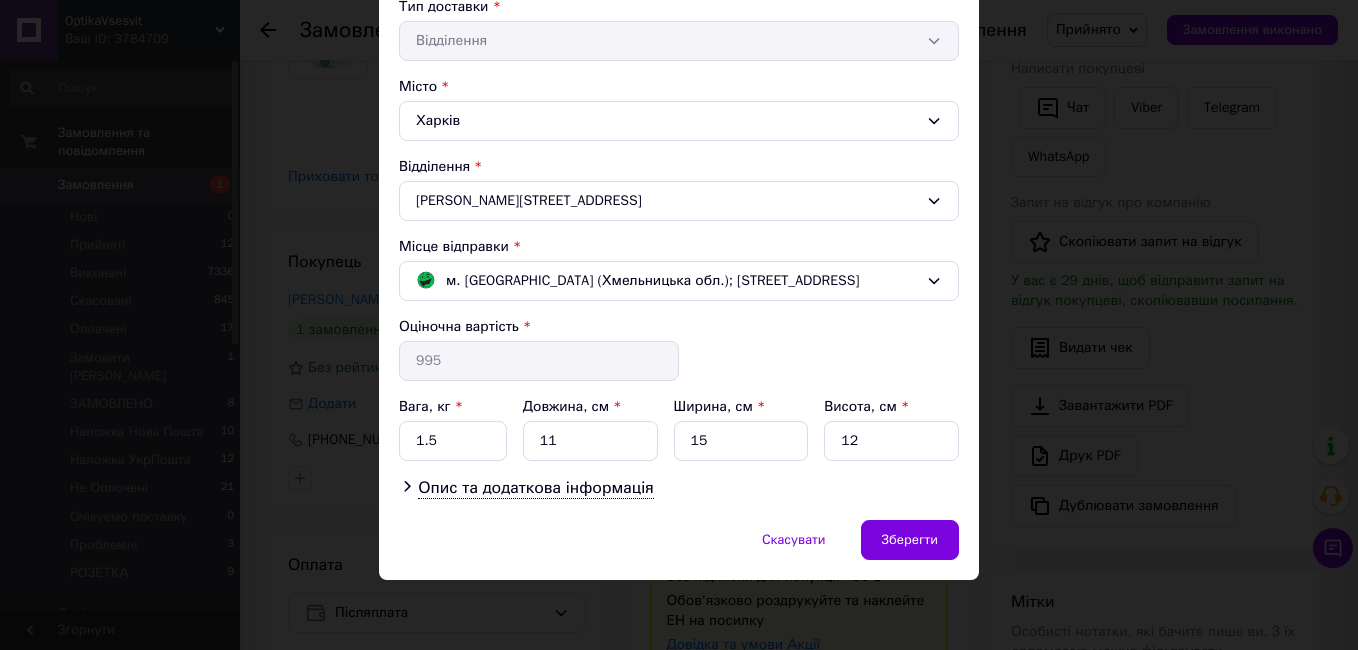 click on "× Редагування доставки Спосіб доставки [PERSON_NAME] (платна) Прізвище отримувача   * [PERSON_NAME] Ім'я отримувача   * [PERSON_NAME] батькові отримувача Телефон отримувача   * [PHONE_NUMBER] Платник   * Відправник Тип доставки   * Відділення Місто [GEOGRAPHIC_DATA] Відділення [PERSON_NAME] просп., 167 Місце відправки   * м. [GEOGRAPHIC_DATA] ([GEOGRAPHIC_DATA] обл.); [STREET_ADDRESS] Оціночна вартість   * 995 Вага, кг   * 1.5 Довжина, см   * 11 Ширина, см   * 15 Висота, см   * 12   Опис та додаткова інформація Скасувати   Зберегти" at bounding box center [679, 325] 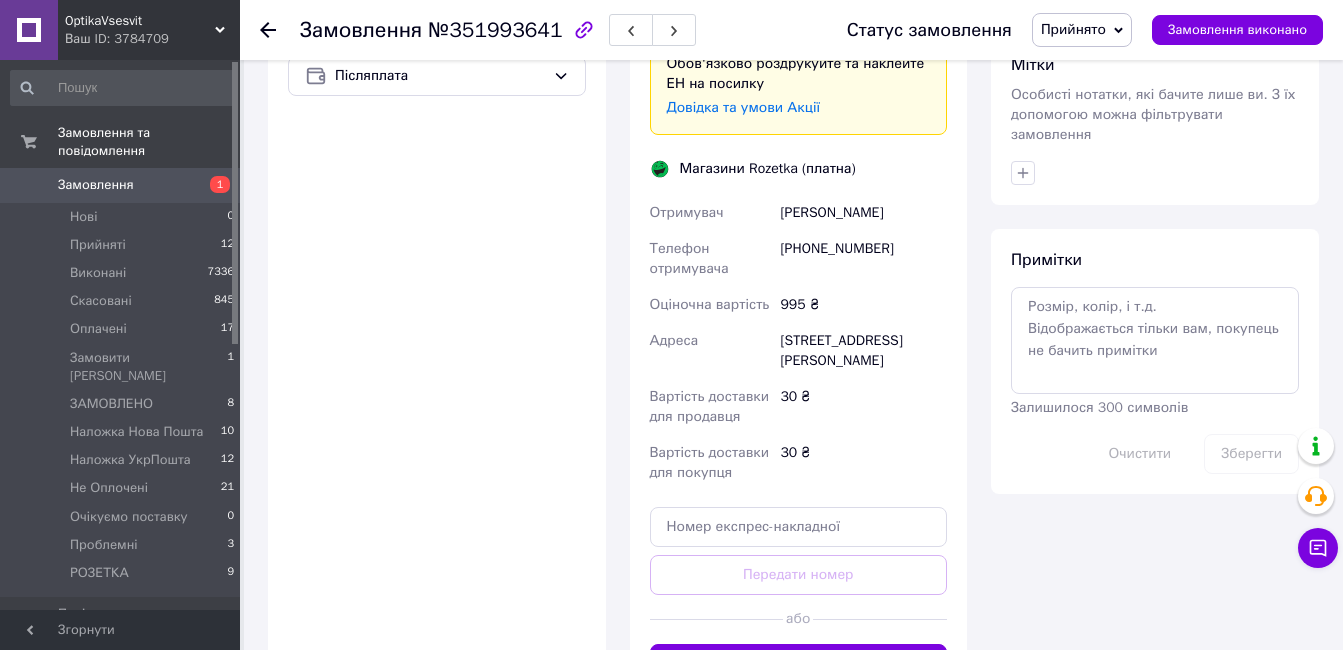 scroll, scrollTop: 1000, scrollLeft: 0, axis: vertical 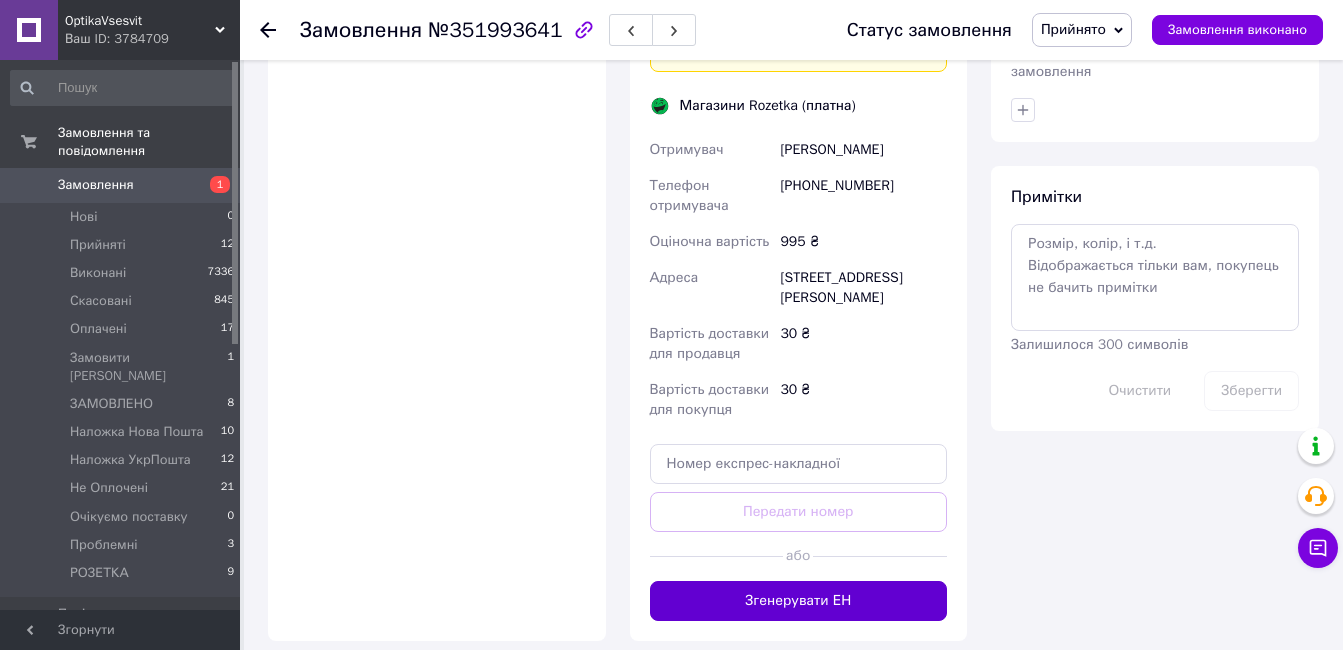 click on "Згенерувати ЕН" at bounding box center (799, 601) 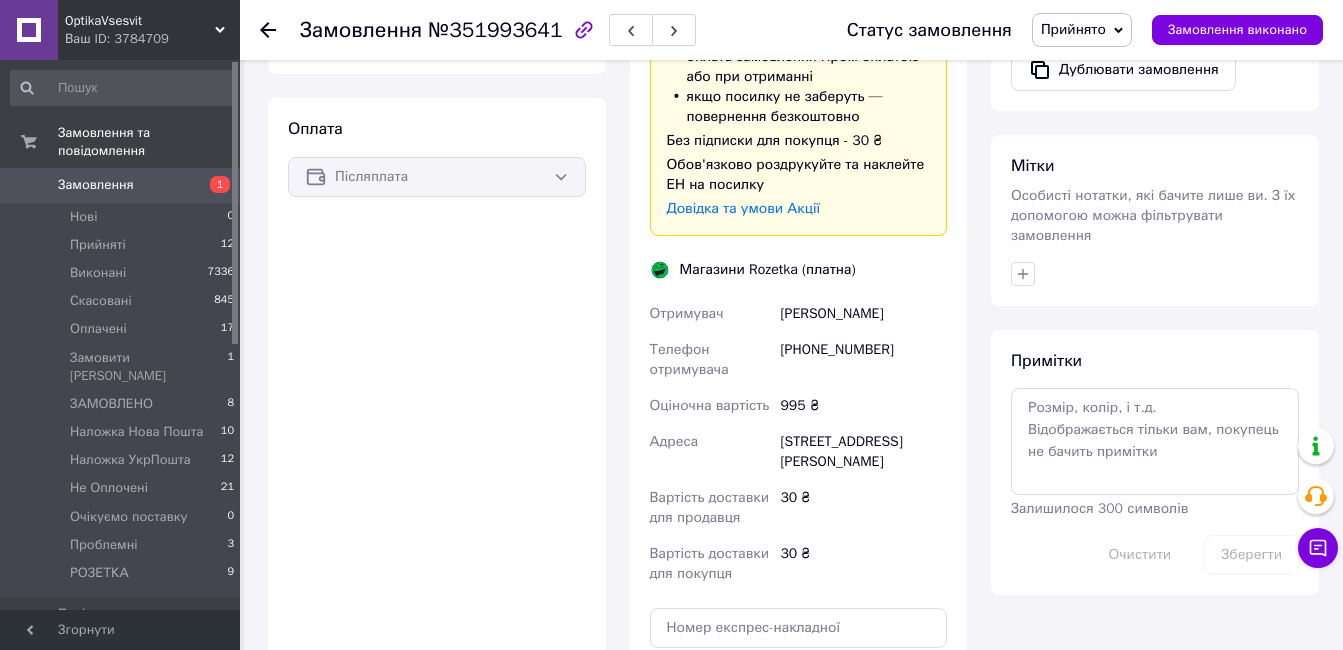 scroll, scrollTop: 600, scrollLeft: 0, axis: vertical 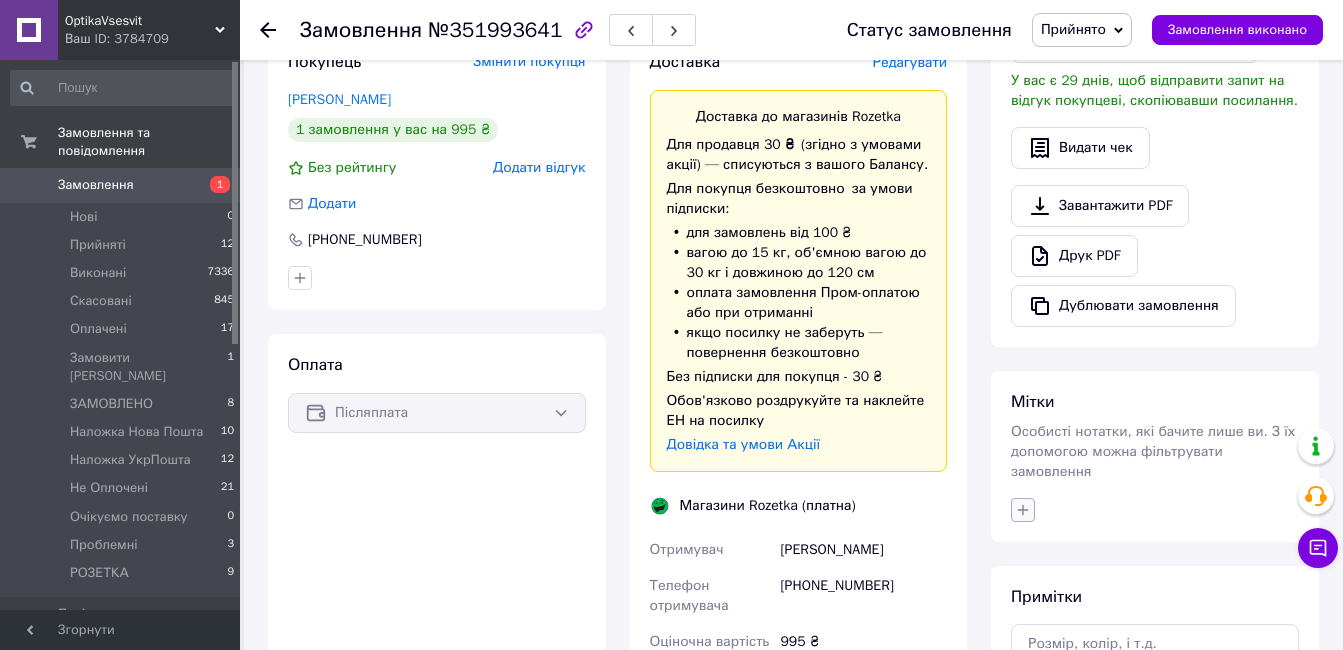 click 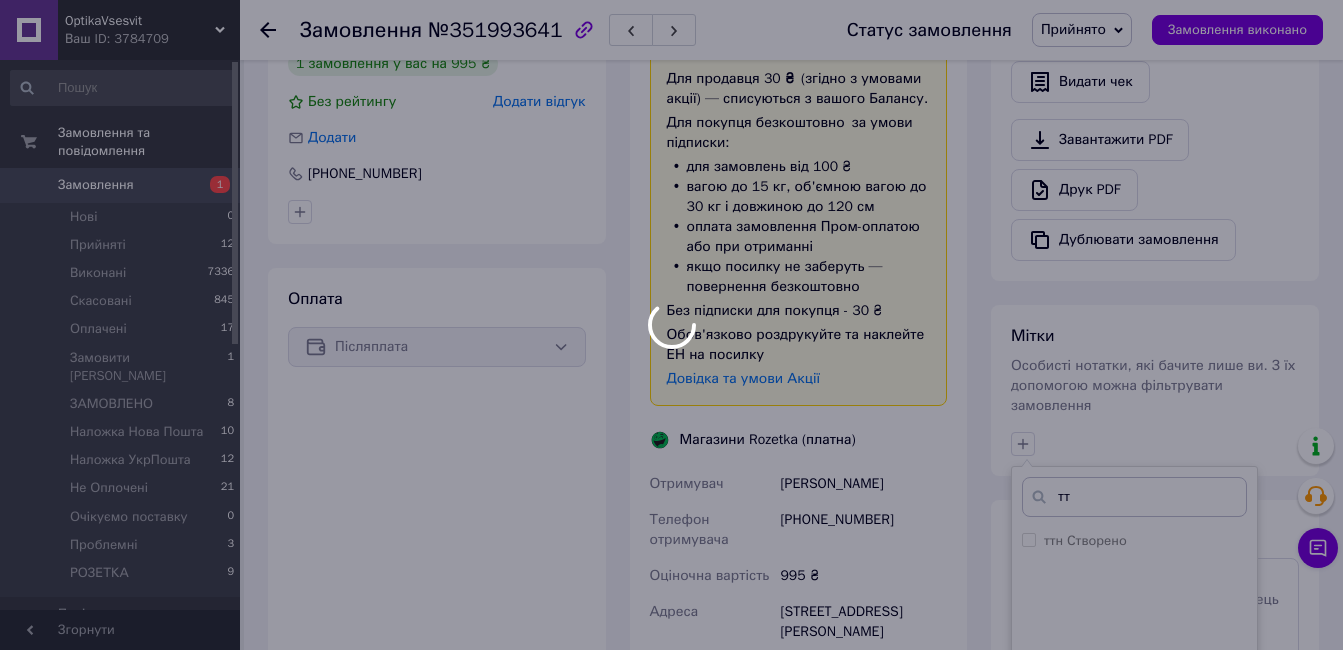 scroll, scrollTop: 700, scrollLeft: 0, axis: vertical 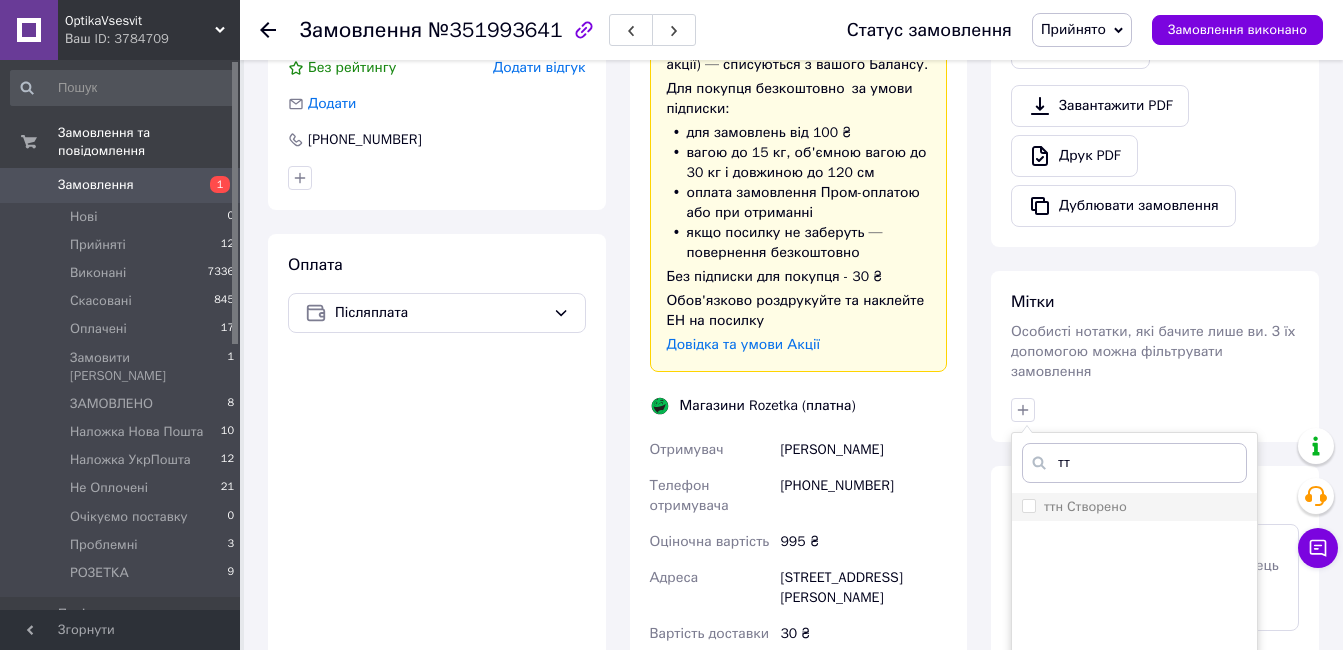 type on "тт" 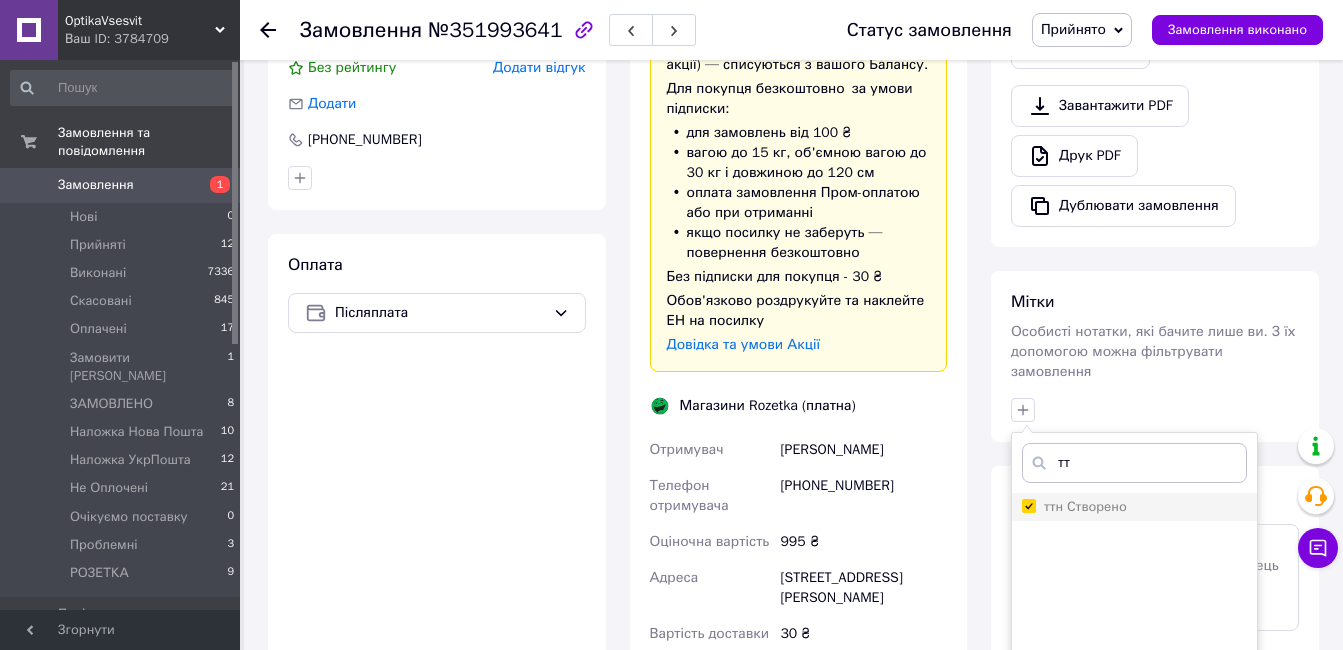 checkbox on "true" 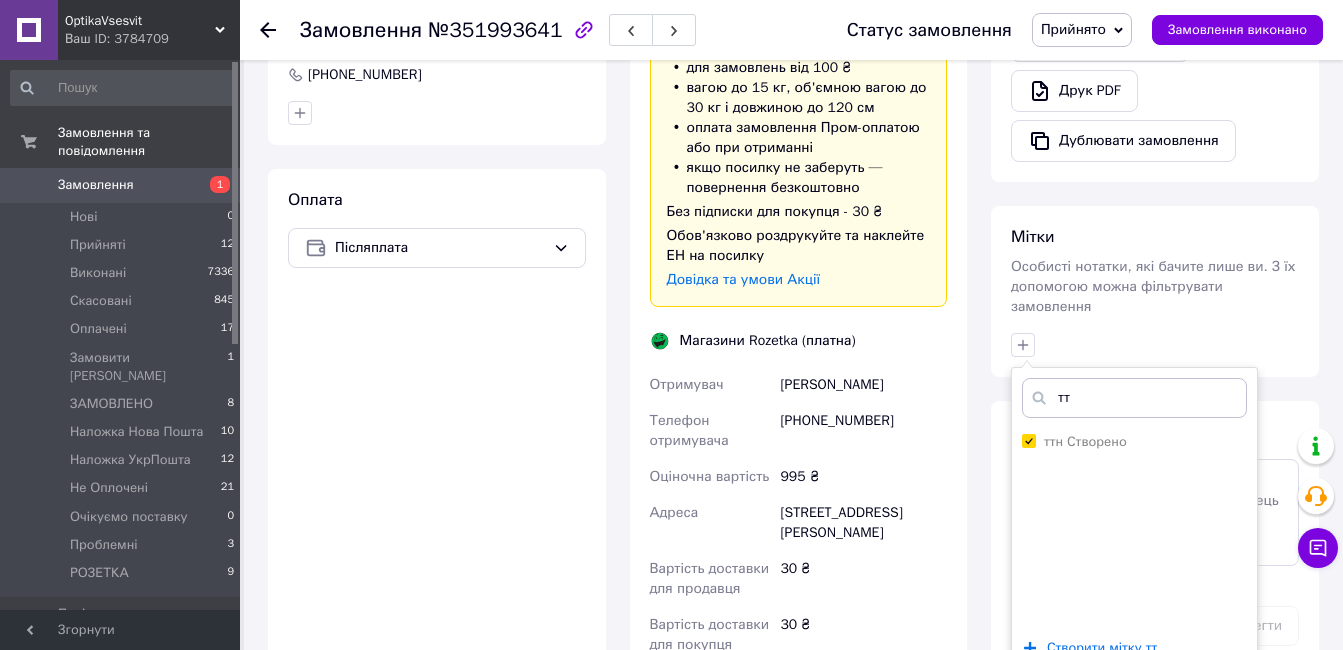 scroll, scrollTop: 900, scrollLeft: 0, axis: vertical 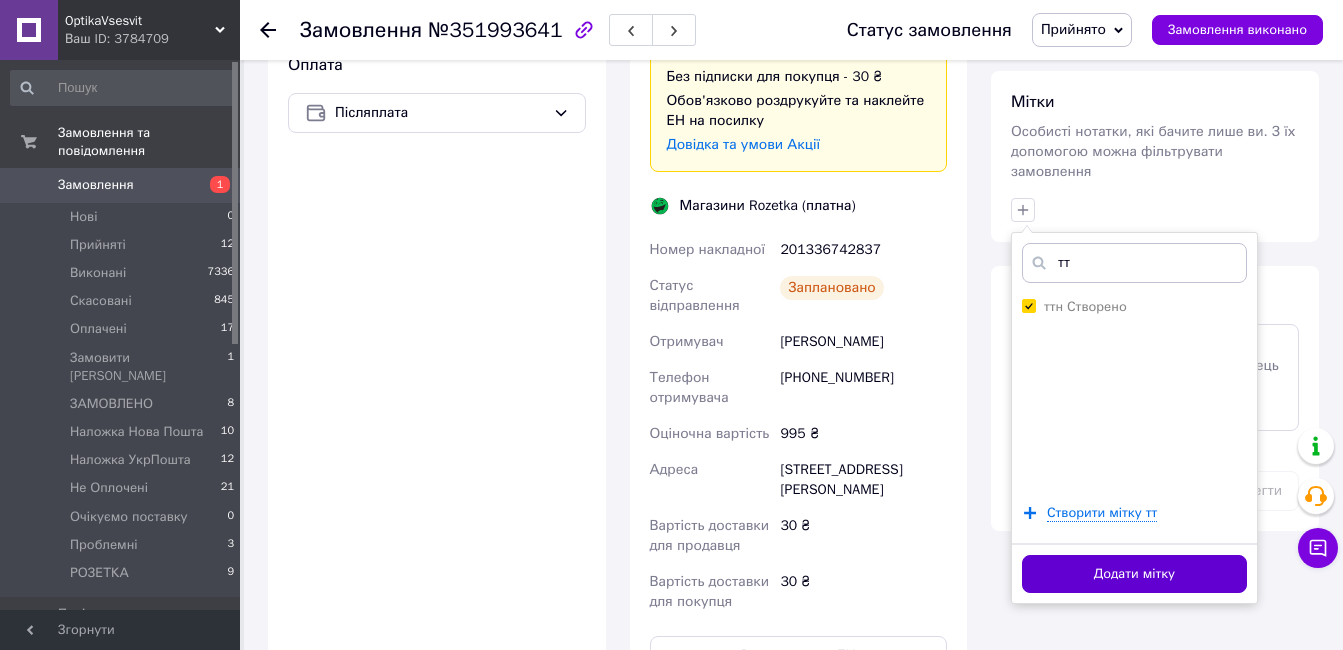 click on "Додати мітку" at bounding box center [1134, 574] 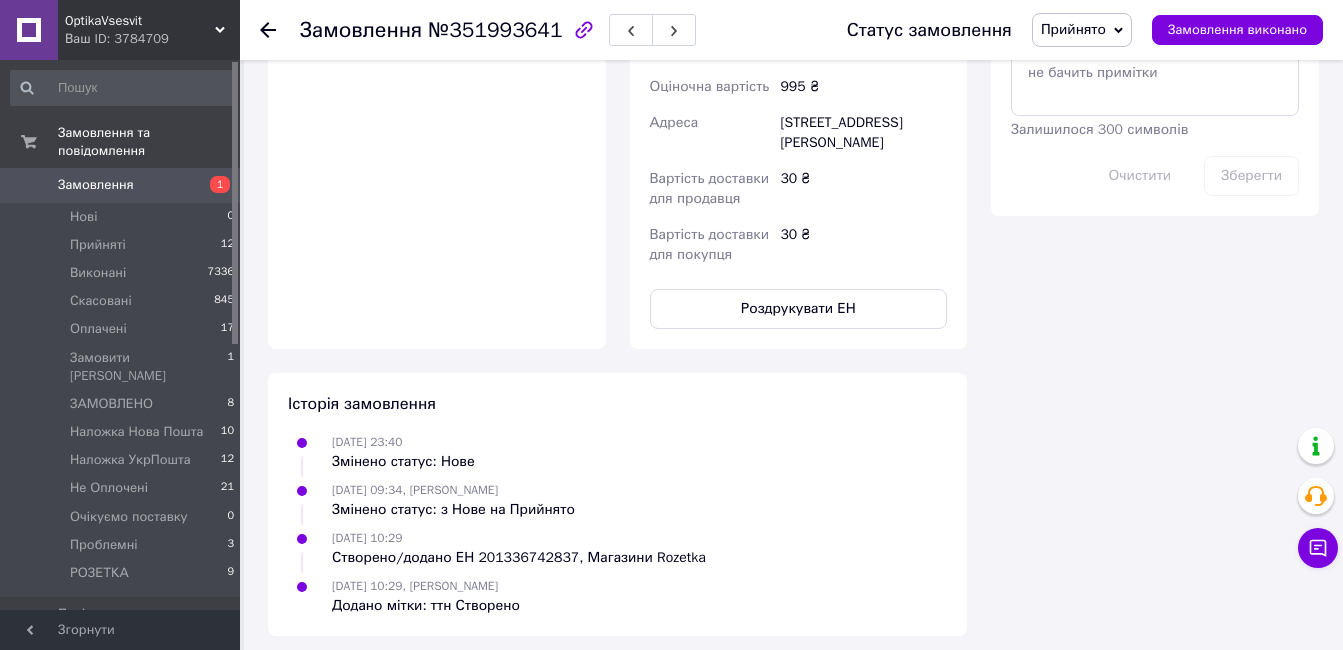scroll, scrollTop: 1257, scrollLeft: 0, axis: vertical 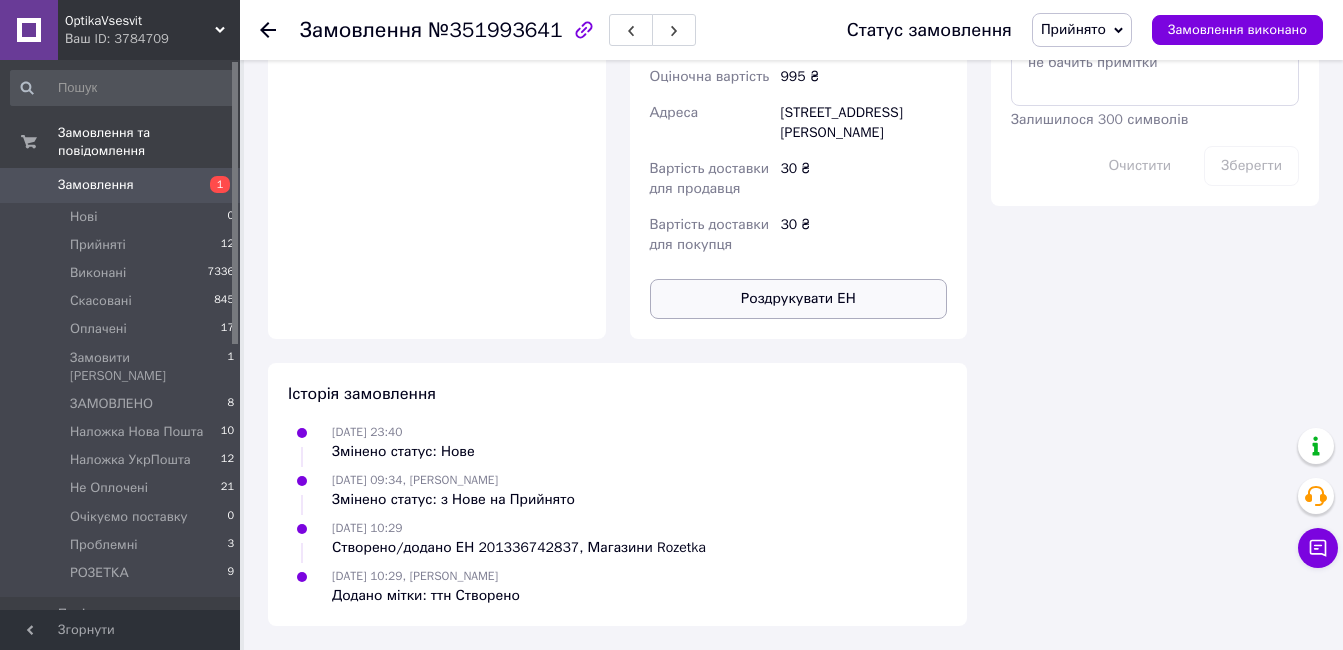 click on "Роздрукувати ЕН" at bounding box center (799, 299) 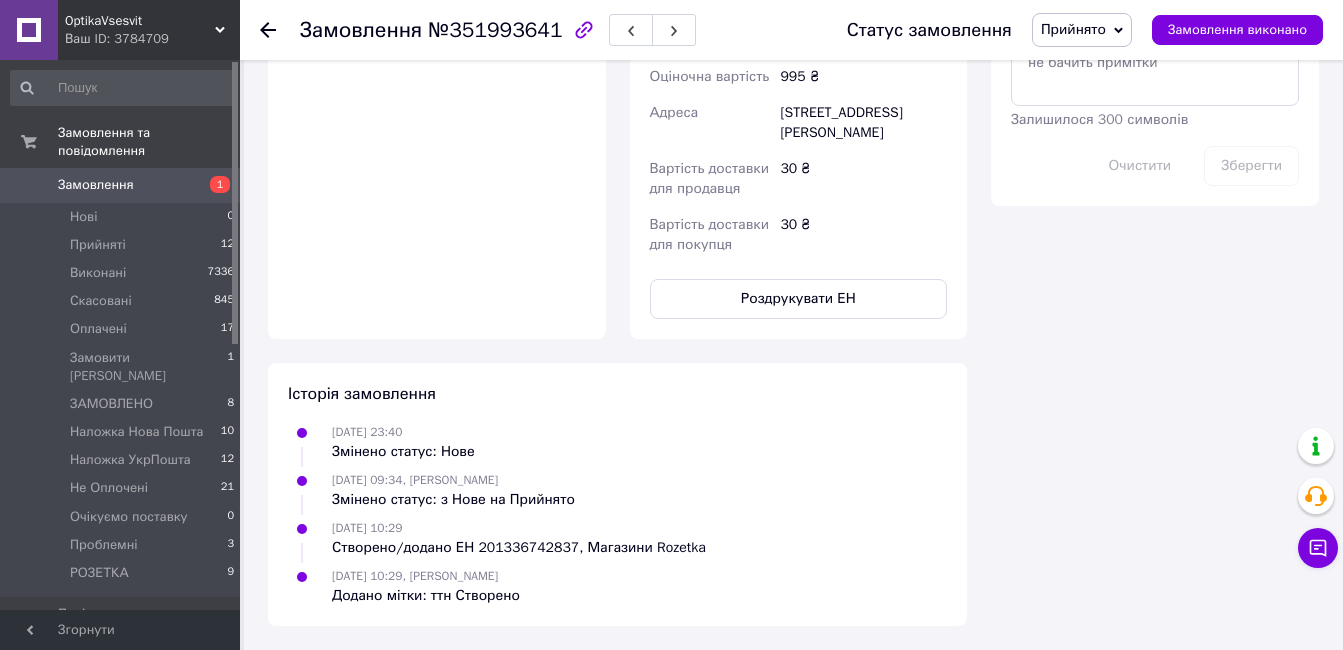 scroll, scrollTop: 857, scrollLeft: 0, axis: vertical 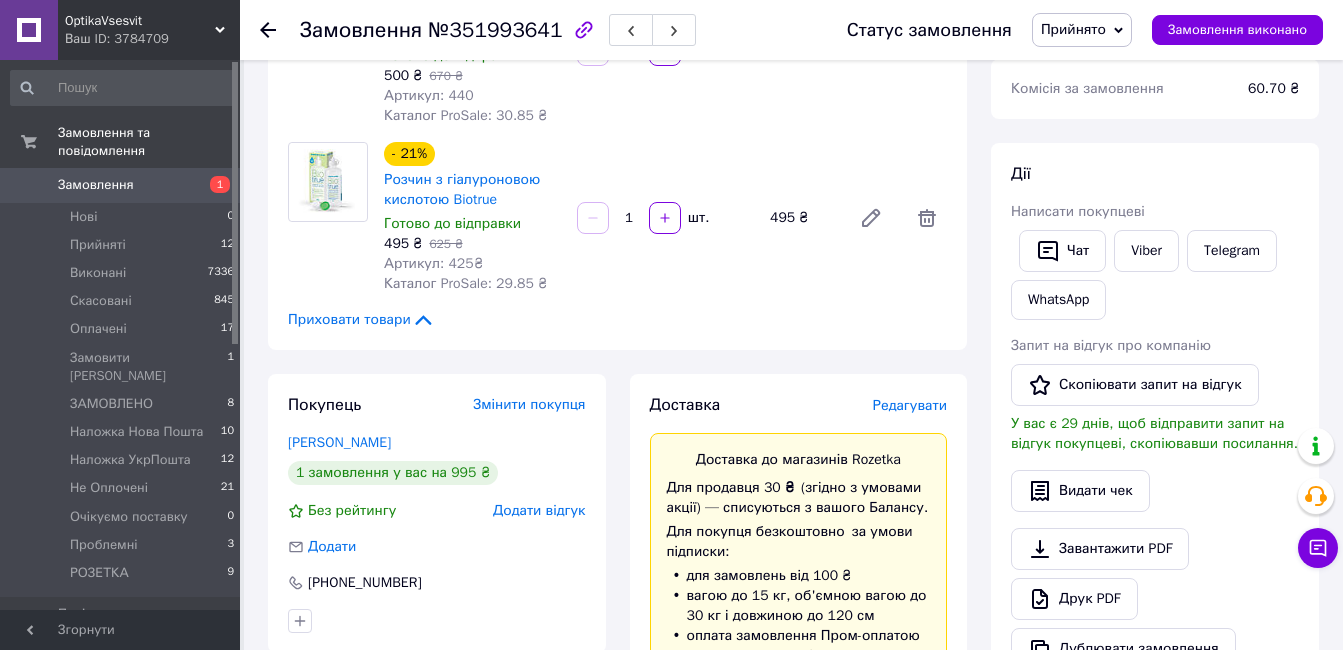 click on "Прийнято" at bounding box center [1073, 29] 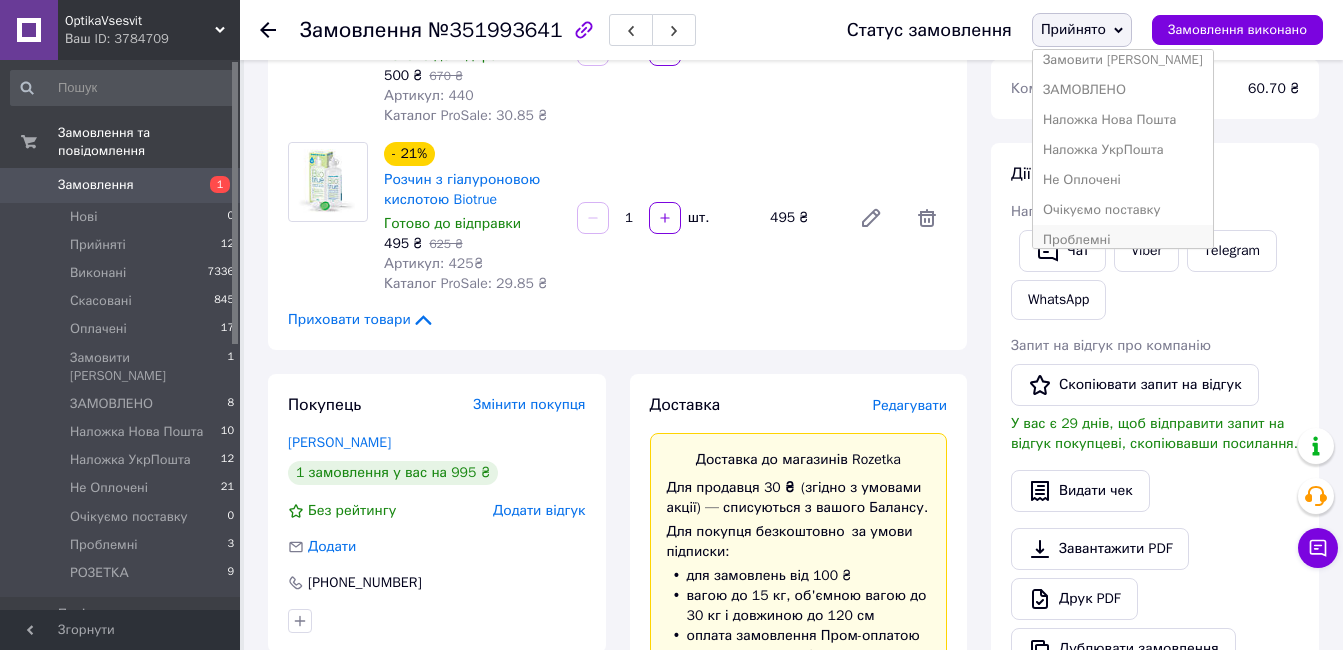 scroll, scrollTop: 142, scrollLeft: 0, axis: vertical 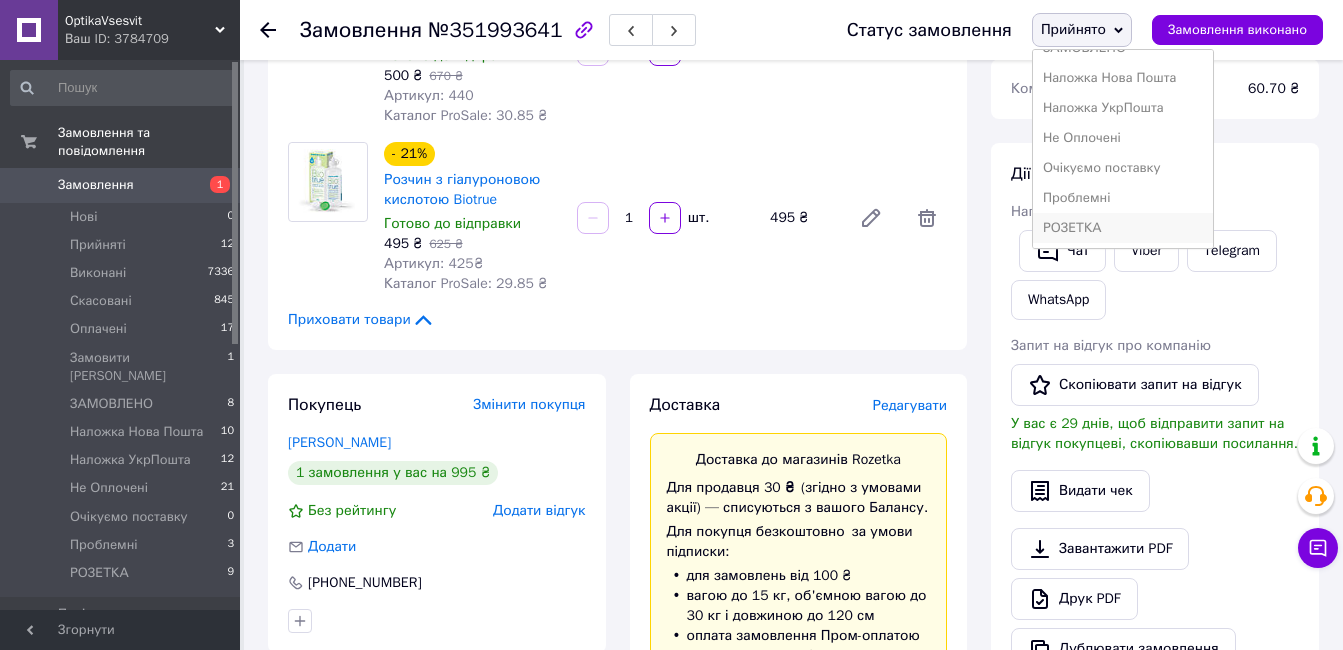 click on "РОЗЕТКА" at bounding box center [1123, 228] 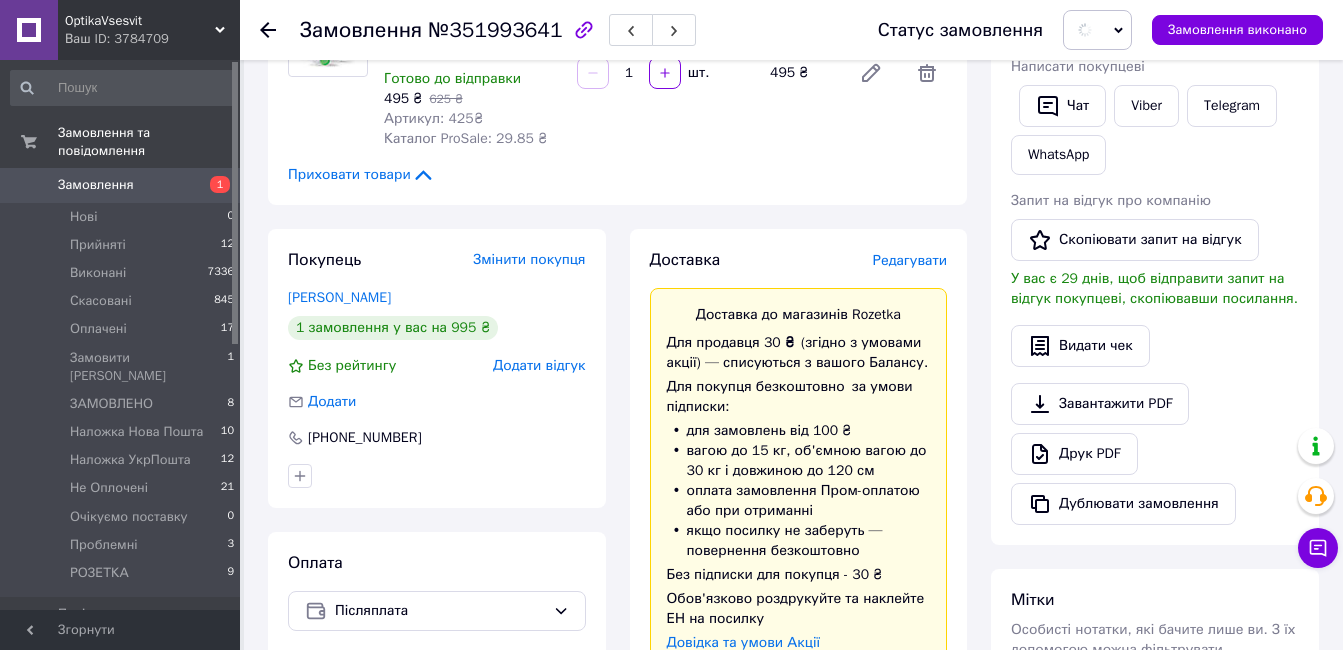 scroll, scrollTop: 657, scrollLeft: 0, axis: vertical 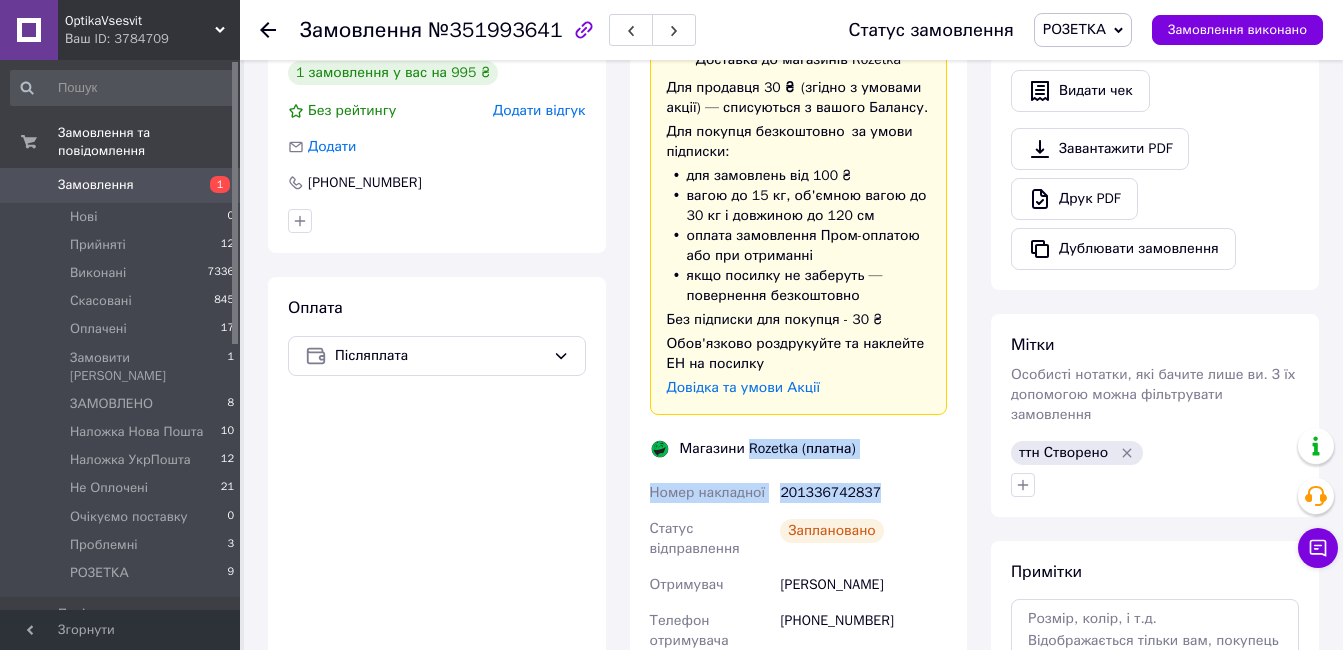 drag, startPoint x: 746, startPoint y: 448, endPoint x: 895, endPoint y: 484, distance: 153.28731 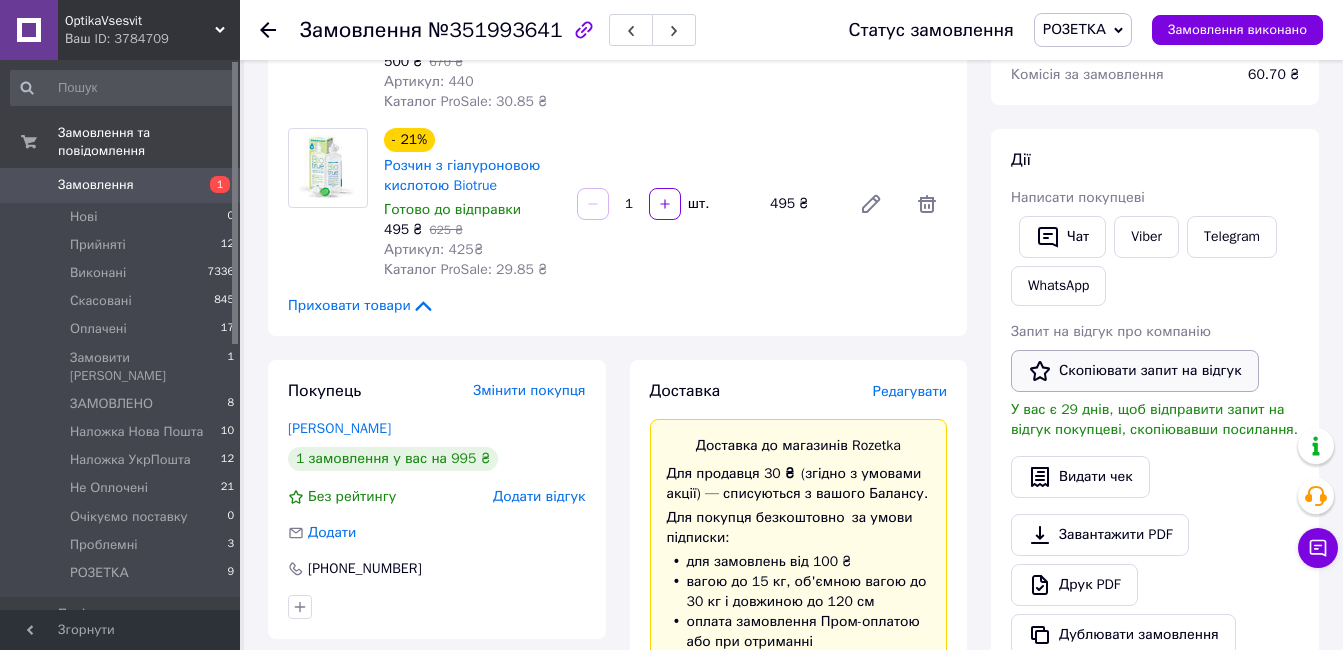 scroll, scrollTop: 257, scrollLeft: 0, axis: vertical 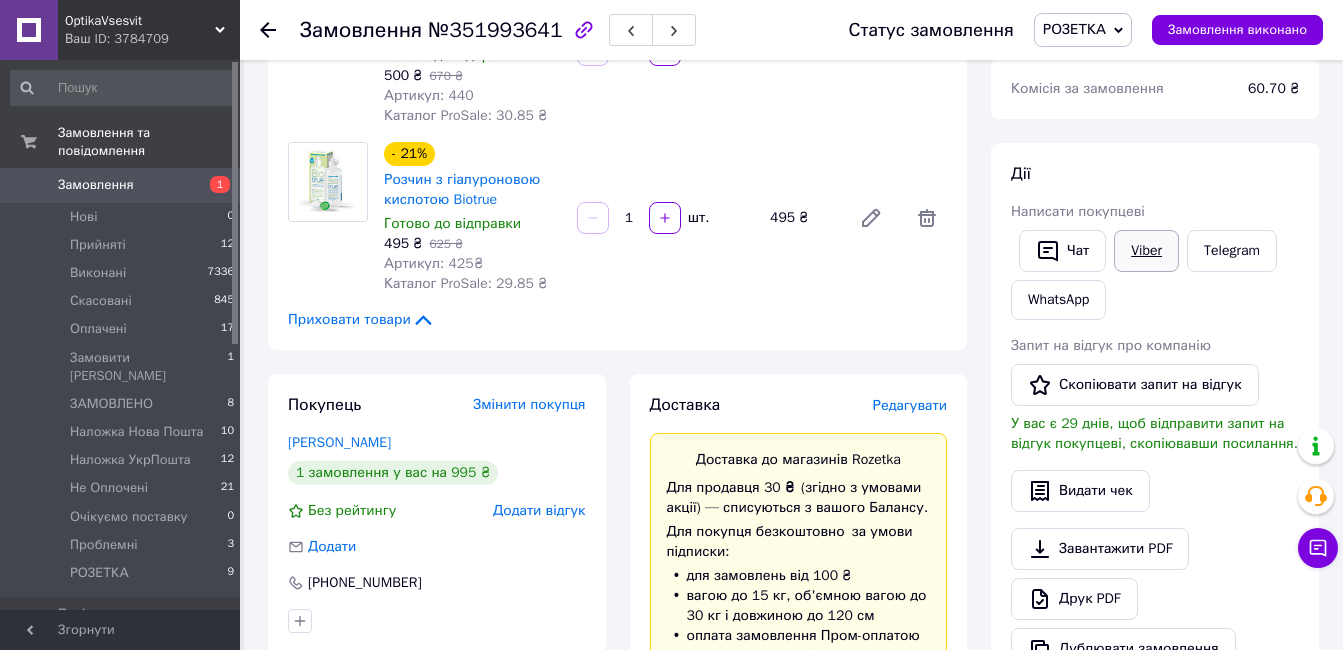 drag, startPoint x: 1160, startPoint y: 225, endPoint x: 1159, endPoint y: 254, distance: 29.017237 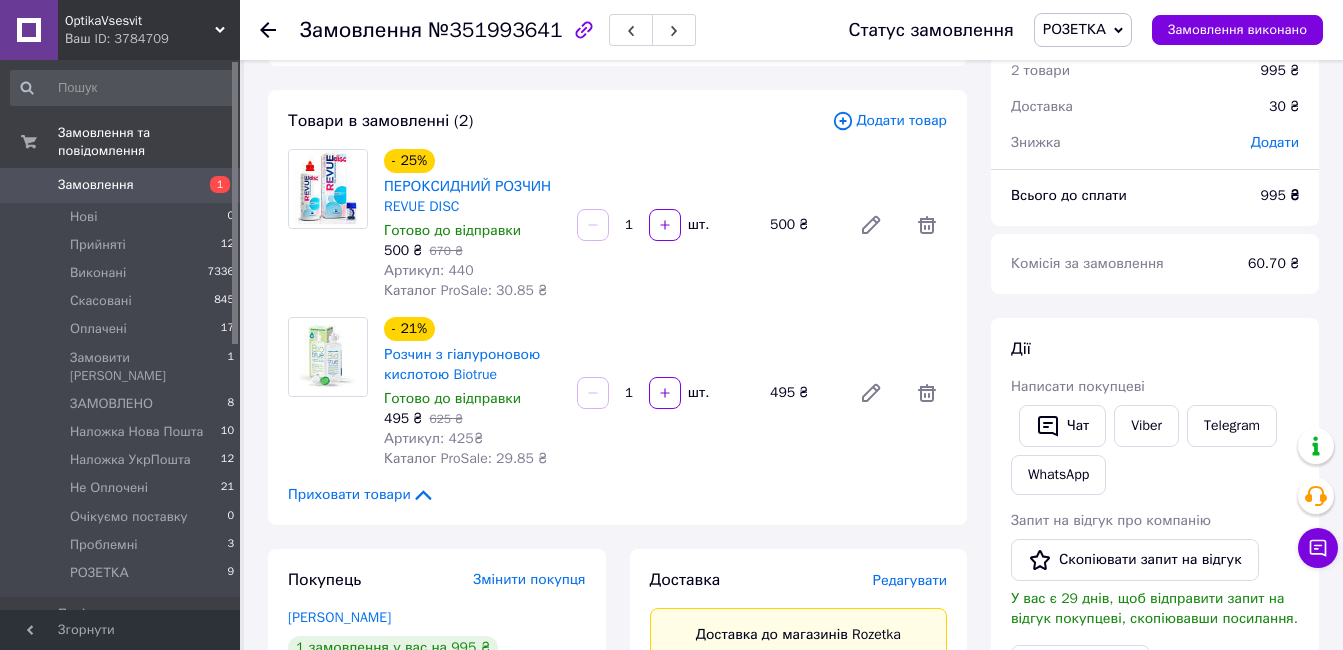 scroll, scrollTop: 0, scrollLeft: 0, axis: both 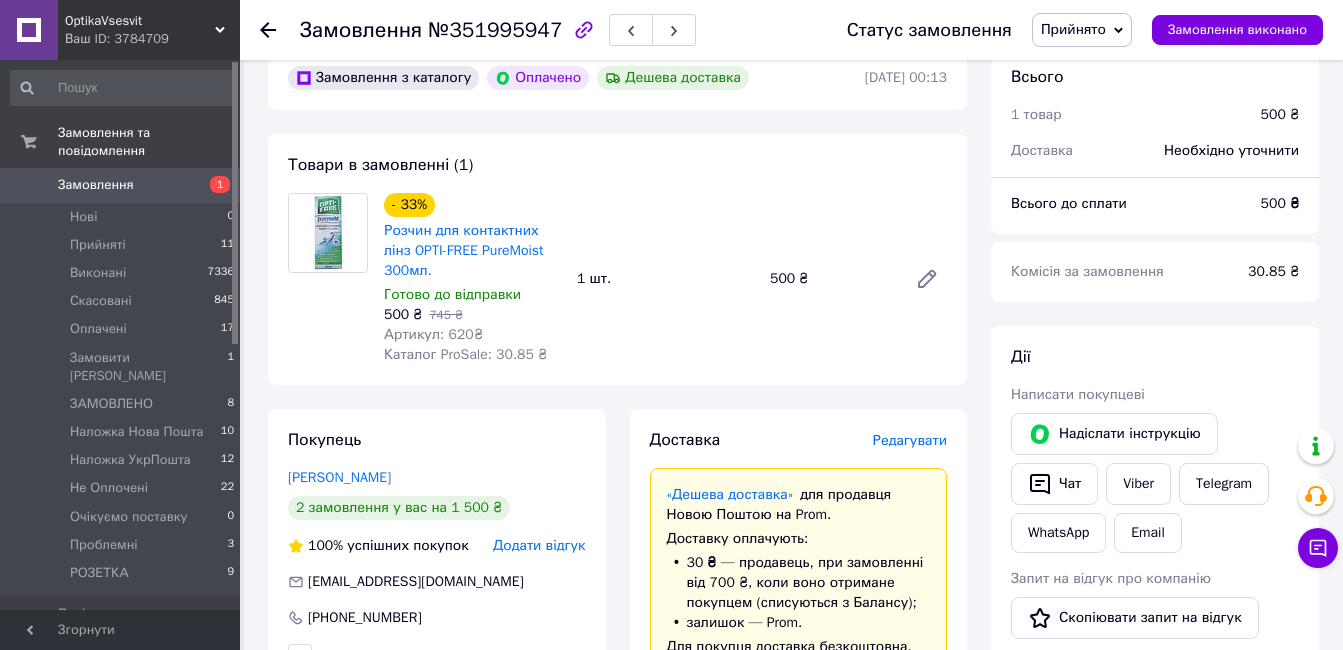 click on "Редагувати" at bounding box center [910, 440] 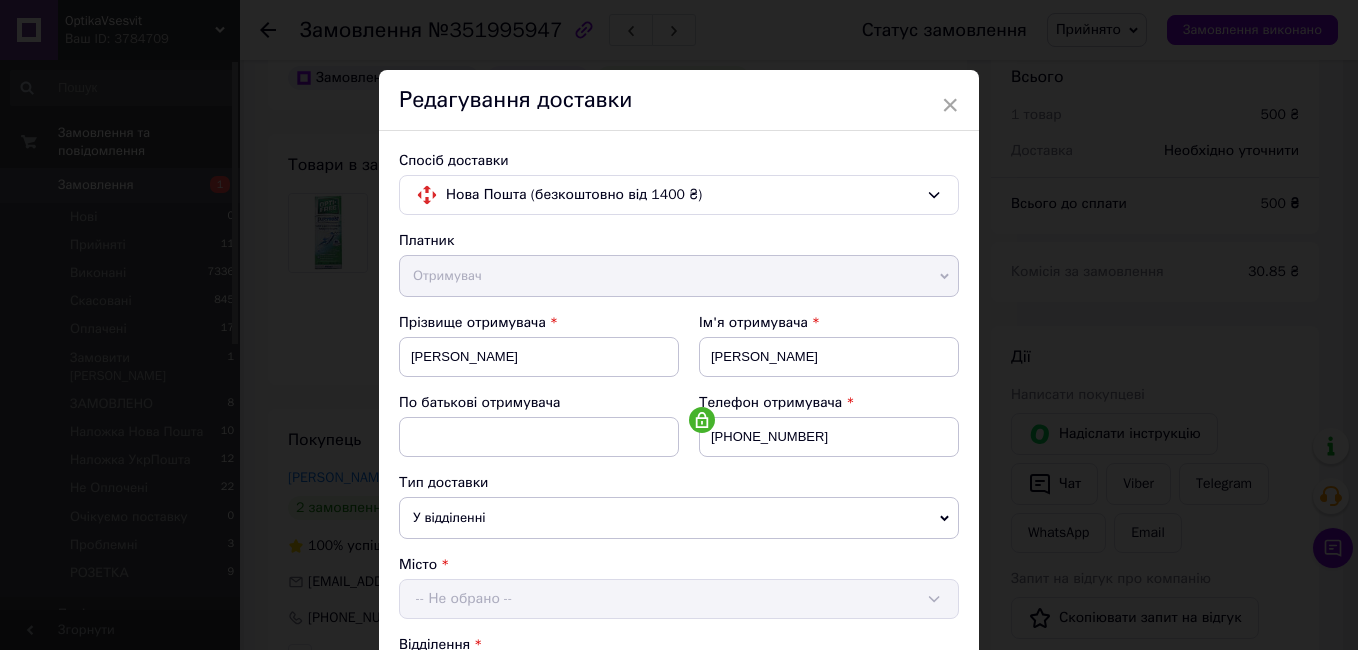 scroll, scrollTop: 678, scrollLeft: 0, axis: vertical 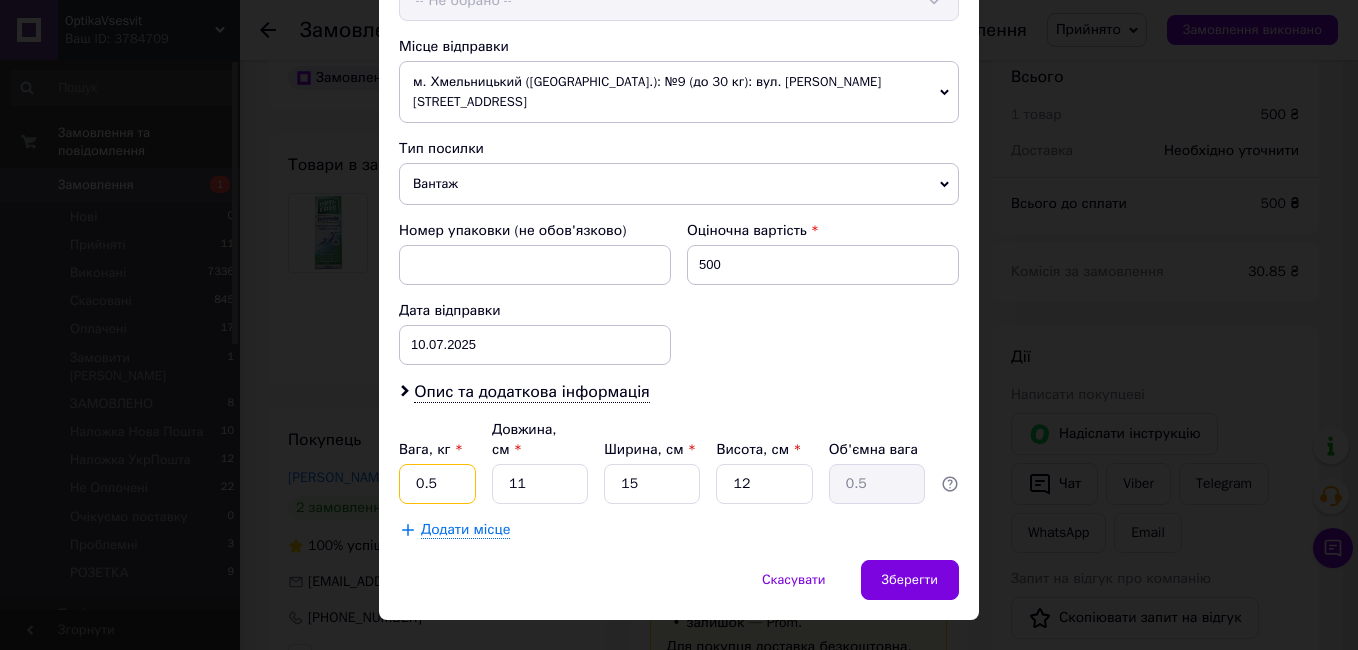 click on "0.5" at bounding box center (437, 484) 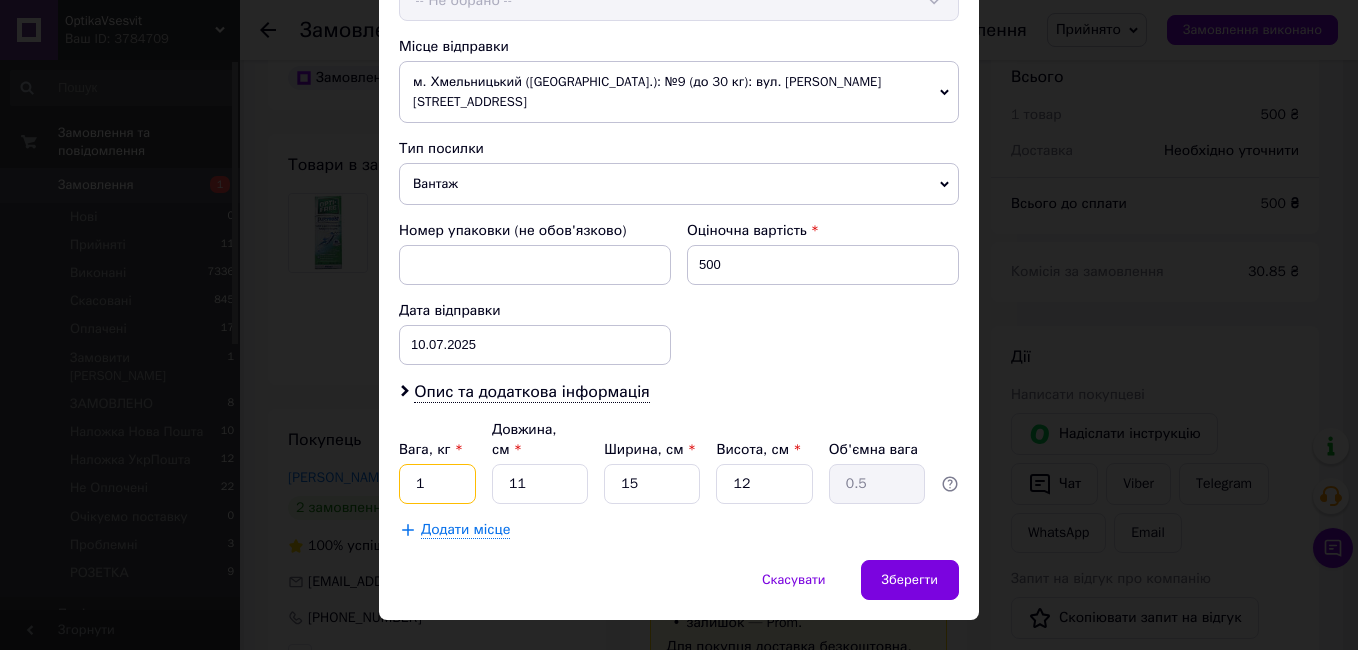 type on "1" 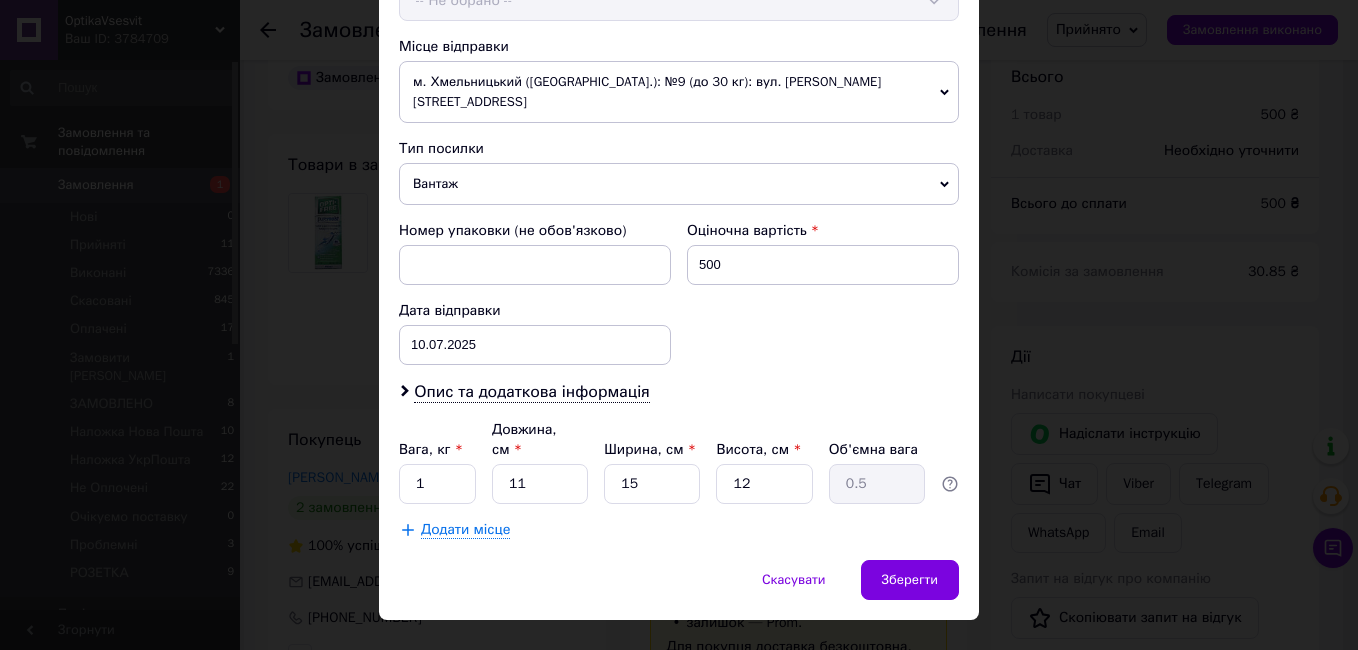 click on "Скасувати   Зберегти" at bounding box center [679, 590] 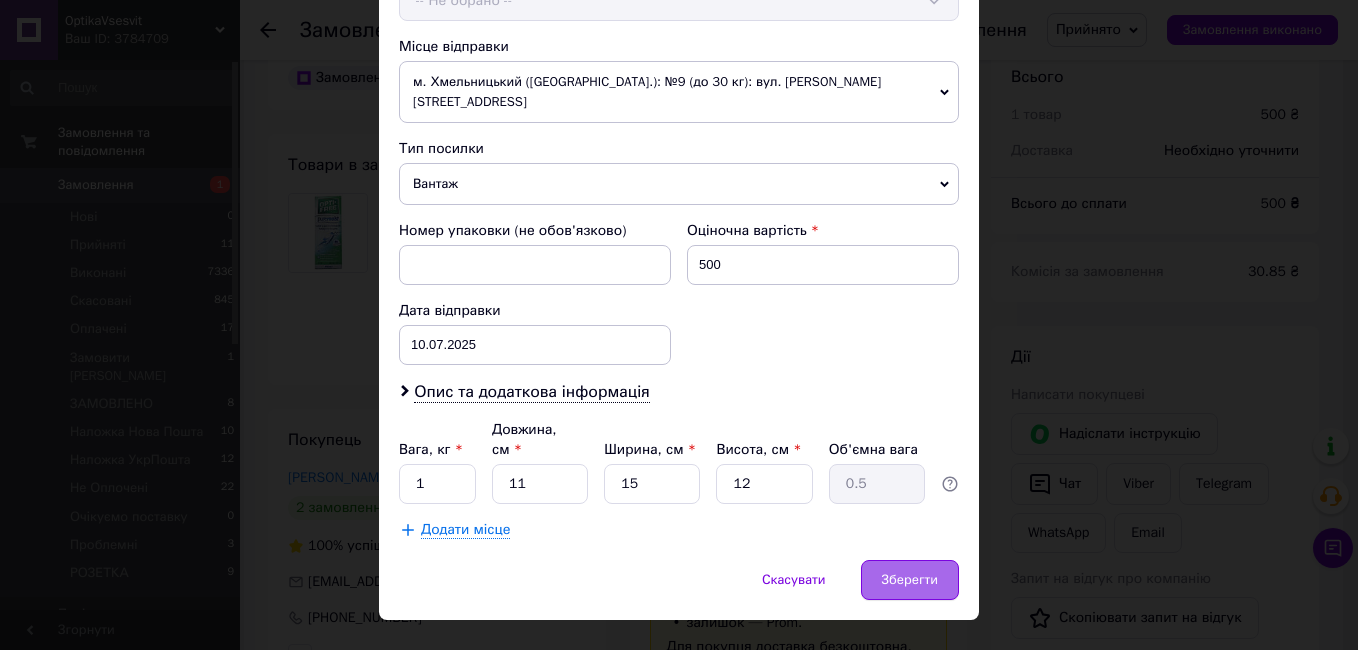 click on "Зберегти" at bounding box center (910, 580) 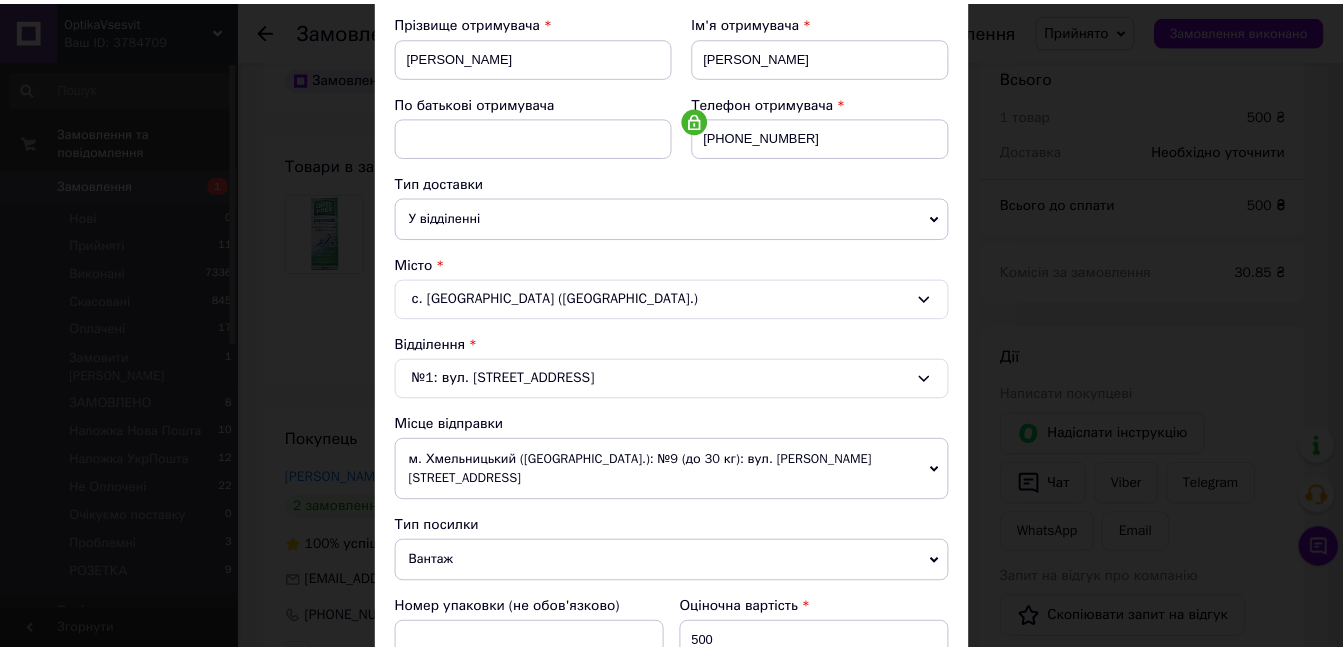 scroll, scrollTop: 463, scrollLeft: 0, axis: vertical 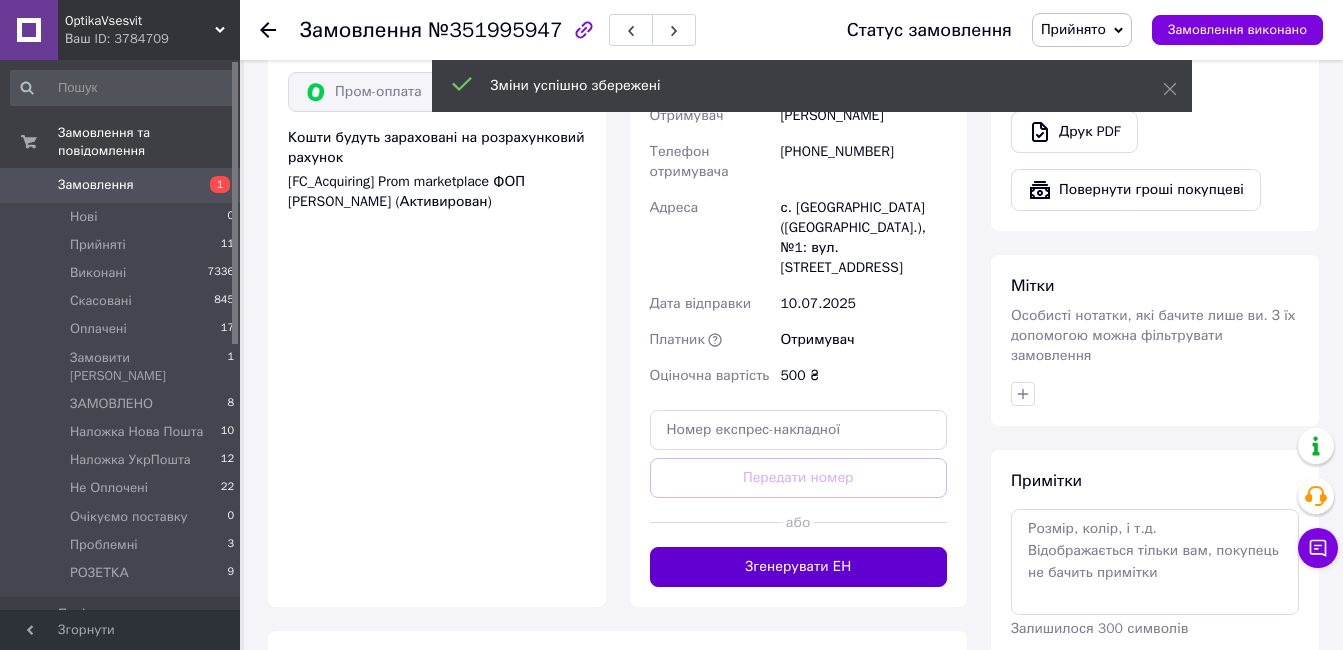 click on "Згенерувати ЕН" at bounding box center [799, 567] 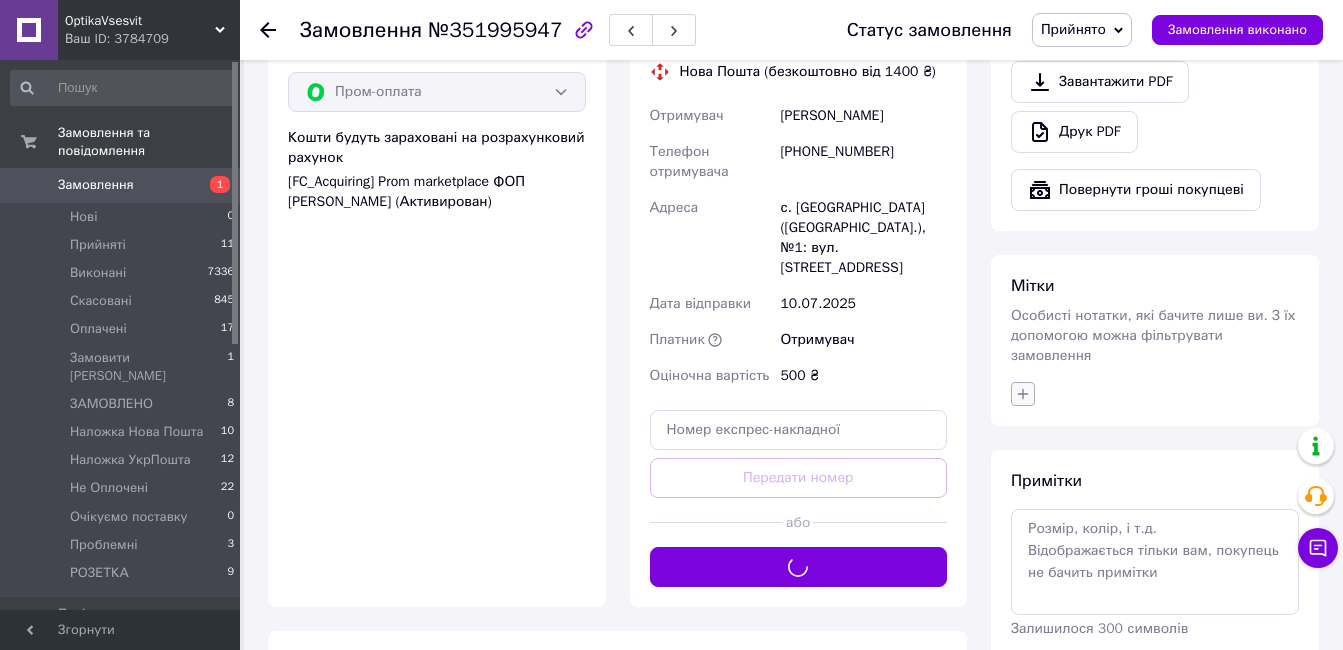 click 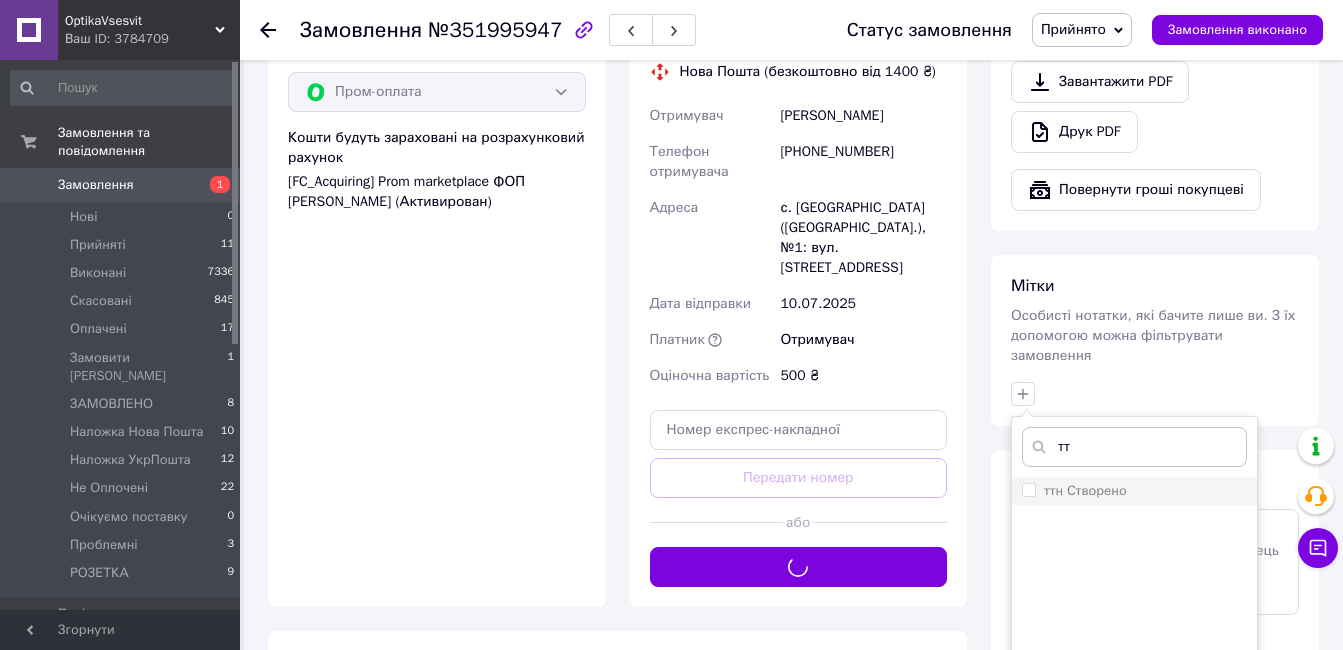 type on "тт" 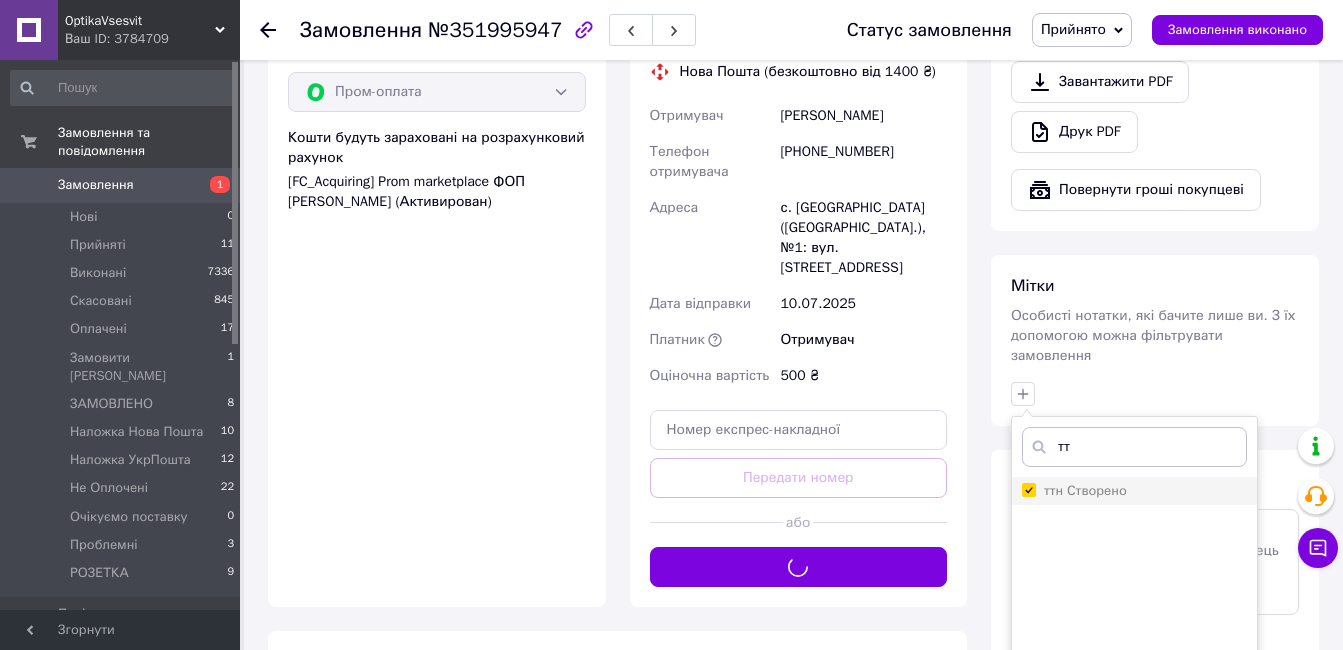 checkbox on "true" 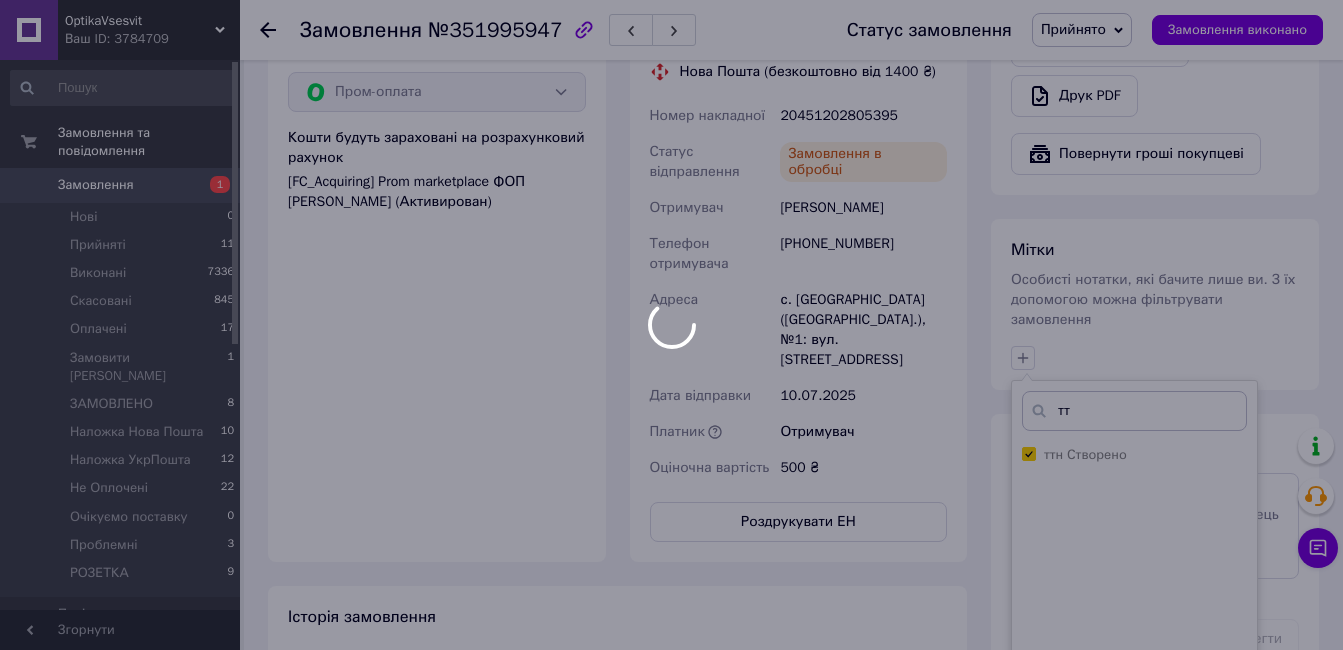 scroll, scrollTop: 1000, scrollLeft: 0, axis: vertical 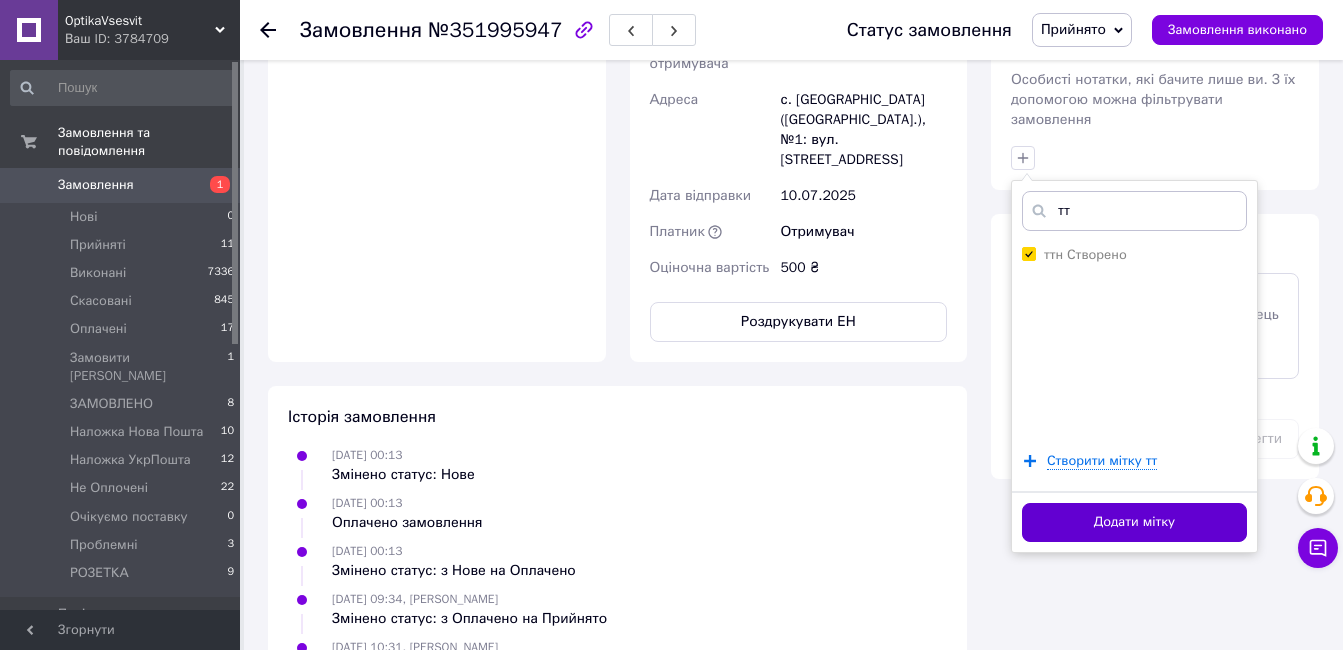 click on "Додати мітку" at bounding box center [1134, 522] 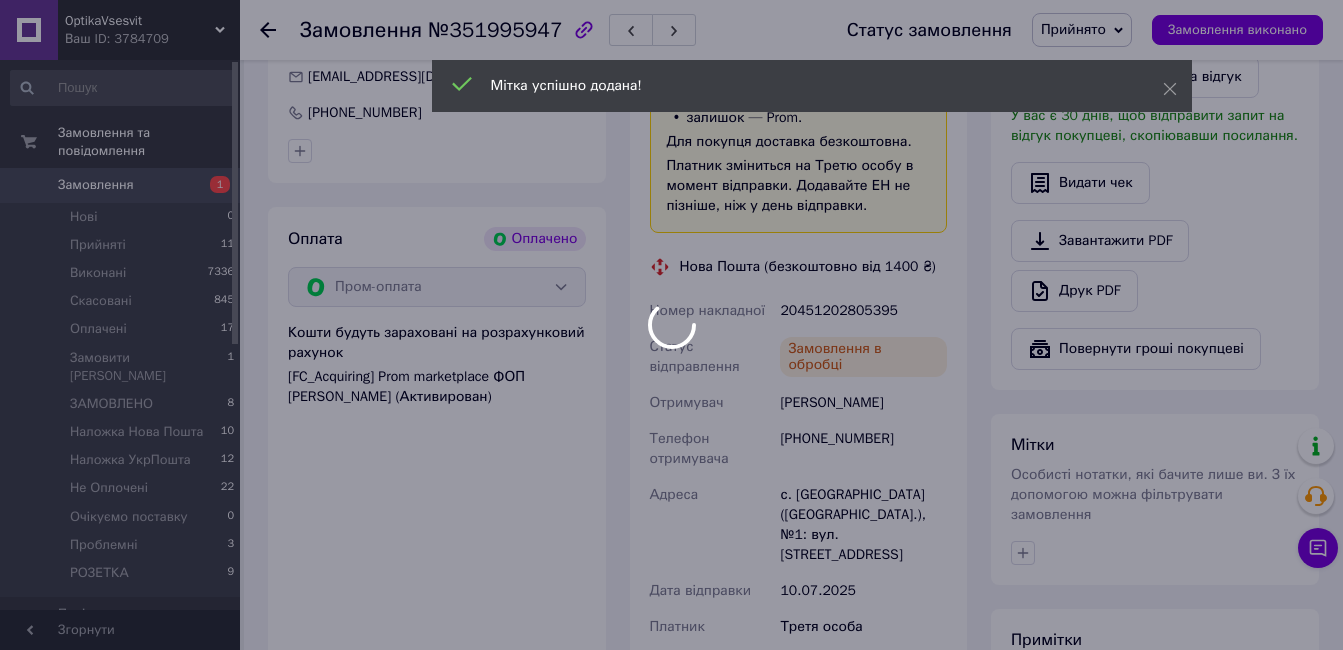 scroll, scrollTop: 400, scrollLeft: 0, axis: vertical 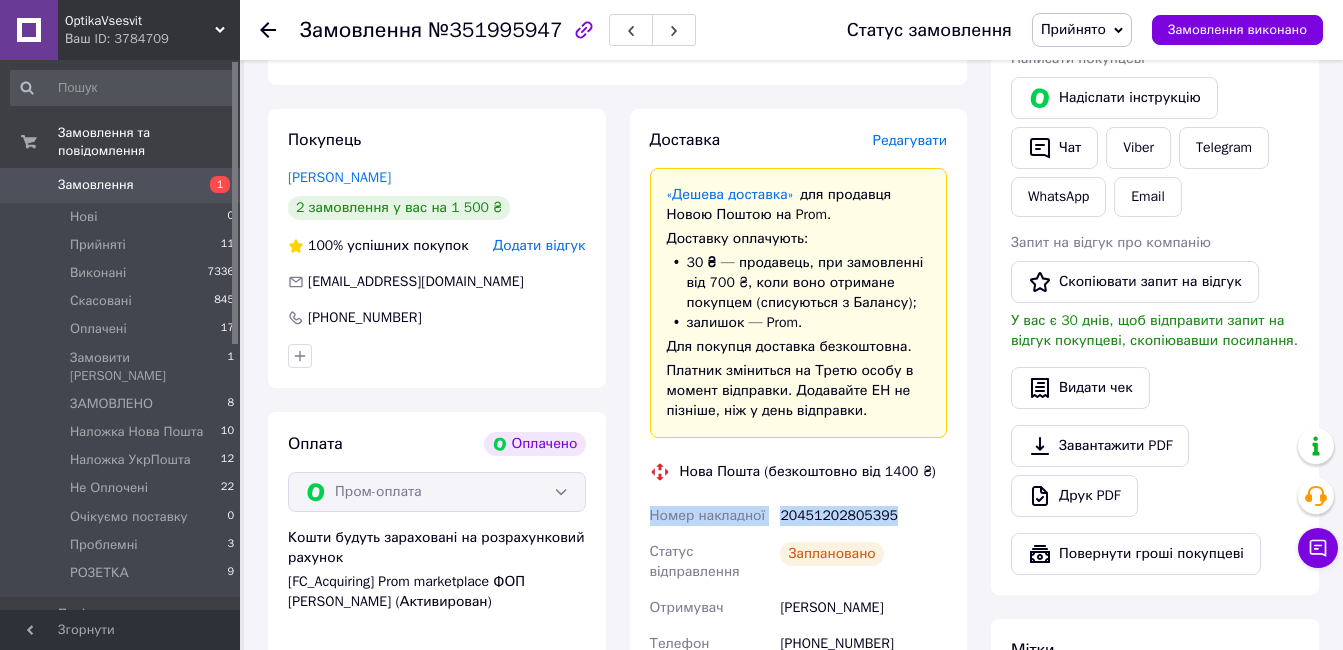 drag, startPoint x: 905, startPoint y: 509, endPoint x: 636, endPoint y: 514, distance: 269.04648 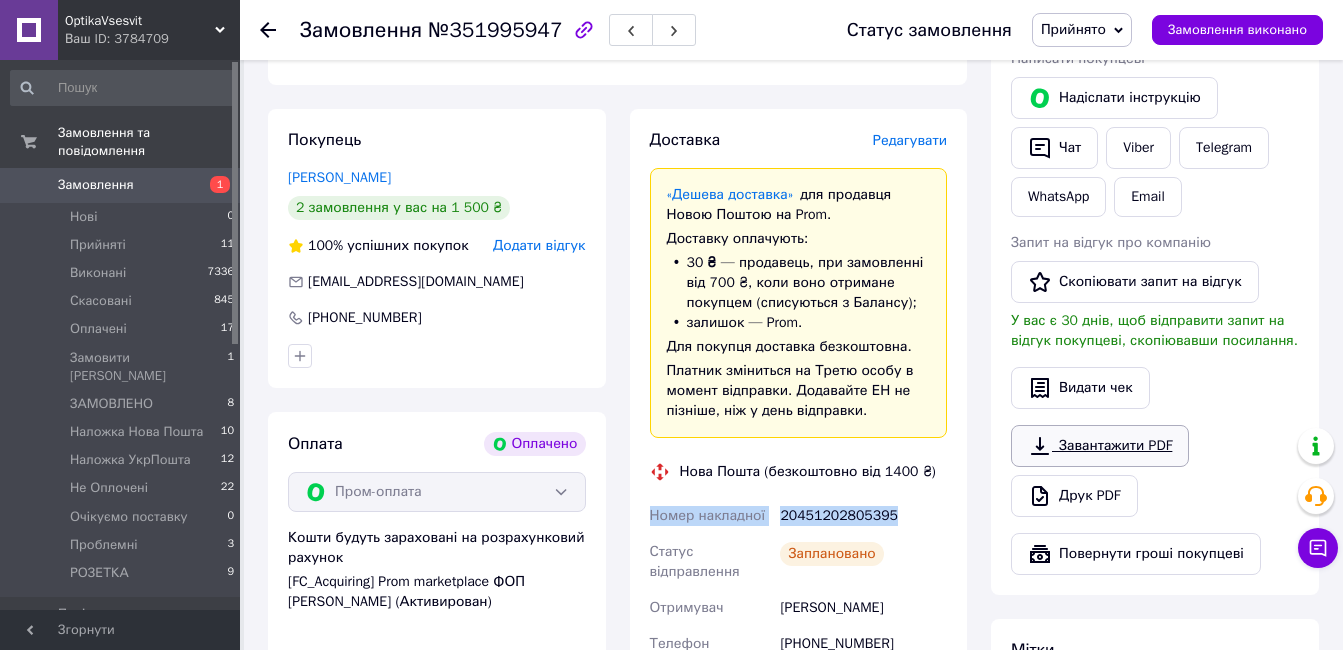 copy on "Номер накладної 20451202805395" 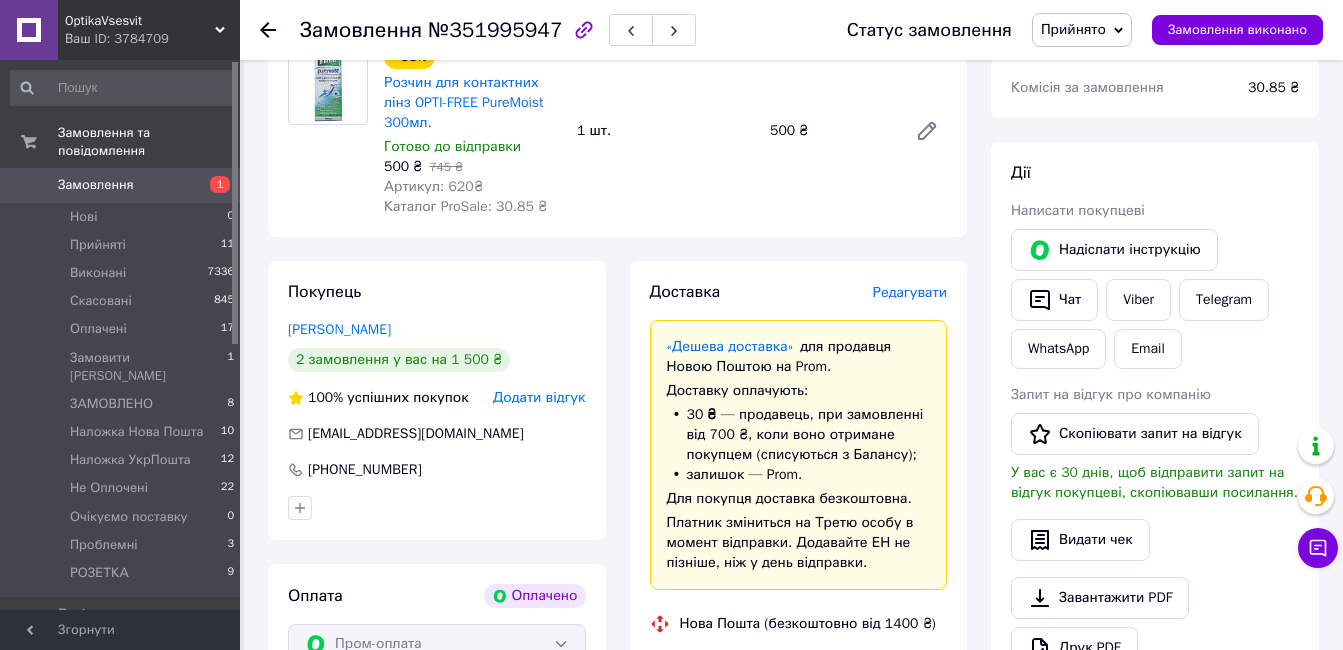 scroll, scrollTop: 100, scrollLeft: 0, axis: vertical 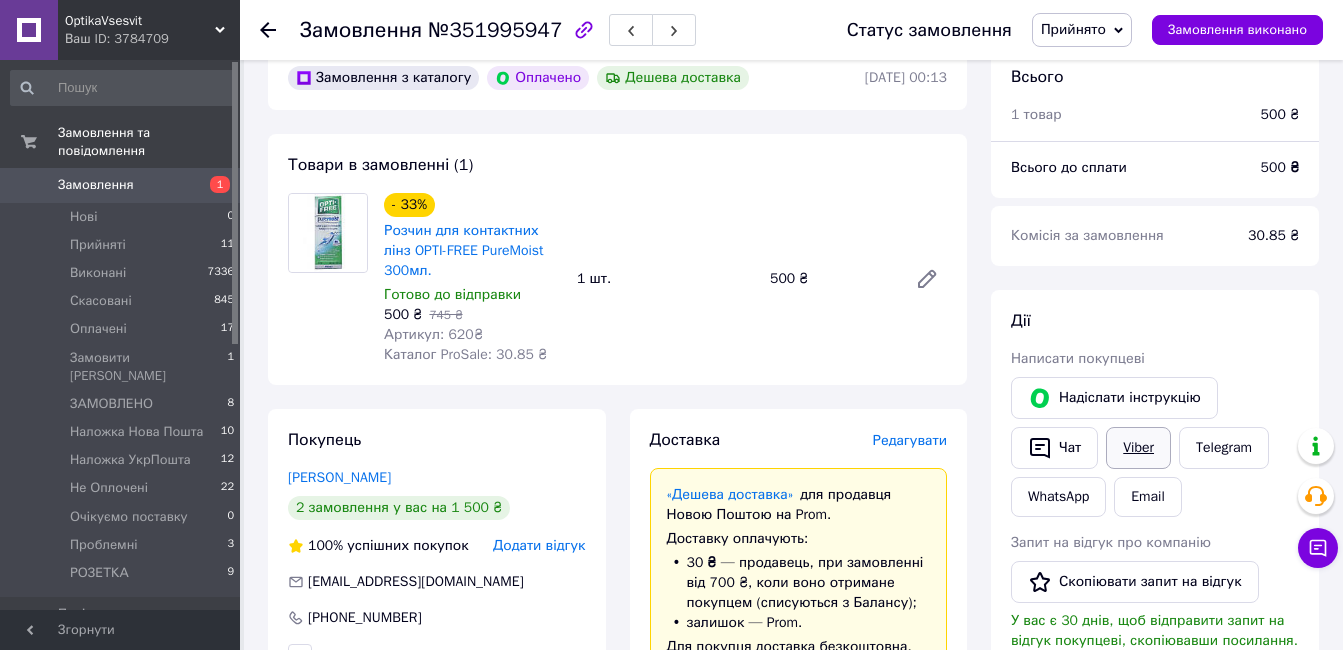 drag, startPoint x: 1143, startPoint y: 458, endPoint x: 1145, endPoint y: 448, distance: 10.198039 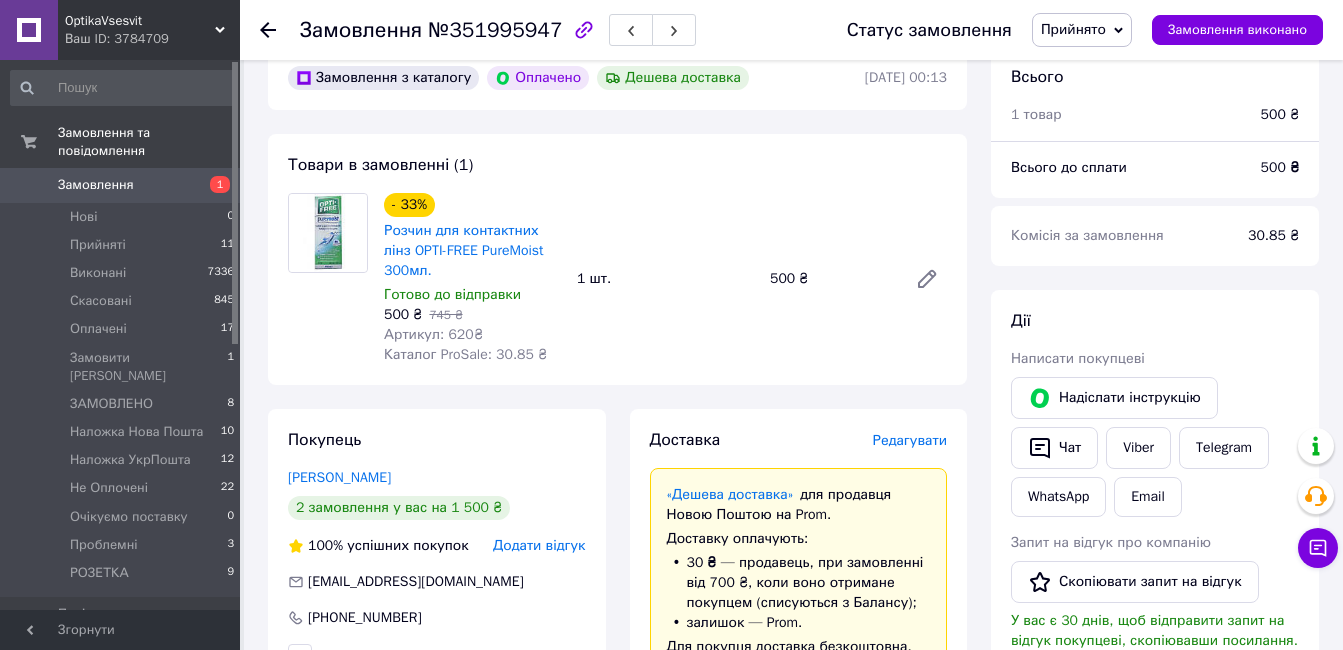 scroll, scrollTop: 0, scrollLeft: 0, axis: both 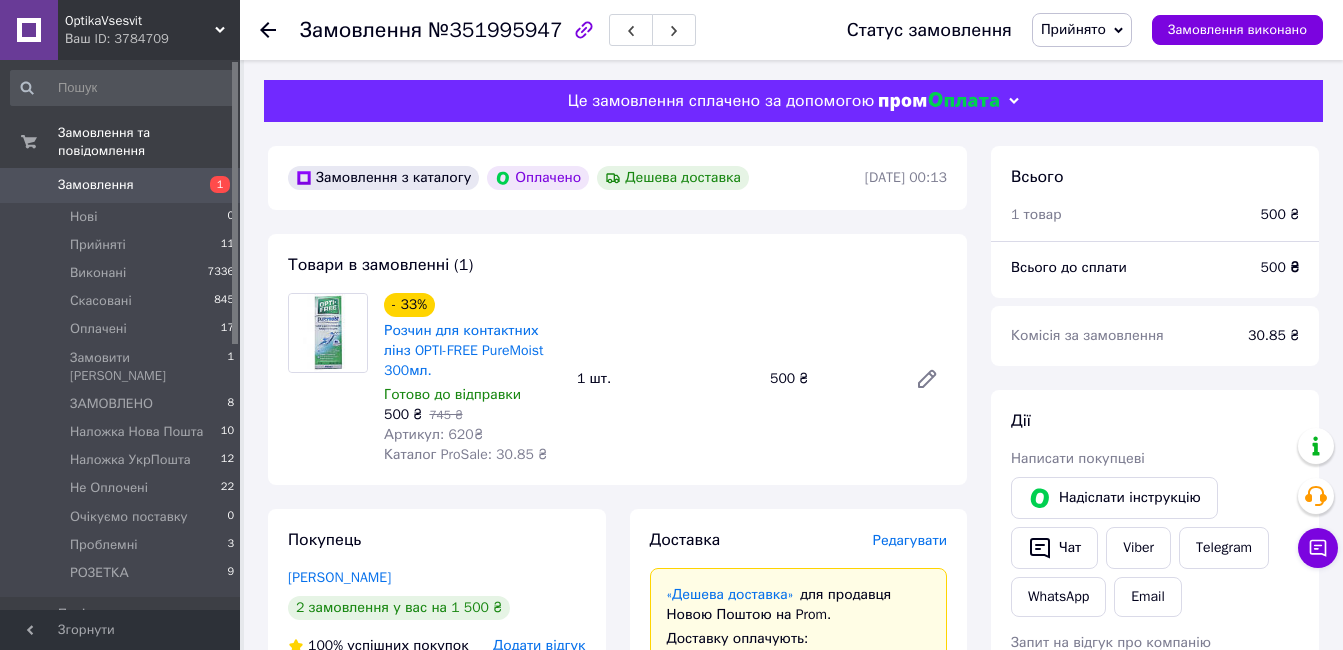 click on "Прийнято" at bounding box center [1073, 29] 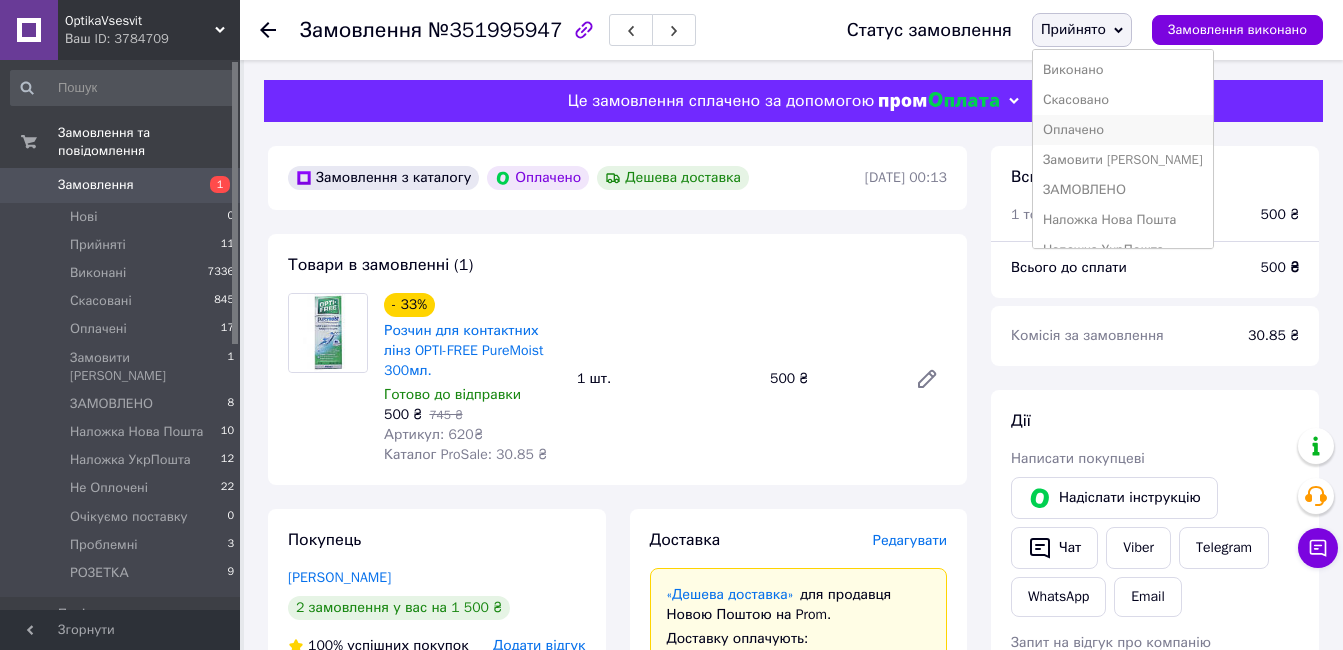 click on "Оплачено" at bounding box center [1123, 130] 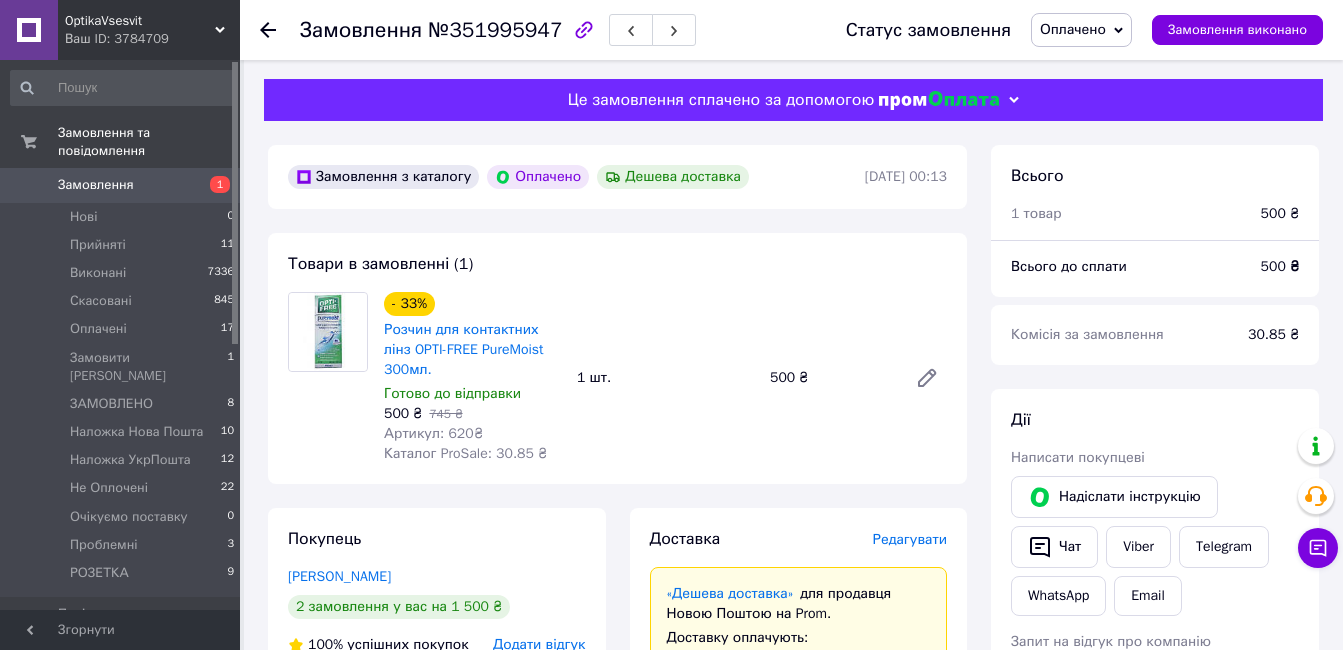scroll, scrollTop: 0, scrollLeft: 0, axis: both 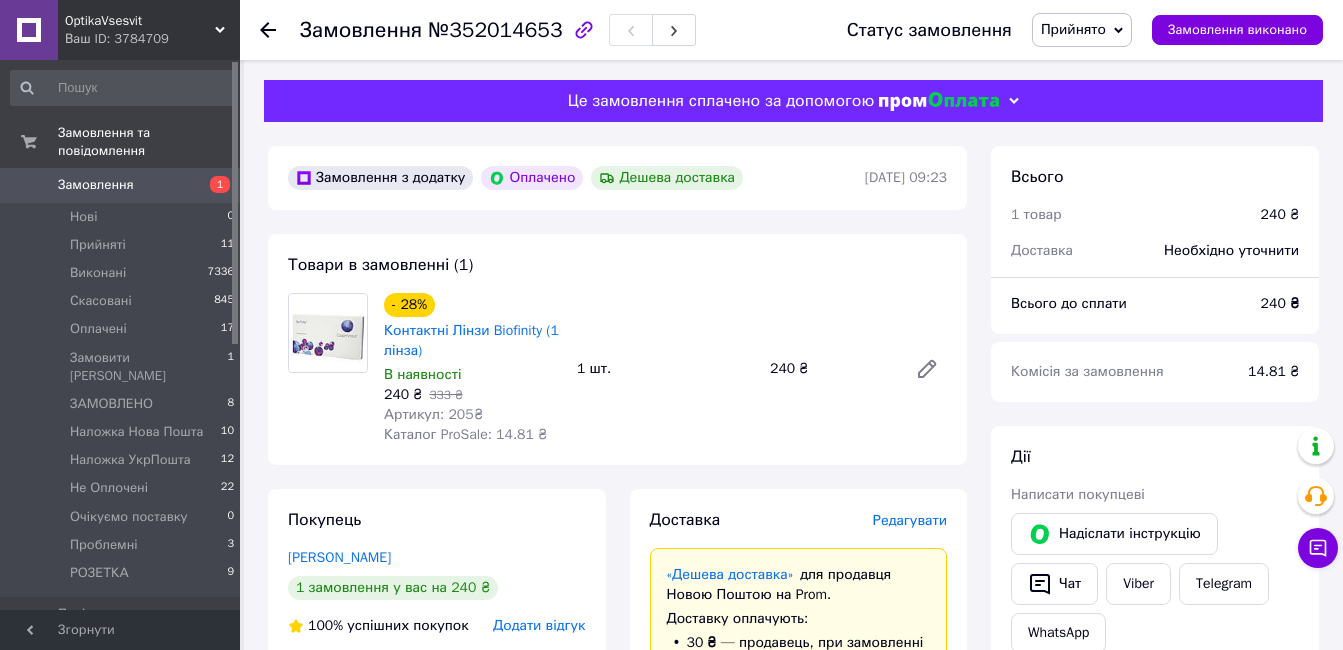 click on "- 28% Контактні Лінзи Biofinity (1 лінза) В наявності 240 ₴   333 ₴ Артикул: 205₴ Каталог ProSale: 14.81 ₴  1 шт. 240 ₴" at bounding box center [665, 369] 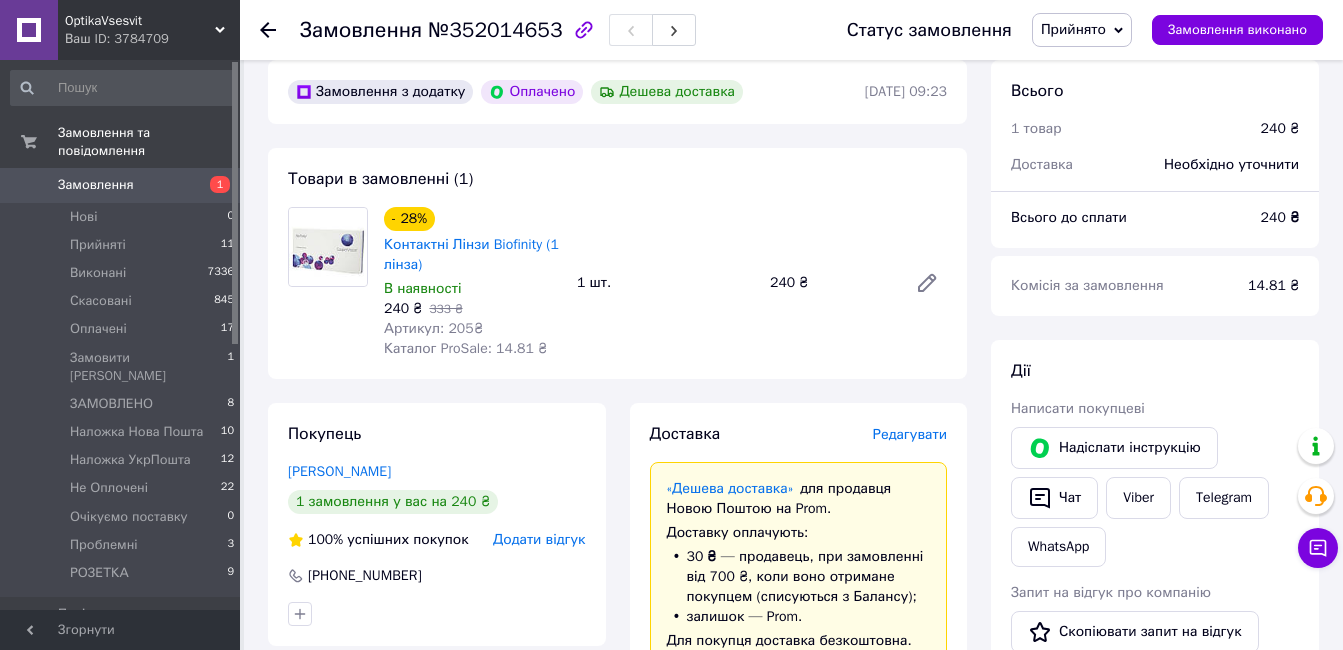 scroll, scrollTop: 0, scrollLeft: 0, axis: both 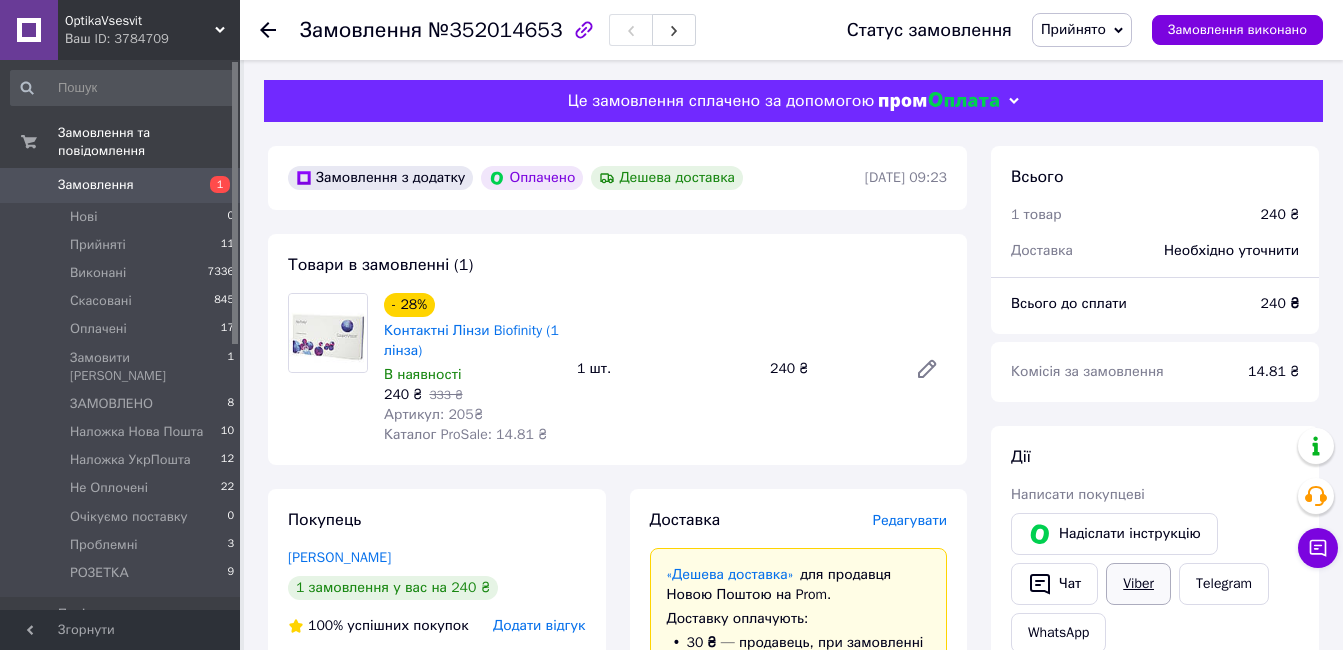 click on "Viber" at bounding box center [1138, 584] 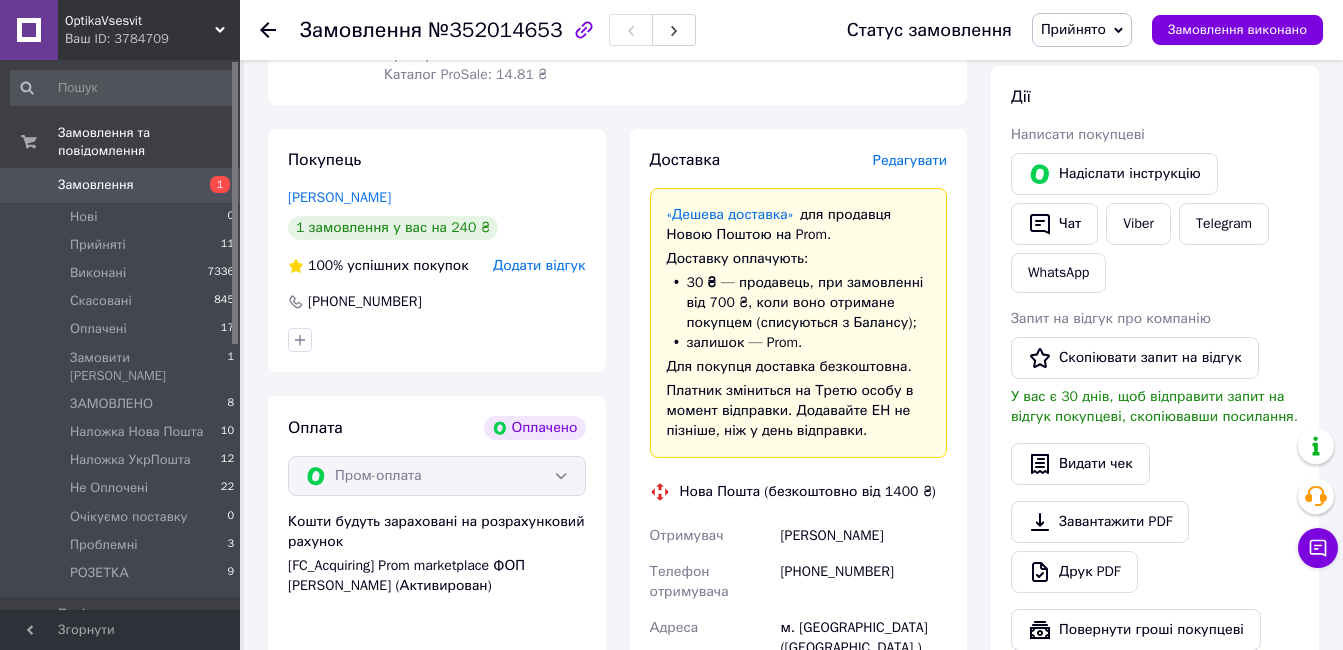 scroll, scrollTop: 0, scrollLeft: 0, axis: both 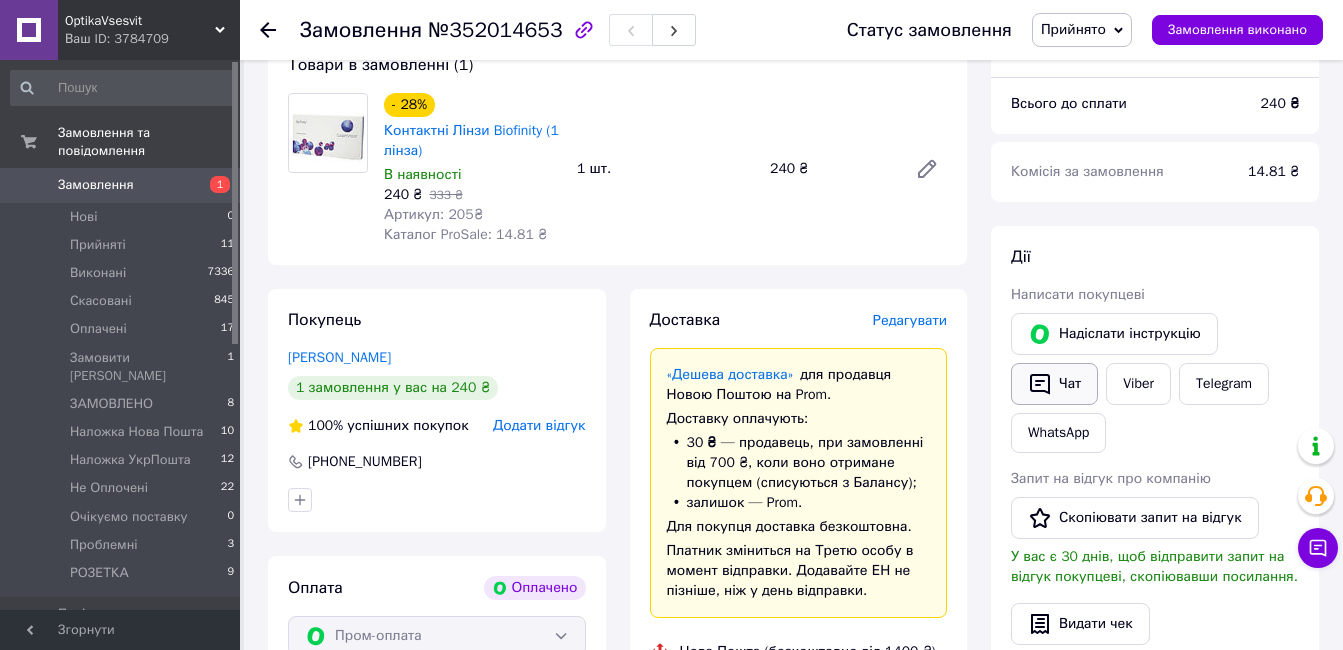 click on "Чат" at bounding box center [1054, 384] 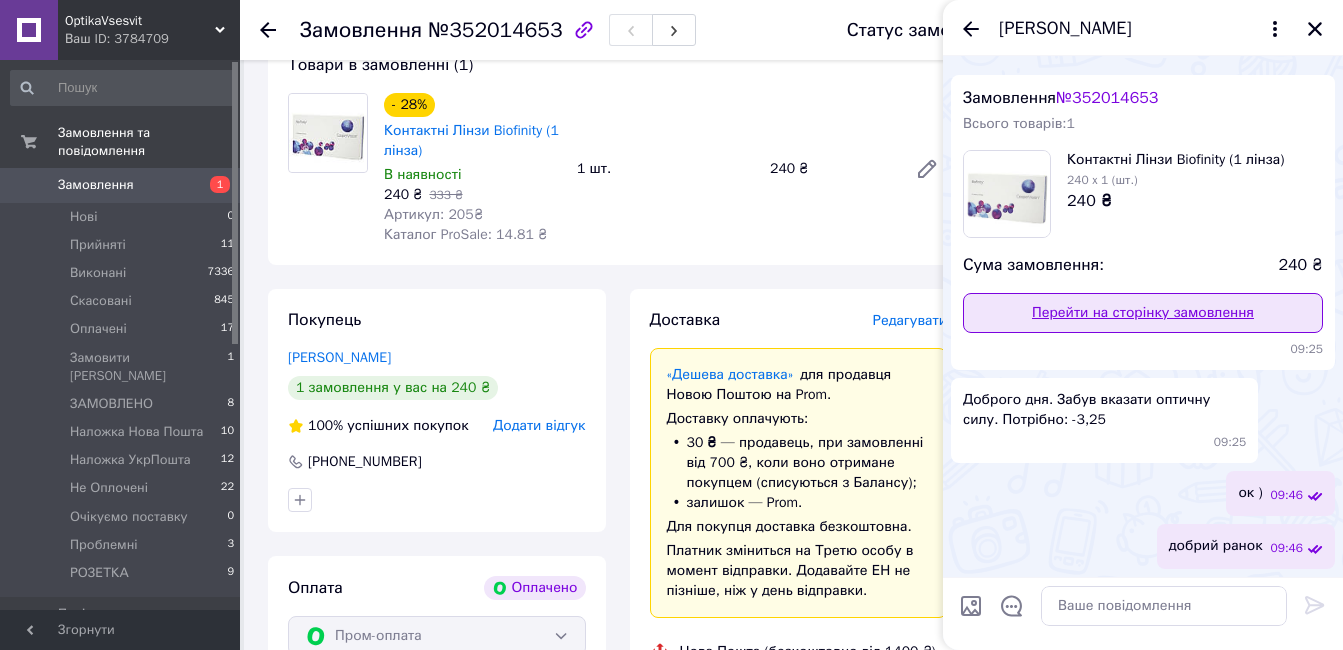 scroll, scrollTop: 33, scrollLeft: 0, axis: vertical 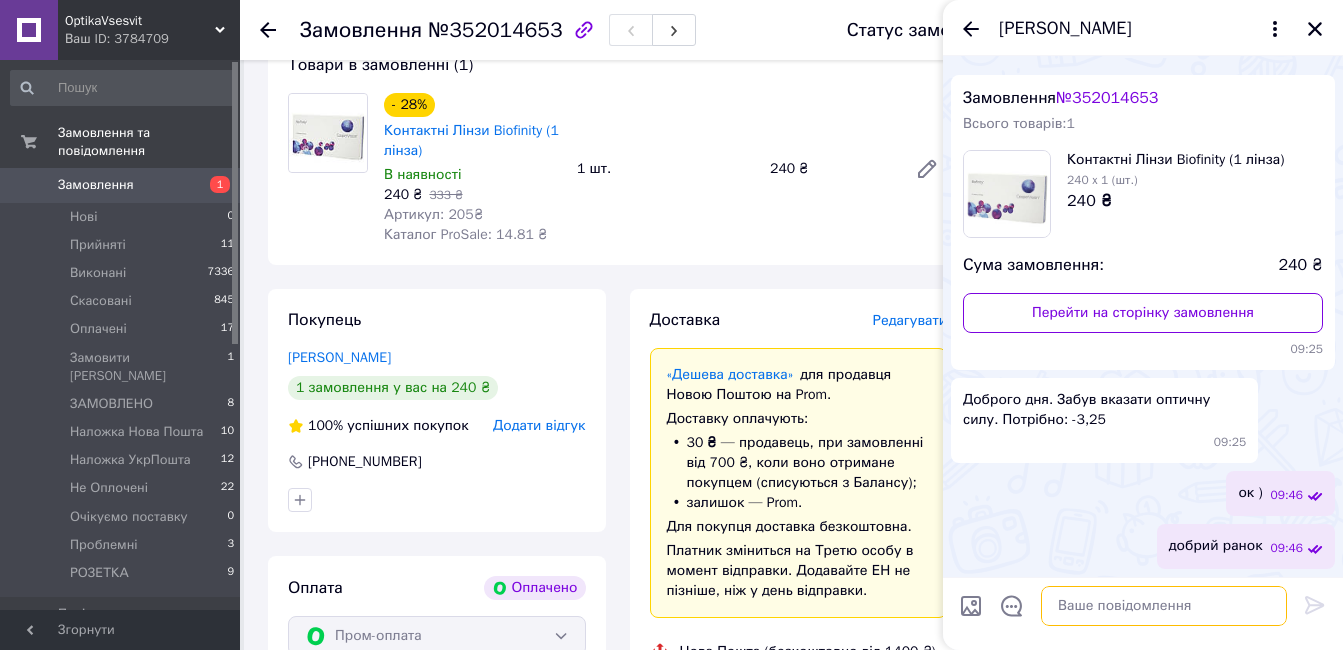 click at bounding box center (1164, 606) 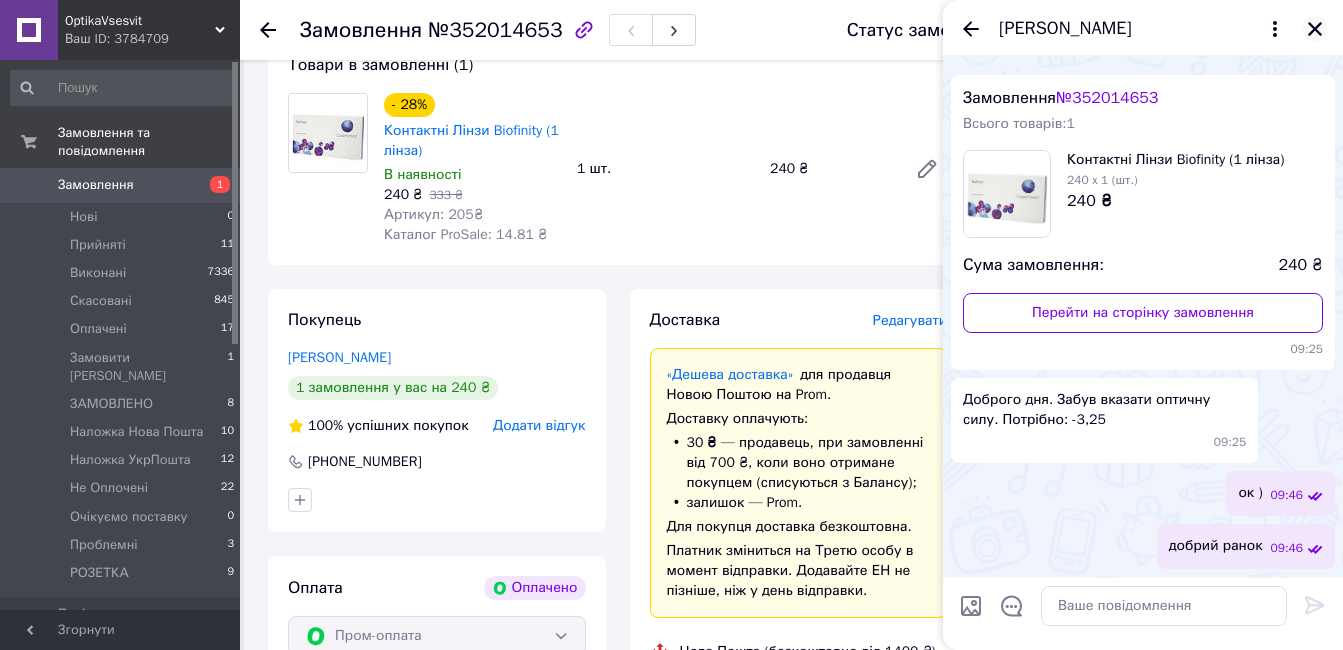 click 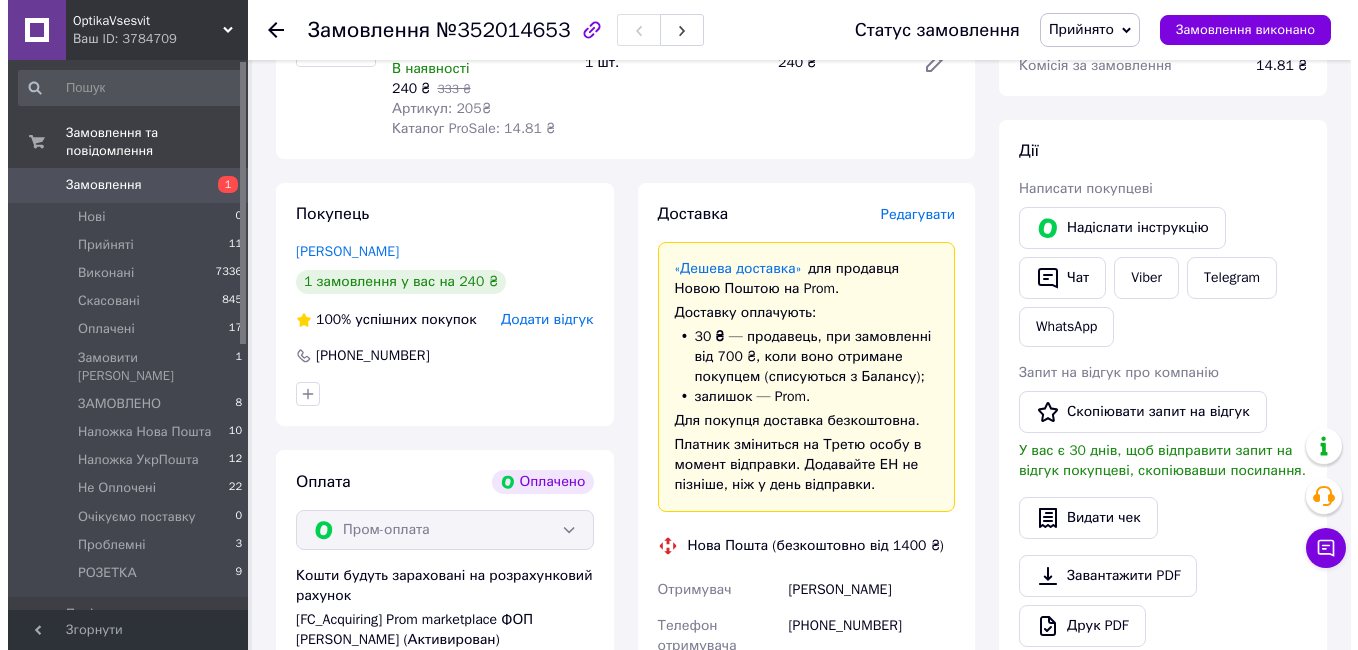 scroll, scrollTop: 300, scrollLeft: 0, axis: vertical 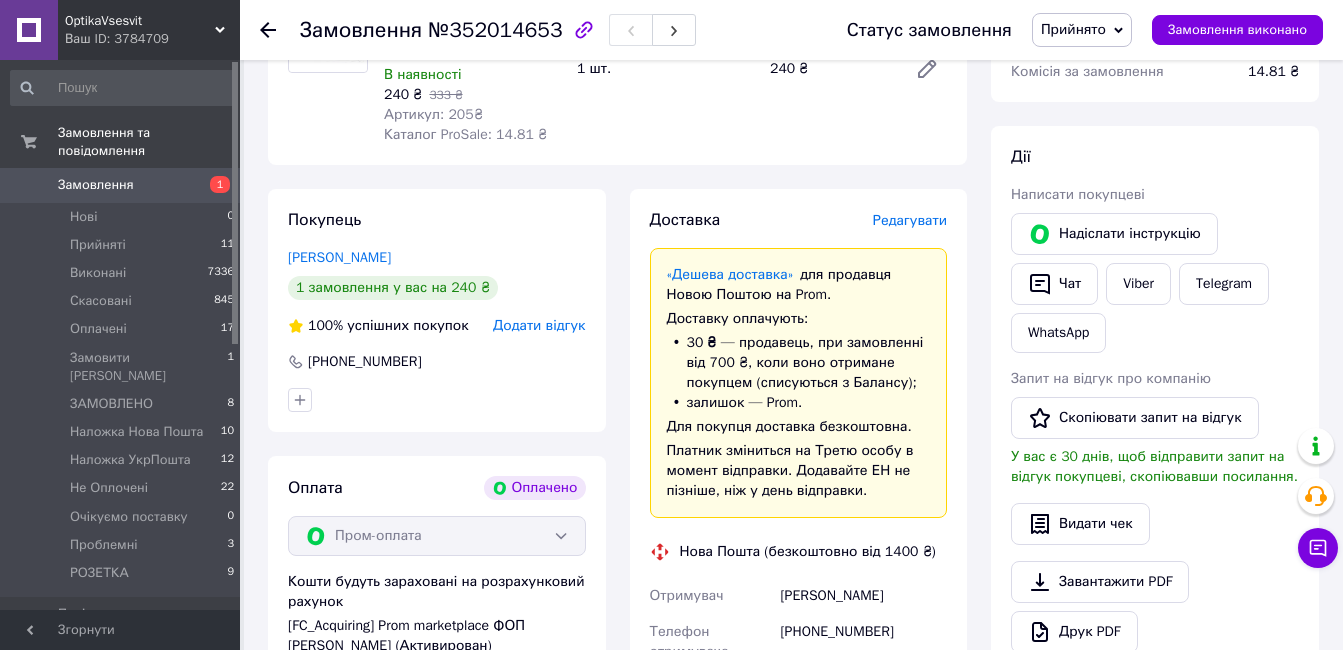 click on "Редагувати" at bounding box center [910, 220] 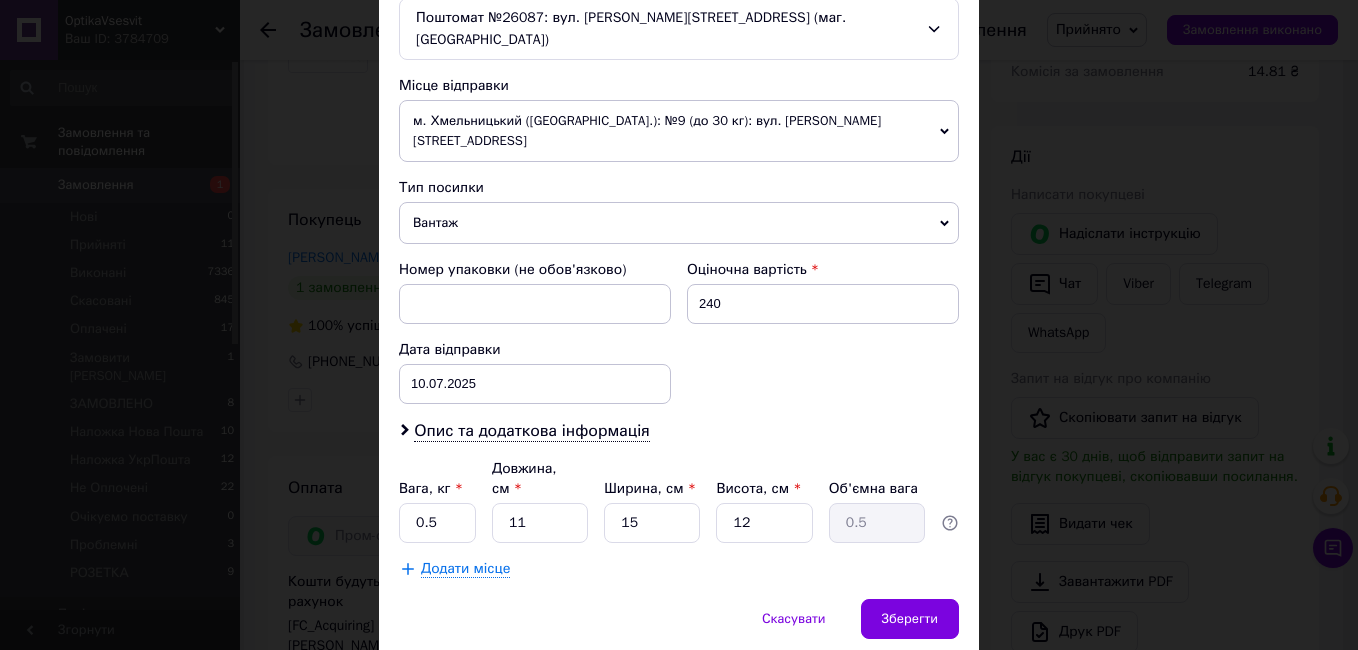 scroll, scrollTop: 678, scrollLeft: 0, axis: vertical 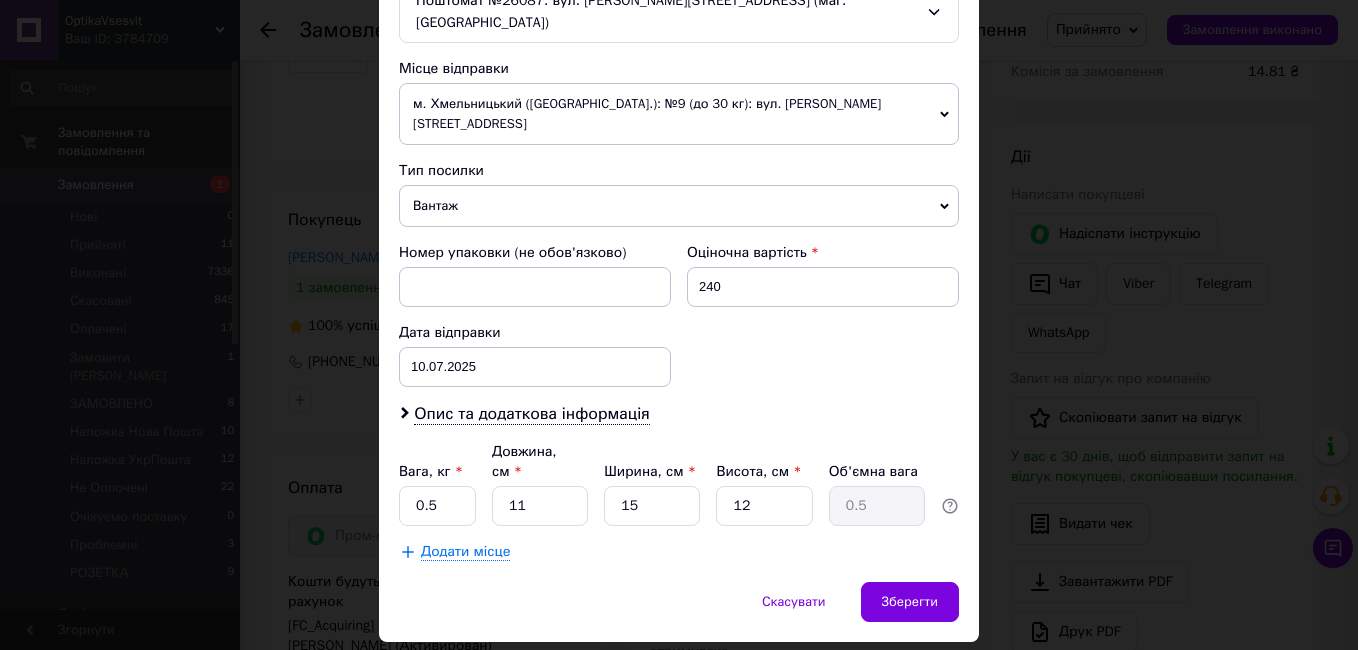 click on "× Редагування доставки Спосіб доставки Нова Пошта (безкоштовно від 1400 ₴) Платник Отримувач Відправник Прізвище отримувача Микитюк Ім'я отримувача Сергей По батькові отримувача Телефон отримувача +380970562293 Тип доставки В поштоматі У відділенні Кур'єром Місто м. Рівне (Рівненська обл.) Поштомат Поштомат №26087: вул. Данила Галицького, 2 (маг. Копійка) Місце відправки м. Хмельницький (Хмельницька обл.): №9 (до 30 кг): вул. Івана Пулюя, 7 Немає збігів. Спробуйте змінити умови пошуку Додати ще місце відправки Тип посилки Вантаж Документи Номер упаковки (не обов'язково) <" at bounding box center (679, 325) 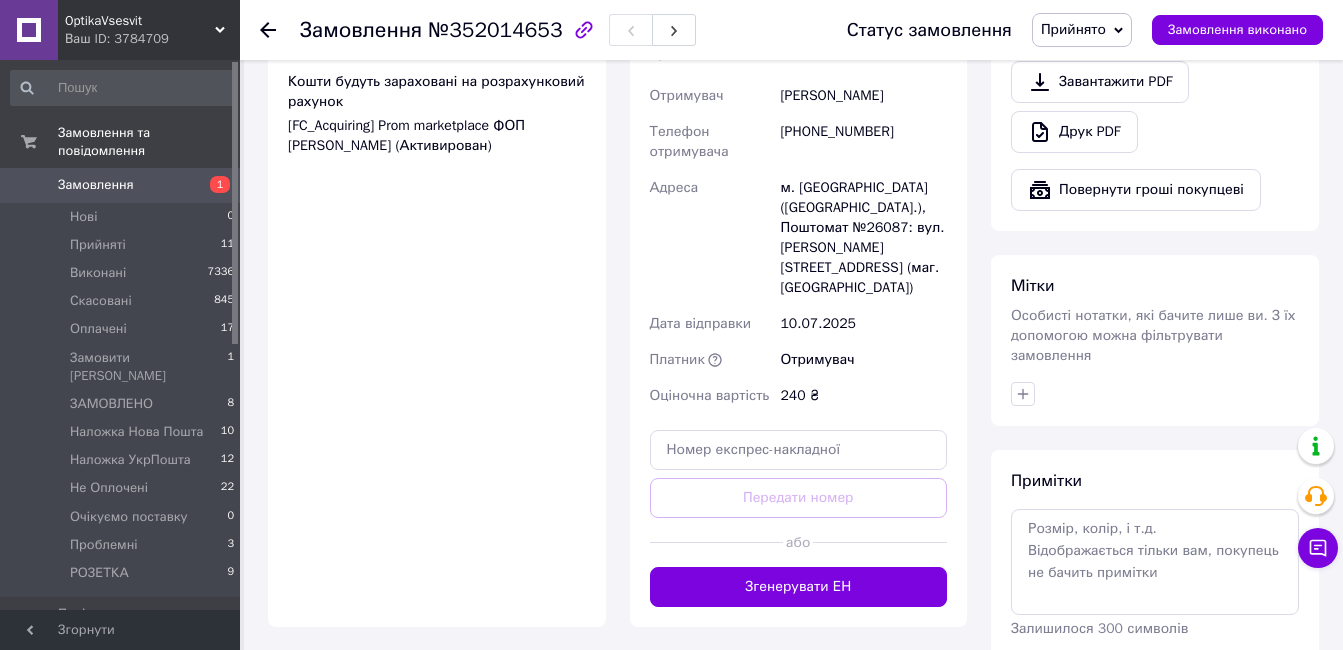 drag, startPoint x: 797, startPoint y: 532, endPoint x: 842, endPoint y: 530, distance: 45.044422 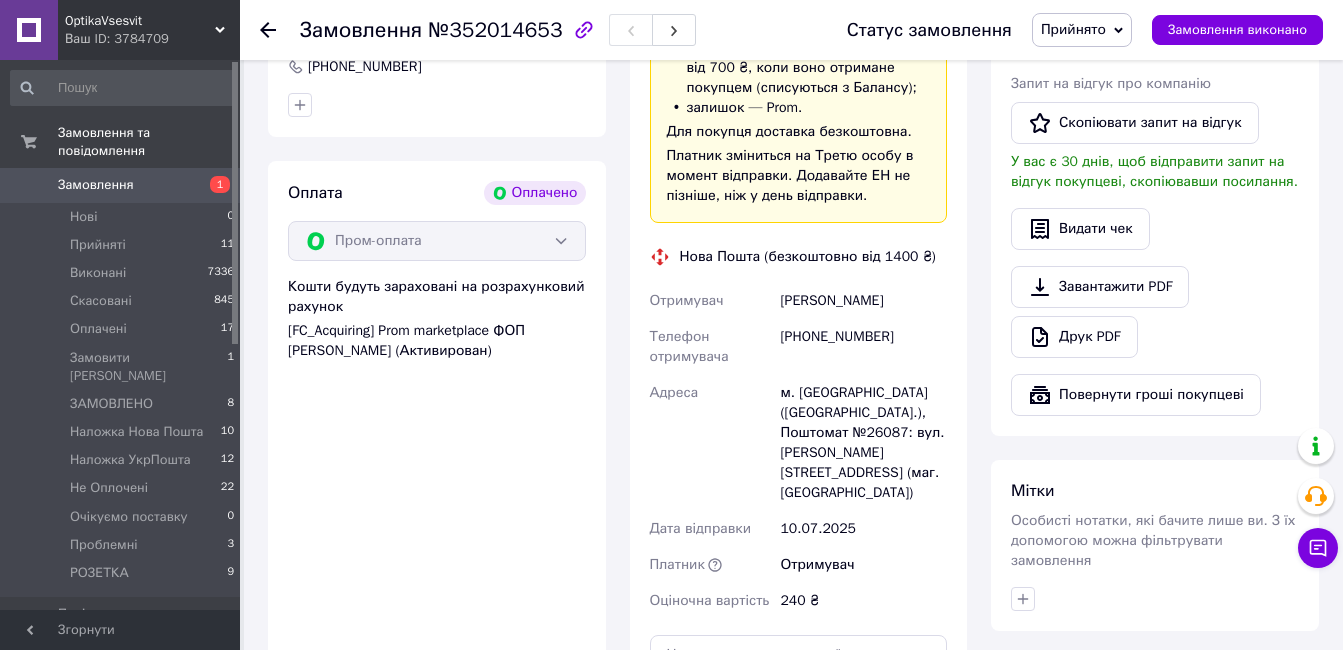 scroll, scrollTop: 400, scrollLeft: 0, axis: vertical 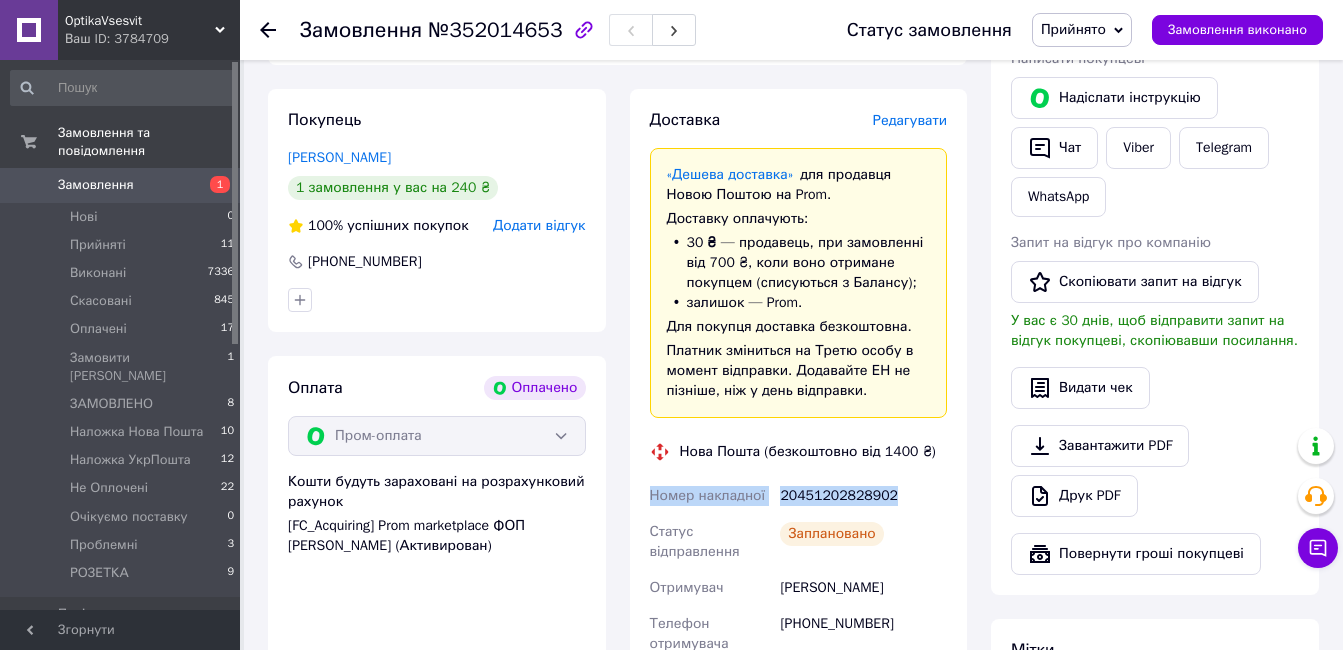 drag, startPoint x: 894, startPoint y: 497, endPoint x: 635, endPoint y: 503, distance: 259.0695 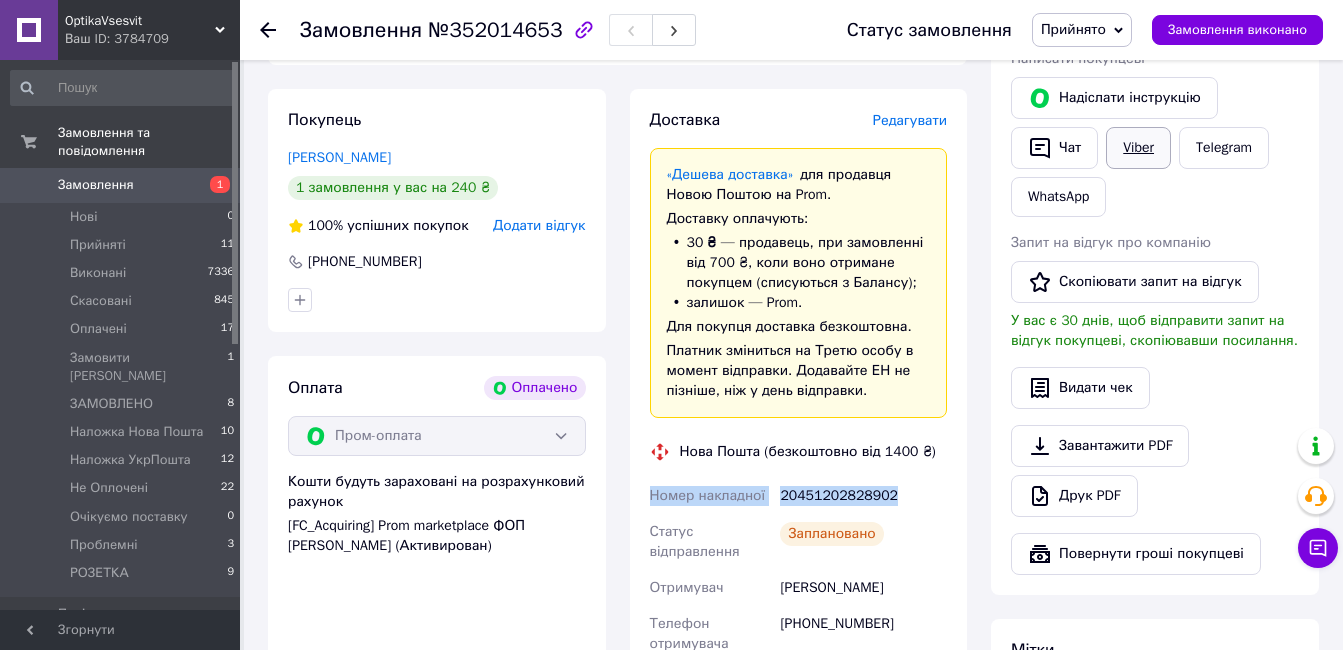 click on "Viber" at bounding box center (1138, 148) 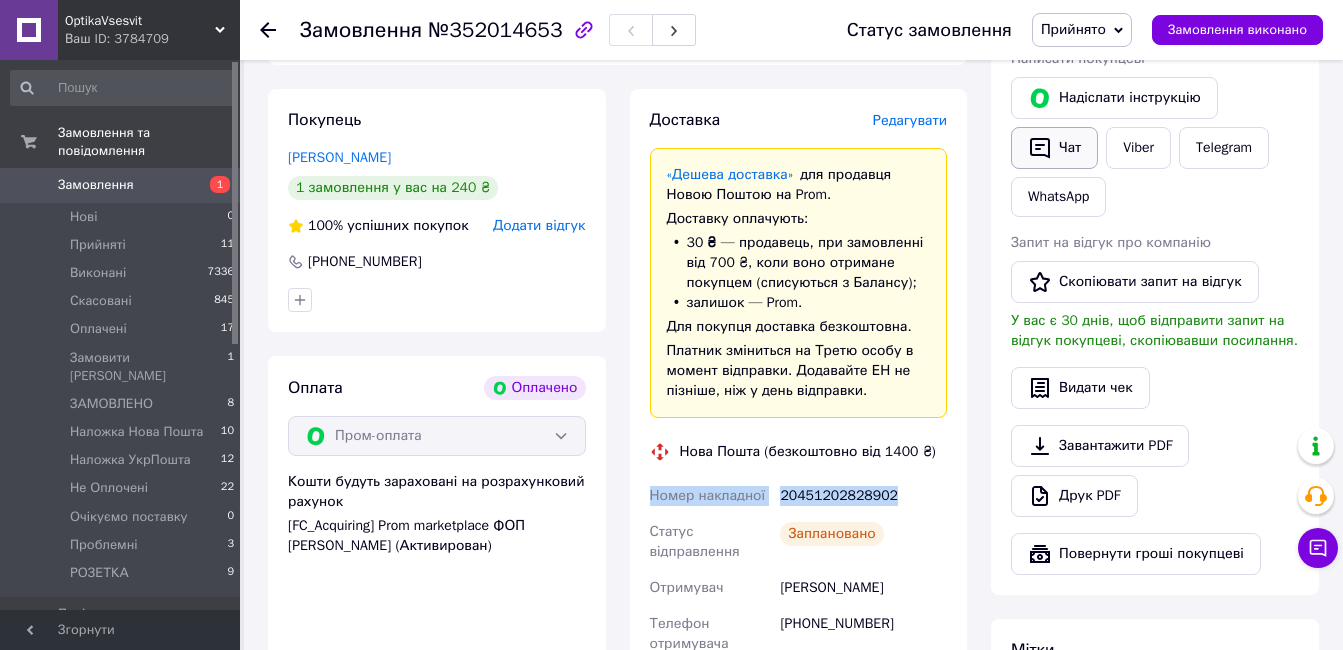 click on "Чат" at bounding box center (1054, 148) 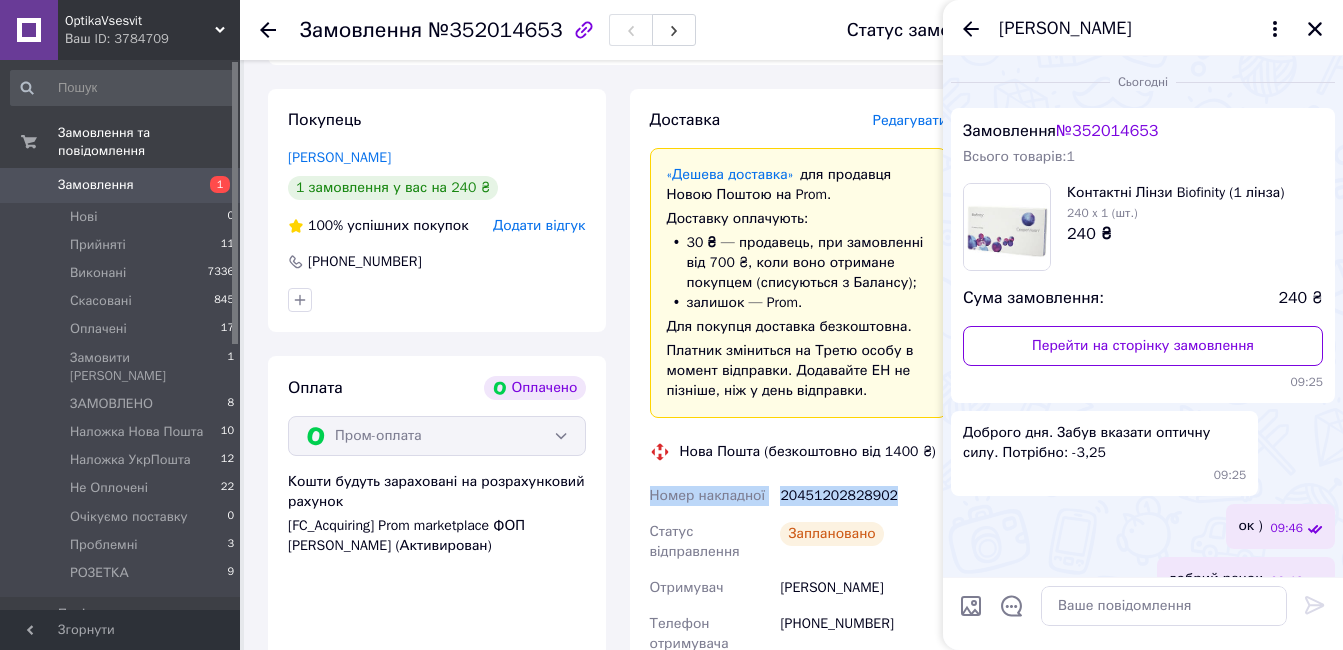 scroll, scrollTop: 33, scrollLeft: 0, axis: vertical 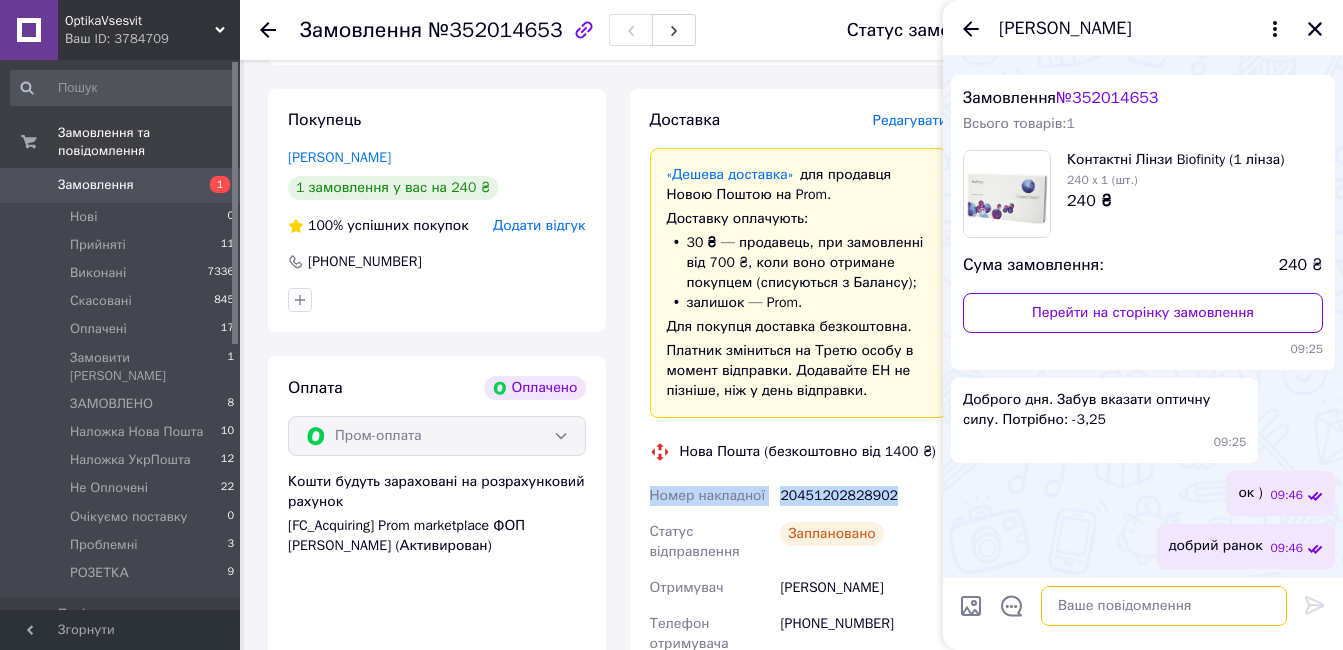 click at bounding box center [1164, 606] 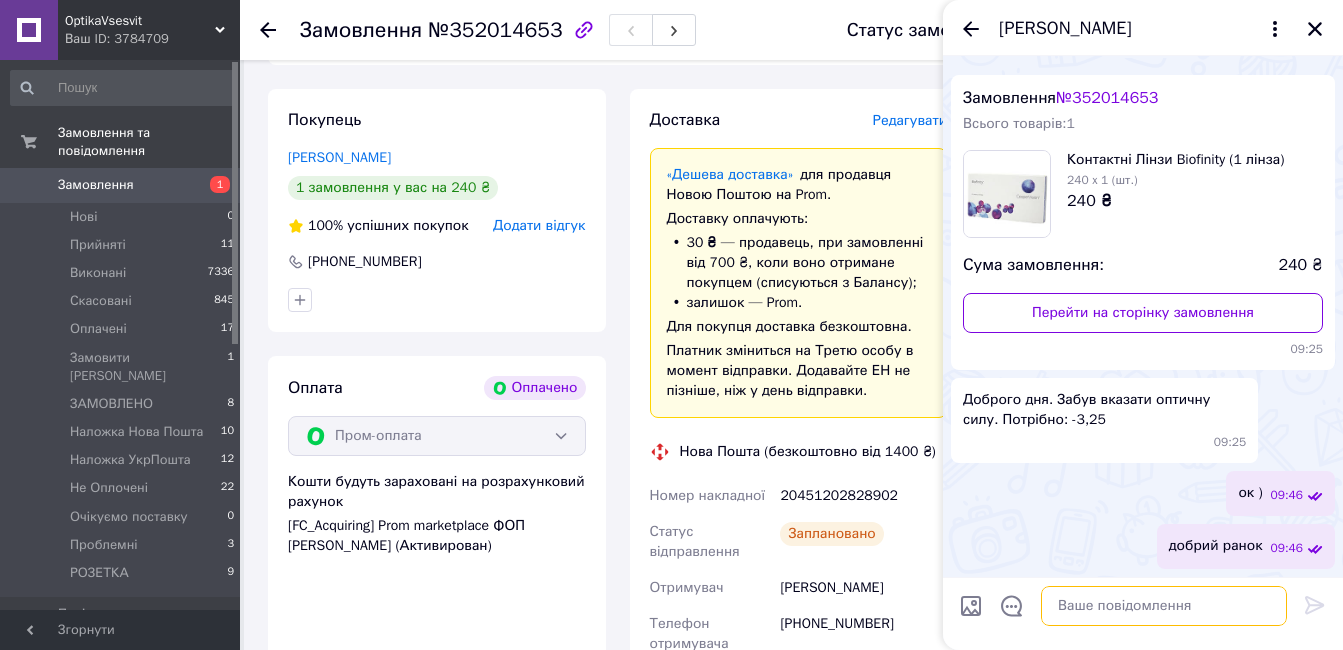 paste on "Номер накладної
20451202828902" 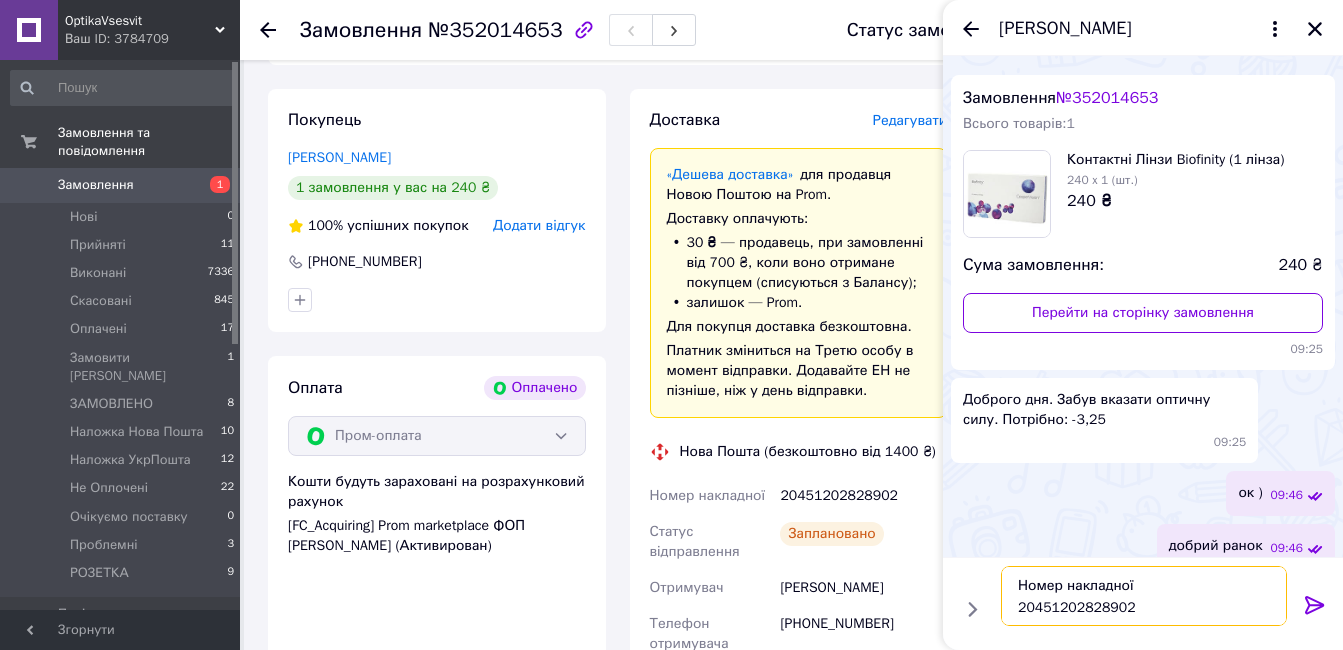 type on "Номер накладної
20451202828902" 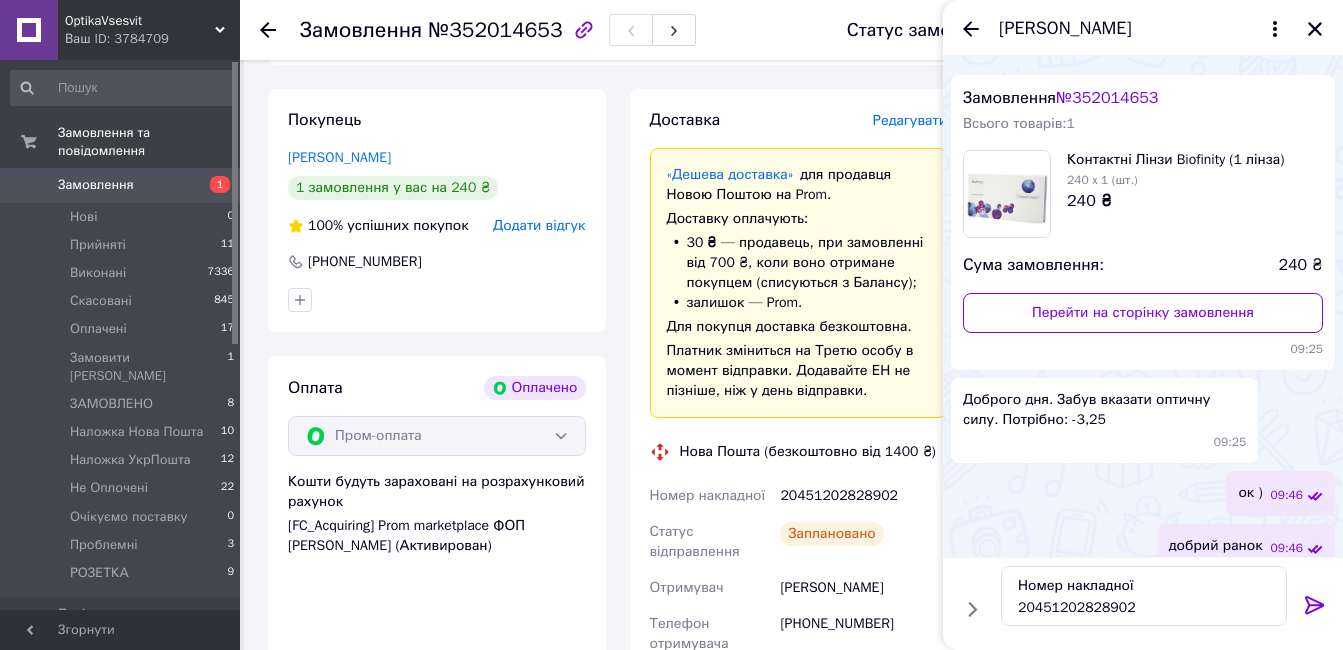 click 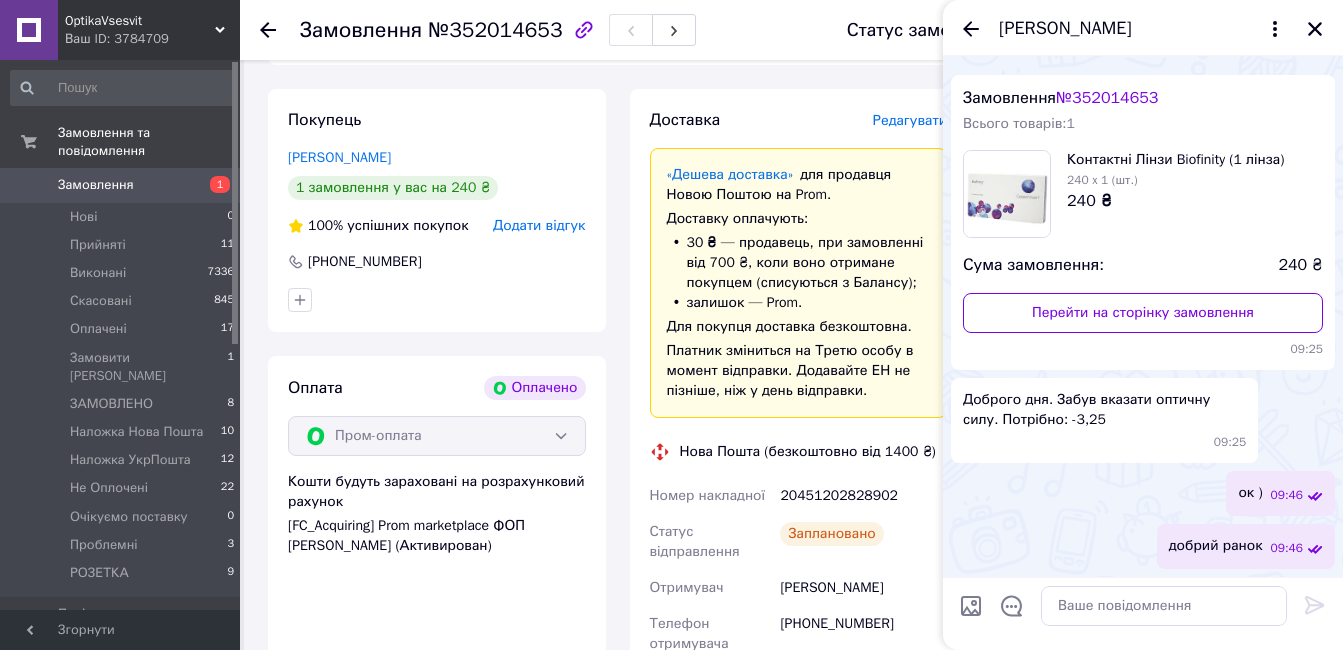scroll, scrollTop: 105, scrollLeft: 0, axis: vertical 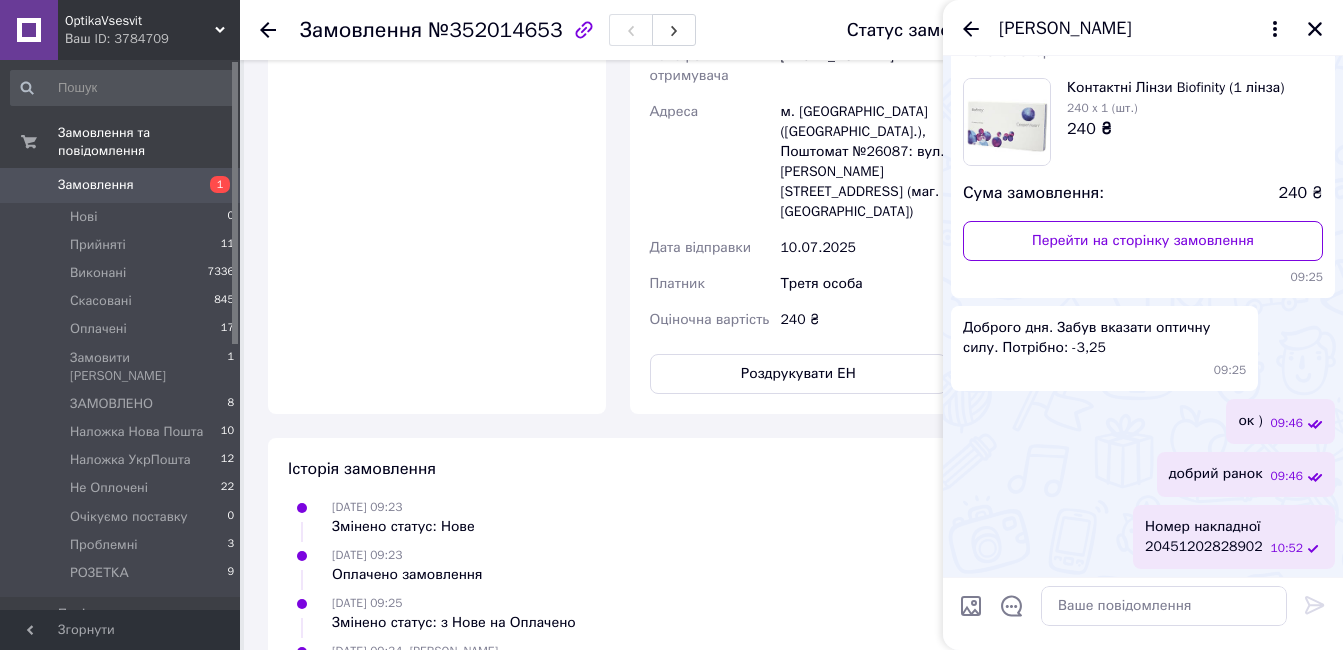 click at bounding box center (1164, 606) 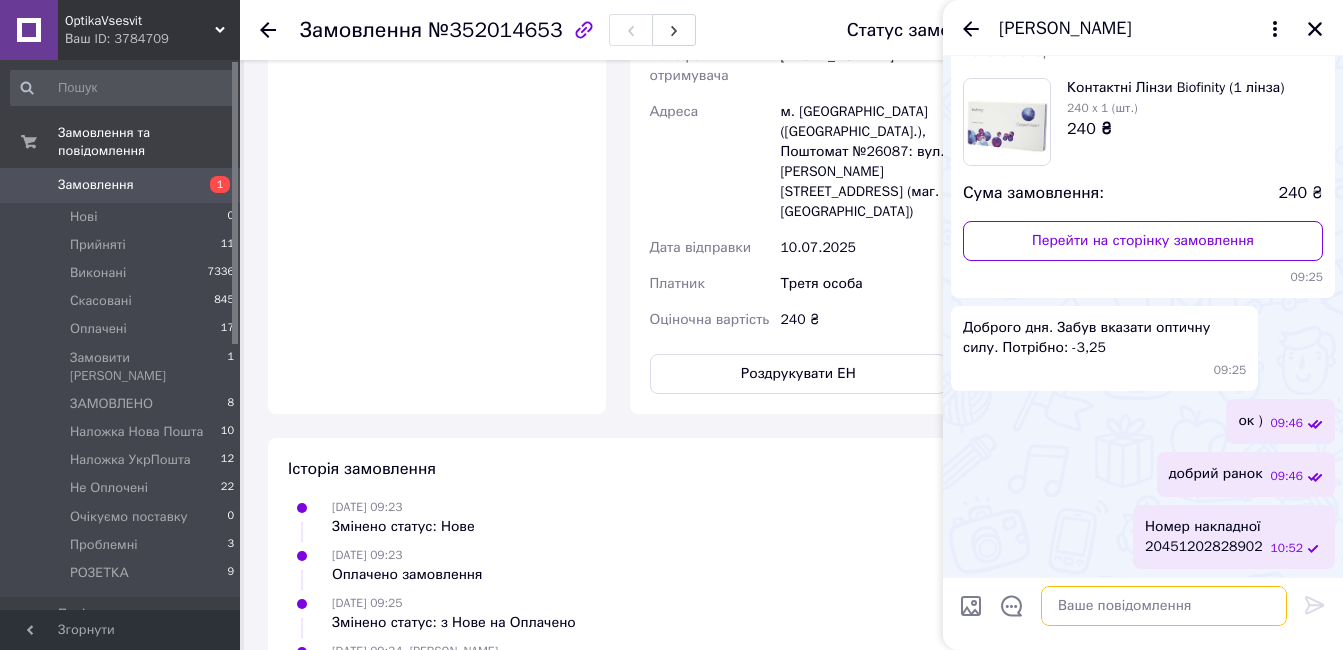 click at bounding box center [1164, 606] 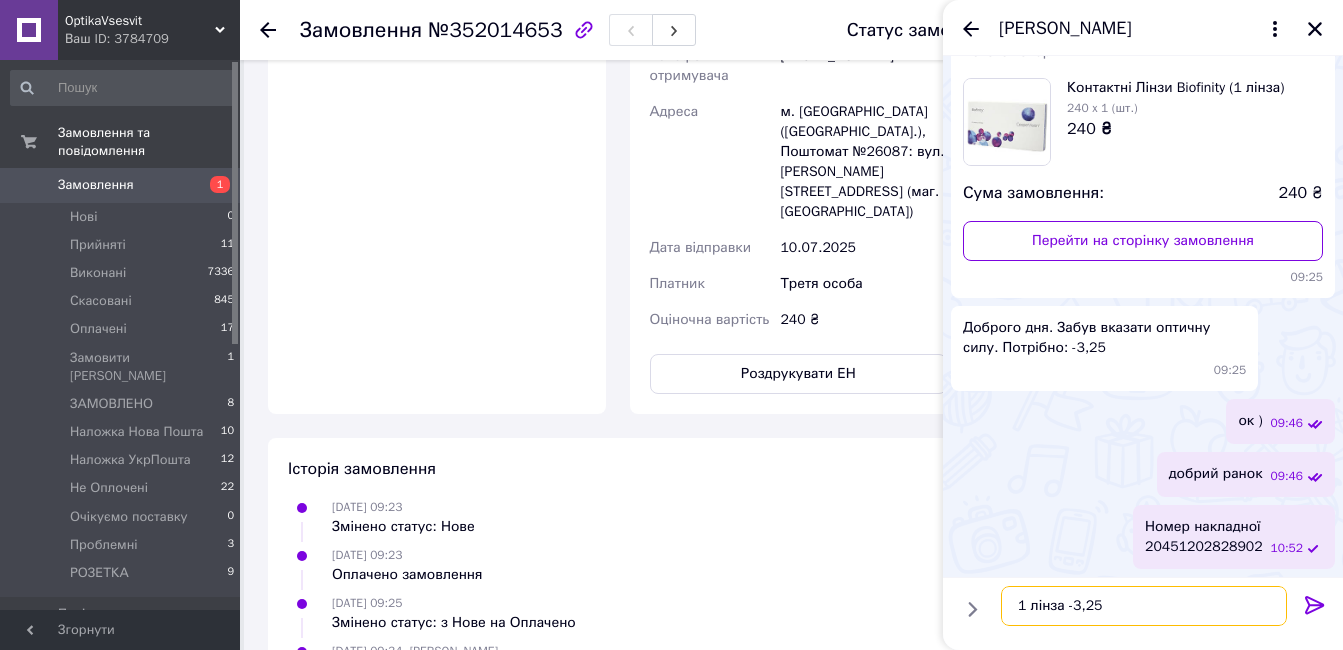type on "1 лінза -3,25" 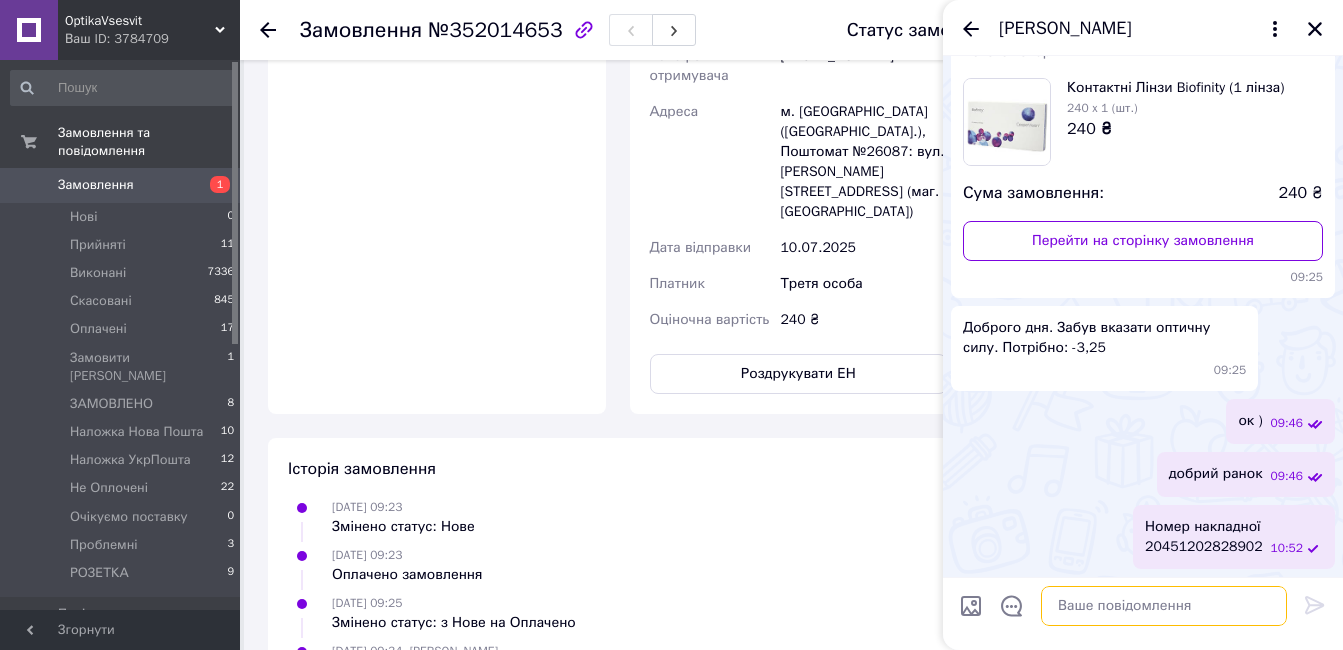 scroll, scrollTop: 158, scrollLeft: 0, axis: vertical 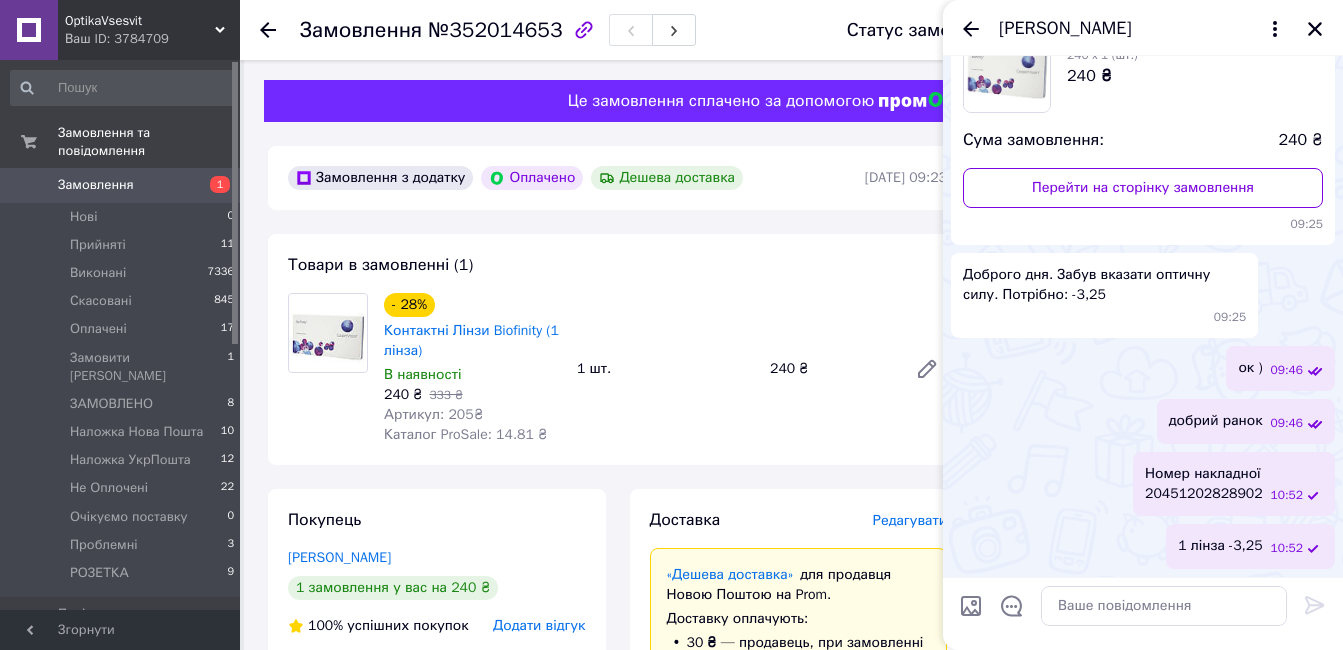 drag, startPoint x: 1316, startPoint y: 32, endPoint x: 569, endPoint y: 372, distance: 820.7369 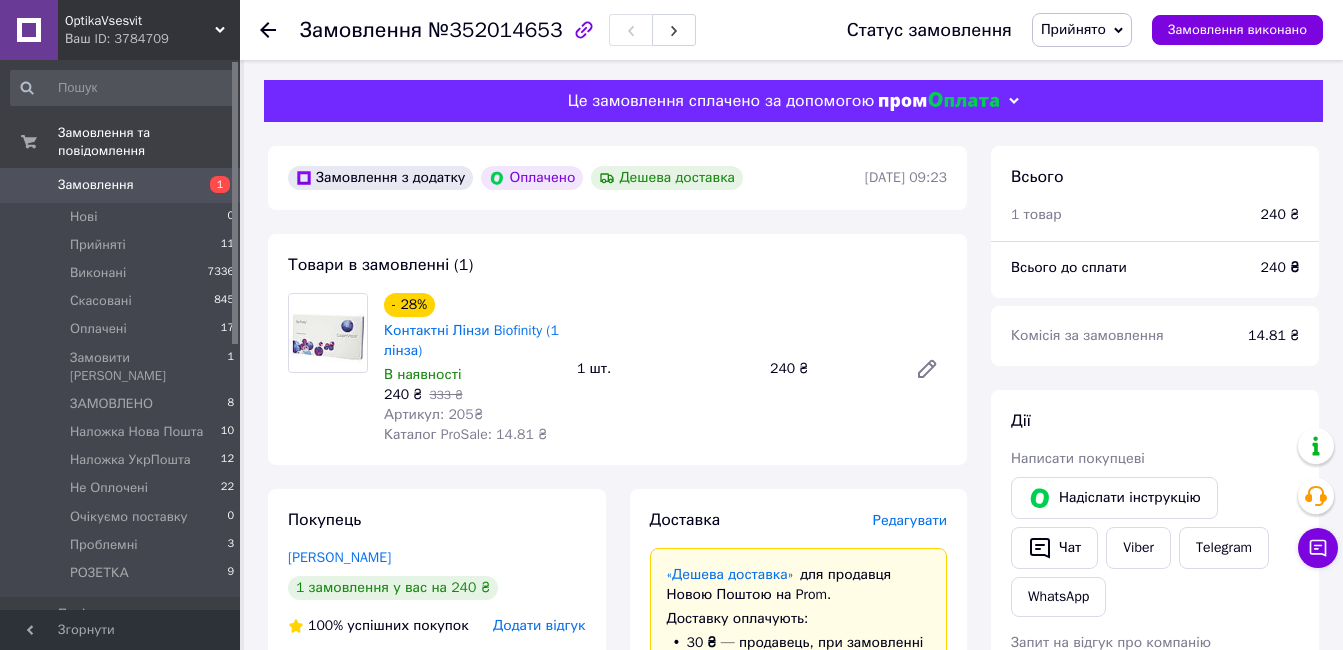 click on "Прийнято" at bounding box center [1073, 29] 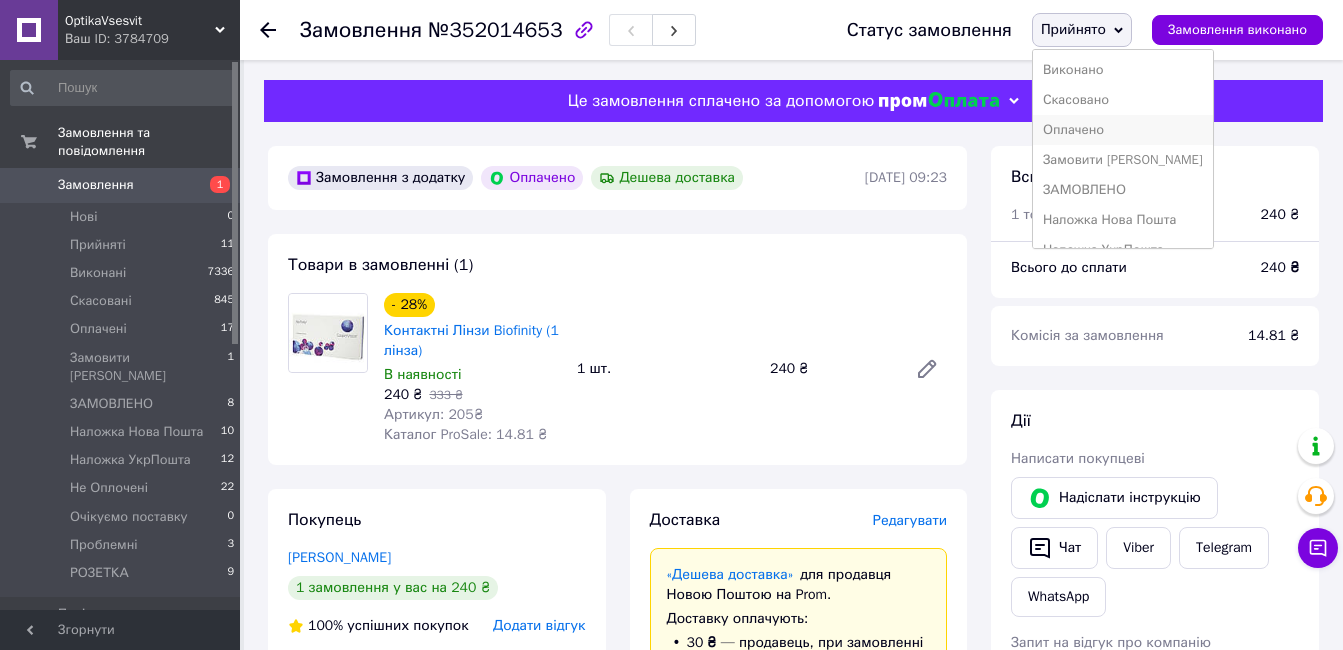 click on "Оплачено" at bounding box center [1123, 130] 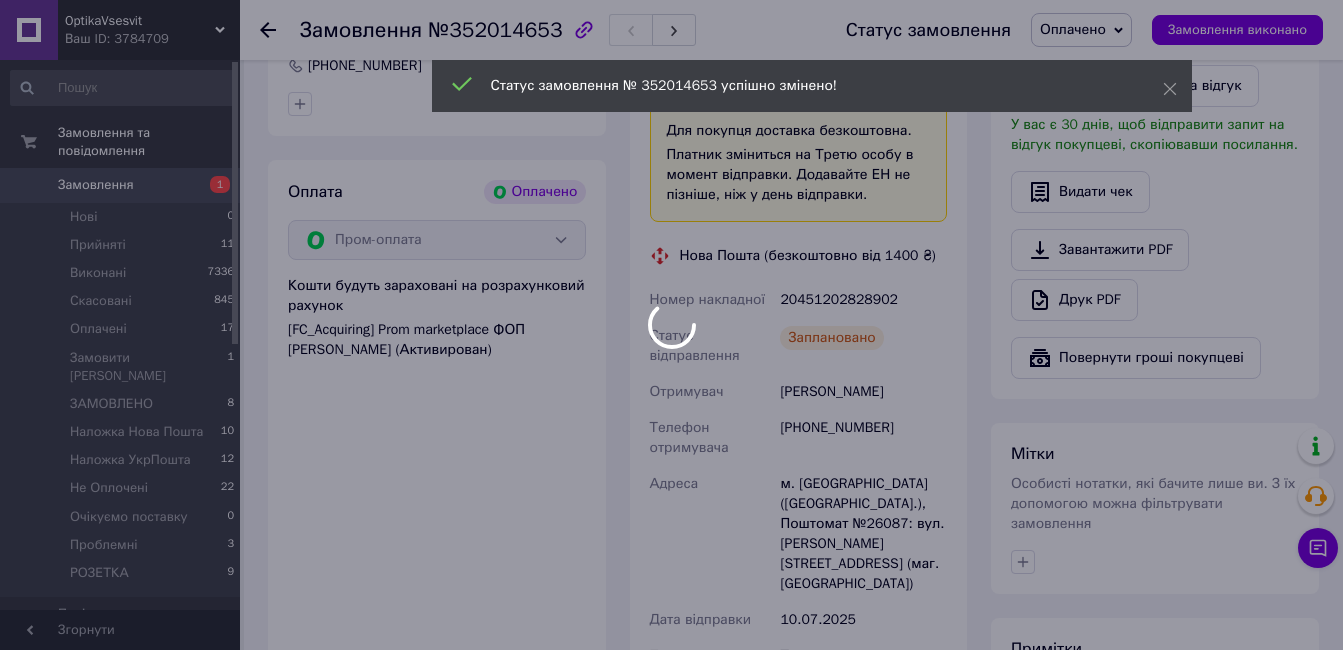 scroll, scrollTop: 800, scrollLeft: 0, axis: vertical 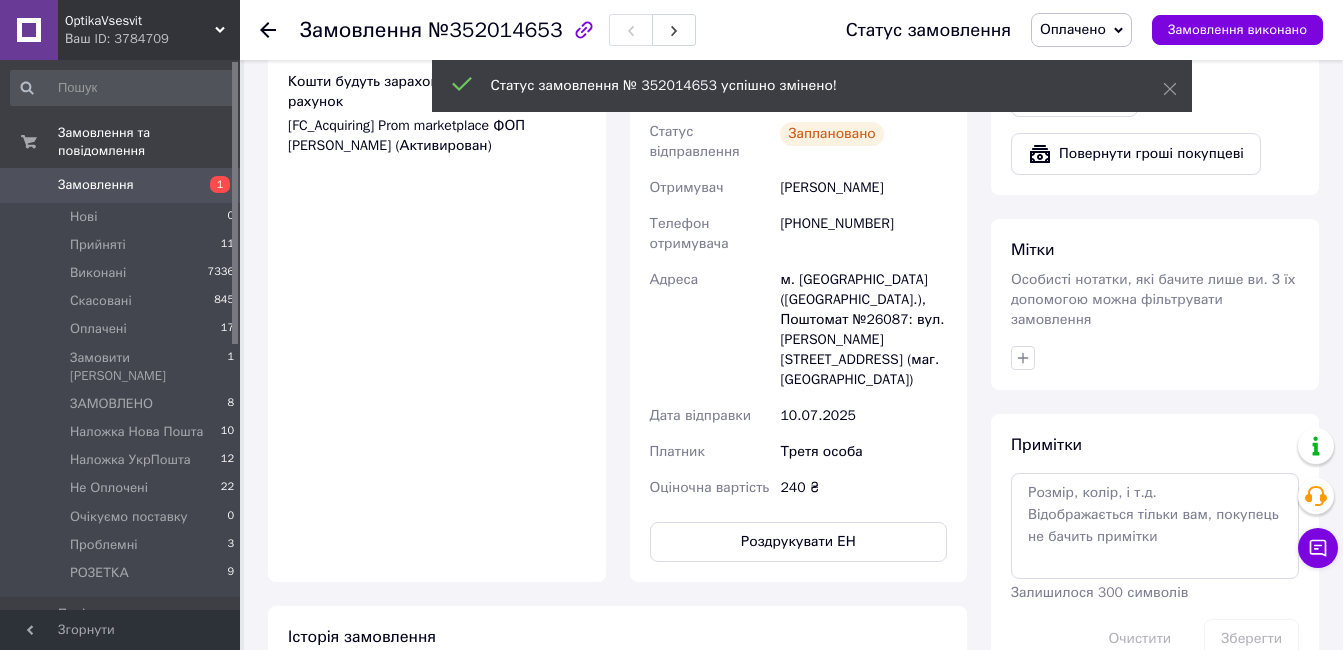 click 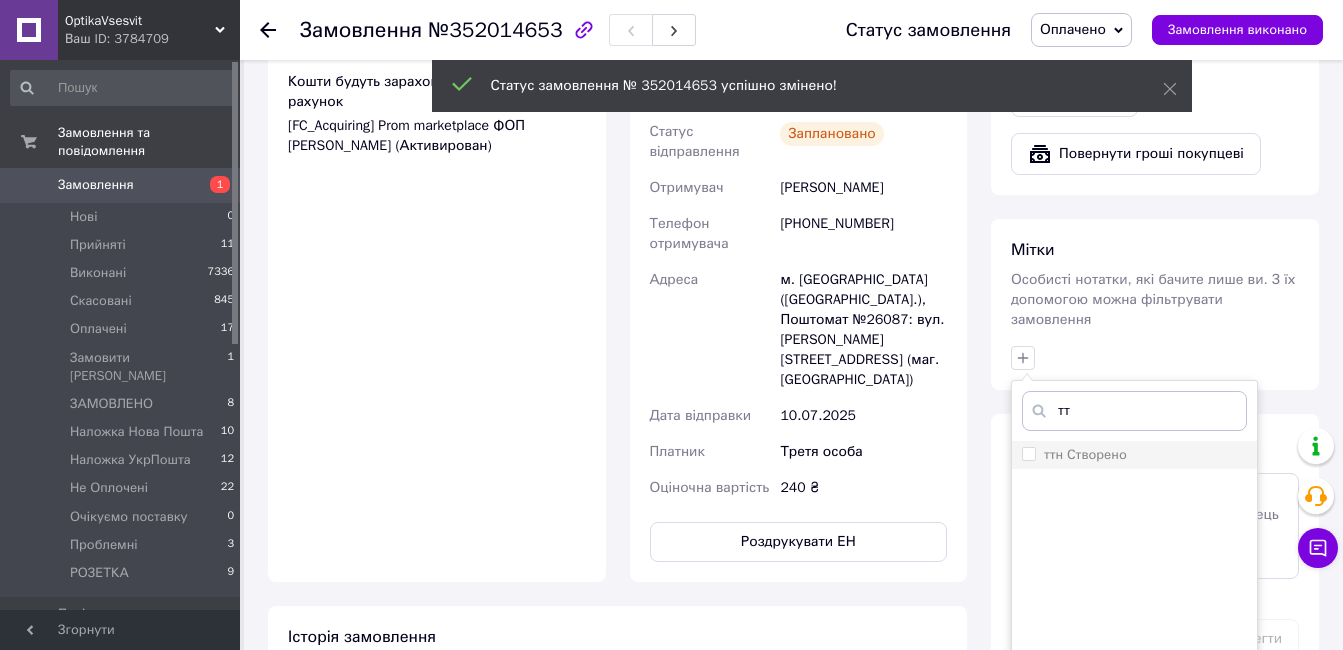 type on "тт" 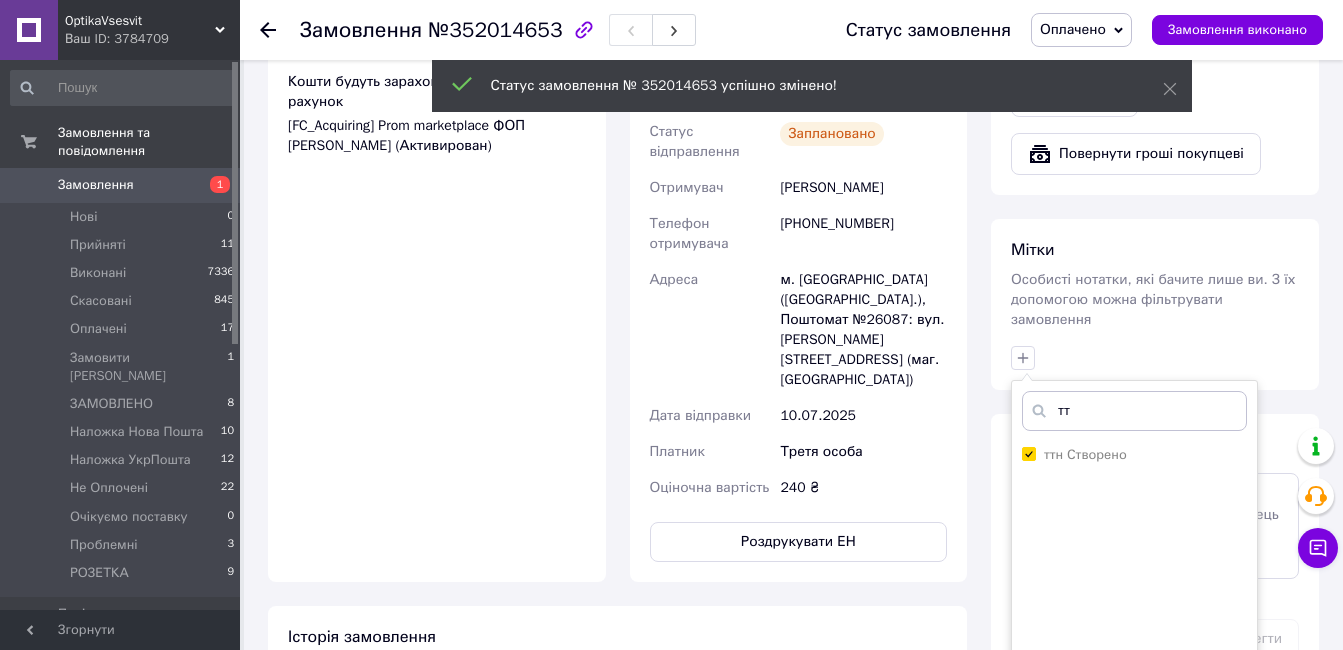 checkbox on "true" 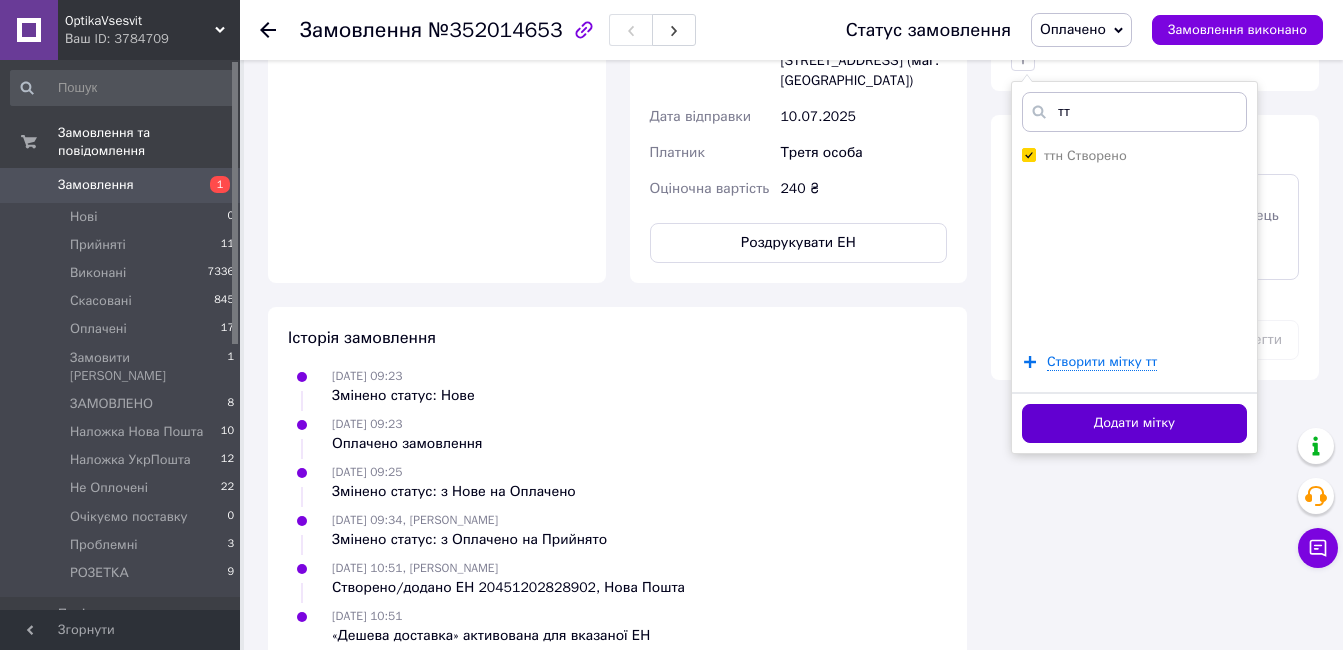 click on "Додати мітку" at bounding box center [1134, 423] 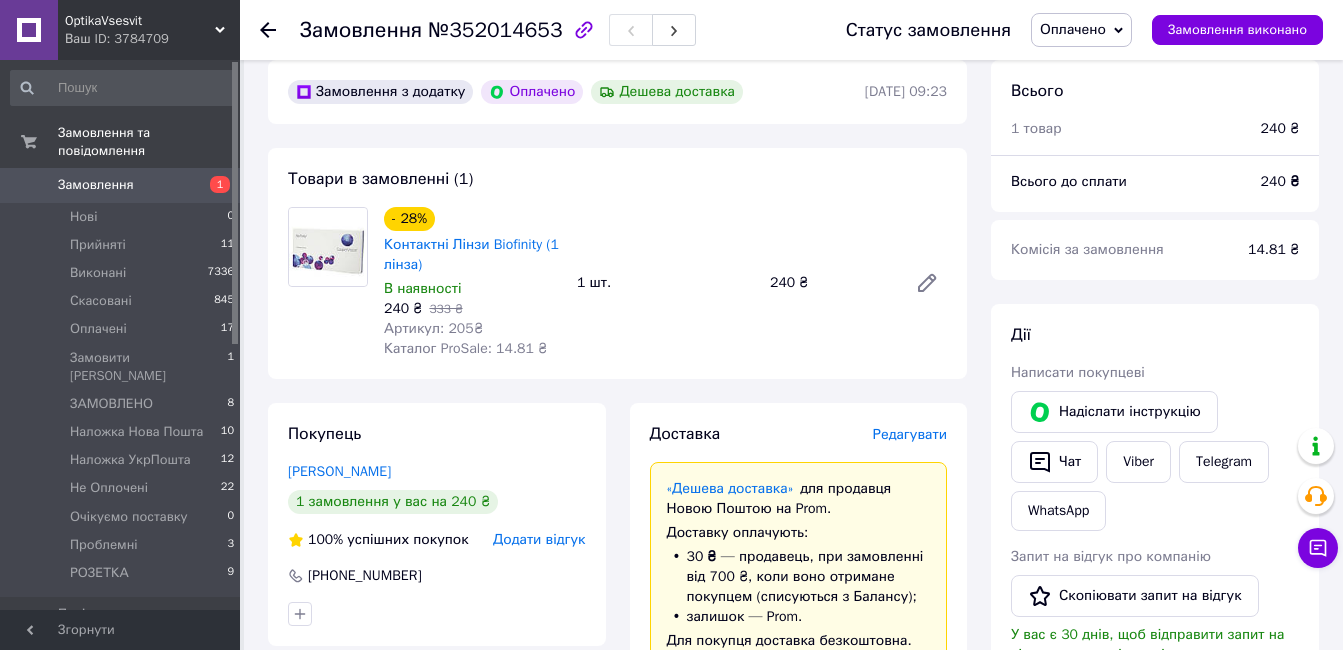 scroll, scrollTop: 0, scrollLeft: 0, axis: both 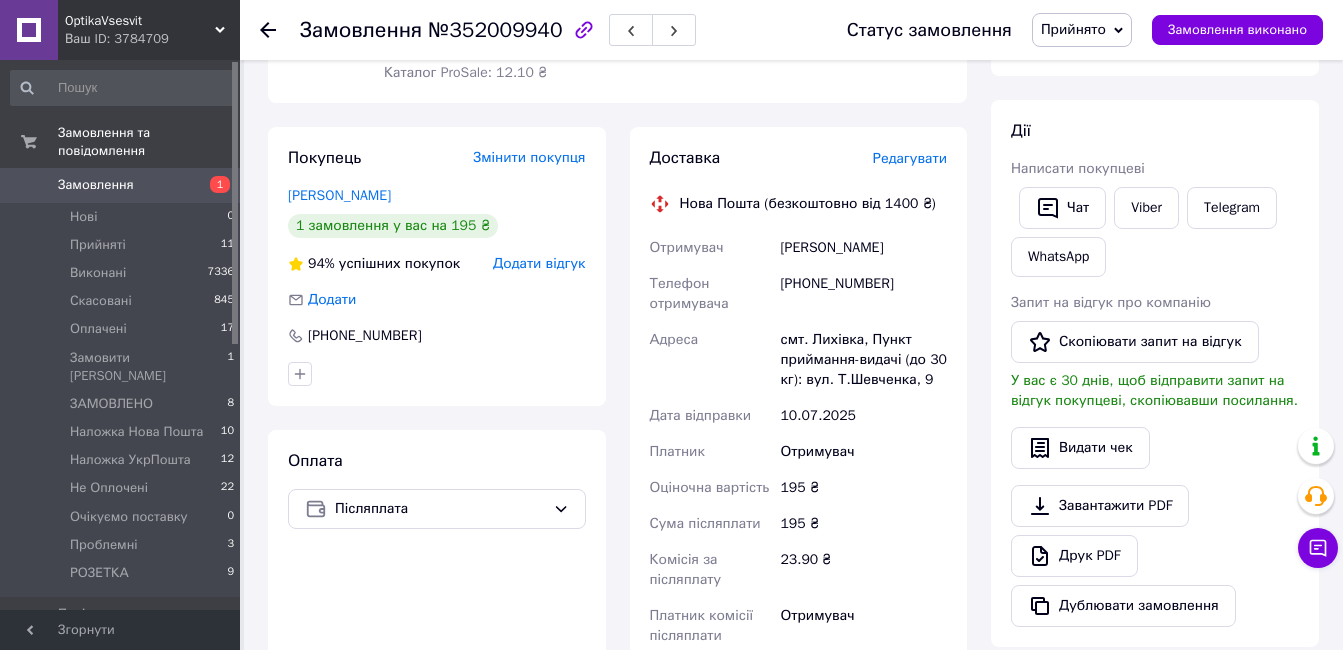click on "Редагувати" at bounding box center (910, 158) 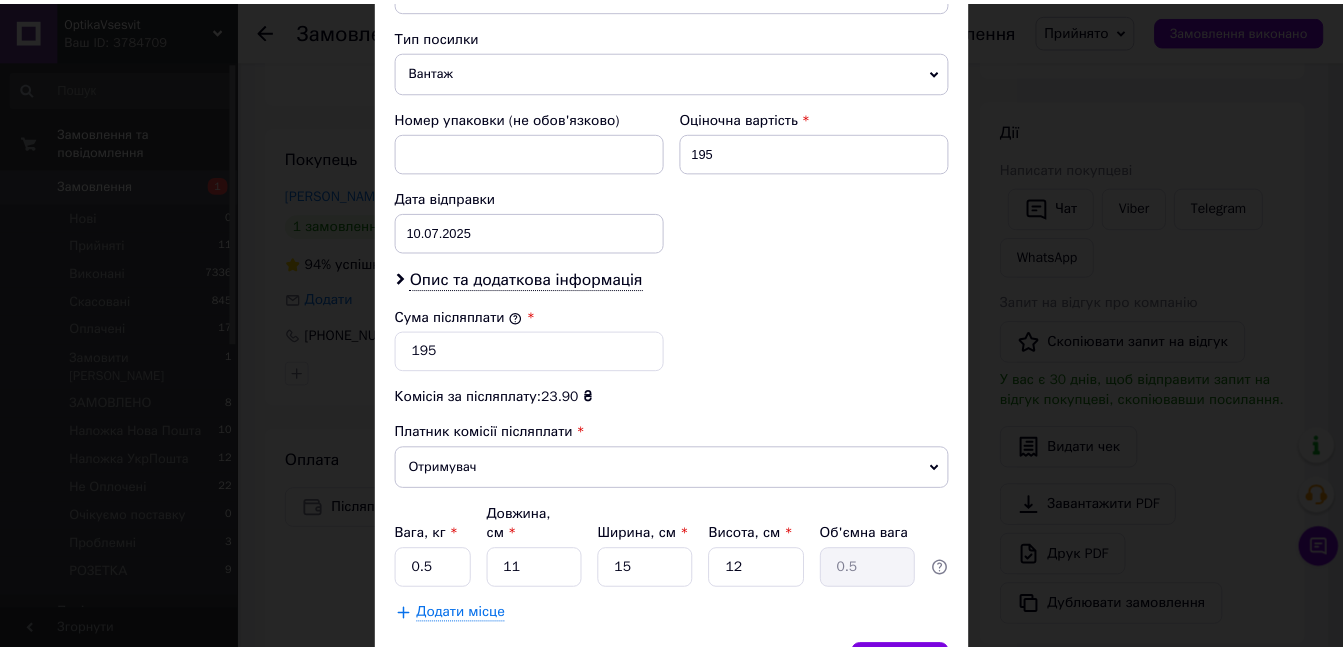 scroll, scrollTop: 876, scrollLeft: 0, axis: vertical 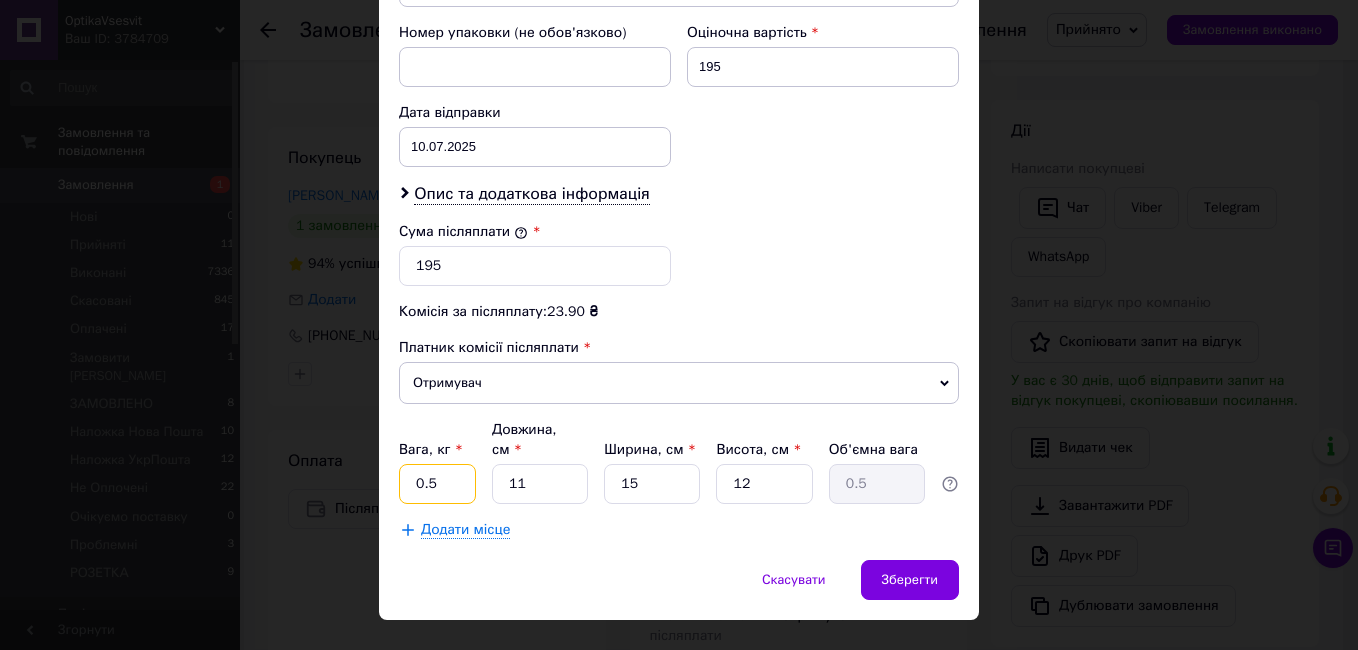 click on "0.5" at bounding box center (437, 484) 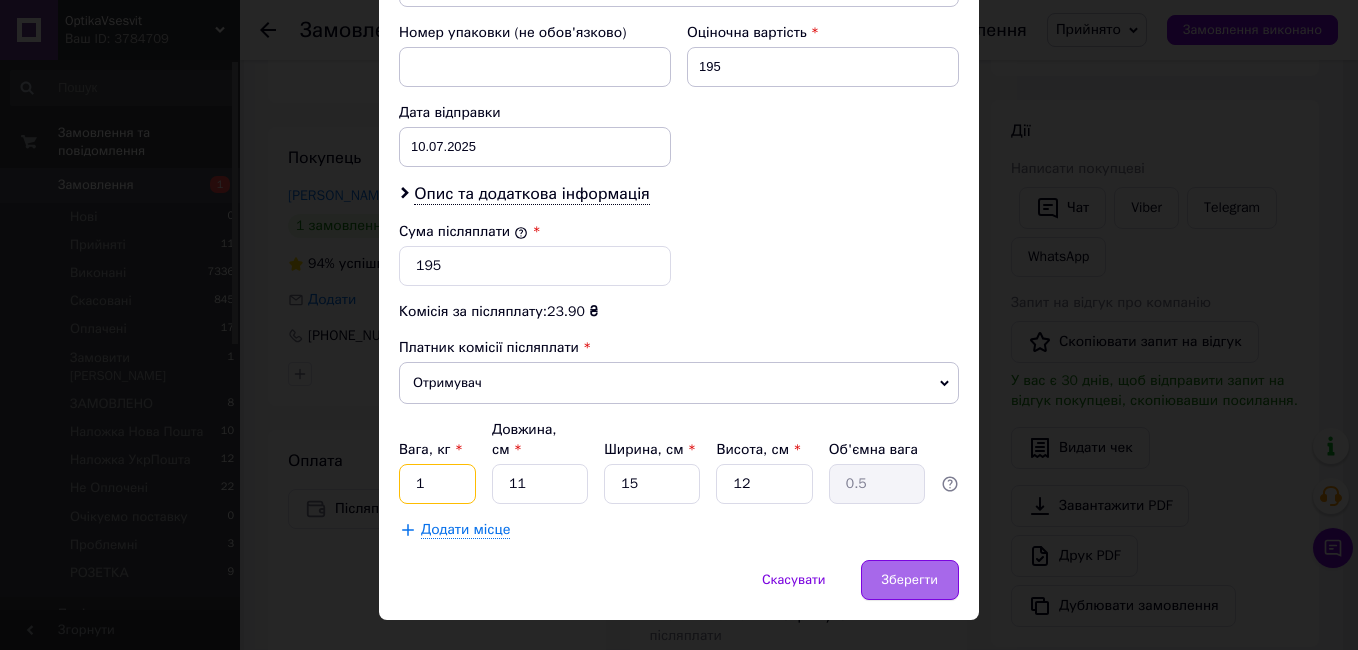 type on "1" 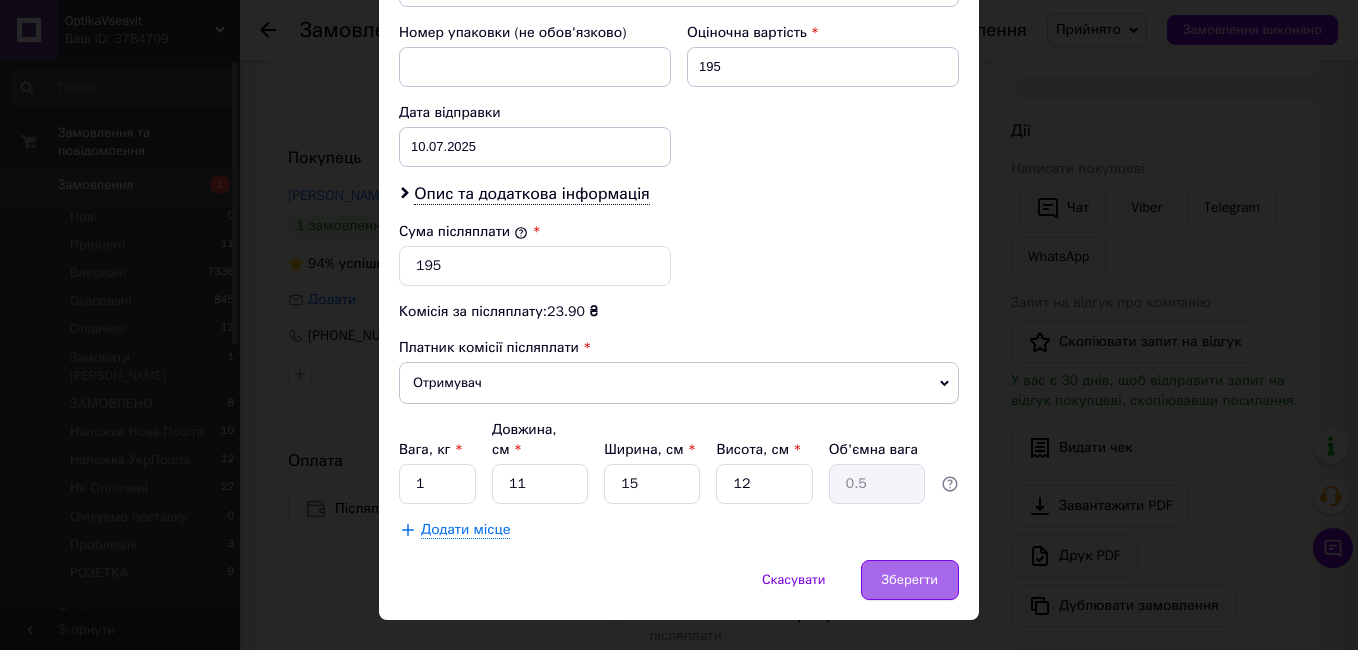 click on "Зберегти" at bounding box center [910, 580] 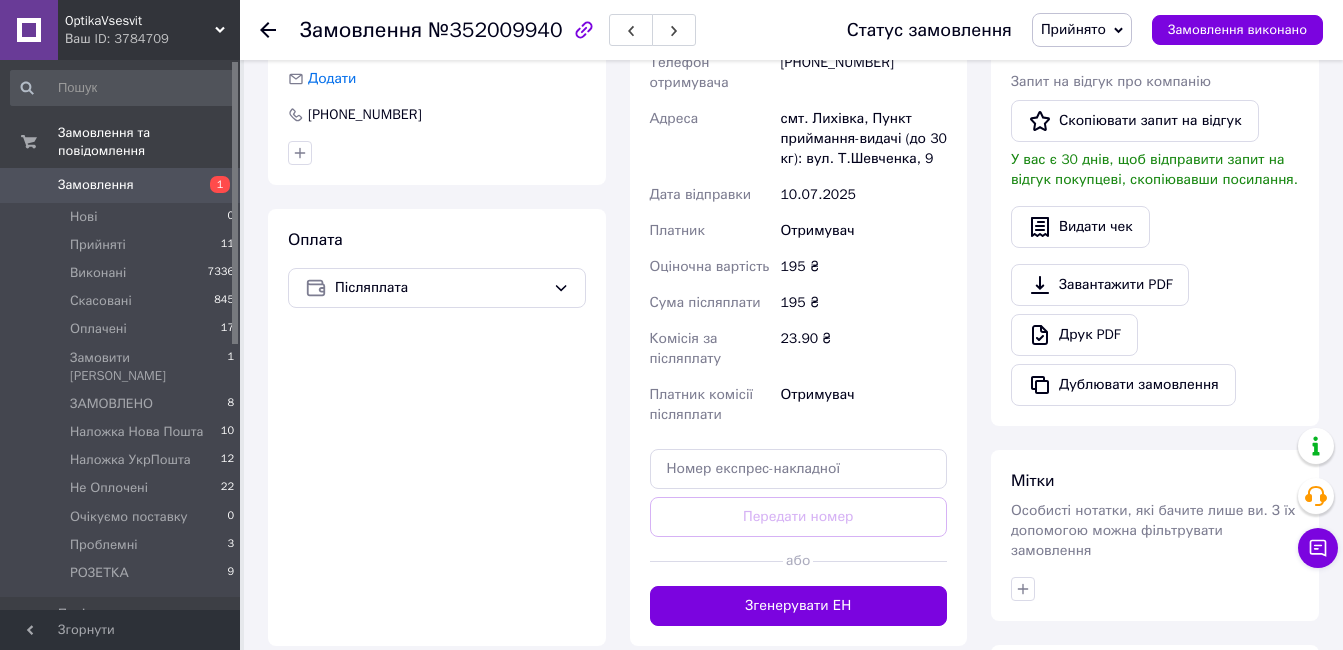 scroll, scrollTop: 600, scrollLeft: 0, axis: vertical 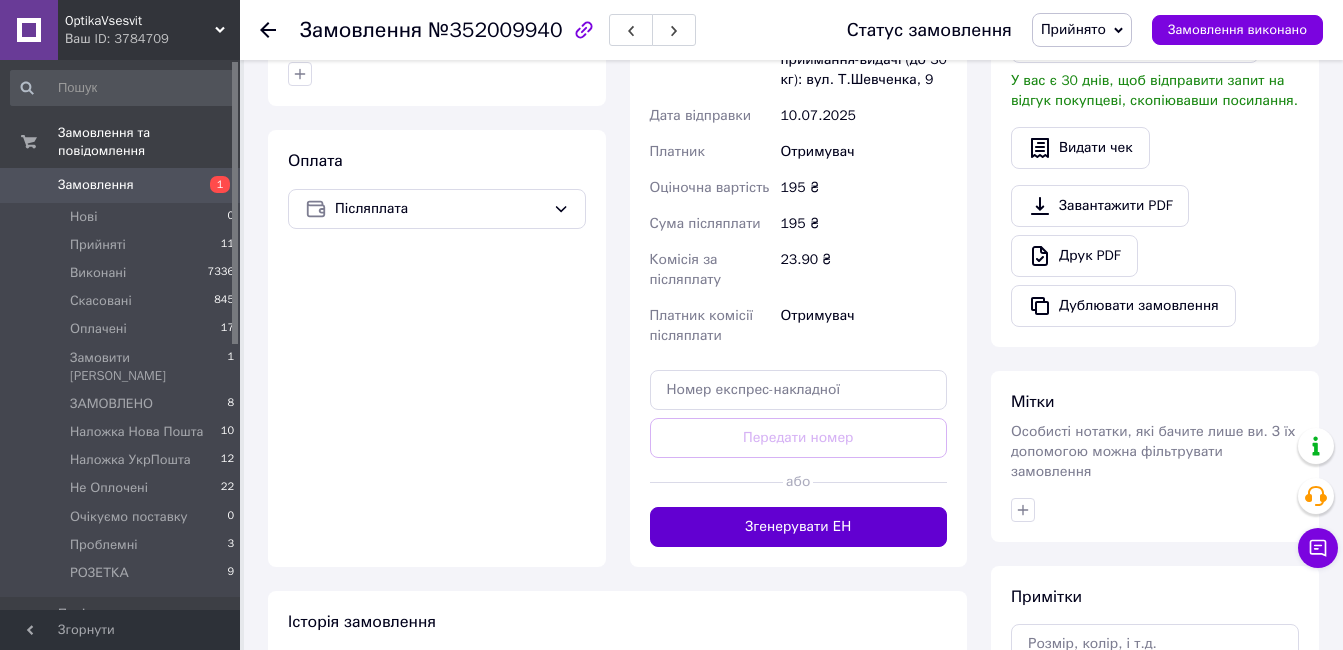 click on "Згенерувати ЕН" at bounding box center [799, 527] 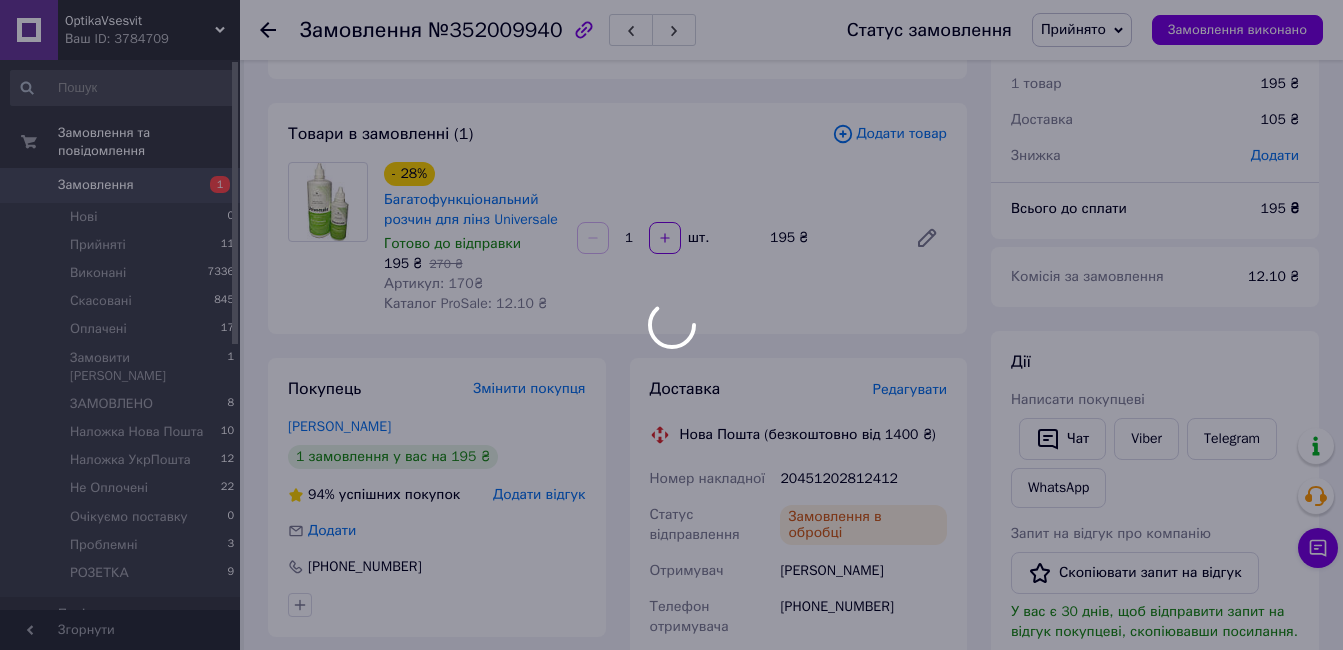 scroll, scrollTop: 100, scrollLeft: 0, axis: vertical 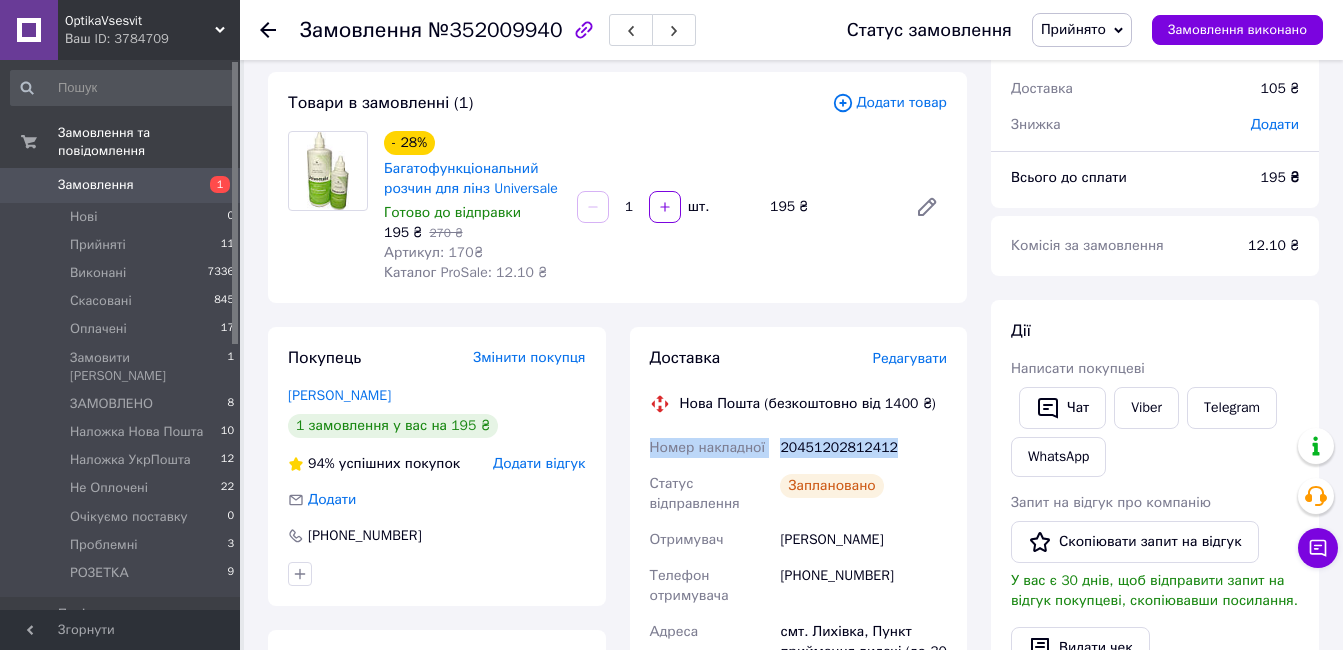 drag, startPoint x: 816, startPoint y: 443, endPoint x: 643, endPoint y: 448, distance: 173.07224 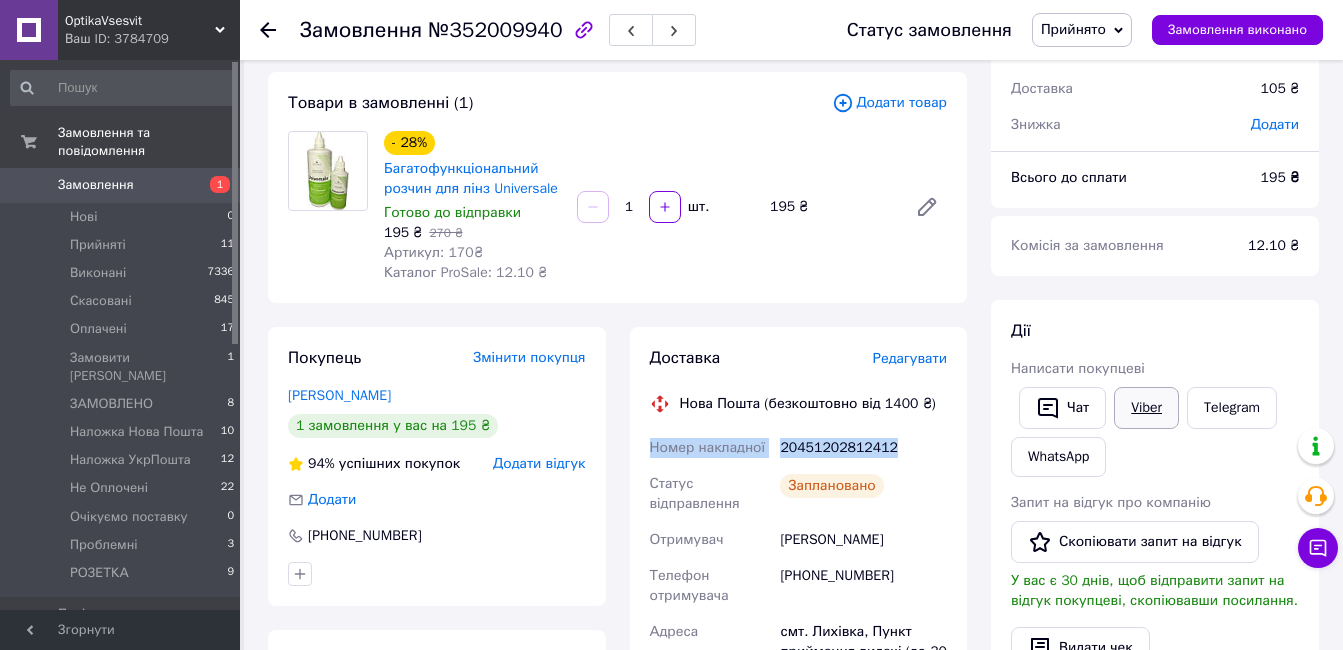 drag, startPoint x: 1168, startPoint y: 403, endPoint x: 1142, endPoint y: 407, distance: 26.305893 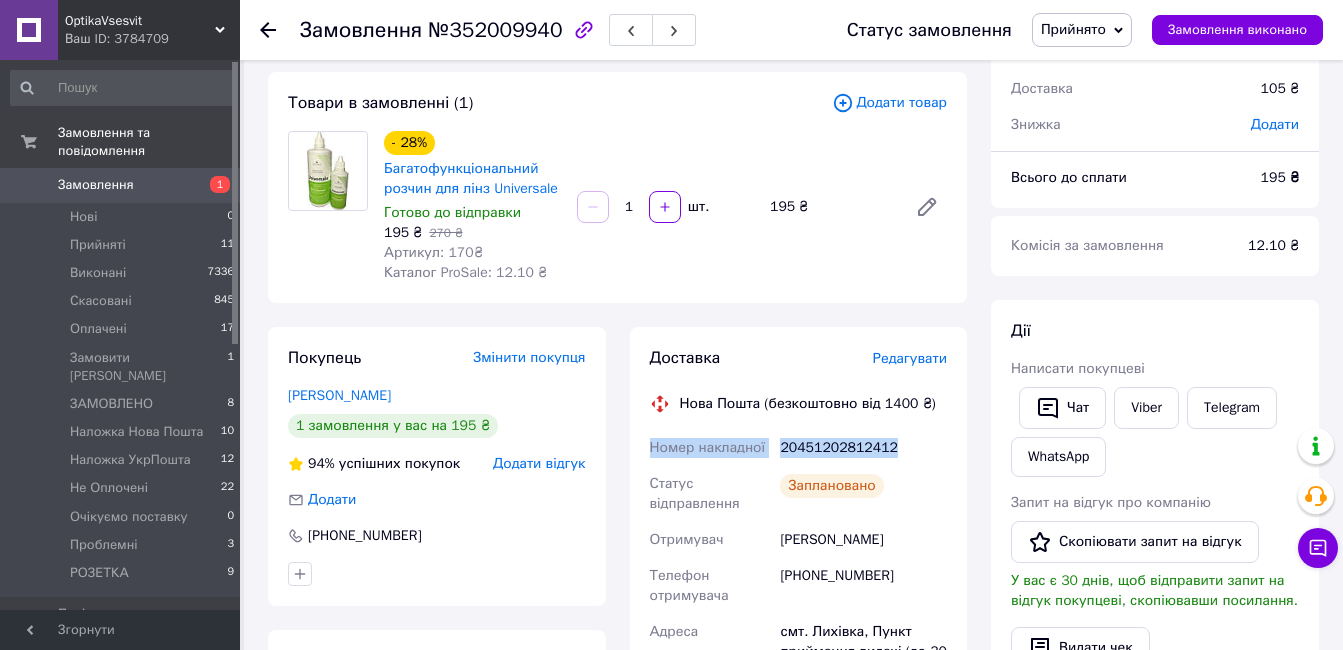 scroll, scrollTop: 0, scrollLeft: 0, axis: both 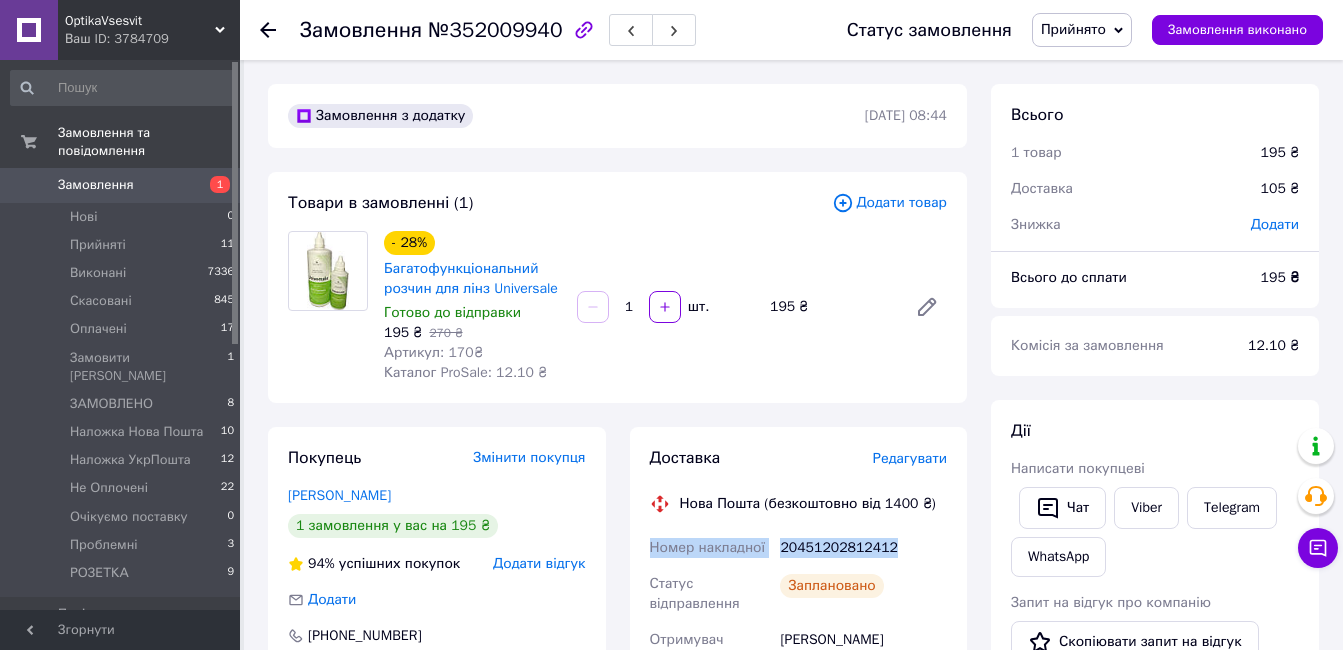 click on "Статус замовлення Прийнято Виконано Скасовано Оплачено Замовити Лінзи ЗАМОВЛЕНО Наложка Нова Пошта Наложка УкрПошта Не Оплочені Очікуємо поставку  Проблемні РОЗЕТКА Замовлення виконано" at bounding box center (1065, 30) 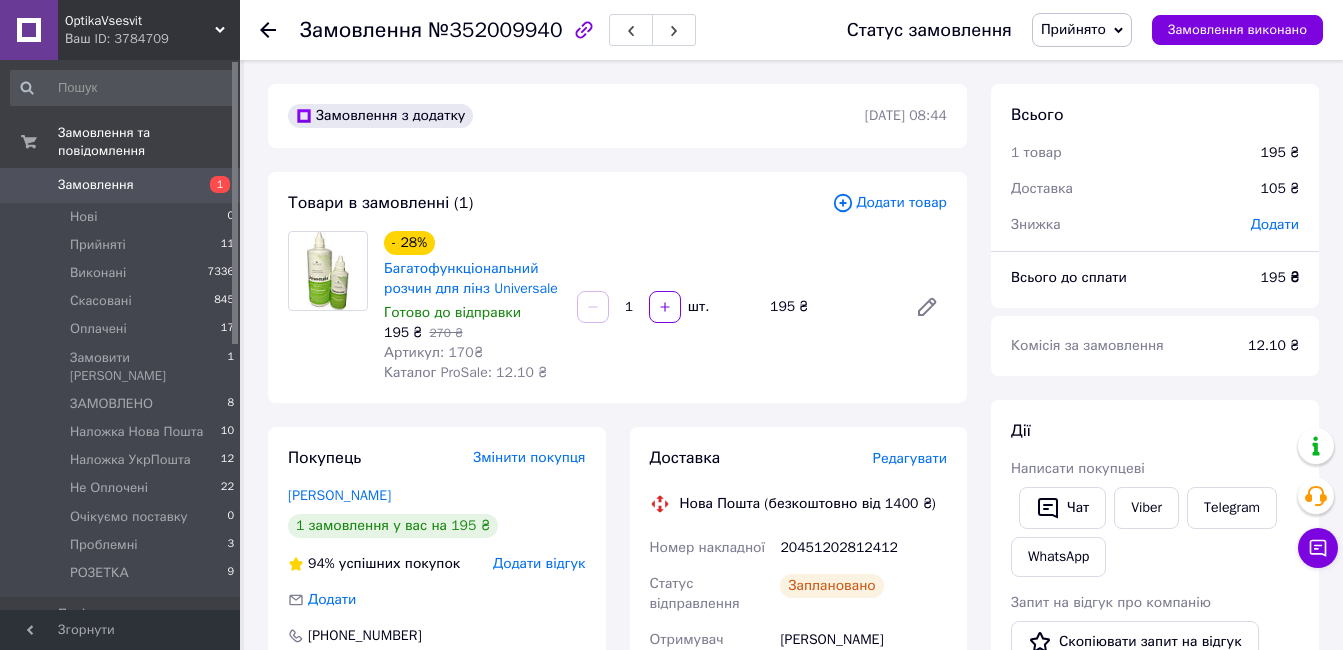 click on "Прийнято" at bounding box center (1082, 30) 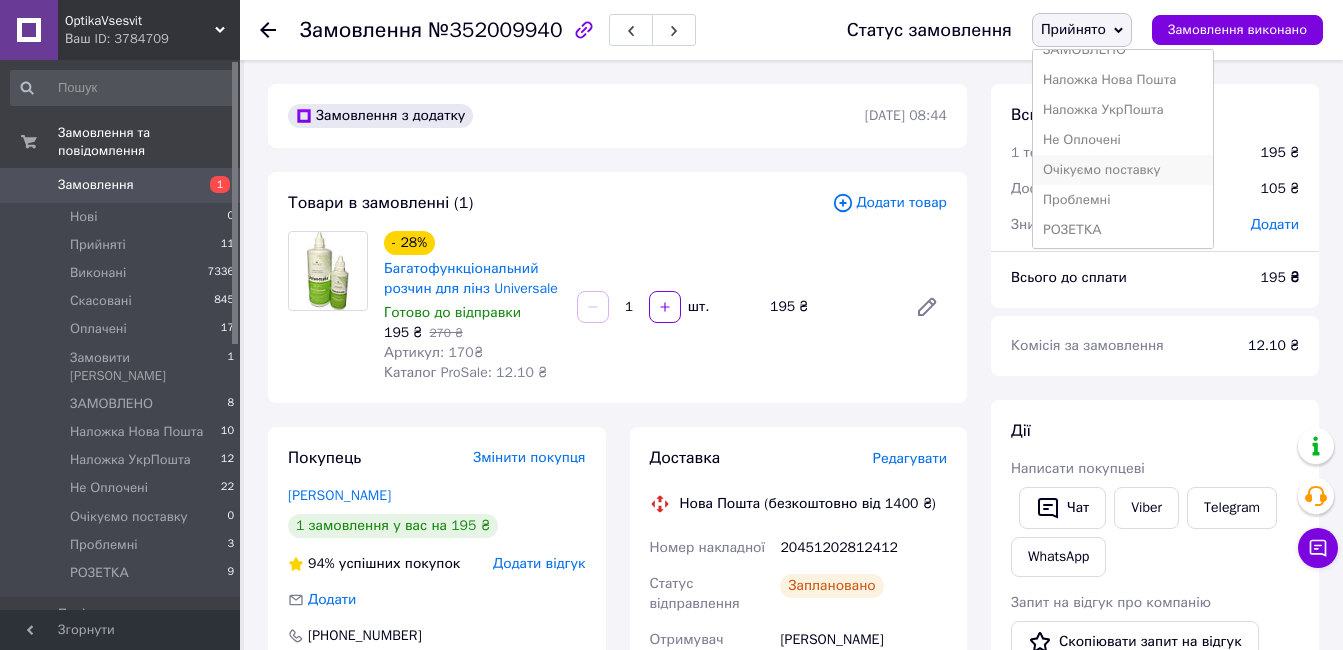 scroll, scrollTop: 142, scrollLeft: 0, axis: vertical 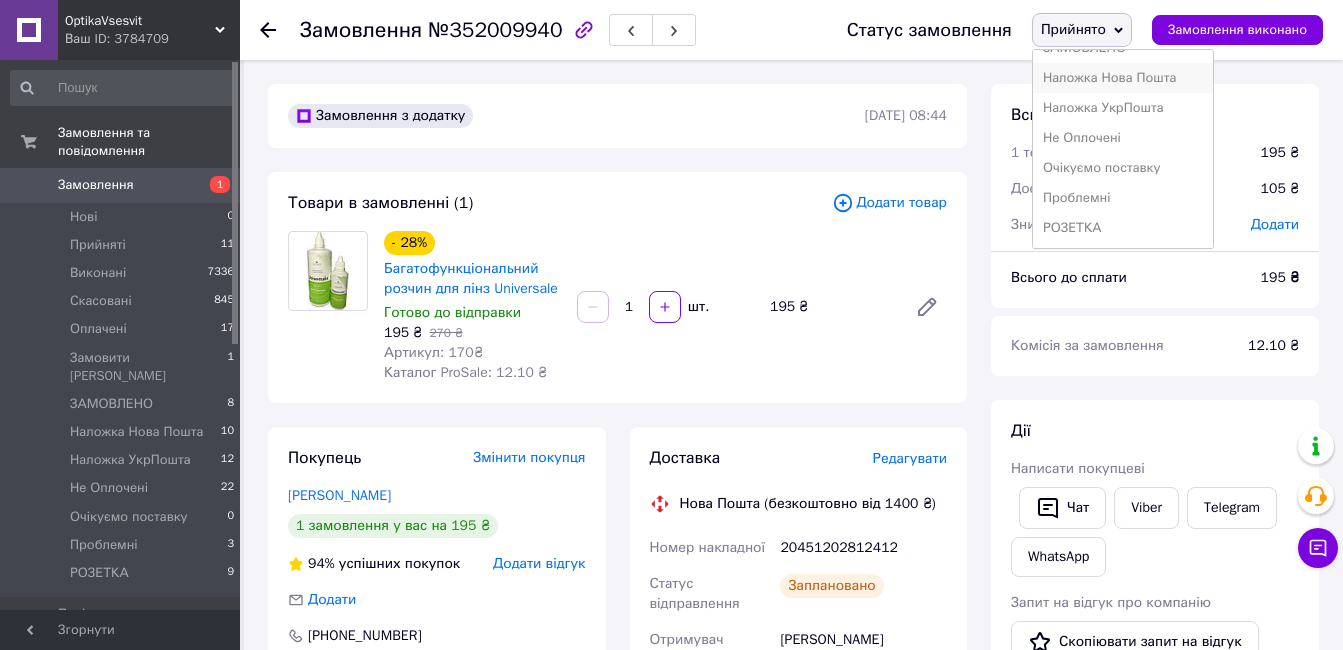 click on "Наложка Нова Пошта" at bounding box center [1123, 78] 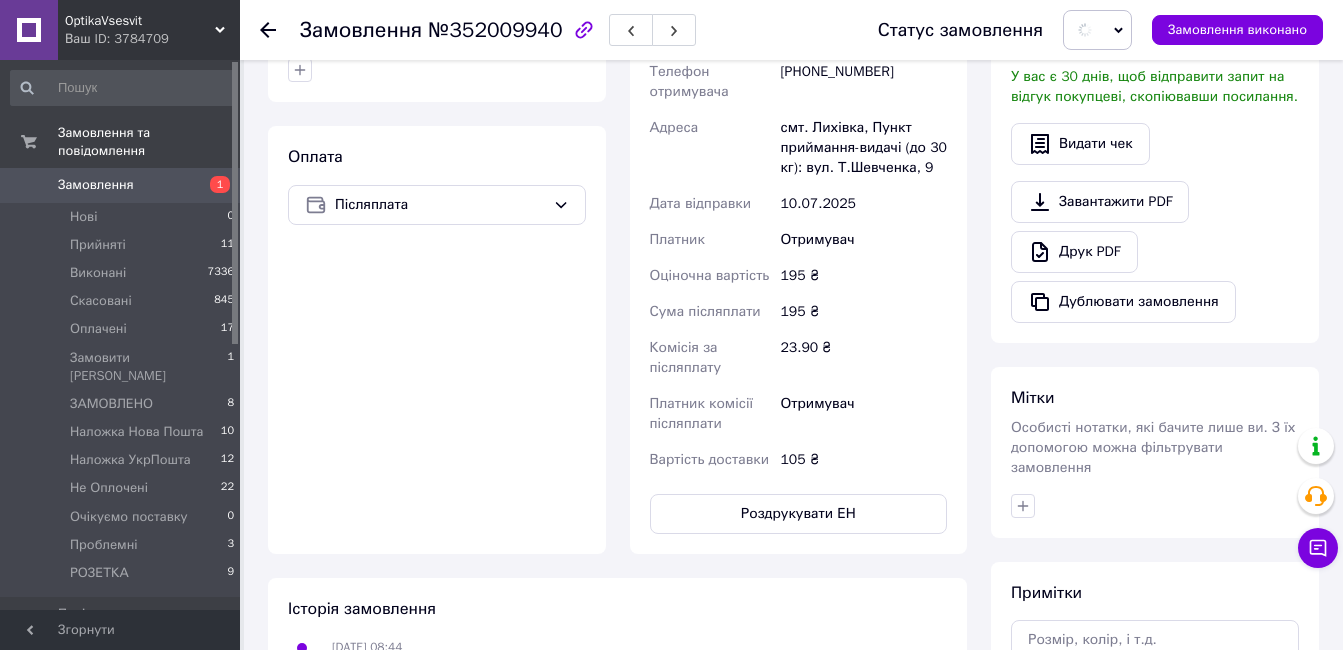 scroll, scrollTop: 700, scrollLeft: 0, axis: vertical 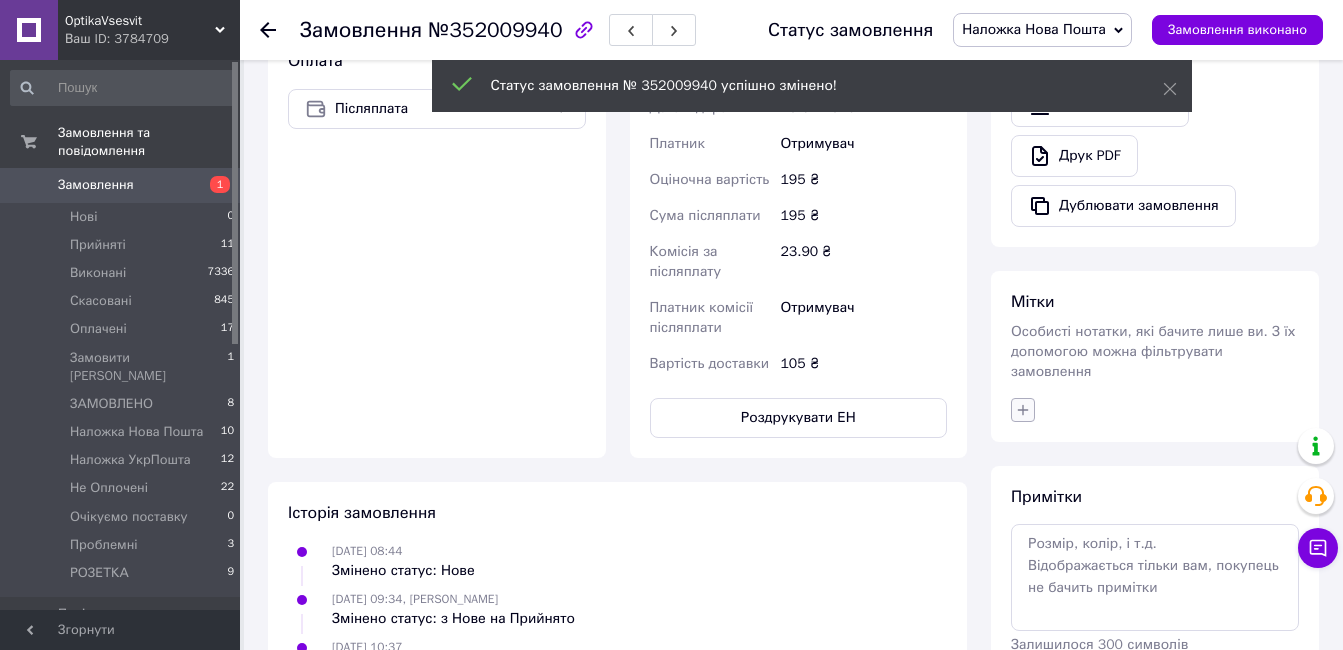 click 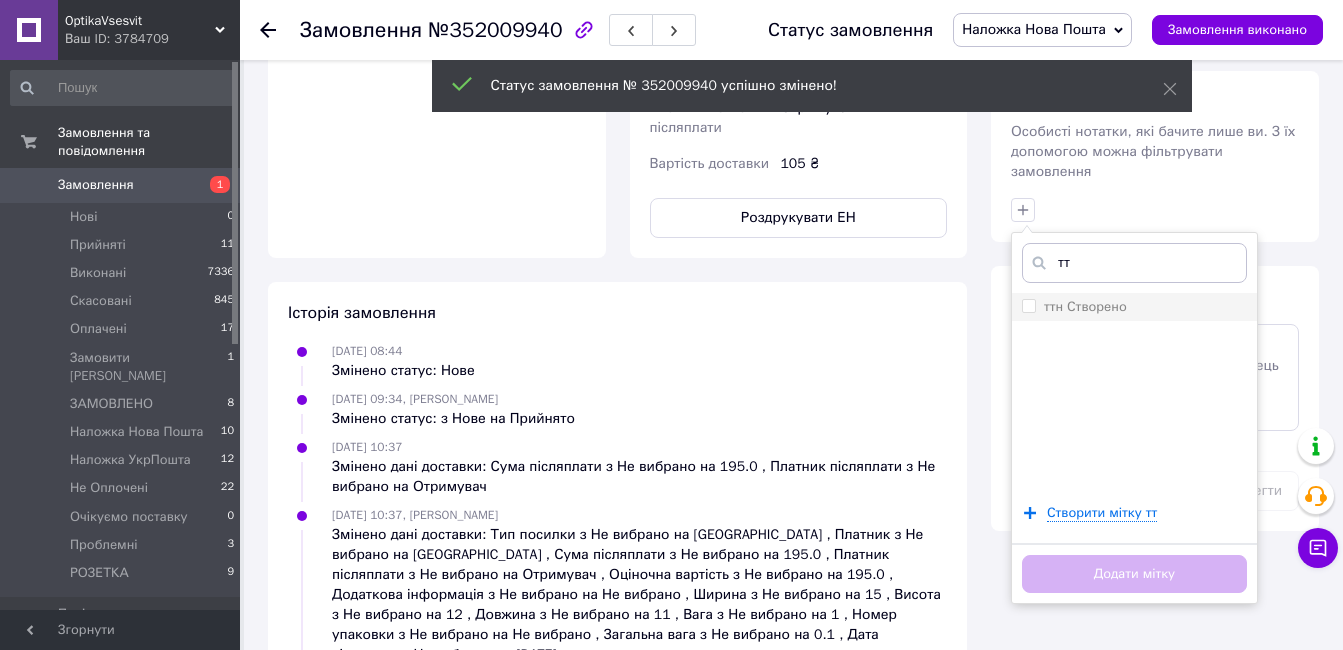 type on "тт" 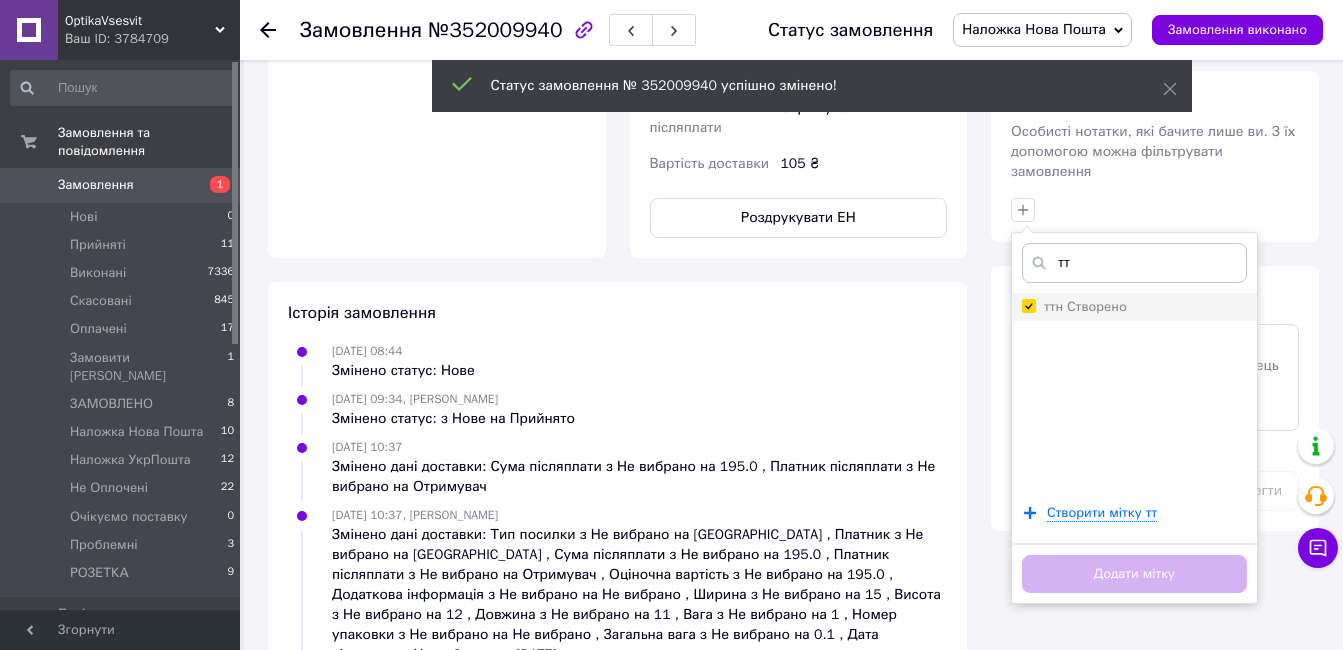 checkbox on "true" 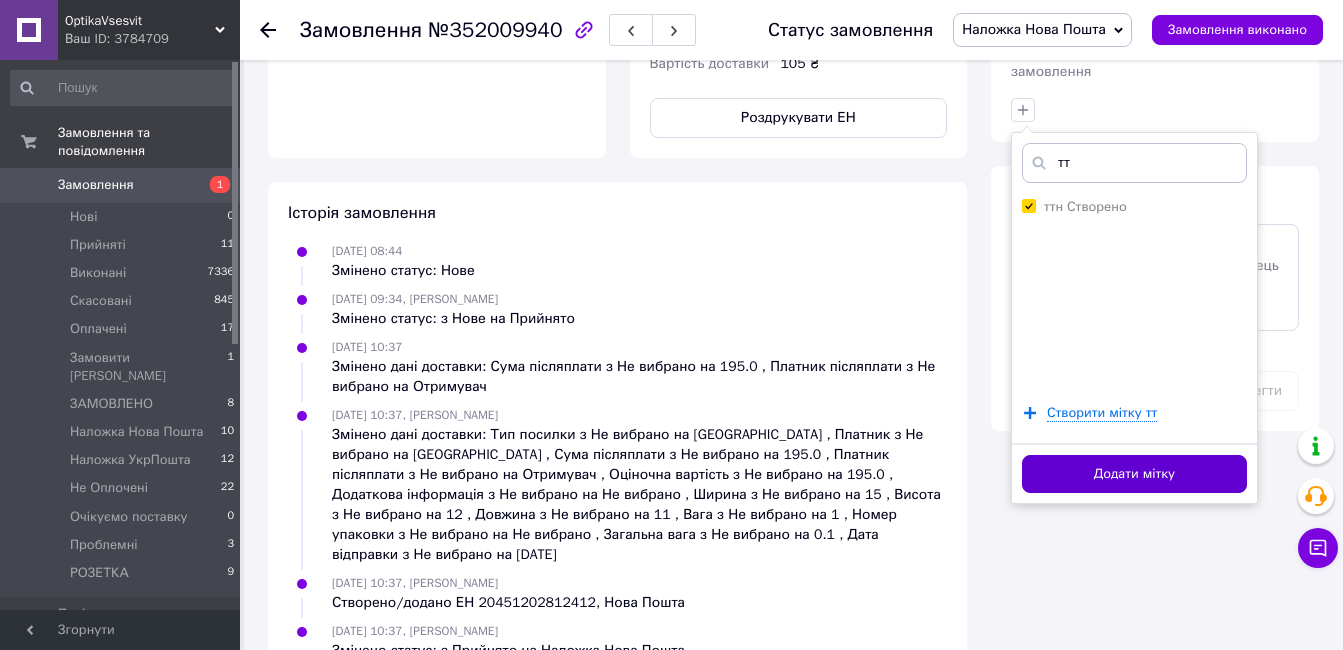 click on "Додати мітку" at bounding box center (1134, 474) 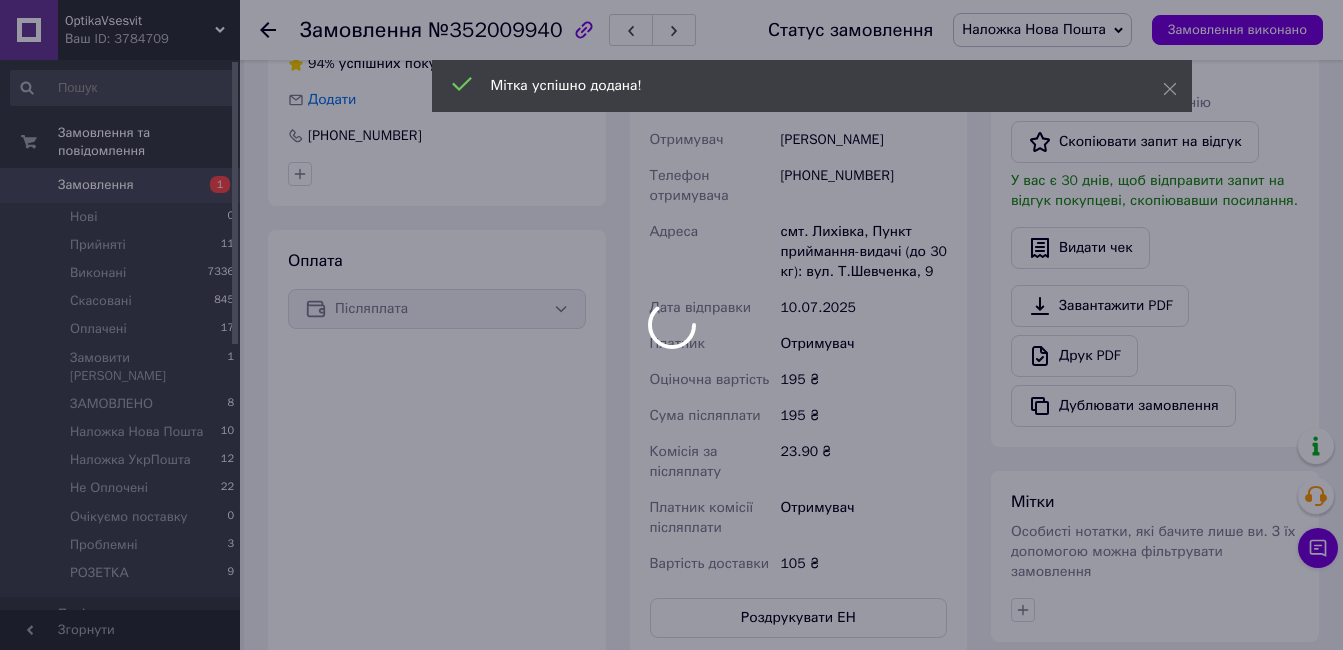scroll, scrollTop: 0, scrollLeft: 0, axis: both 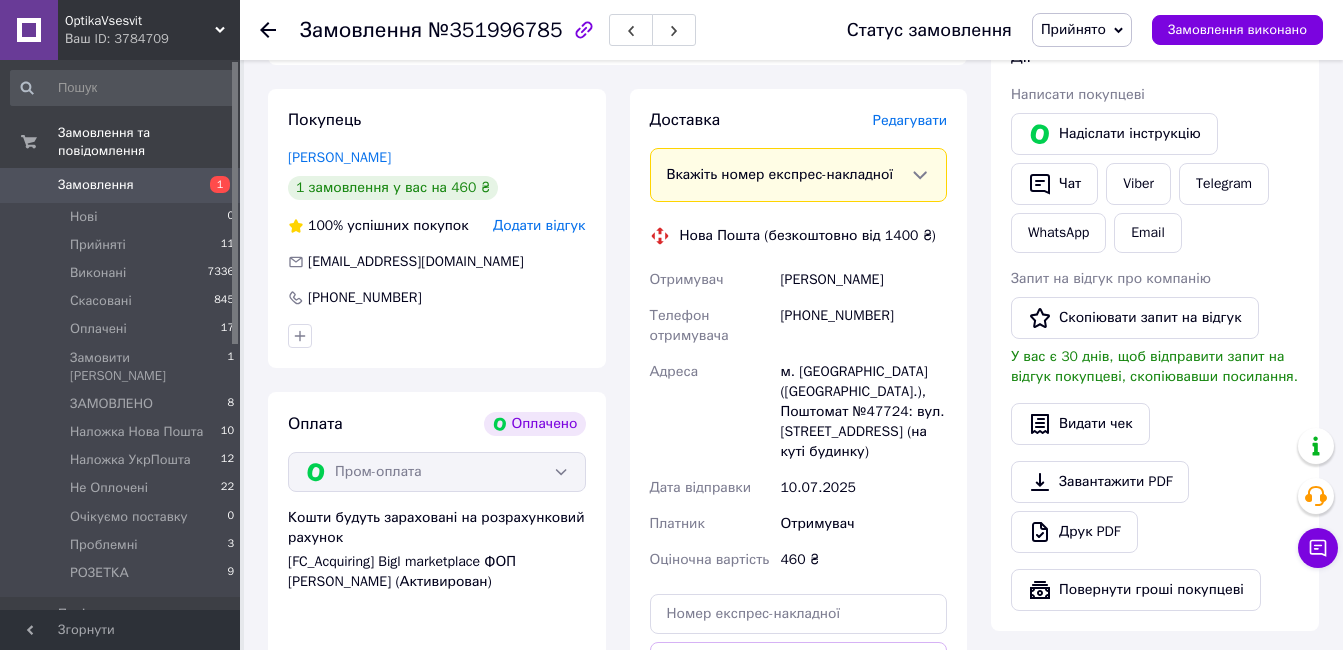 click on "Редагувати" at bounding box center [910, 120] 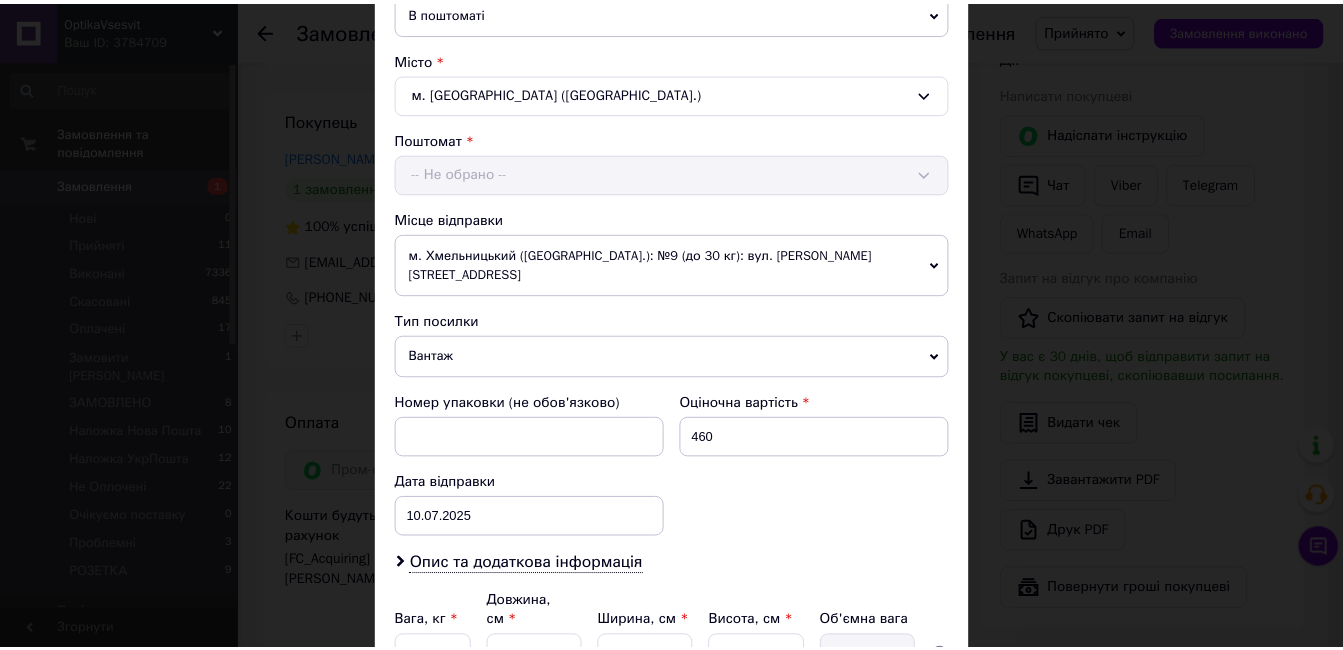 scroll, scrollTop: 678, scrollLeft: 0, axis: vertical 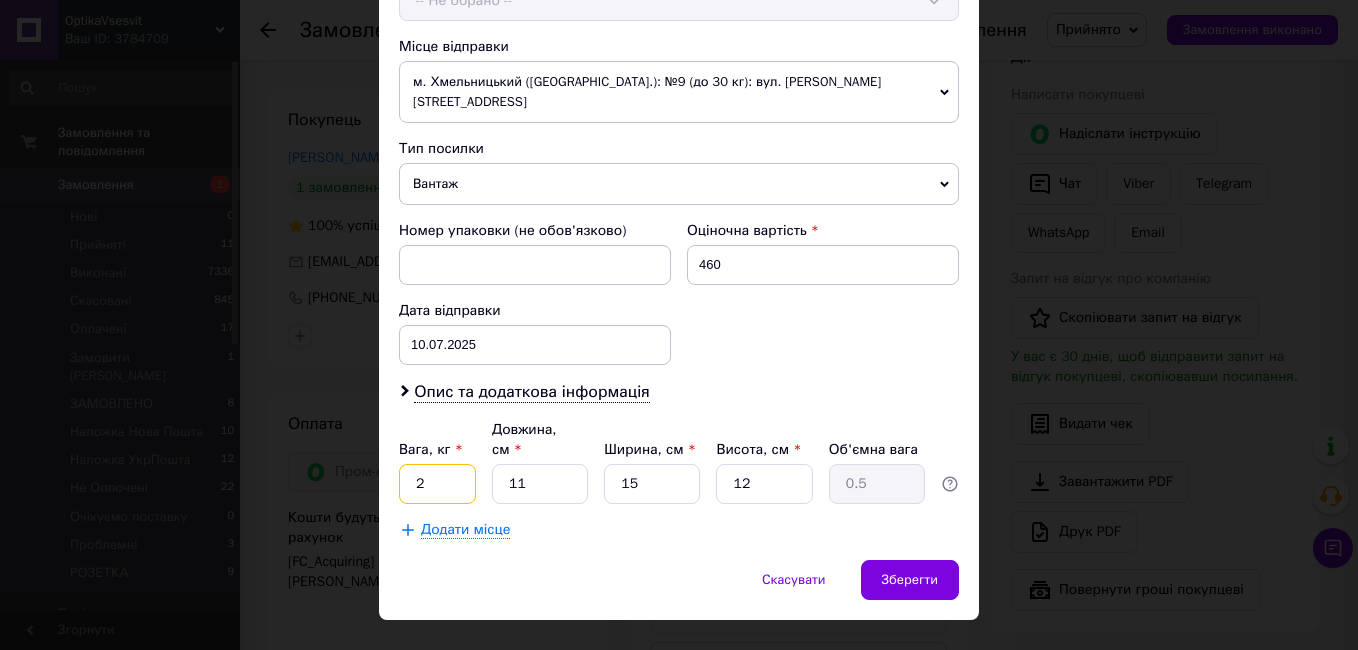 click on "2" at bounding box center (437, 484) 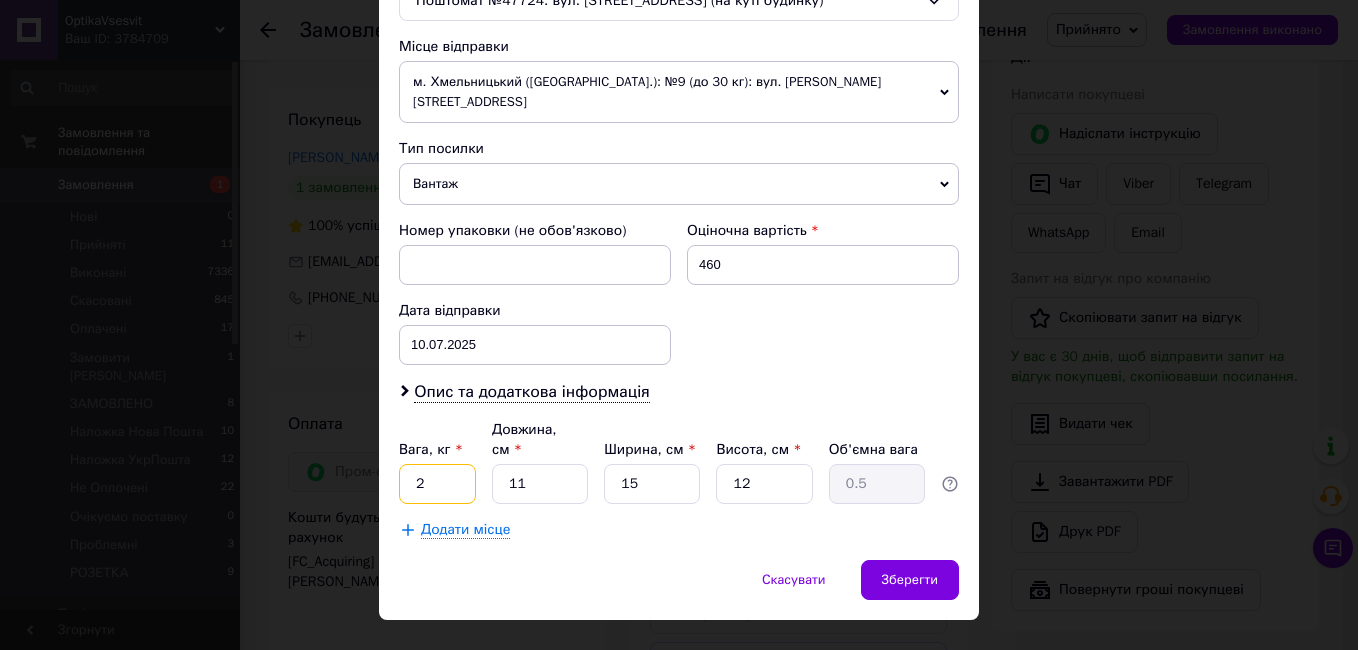click on "2" at bounding box center (437, 484) 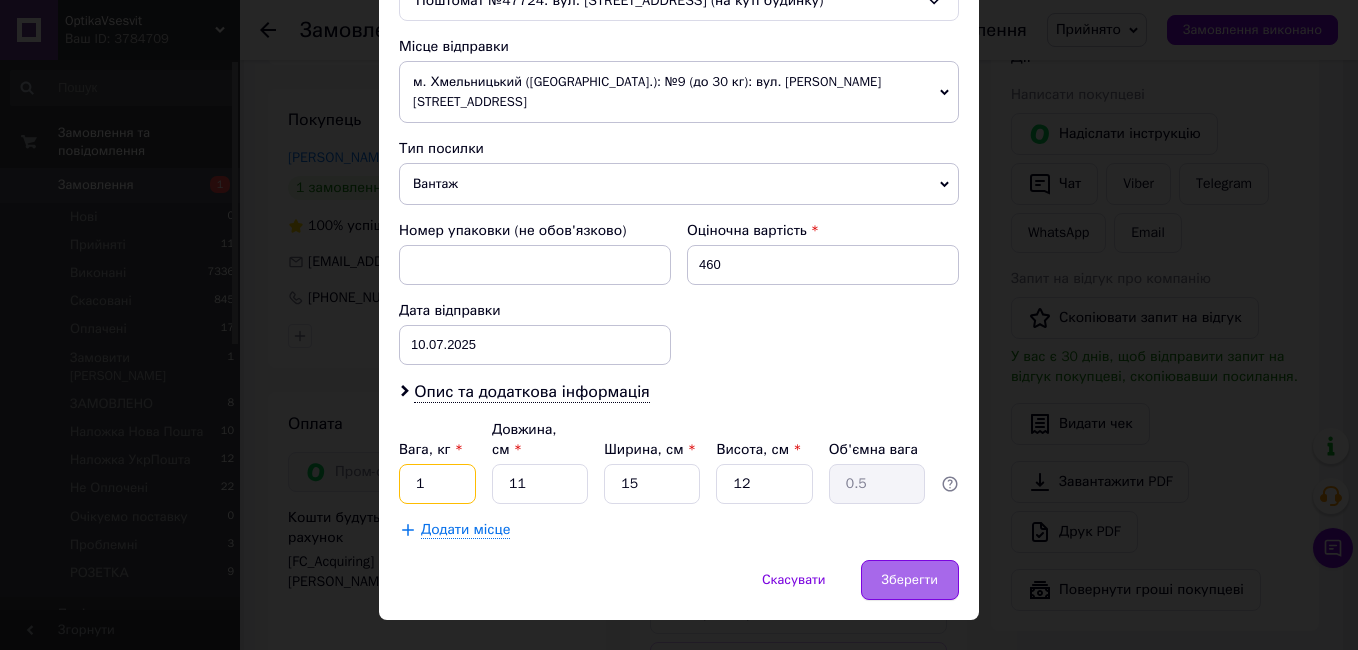 type on "1" 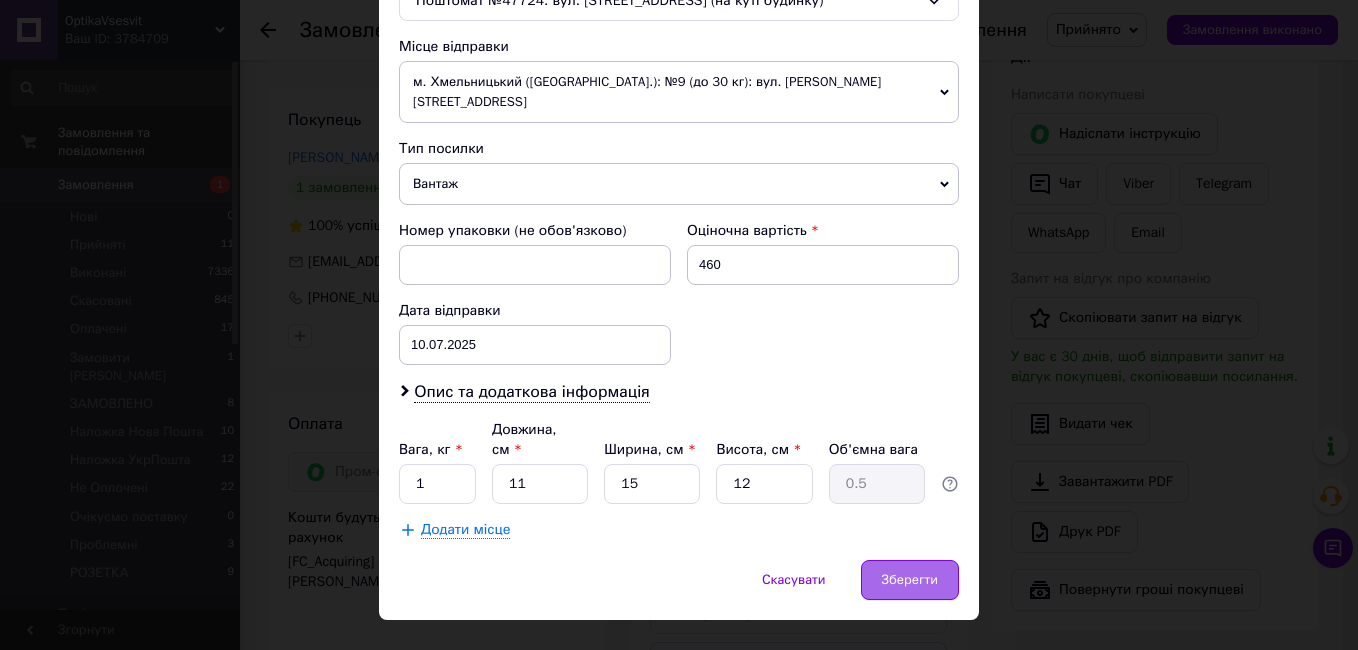 click on "Зберегти" at bounding box center (910, 580) 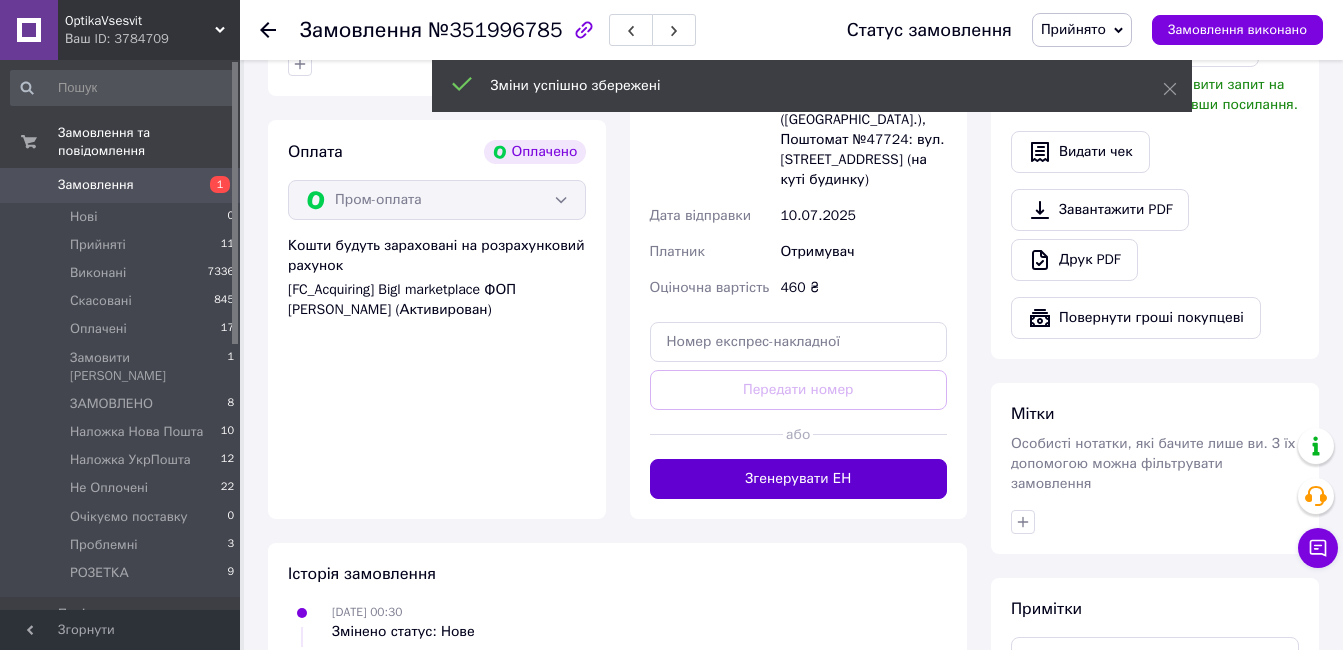 scroll, scrollTop: 700, scrollLeft: 0, axis: vertical 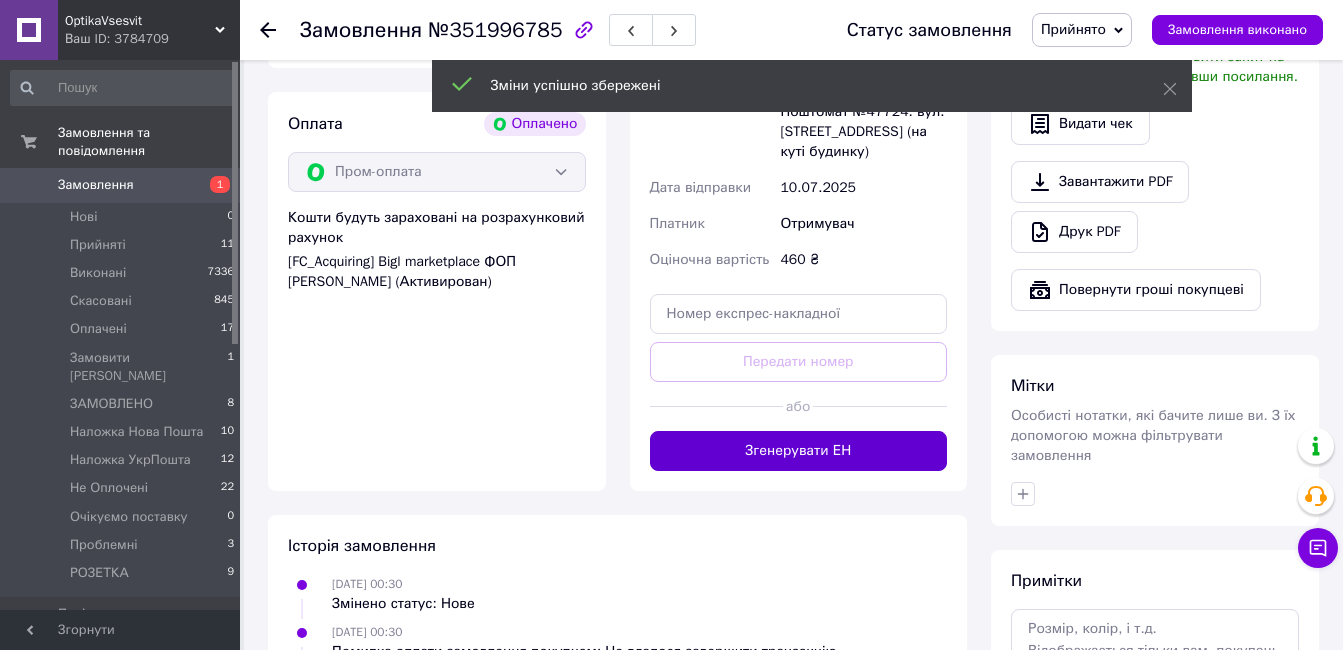 click on "Згенерувати ЕН" at bounding box center [799, 451] 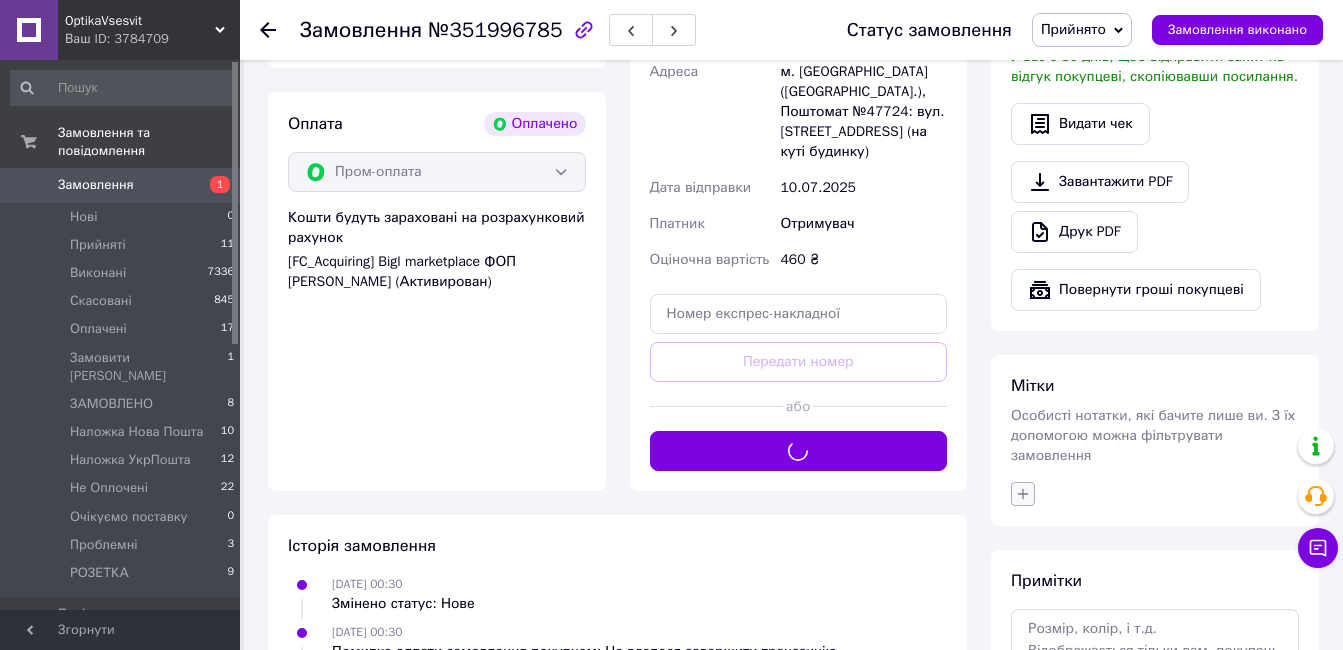 click 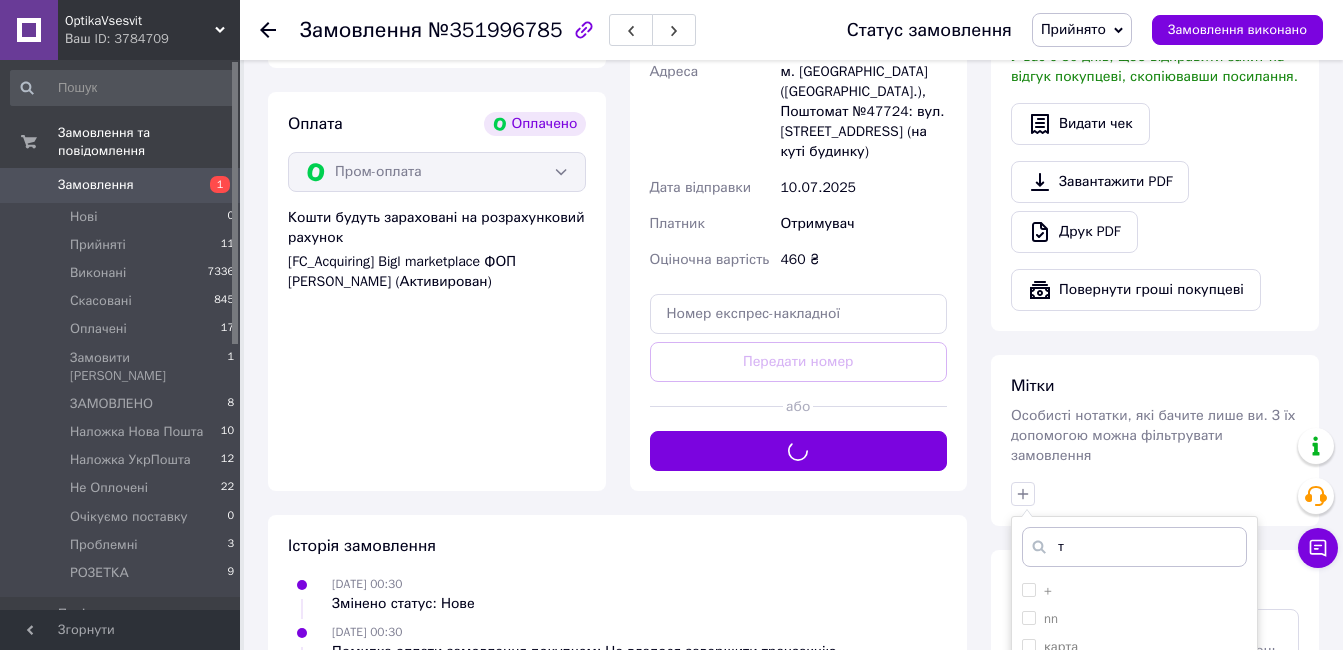 type on "тт" 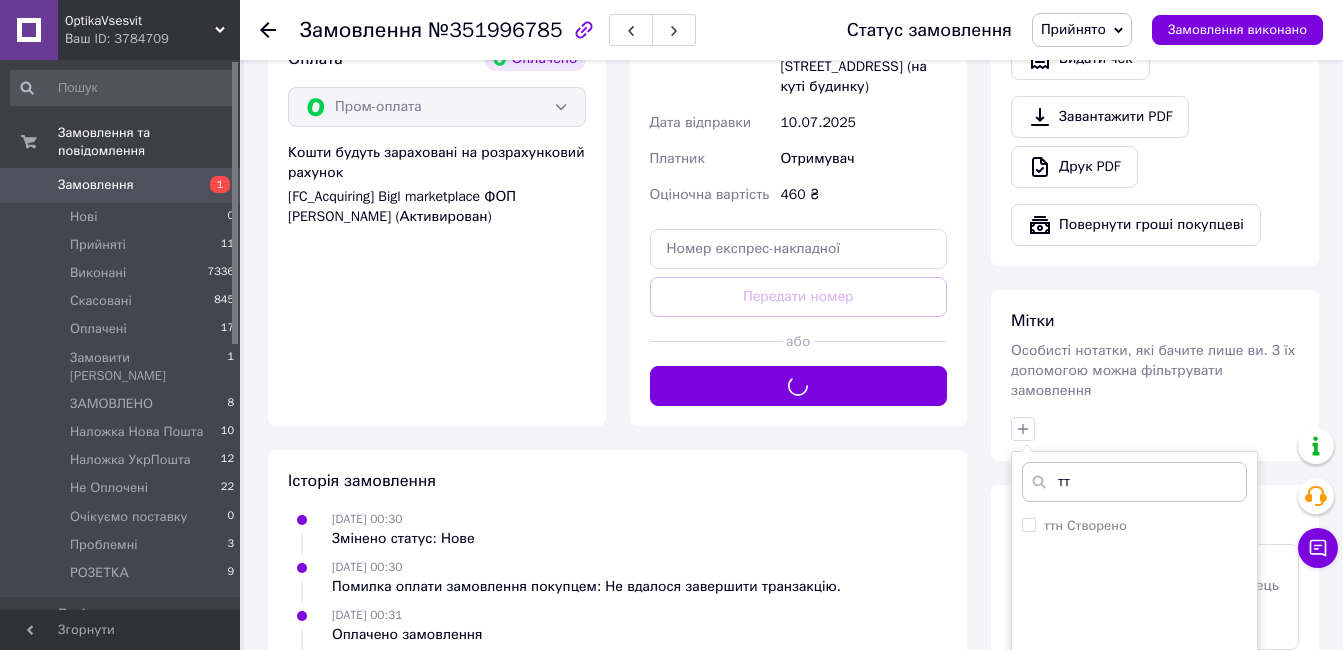scroll, scrollTop: 800, scrollLeft: 0, axis: vertical 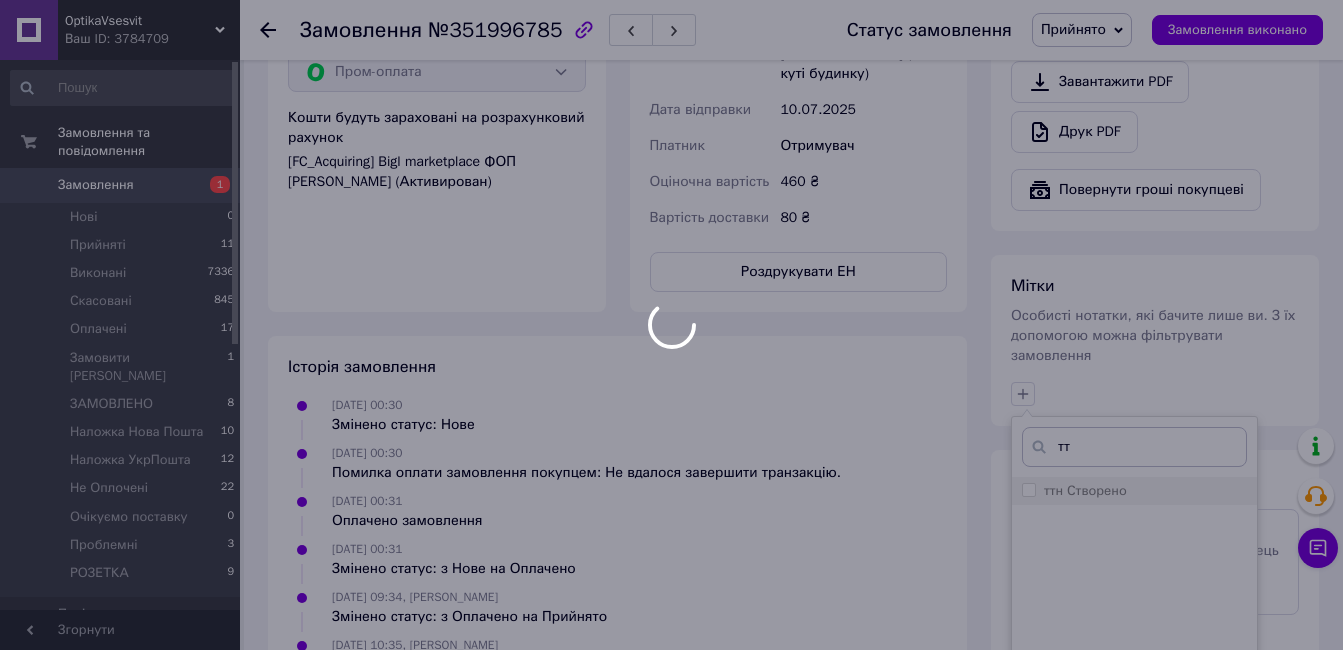click at bounding box center (671, 325) 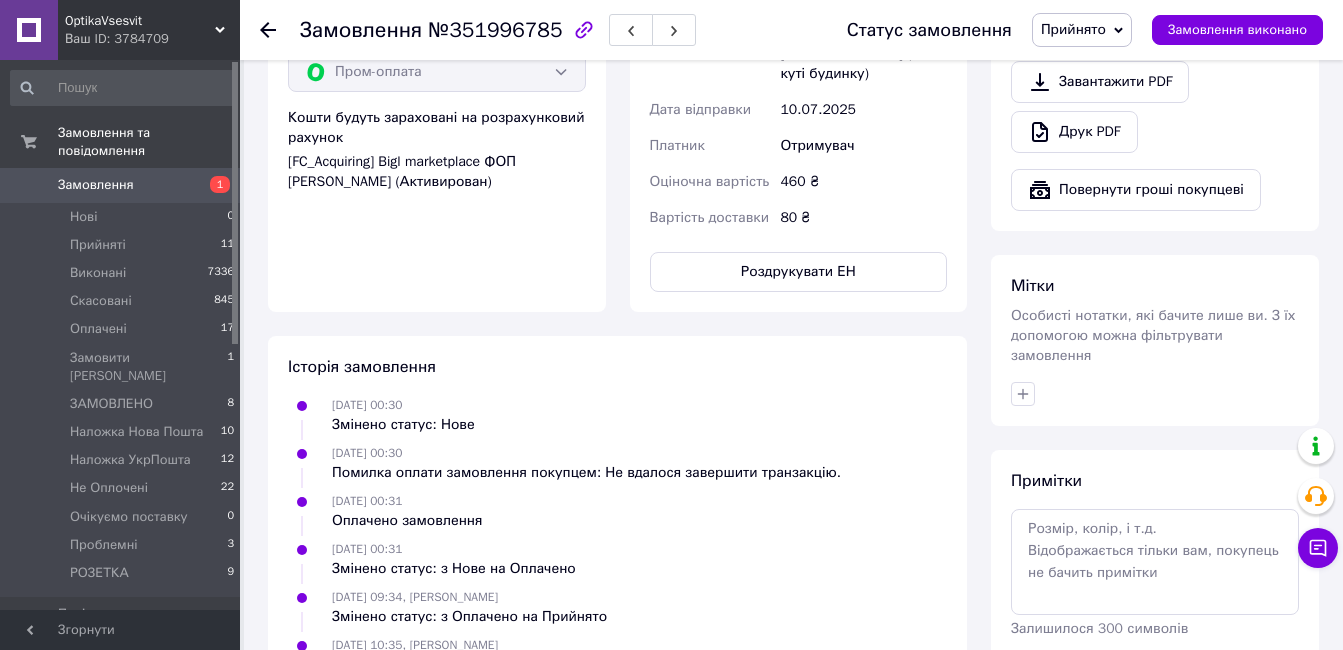 click 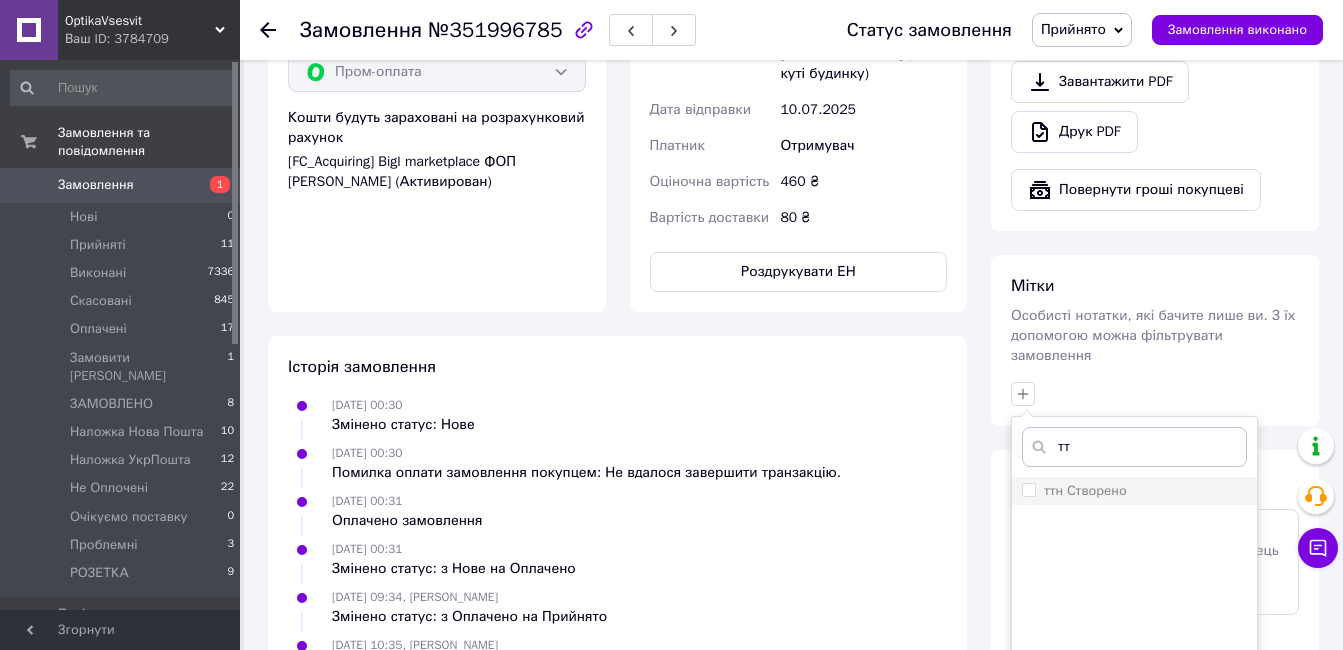 type on "тт" 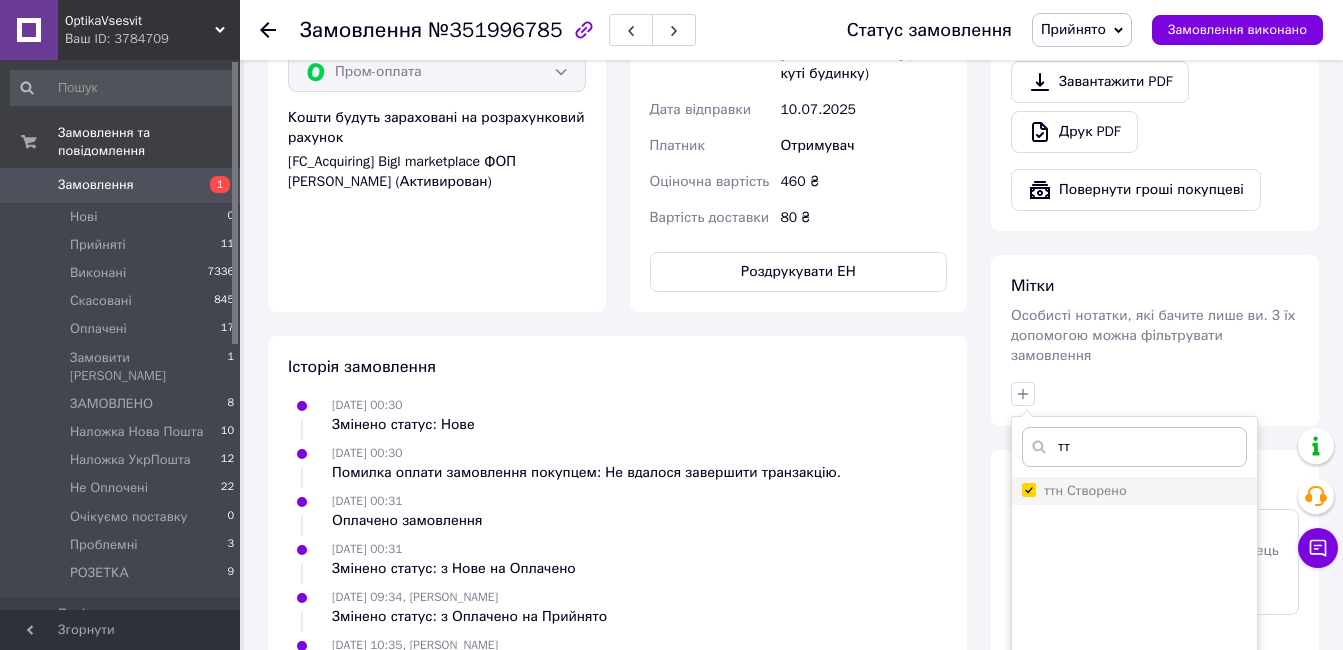 checkbox on "true" 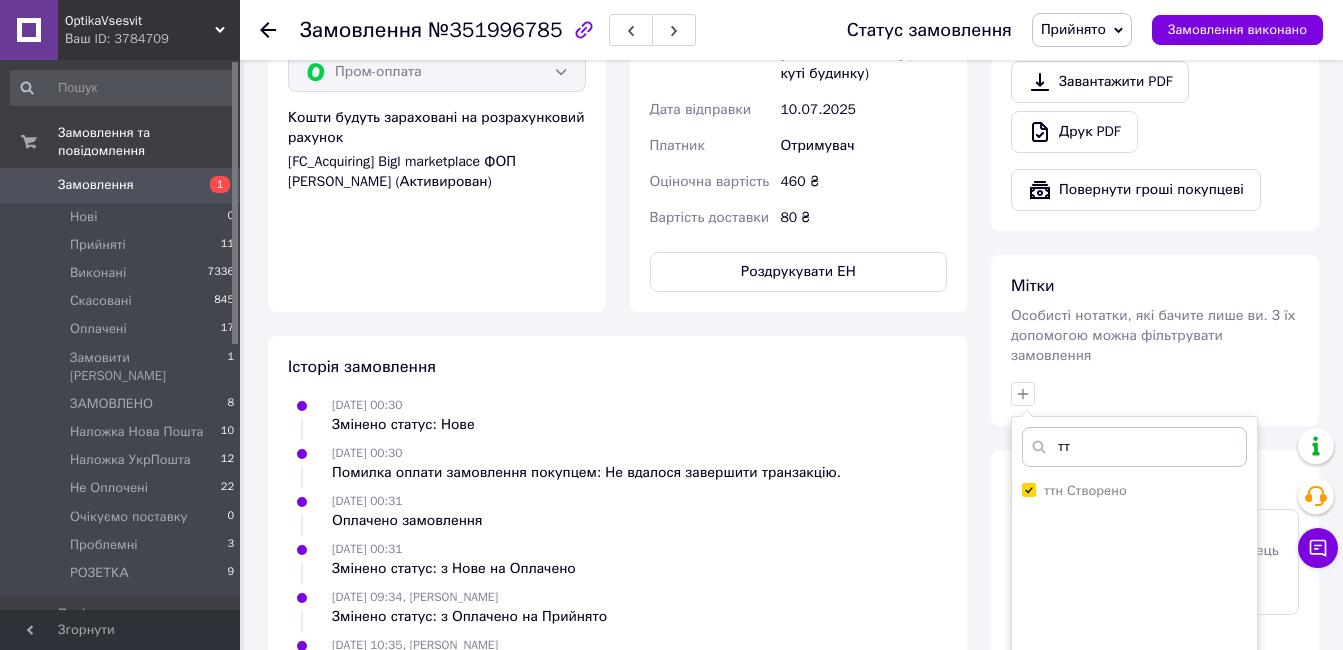 scroll, scrollTop: 1000, scrollLeft: 0, axis: vertical 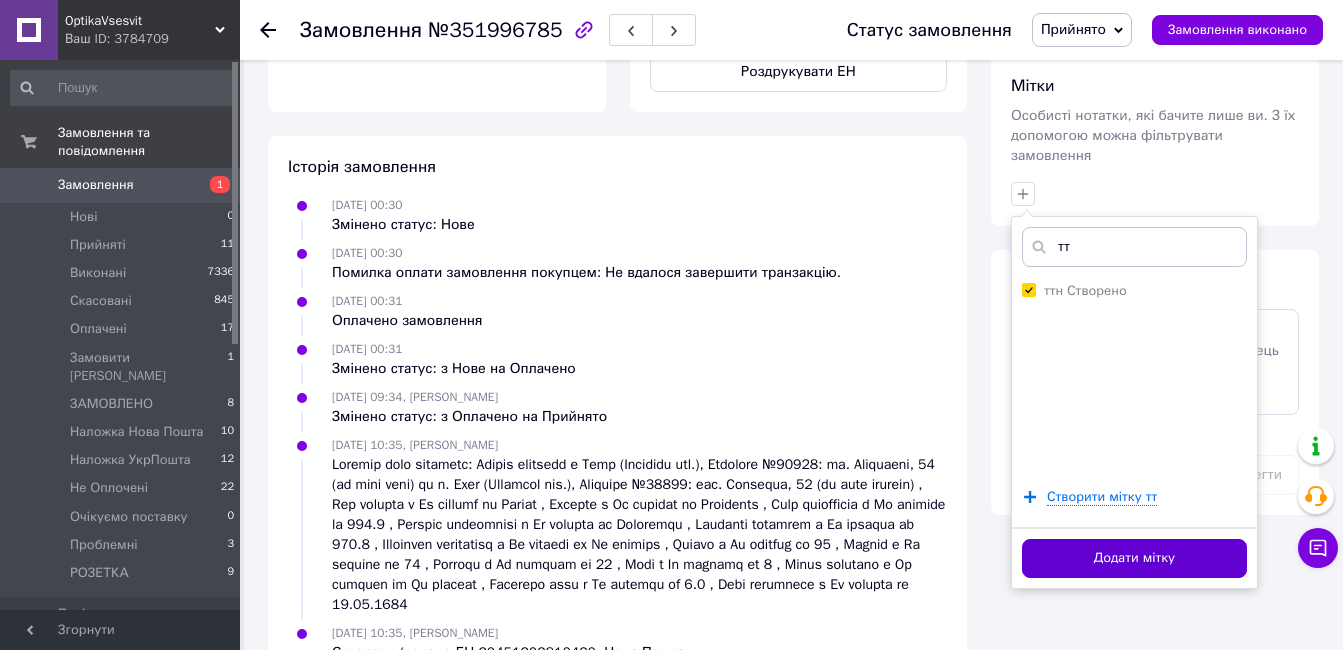 click on "Додати мітку" at bounding box center [1134, 558] 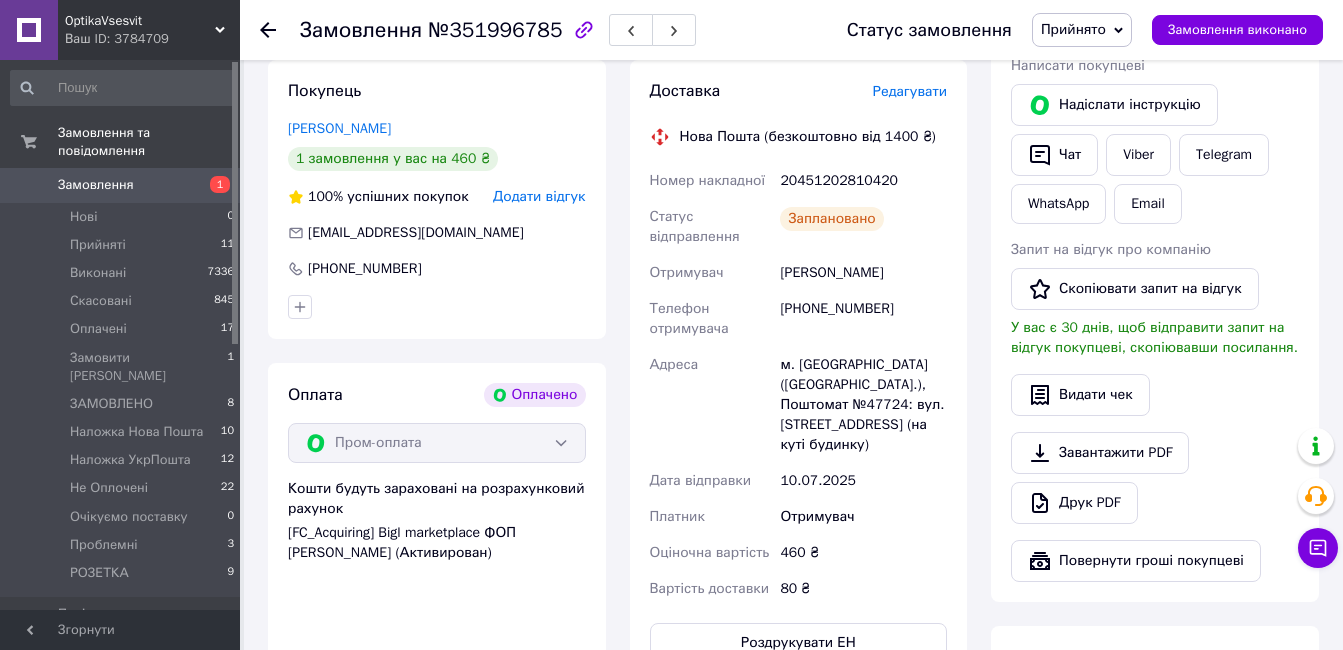 scroll, scrollTop: 400, scrollLeft: 0, axis: vertical 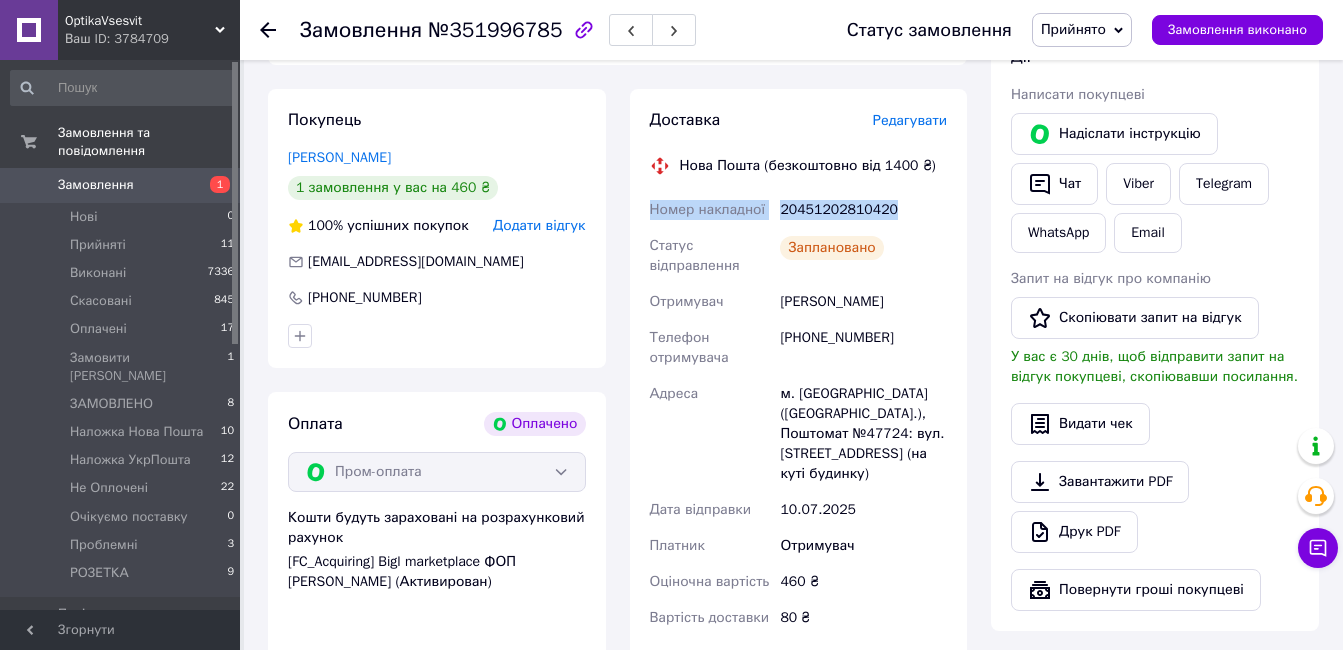 drag, startPoint x: 895, startPoint y: 213, endPoint x: 640, endPoint y: 215, distance: 255.00784 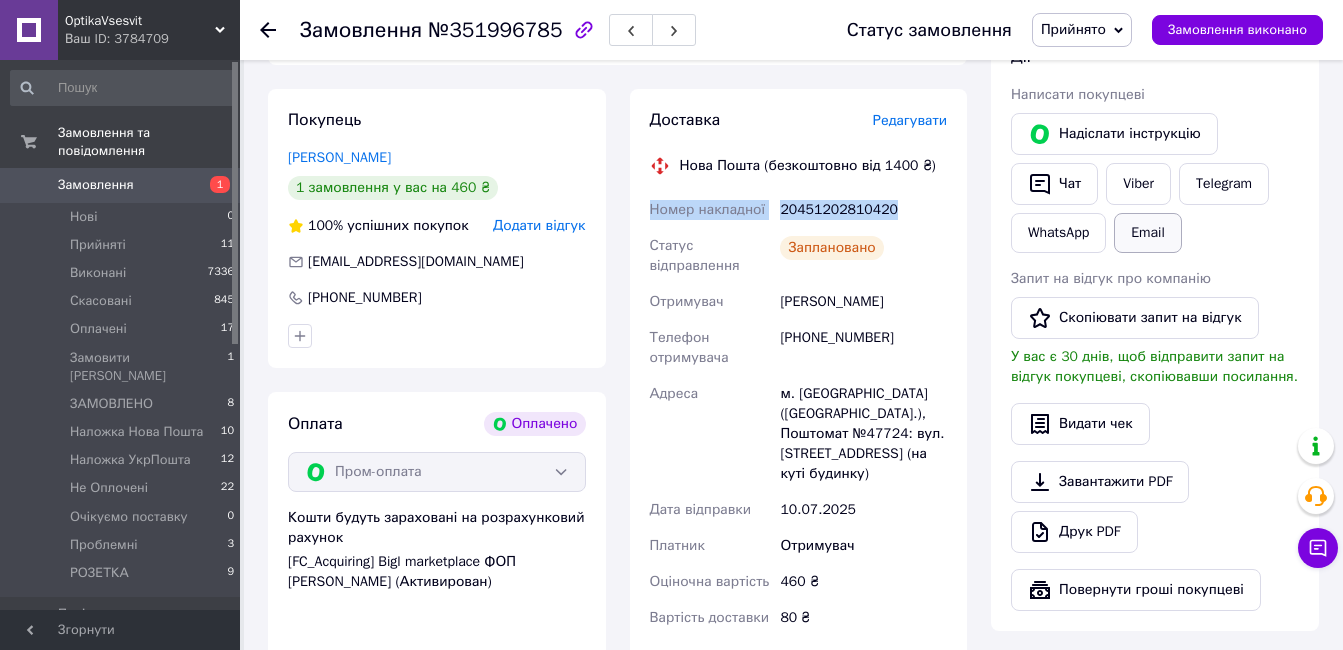 copy on "Номер накладної 20451202810420" 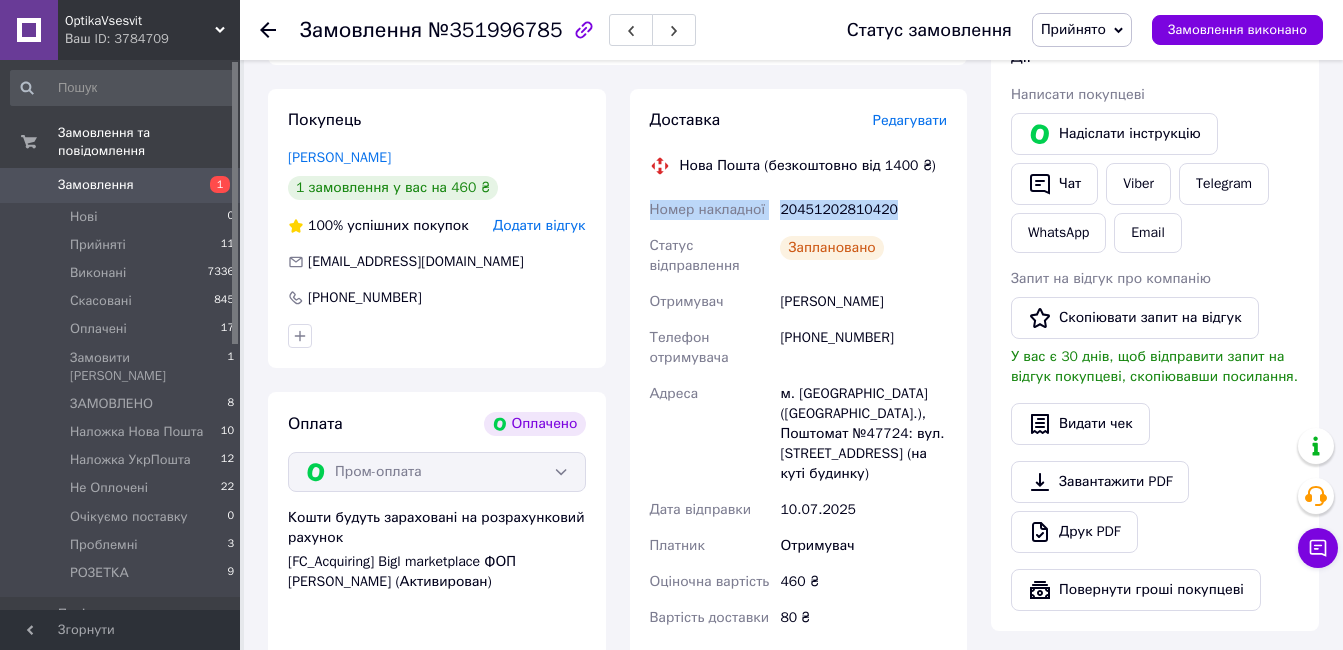 drag, startPoint x: 1116, startPoint y: 189, endPoint x: 1103, endPoint y: 205, distance: 20.615528 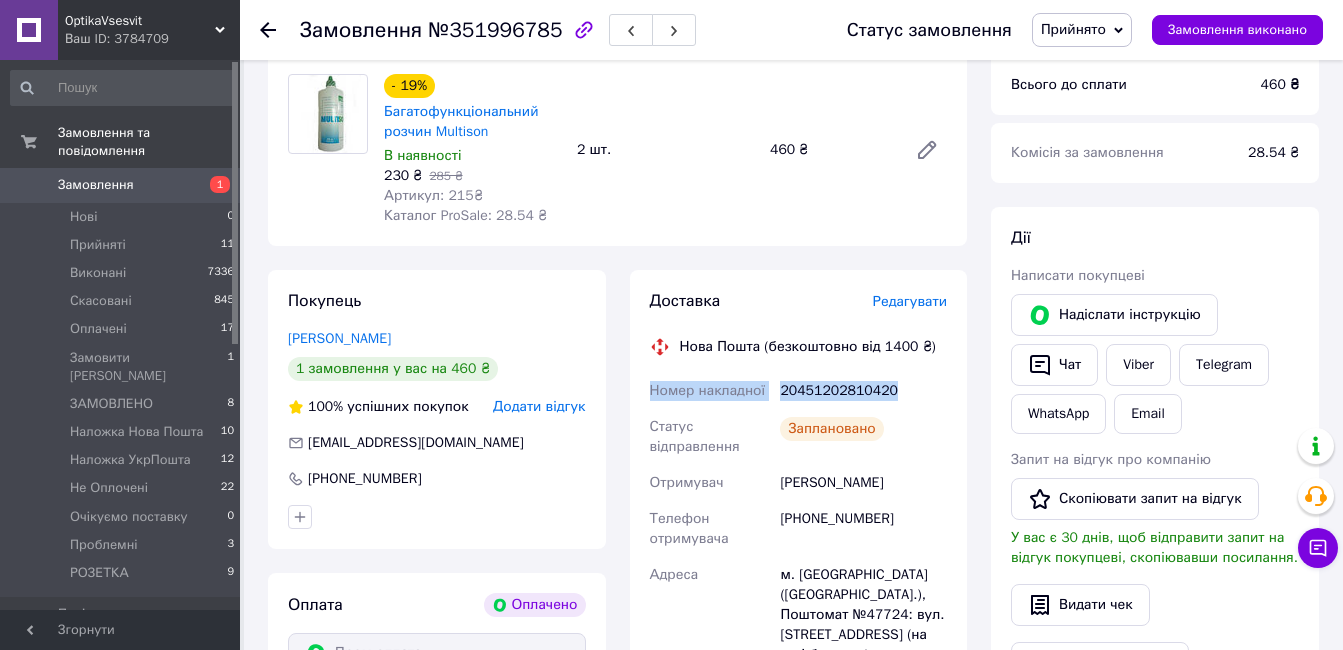 scroll, scrollTop: 0, scrollLeft: 0, axis: both 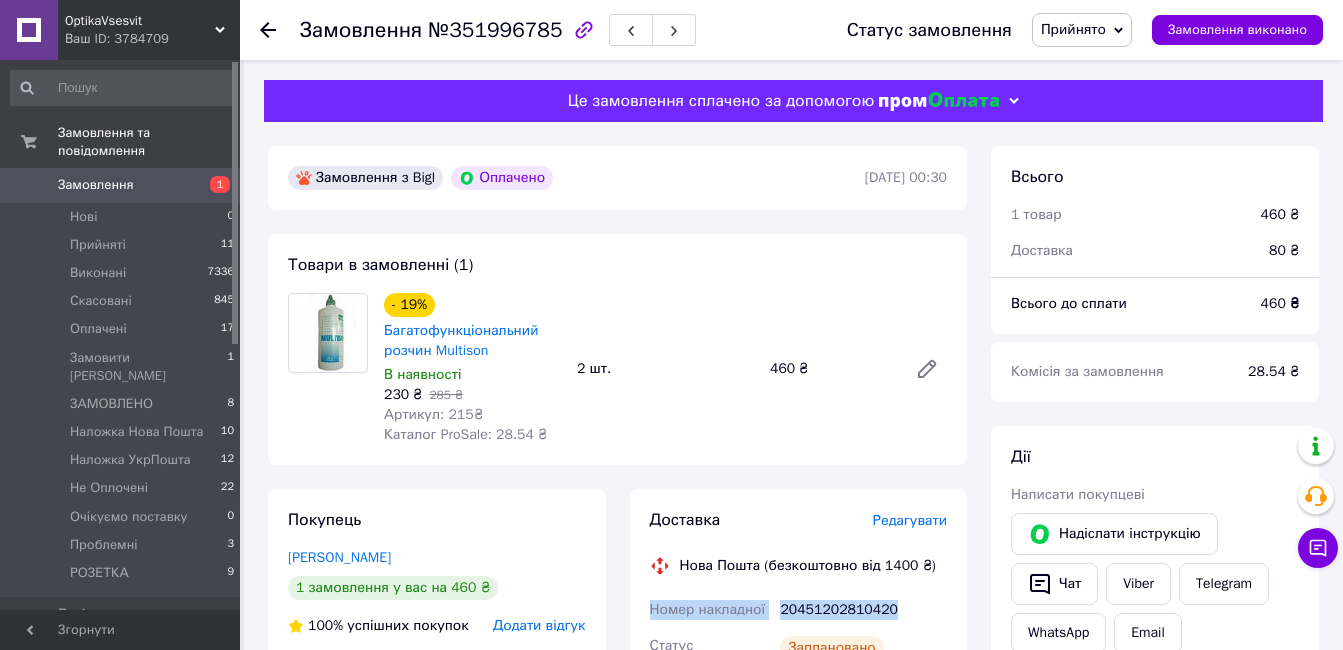 click on "Прийнято" at bounding box center [1073, 29] 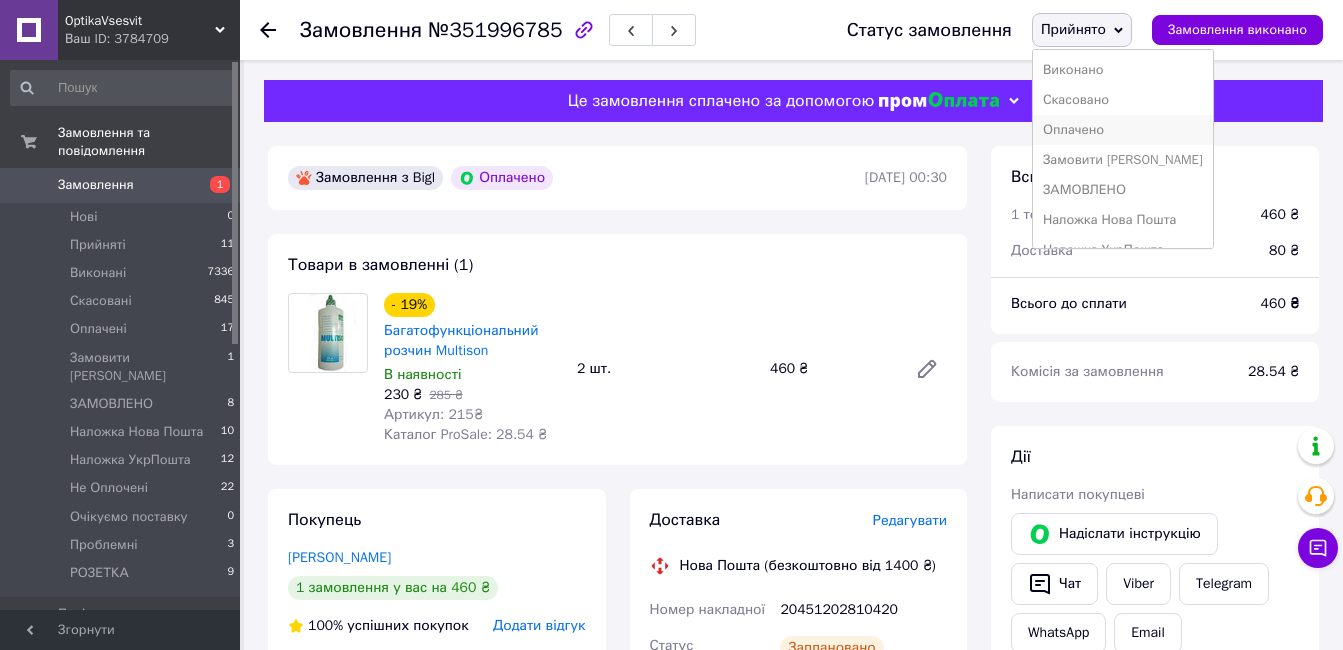 click on "Оплачено" at bounding box center [1123, 130] 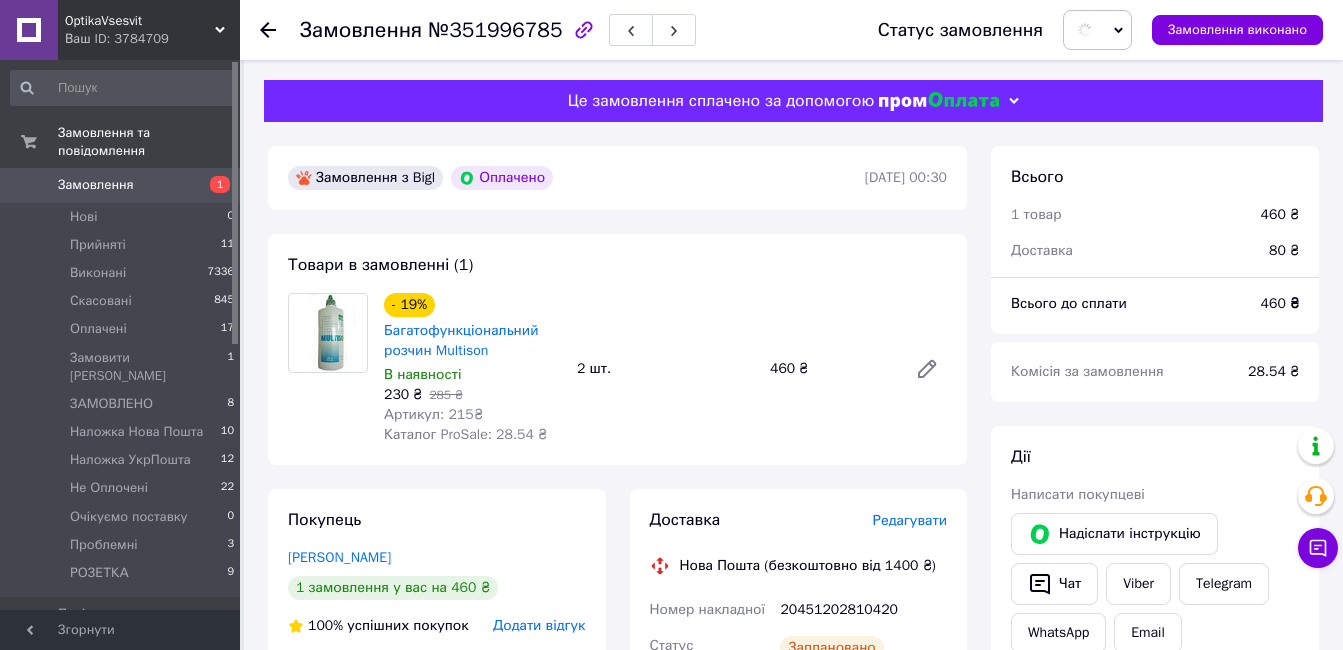 click on "- 19% Багатофункціональний розчин Multison В наявності 230 ₴   285 ₴ Артикул: 215₴ Каталог ProSale: 28.54 ₴  2 шт. 460 ₴" at bounding box center [665, 369] 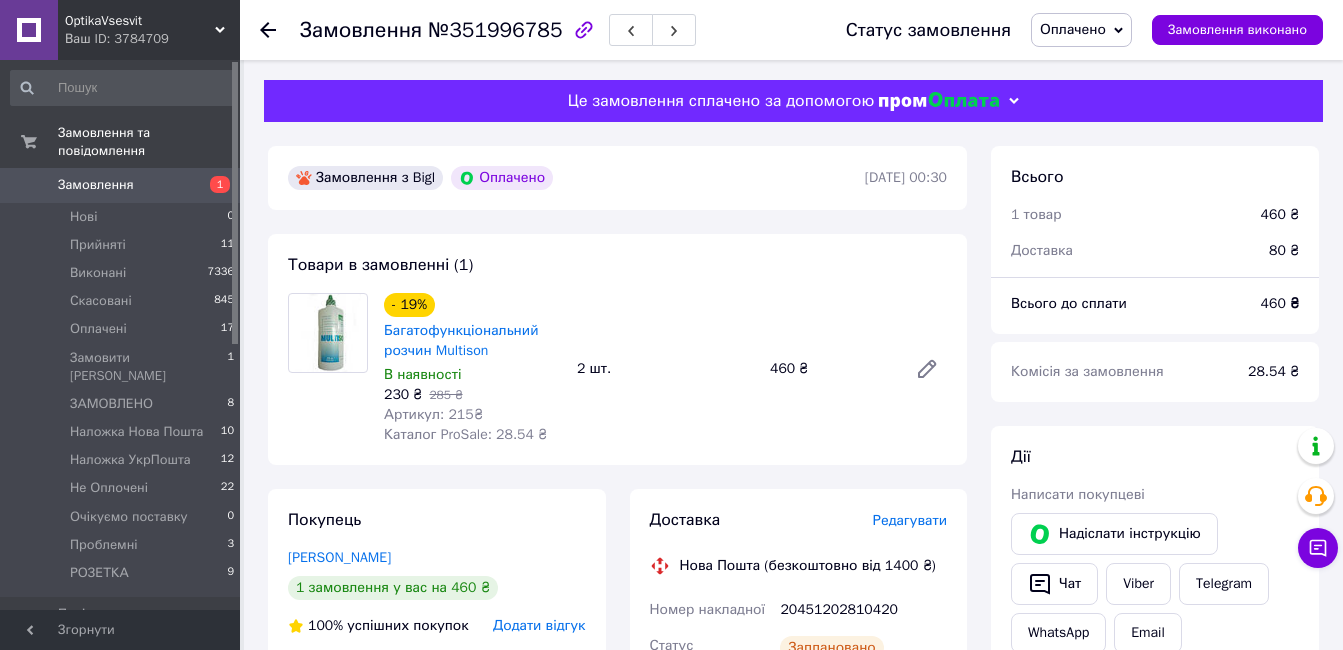 click on "Товари в замовленні (1) - 19% Багатофункціональний розчин Multison В наявності 230 ₴   285 ₴ Артикул: 215₴ Каталог ProSale: 28.54 ₴  2 шт. 460 ₴" at bounding box center [617, 349] 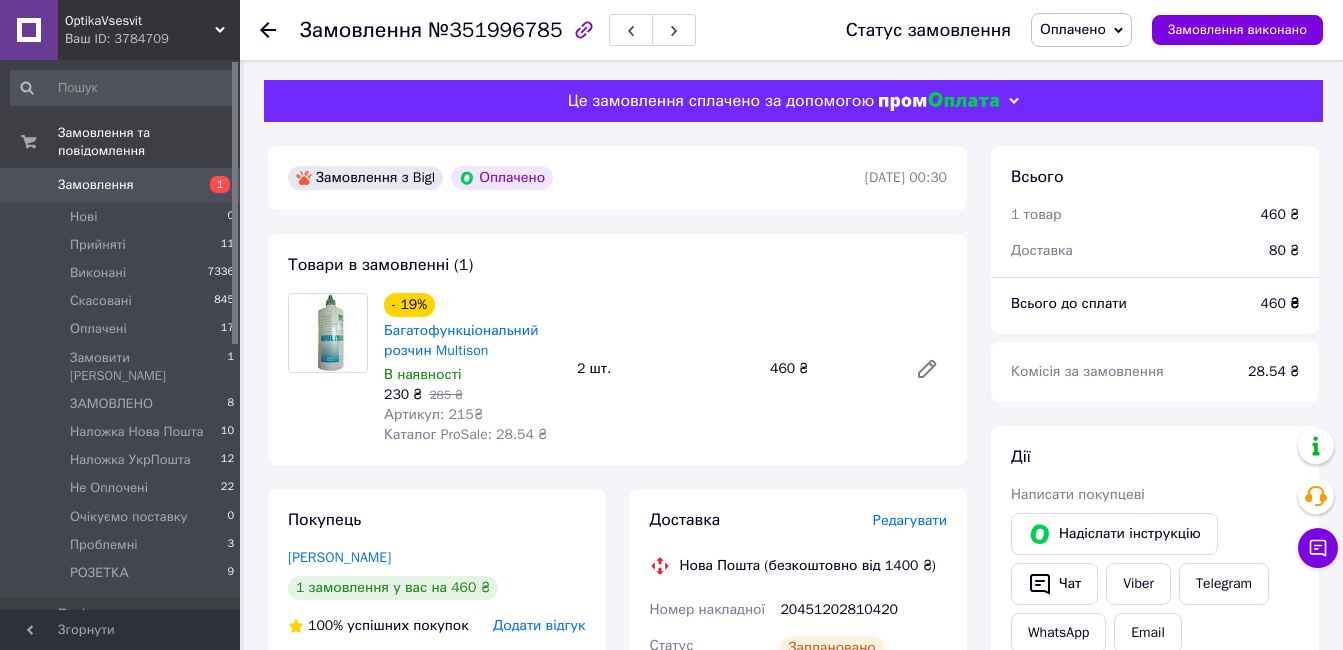 click on "Товари в замовленні (1) - 19% Багатофункціональний розчин Multison В наявності 230 ₴   285 ₴ Артикул: 215₴ Каталог ProSale: 28.54 ₴  2 шт. 460 ₴" at bounding box center [617, 349] 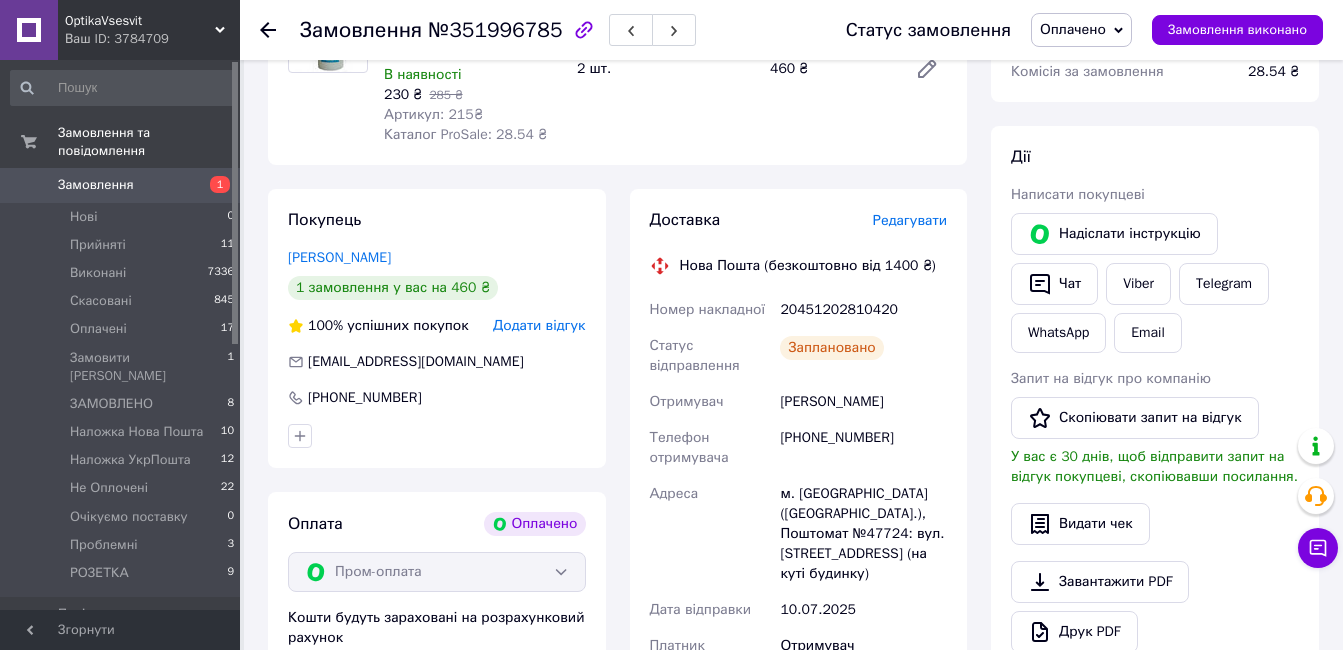 scroll, scrollTop: 0, scrollLeft: 0, axis: both 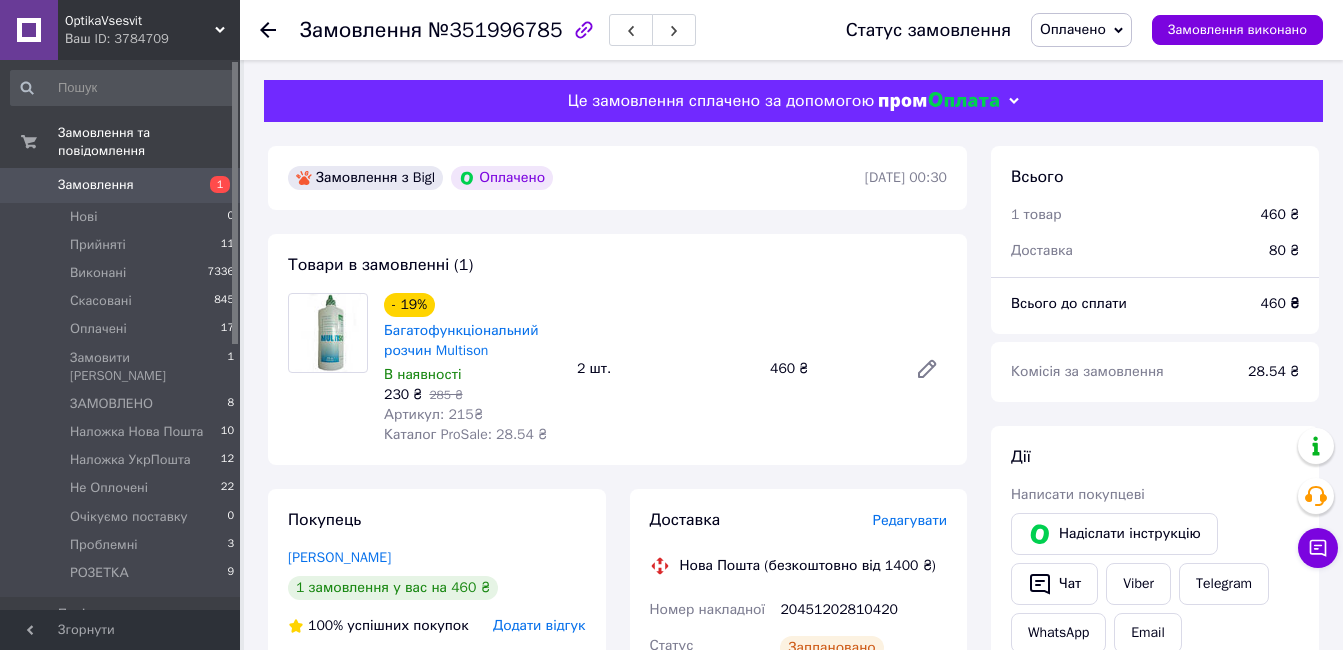 drag, startPoint x: 706, startPoint y: 264, endPoint x: 721, endPoint y: 267, distance: 15.297058 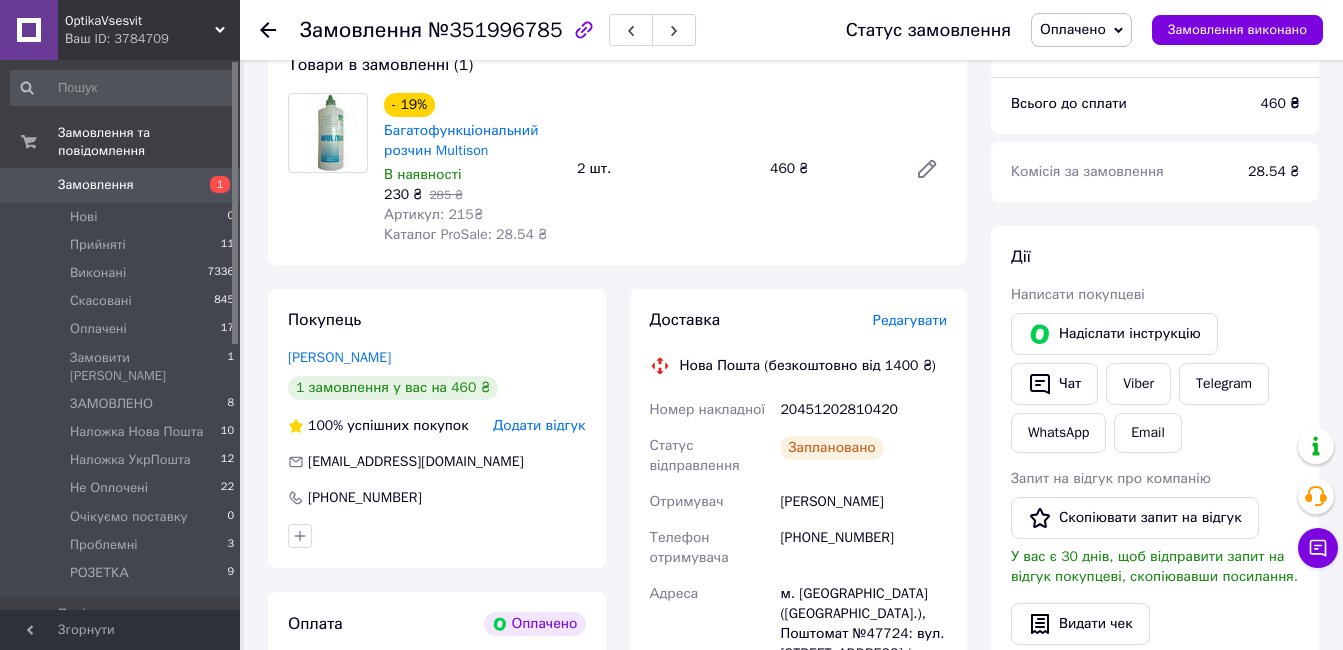 scroll, scrollTop: 0, scrollLeft: 0, axis: both 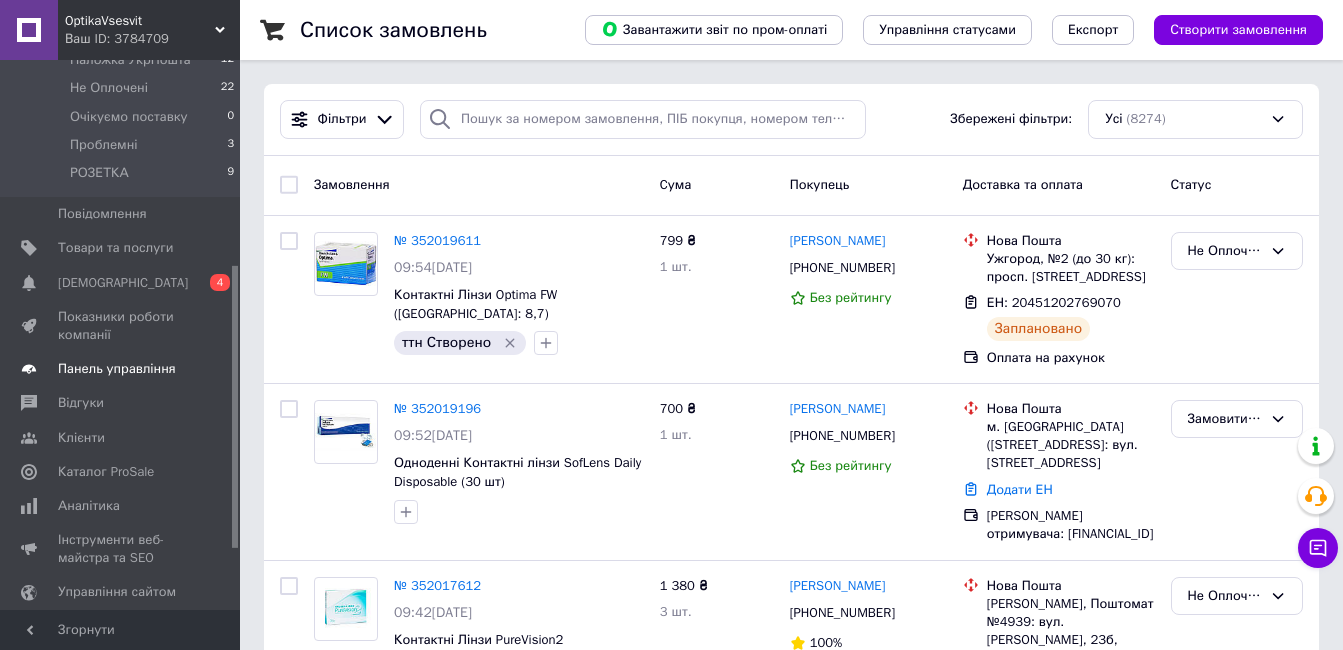 drag, startPoint x: 135, startPoint y: 208, endPoint x: 202, endPoint y: 237, distance: 73.00685 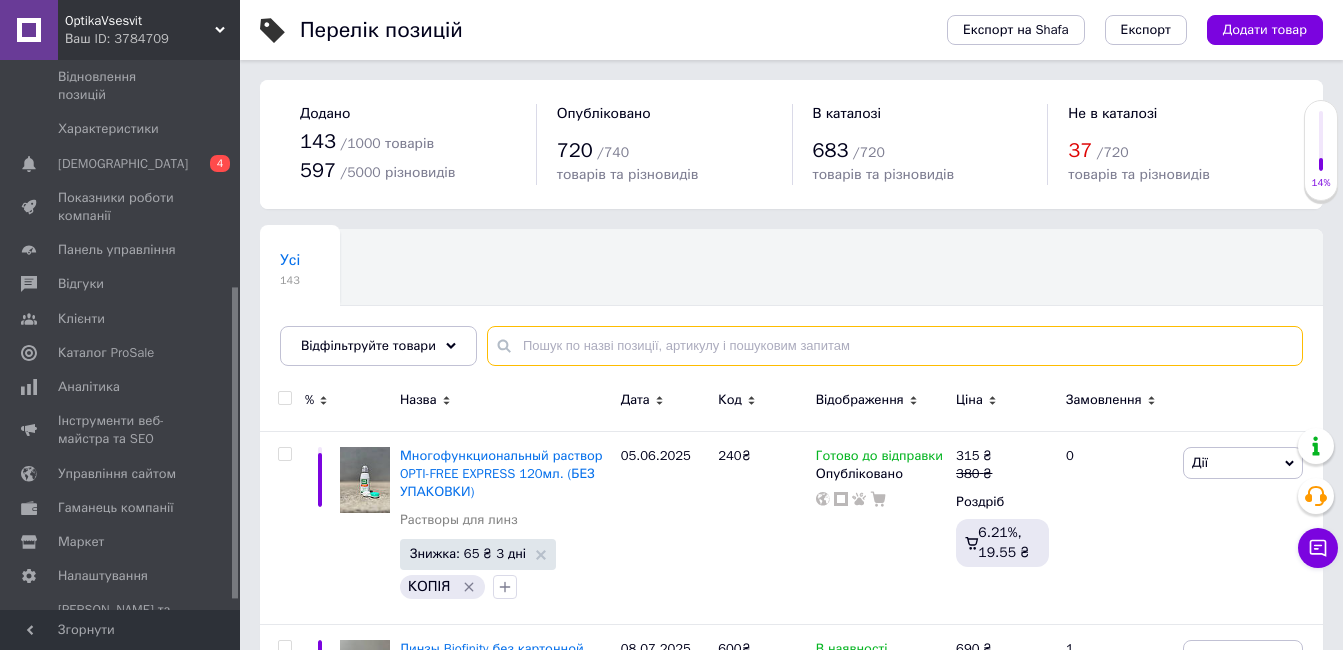 click at bounding box center (895, 346) 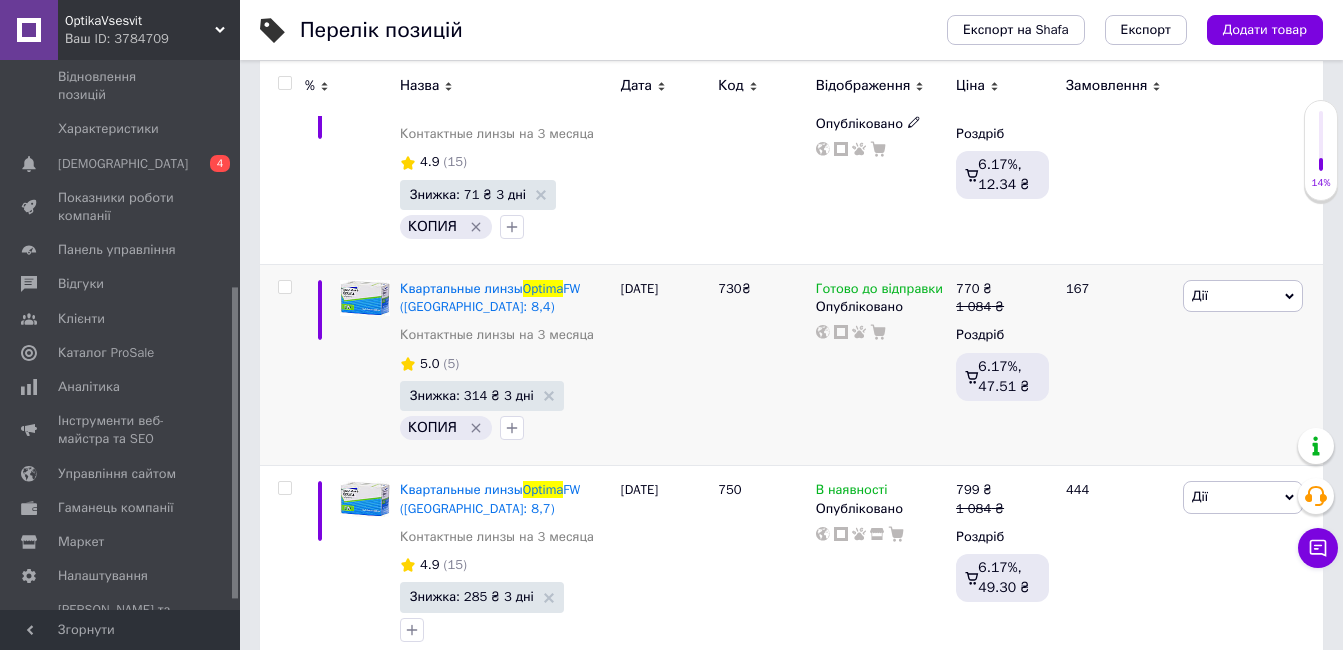 scroll, scrollTop: 405, scrollLeft: 0, axis: vertical 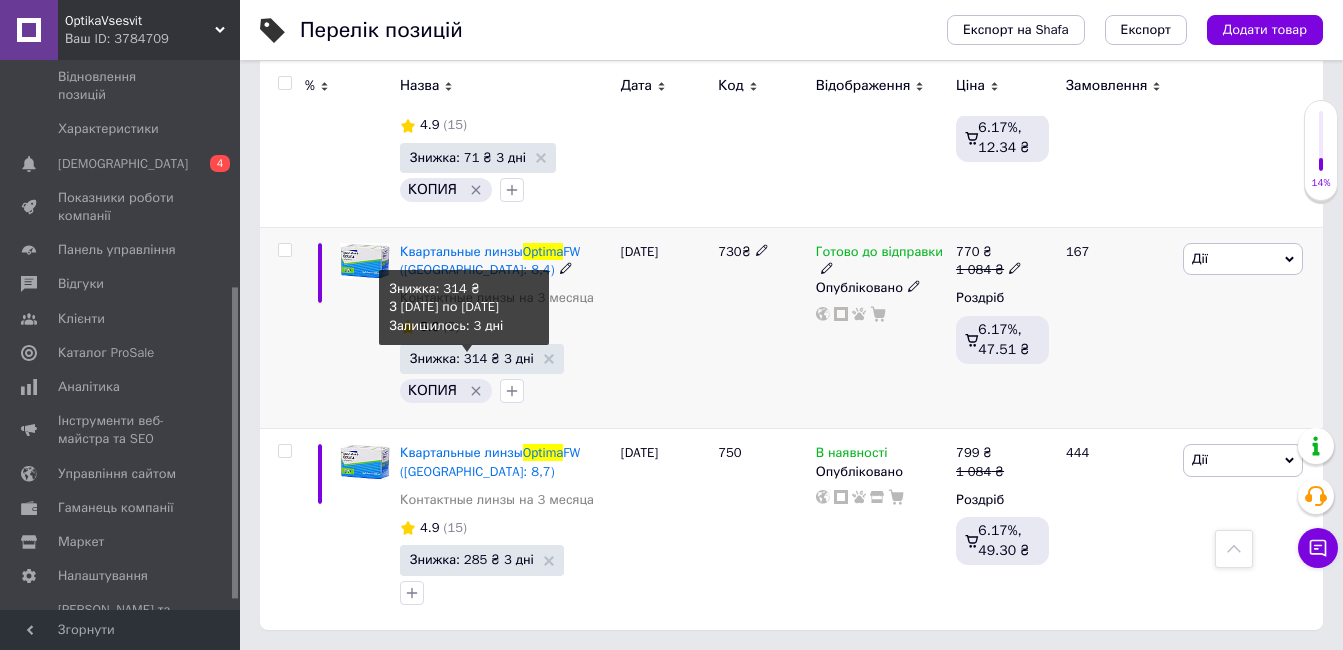 type on "optima" 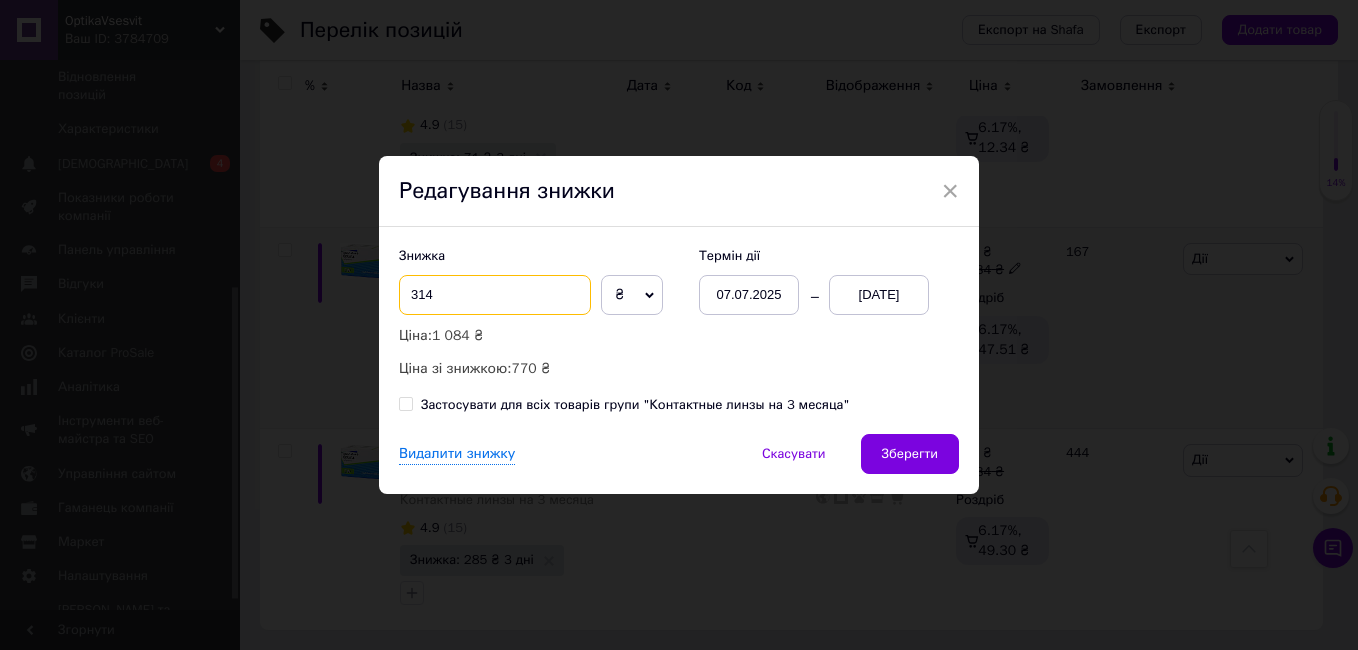 click on "314" at bounding box center [495, 295] 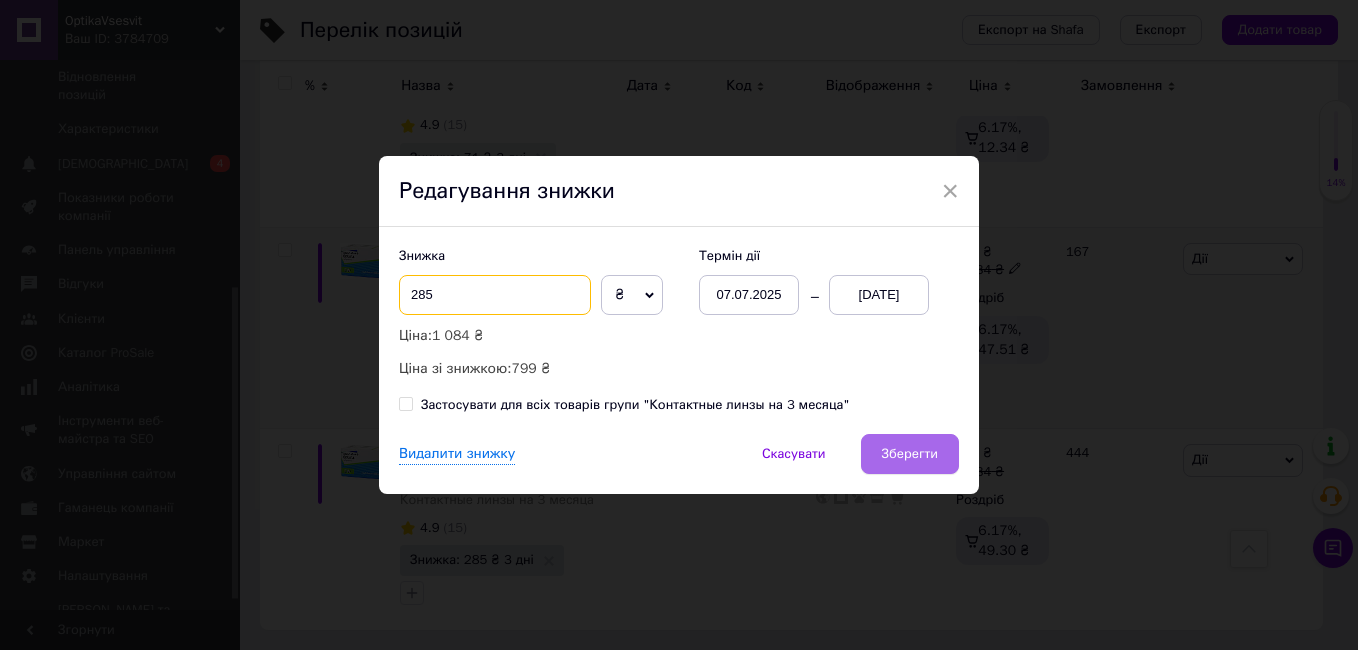 type on "285" 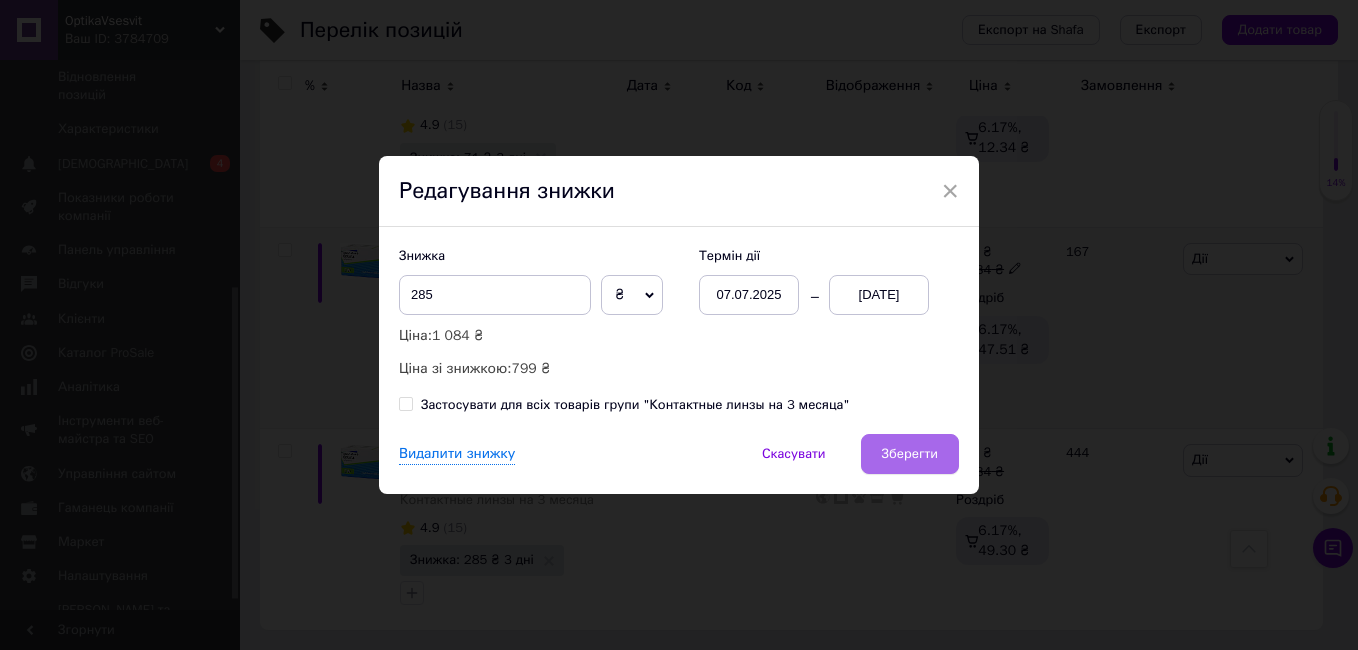 click on "Зберегти" at bounding box center [910, 454] 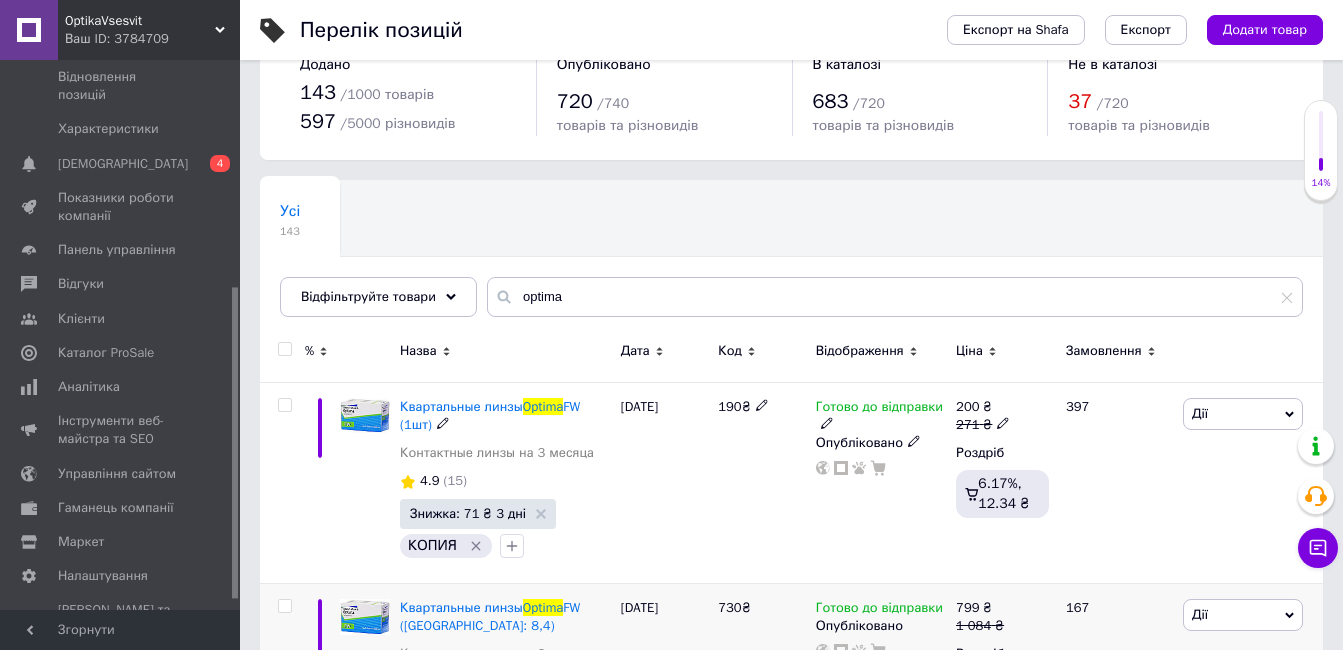 scroll, scrollTop: 0, scrollLeft: 0, axis: both 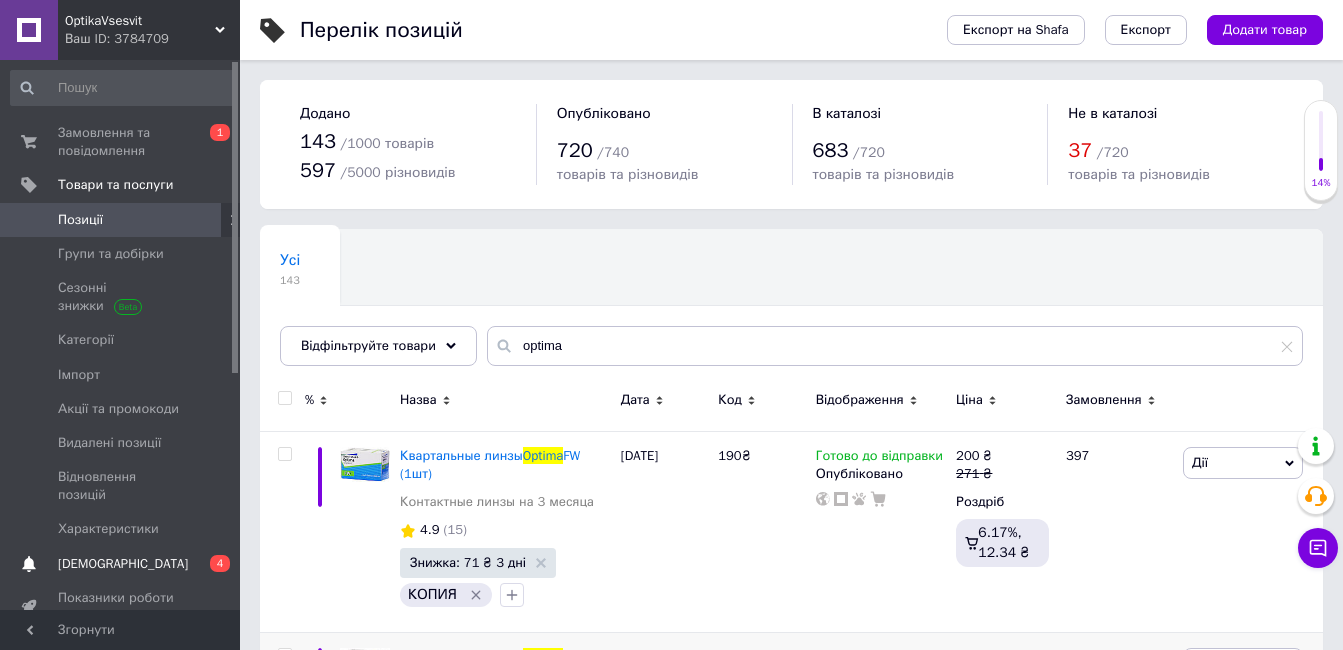 click on "[DEMOGRAPHIC_DATA]" at bounding box center [123, 564] 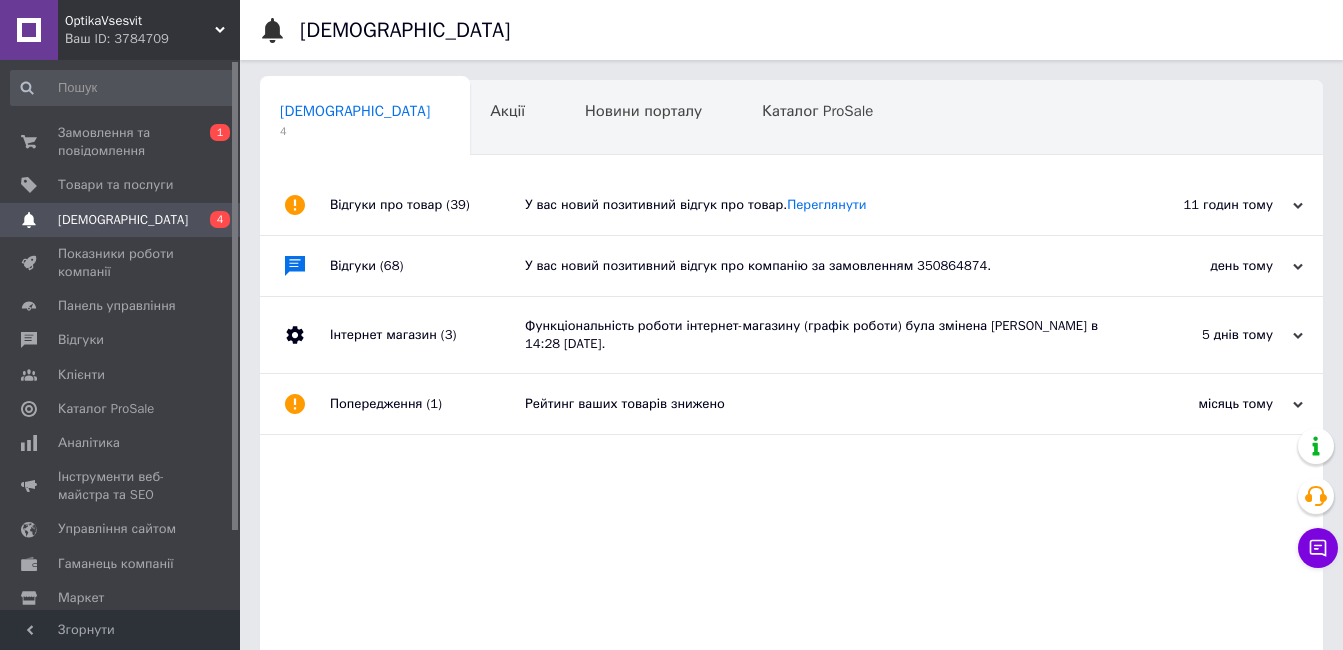 click on "У вас новий позитивний відгук про товар.  Переглянути" at bounding box center [814, 205] 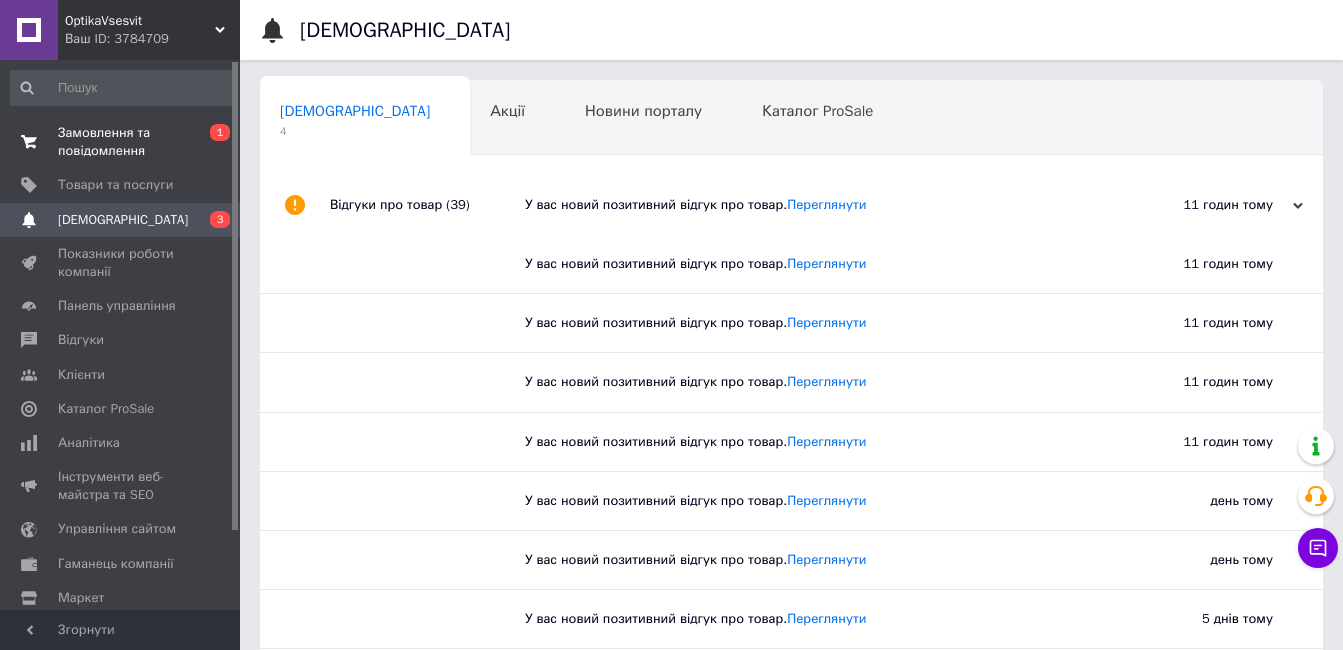 click on "Замовлення та повідомлення" at bounding box center [121, 142] 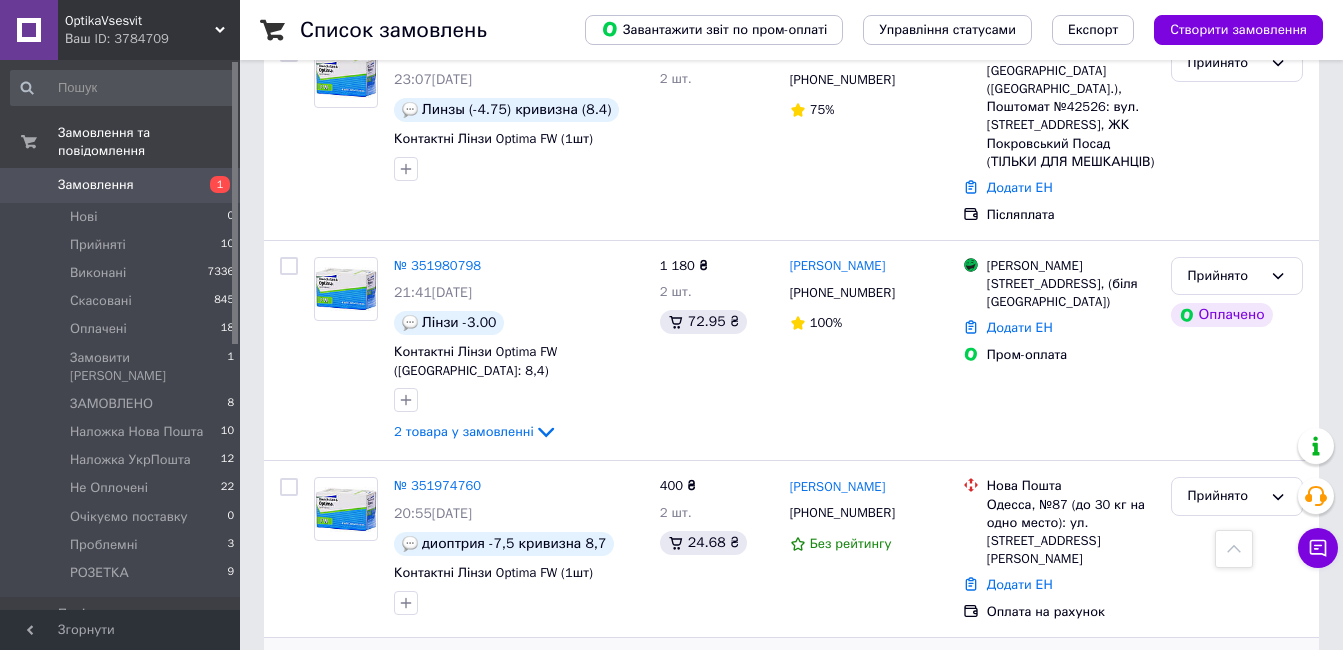 scroll, scrollTop: 2200, scrollLeft: 0, axis: vertical 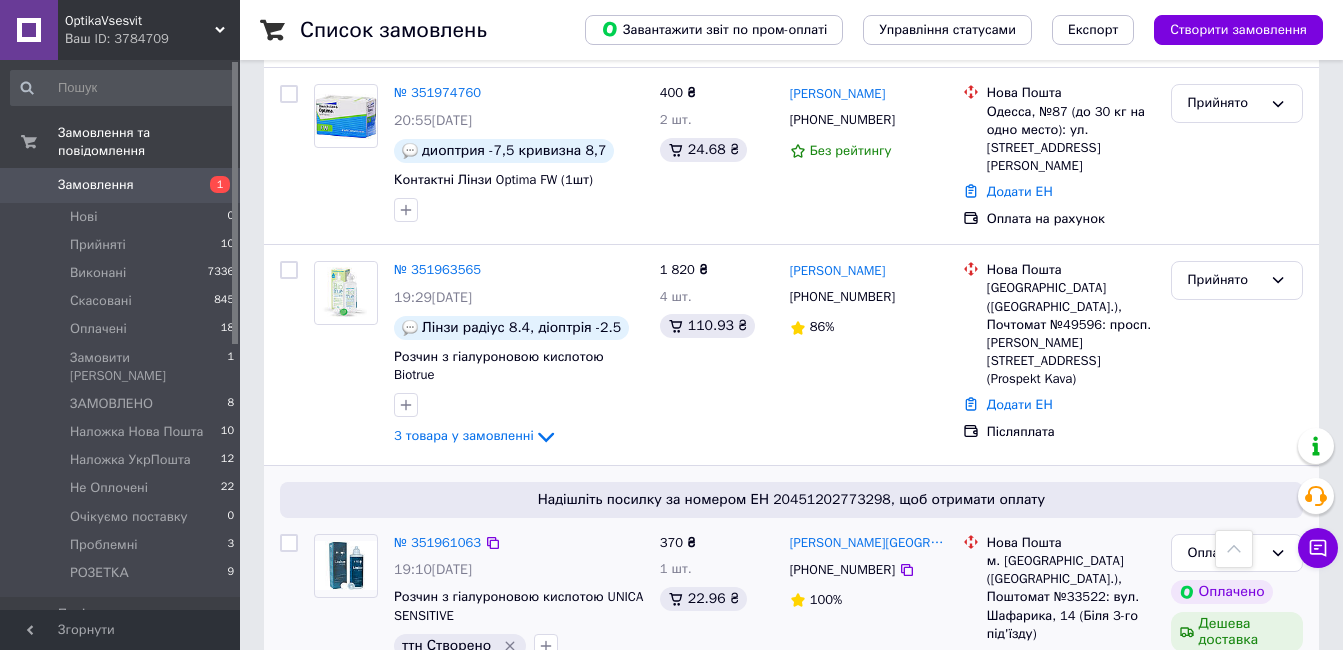 drag, startPoint x: 116, startPoint y: 365, endPoint x: 357, endPoint y: 408, distance: 244.80605 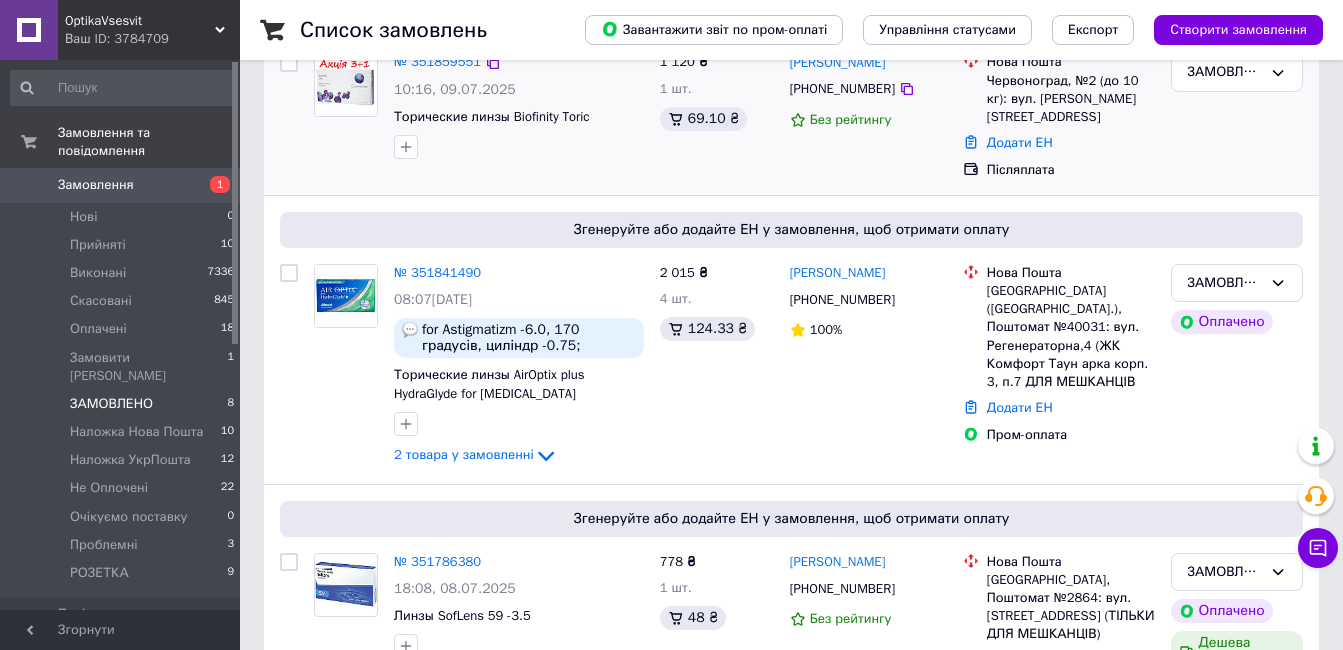 scroll, scrollTop: 600, scrollLeft: 0, axis: vertical 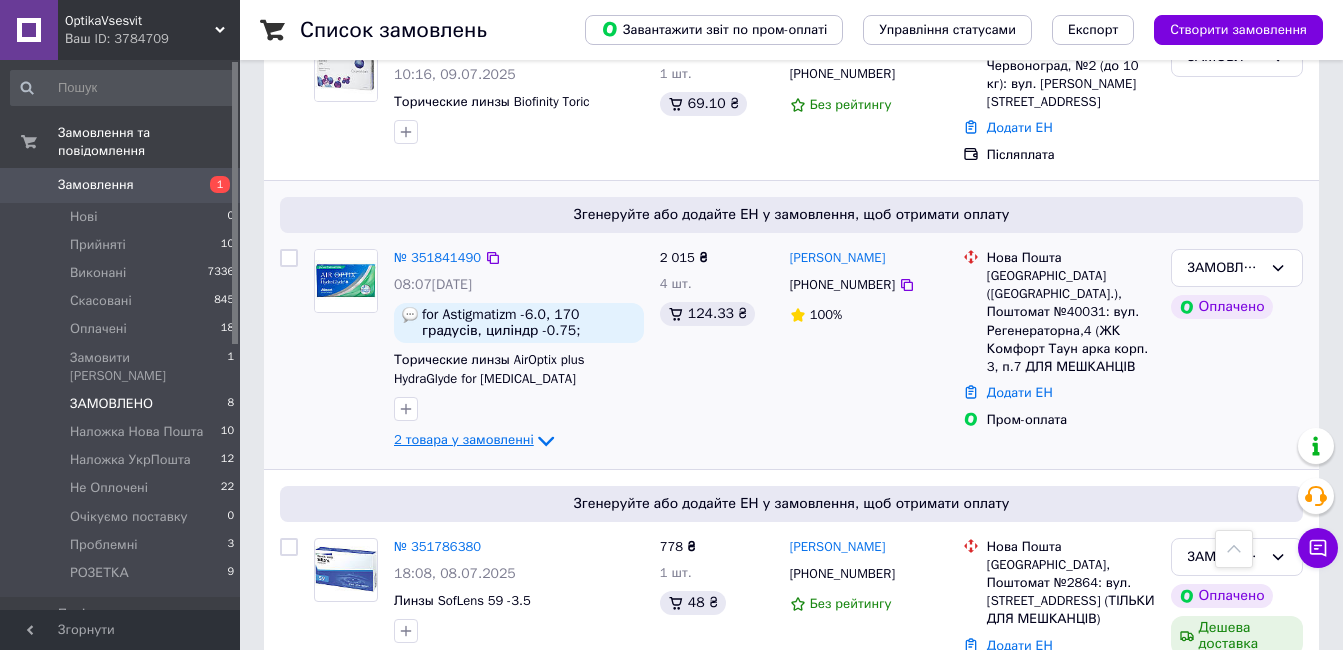 click on "2 товара у замовленні" at bounding box center (464, 439) 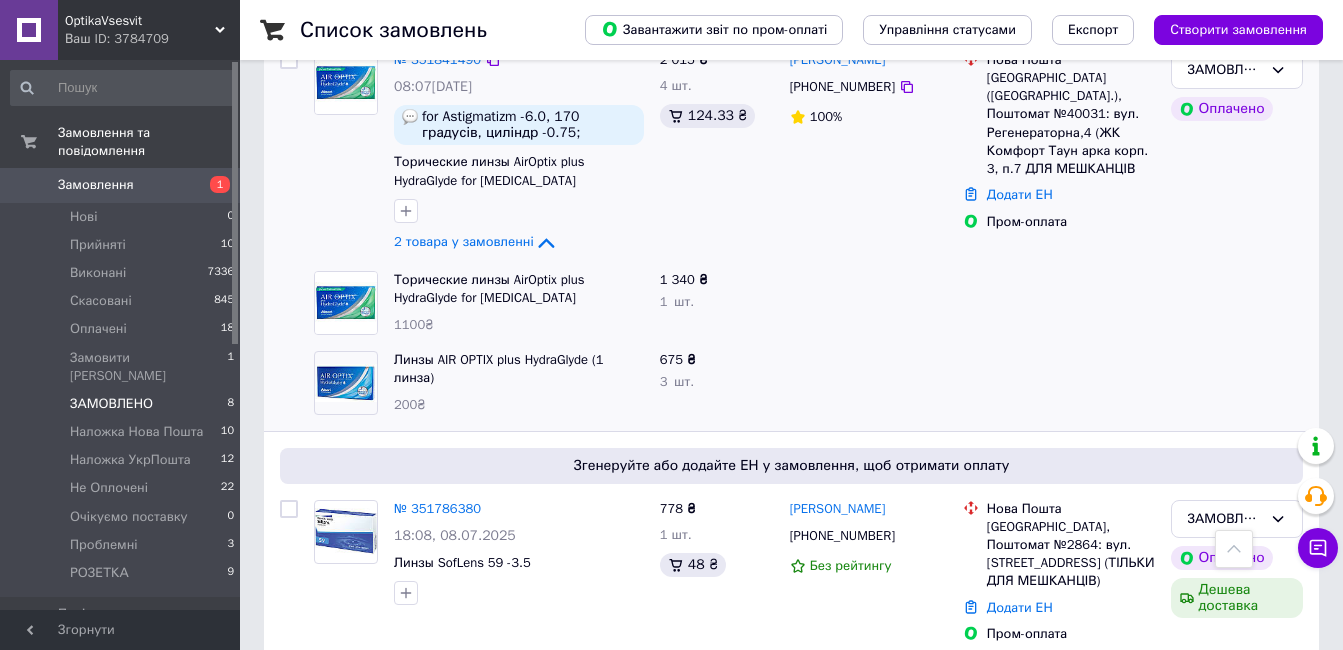 scroll, scrollTop: 800, scrollLeft: 0, axis: vertical 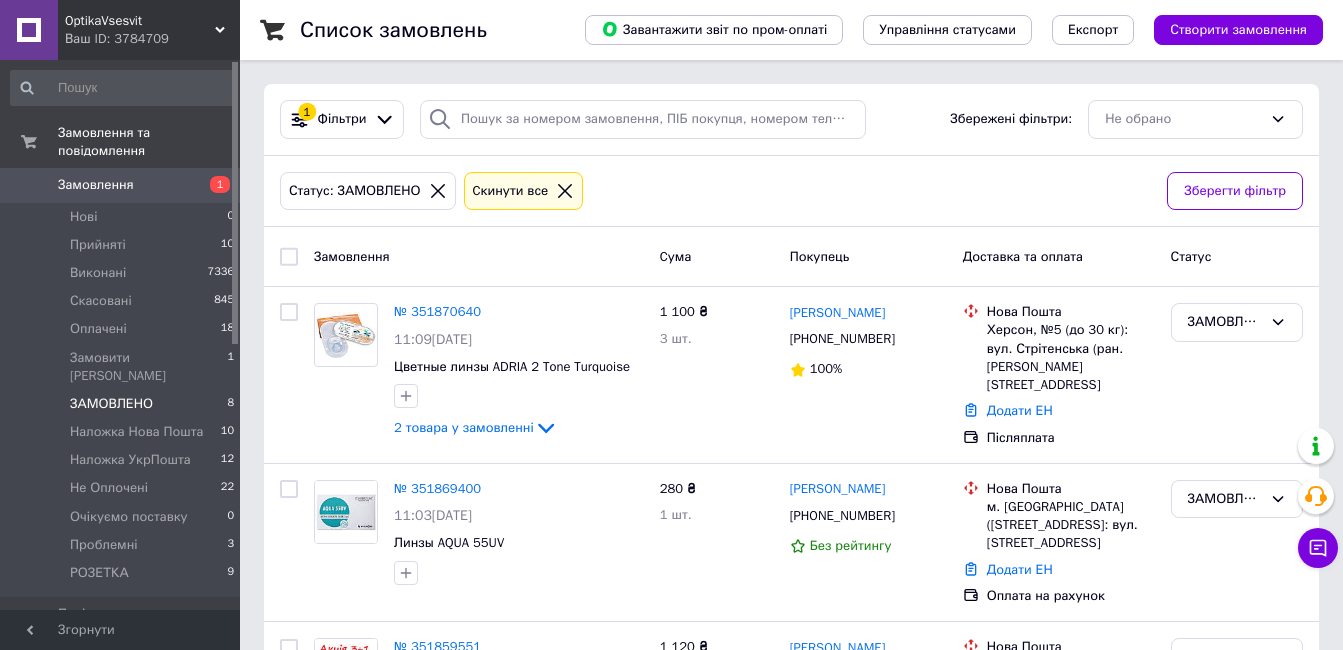 drag, startPoint x: 75, startPoint y: 168, endPoint x: 75, endPoint y: 0, distance: 168 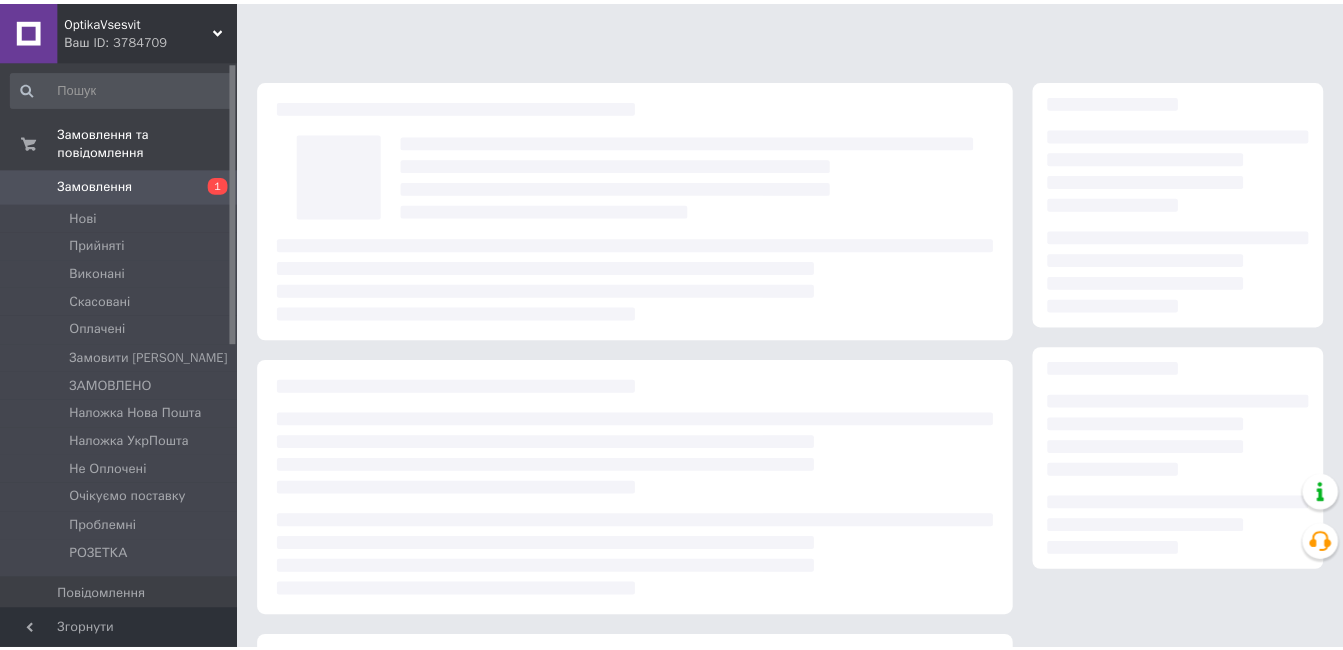 scroll, scrollTop: 0, scrollLeft: 0, axis: both 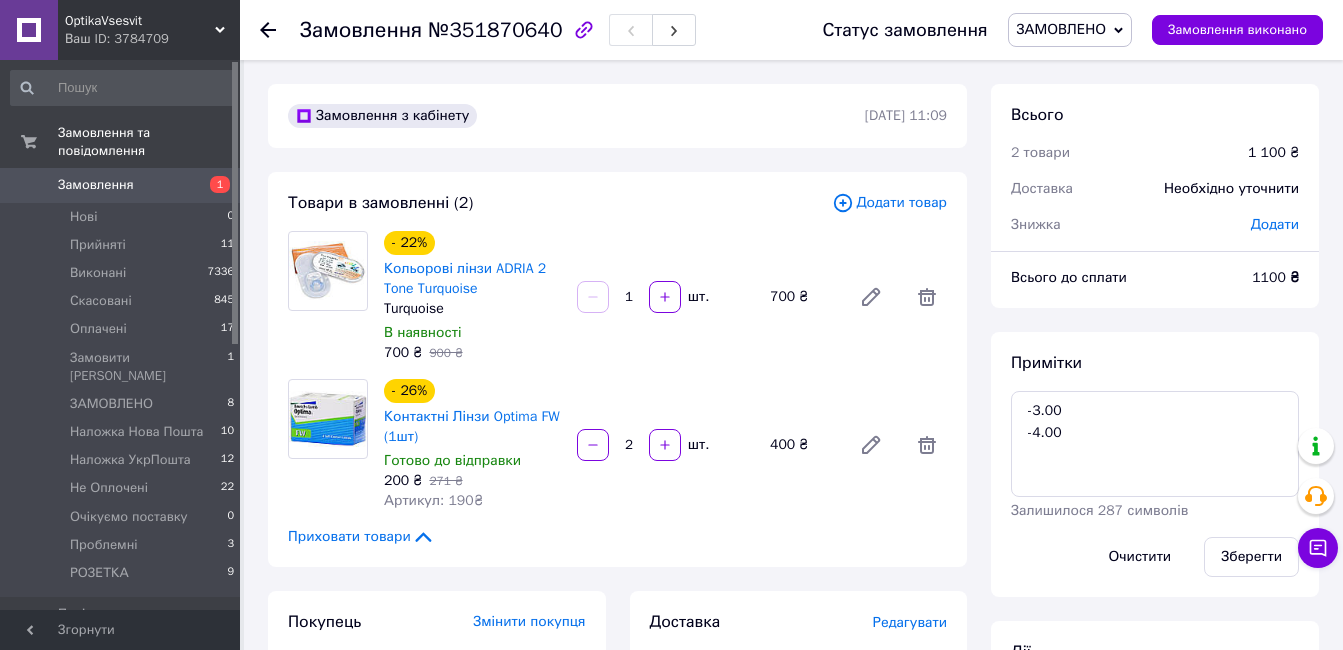 drag, startPoint x: 662, startPoint y: 361, endPoint x: 683, endPoint y: 370, distance: 22.847319 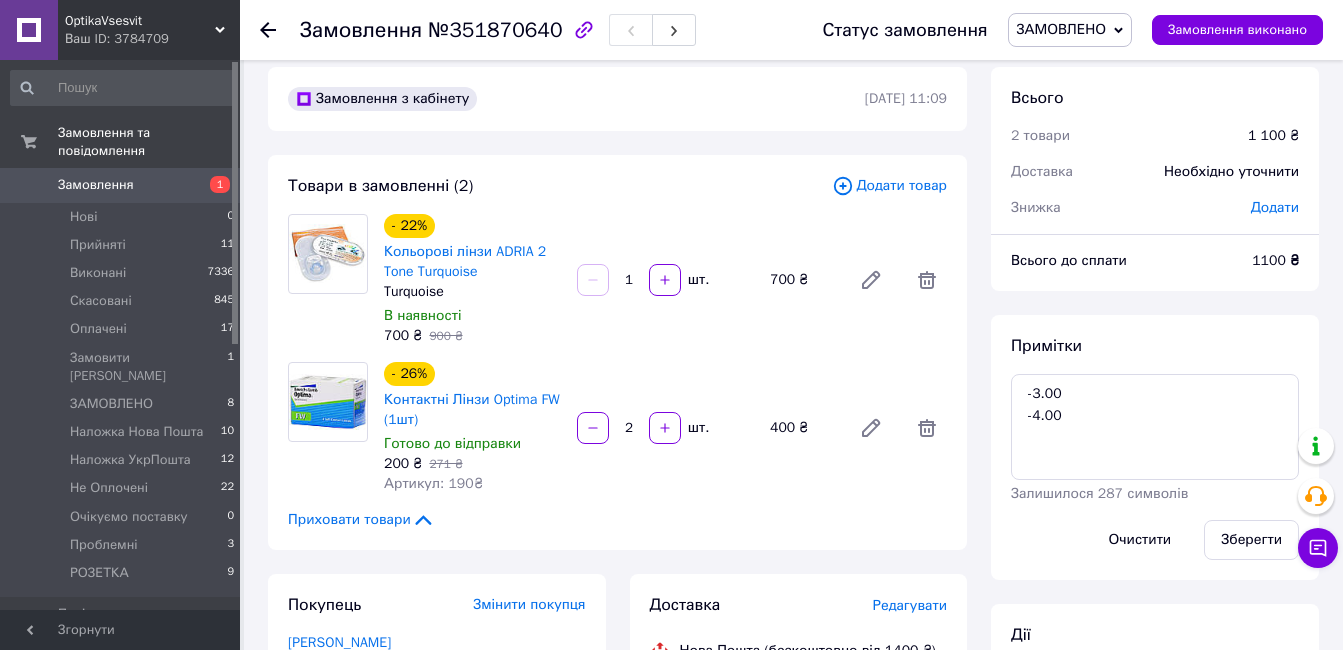 scroll, scrollTop: 300, scrollLeft: 0, axis: vertical 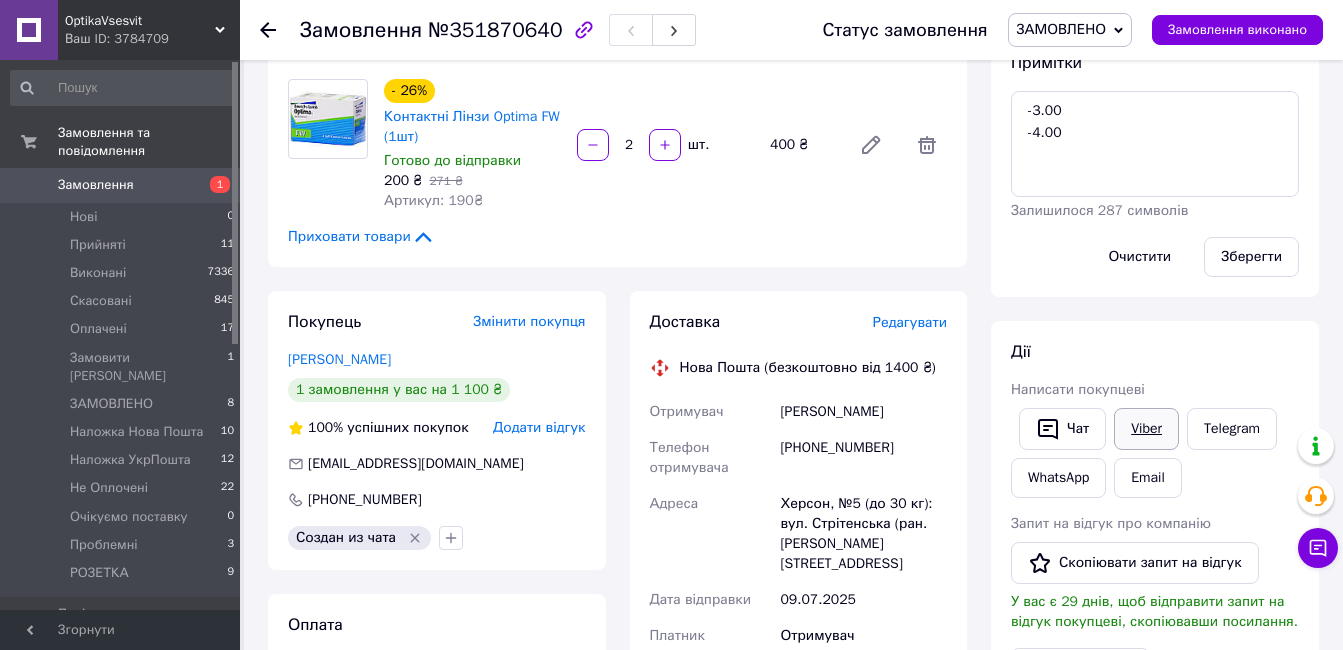 click on "Viber" at bounding box center (1146, 429) 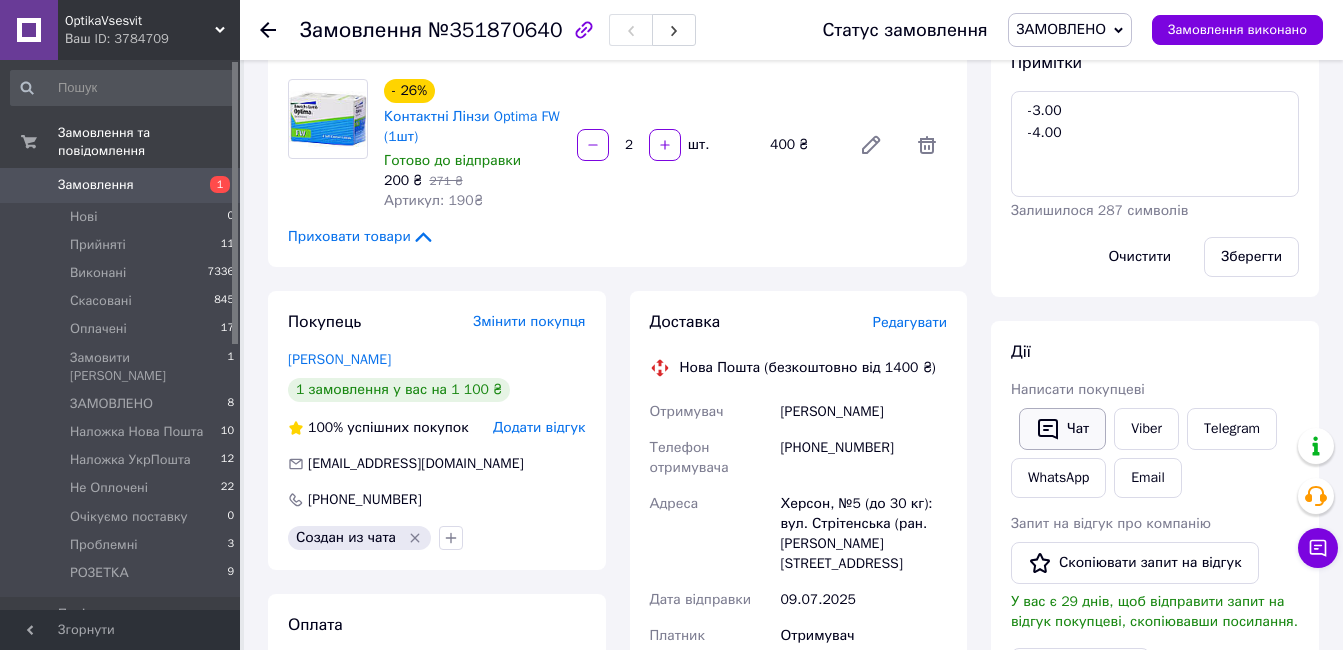click 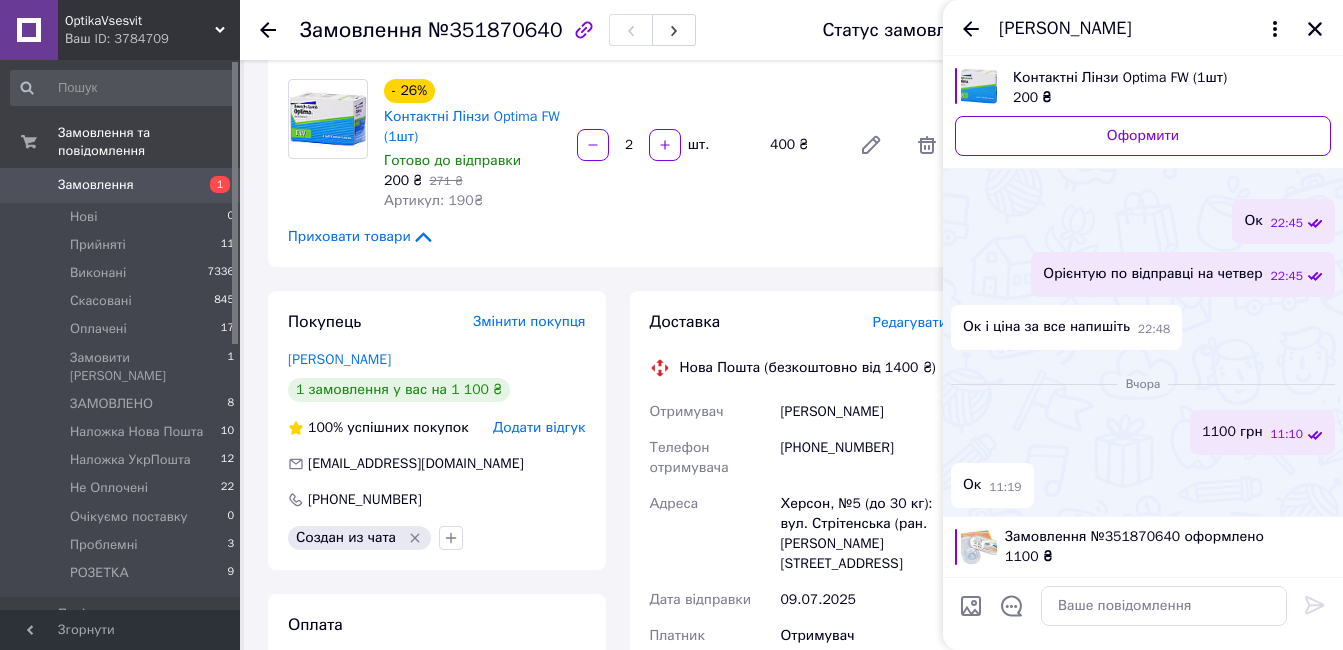 scroll, scrollTop: 604, scrollLeft: 0, axis: vertical 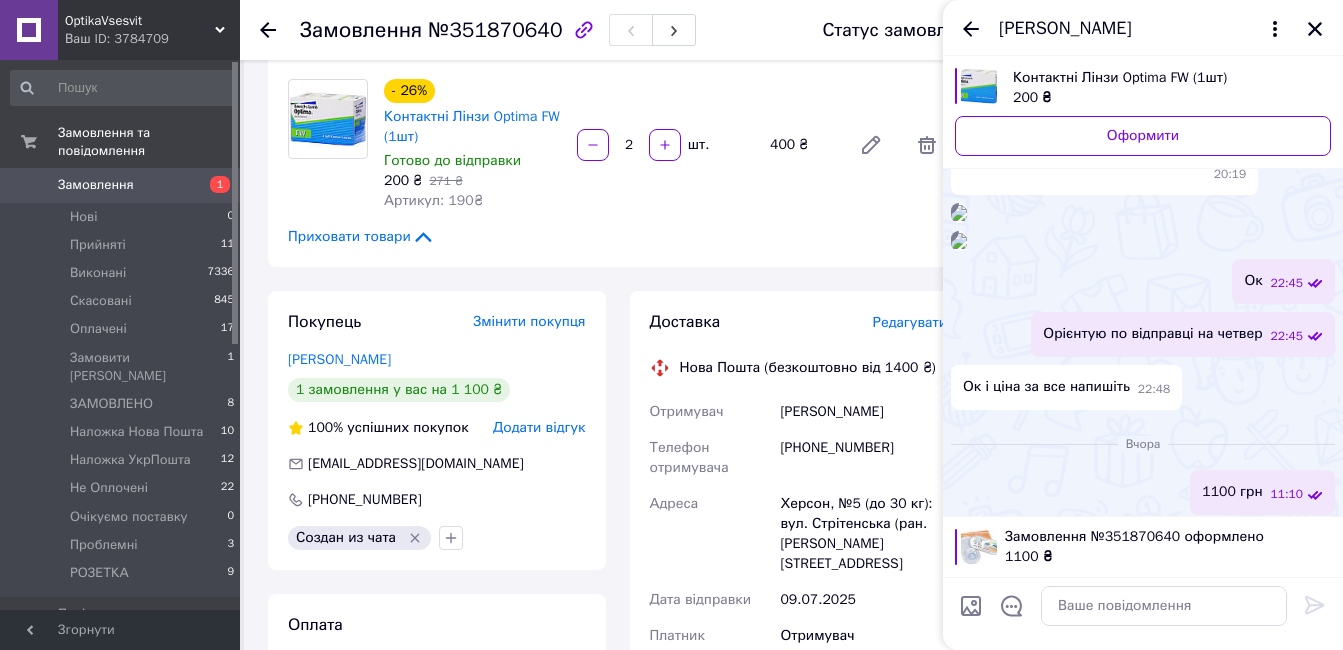 click at bounding box center [959, 213] 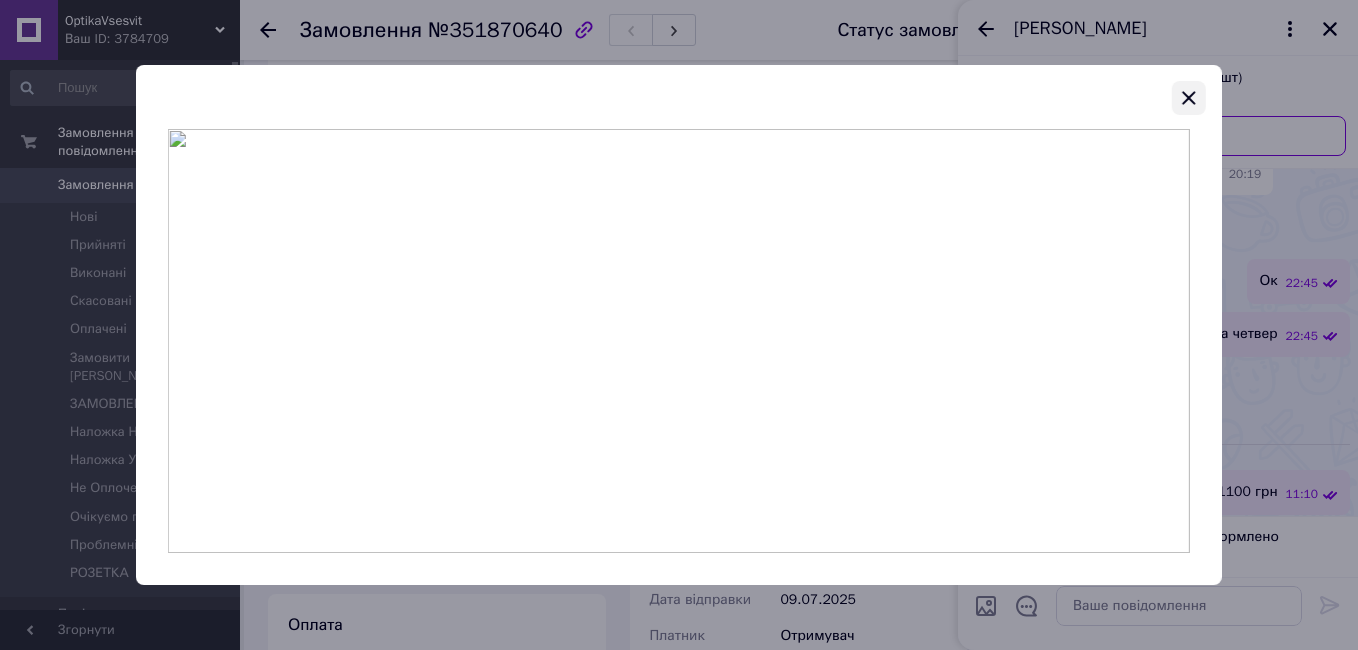 click 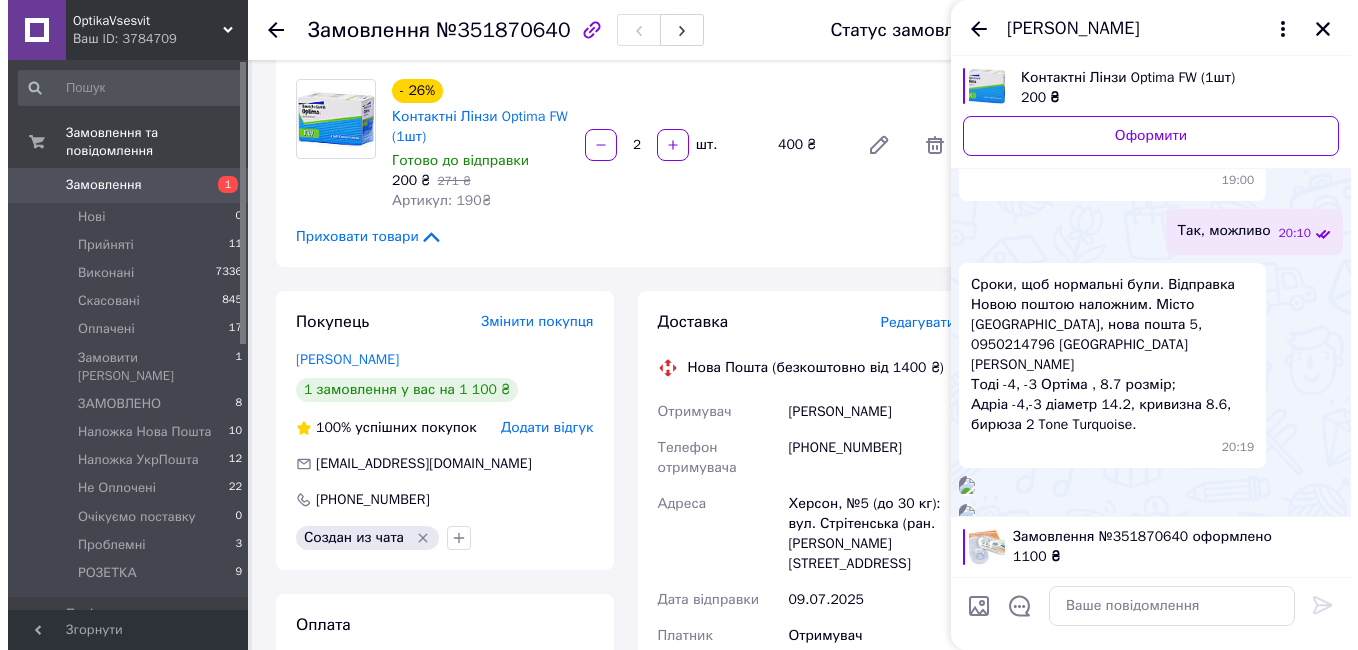 scroll, scrollTop: 304, scrollLeft: 0, axis: vertical 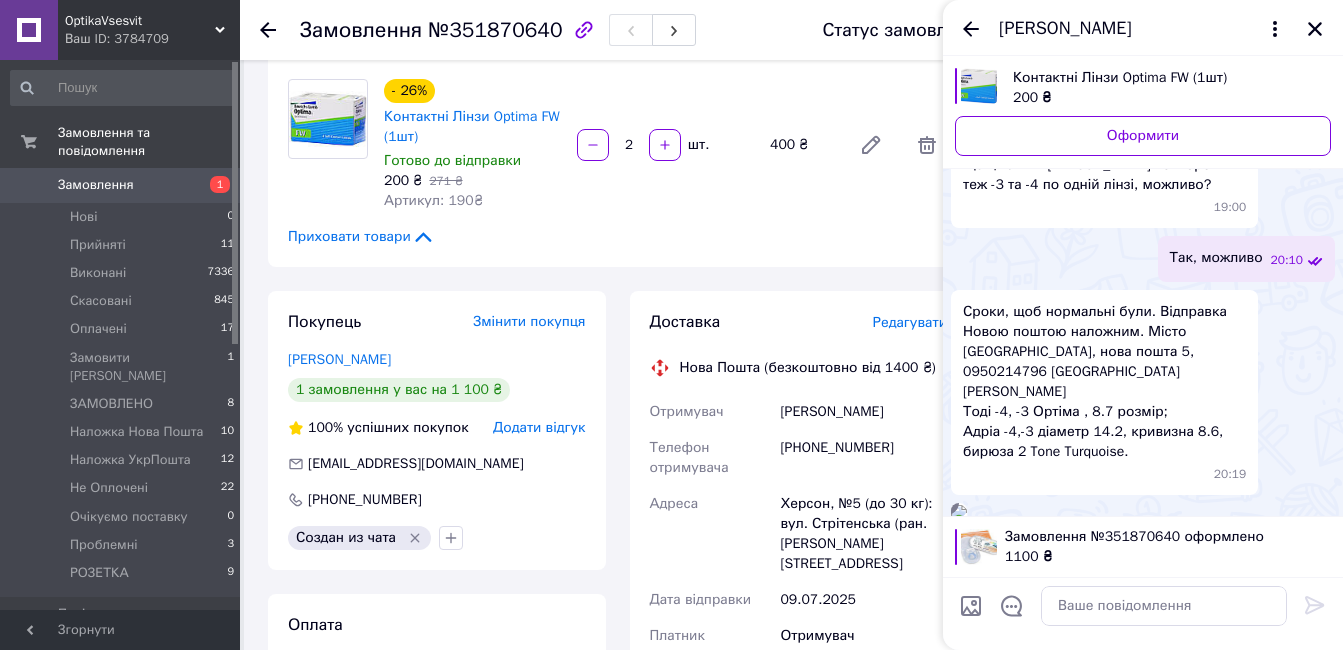 drag, startPoint x: 1316, startPoint y: 27, endPoint x: 879, endPoint y: 319, distance: 525.57874 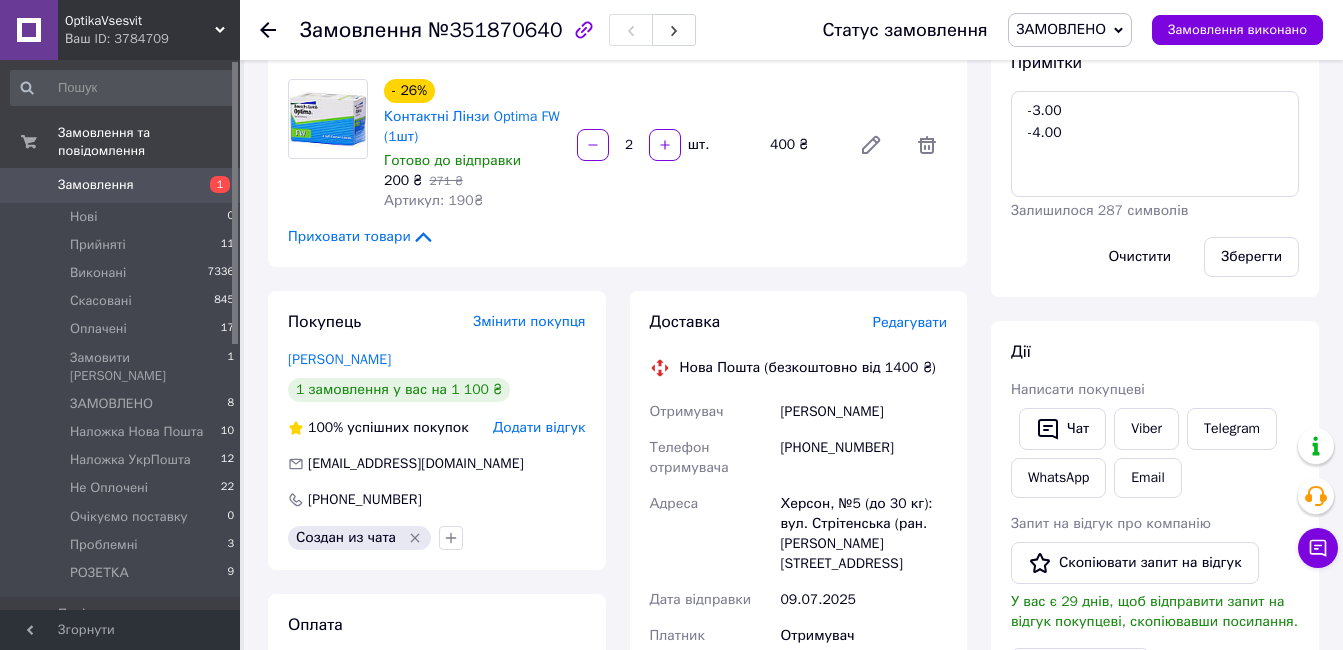 click on "Редагувати" at bounding box center [910, 322] 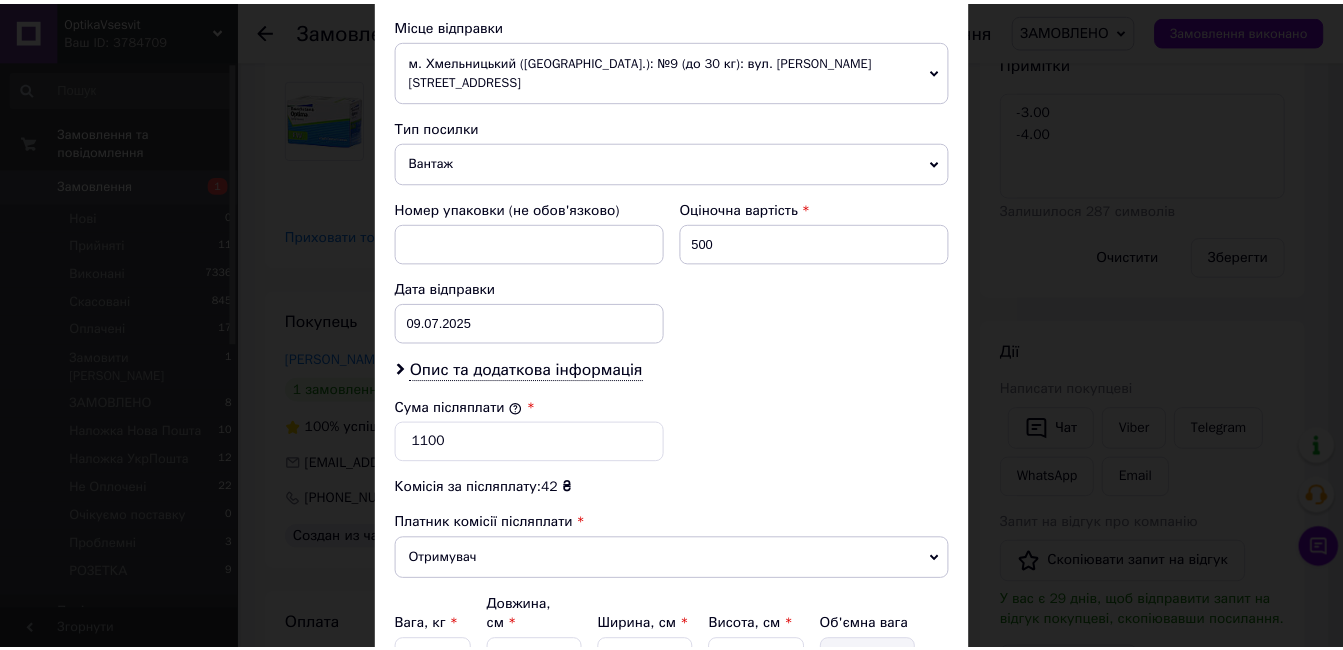 scroll, scrollTop: 876, scrollLeft: 0, axis: vertical 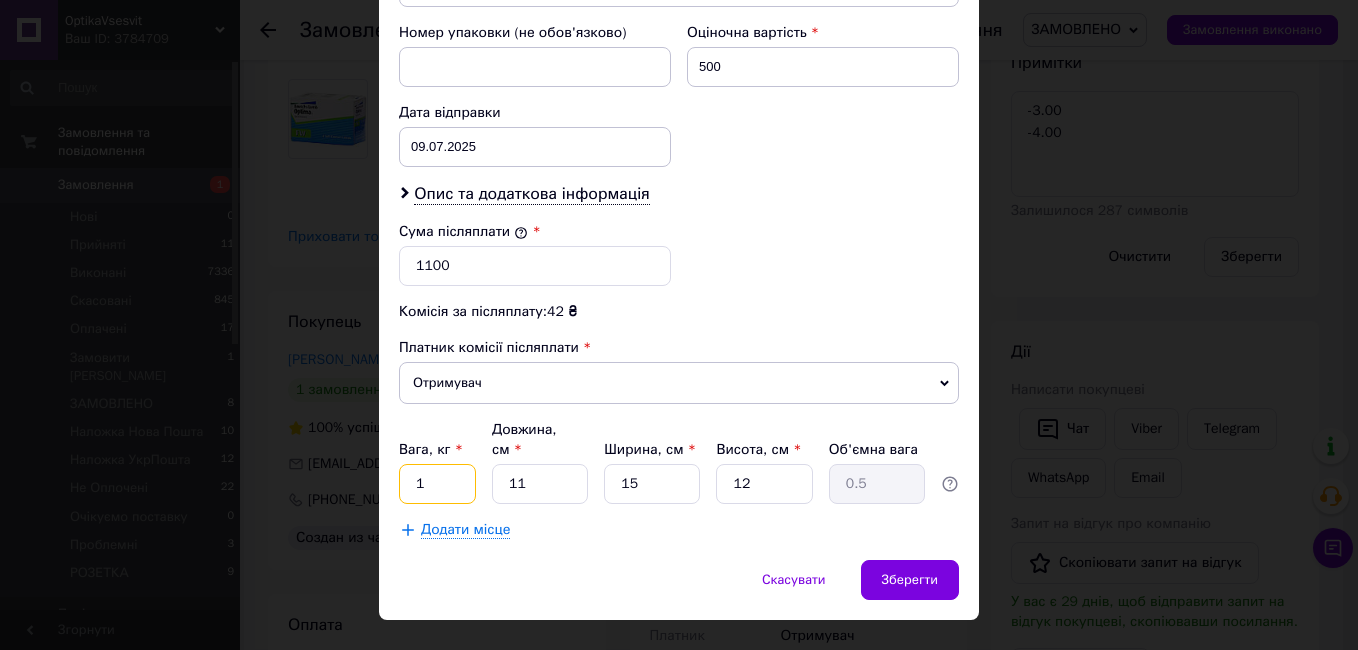 click on "1" at bounding box center (437, 484) 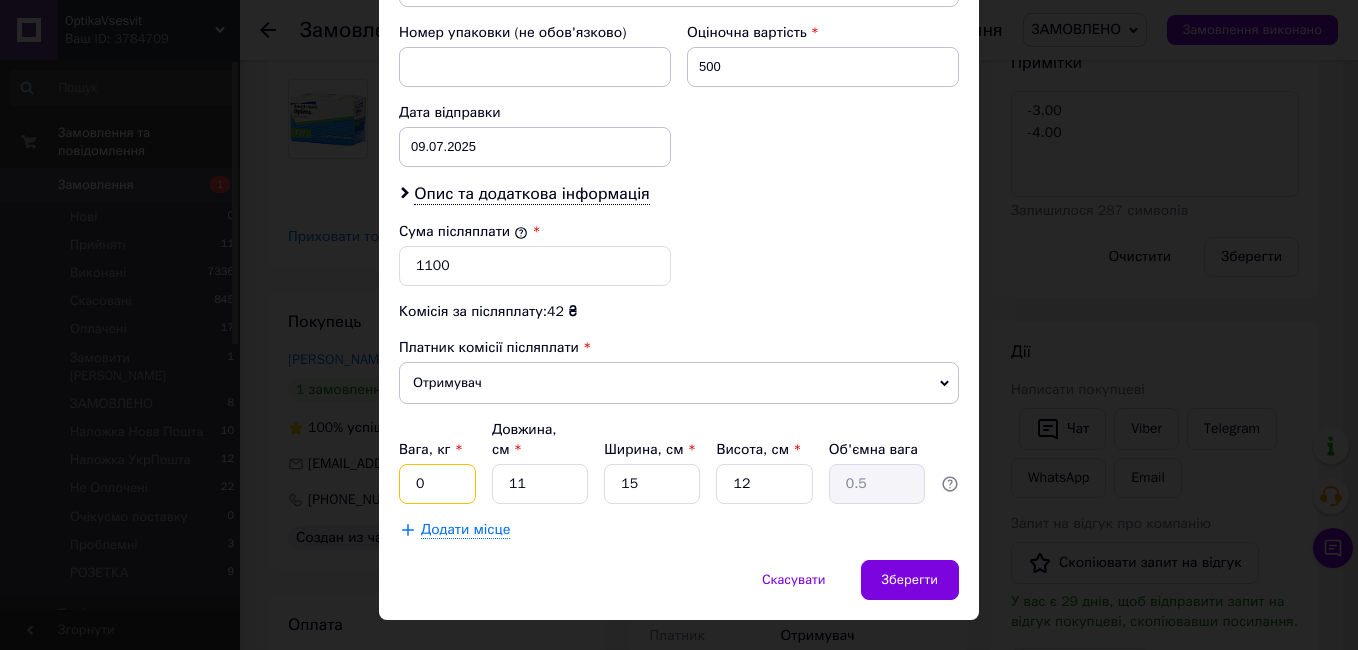 type on "0.5" 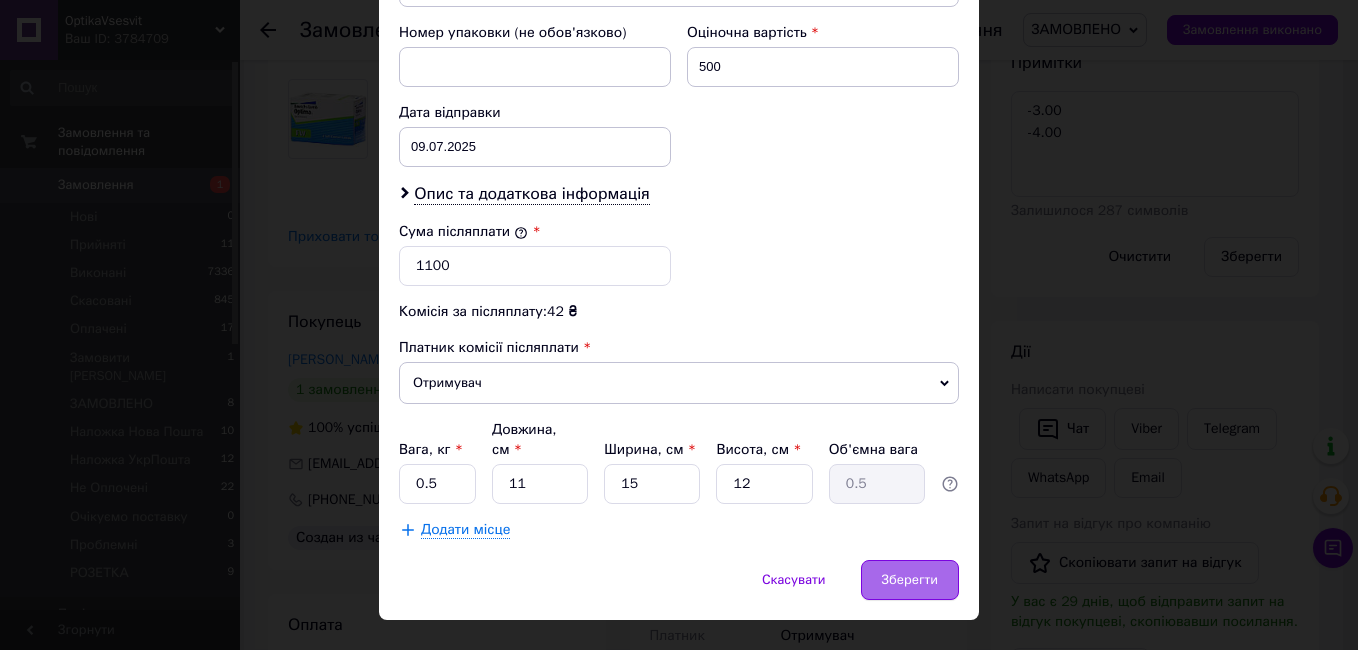 click on "Зберегти" at bounding box center [910, 580] 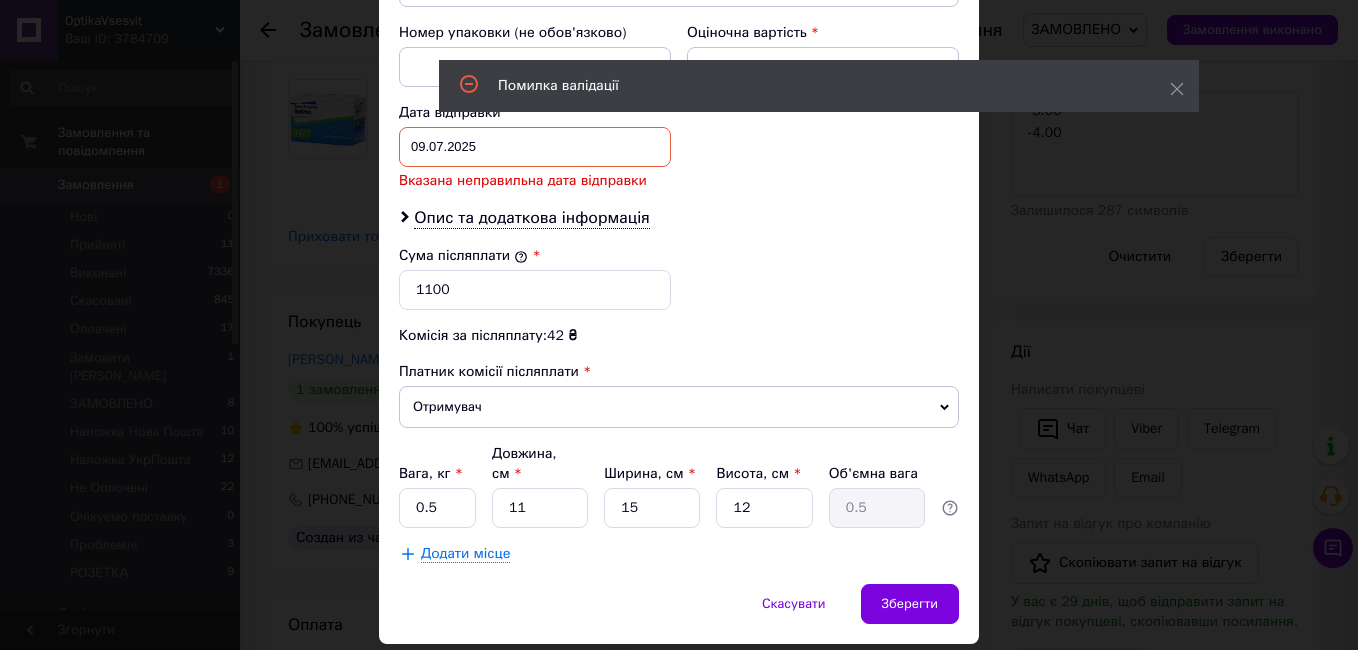 click on "09.07.2025 < 2025 > < Июль > Пн Вт Ср Чт Пт Сб Вс 30 1 2 3 4 5 6 7 8 9 10 11 12 13 14 15 16 17 18 19 20 21 22 23 24 25 26 27 28 29 30 31 1 2 3 4 5 6 7 8 9 10" at bounding box center [535, 147] 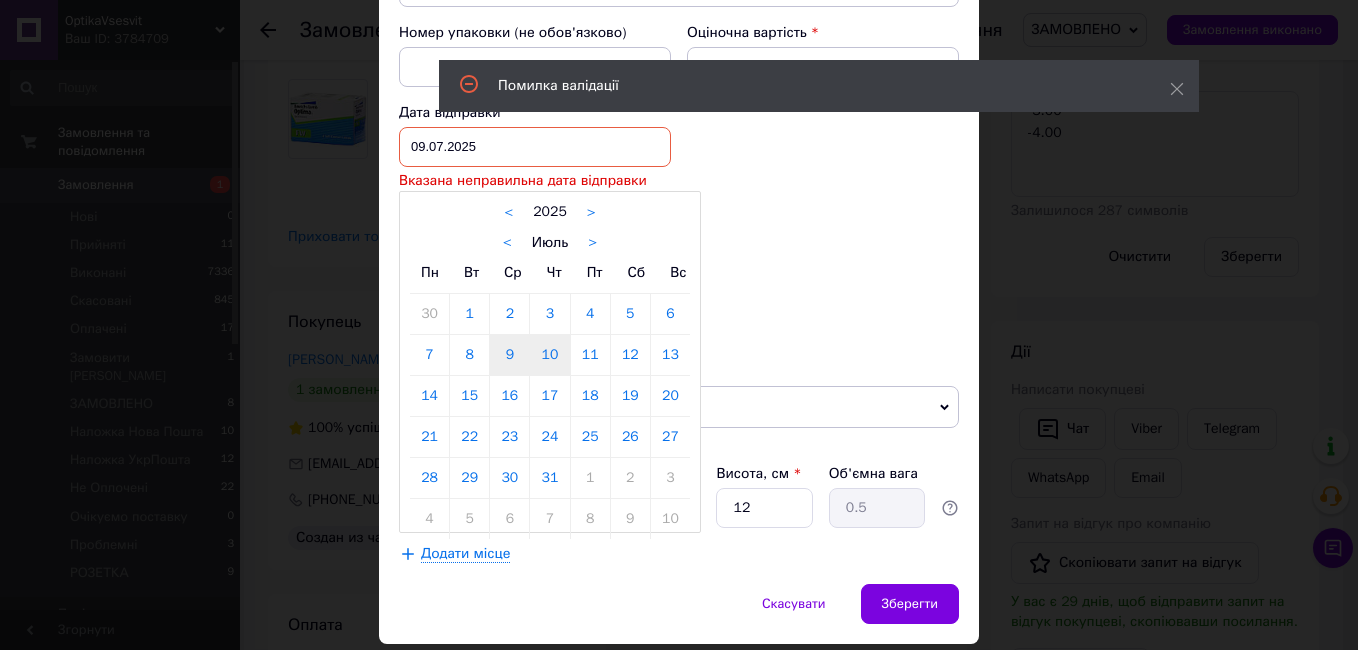 click on "10" at bounding box center (549, 355) 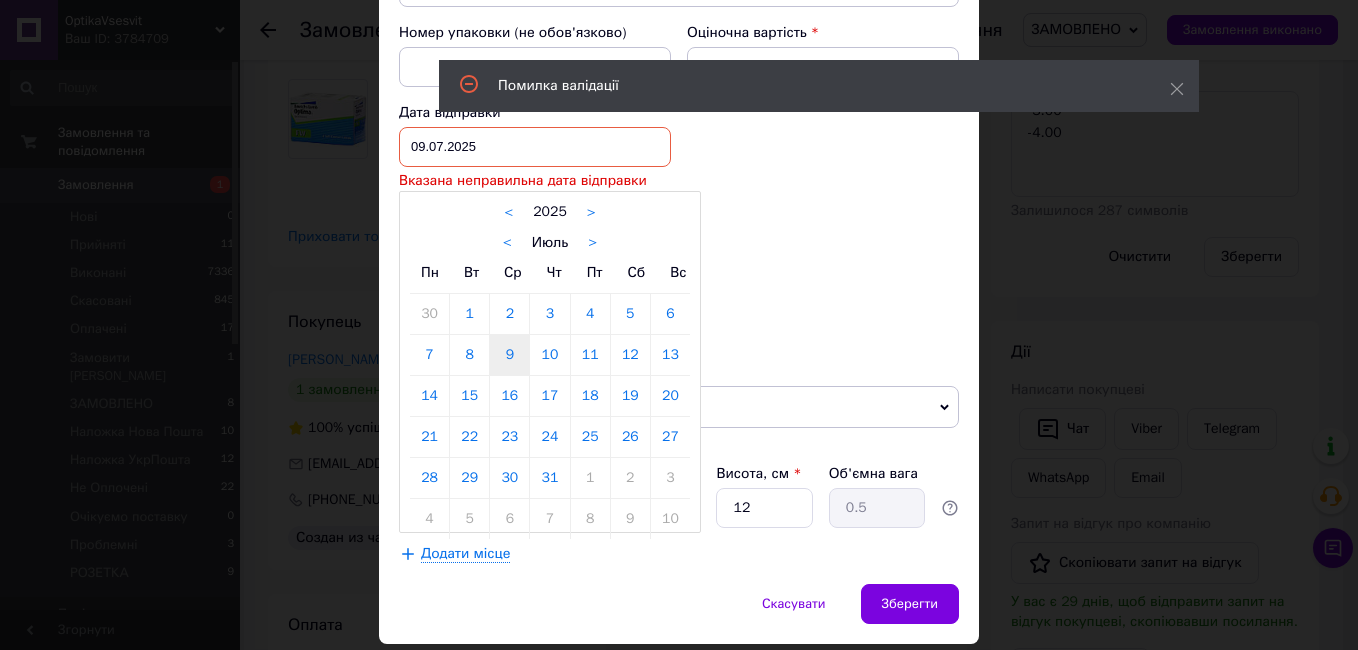 type on "10.07.2025" 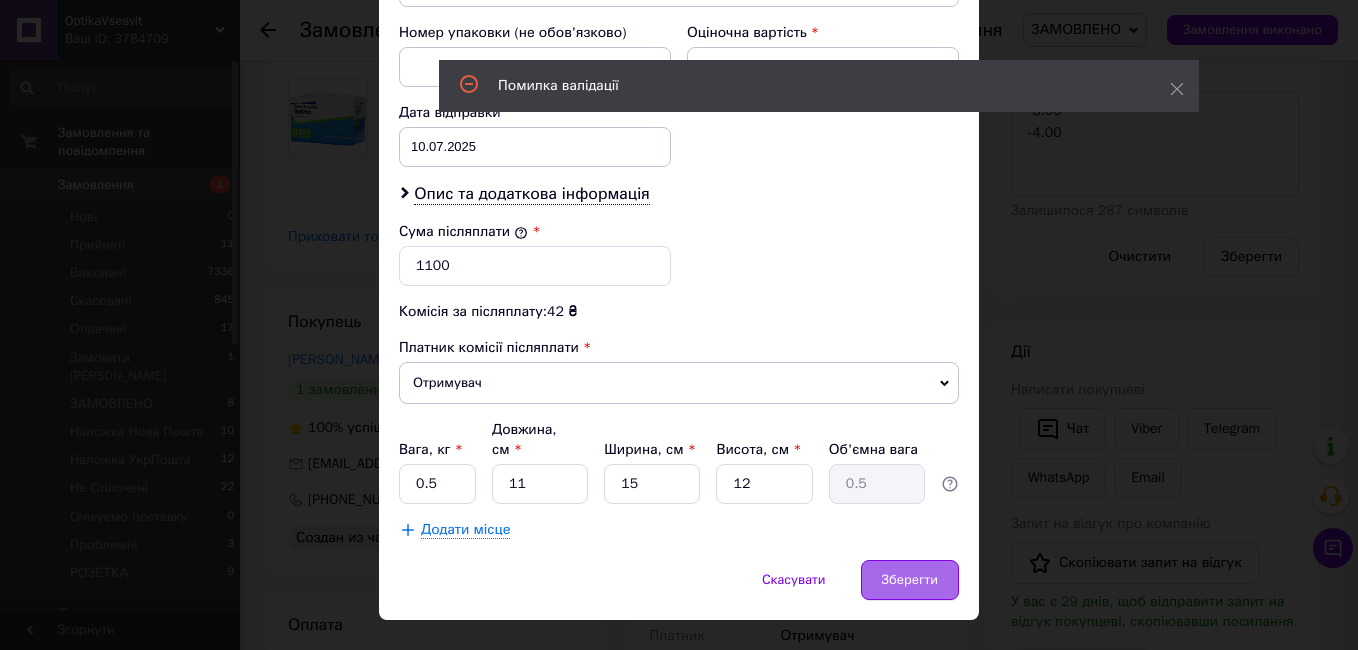 click on "Зберегти" at bounding box center (910, 580) 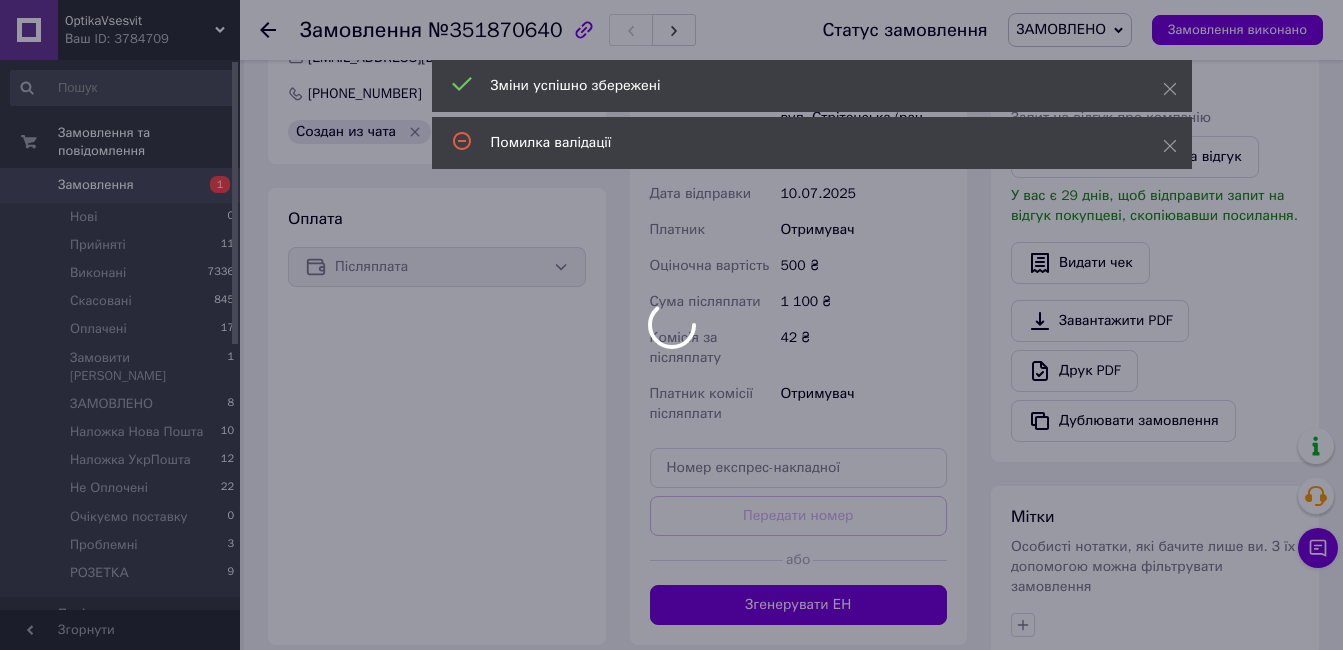 scroll, scrollTop: 900, scrollLeft: 0, axis: vertical 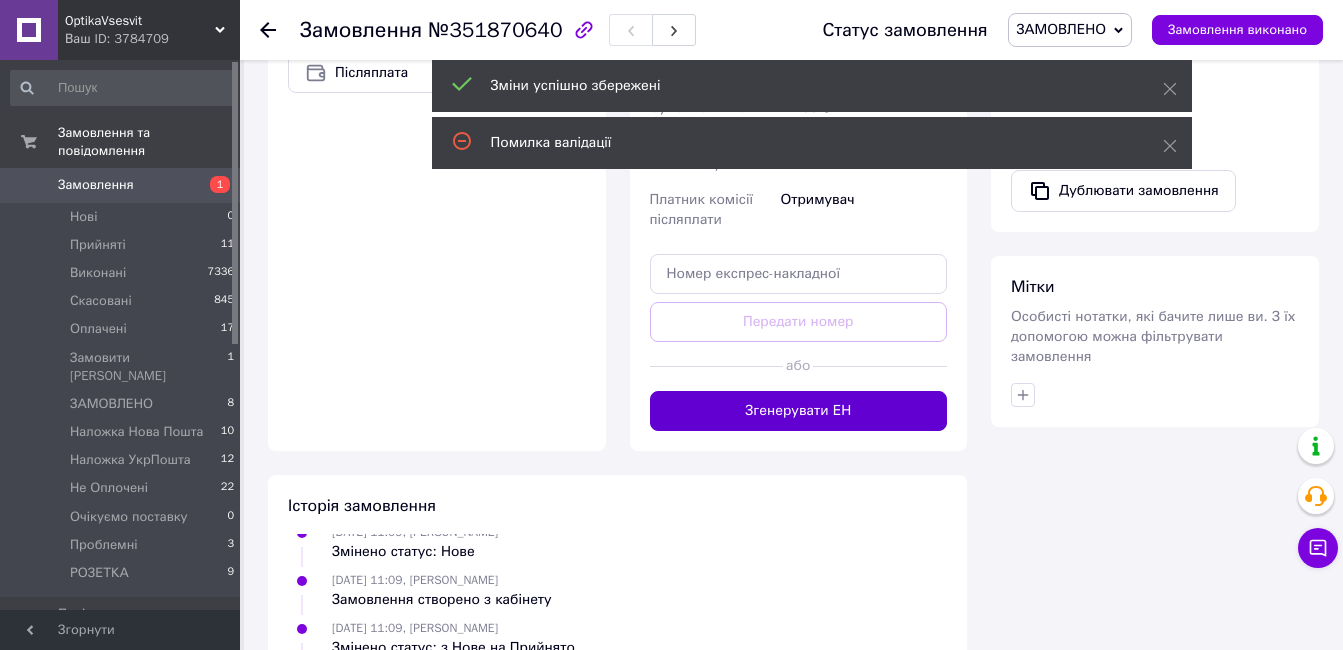 click on "Згенерувати ЕН" at bounding box center (799, 411) 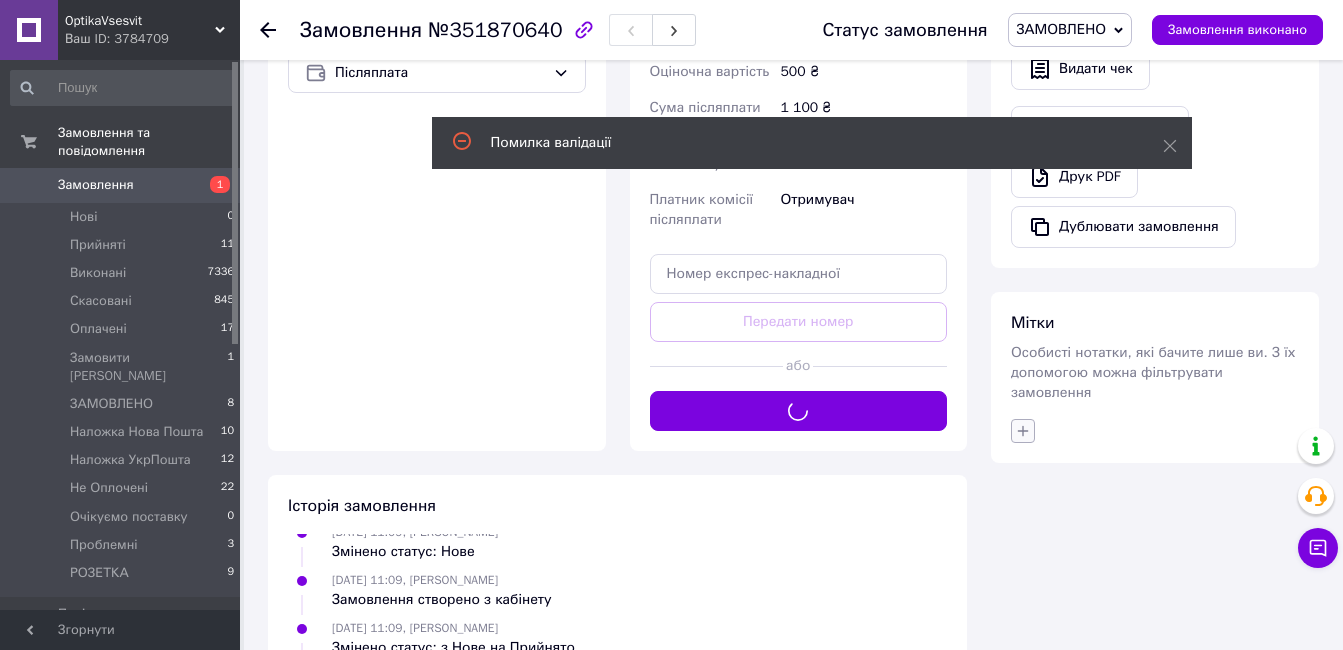 click 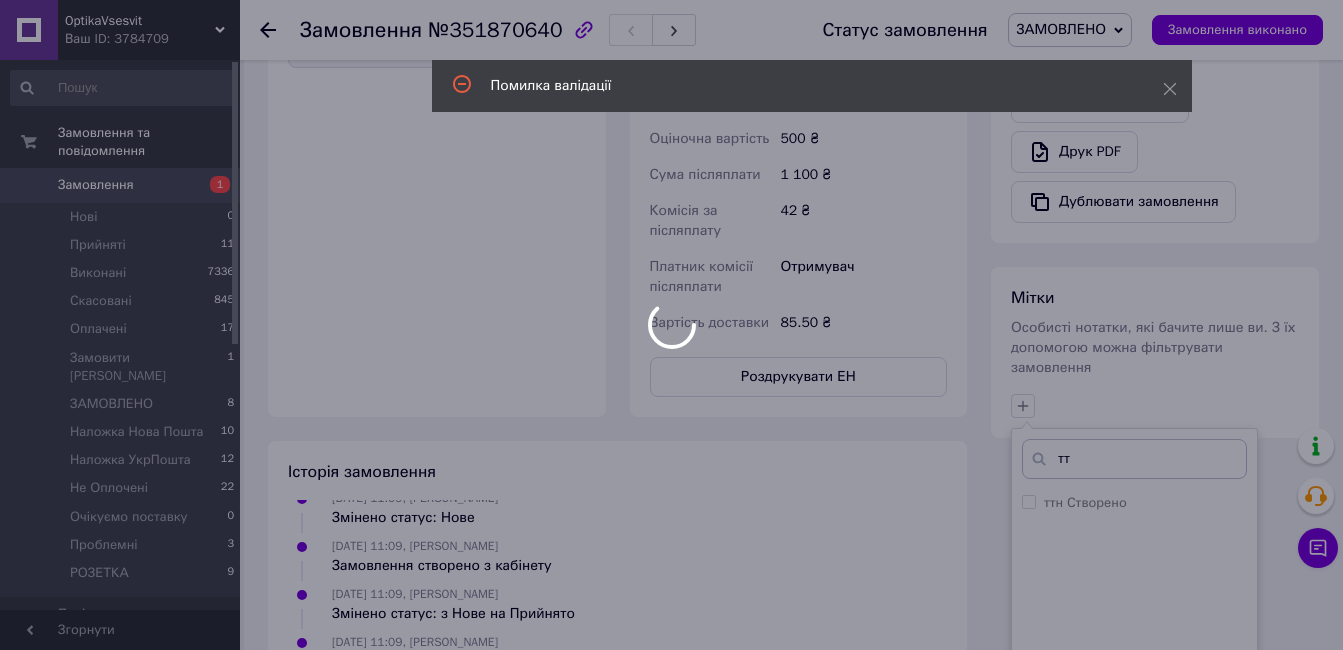 scroll, scrollTop: 1100, scrollLeft: 0, axis: vertical 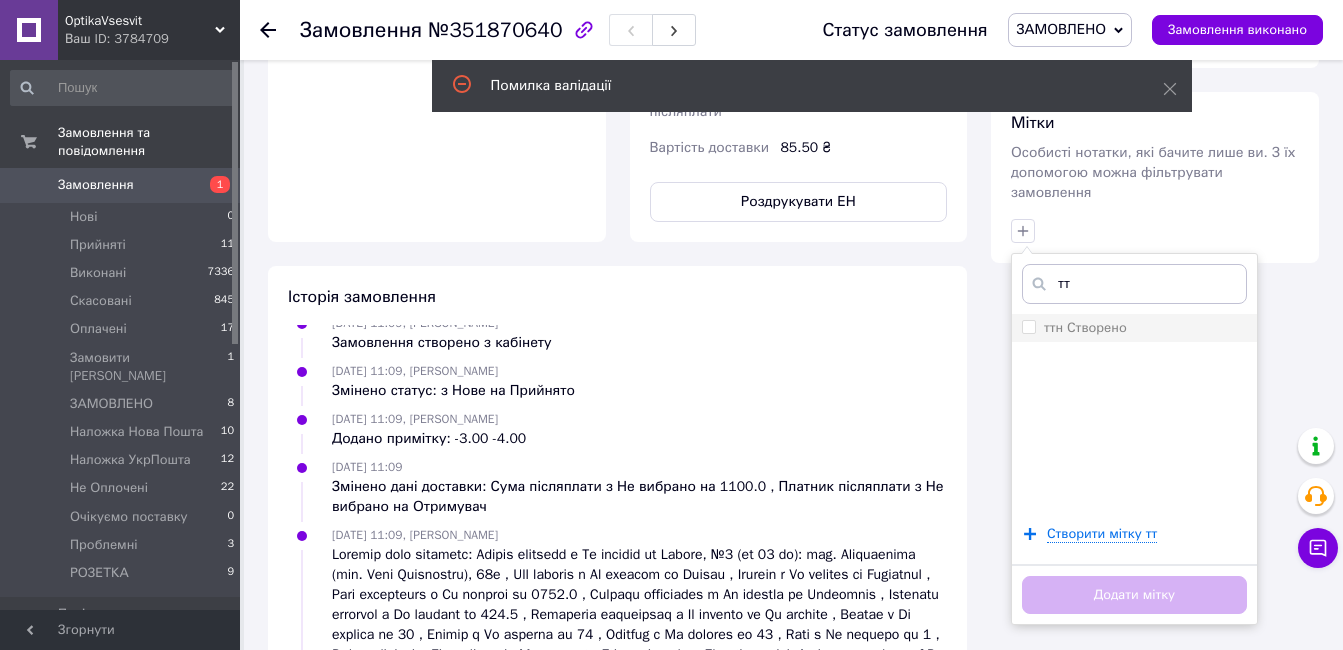 type on "тт" 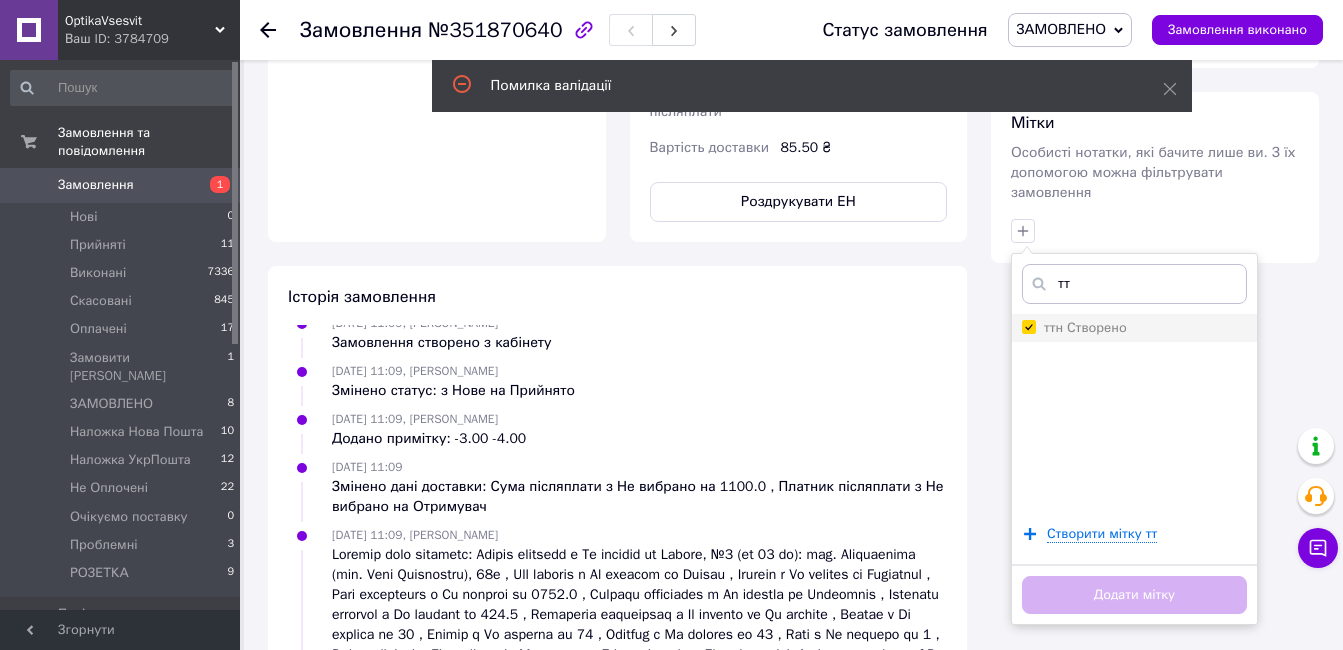 checkbox on "true" 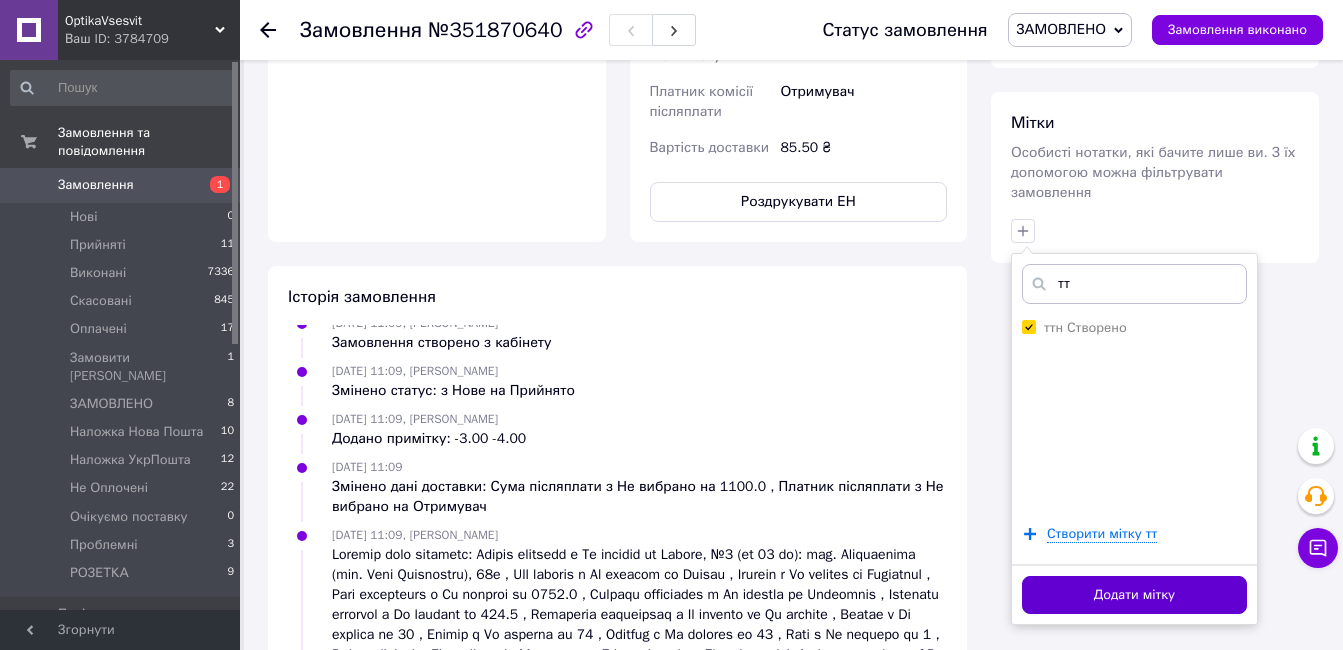 click on "Додати мітку" at bounding box center (1134, 595) 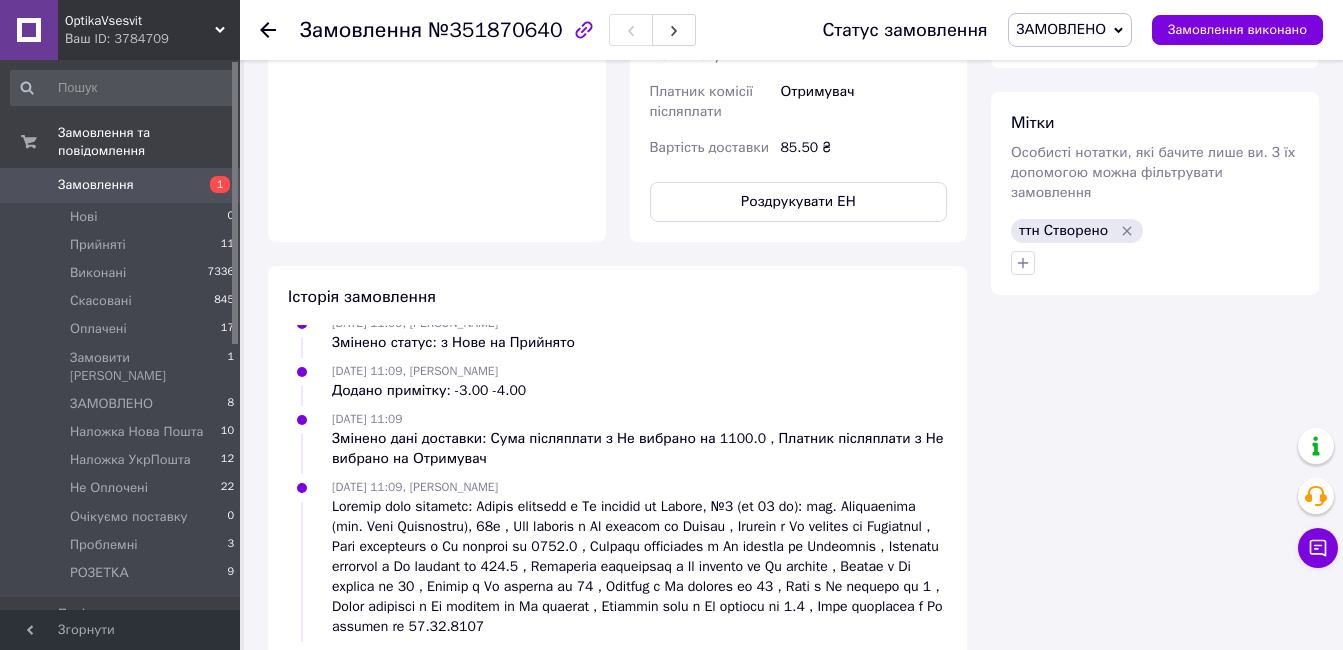 scroll, scrollTop: 0, scrollLeft: 0, axis: both 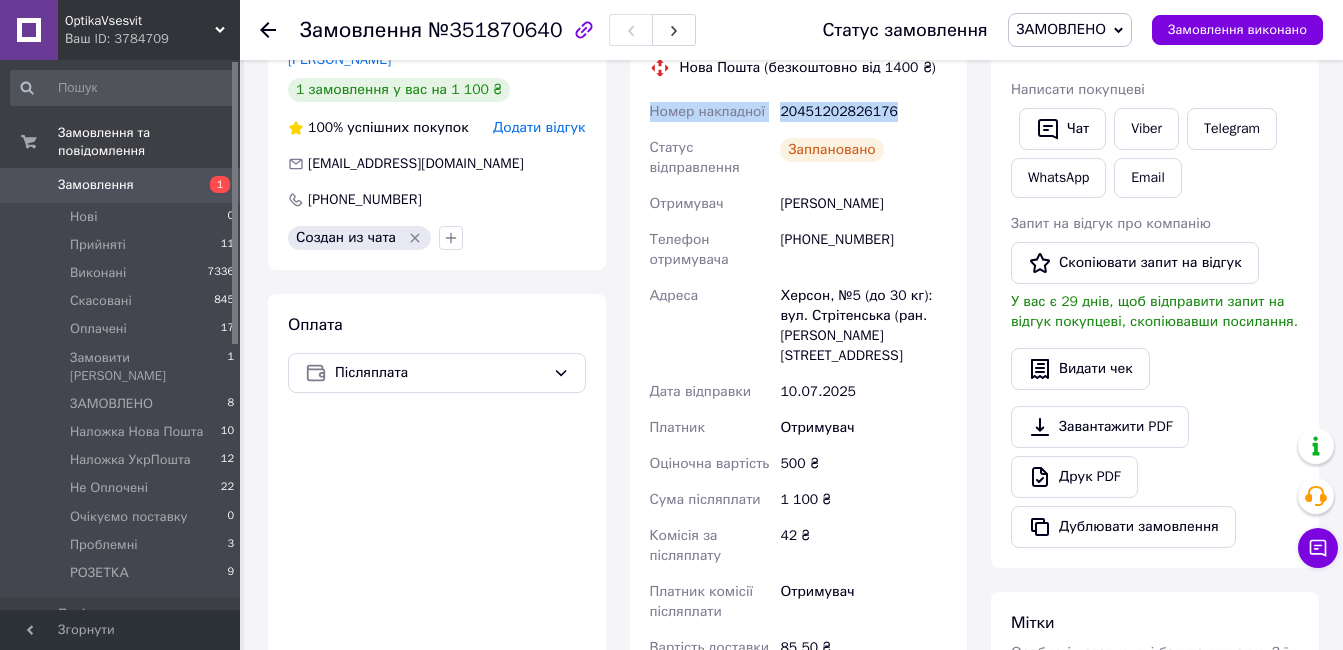 drag, startPoint x: 896, startPoint y: 112, endPoint x: 639, endPoint y: 112, distance: 257 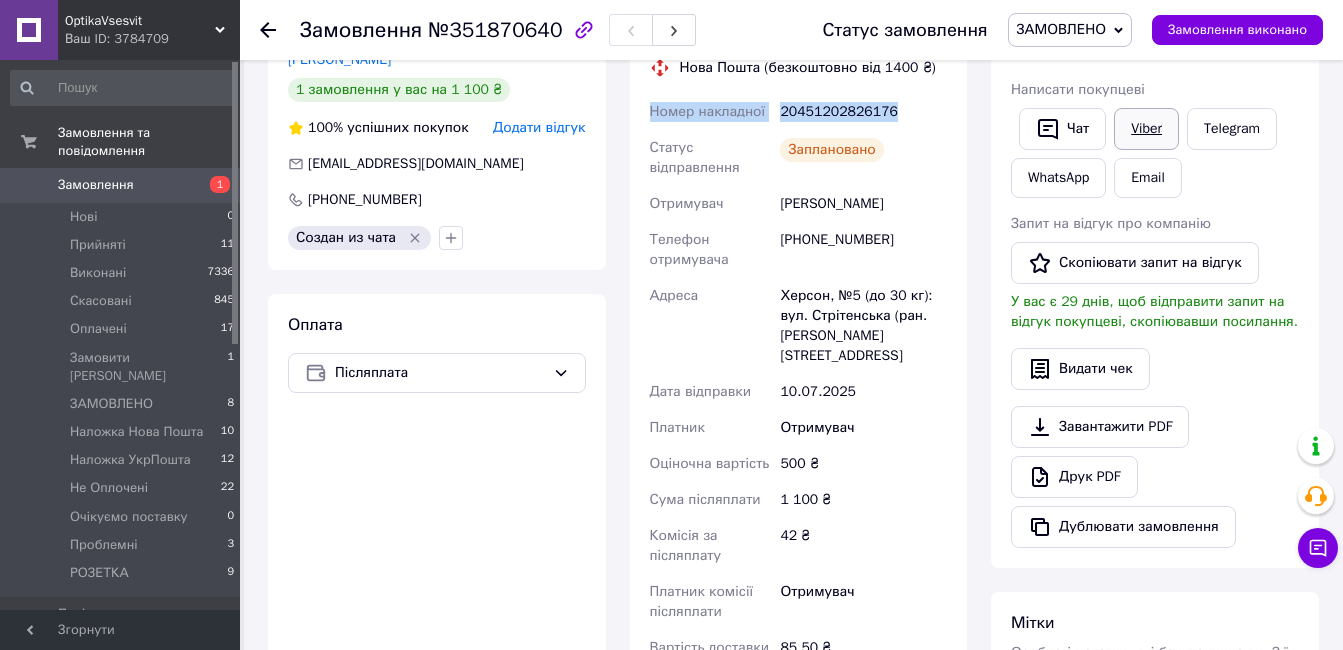 click on "Viber" at bounding box center (1146, 129) 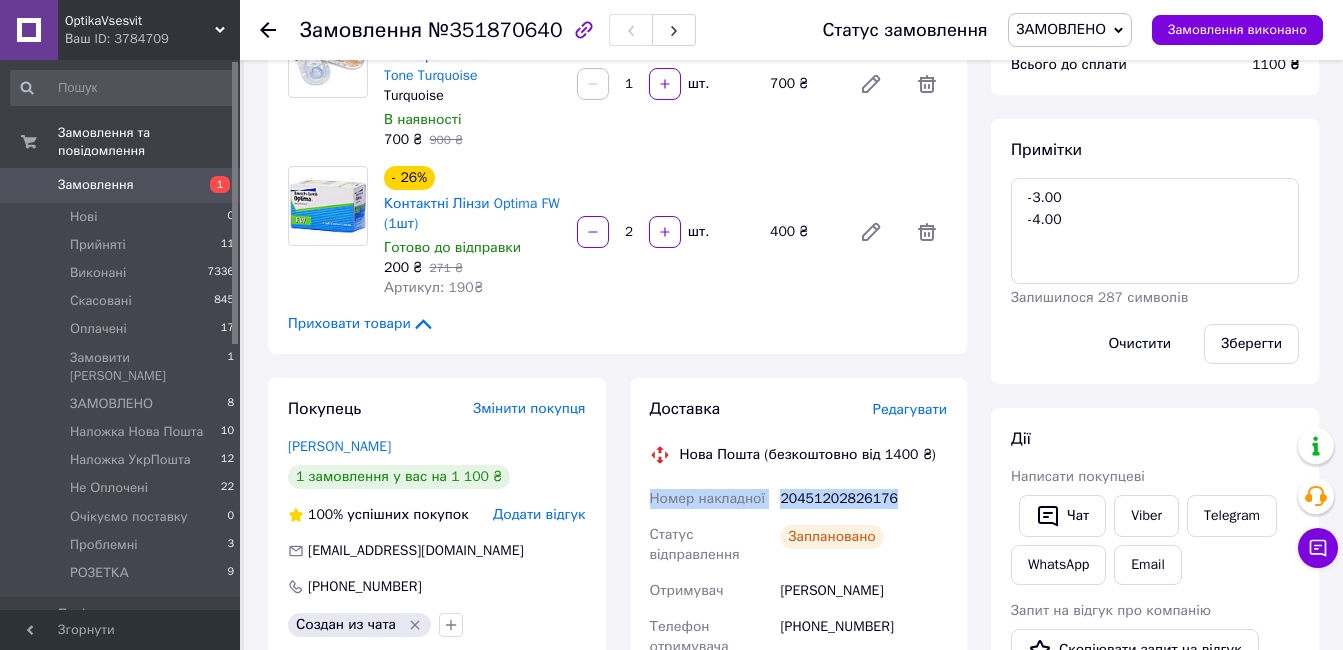 scroll, scrollTop: 0, scrollLeft: 0, axis: both 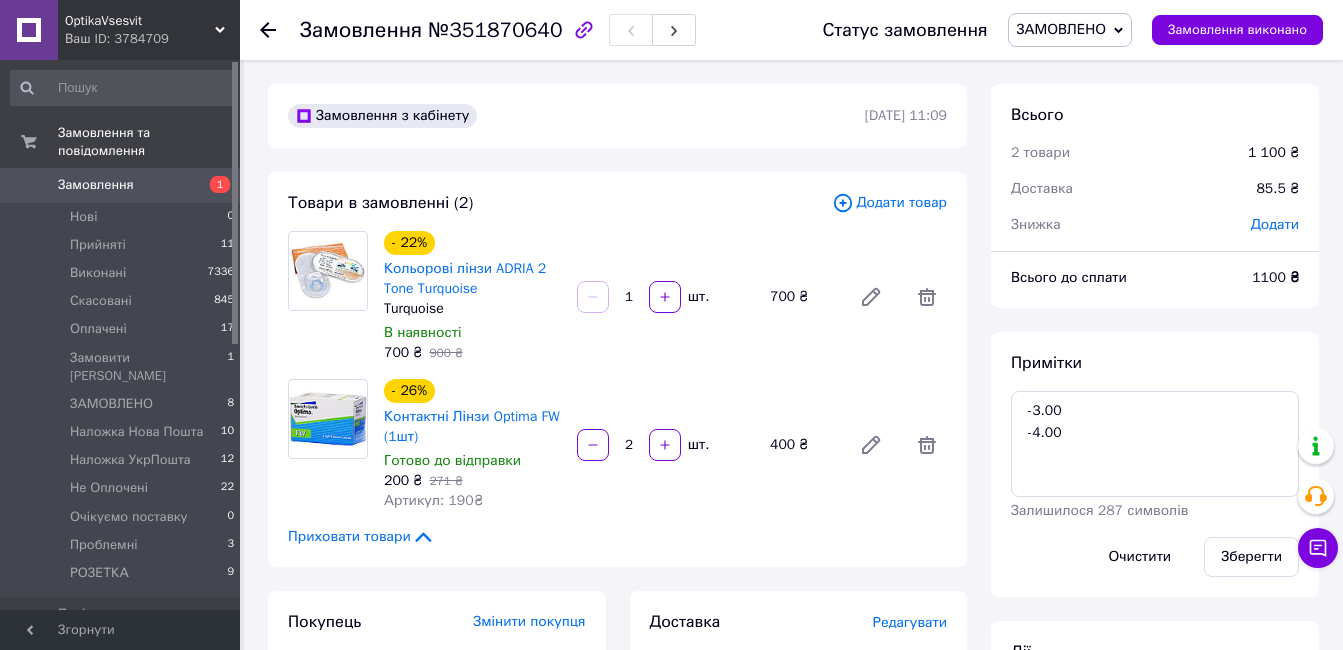 click on "ЗАМОВЛЕНО" at bounding box center (1070, 30) 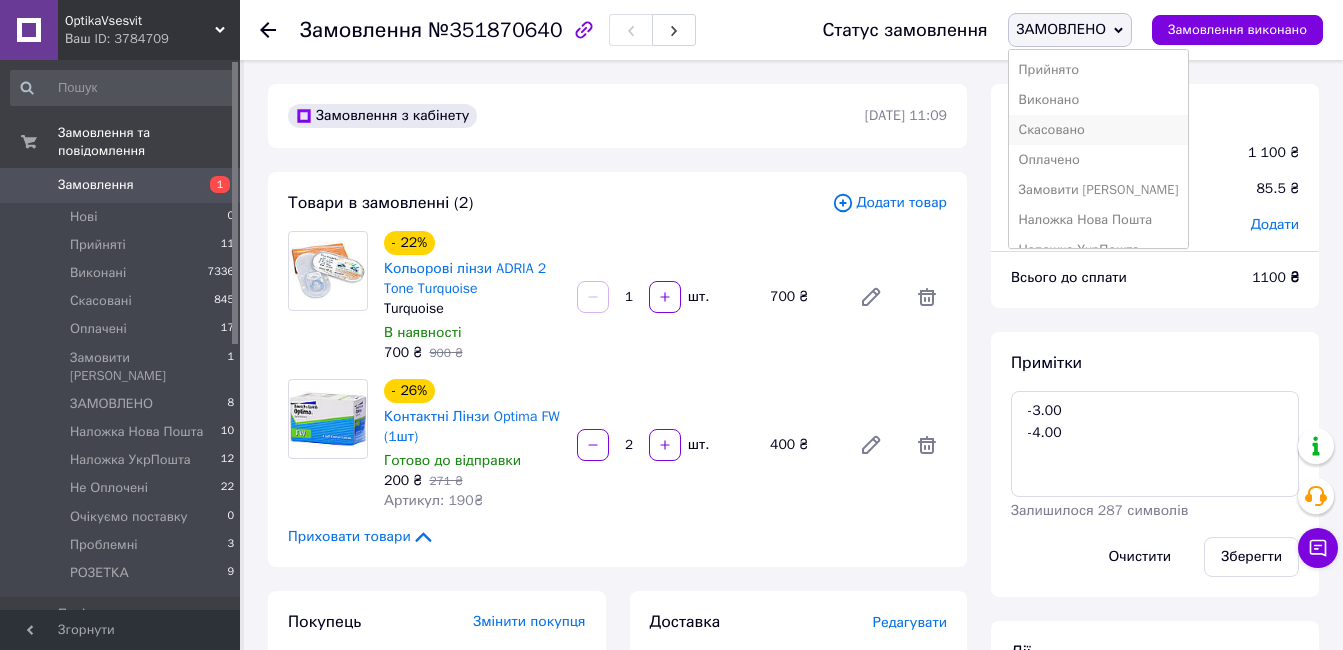 scroll, scrollTop: 100, scrollLeft: 0, axis: vertical 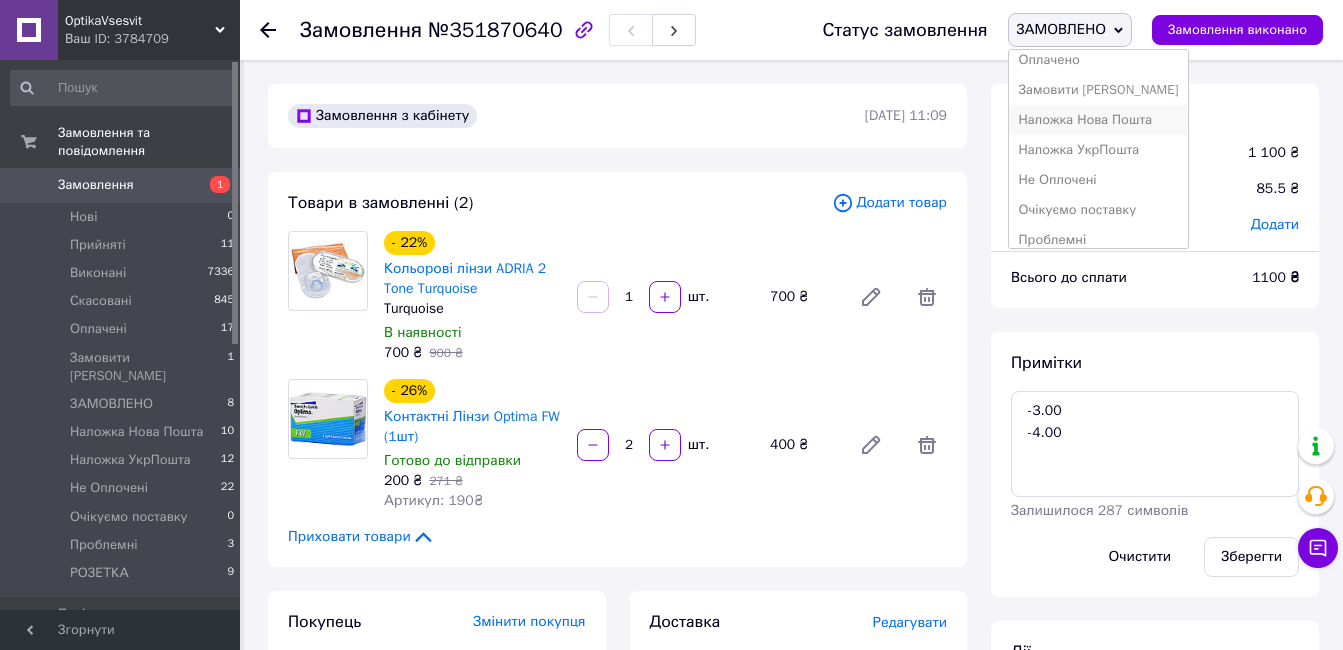 click on "Наложка Нова Пошта" at bounding box center (1099, 120) 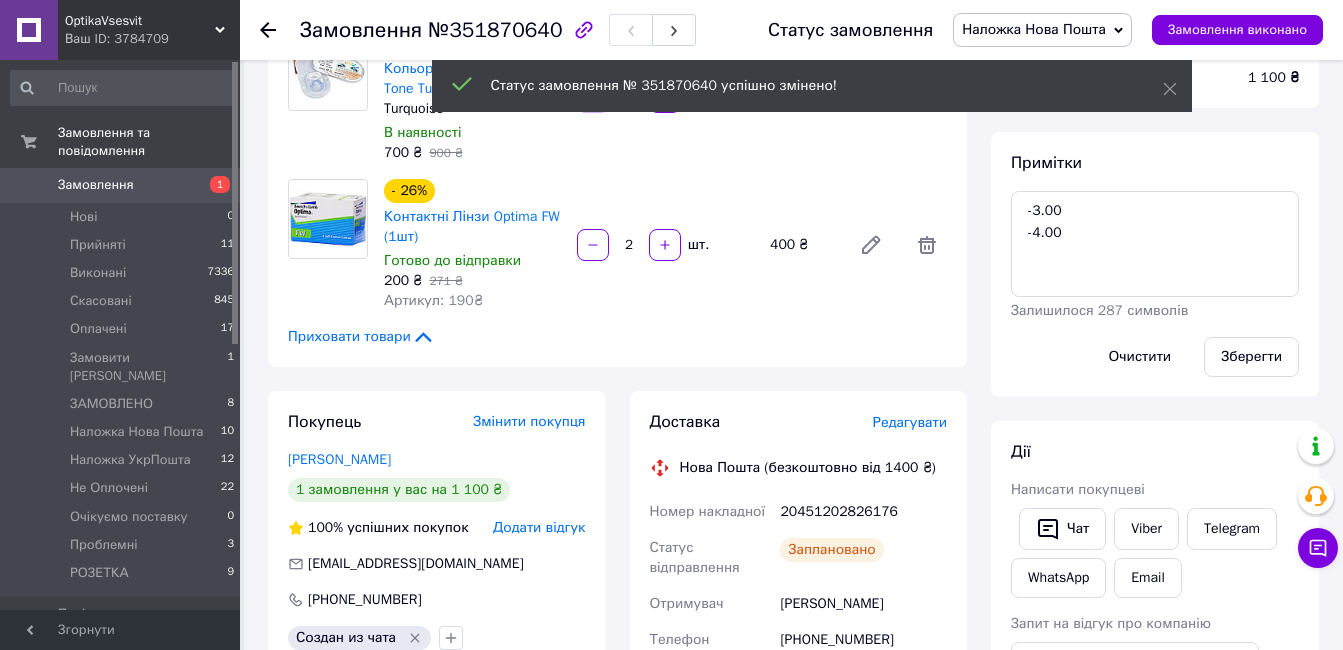 scroll, scrollTop: 0, scrollLeft: 0, axis: both 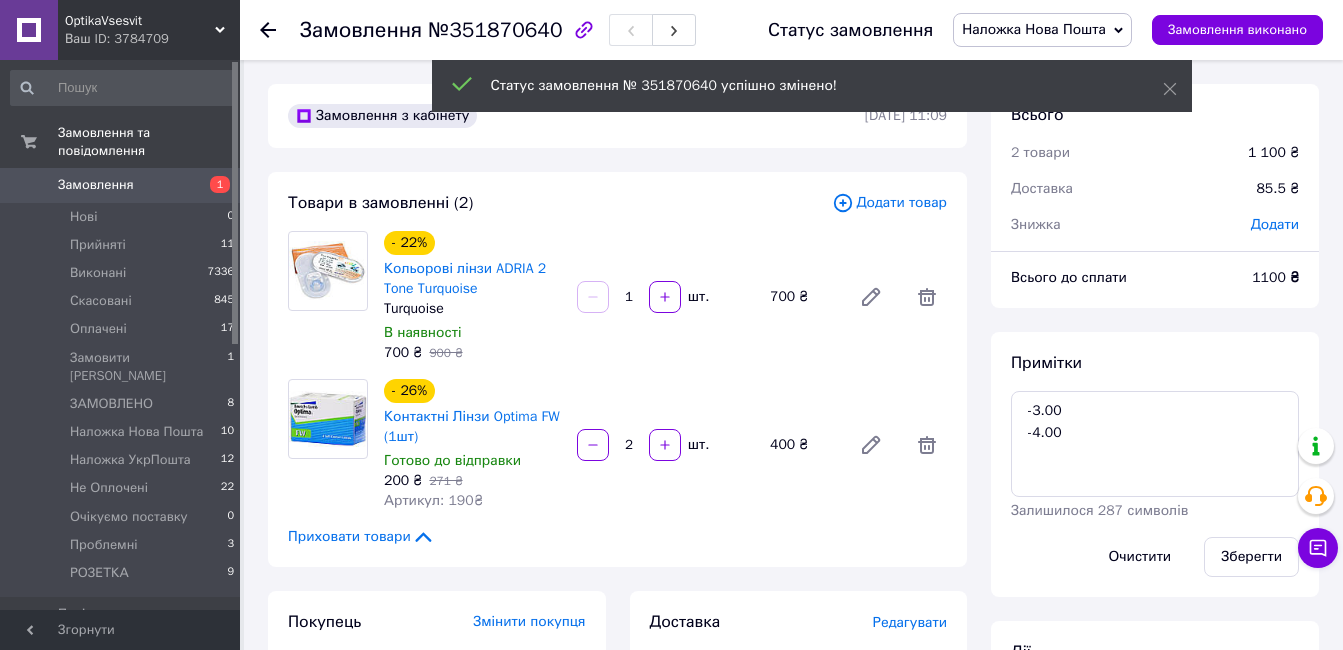 click on "Товари в замовленні (2) Додати товар - 22% Кольорові лінзи ADRIA 2 Tone Turquoise Turquoise В наявності 700 ₴   900 ₴ 1   шт. 700 ₴ - 26% Контактні Лінзи Optima FW (1шт) Готово до відправки 200 ₴   271 ₴ Артикул: 190₴ 2   шт. 400 ₴ Приховати товари" at bounding box center [617, 369] 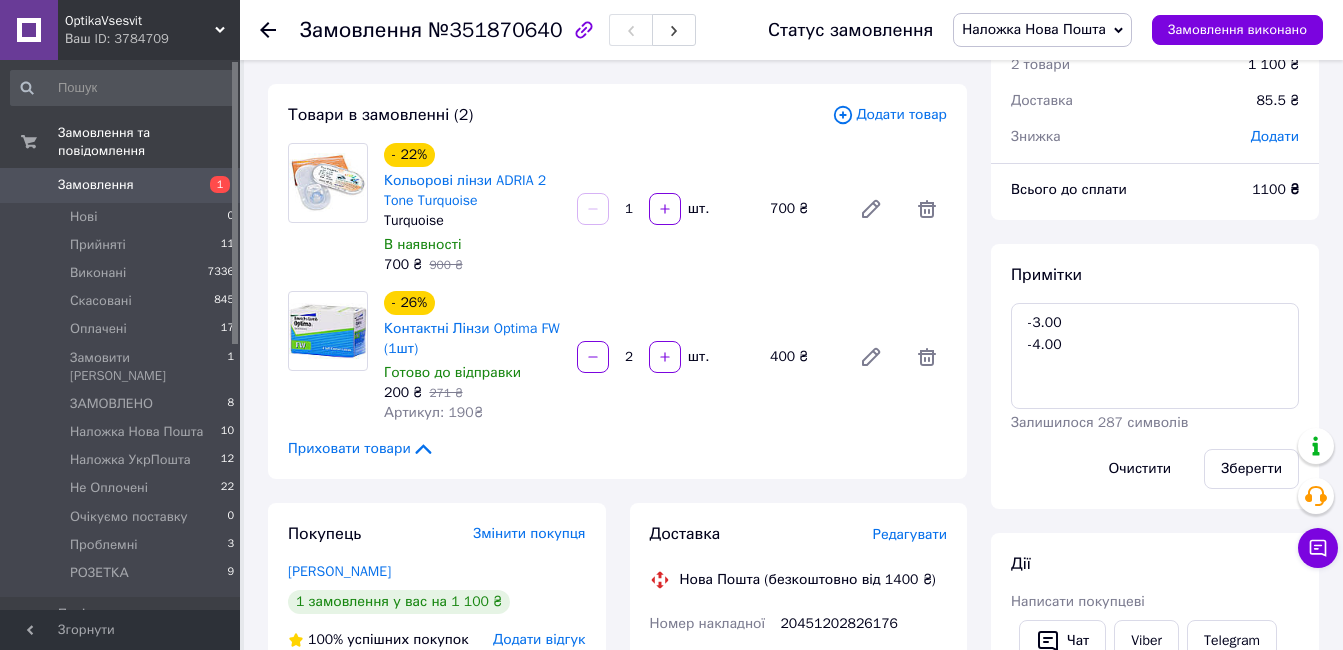 scroll, scrollTop: 0, scrollLeft: 0, axis: both 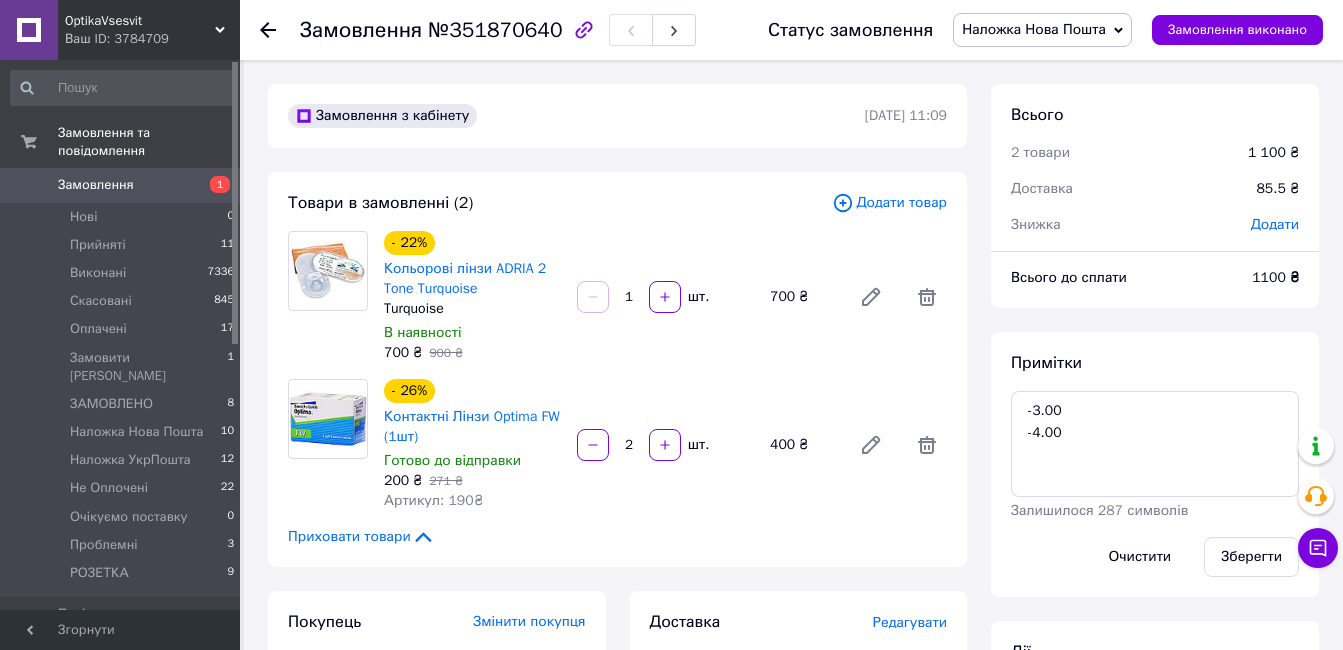 click on "- 22% Кольорові лінзи ADRIA 2 Tone Turquoise Turquoise В наявності 700 ₴   900 ₴ 1   шт. 700 ₴" at bounding box center [665, 297] 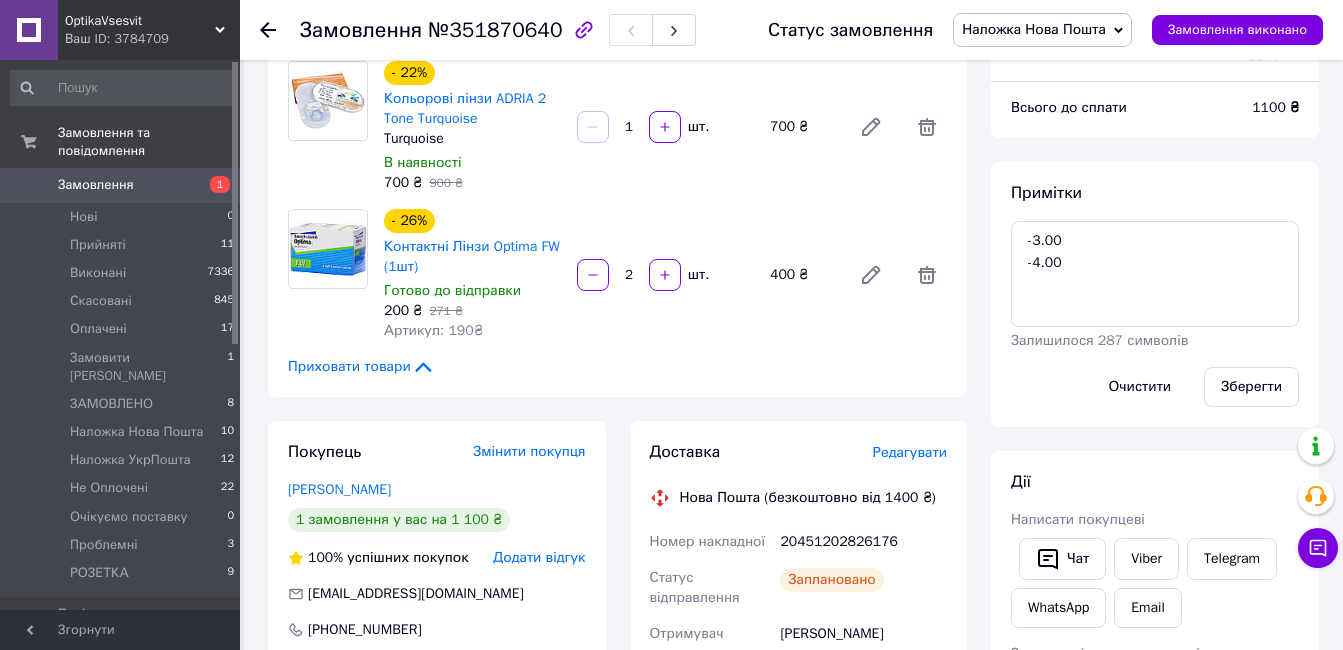 scroll, scrollTop: 100, scrollLeft: 0, axis: vertical 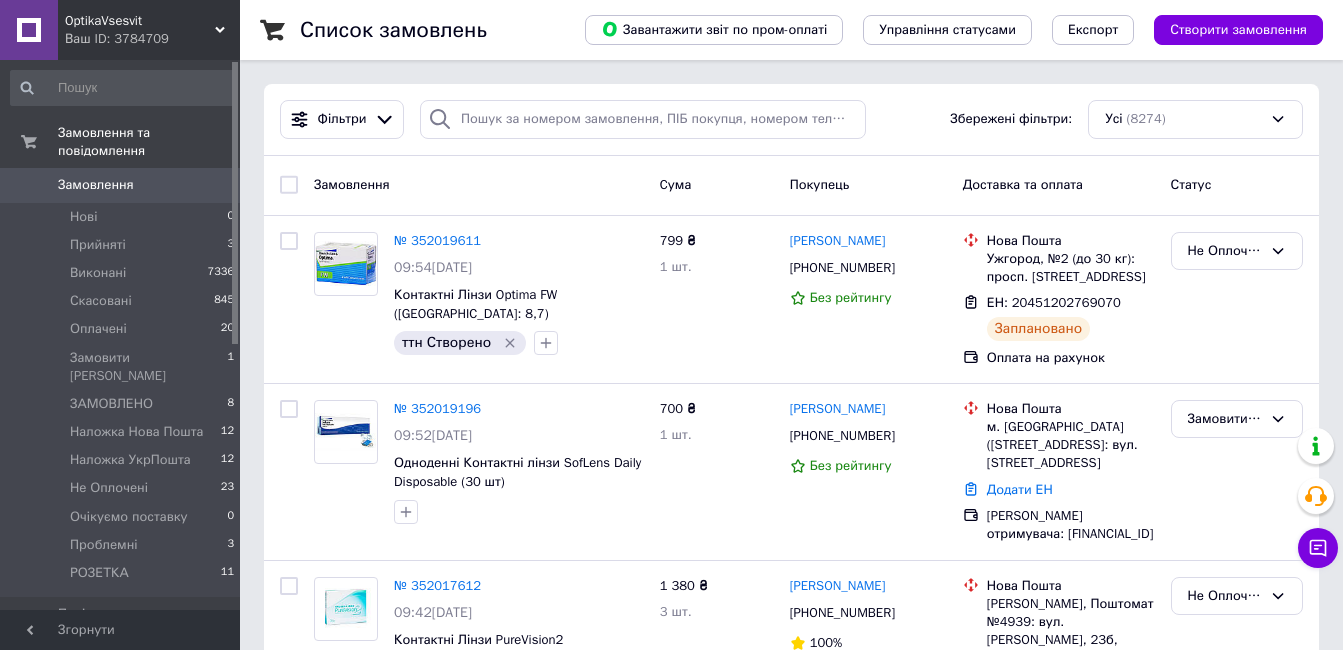 drag, startPoint x: 93, startPoint y: 166, endPoint x: 104, endPoint y: 0, distance: 166.36406 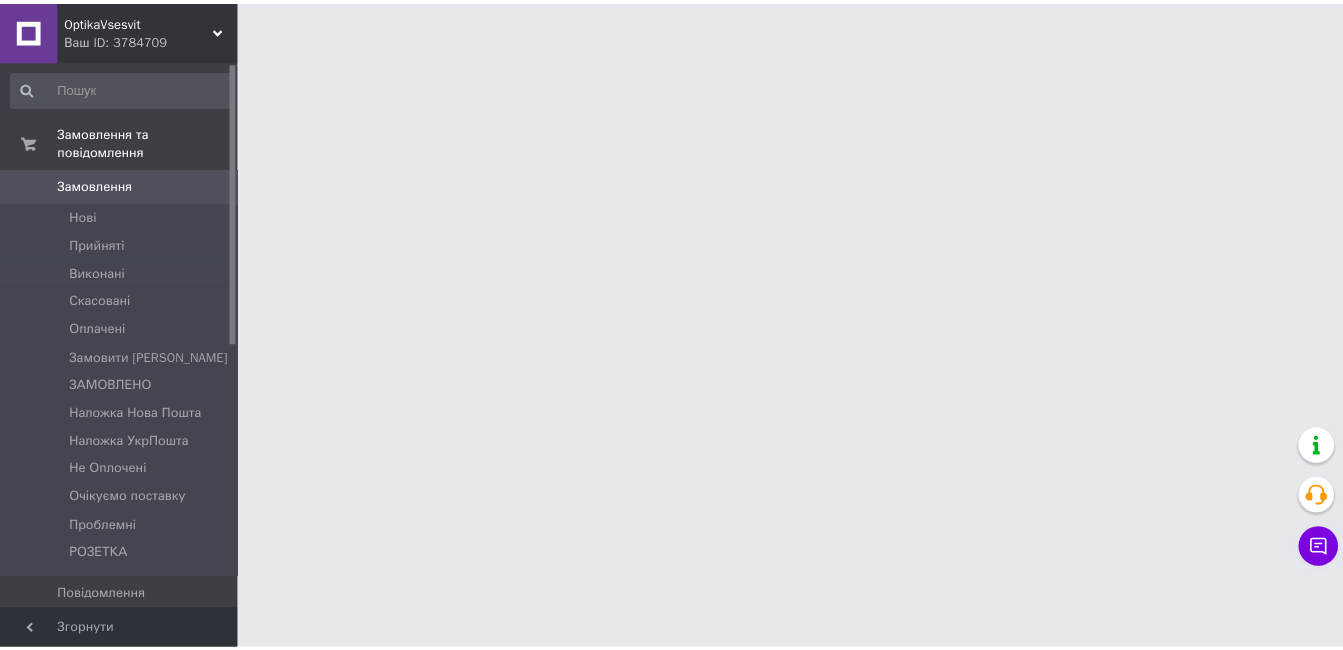 scroll, scrollTop: 0, scrollLeft: 0, axis: both 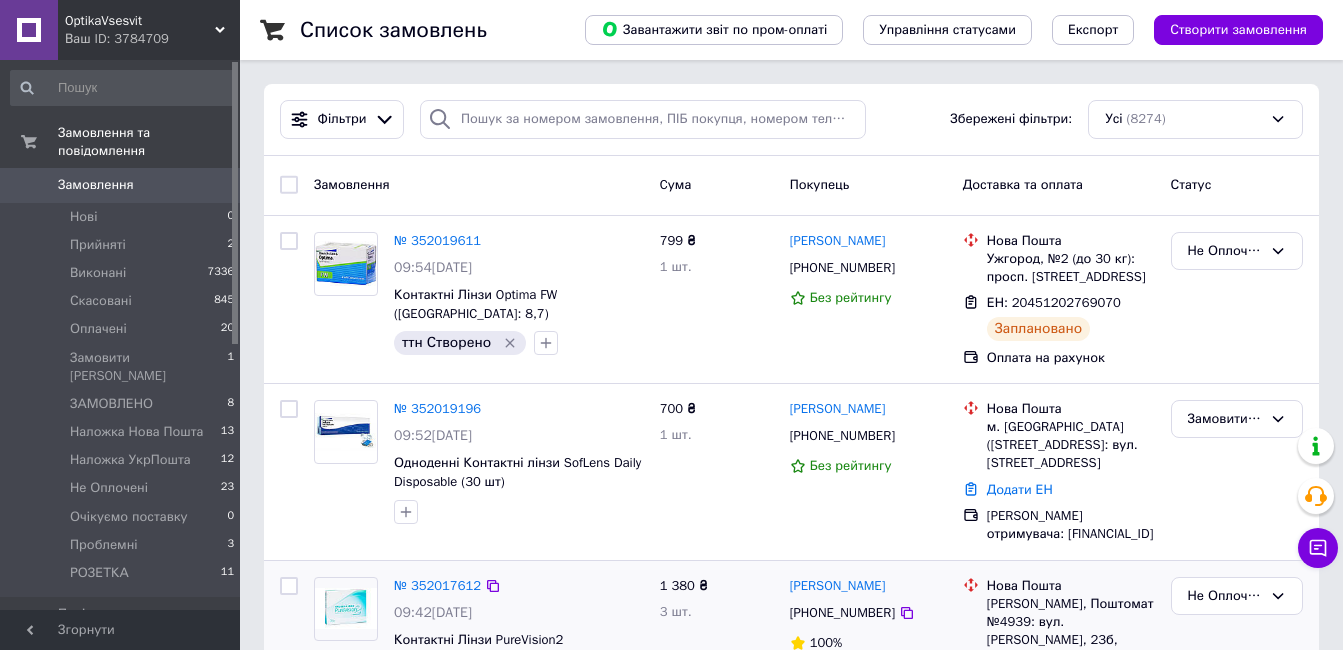 click on "Прийняті" at bounding box center (98, 245) 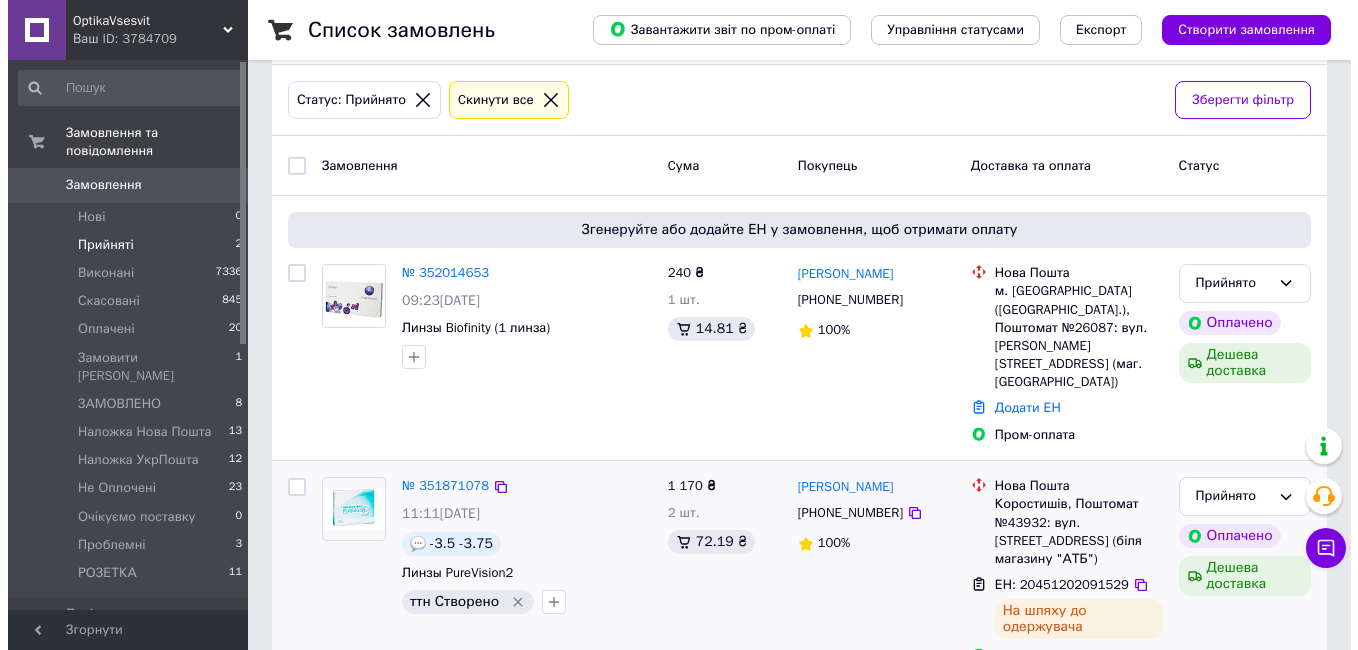 scroll, scrollTop: 0, scrollLeft: 0, axis: both 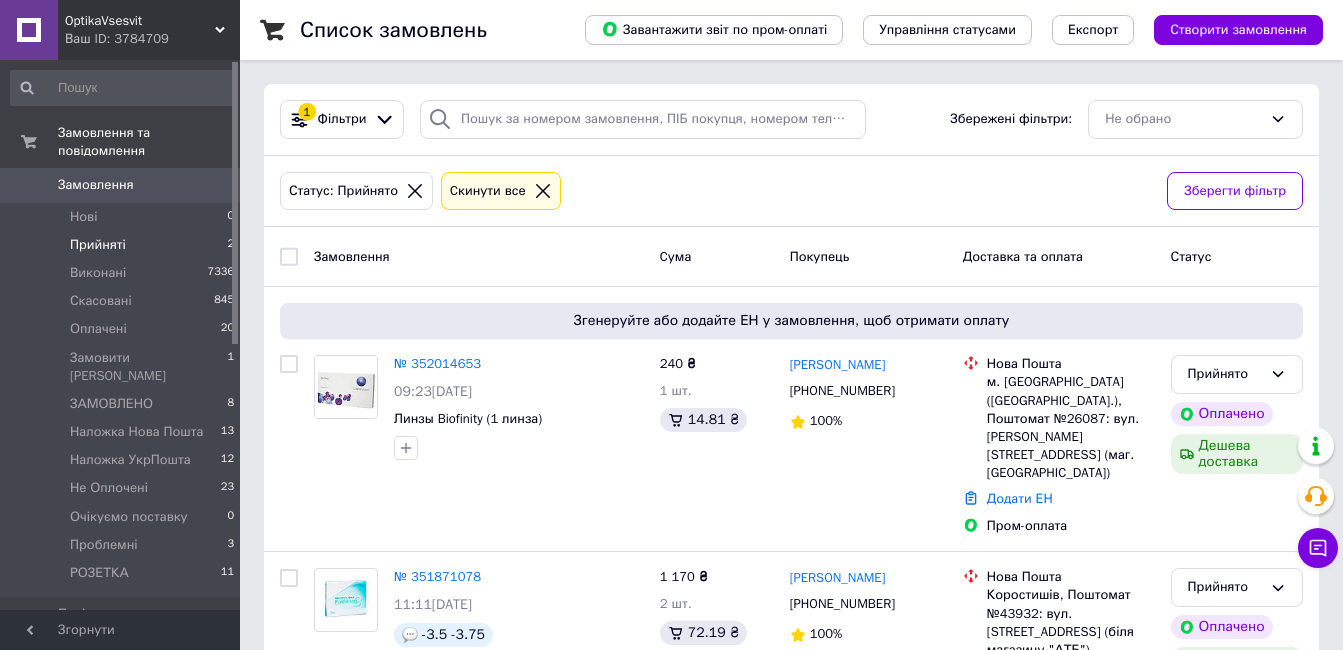 click at bounding box center [123, 88] 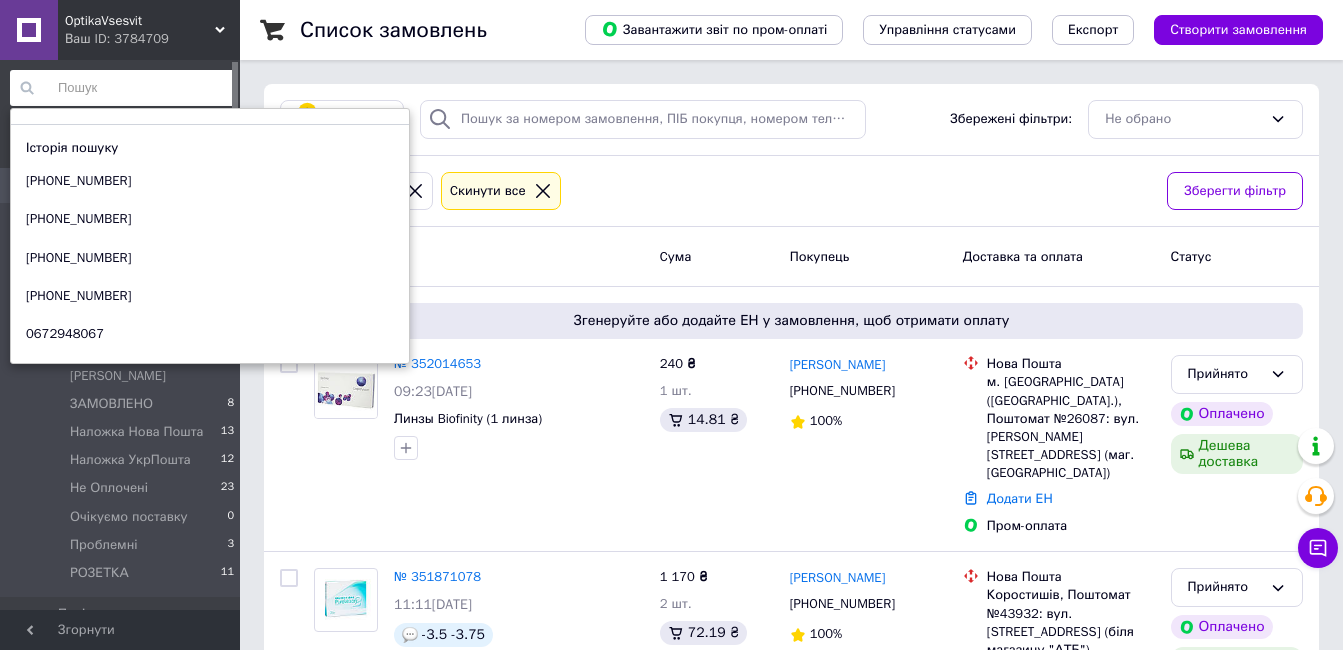 paste on "0679365272" 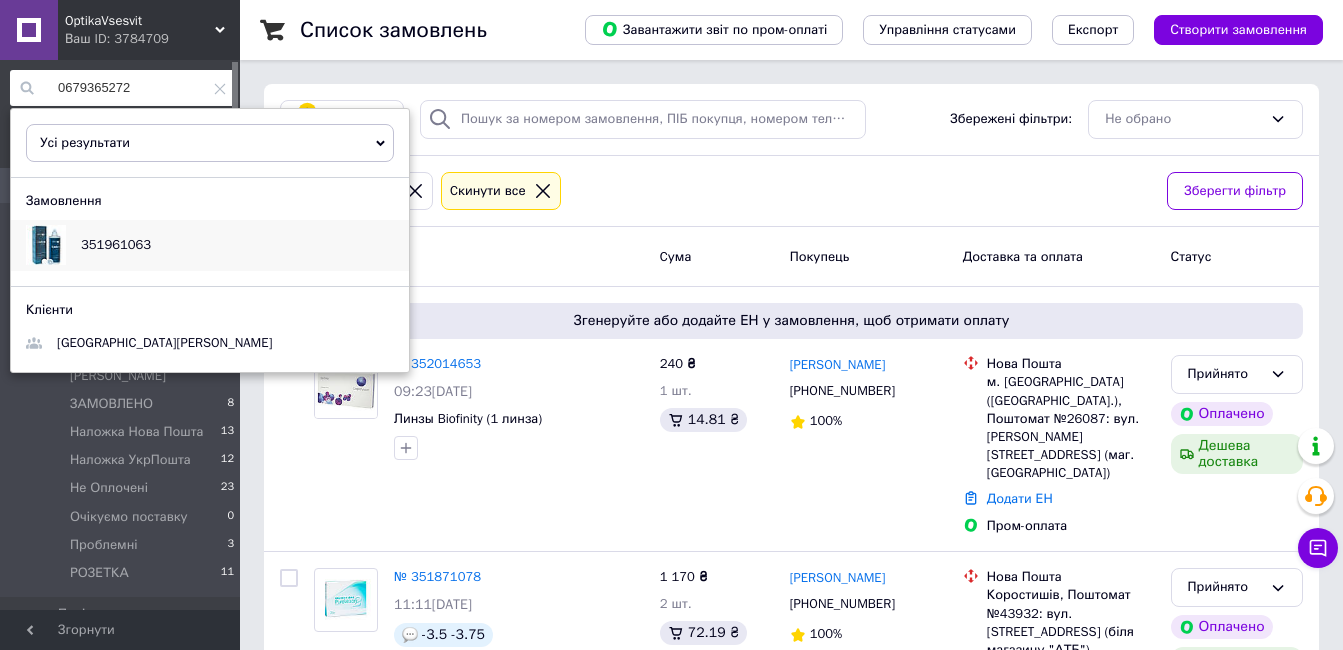 type on "0679365272" 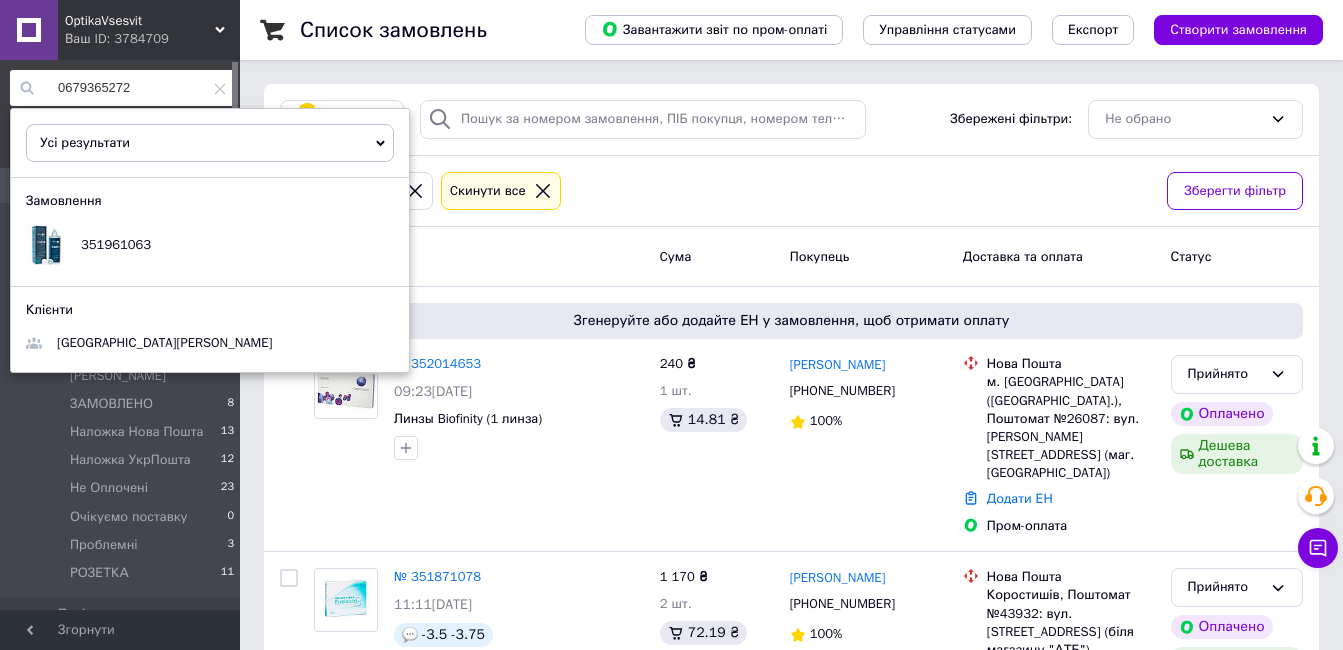 click on "1 Фільтри Збережені фільтри: Не обрано Статус: Прийнято Cкинути все Зберегти фільтр Замовлення Cума Покупець Доставка та оплата Статус Згенеруйте або додайте ЕН у замовлення, щоб отримати оплату № 352014653 09:23[DATE] Линзы Biofinity (1 линза) 240 ₴ 1 шт. 14.81 ₴ [PERSON_NAME] [PHONE_NUMBER] 100% Нова Пошта м. [GEOGRAPHIC_DATA] ([GEOGRAPHIC_DATA].), Поштомат №26087: вул. [PERSON_NAME][STREET_ADDRESS] (маг. Копійка) Додати ЕН Пром-оплата Прийнято Оплачено Дешева доставка № 351871078 11:11[DATE] -[DATE]  -3.75 Линзы PureVision2 ттн Створено   1 170 ₴ 2 шт. 72.19 ₴ [PERSON_NAME] [PHONE_NUMBER] 100% Нова Пошта ЕН: 20451202091529 На шляху до одержувача" at bounding box center [791, 428] 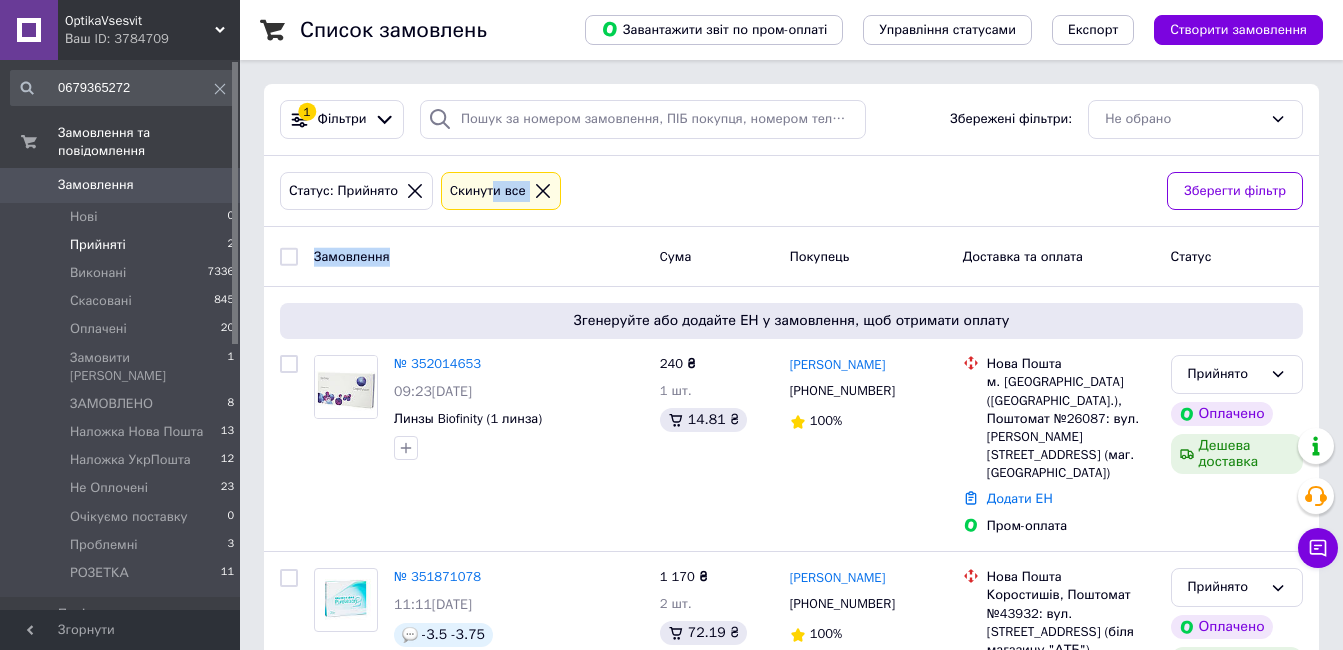 click on "Замовлення" at bounding box center [96, 185] 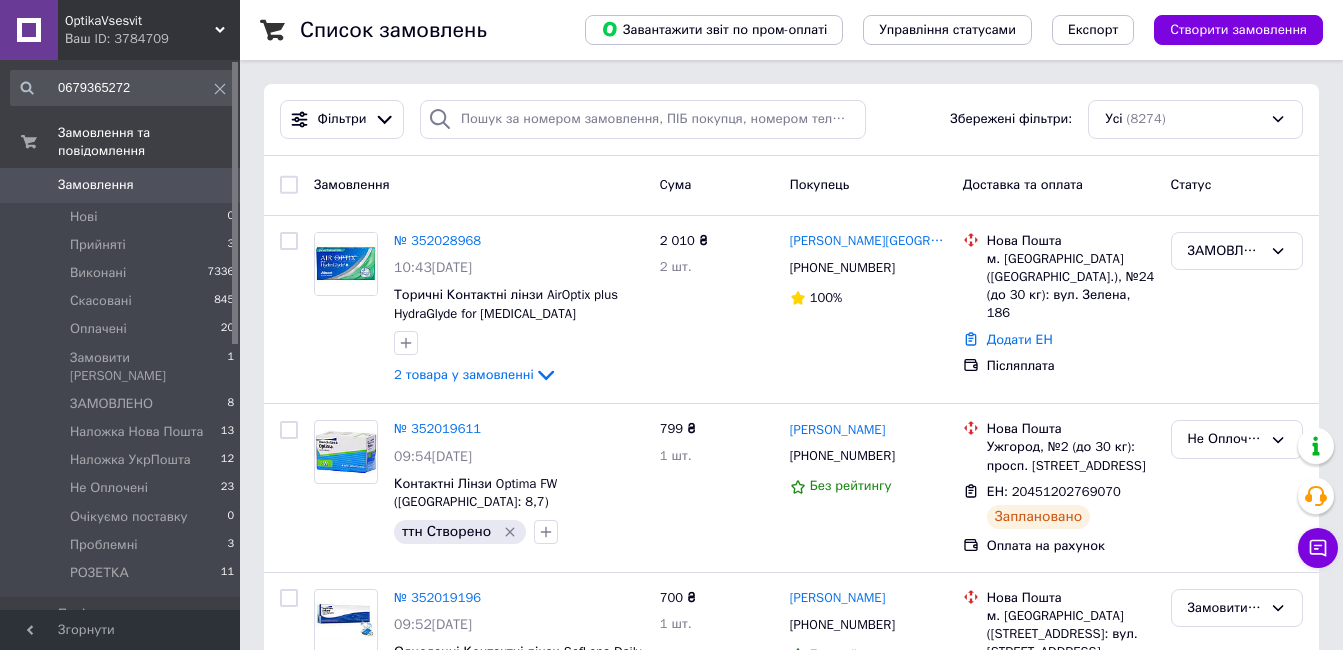 drag, startPoint x: 79, startPoint y: 166, endPoint x: 70, endPoint y: 0, distance: 166.24379 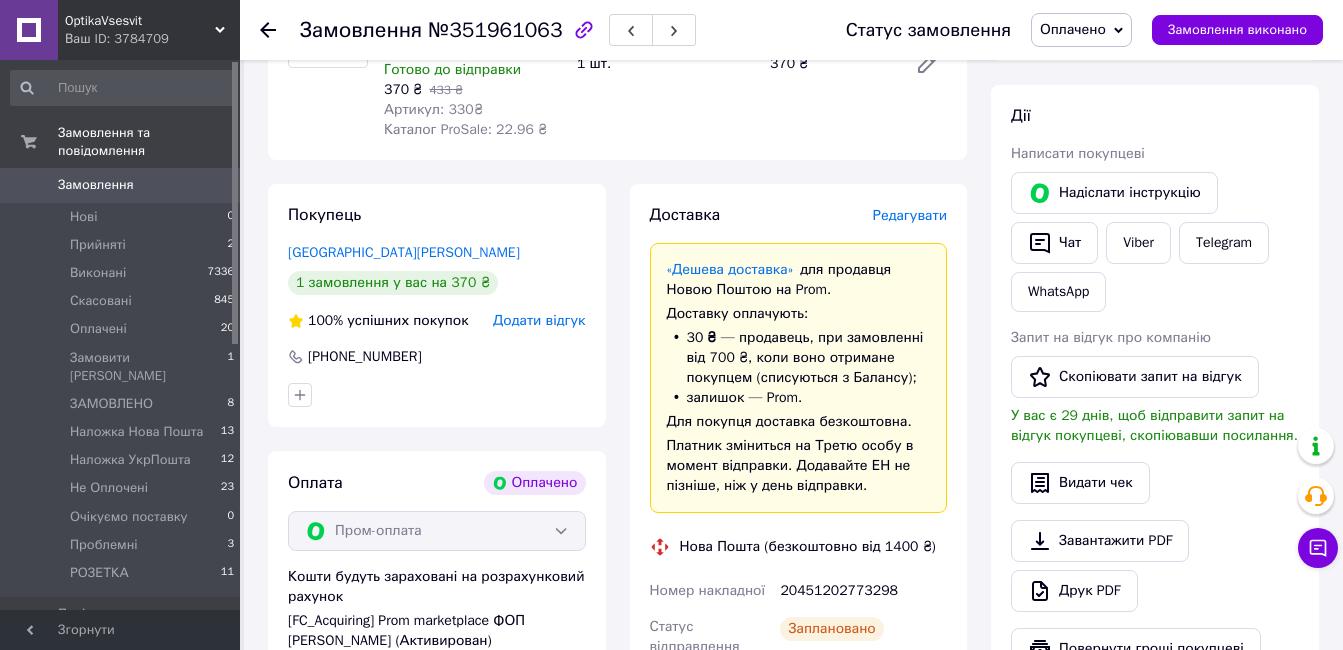 scroll, scrollTop: 300, scrollLeft: 0, axis: vertical 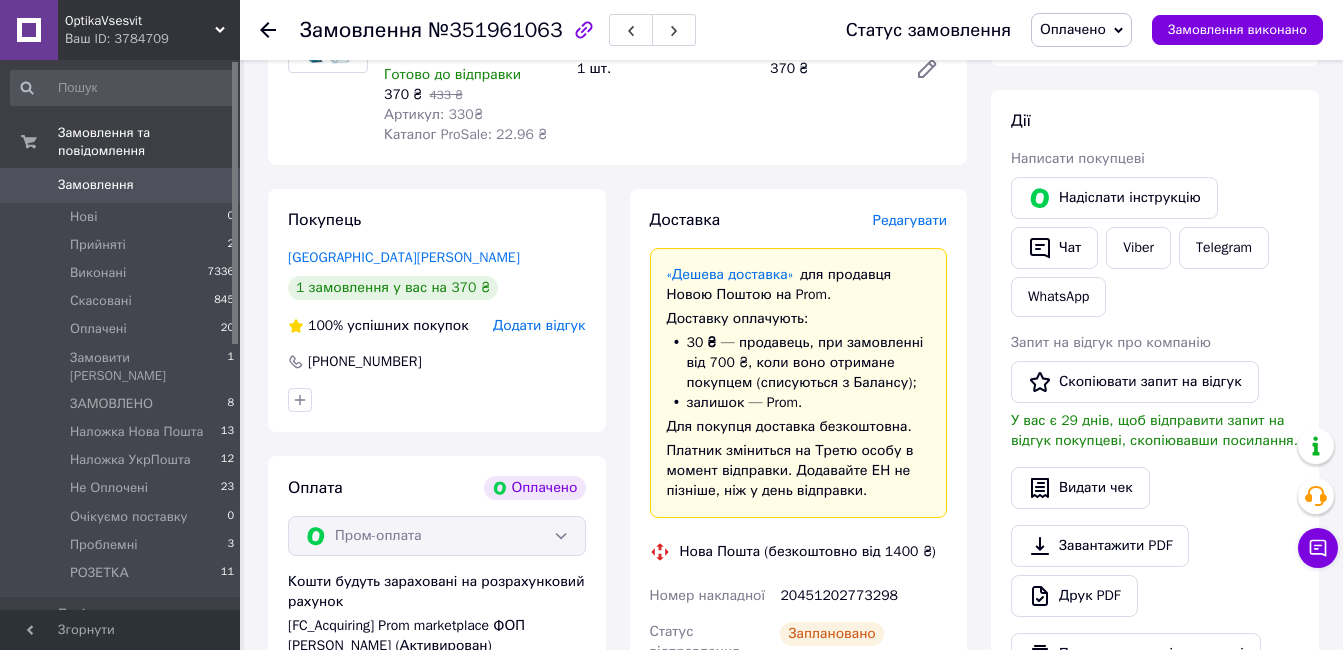 drag, startPoint x: 332, startPoint y: 255, endPoint x: 354, endPoint y: 258, distance: 22.203604 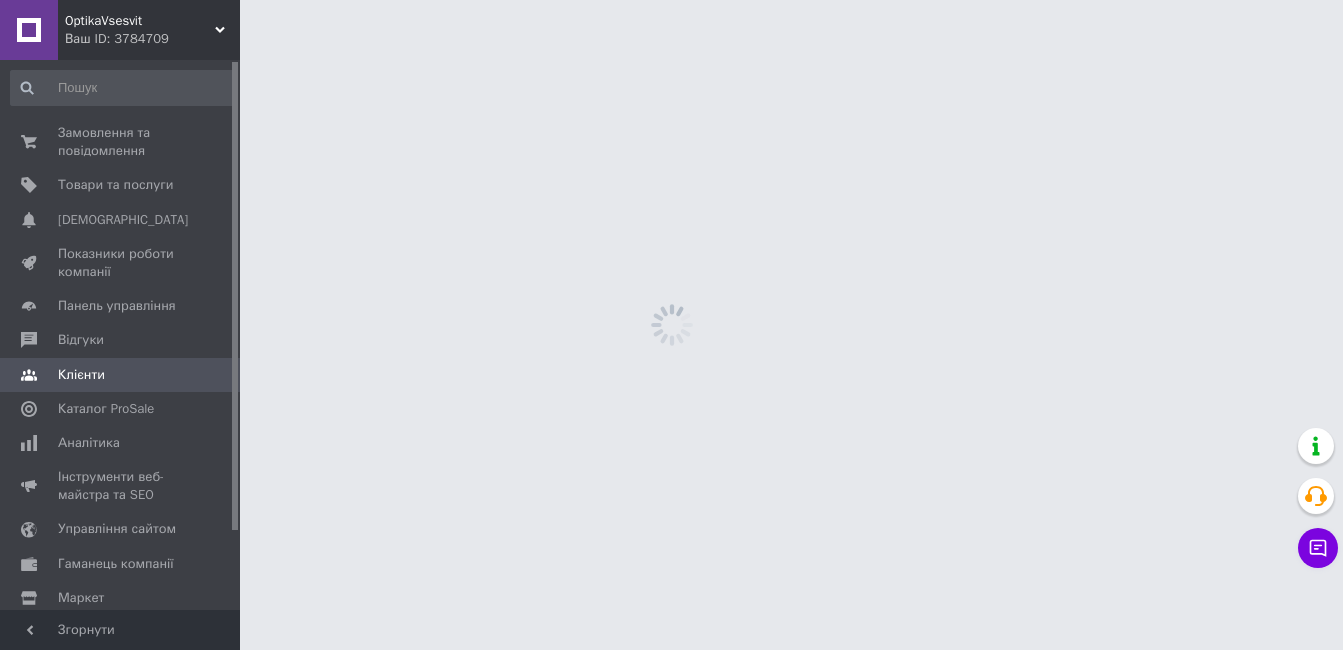 scroll, scrollTop: 0, scrollLeft: 0, axis: both 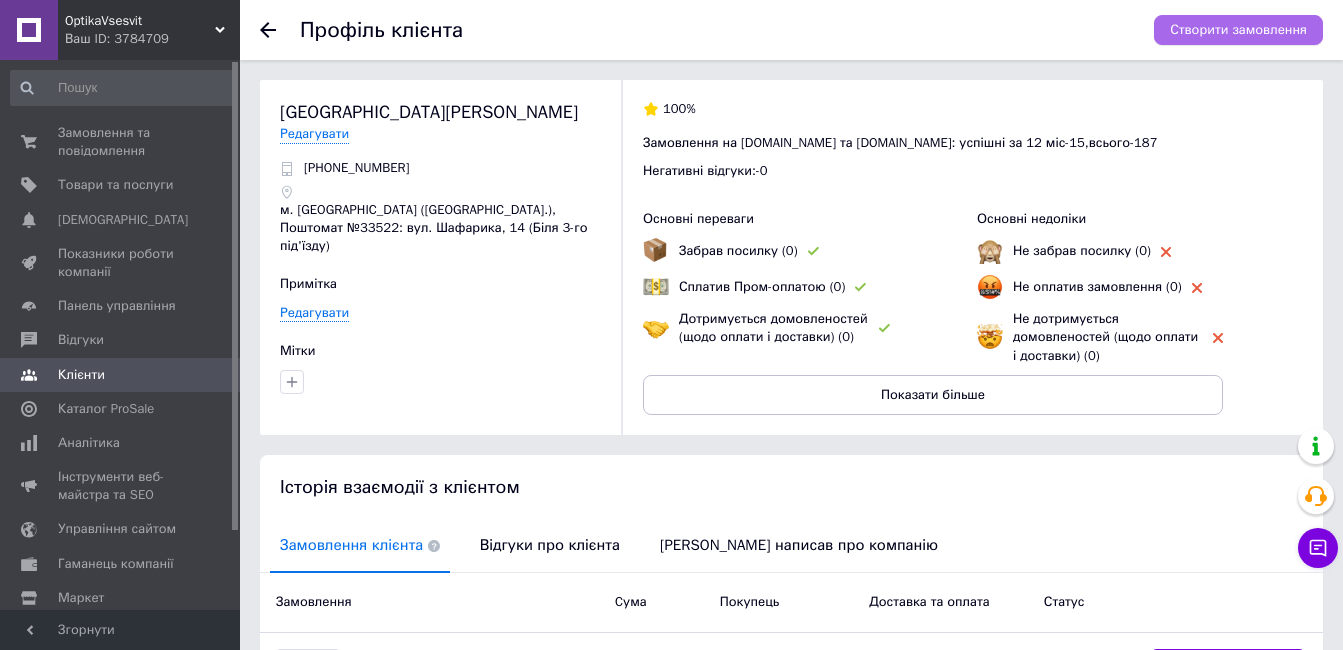 click on "Створити замовлення" at bounding box center [1238, 30] 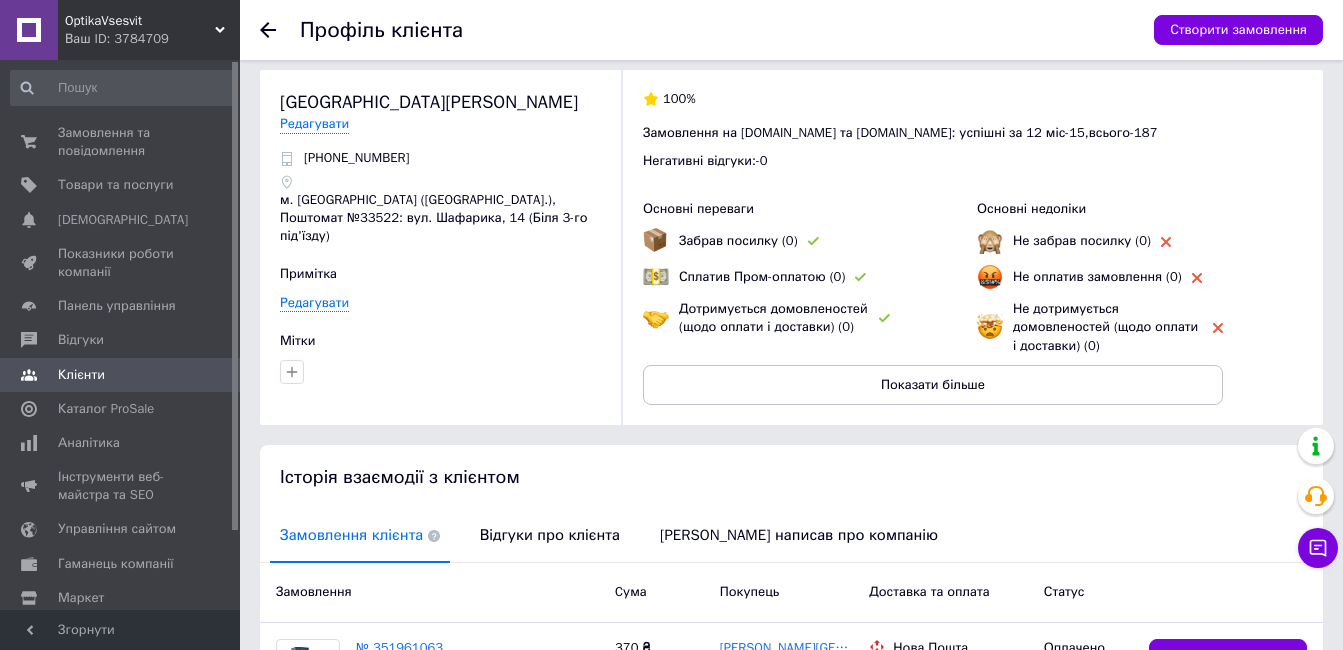 scroll, scrollTop: 0, scrollLeft: 0, axis: both 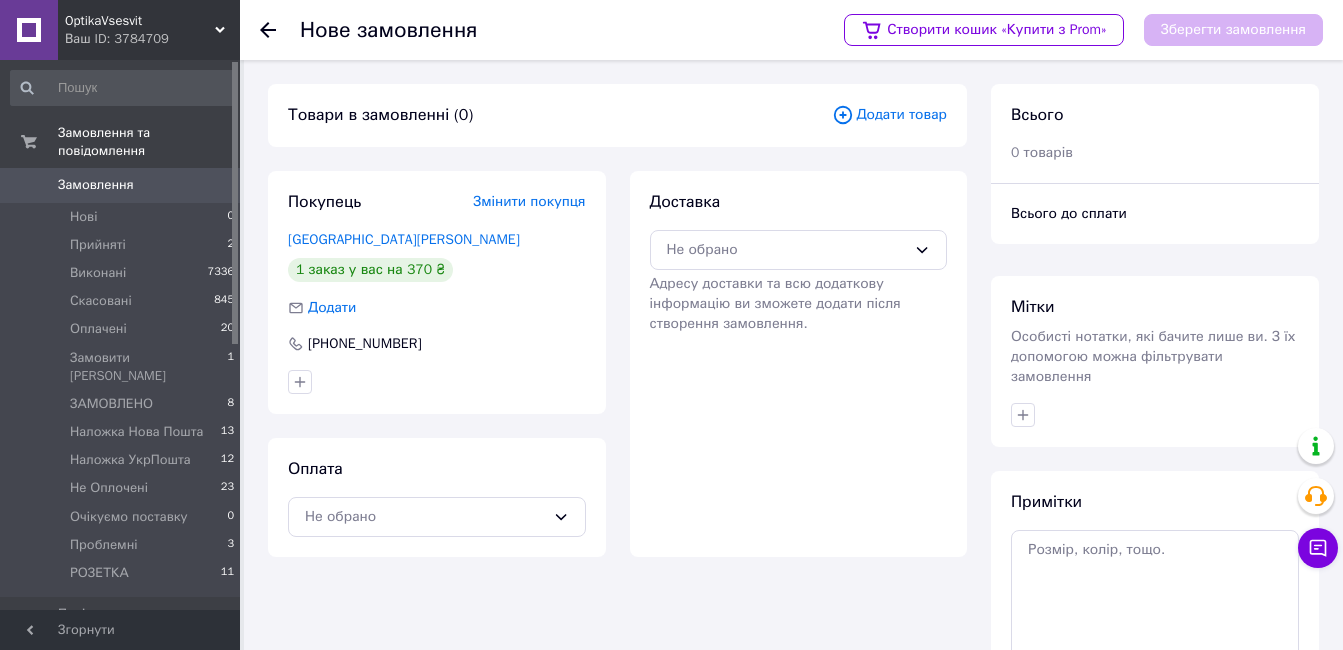 click on "Додати товар" at bounding box center (889, 115) 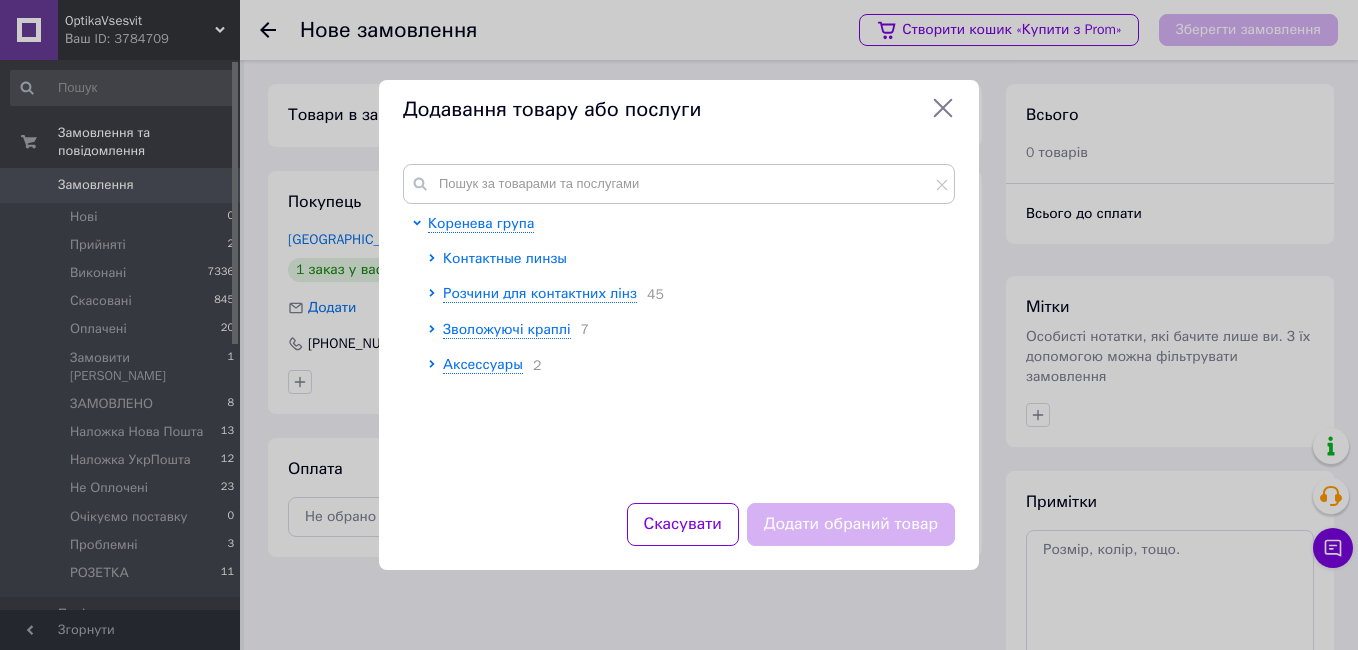 click on "Контактные линзы" at bounding box center (505, 258) 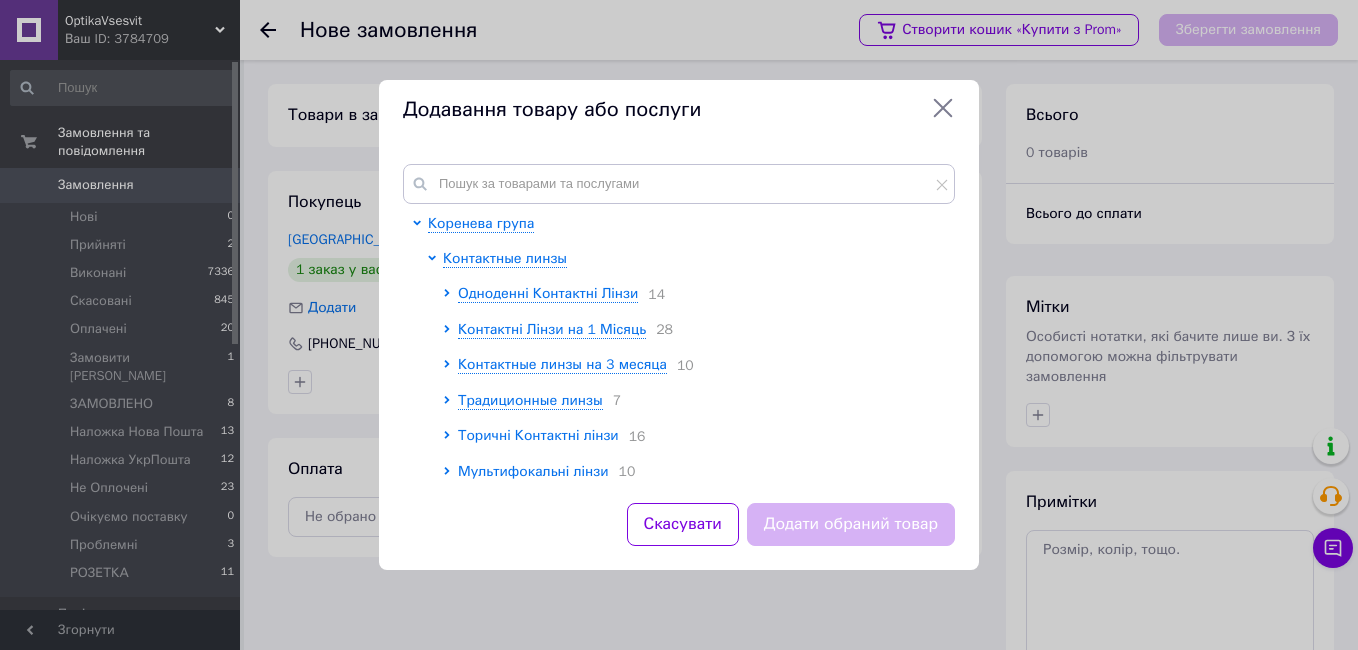 click on "Торичні Контактні лінзи" at bounding box center (538, 435) 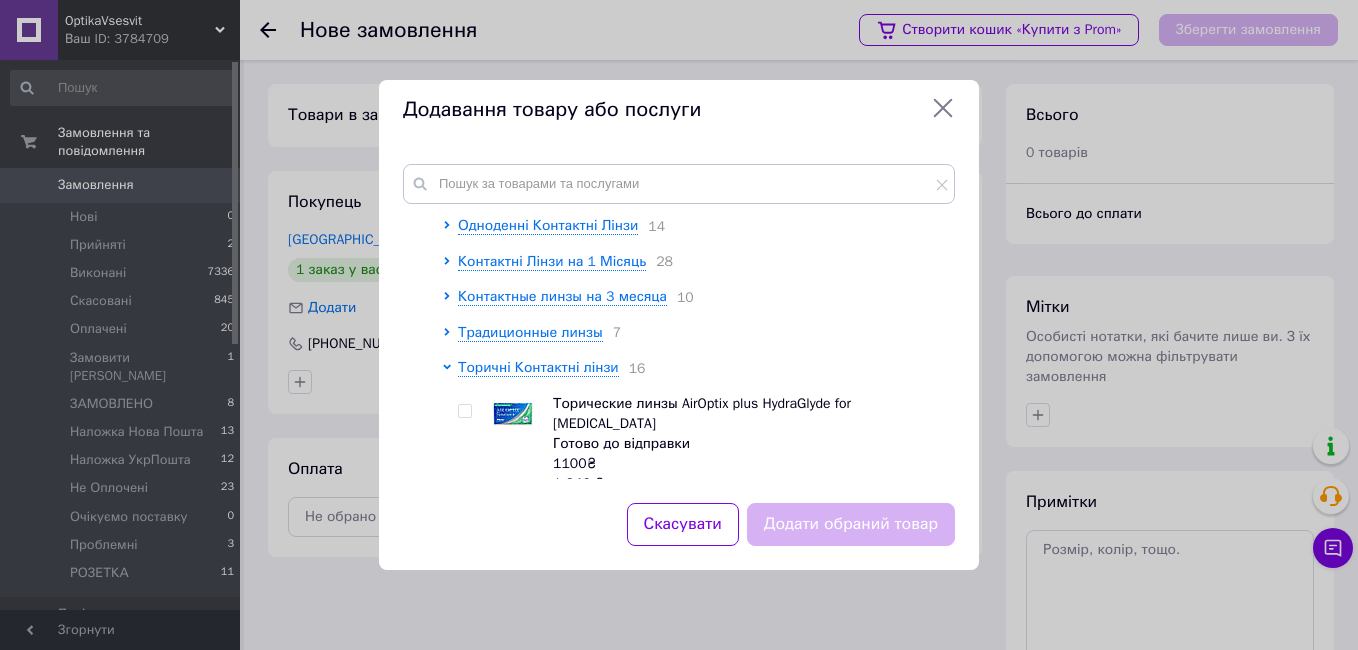 scroll, scrollTop: 154, scrollLeft: 0, axis: vertical 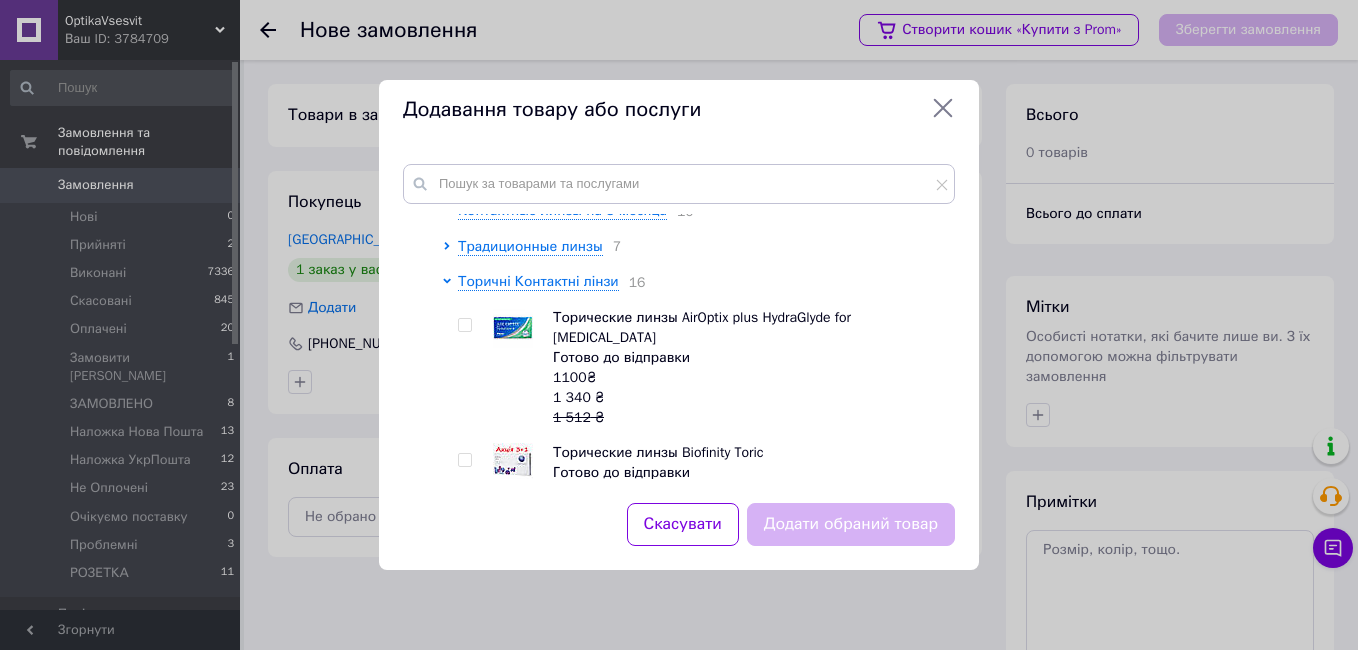 click at bounding box center [464, 325] 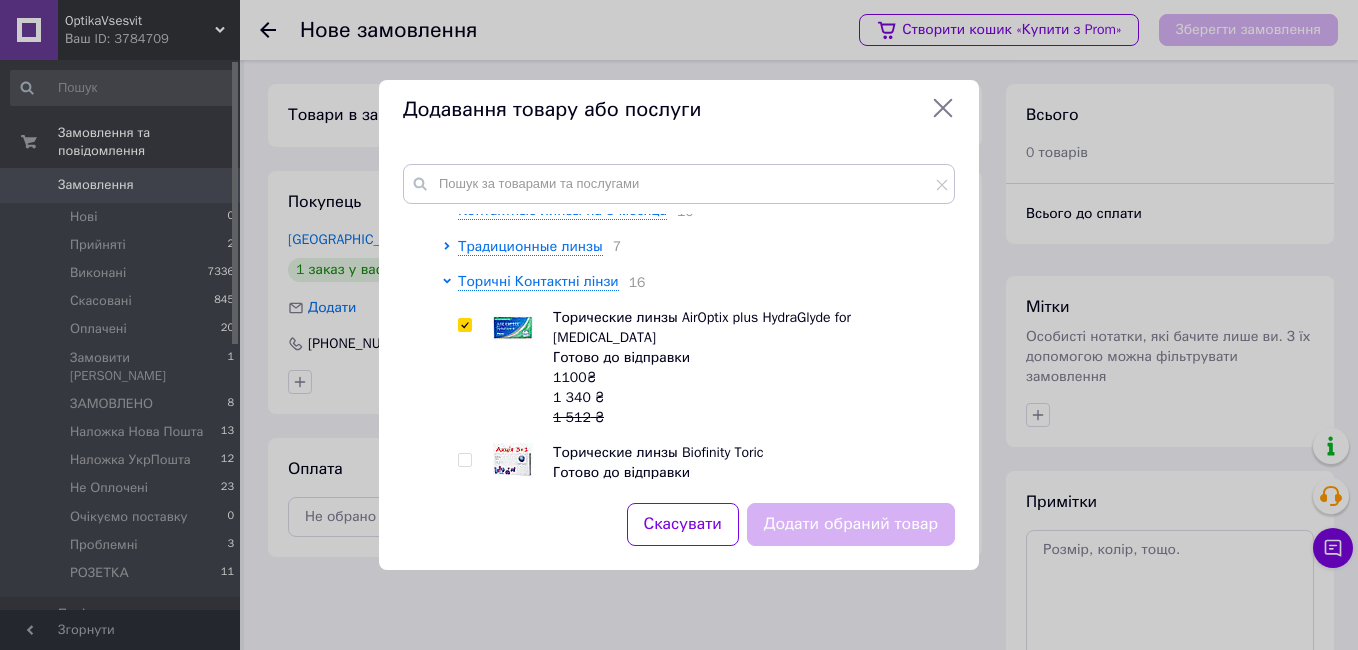 checkbox on "true" 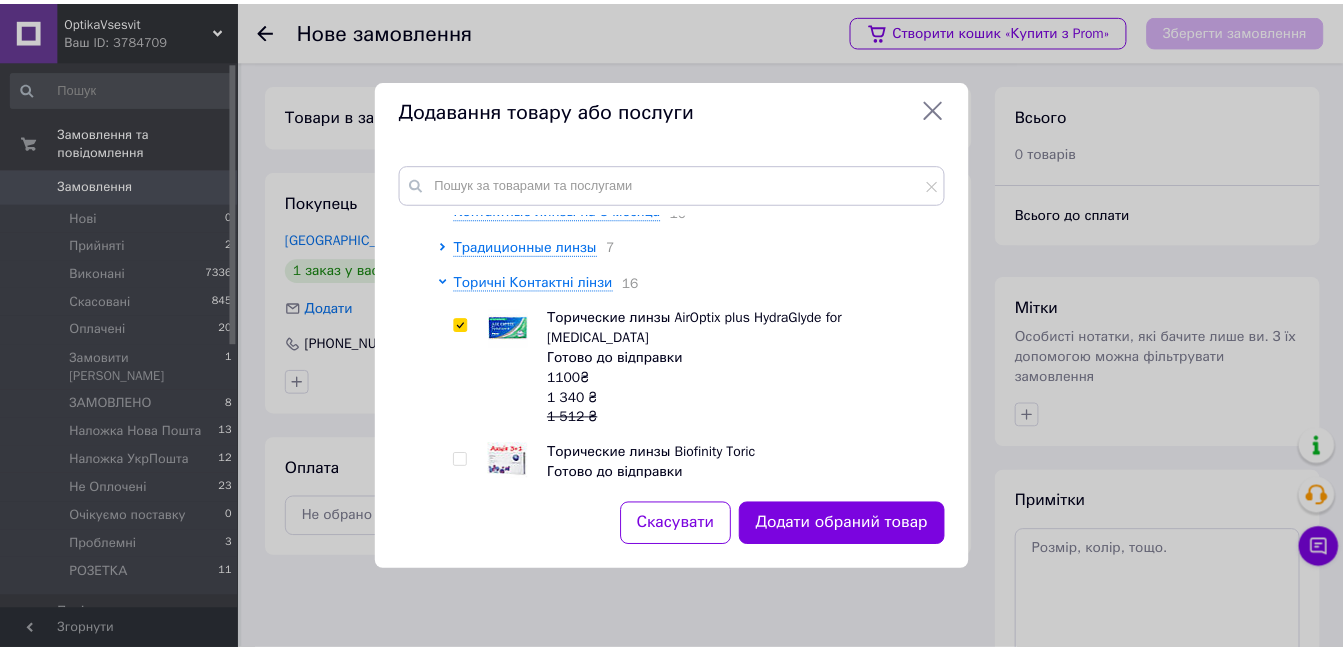 scroll, scrollTop: 0, scrollLeft: 0, axis: both 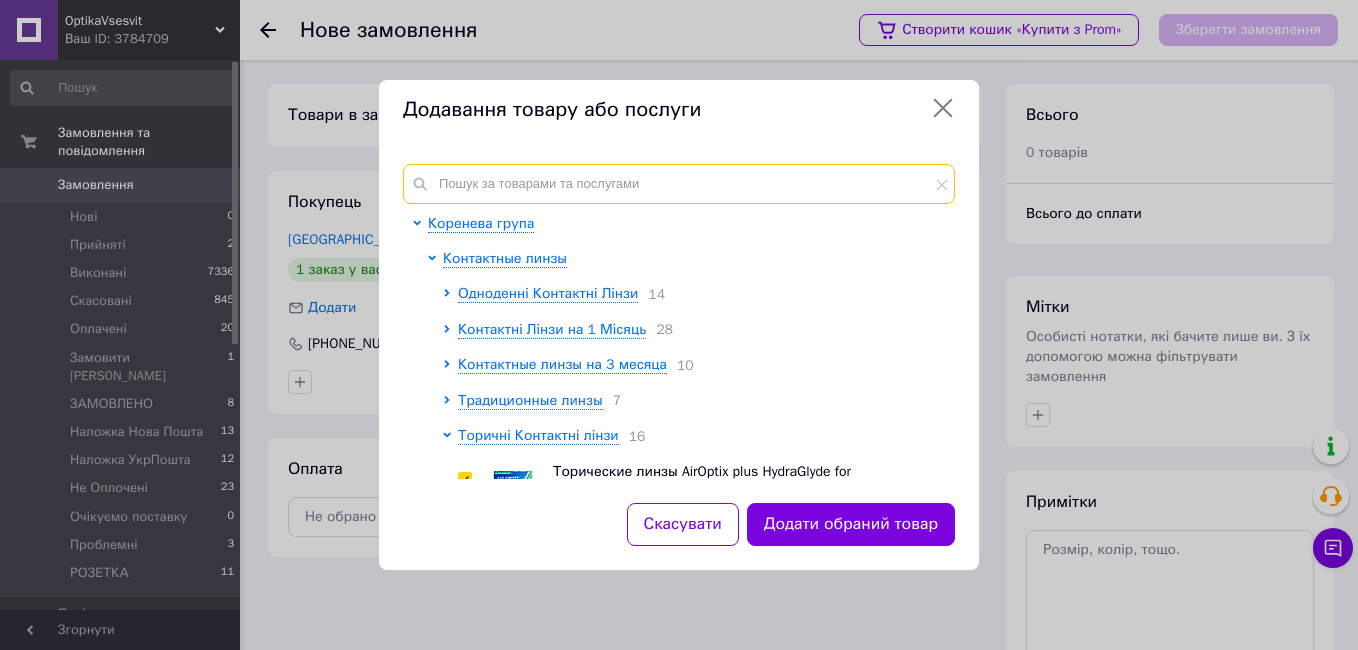 click at bounding box center (679, 184) 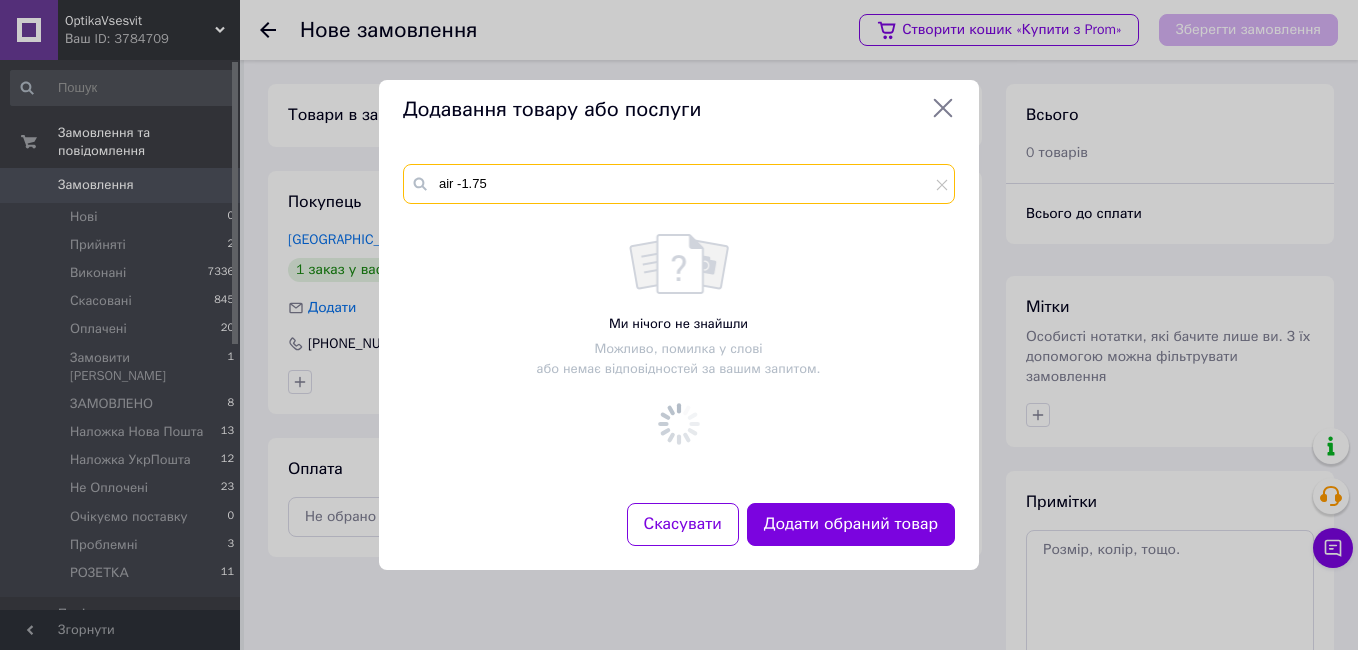 type on "air -1.75" 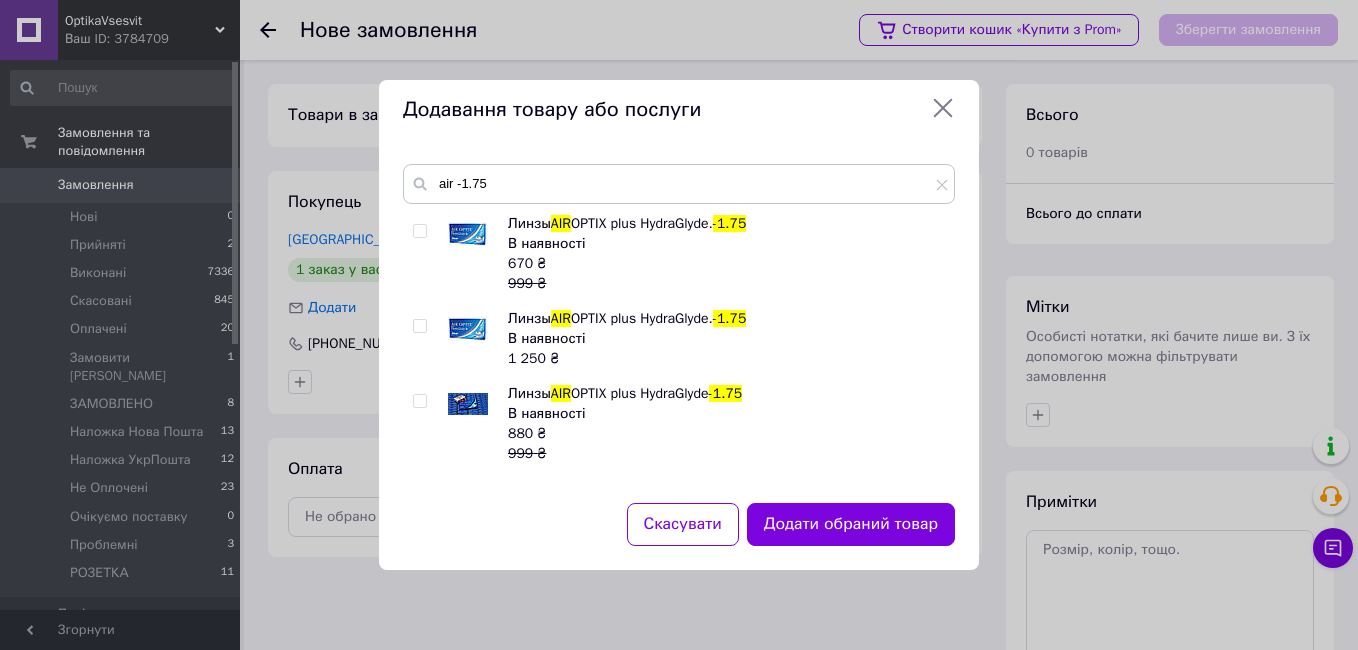 click at bounding box center (419, 231) 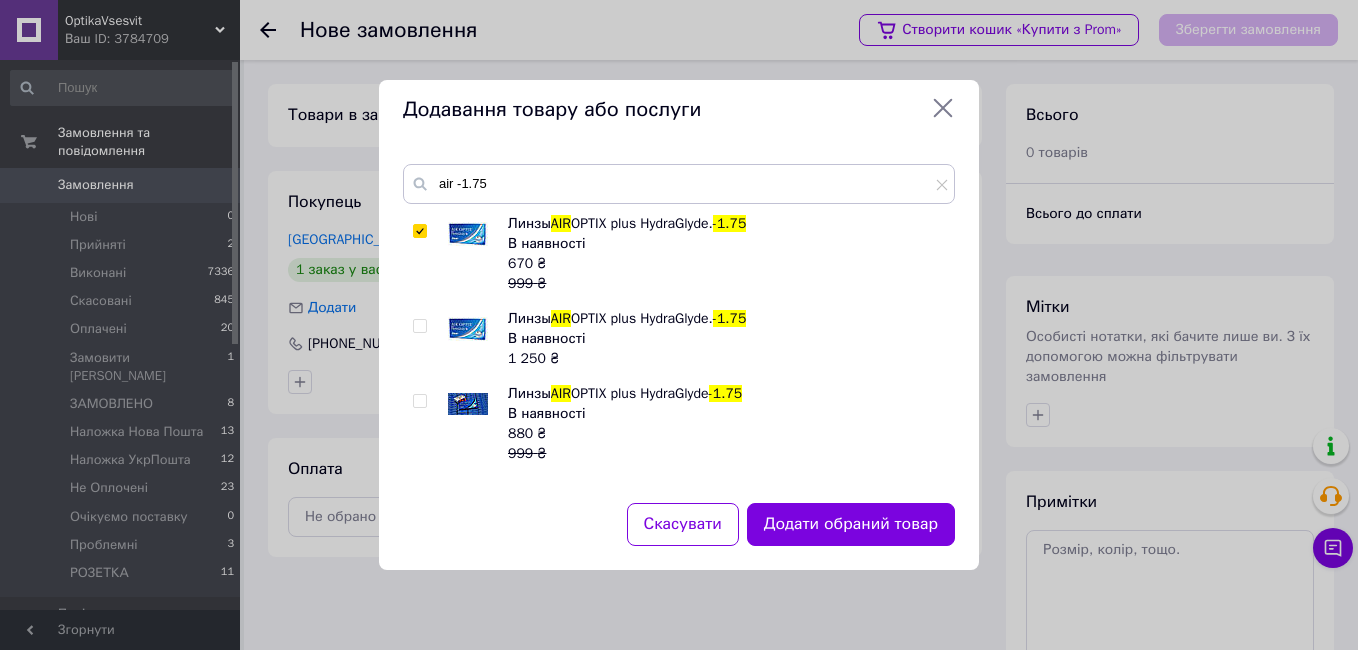 checkbox on "true" 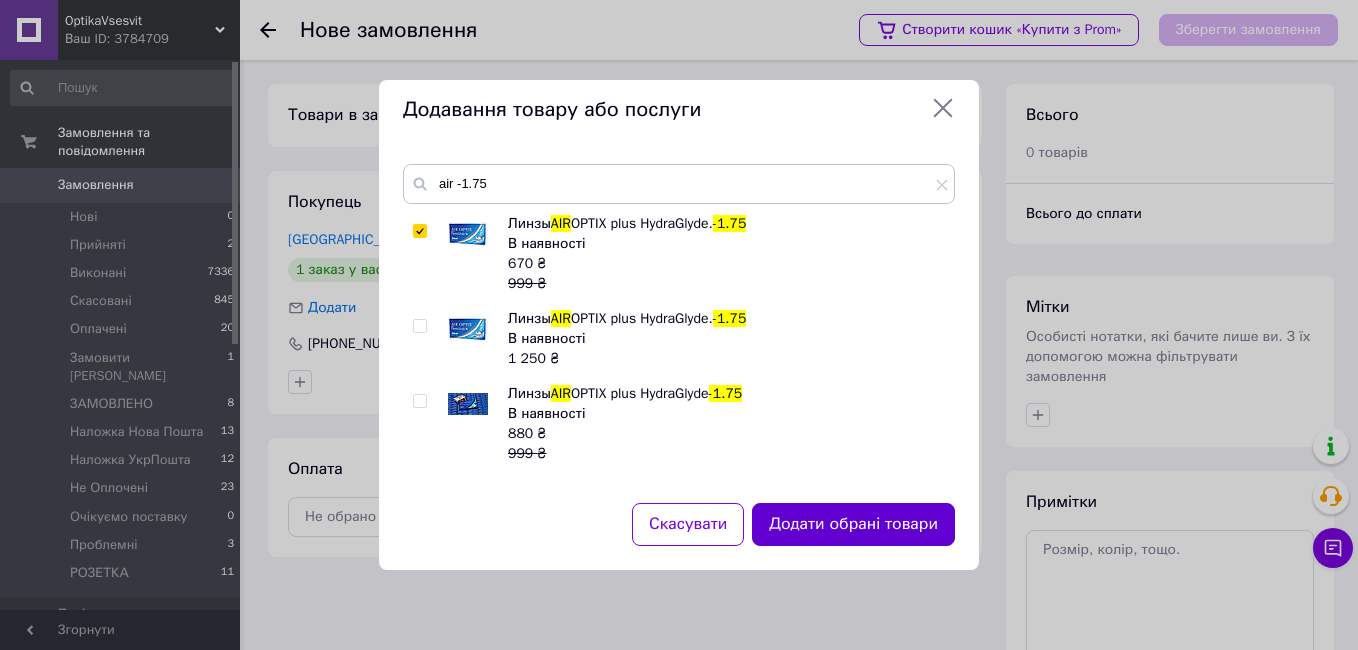 click on "Додати обрані товари" at bounding box center (853, 524) 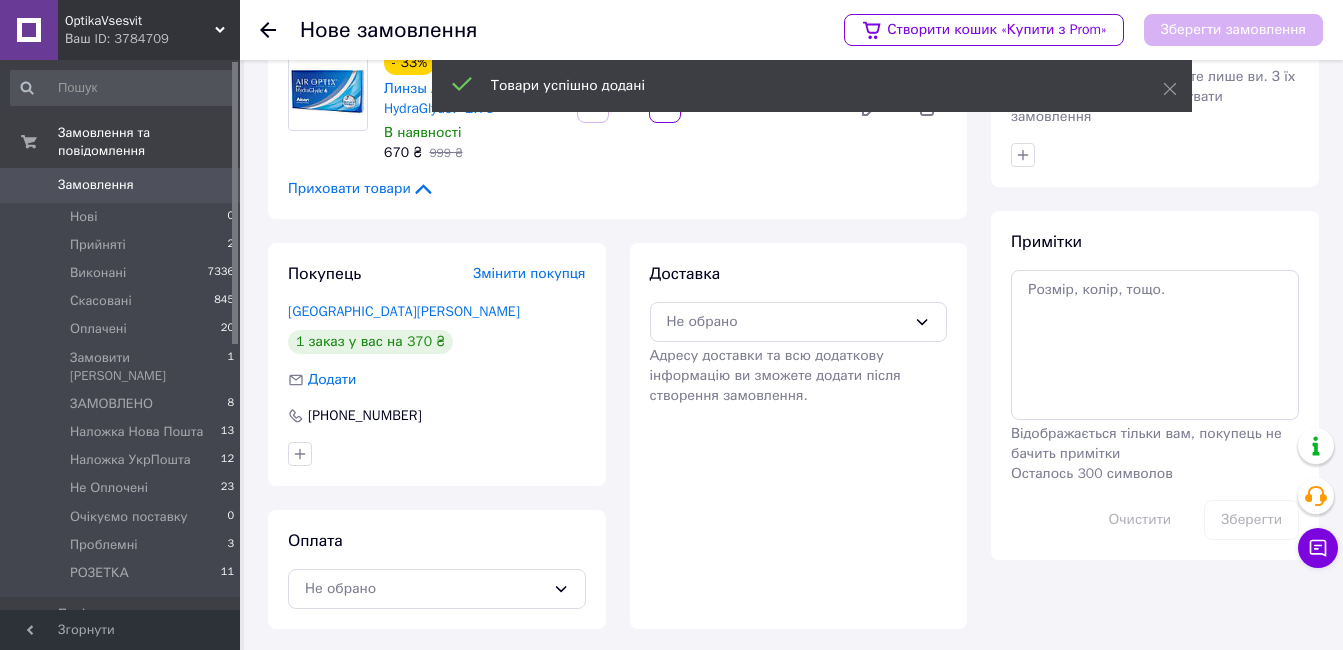 scroll, scrollTop: 263, scrollLeft: 0, axis: vertical 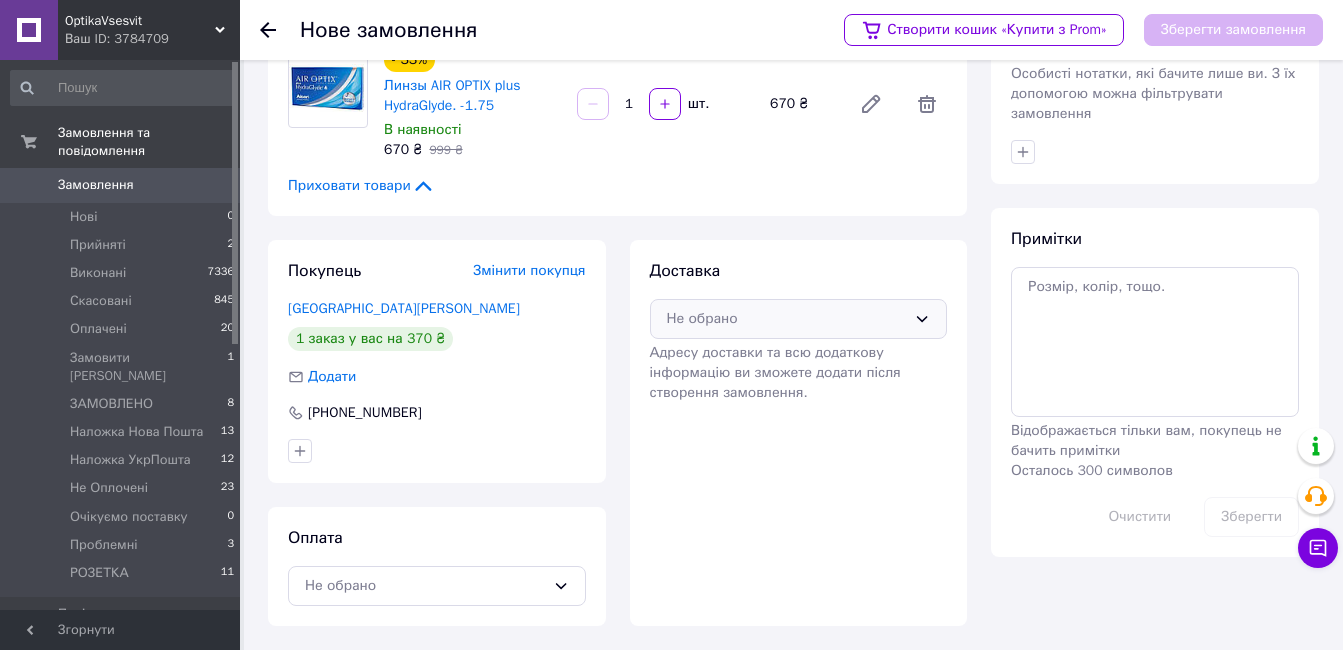 click on "Не обрано" at bounding box center (787, 319) 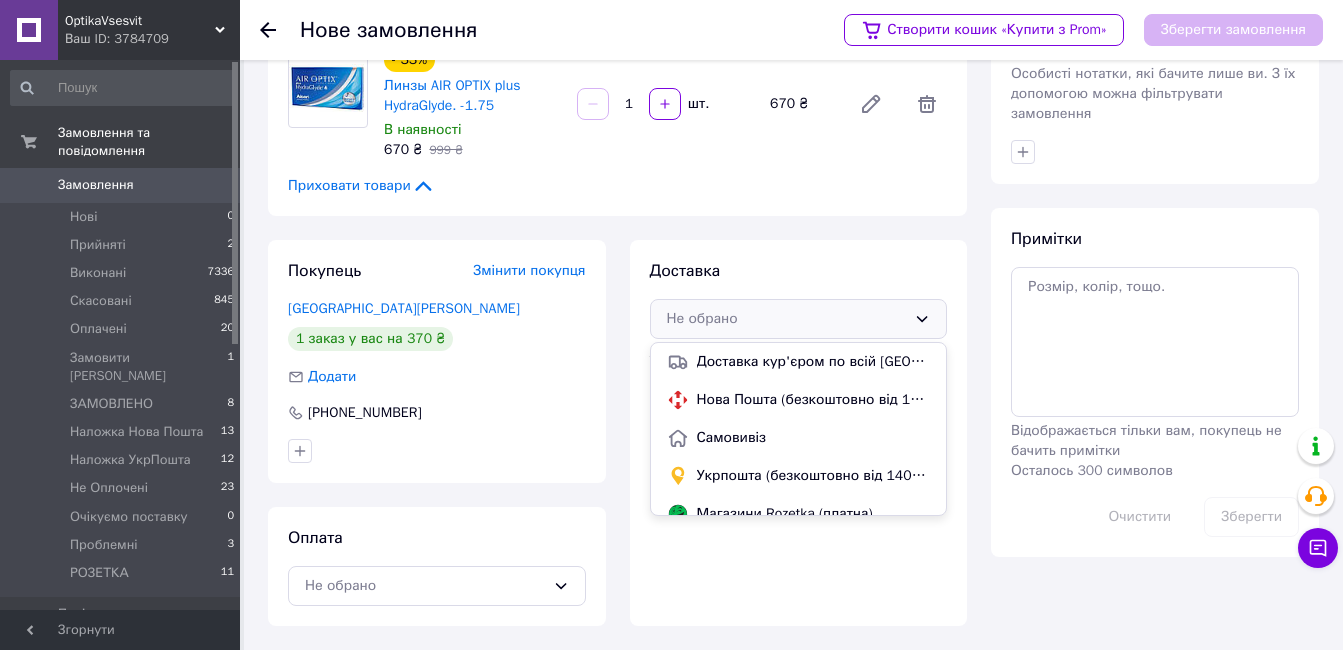 drag, startPoint x: 719, startPoint y: 399, endPoint x: 741, endPoint y: 414, distance: 26.627054 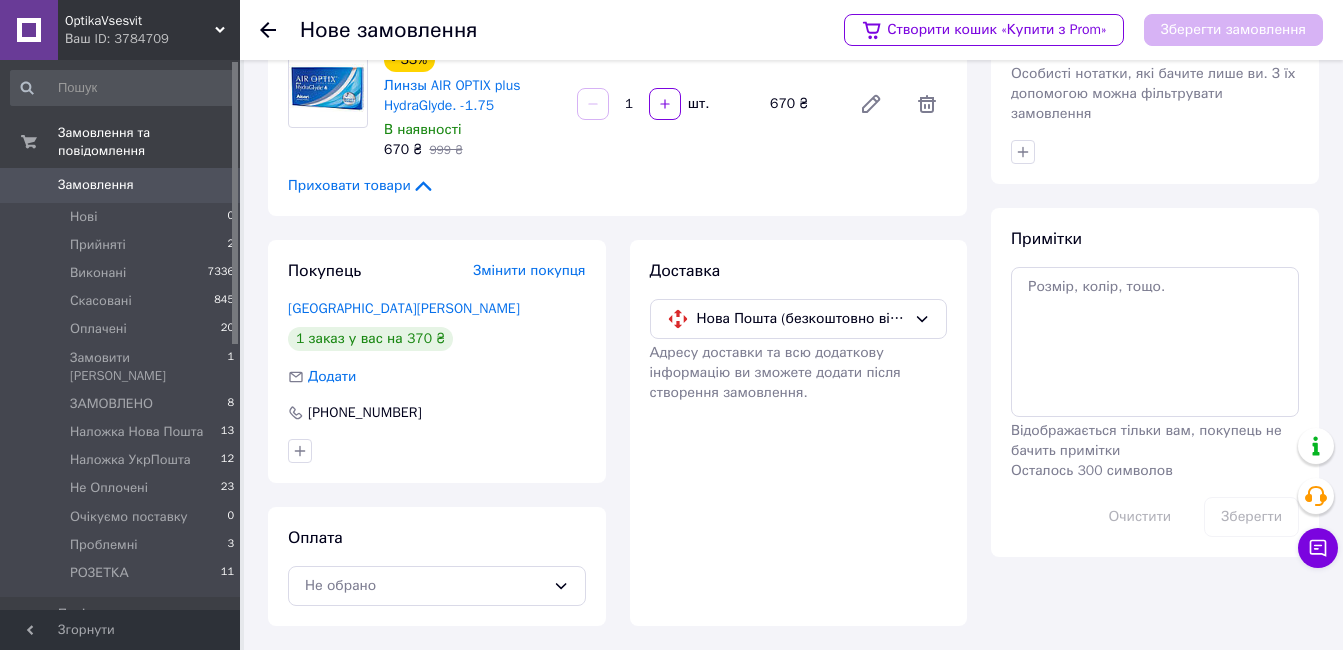 drag, startPoint x: 402, startPoint y: 587, endPoint x: 447, endPoint y: 485, distance: 111.48543 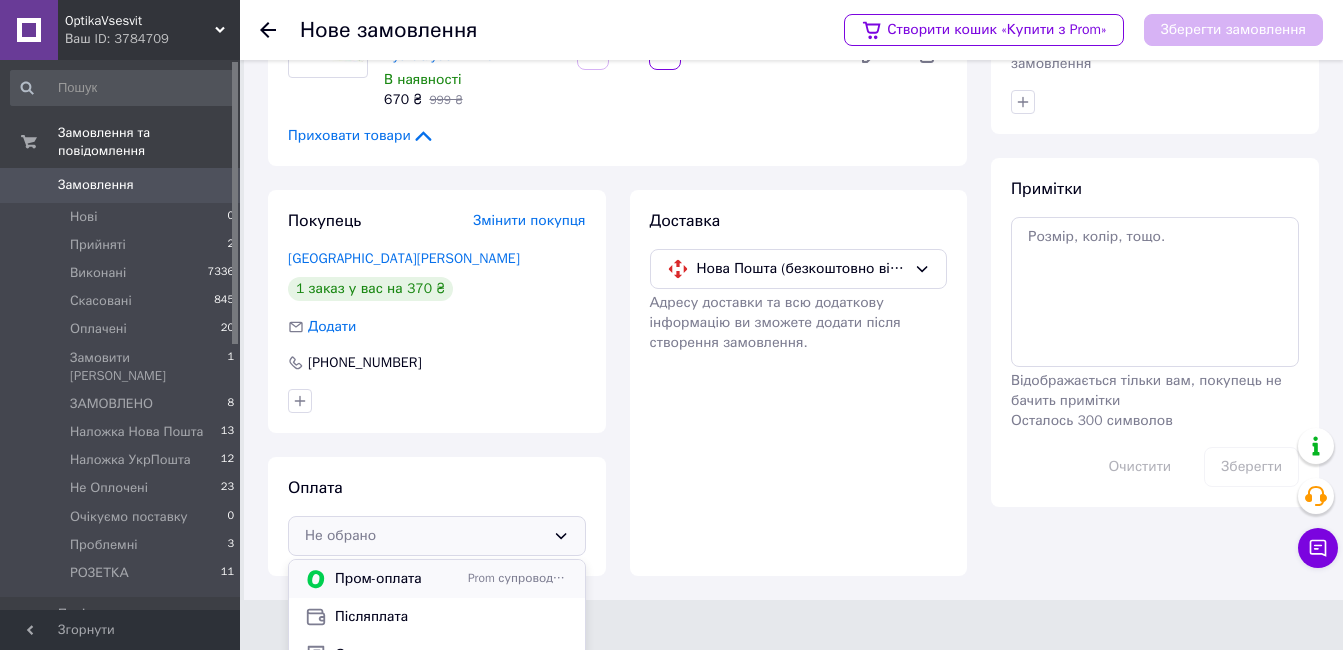 scroll, scrollTop: 338, scrollLeft: 0, axis: vertical 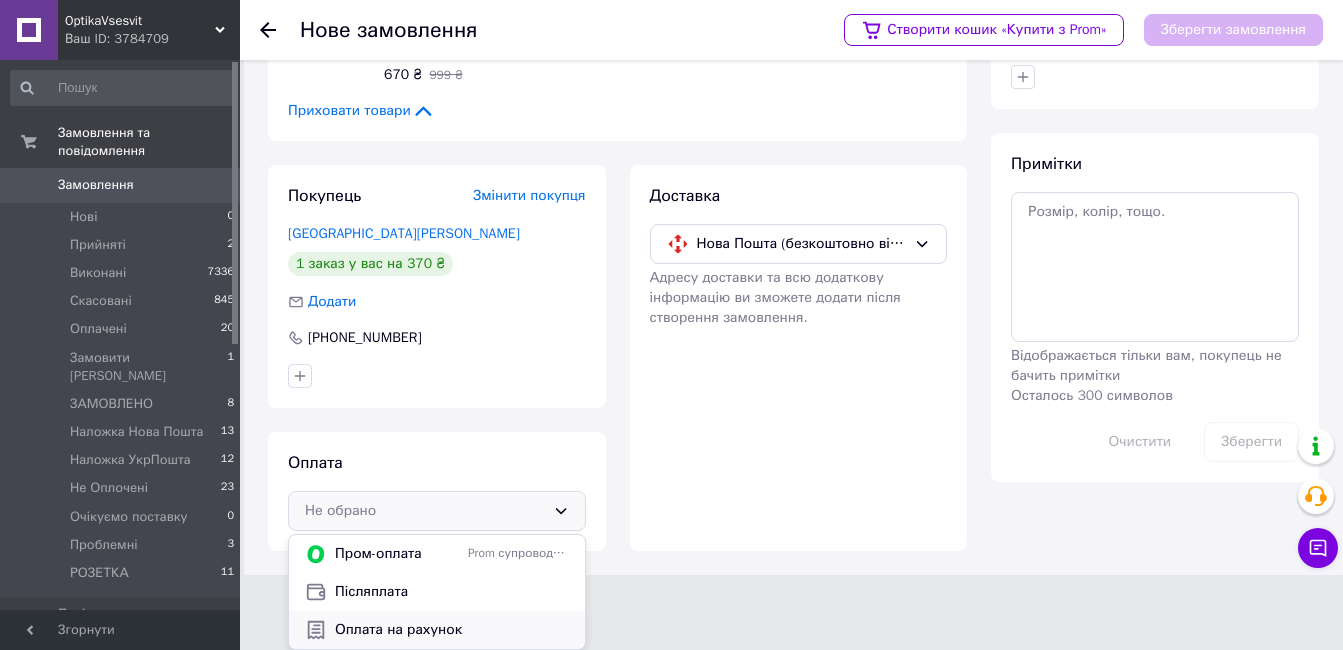 click on "Оплата на рахунок" at bounding box center (452, 630) 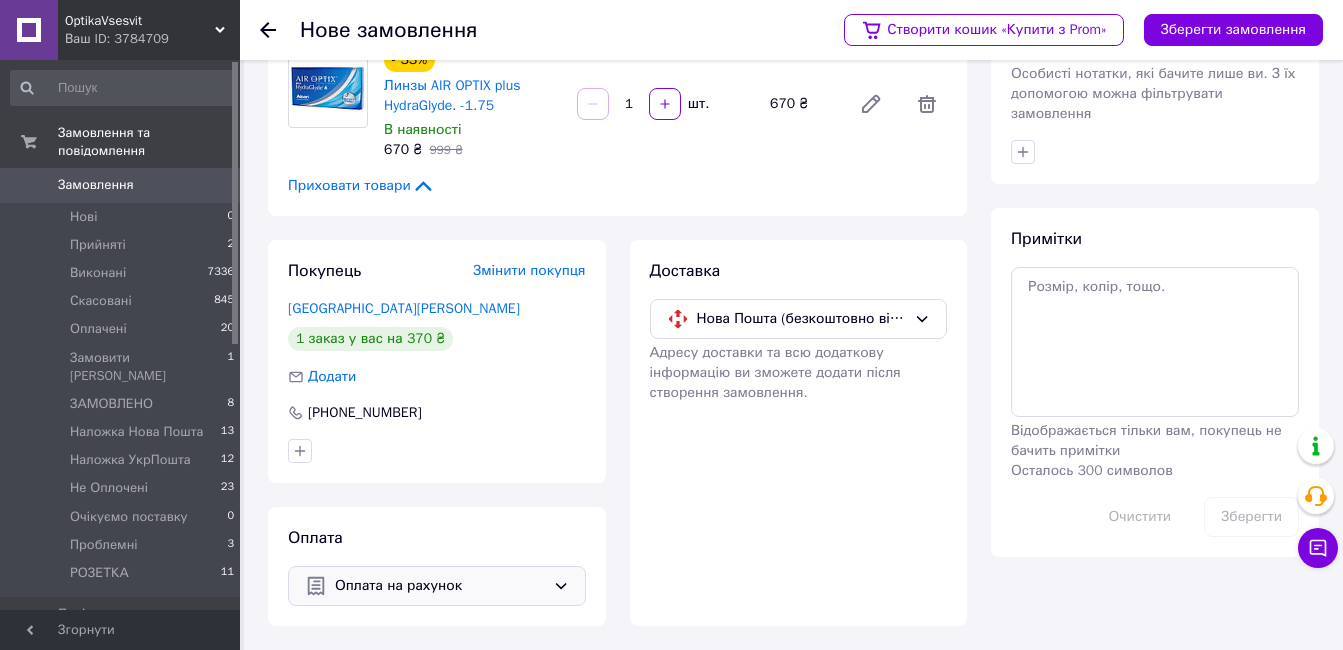 click on "Оплата на рахунок" at bounding box center (440, 586) 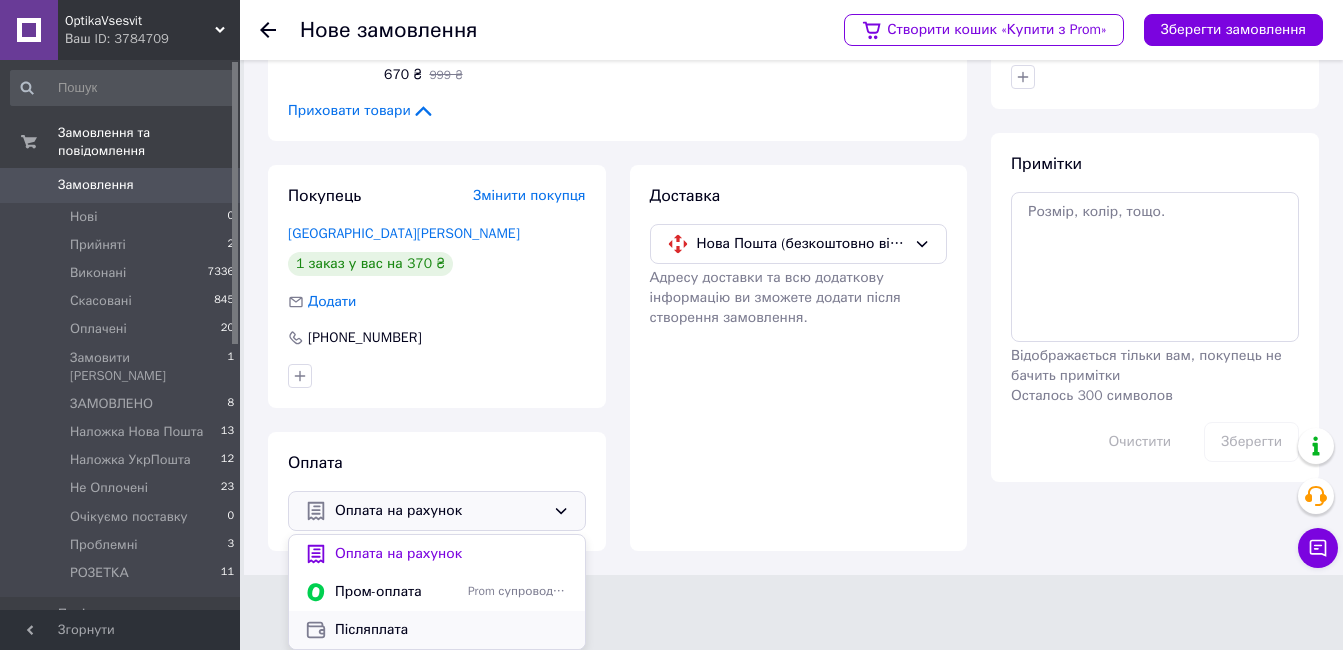 click on "Післяплата" at bounding box center (452, 630) 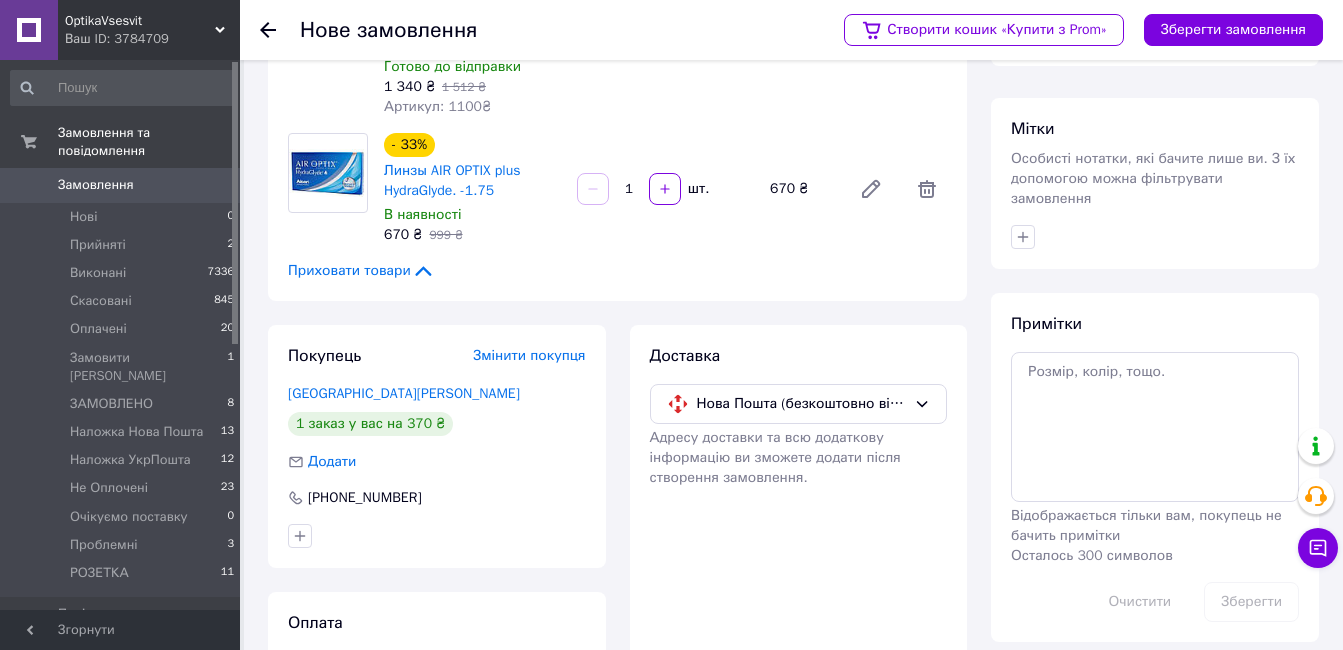 scroll, scrollTop: 0, scrollLeft: 0, axis: both 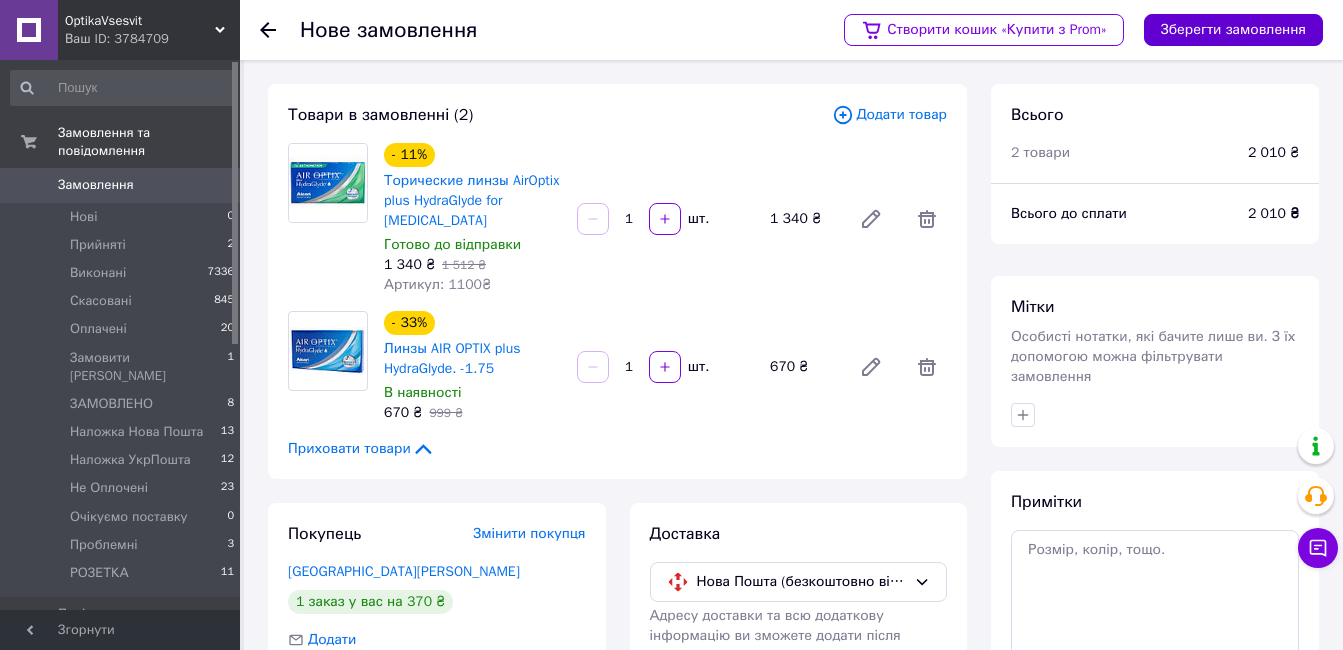 click on "Зберегти замовлення" at bounding box center (1233, 30) 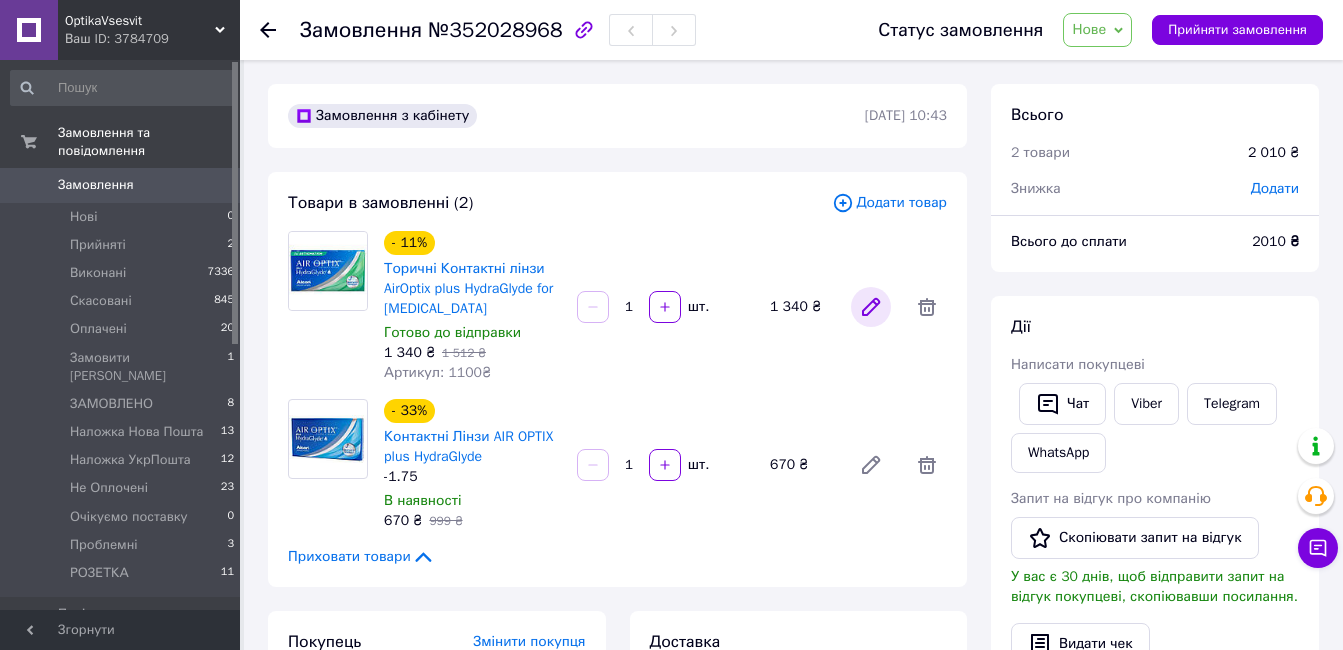 click on "Прийняти замовлення" at bounding box center (1237, 30) 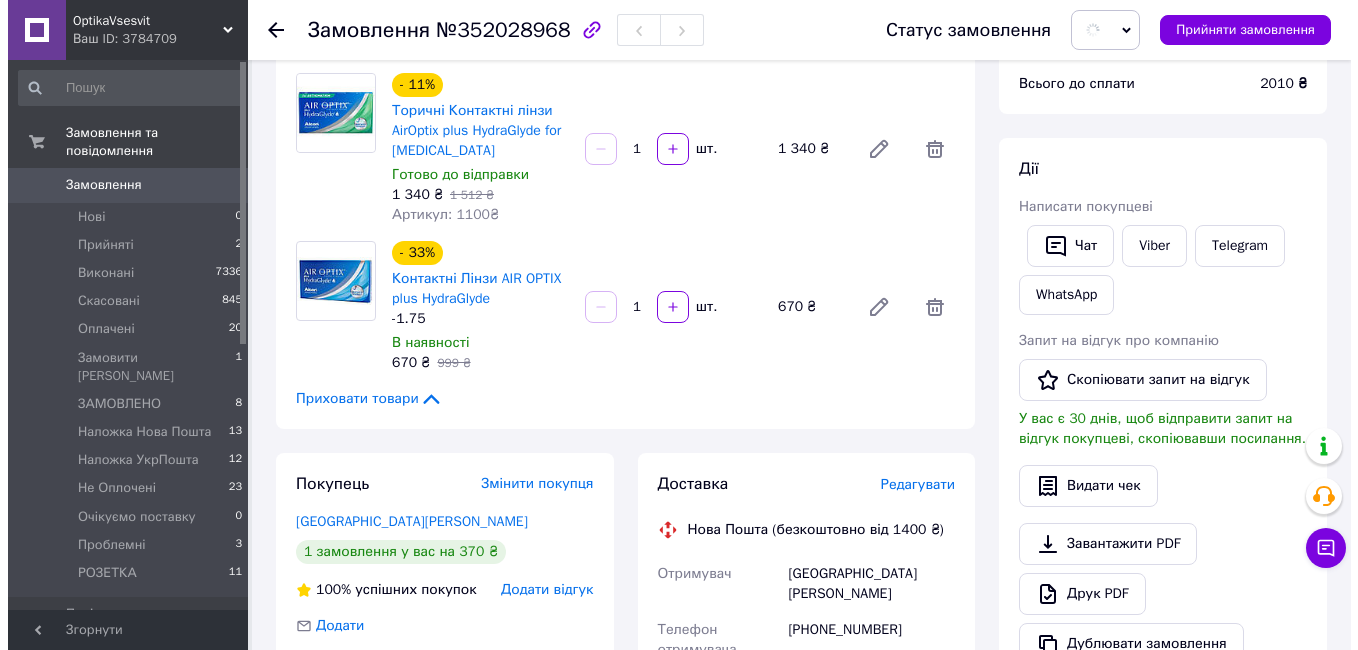 scroll, scrollTop: 200, scrollLeft: 0, axis: vertical 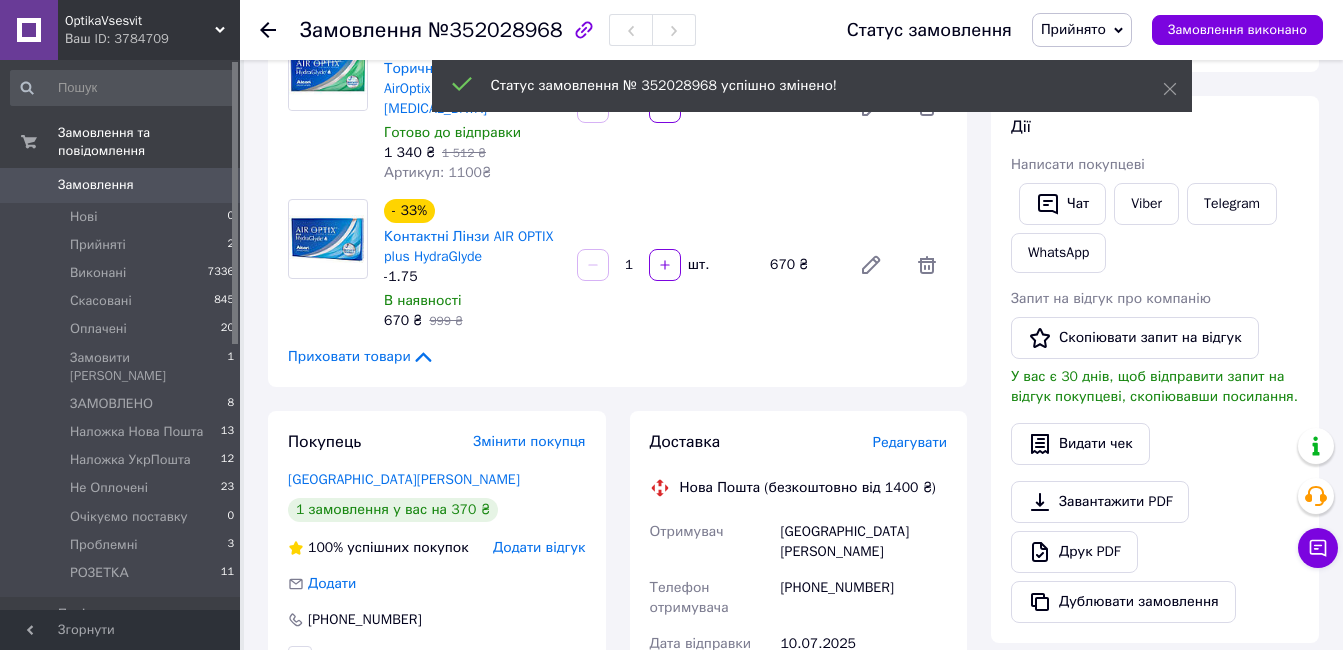click on "Редагувати" at bounding box center (910, 442) 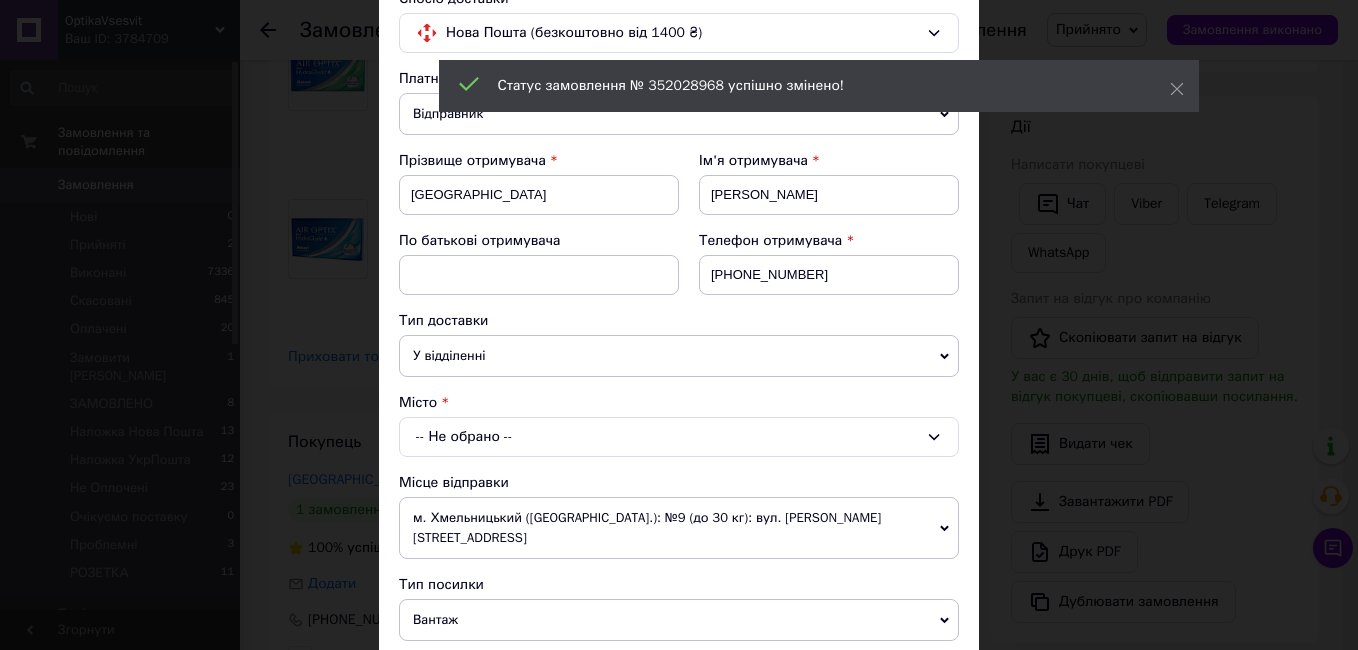 scroll, scrollTop: 400, scrollLeft: 0, axis: vertical 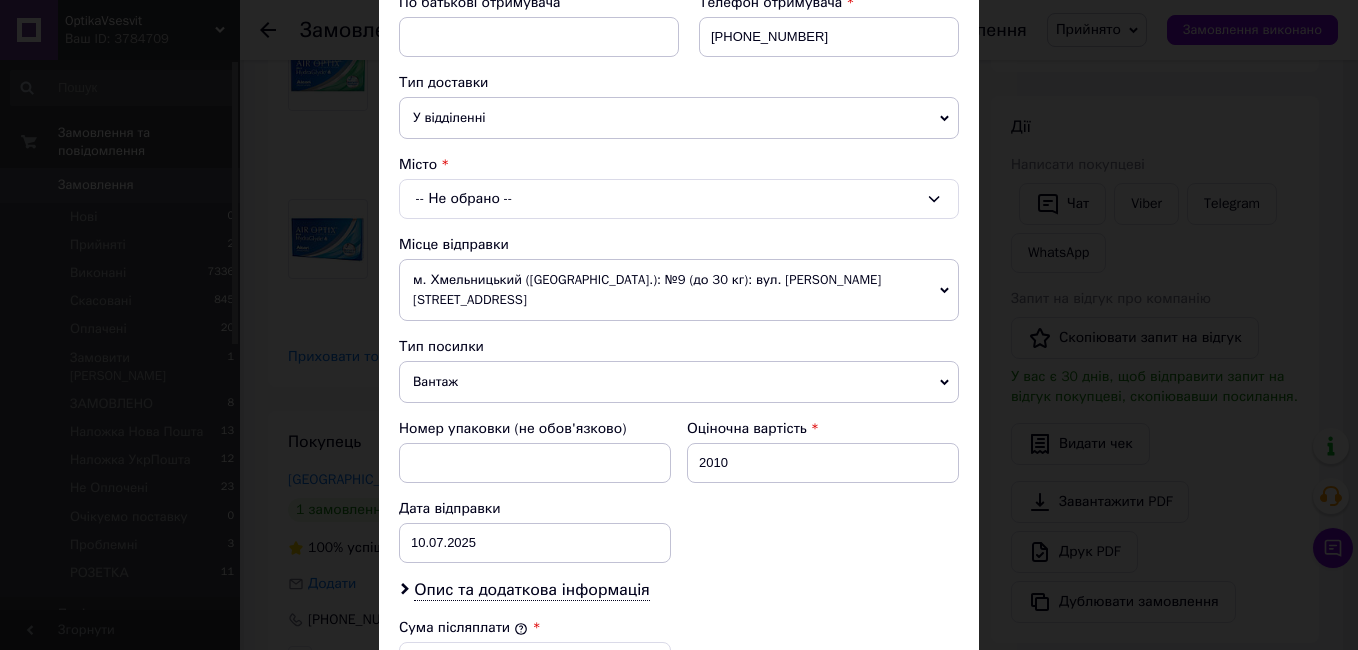 click on "Вантаж" at bounding box center [679, 382] 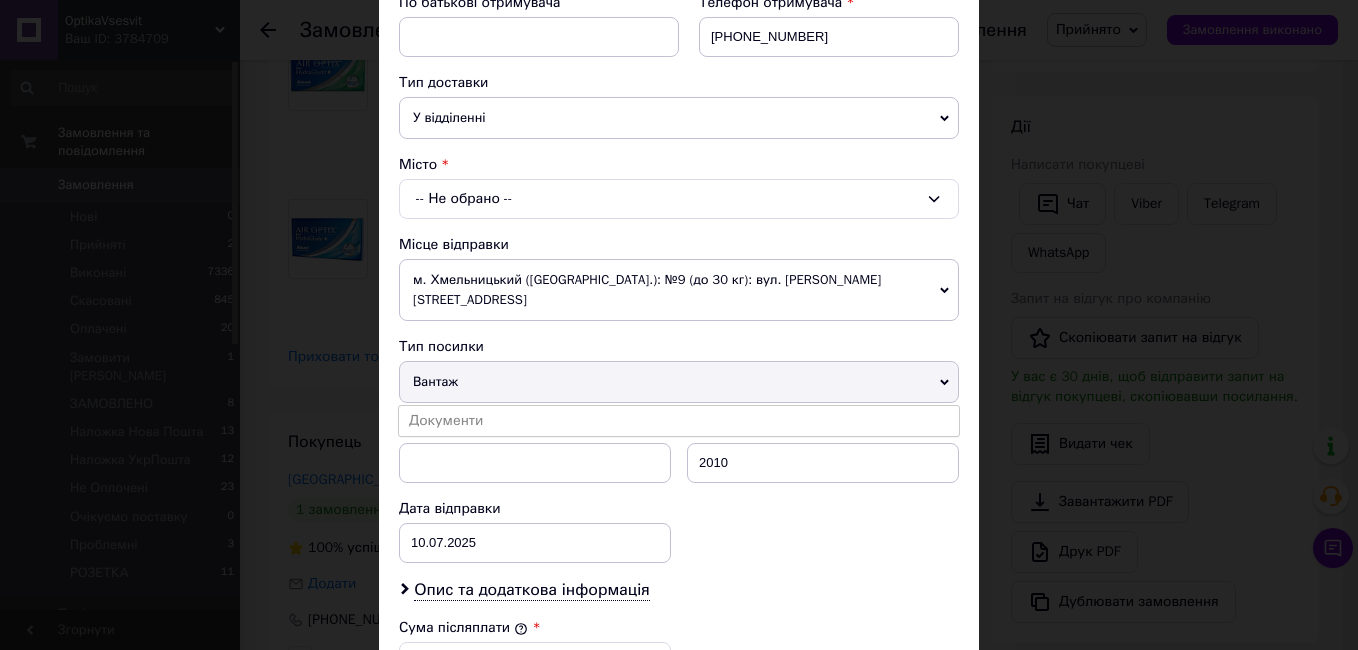 click on "-- Не обрано --" at bounding box center [679, 199] 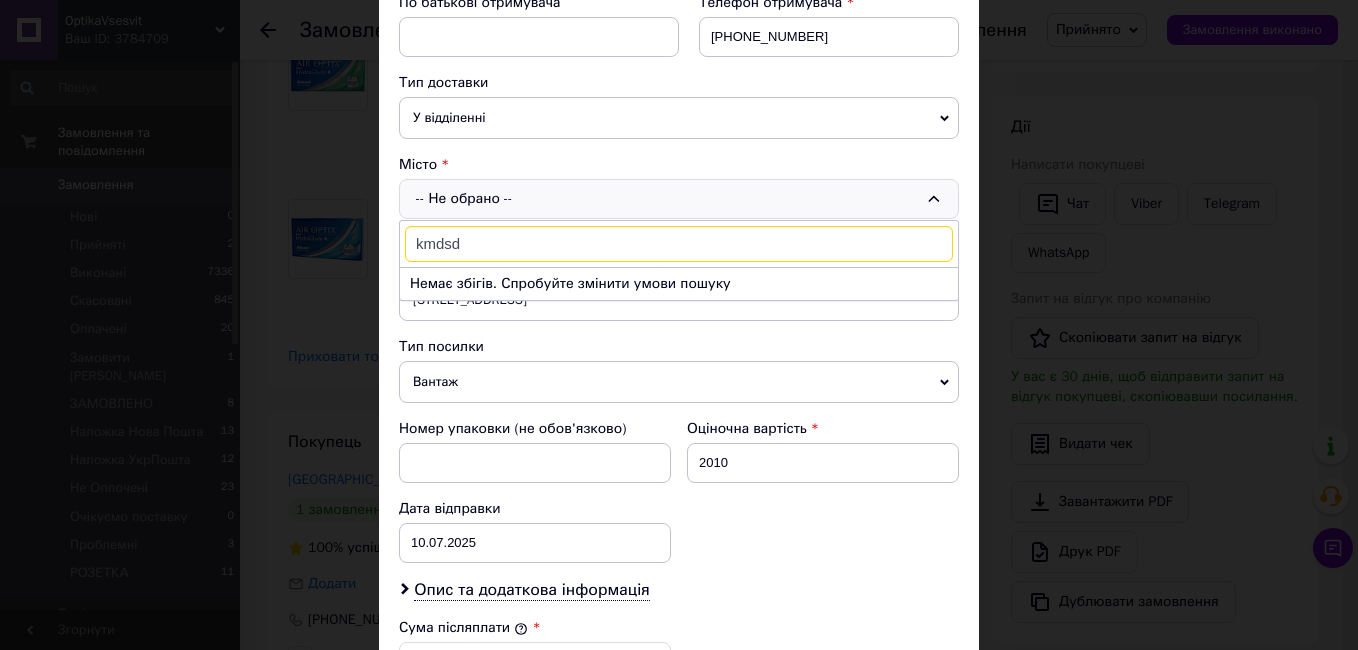 click on "kmdsd" at bounding box center (679, 244) 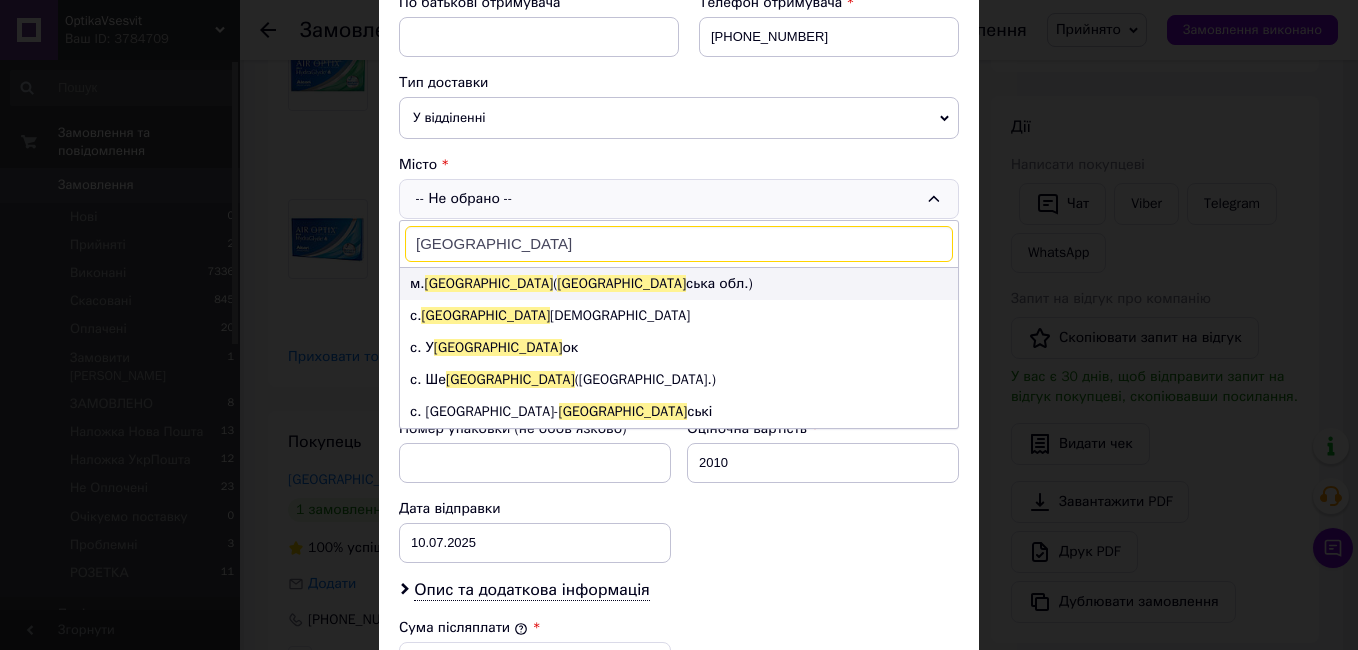 type on "львів" 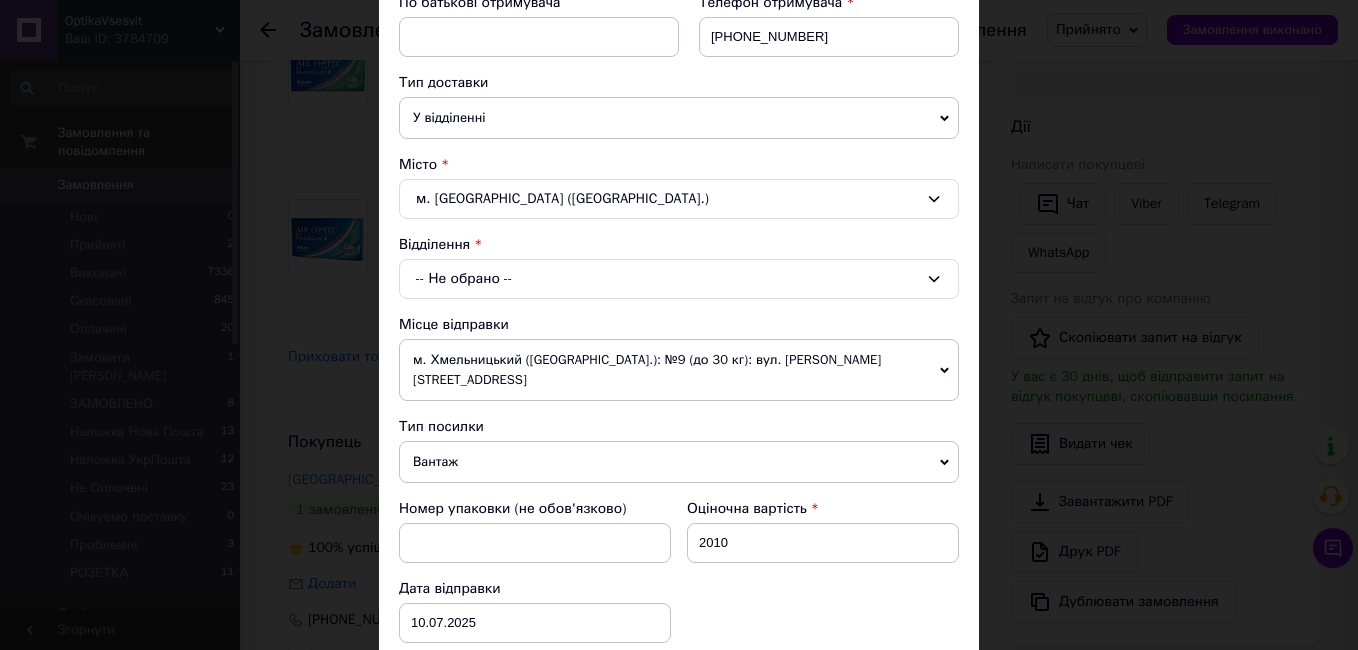 click on "-- Не обрано --" at bounding box center (679, 279) 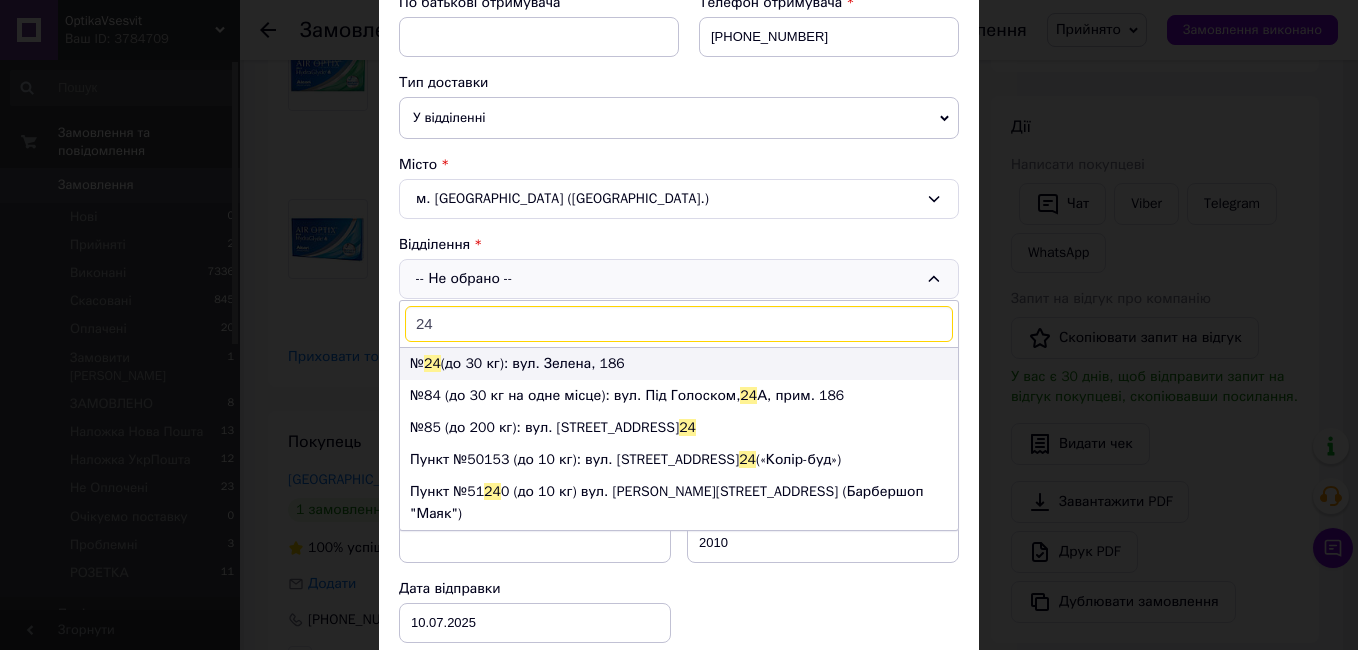 type on "24" 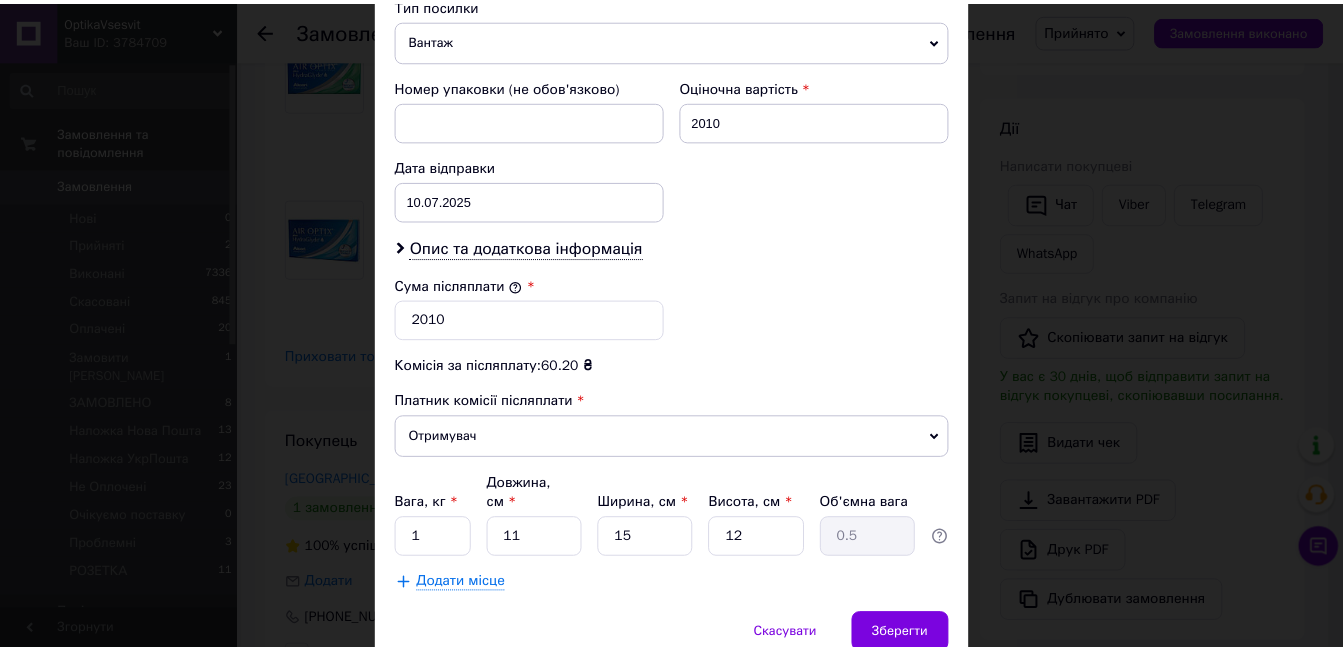 scroll, scrollTop: 876, scrollLeft: 0, axis: vertical 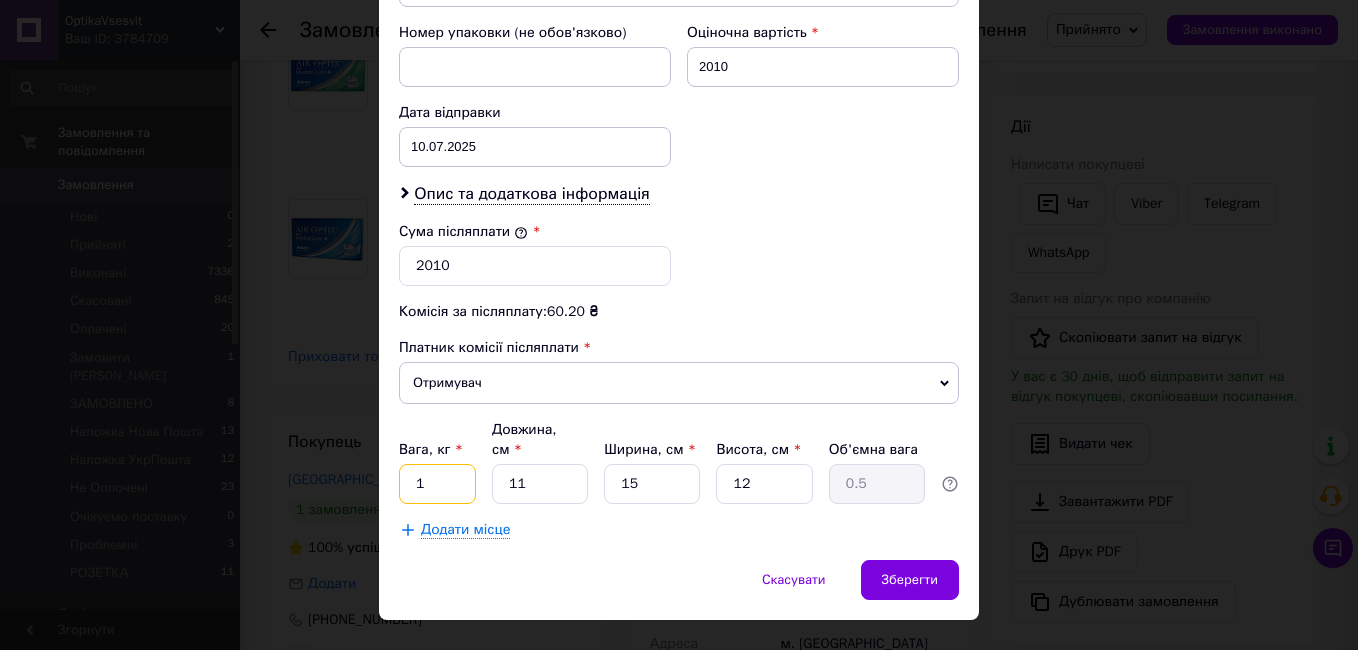 click on "1" at bounding box center (437, 484) 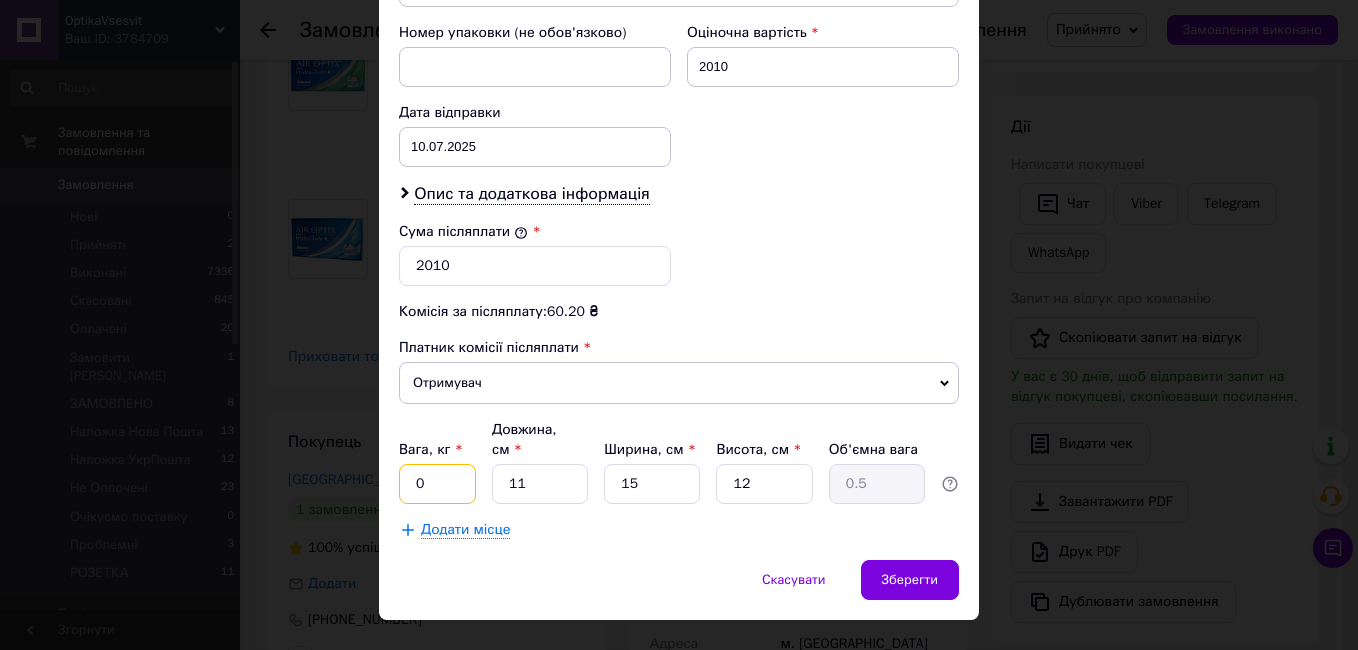 type on "0.5" 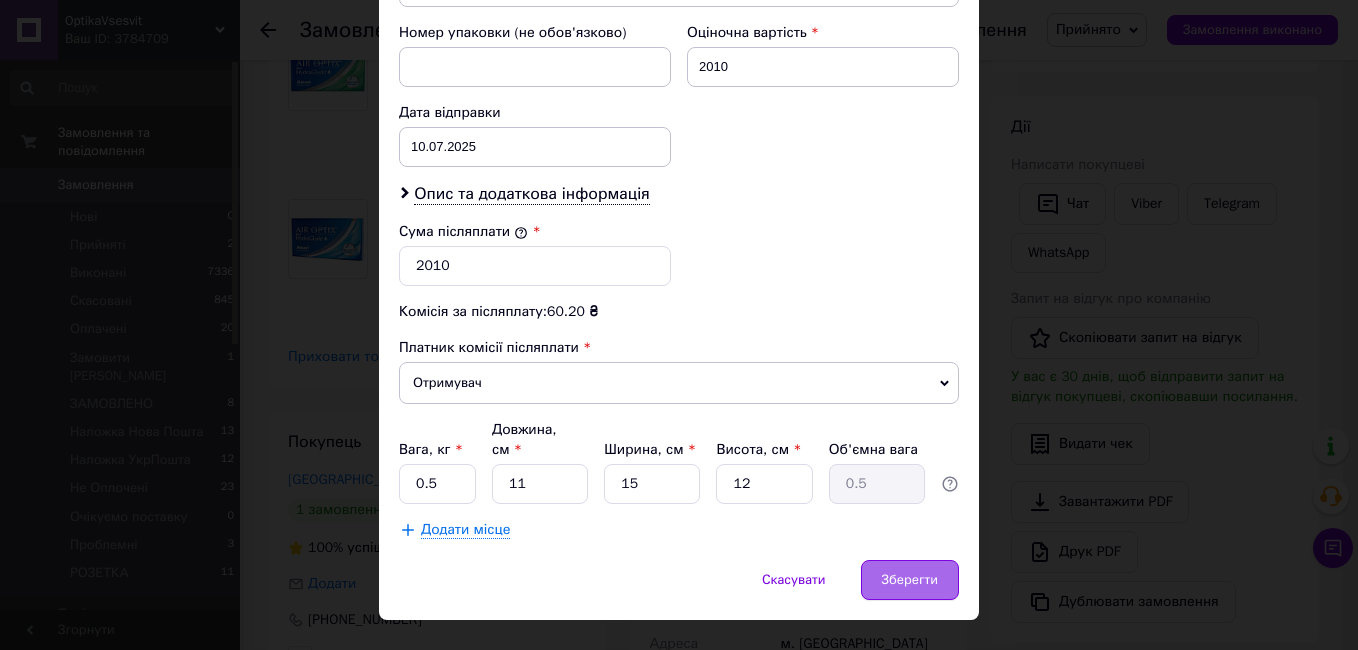 click on "Зберегти" at bounding box center [910, 580] 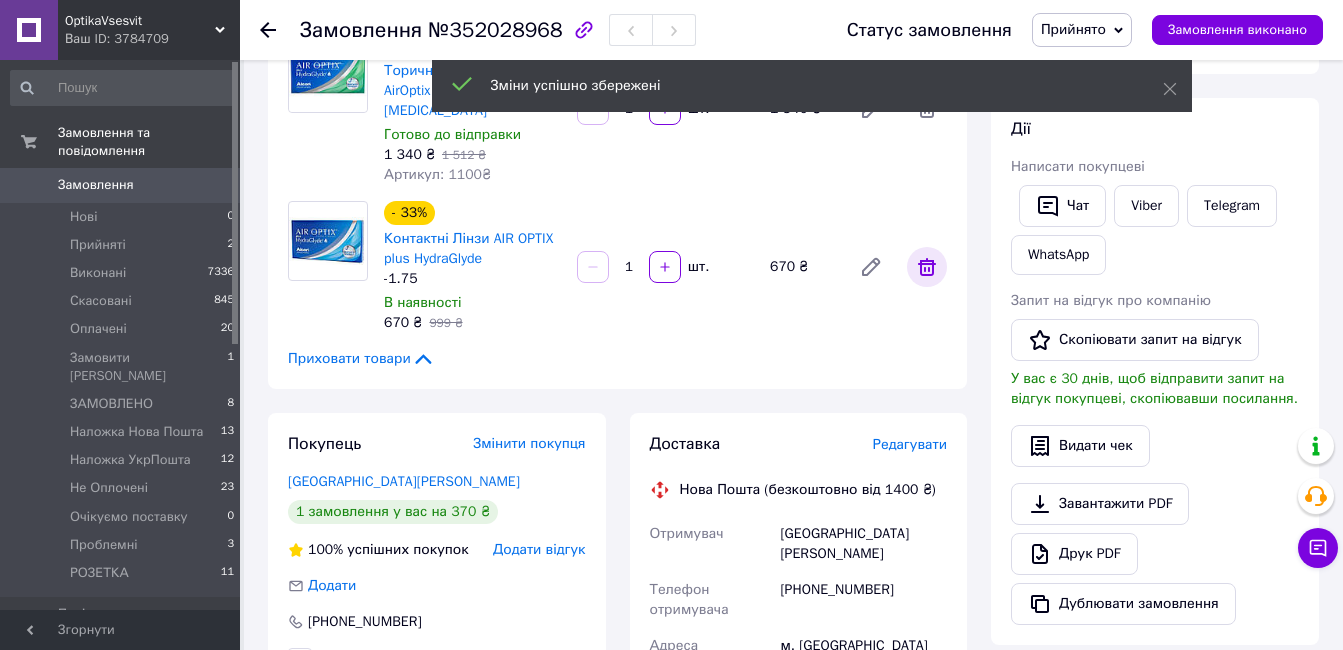 scroll, scrollTop: 0, scrollLeft: 0, axis: both 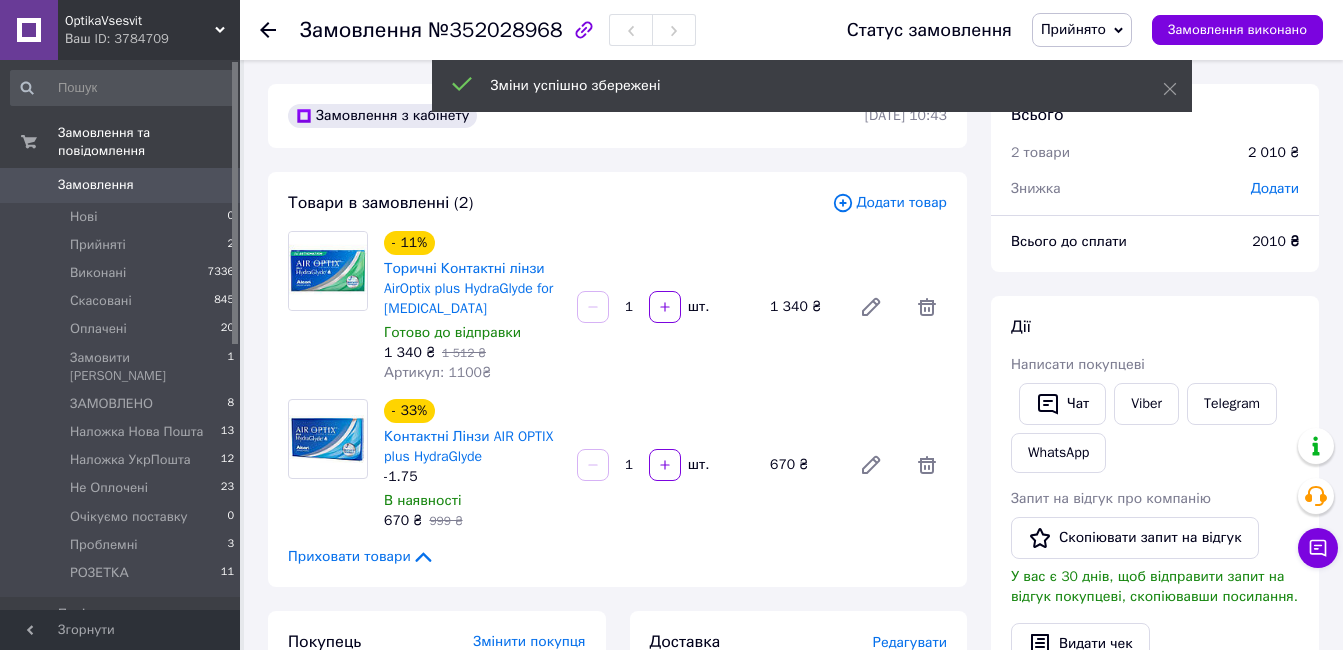click on "Прийнято" at bounding box center (1073, 29) 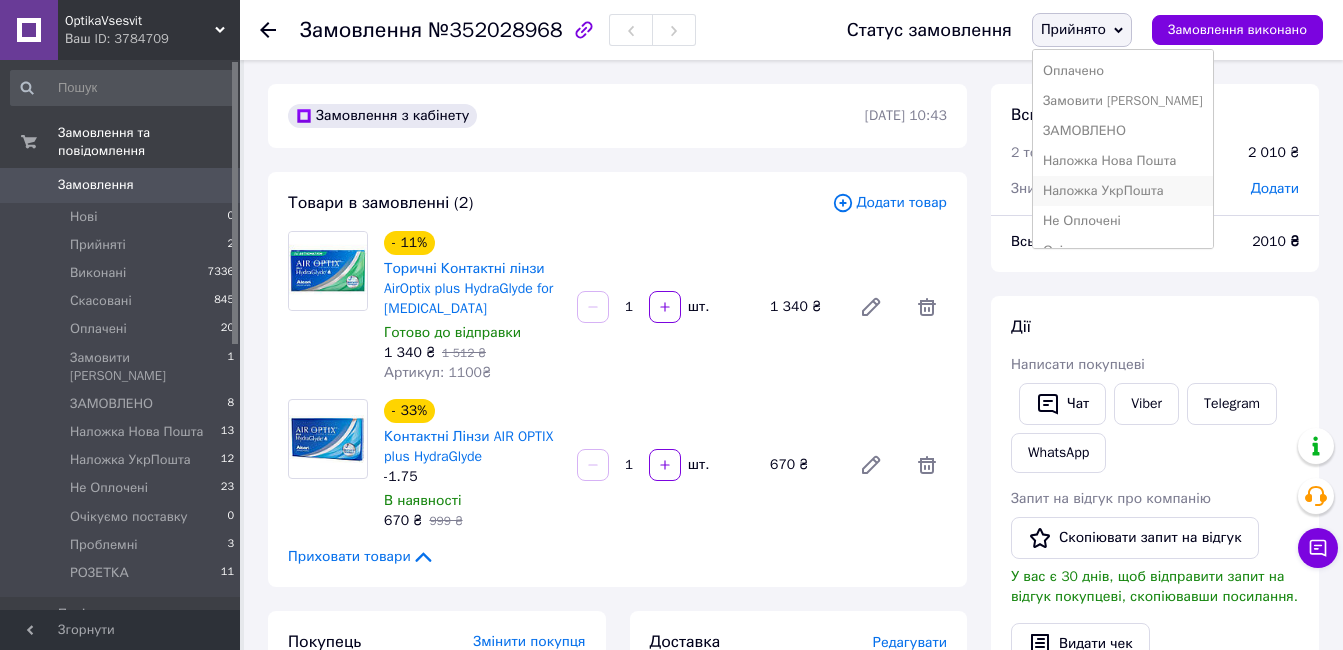 scroll, scrollTop: 100, scrollLeft: 0, axis: vertical 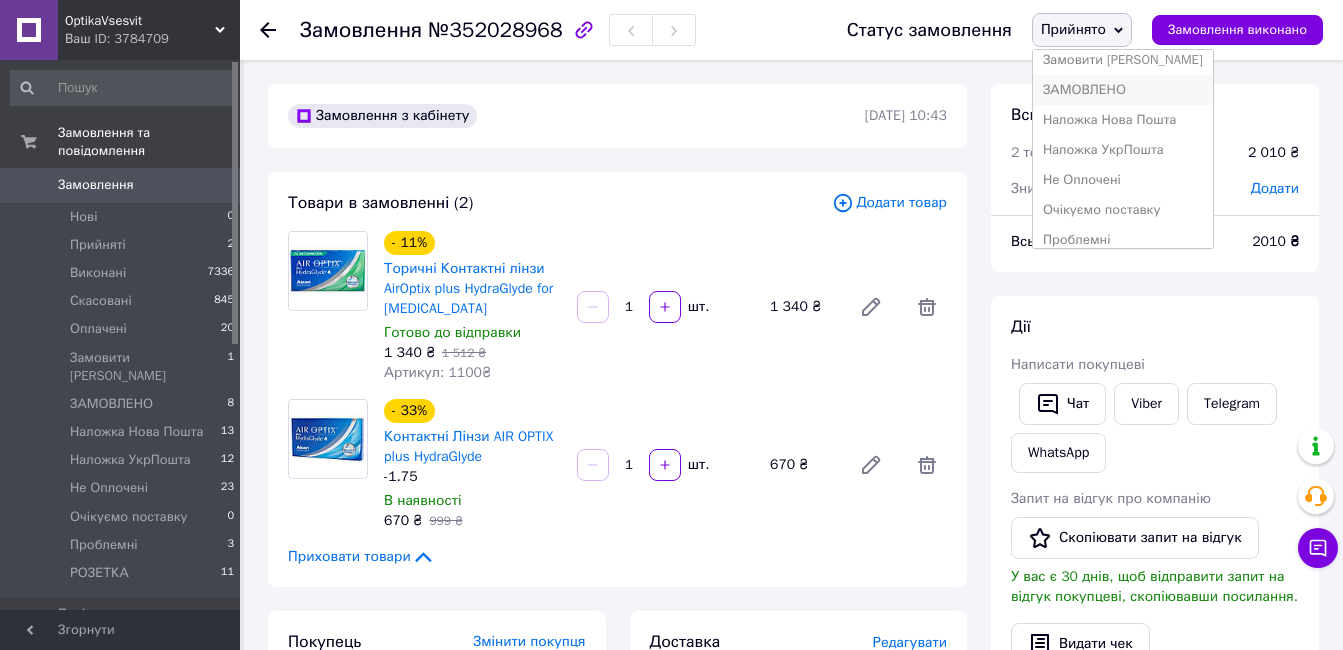 click on "ЗАМОВЛЕНО" at bounding box center [1123, 90] 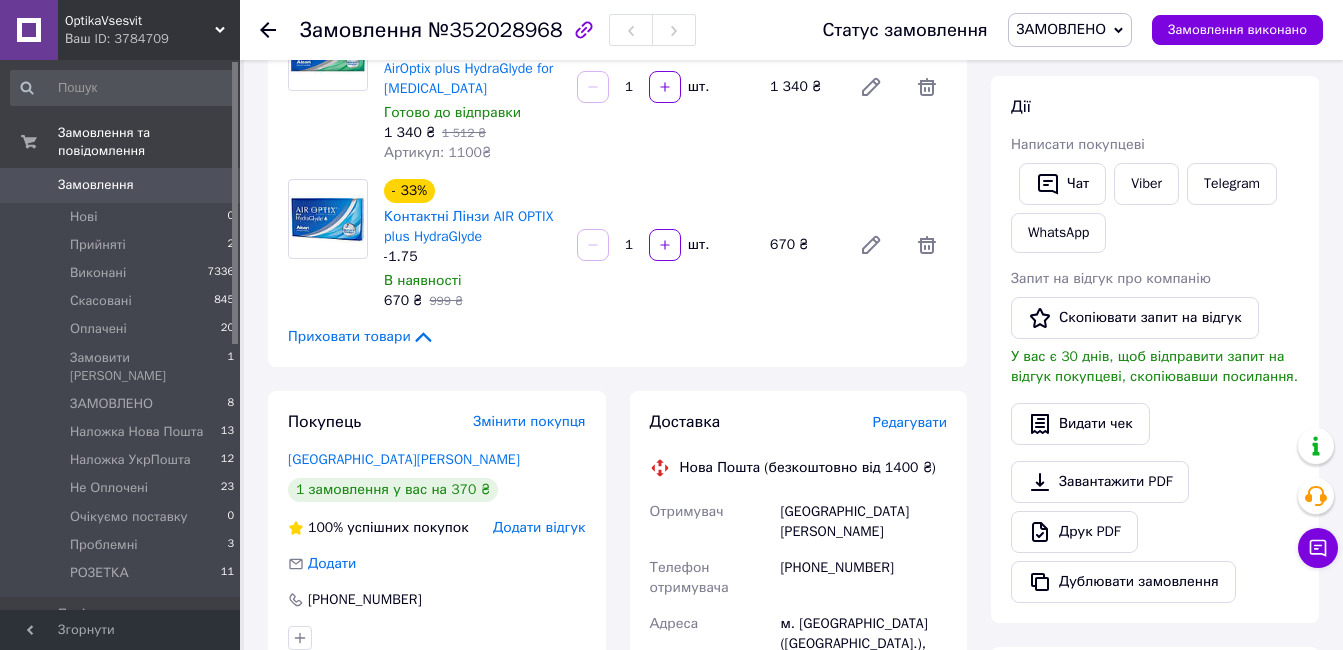 scroll, scrollTop: 0, scrollLeft: 0, axis: both 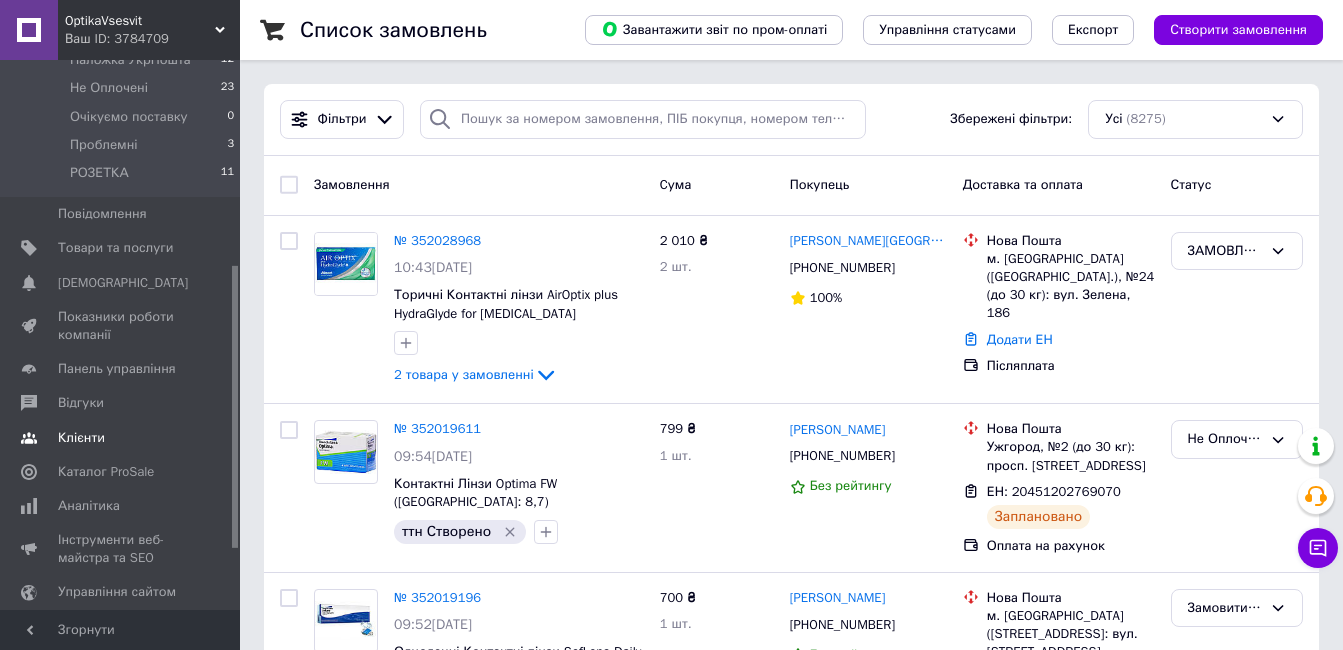 drag, startPoint x: 106, startPoint y: 208, endPoint x: 161, endPoint y: 291, distance: 99.56907 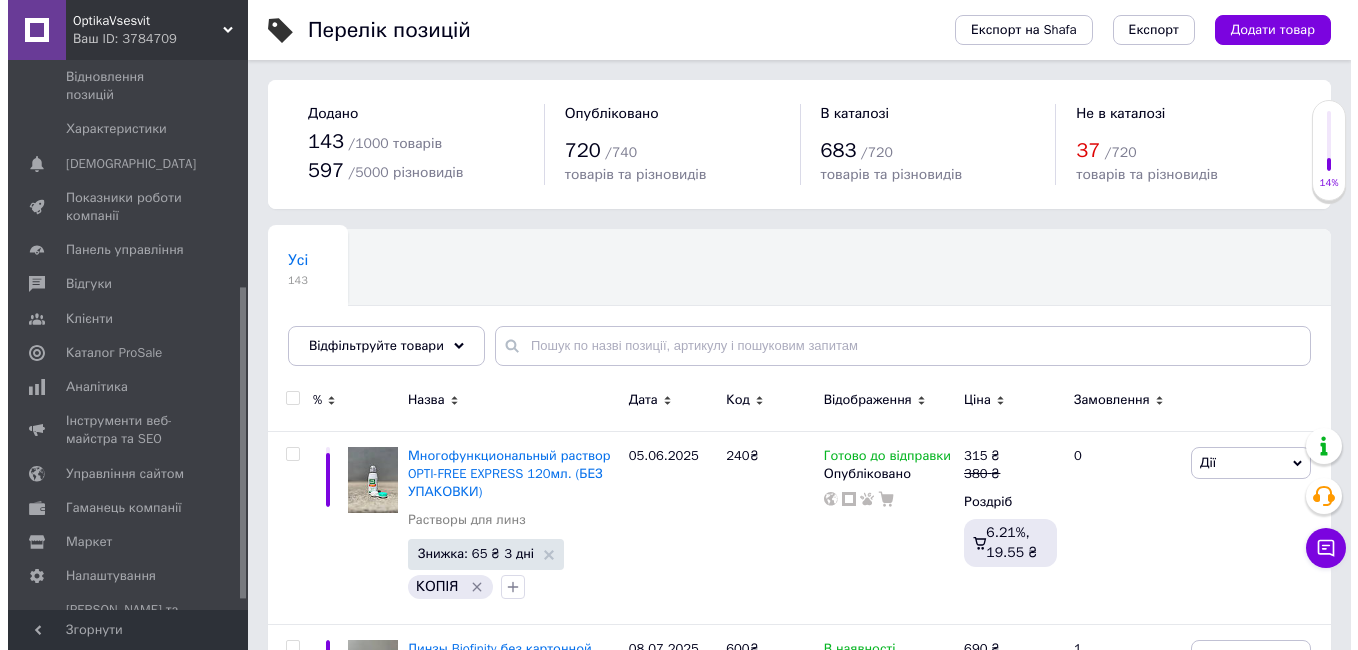 scroll, scrollTop: 100, scrollLeft: 0, axis: vertical 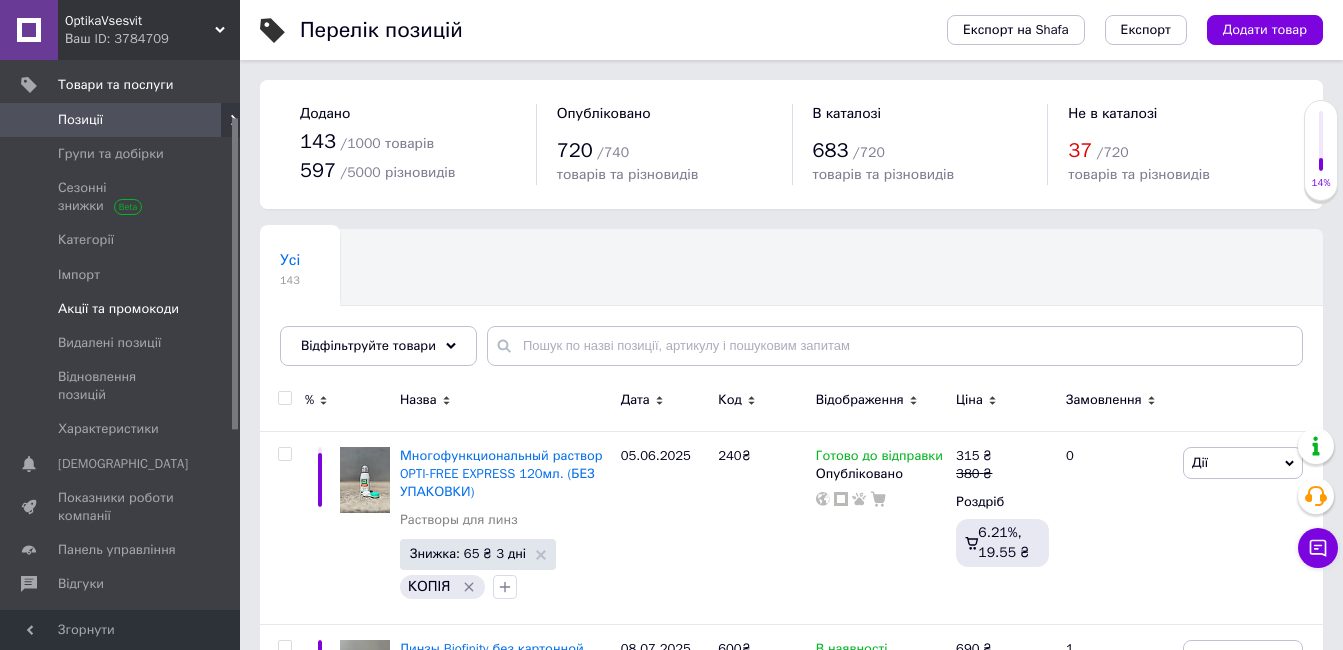 drag, startPoint x: 118, startPoint y: 152, endPoint x: 183, endPoint y: 292, distance: 154.35349 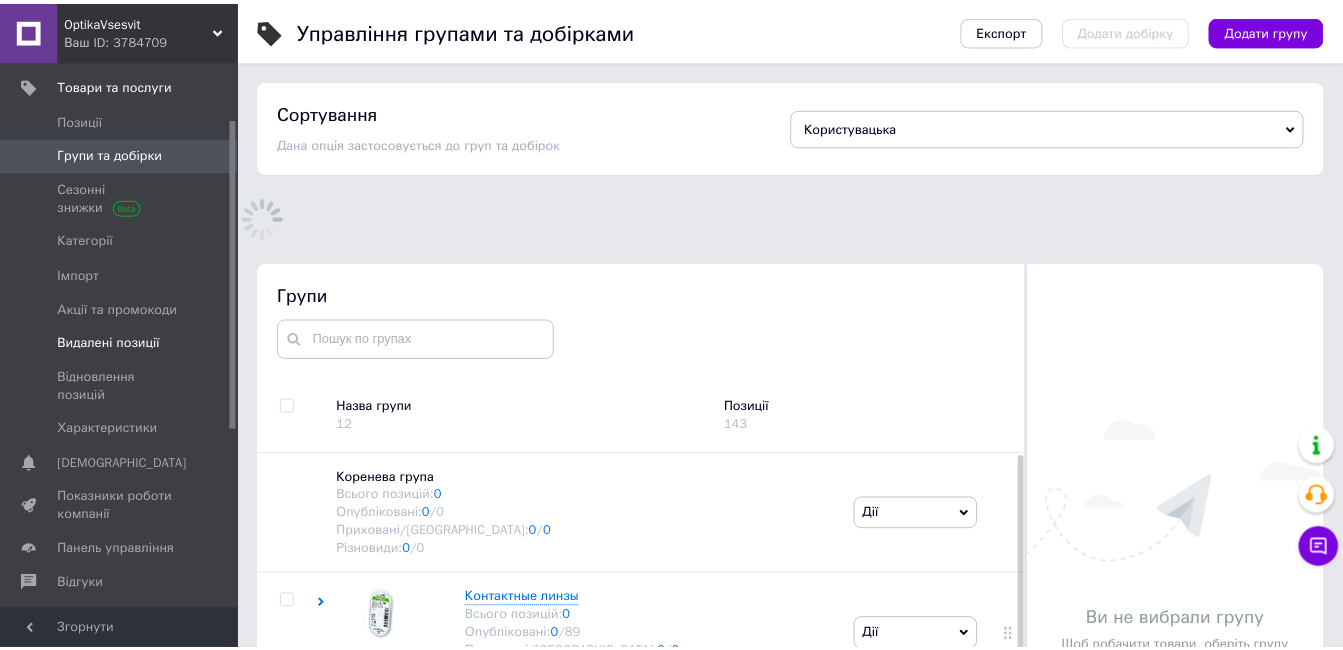 scroll, scrollTop: 157, scrollLeft: 0, axis: vertical 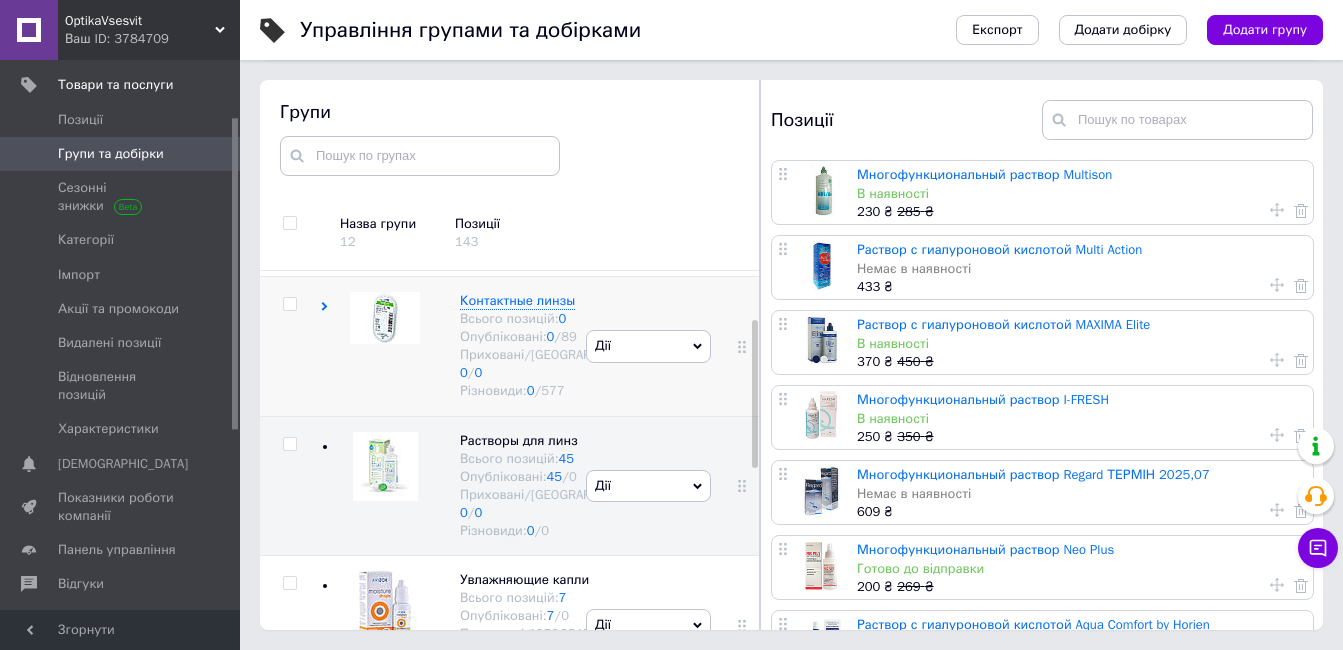 click on "Дії Приховати групу Редагувати групу Додати підгрупу Додати товар Видалити групу" at bounding box center [648, 346] 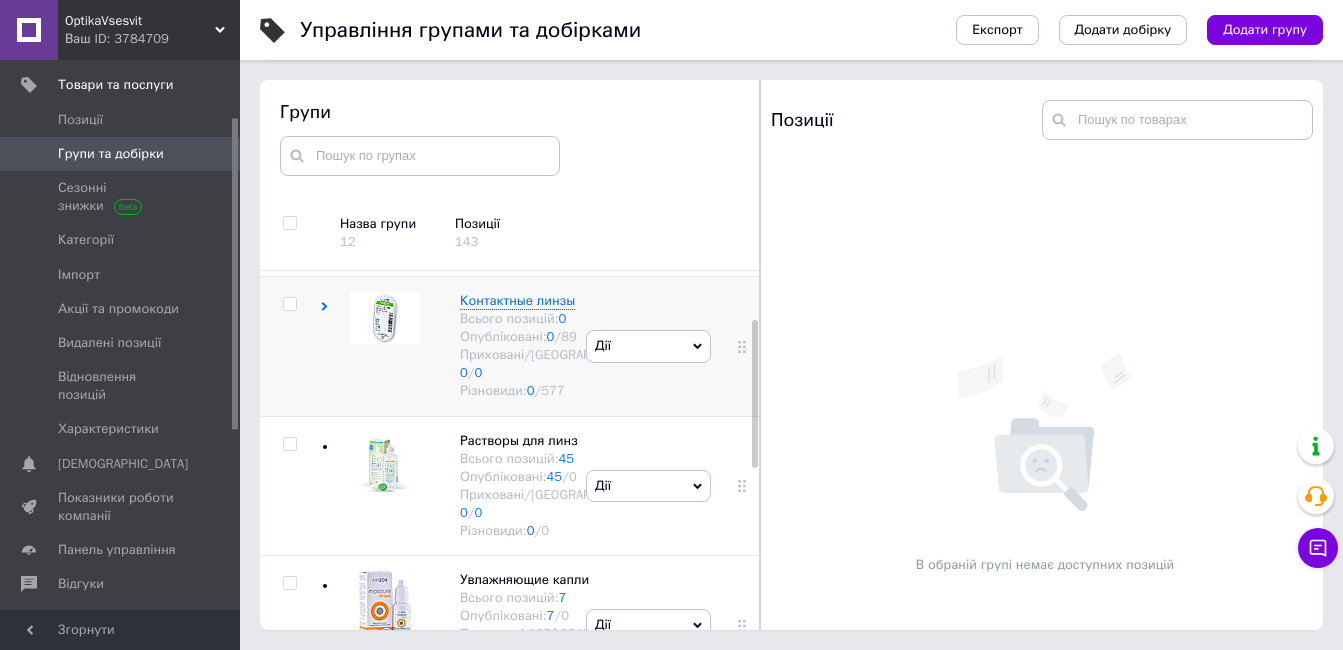 scroll, scrollTop: 215, scrollLeft: 0, axis: vertical 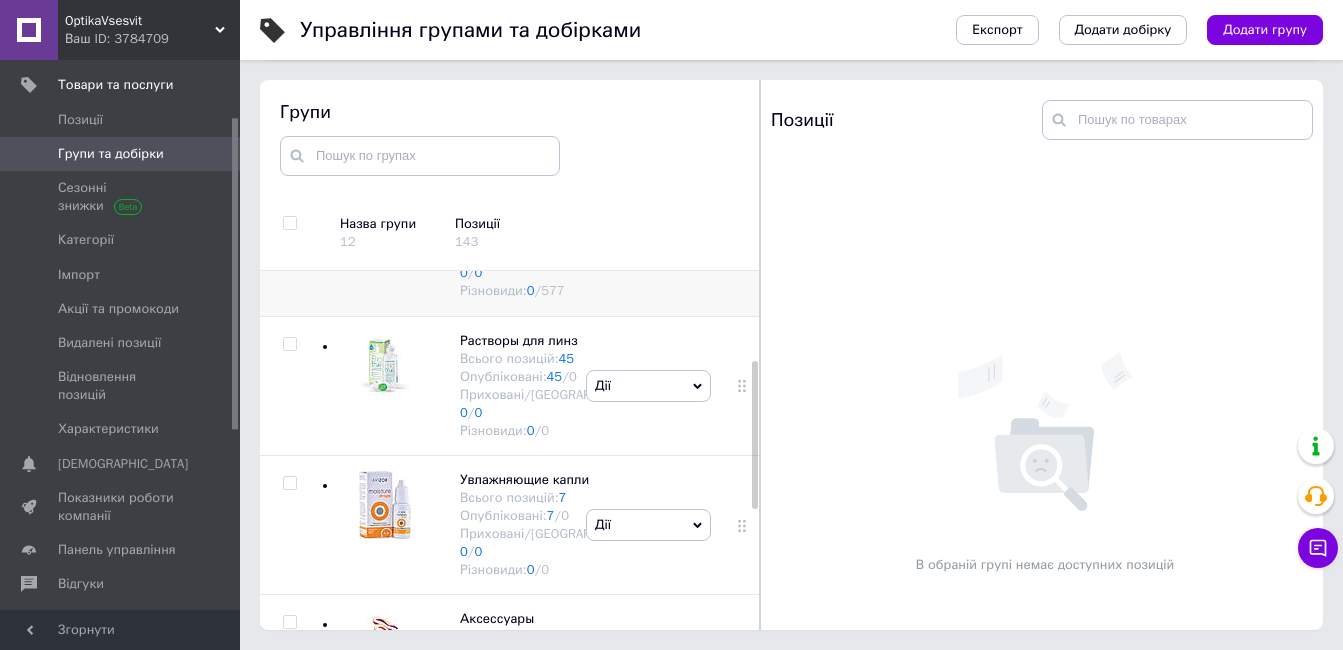 click on "Дії Приховати групу Редагувати групу Додати підгрупу Додати товар Видалити групу" at bounding box center (648, 246) 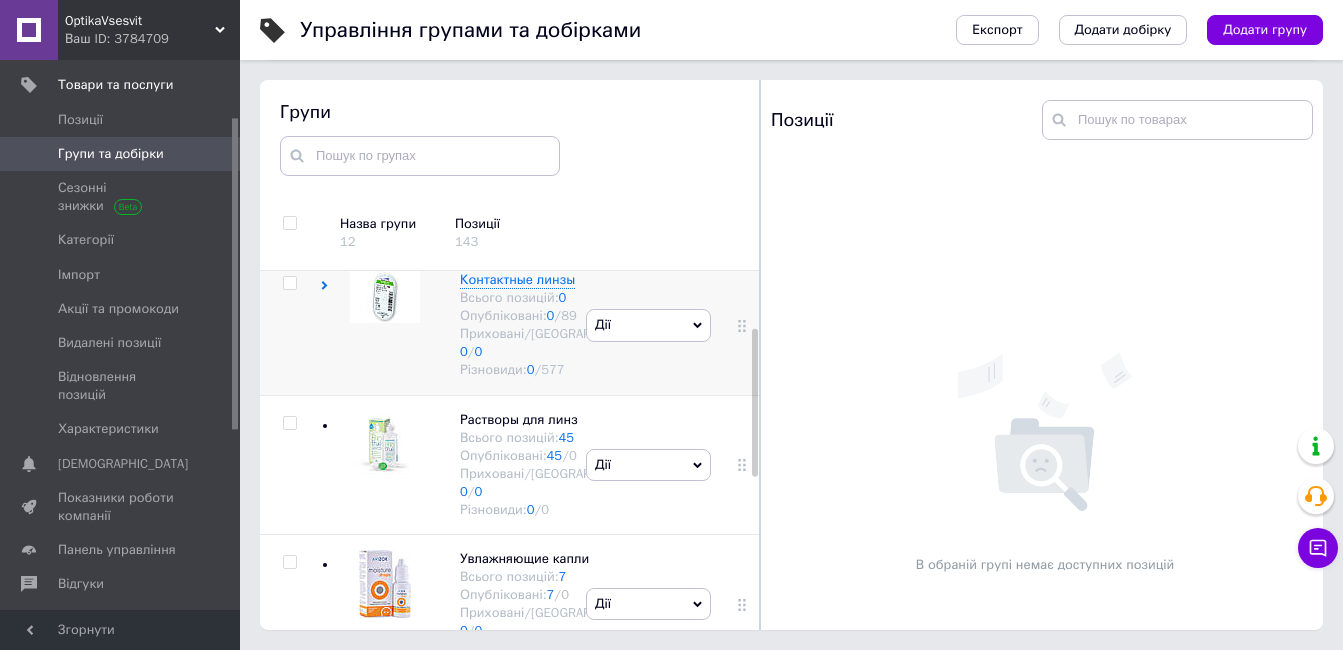 scroll, scrollTop: 115, scrollLeft: 0, axis: vertical 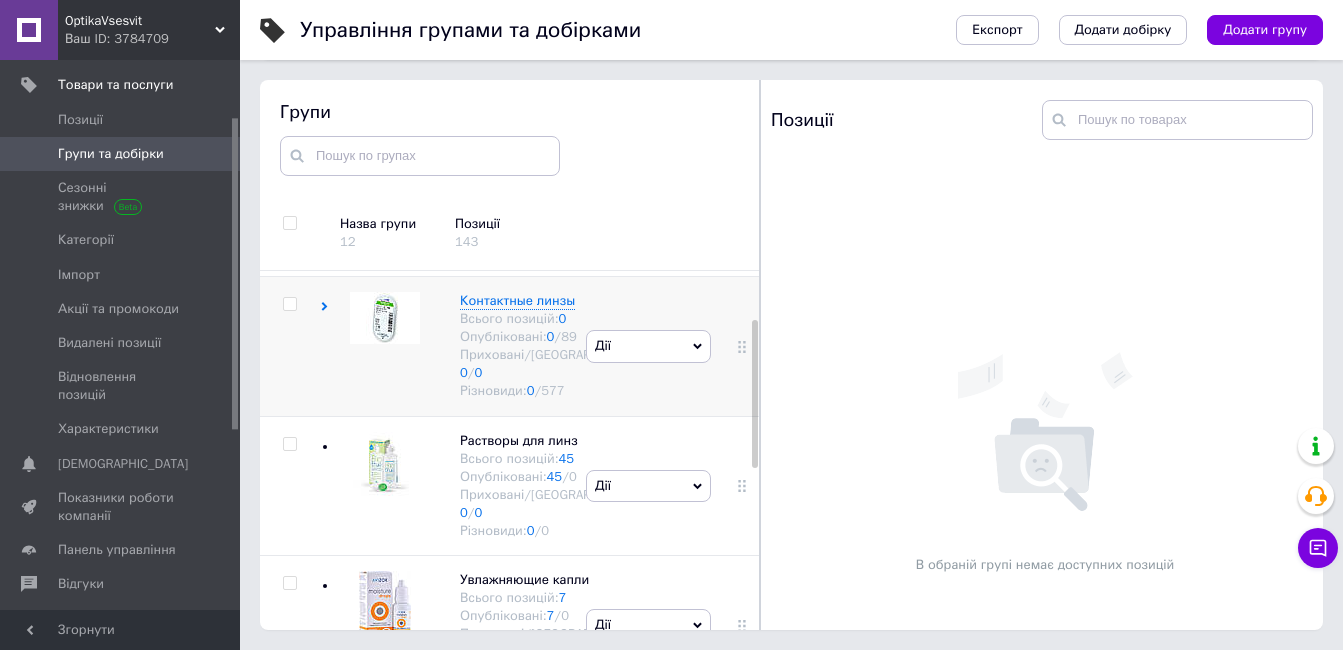 click on "Дії Приховати групу Редагувати групу Додати підгрупу Додати товар Видалити групу" at bounding box center [648, 346] 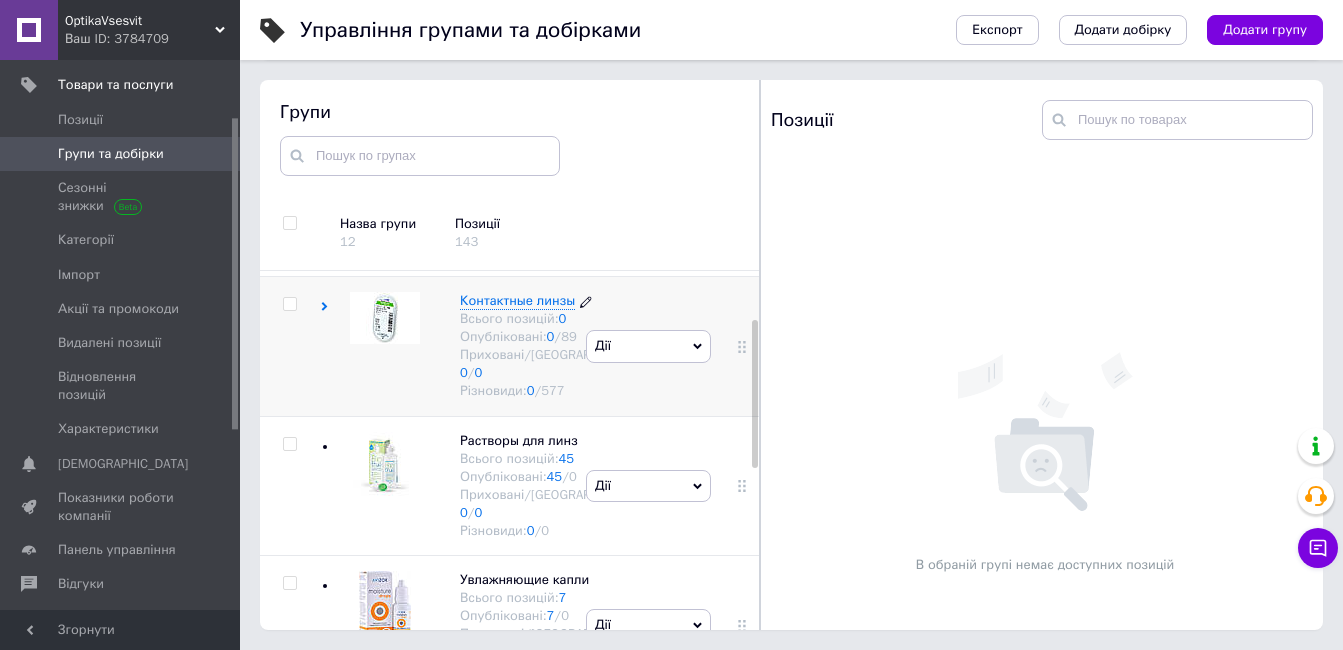 click on "Всього позицій:  0" at bounding box center [557, 319] 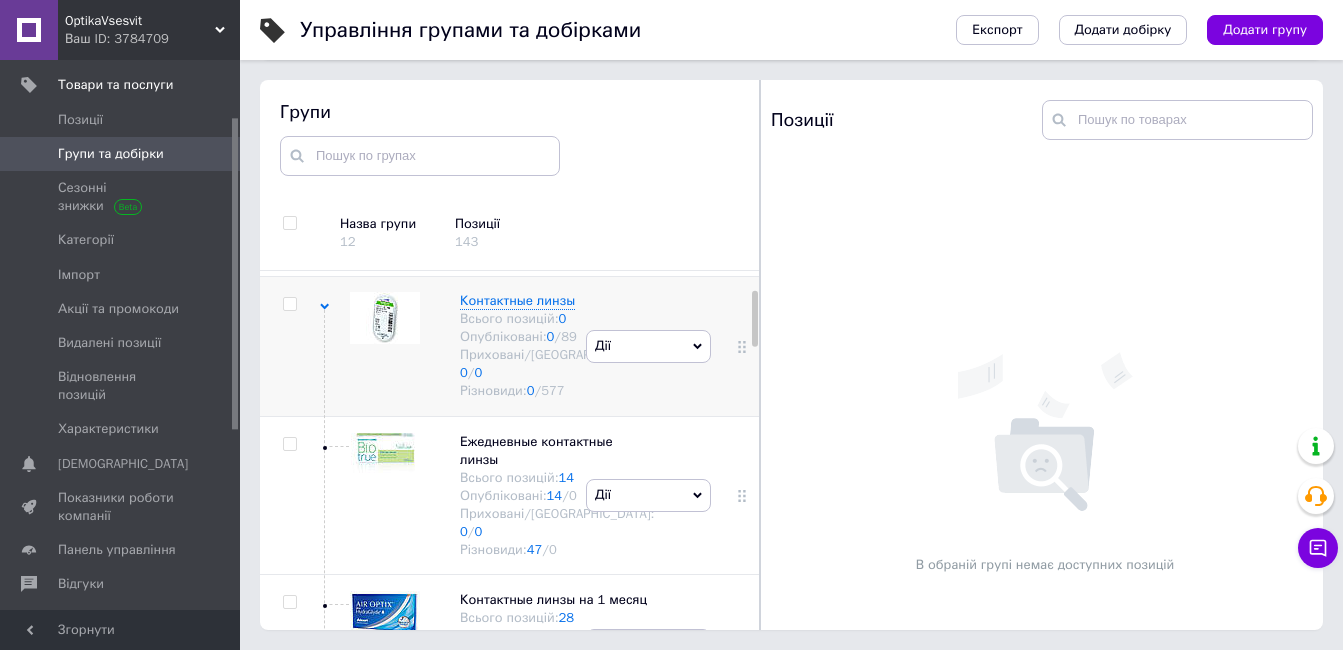click on "Контактные линзы Всього позицій:  0 Опубліковані:  0  /  89 Приховані/Видалені:  0  /  0 Різновиди:  0  /  577" at bounding box center [450, 346] 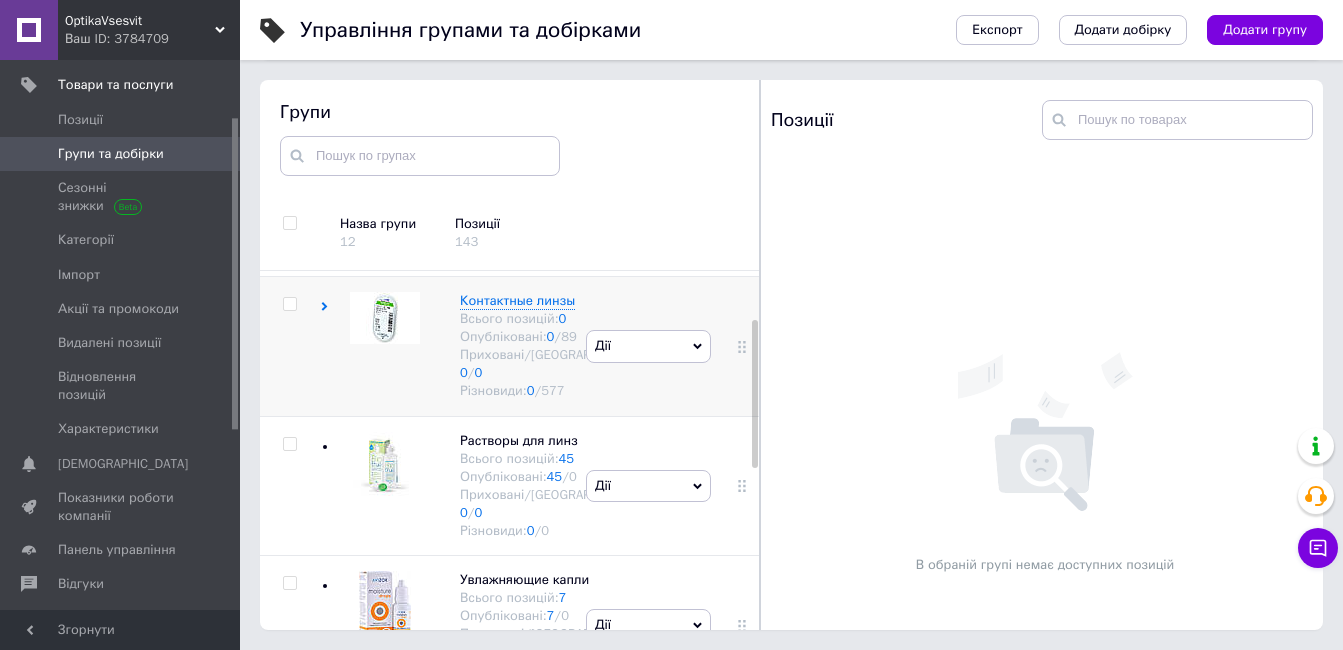 click on "Дії Приховати групу Редагувати групу Додати підгрупу Додати товар Видалити групу" at bounding box center [648, 346] 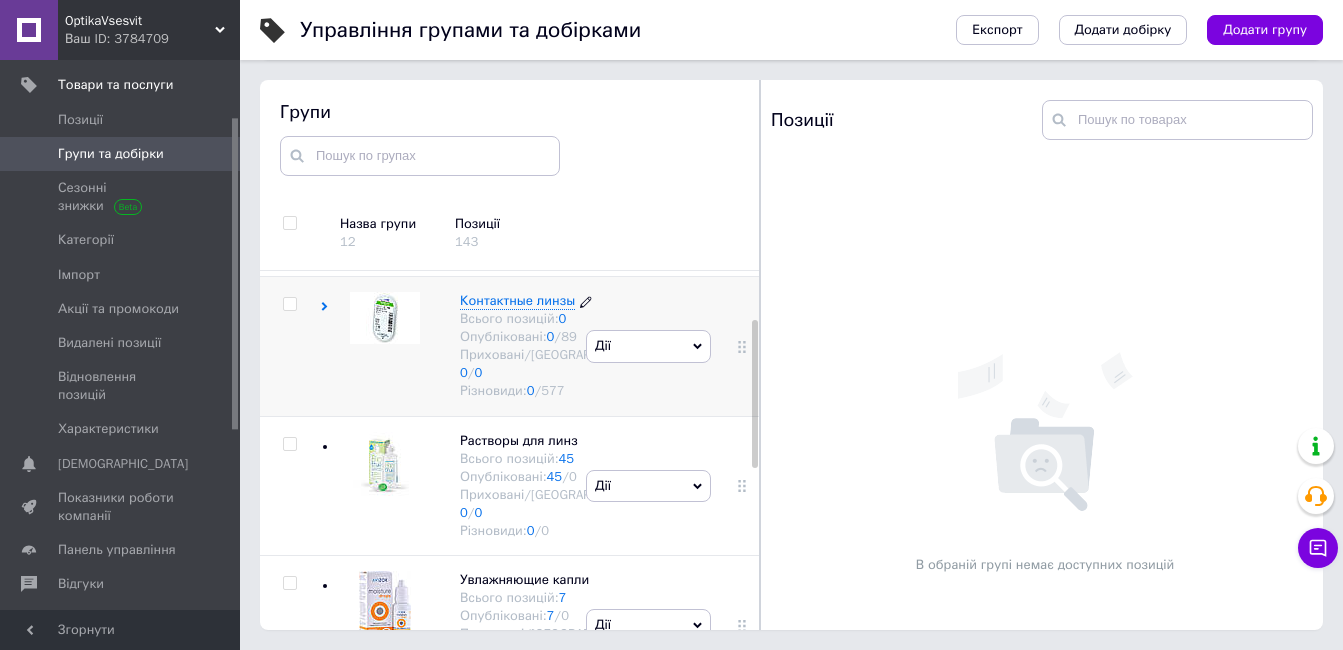click on "Контактные линзы Всього позицій:  0 Опубліковані:  0  /  89 Приховані/Видалені:  0  /  0 Різновиди:  0  /  577" at bounding box center (557, 346) 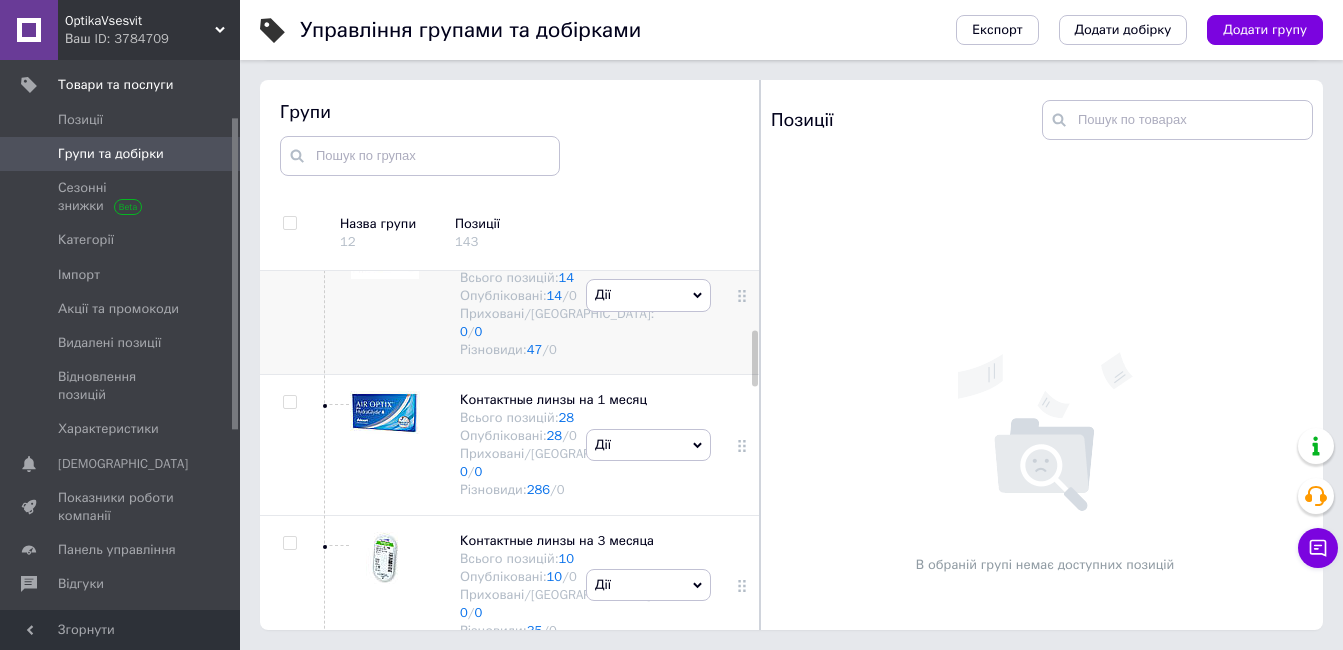 scroll, scrollTop: 515, scrollLeft: 0, axis: vertical 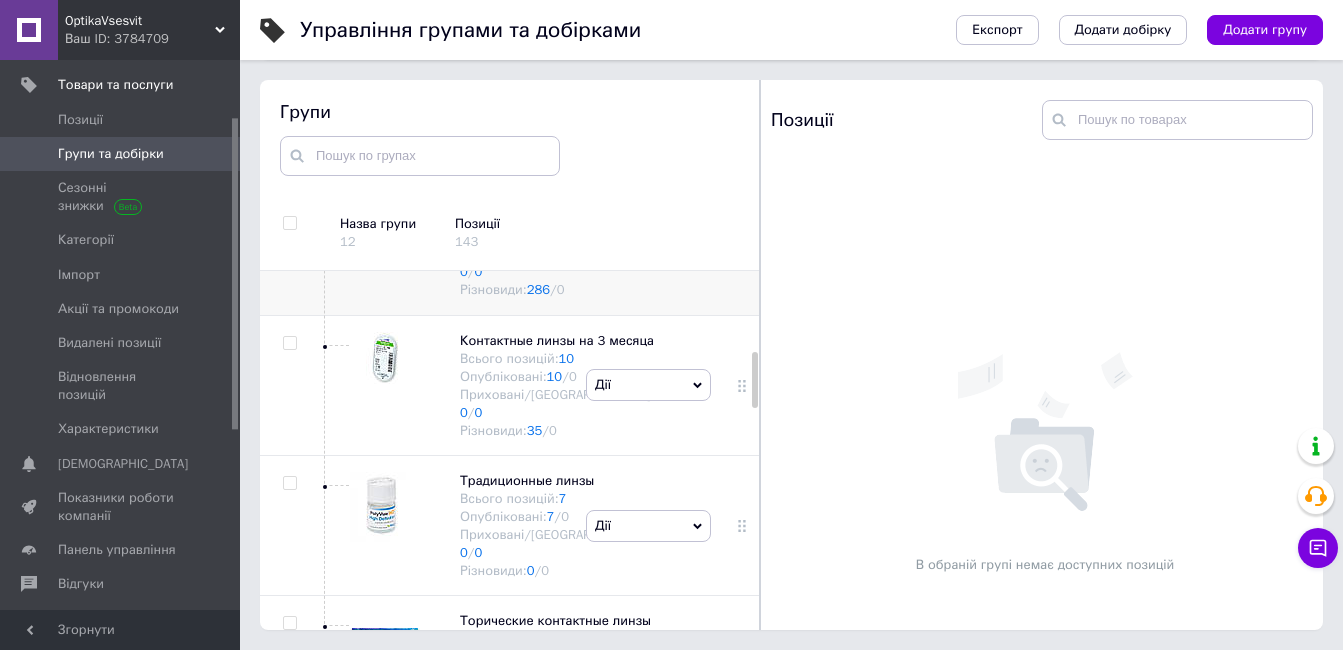 click on "Контактные линзы на 1 месяц Всього позицій:  28 Опубліковані:  28  /  0 Приховані/Видалені:  0  /  0 Різновиди:  286  /  0" at bounding box center [450, 245] 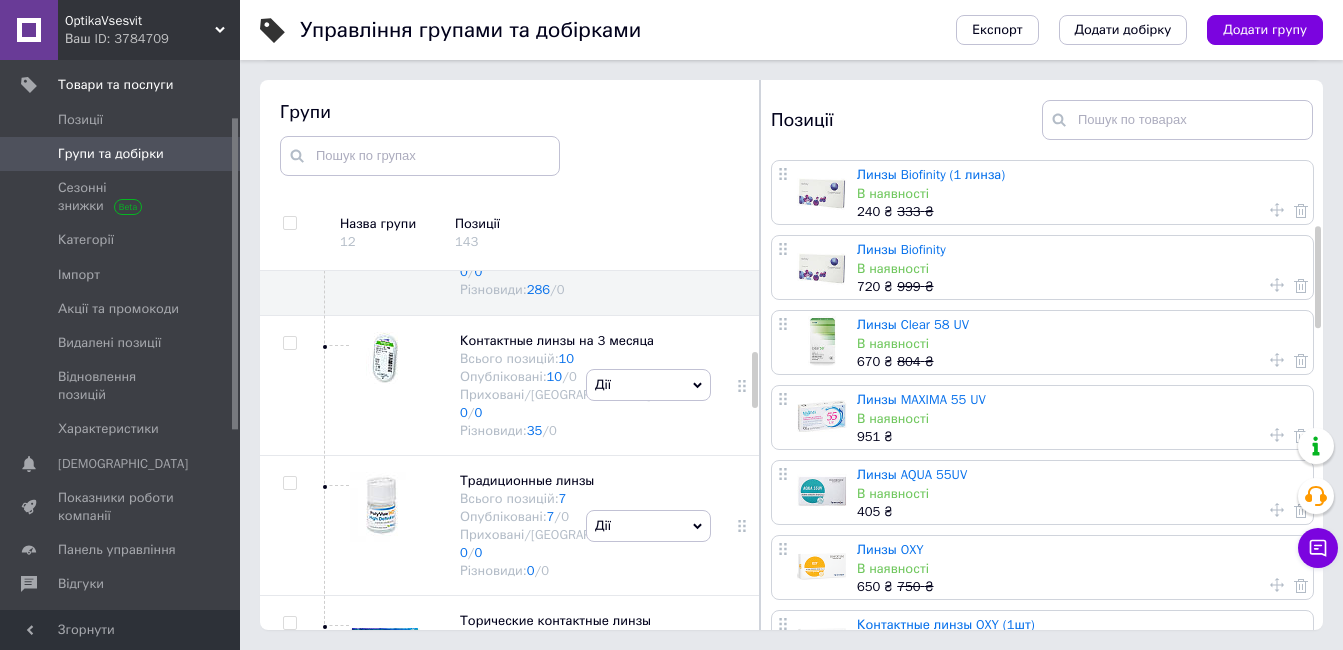 scroll, scrollTop: 200, scrollLeft: 0, axis: vertical 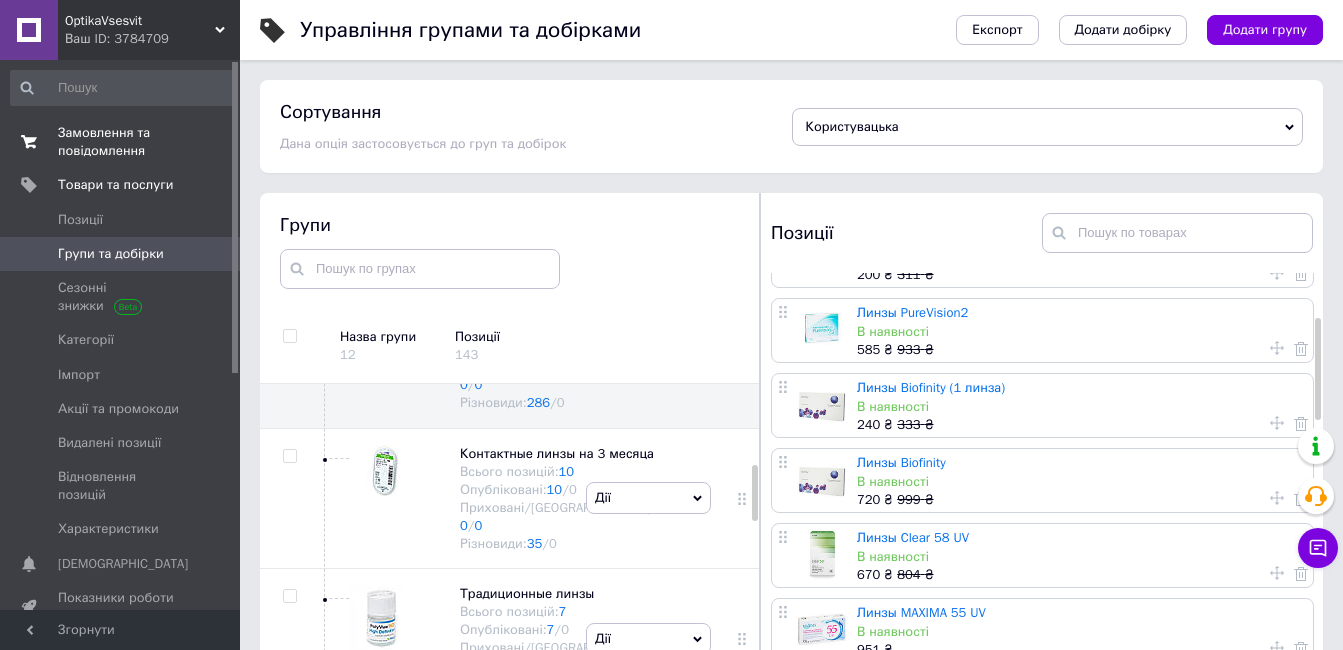 click on "Замовлення та повідомлення" at bounding box center [121, 142] 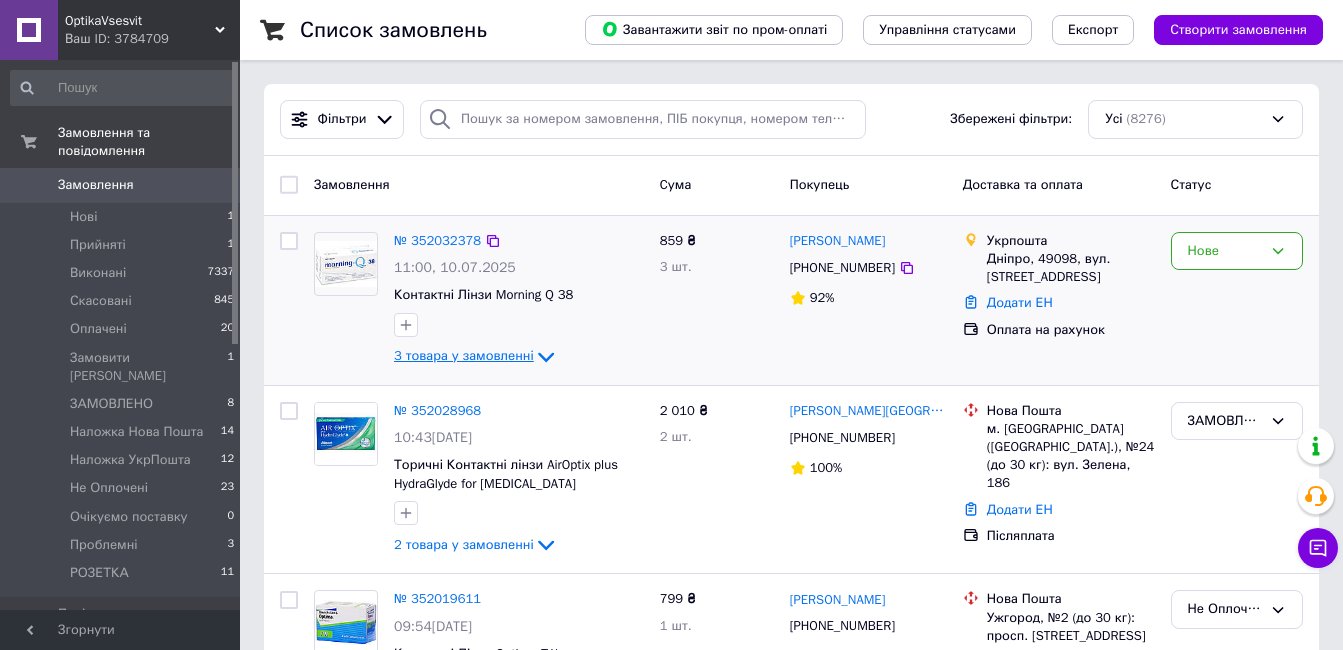 click on "3 товара у замовленні" at bounding box center (464, 355) 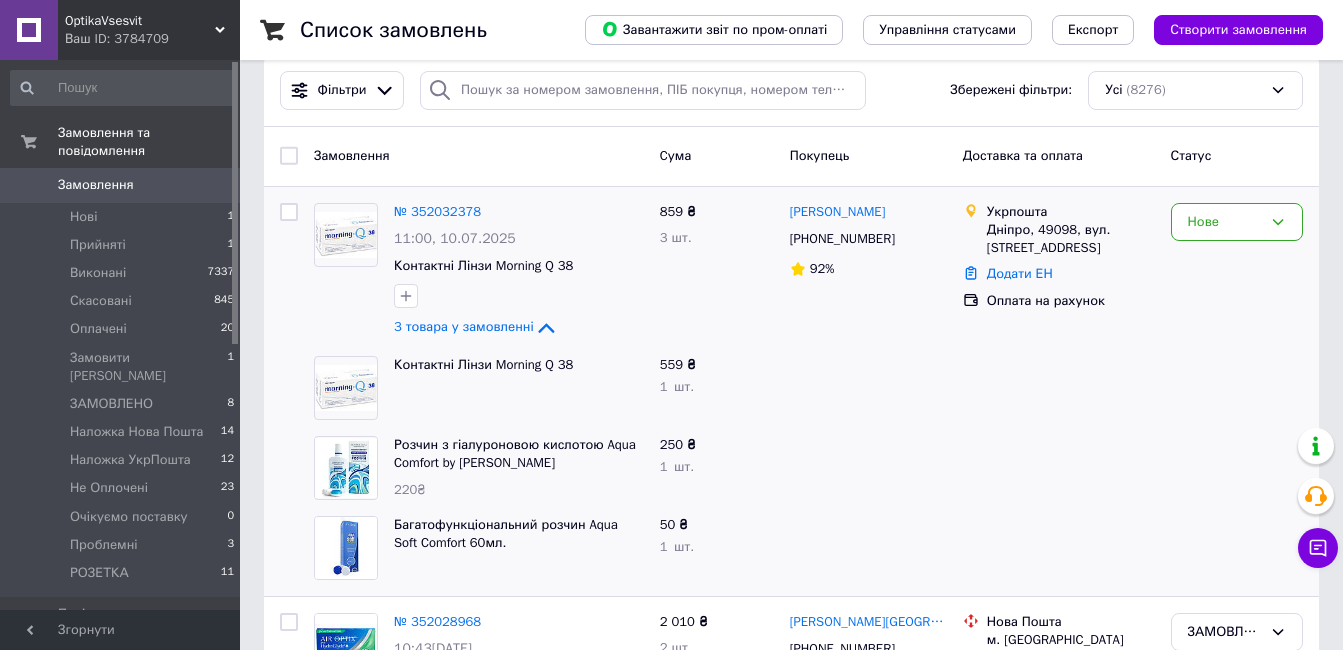 scroll, scrollTop: 0, scrollLeft: 0, axis: both 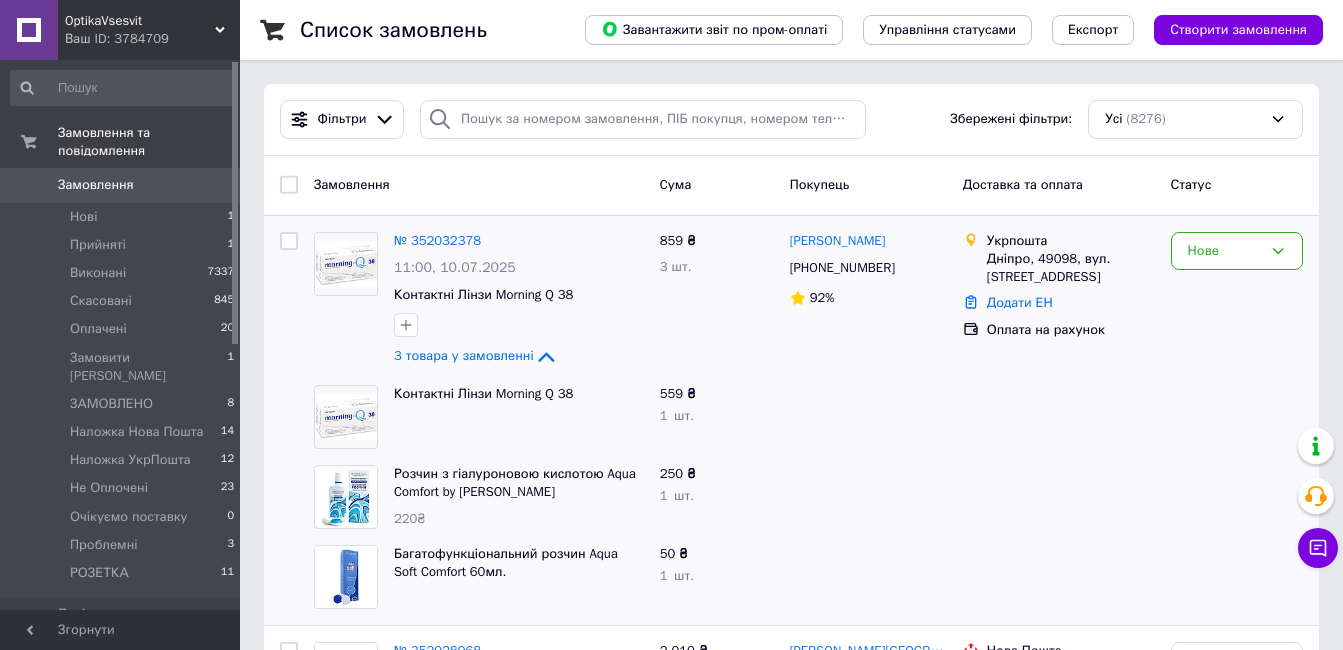 drag, startPoint x: 436, startPoint y: 240, endPoint x: 367, endPoint y: 409, distance: 182.54315 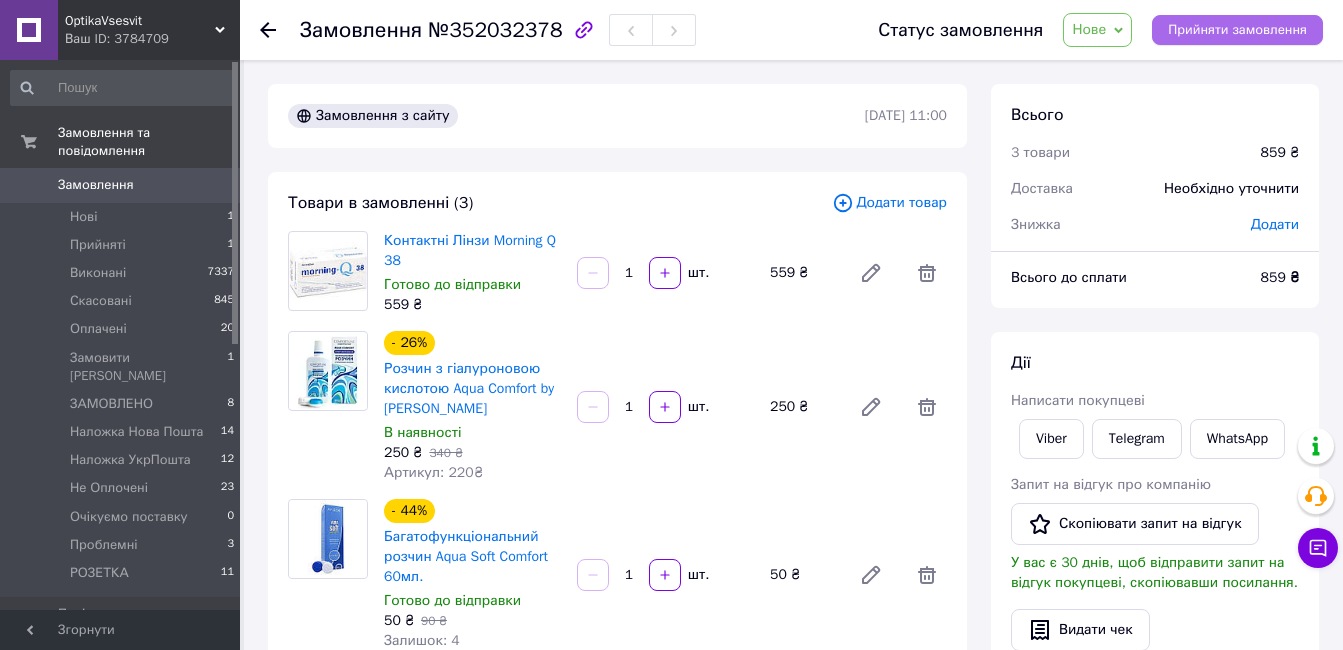 click on "Прийняти замовлення" at bounding box center (1237, 30) 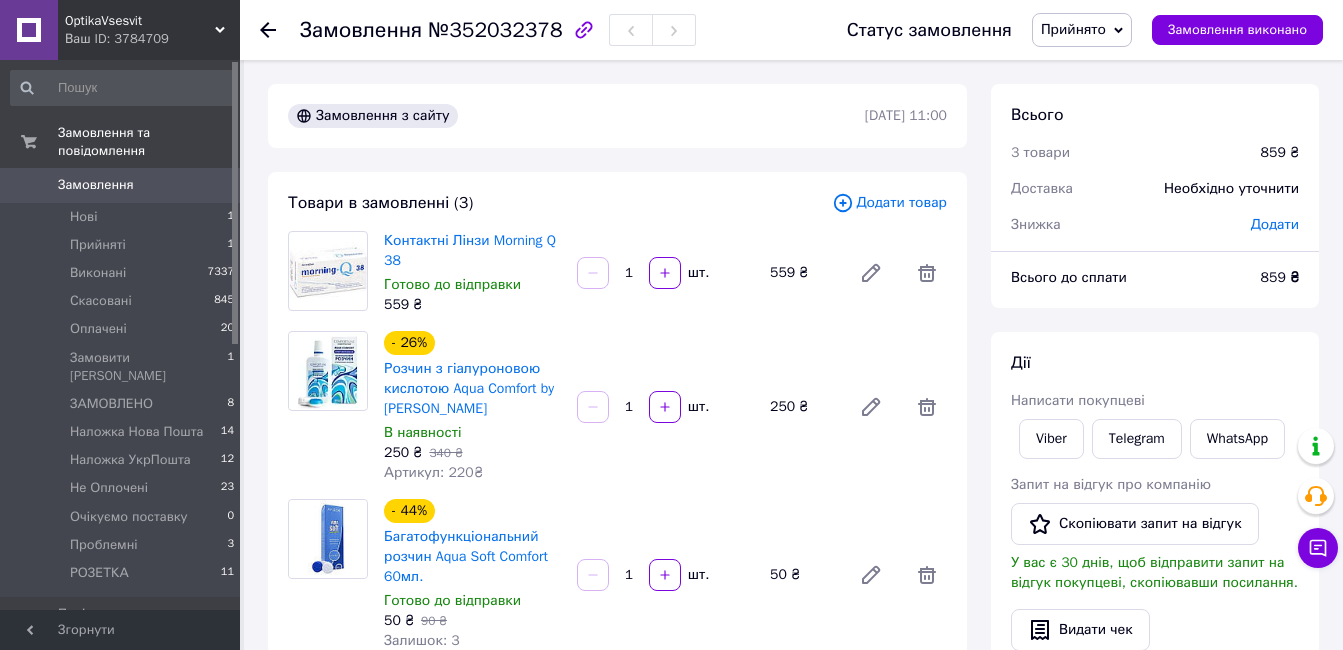 drag, startPoint x: 514, startPoint y: 381, endPoint x: 528, endPoint y: 399, distance: 22.803509 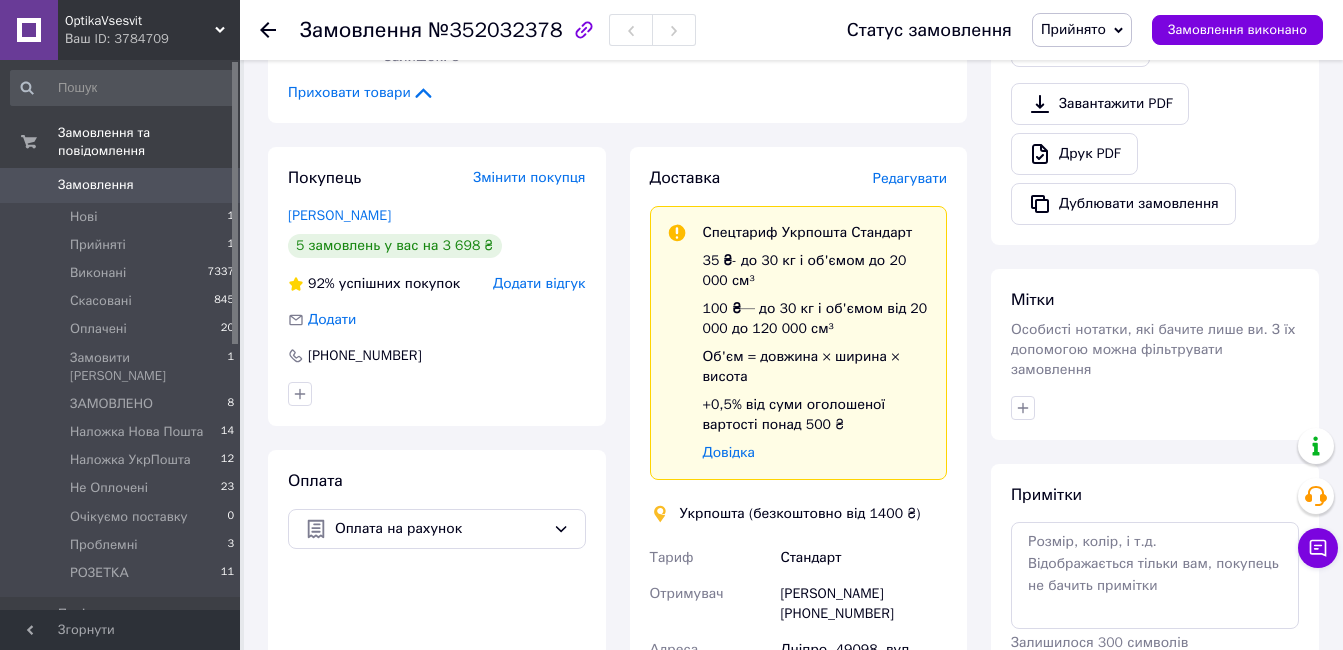 scroll, scrollTop: 700, scrollLeft: 0, axis: vertical 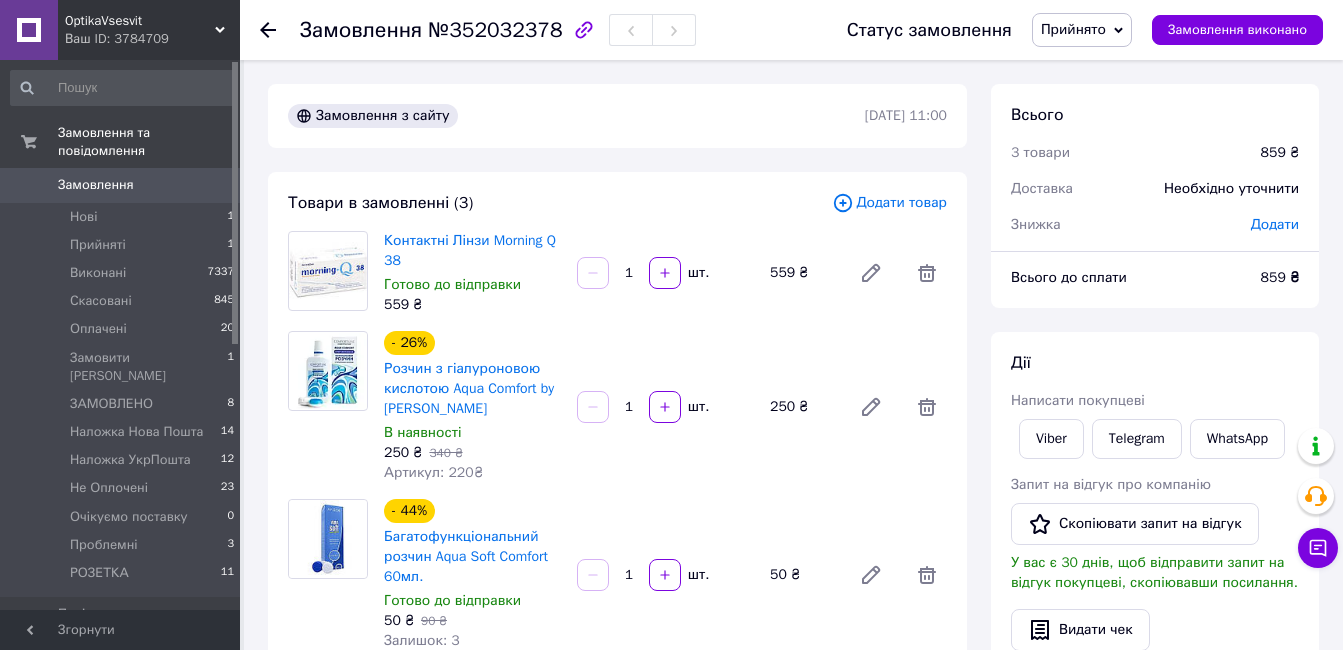 drag, startPoint x: 99, startPoint y: 159, endPoint x: 137, endPoint y: 172, distance: 40.16217 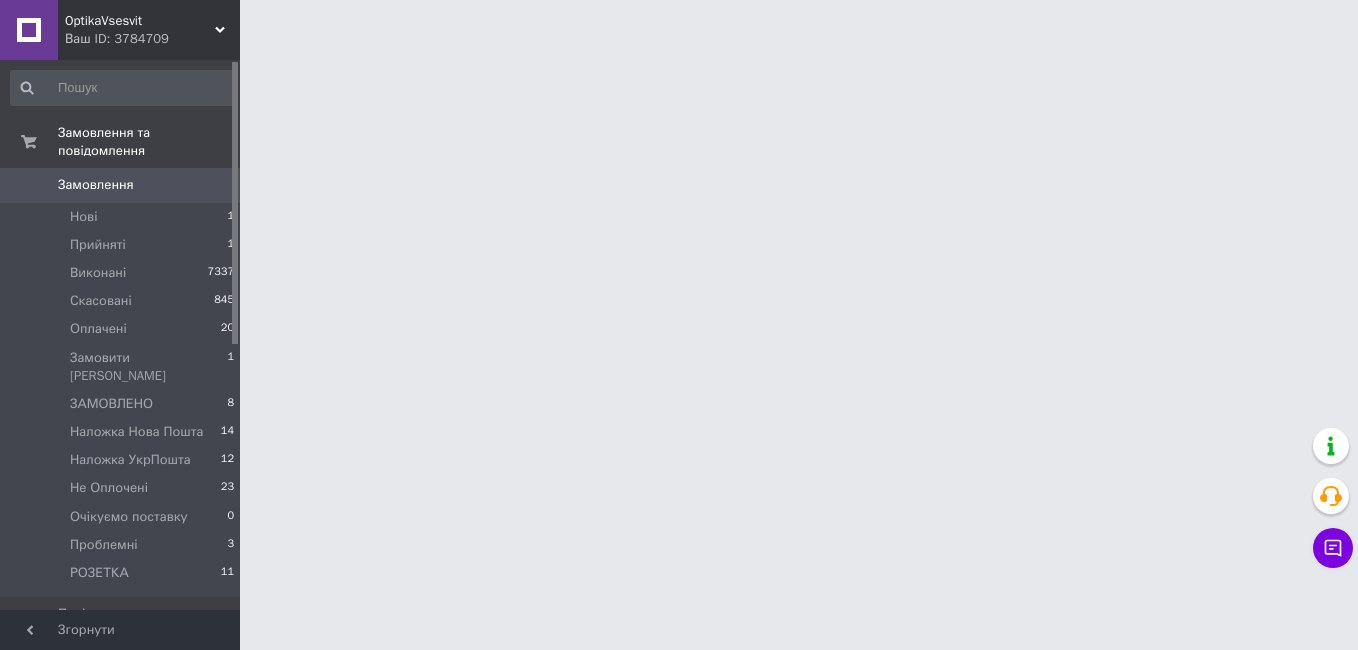 click on "OptikaVsesvit" at bounding box center (140, 21) 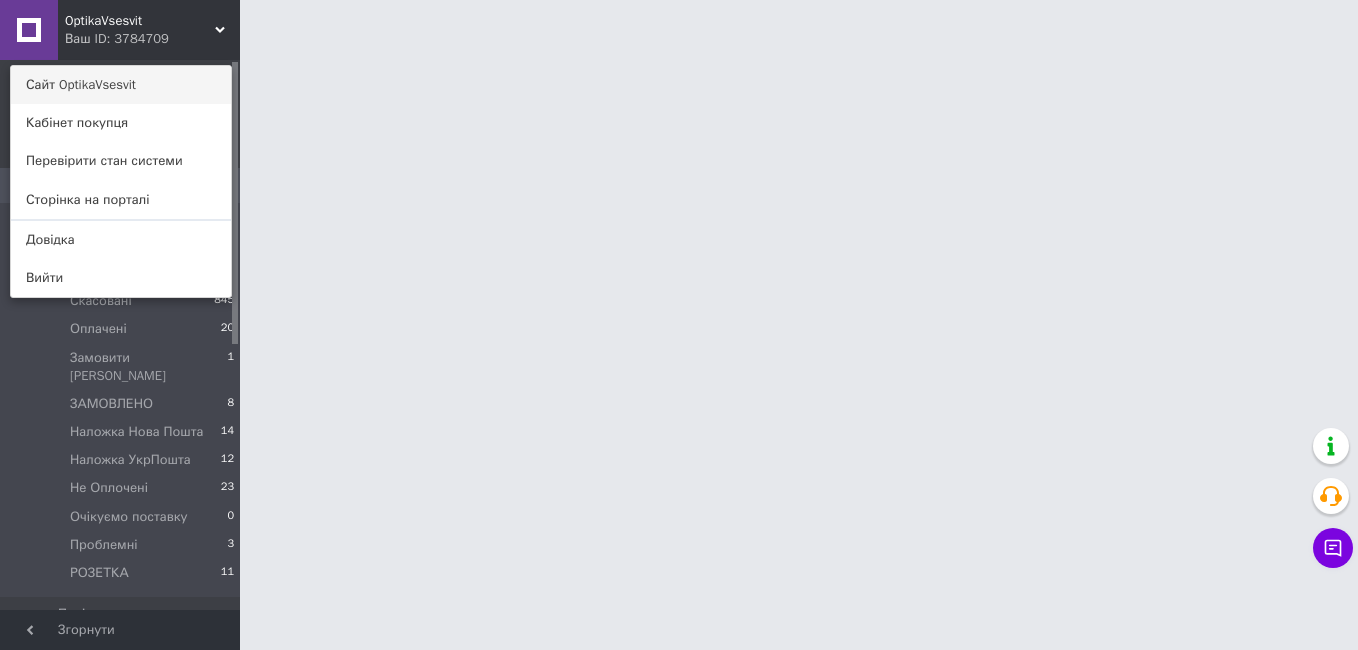 click on "Сайт OptikaVsesvit" at bounding box center [121, 85] 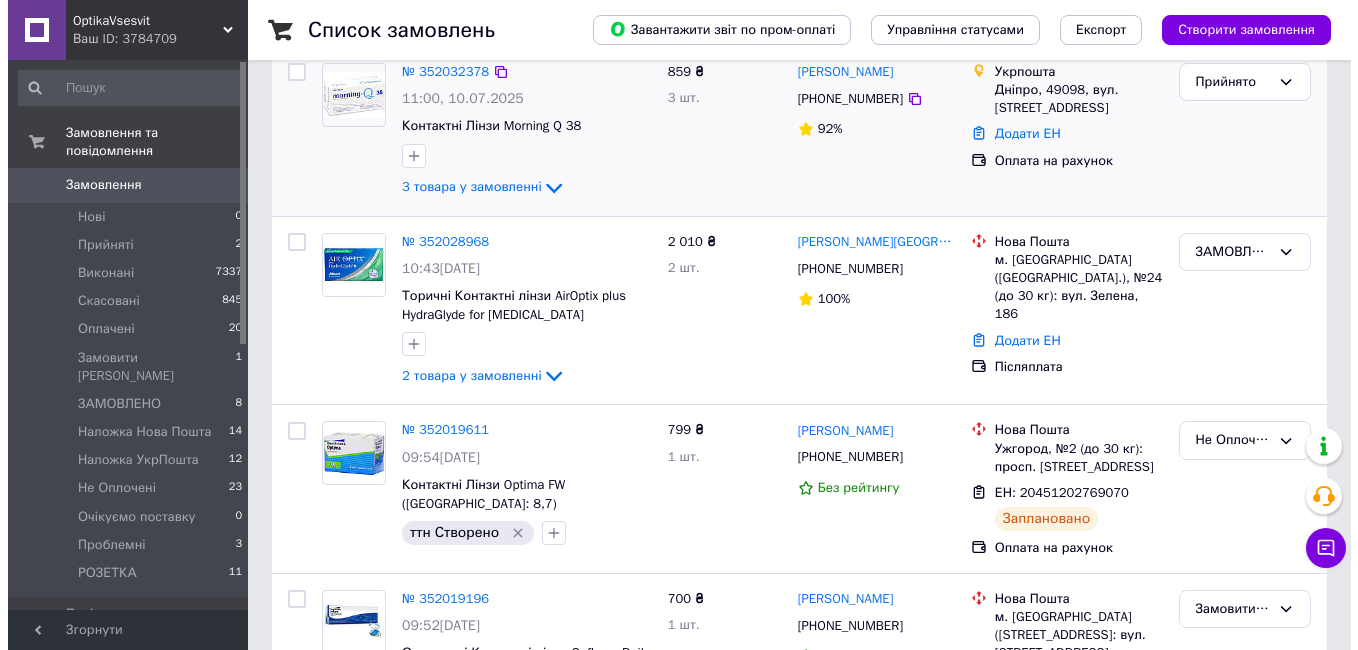 scroll, scrollTop: 0, scrollLeft: 0, axis: both 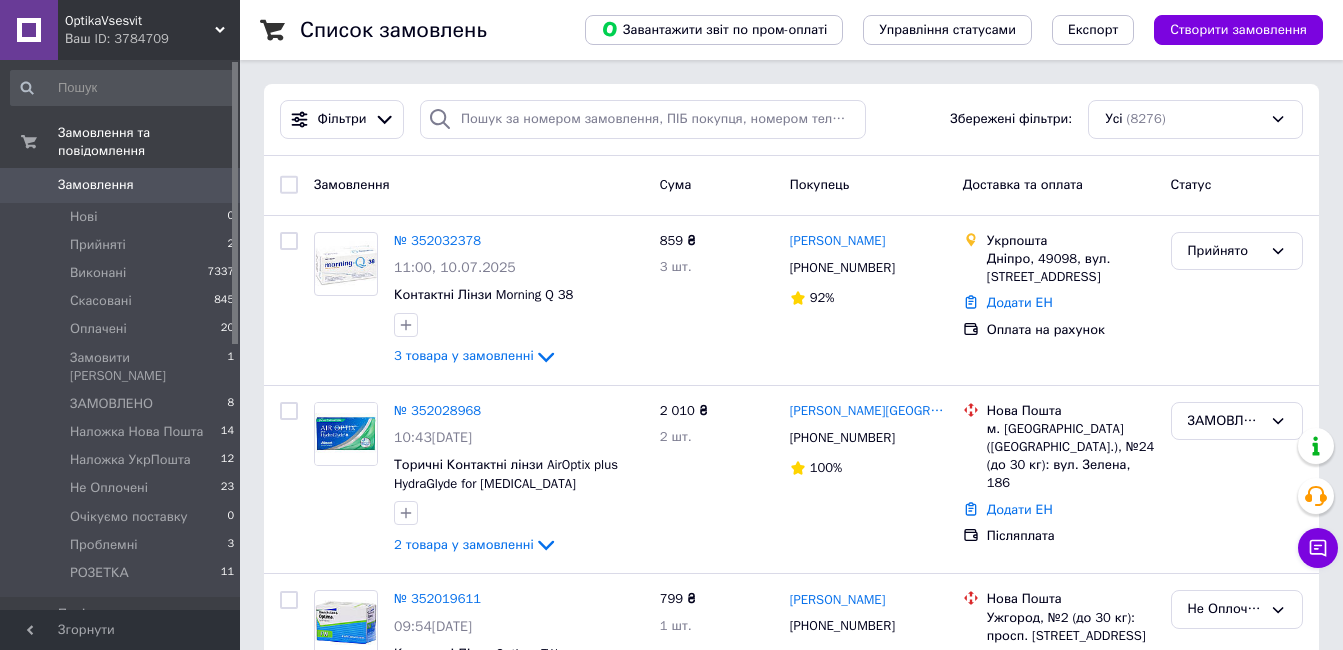 click on "Замовлення" at bounding box center [96, 185] 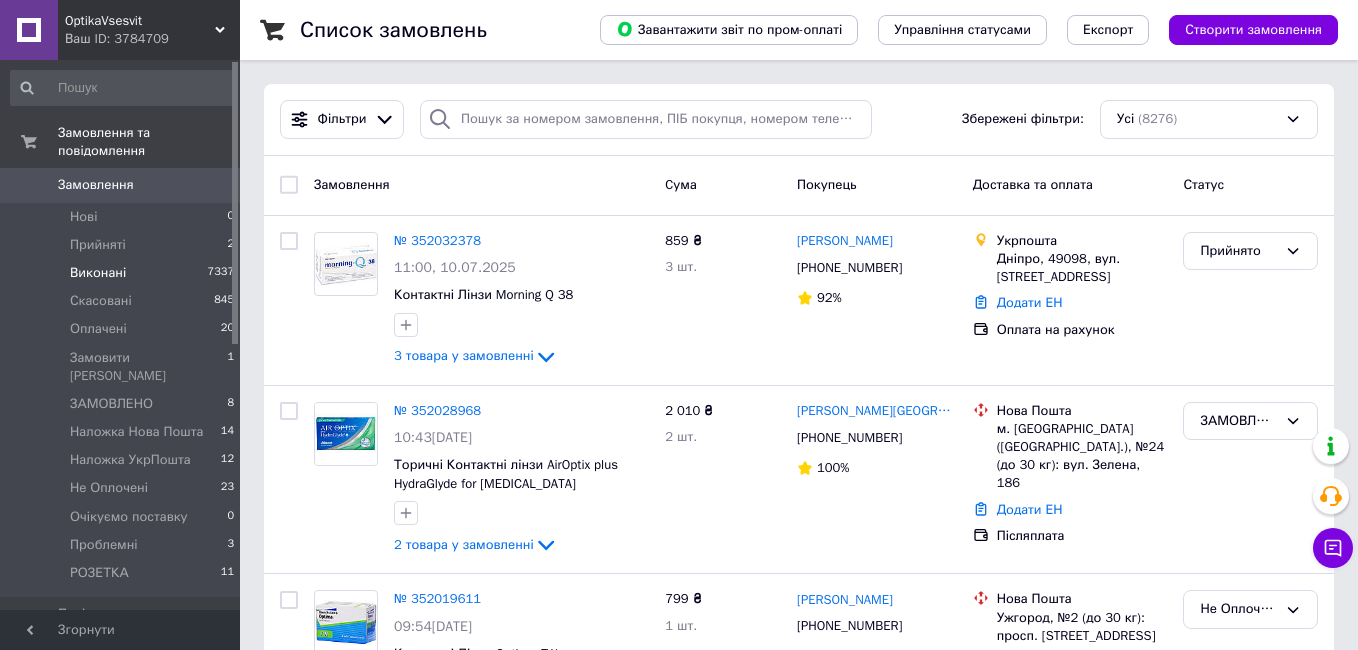 scroll, scrollTop: 0, scrollLeft: 0, axis: both 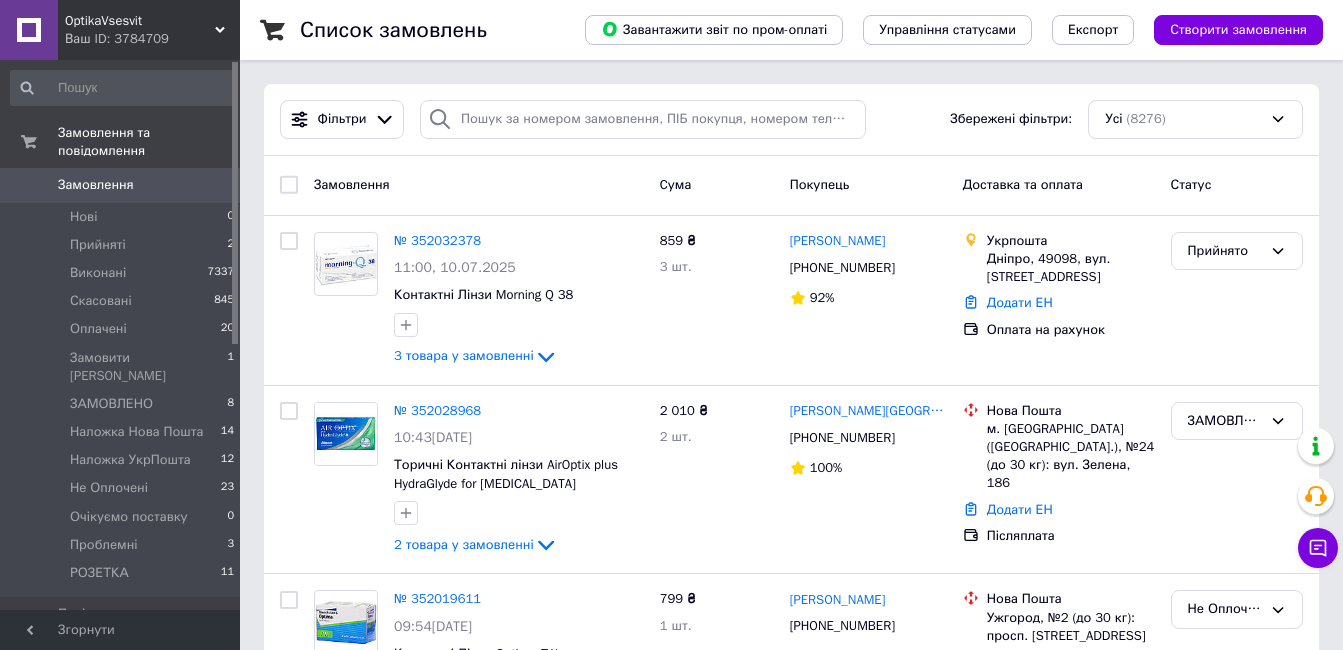 drag, startPoint x: 95, startPoint y: 163, endPoint x: 72, endPoint y: 0, distance: 164.6147 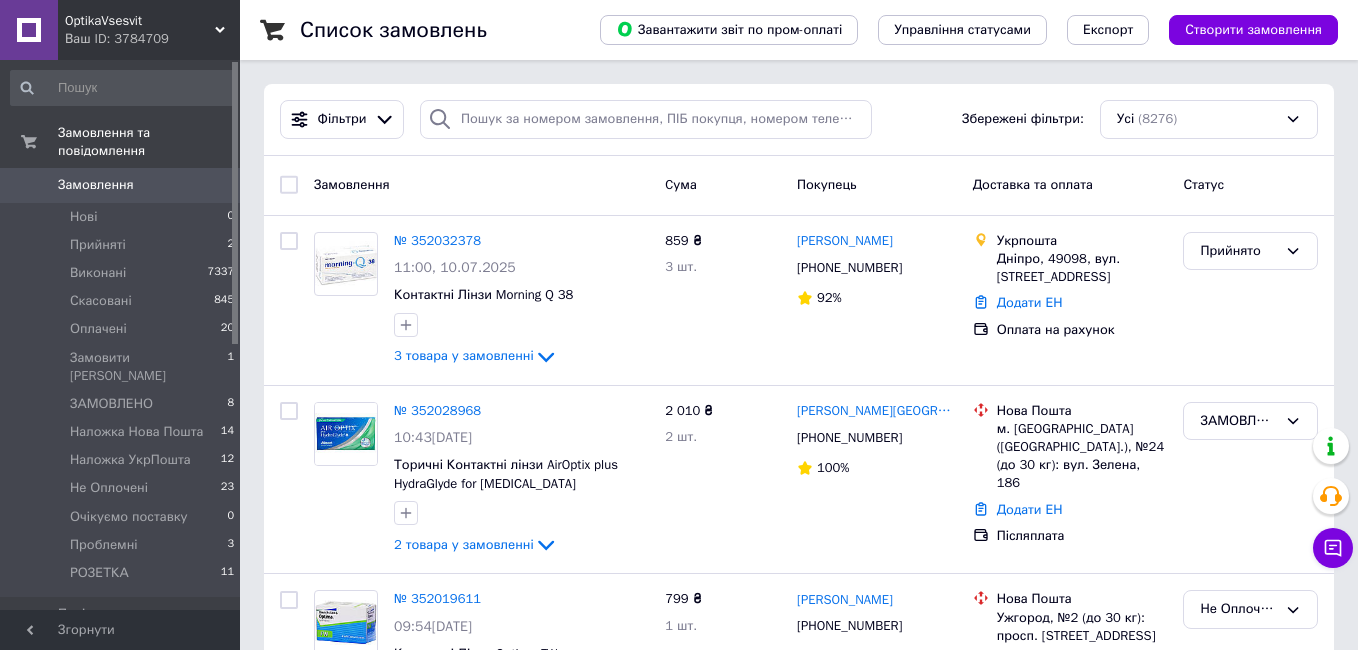 drag, startPoint x: 445, startPoint y: 241, endPoint x: 462, endPoint y: 245, distance: 17.464249 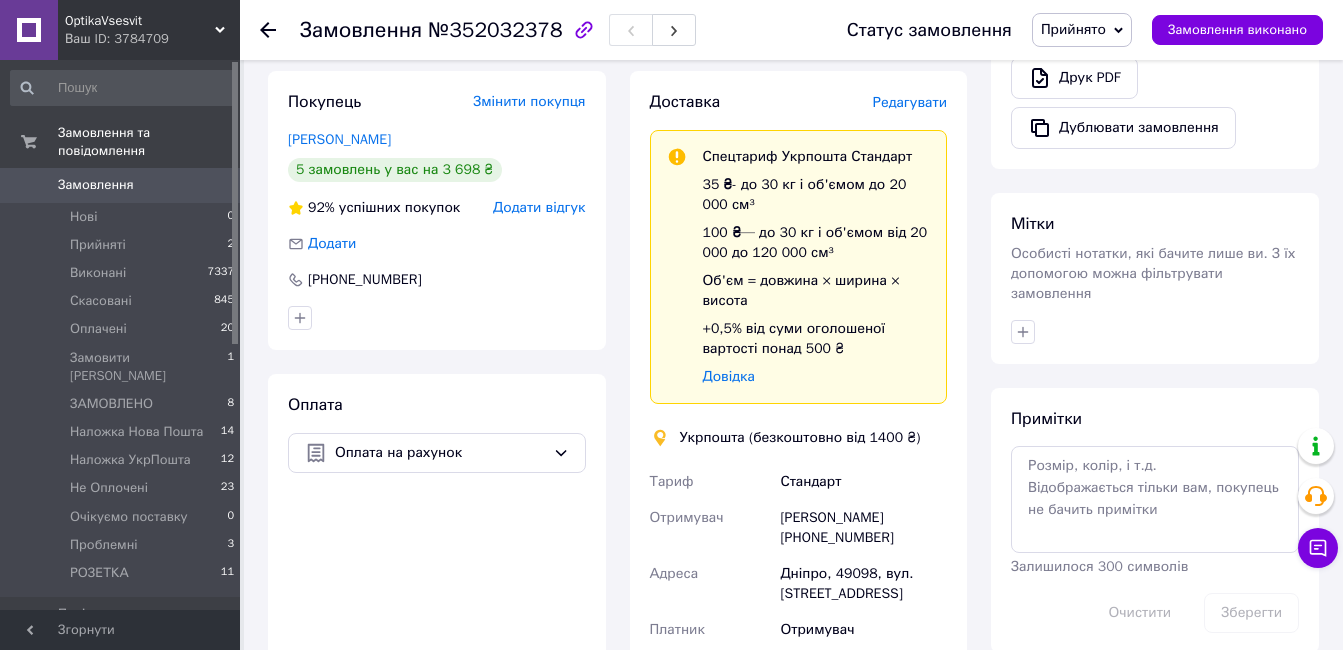scroll, scrollTop: 800, scrollLeft: 0, axis: vertical 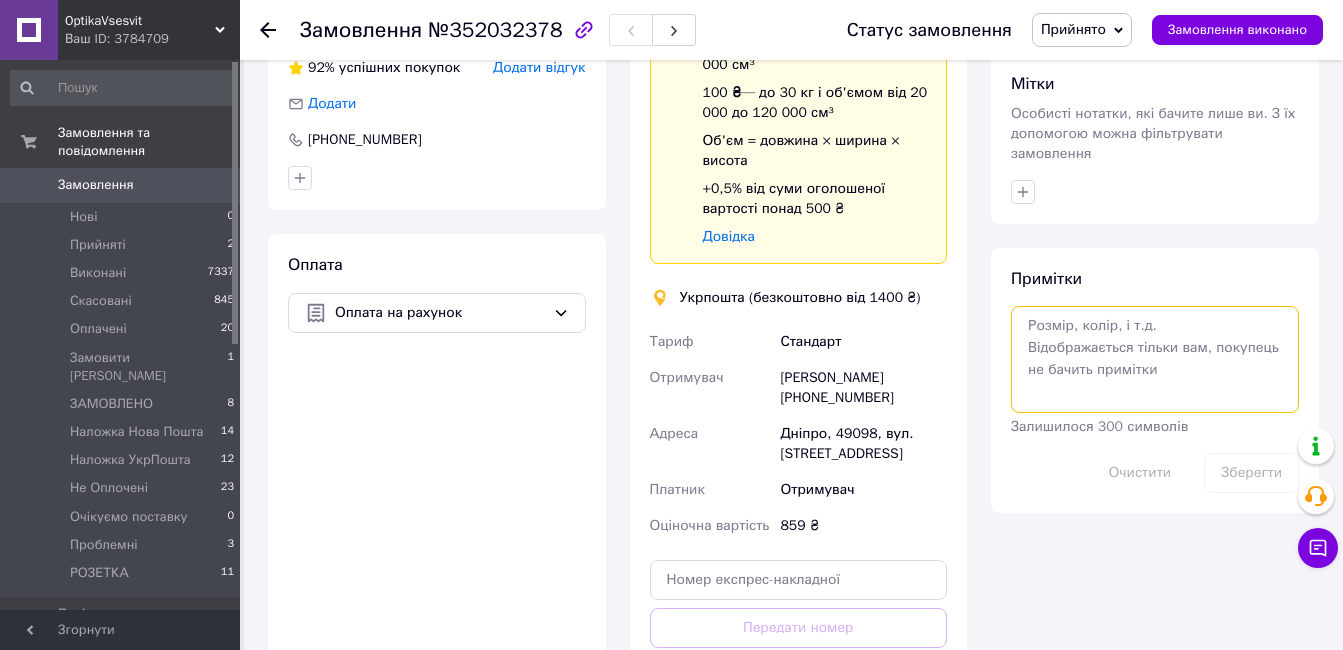 click at bounding box center (1155, 359) 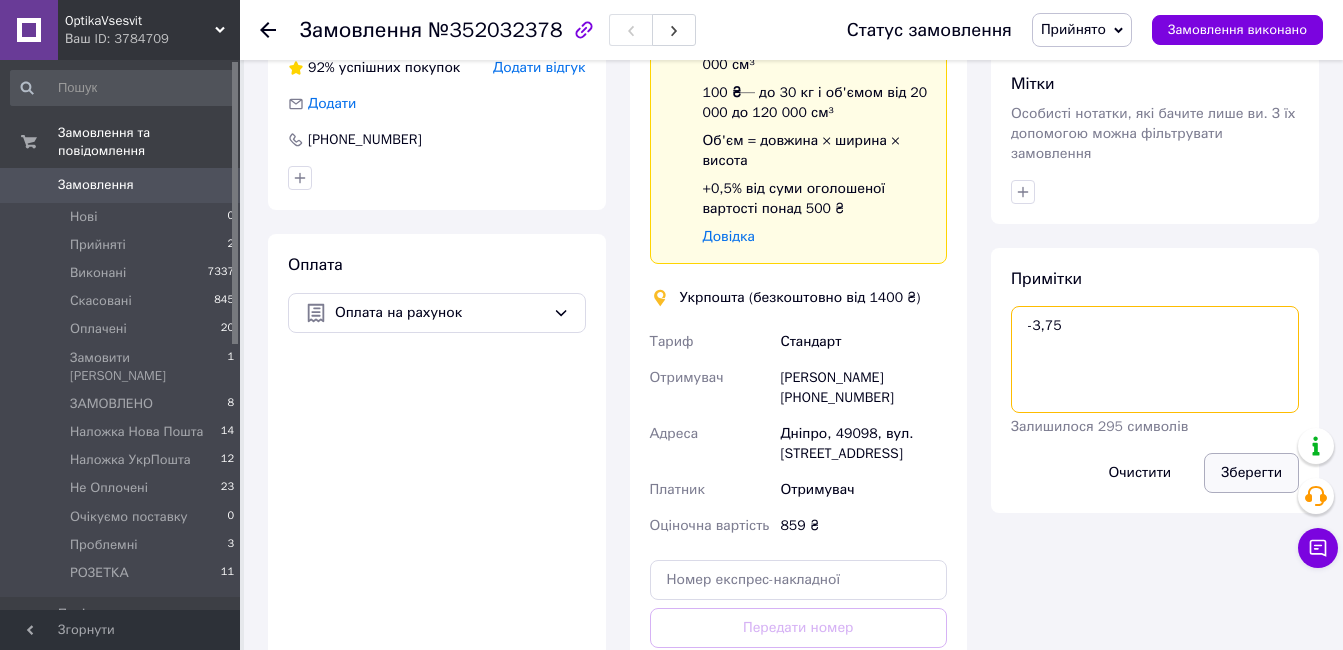 type on "-3,75" 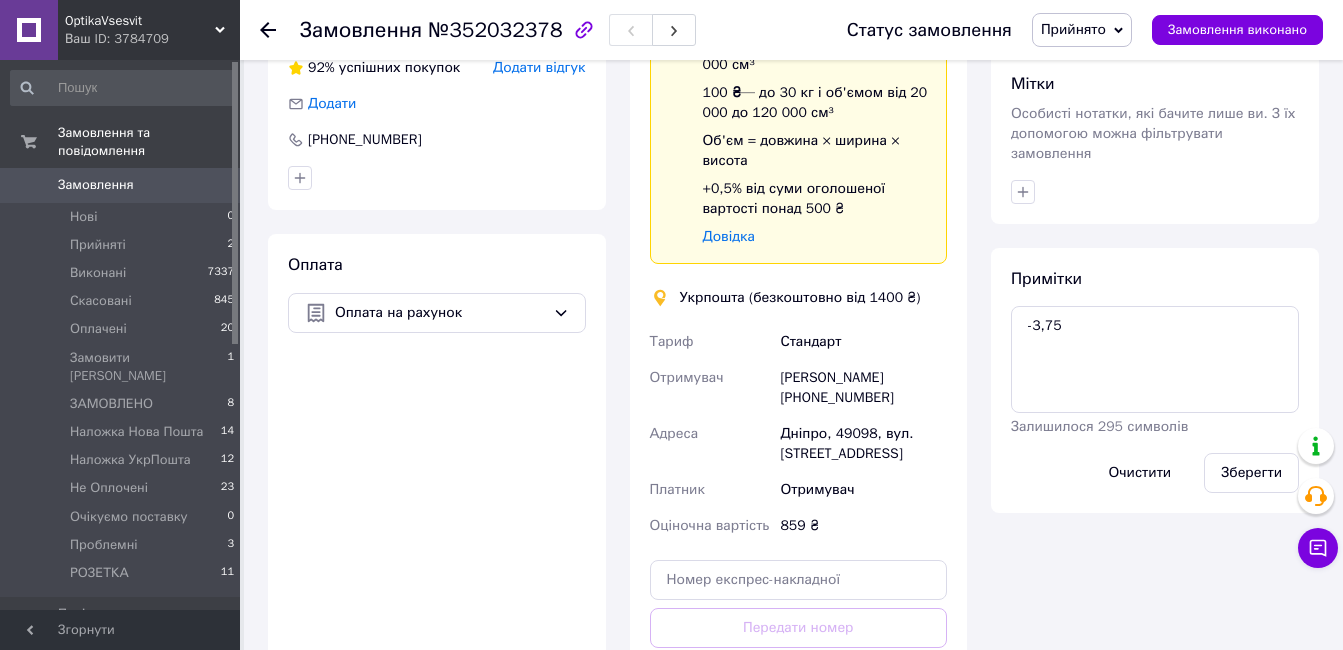 drag, startPoint x: 1278, startPoint y: 455, endPoint x: 930, endPoint y: 388, distance: 354.39102 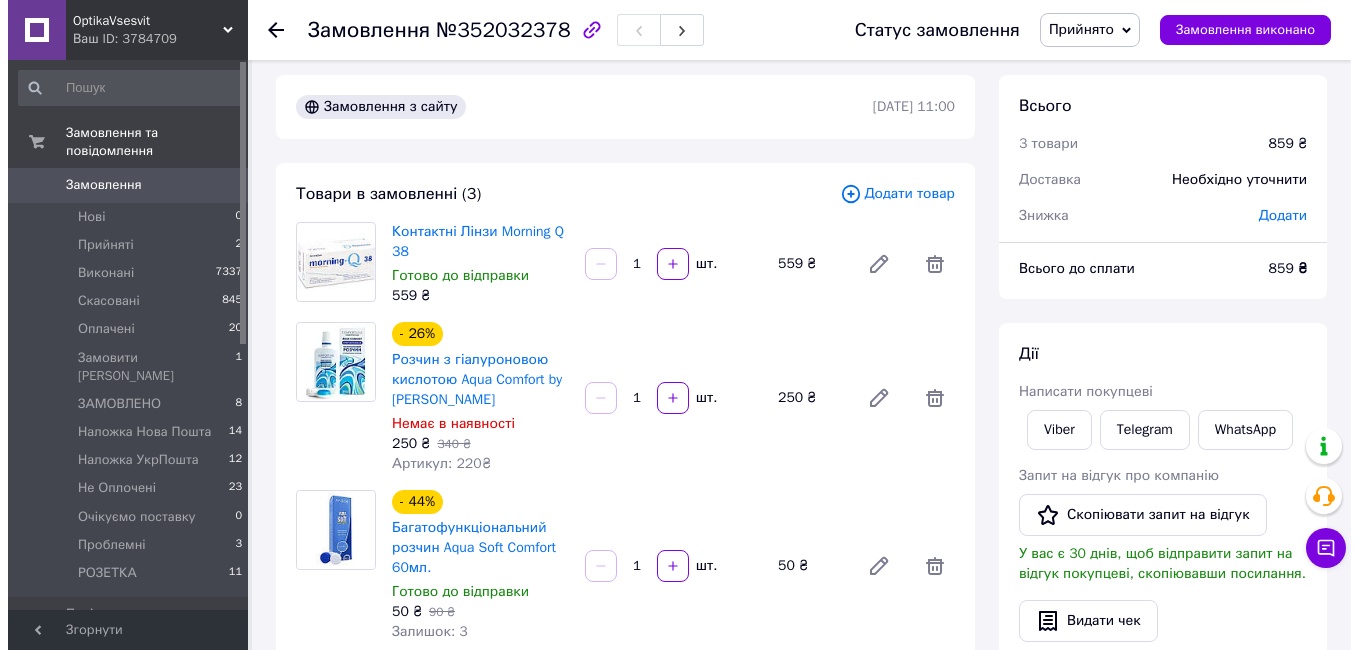 scroll, scrollTop: 400, scrollLeft: 0, axis: vertical 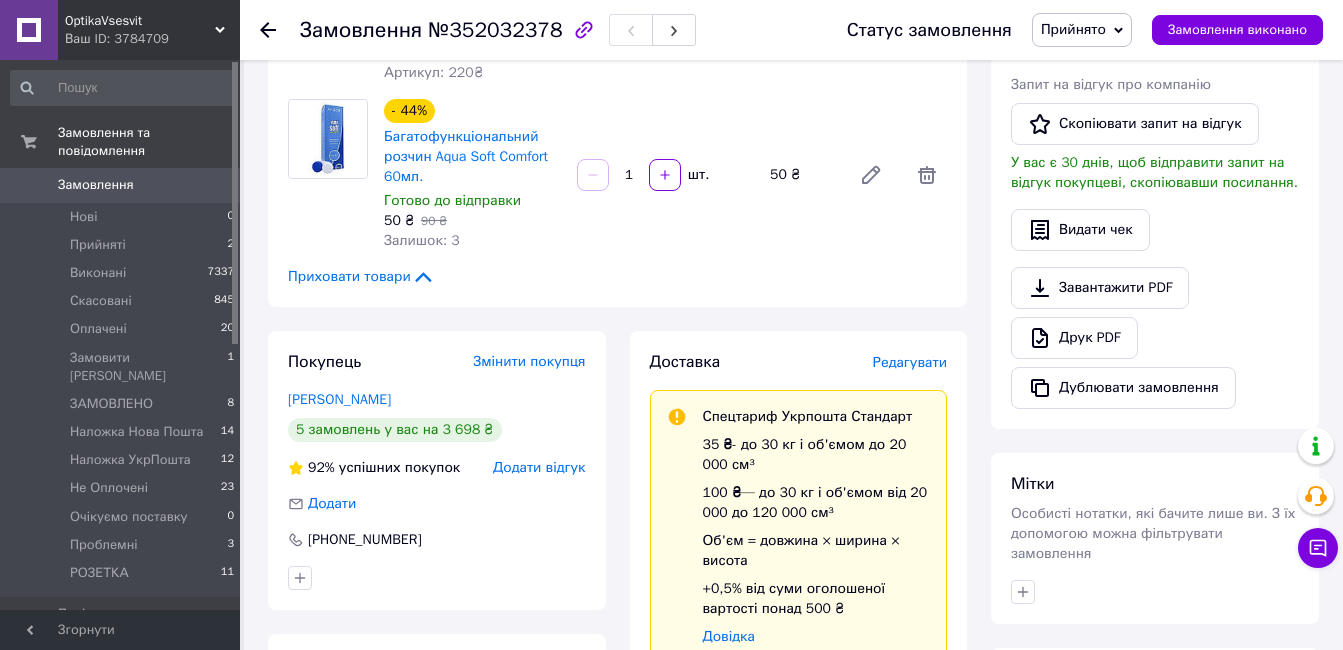 click on "Редагувати" at bounding box center [910, 362] 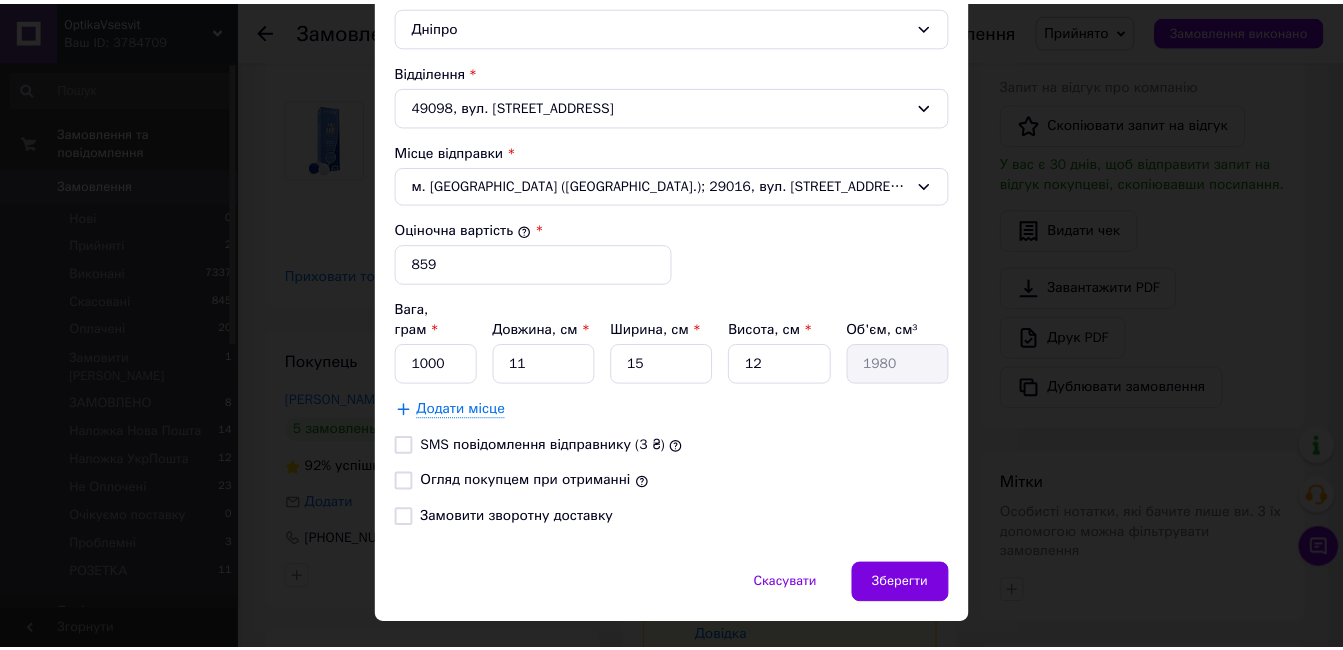 scroll, scrollTop: 673, scrollLeft: 0, axis: vertical 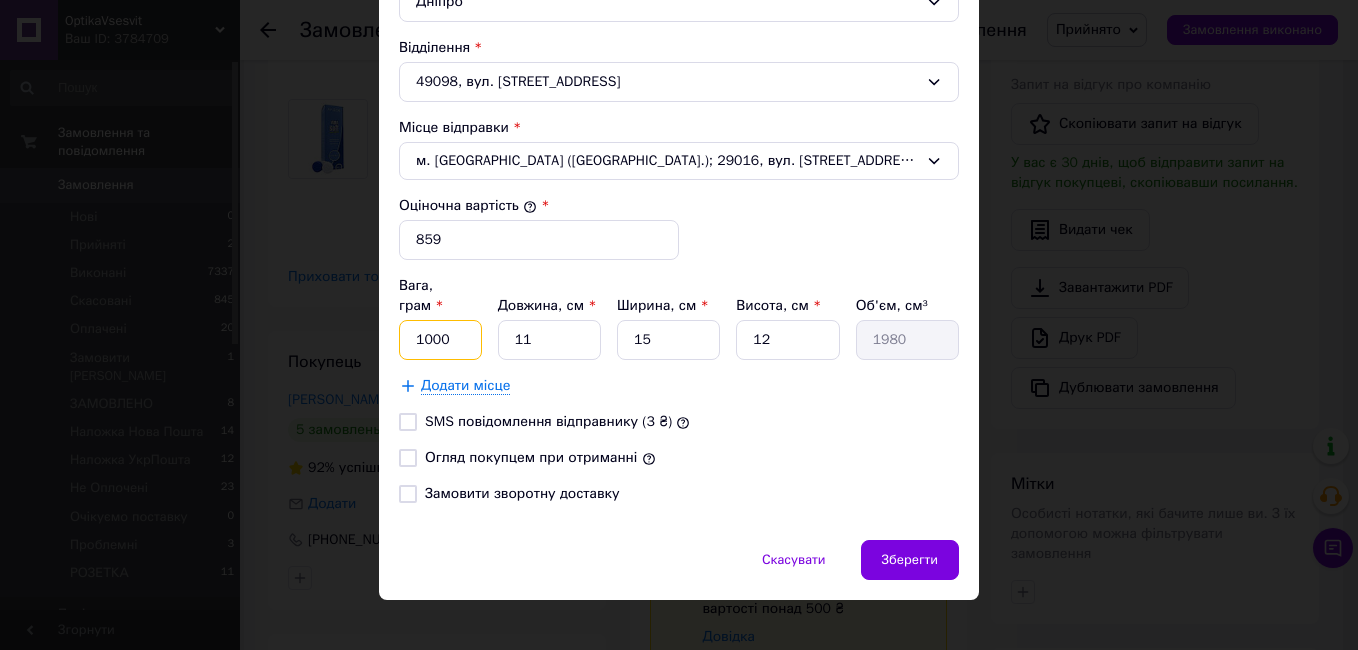 click on "1000" at bounding box center [440, 340] 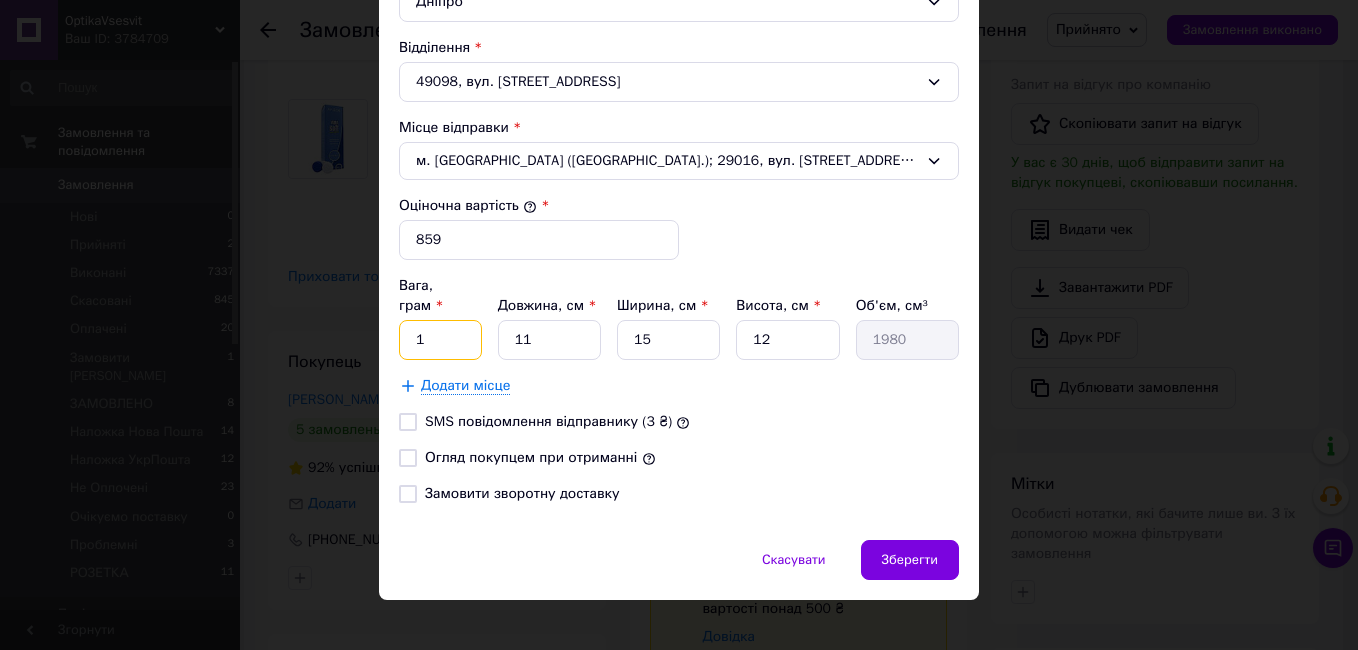 type on "1" 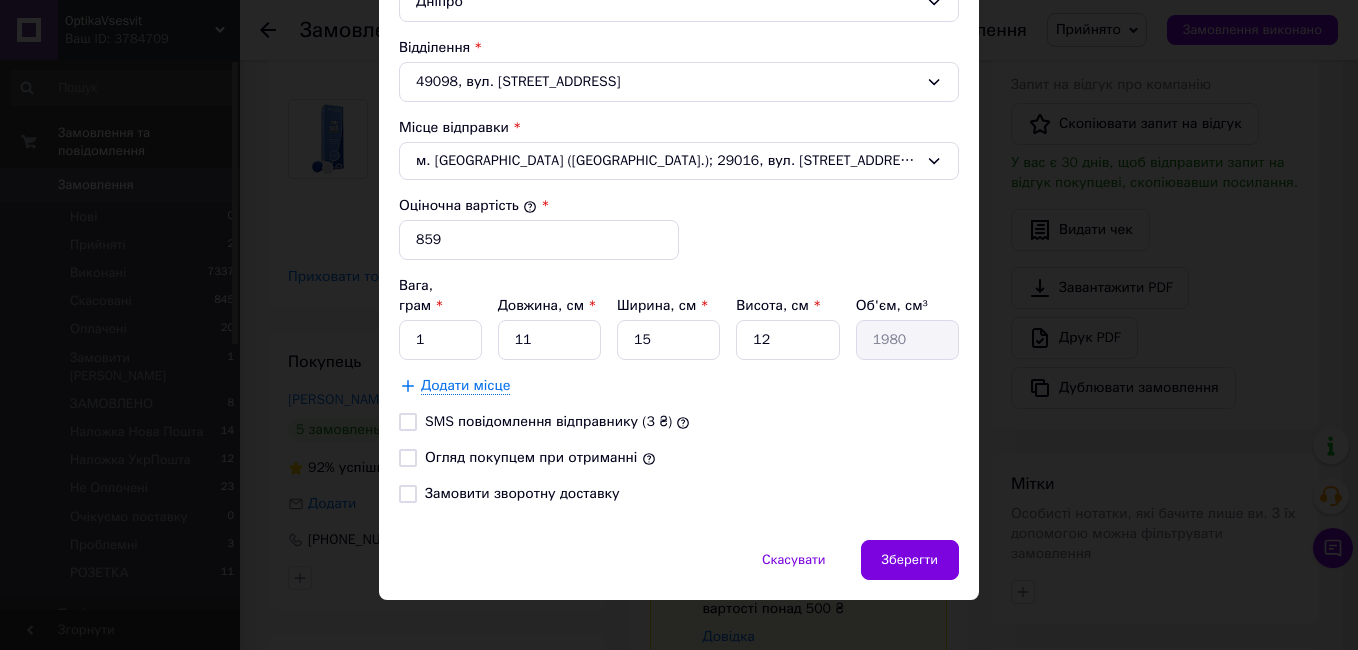 click on "Огляд покупцем при отриманні" at bounding box center (408, 458) 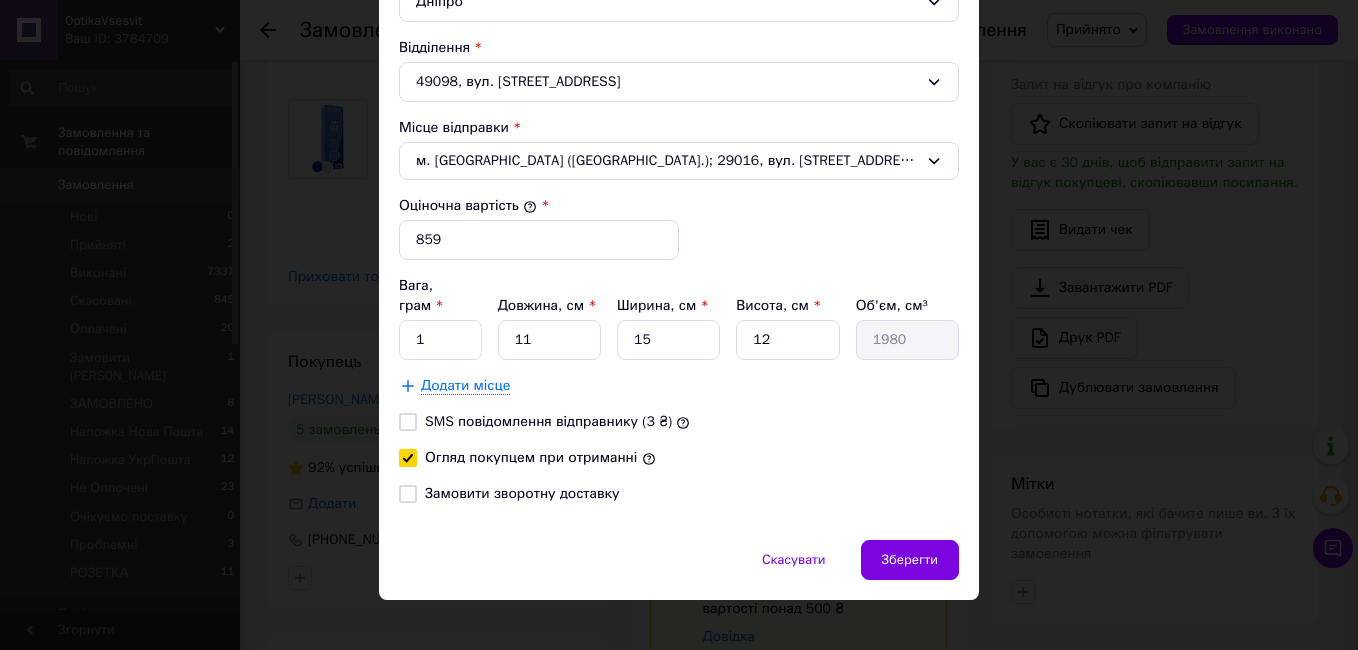 checkbox on "true" 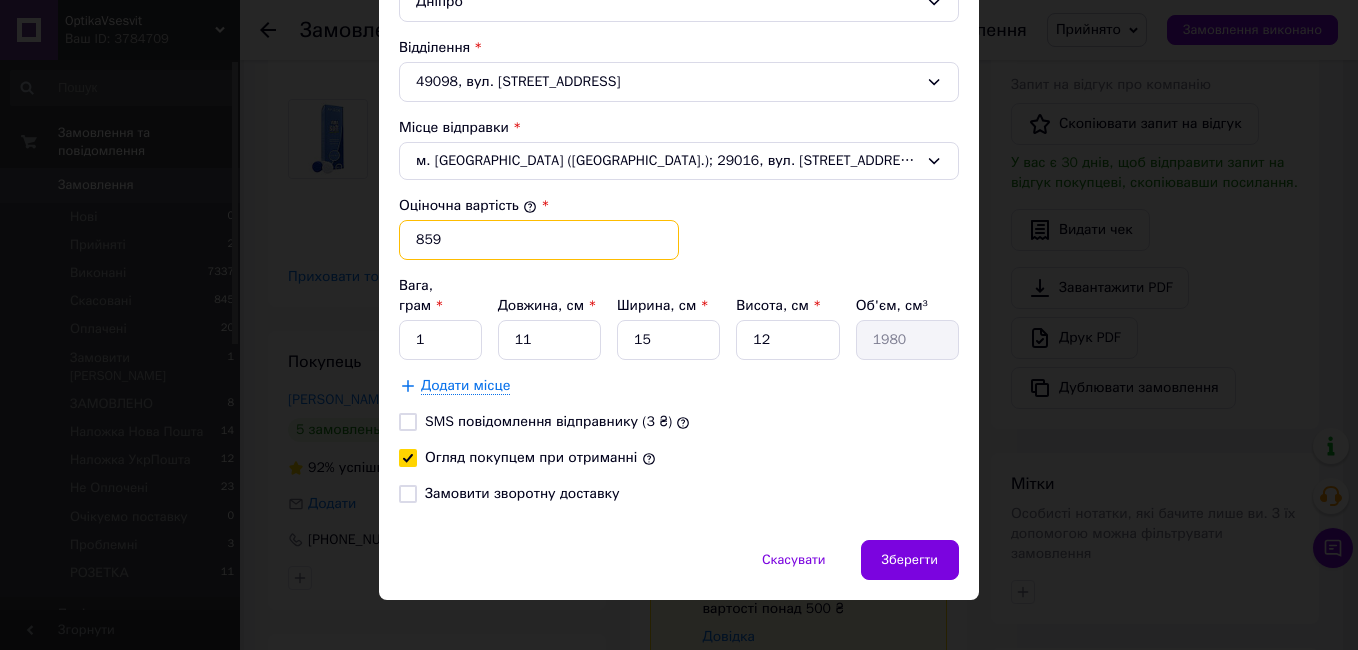 click on "859" at bounding box center (539, 240) 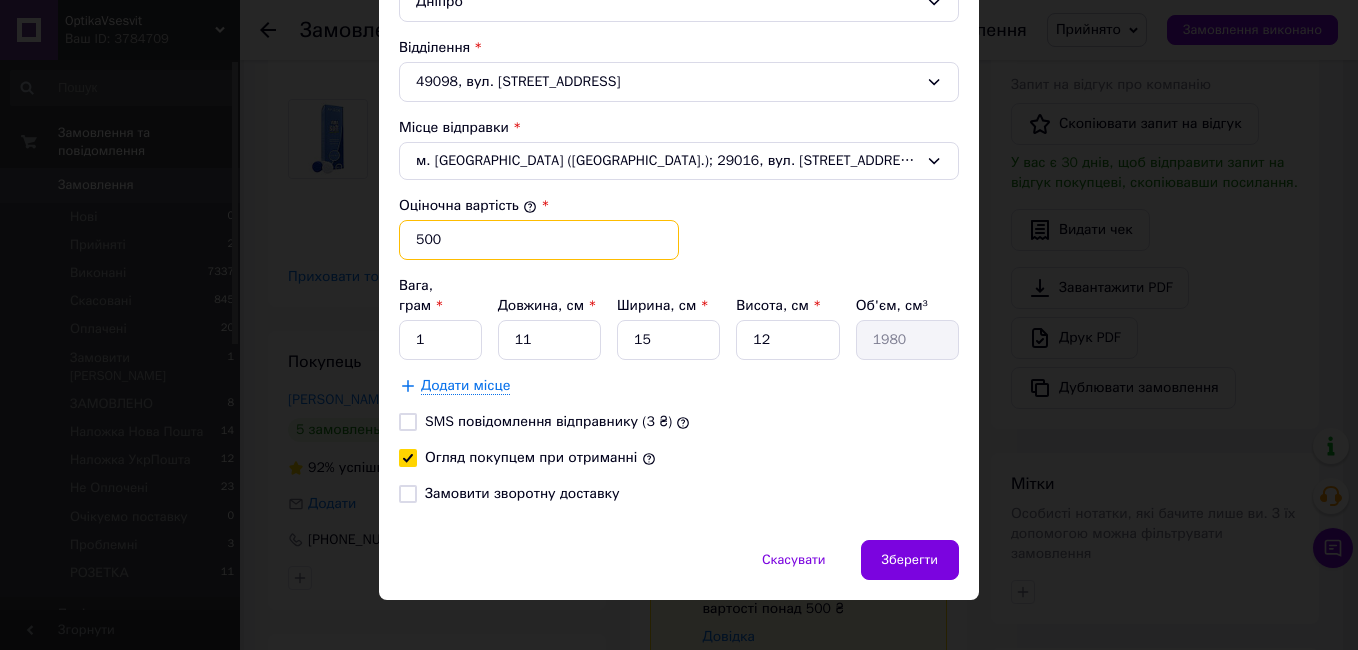 type on "500" 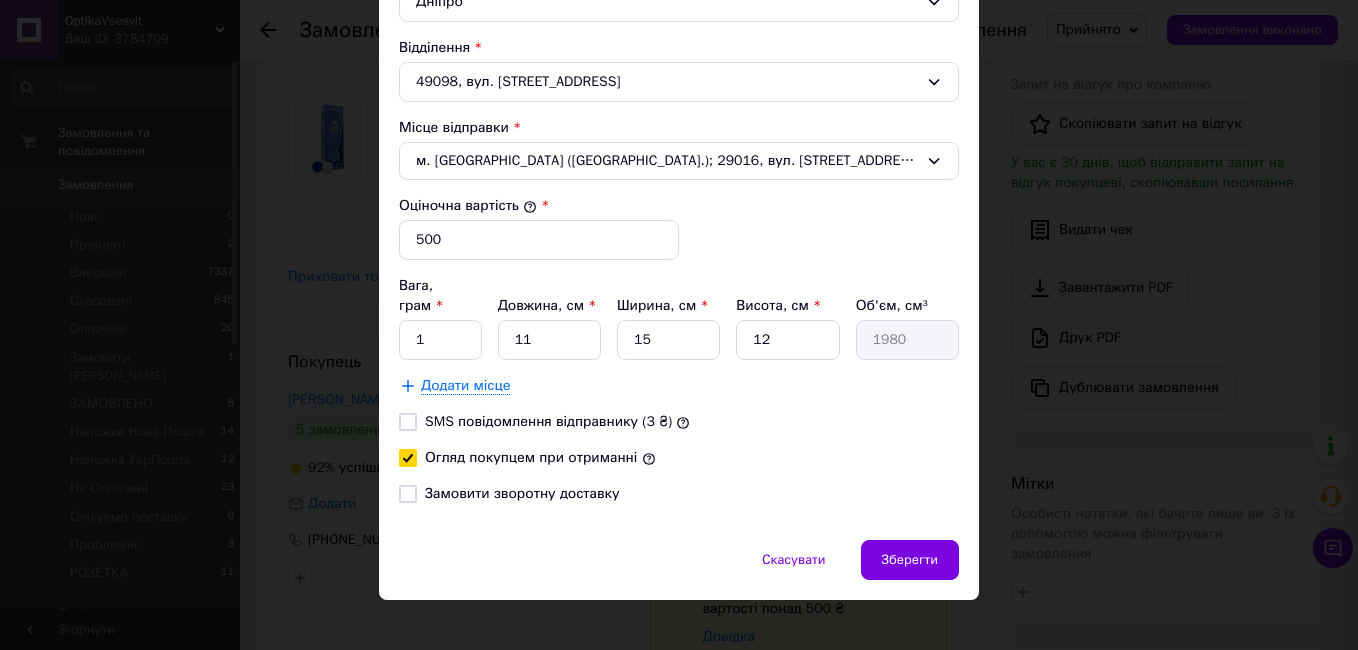 click on "Огляд покупцем при отриманні" at bounding box center (679, 458) 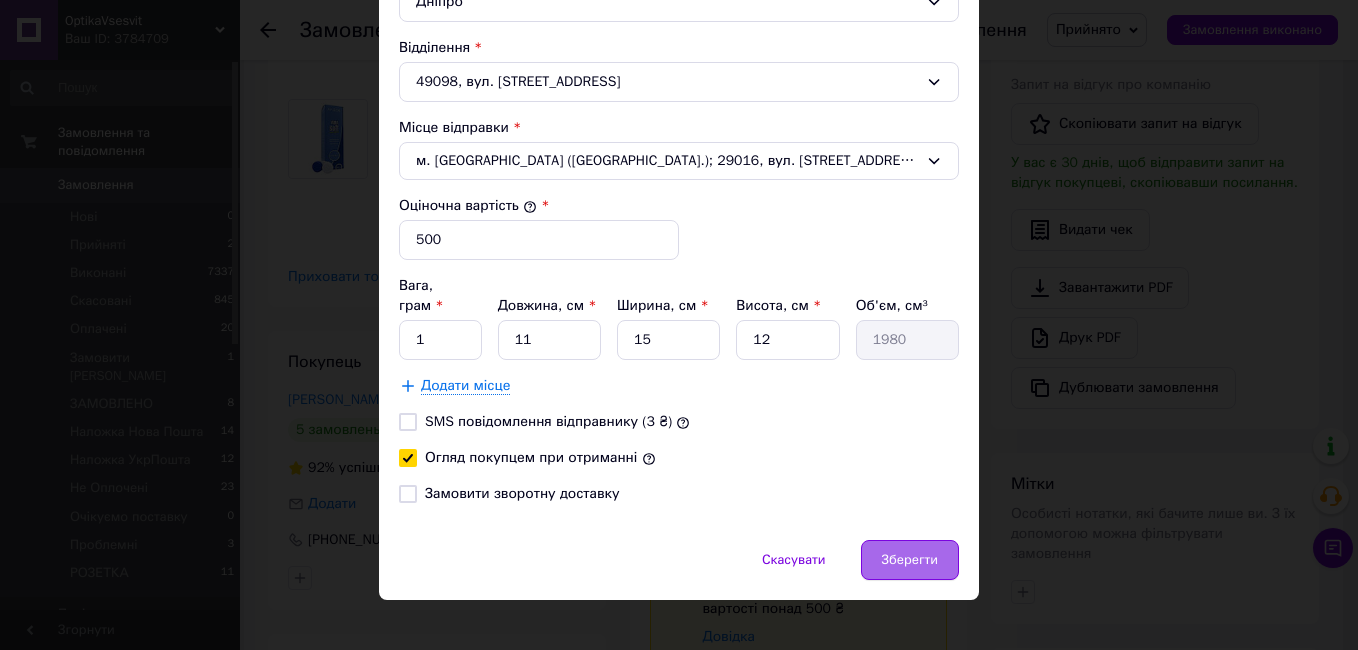 click on "Зберегти" at bounding box center (910, 560) 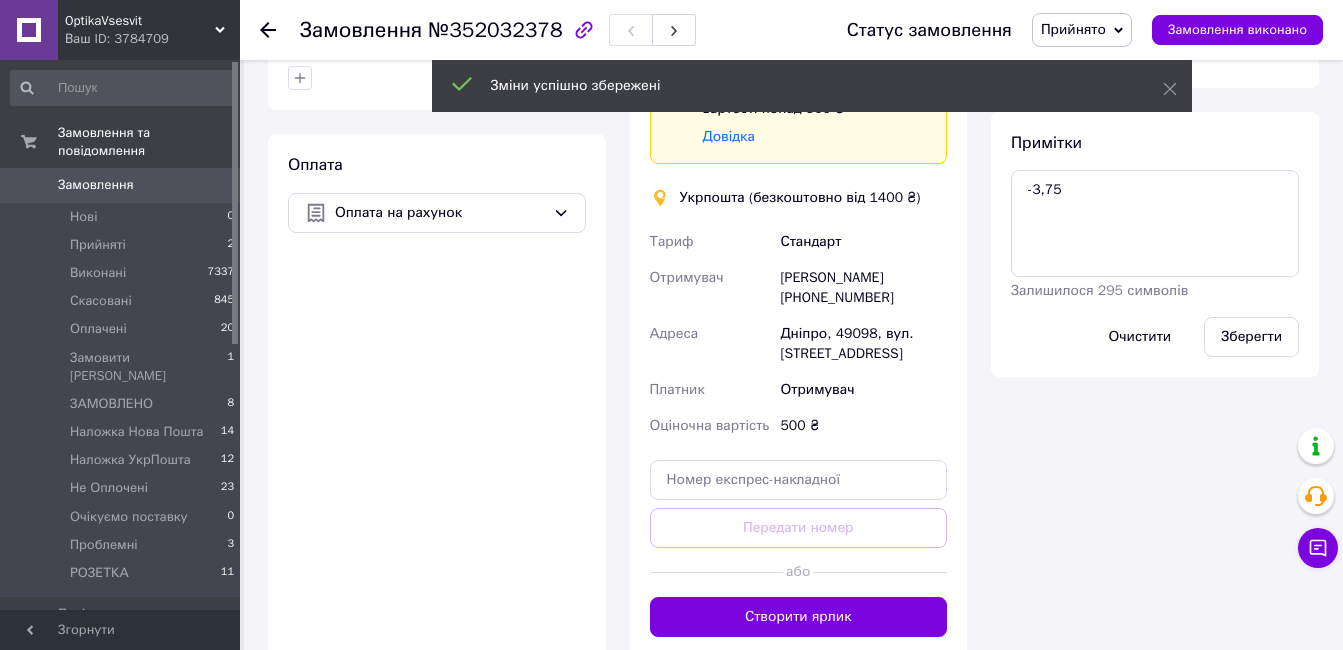 click on "Створити ярлик" at bounding box center [799, 617] 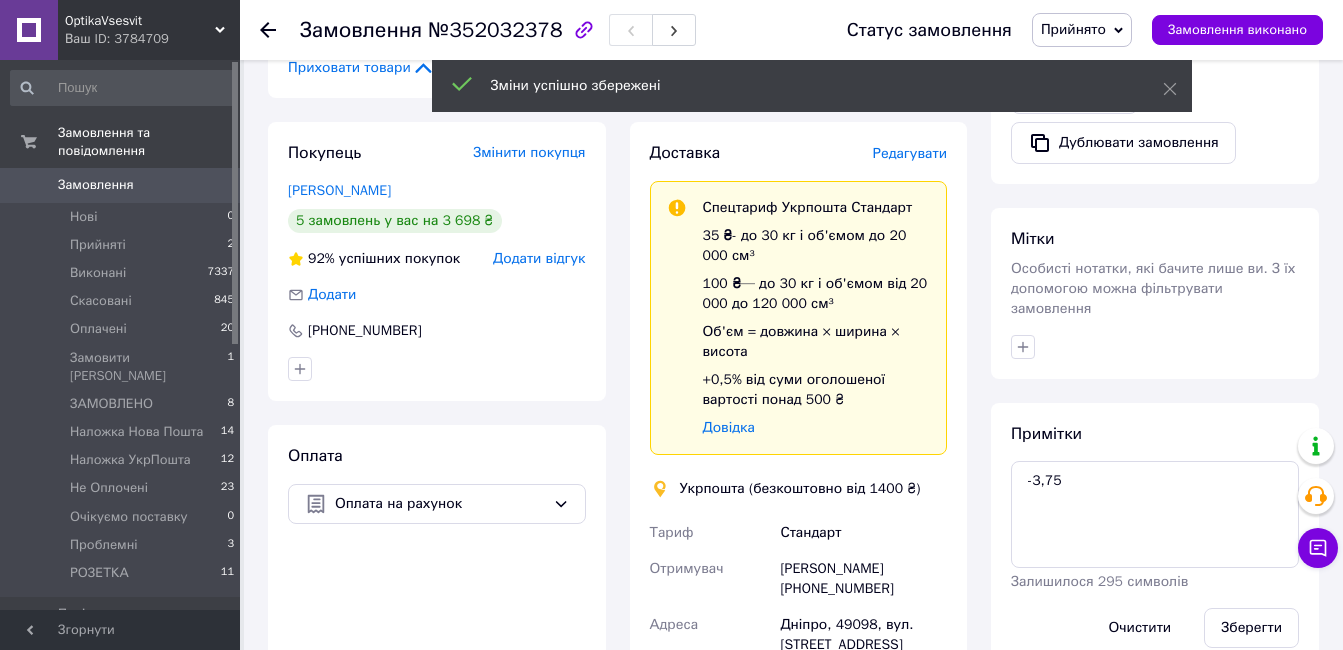 scroll, scrollTop: 600, scrollLeft: 0, axis: vertical 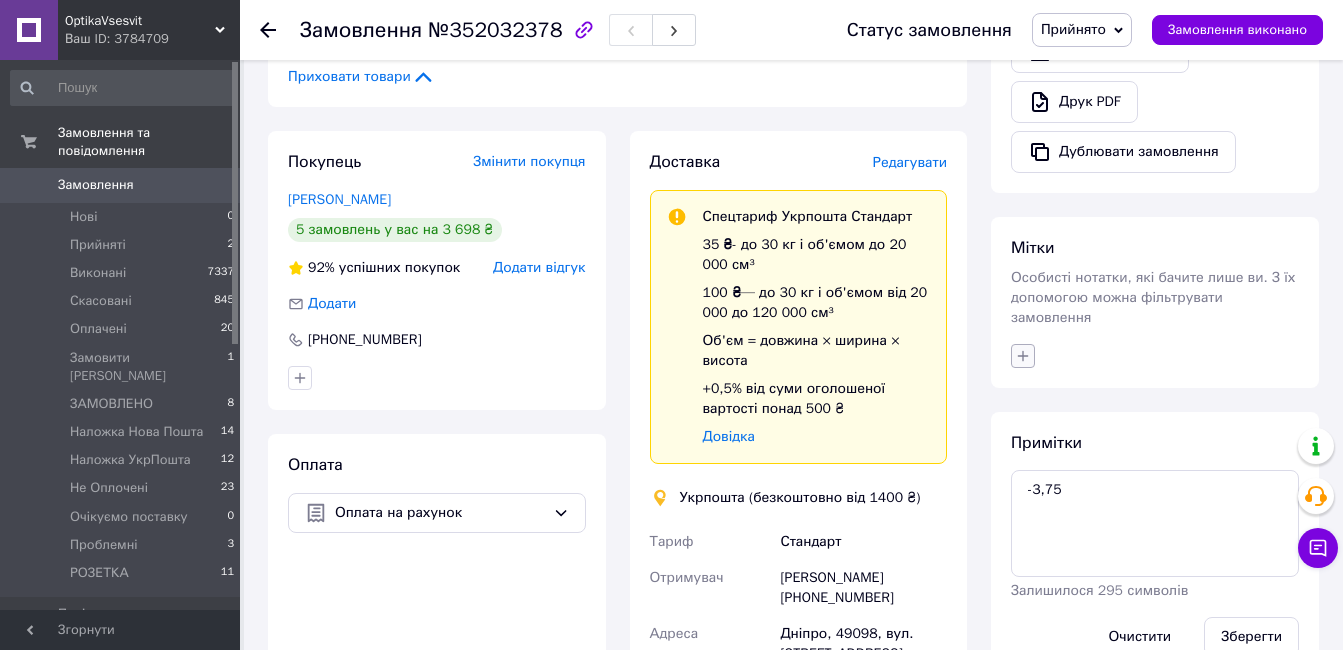 click at bounding box center [1023, 356] 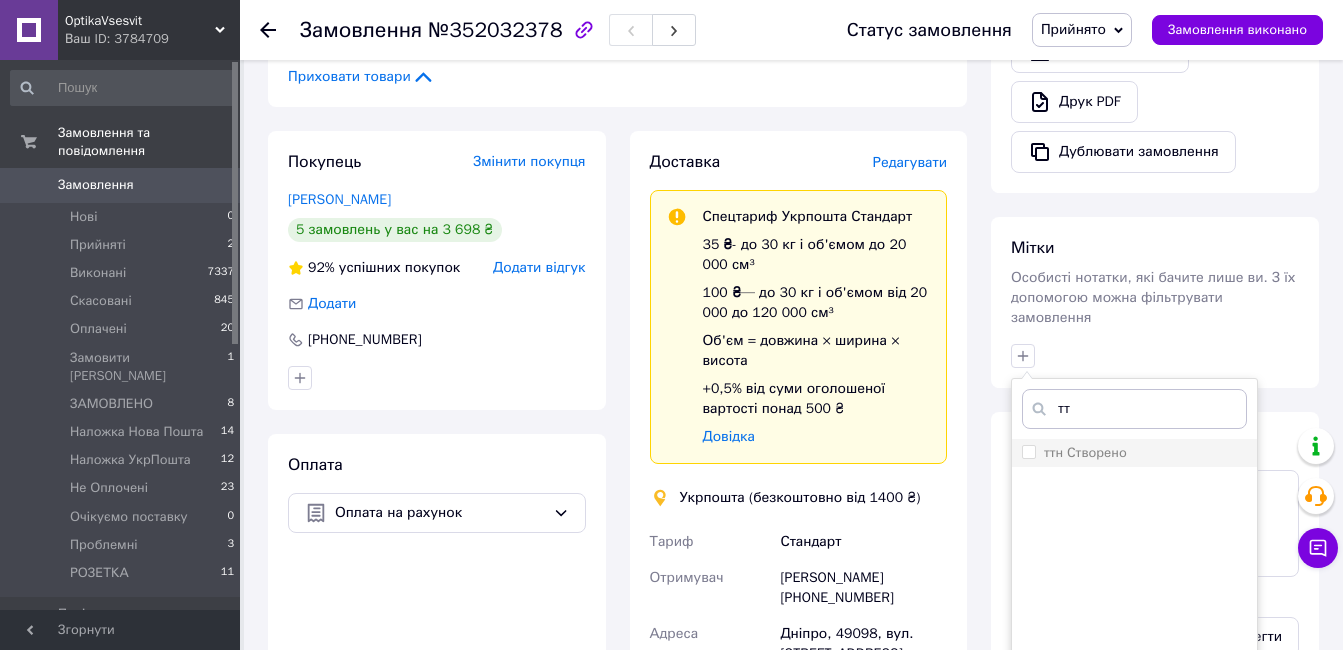 type on "тт" 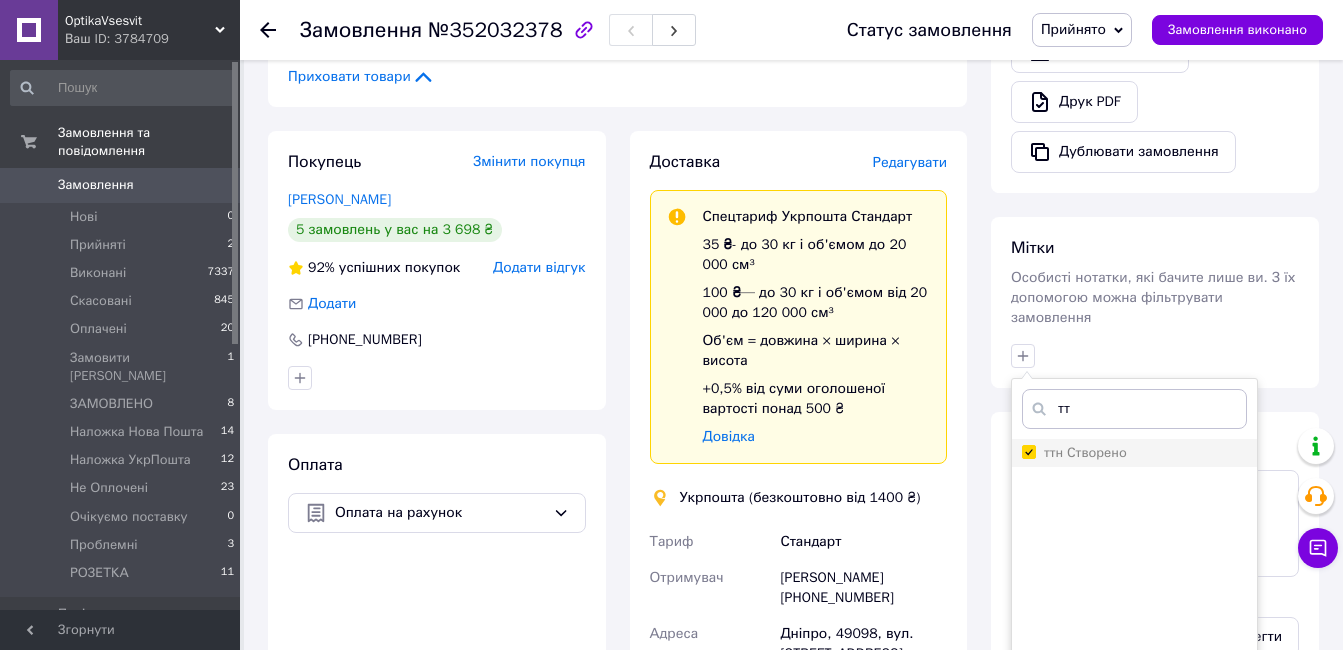 checkbox on "true" 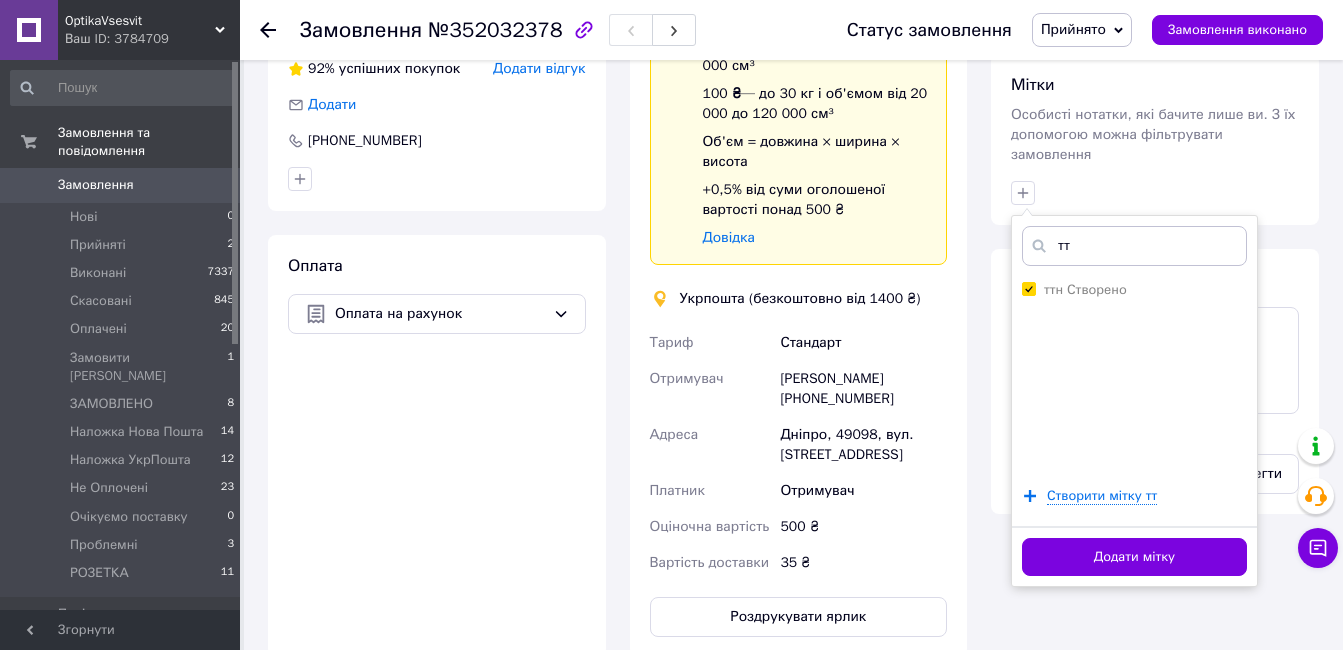 scroll, scrollTop: 800, scrollLeft: 0, axis: vertical 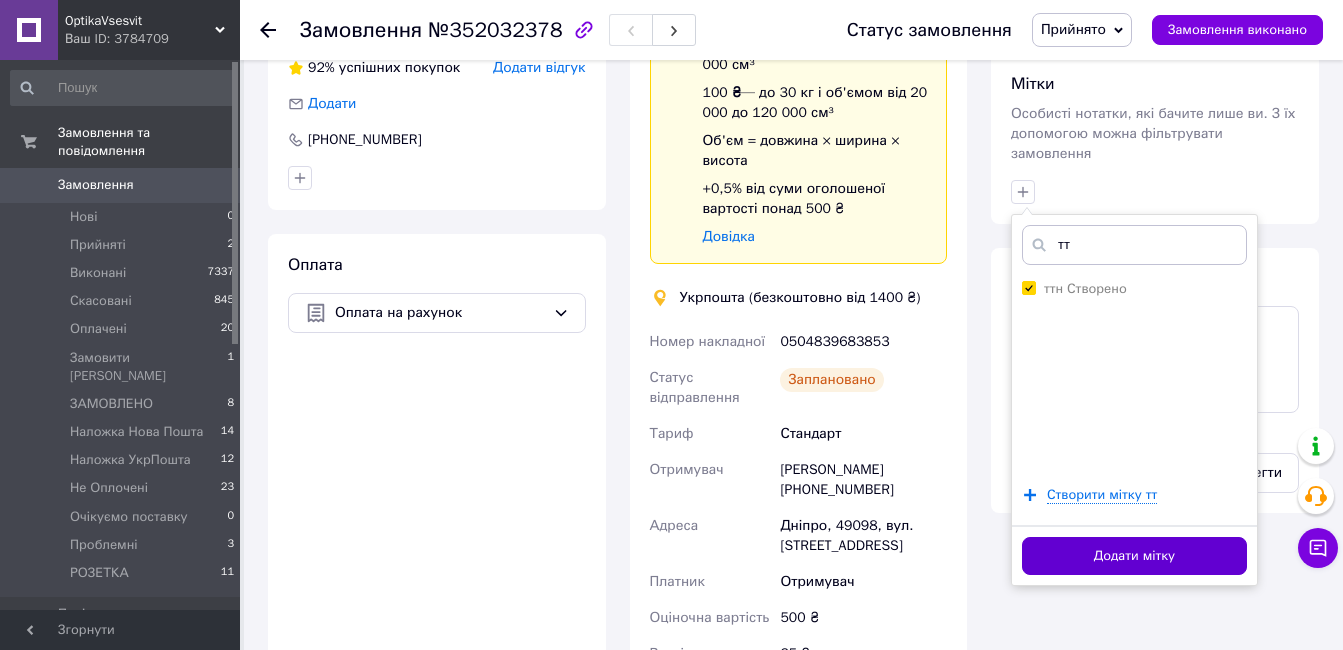 click on "Додати мітку" at bounding box center (1134, 556) 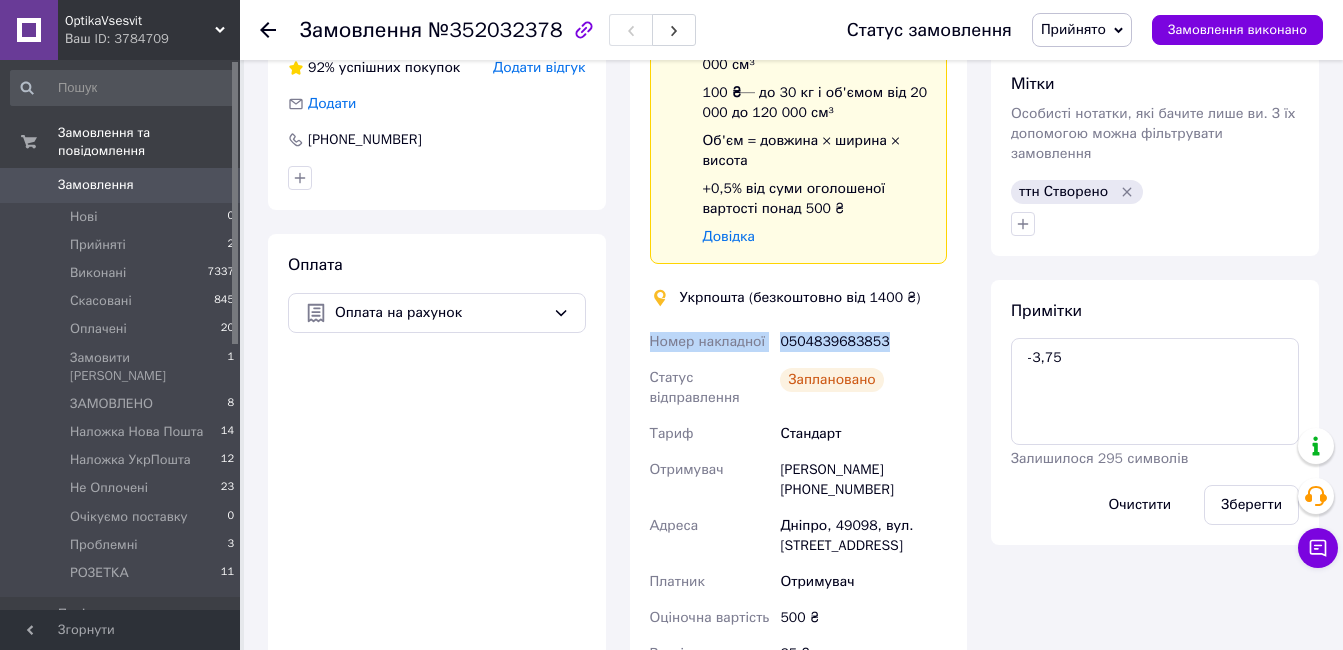 drag, startPoint x: 892, startPoint y: 332, endPoint x: 644, endPoint y: 342, distance: 248.20154 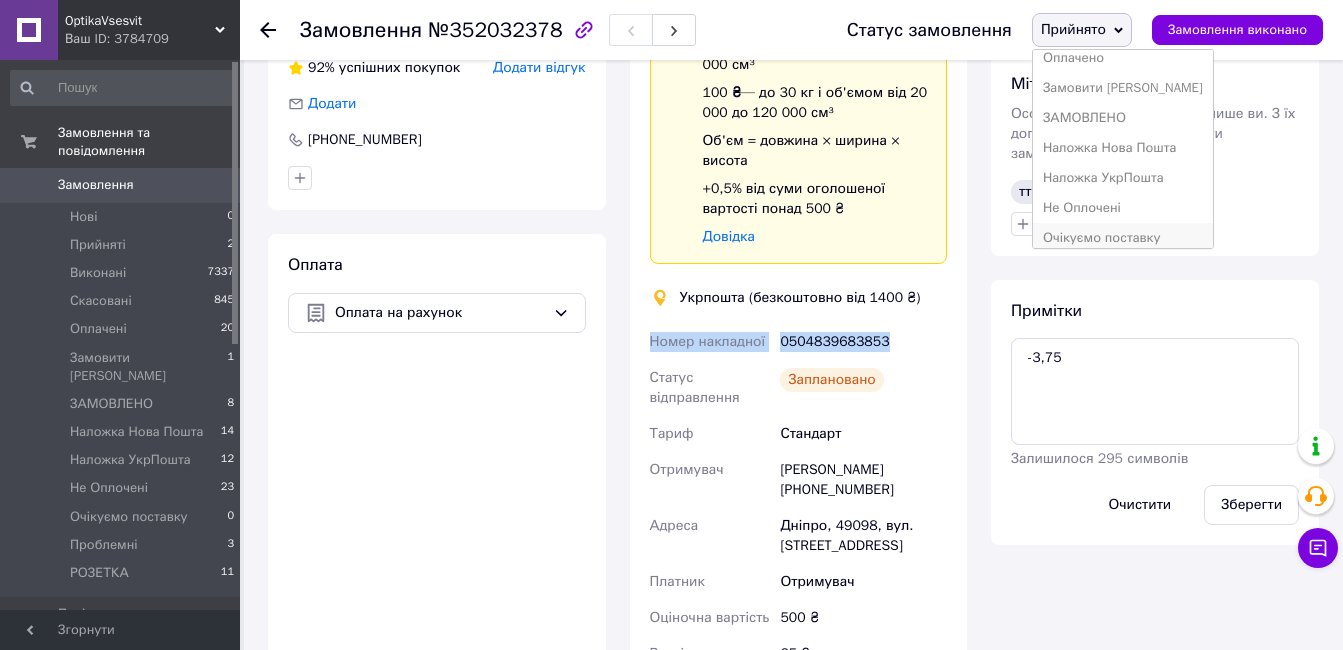 scroll, scrollTop: 142, scrollLeft: 0, axis: vertical 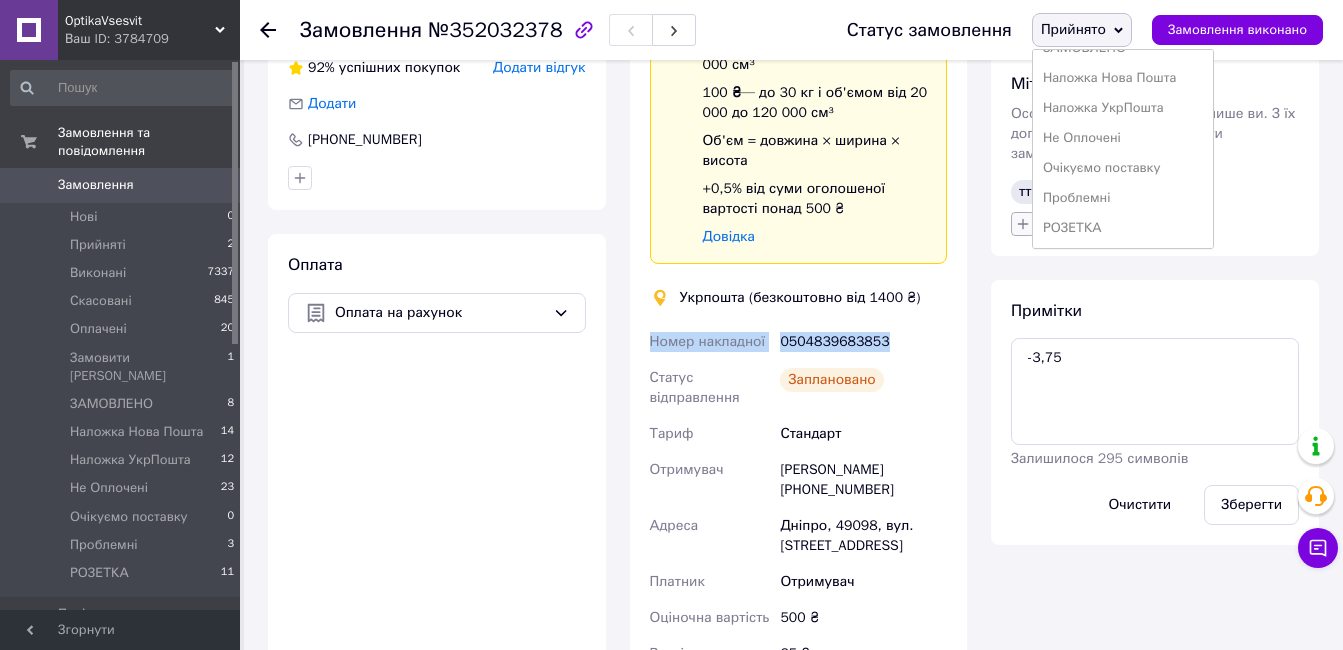 click on "Не Оплочені" at bounding box center [1123, 138] 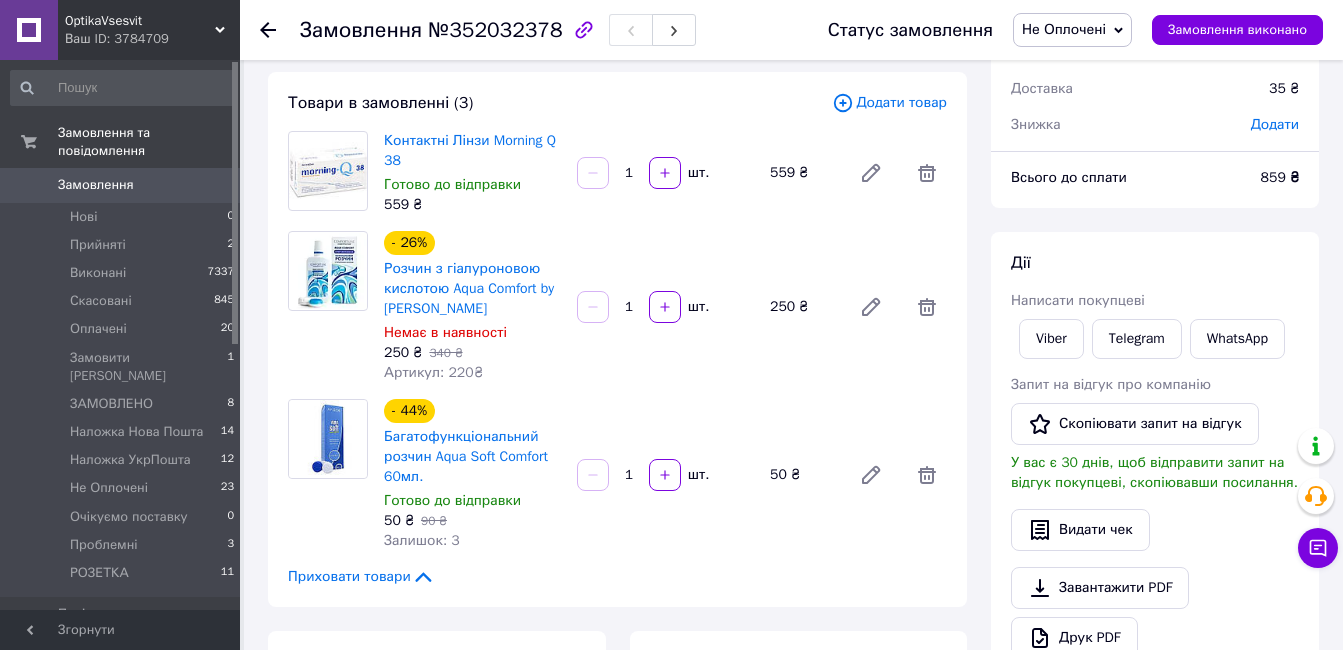 scroll, scrollTop: 0, scrollLeft: 0, axis: both 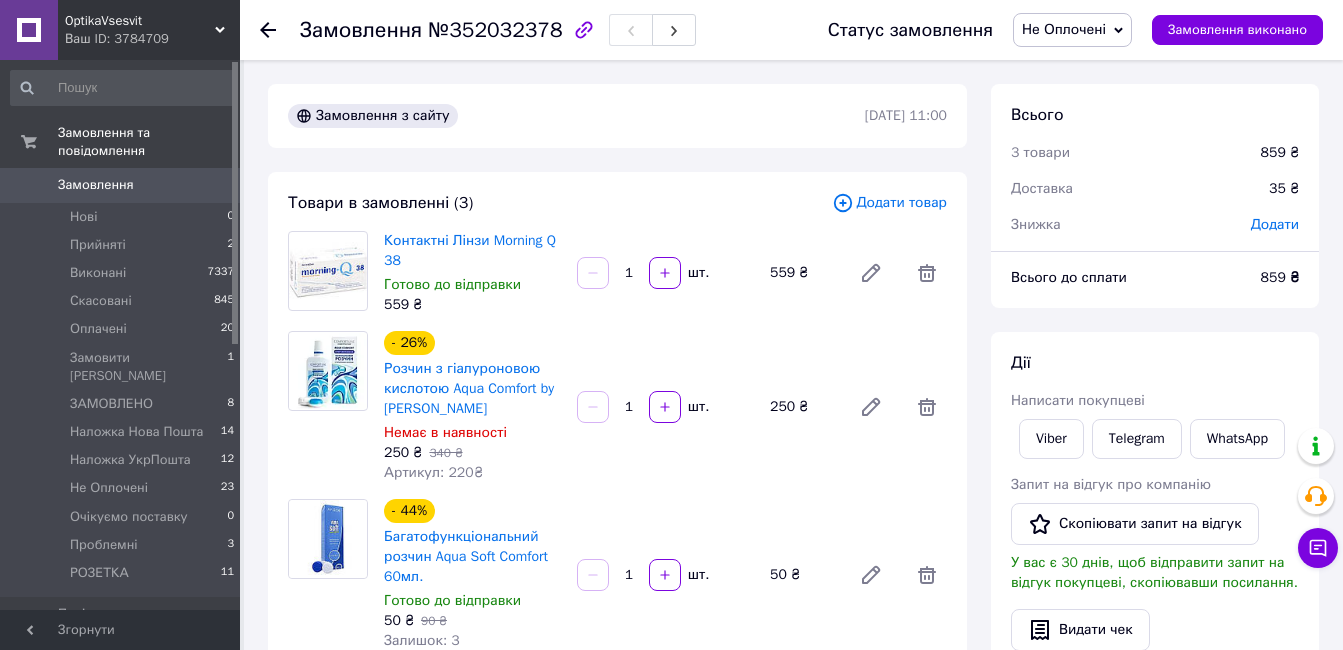 drag, startPoint x: 699, startPoint y: 345, endPoint x: 722, endPoint y: 345, distance: 23 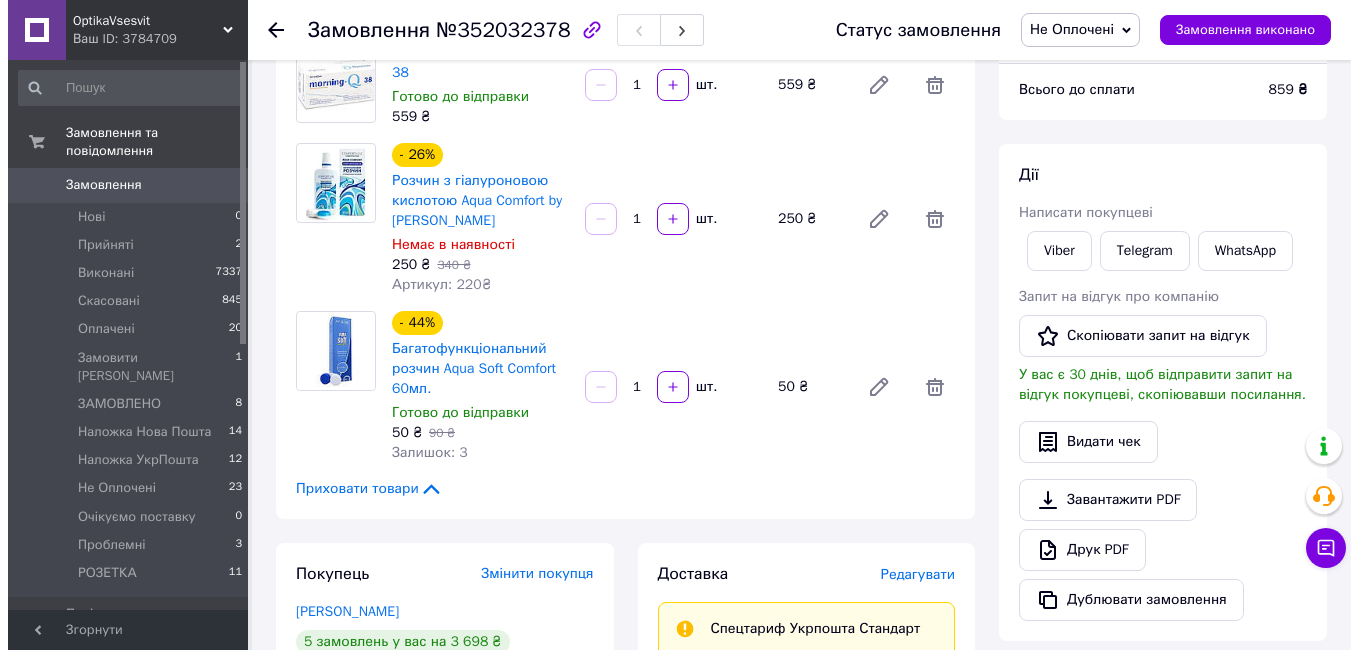 scroll, scrollTop: 0, scrollLeft: 0, axis: both 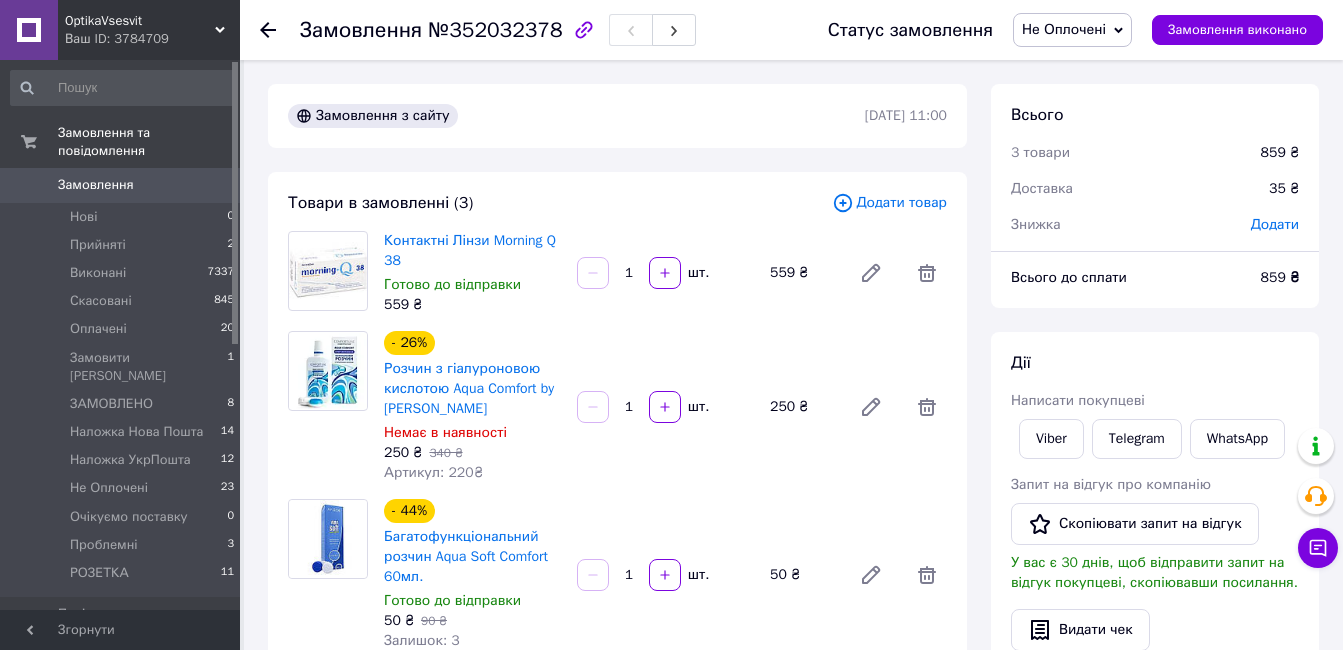 drag, startPoint x: 81, startPoint y: 164, endPoint x: 66, endPoint y: 35, distance: 129.86917 